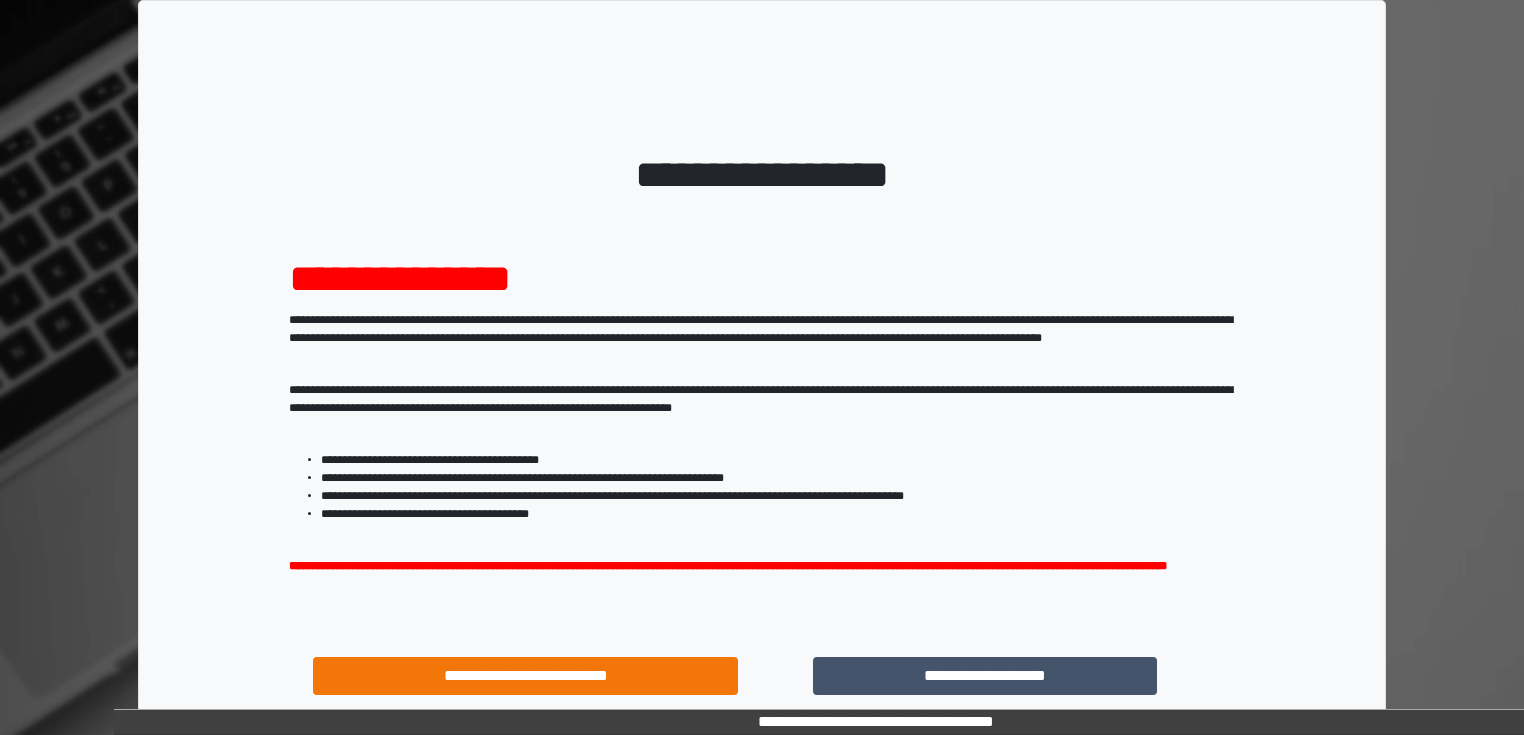 scroll, scrollTop: 0, scrollLeft: 0, axis: both 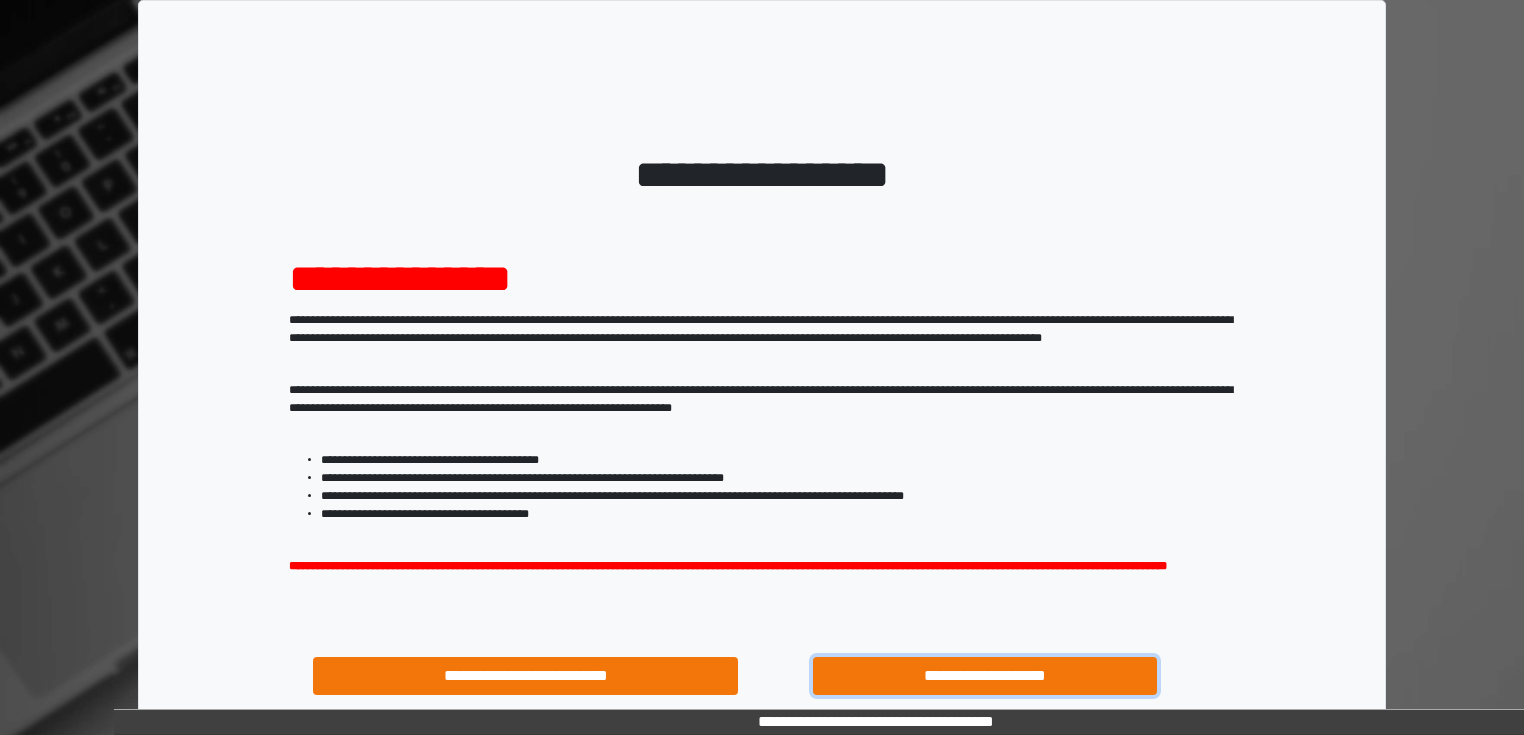 click on "**********" at bounding box center [985, 676] 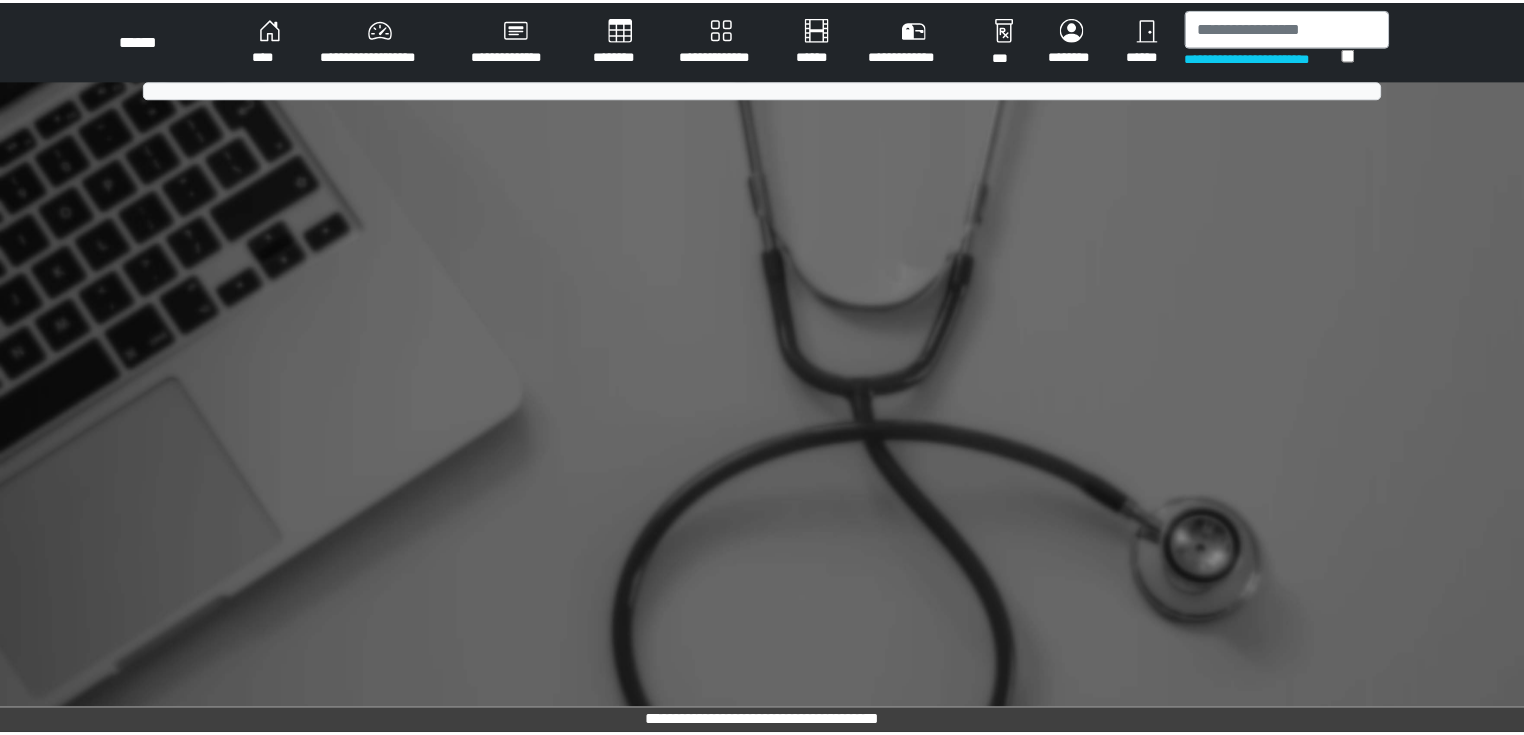 scroll, scrollTop: 0, scrollLeft: 0, axis: both 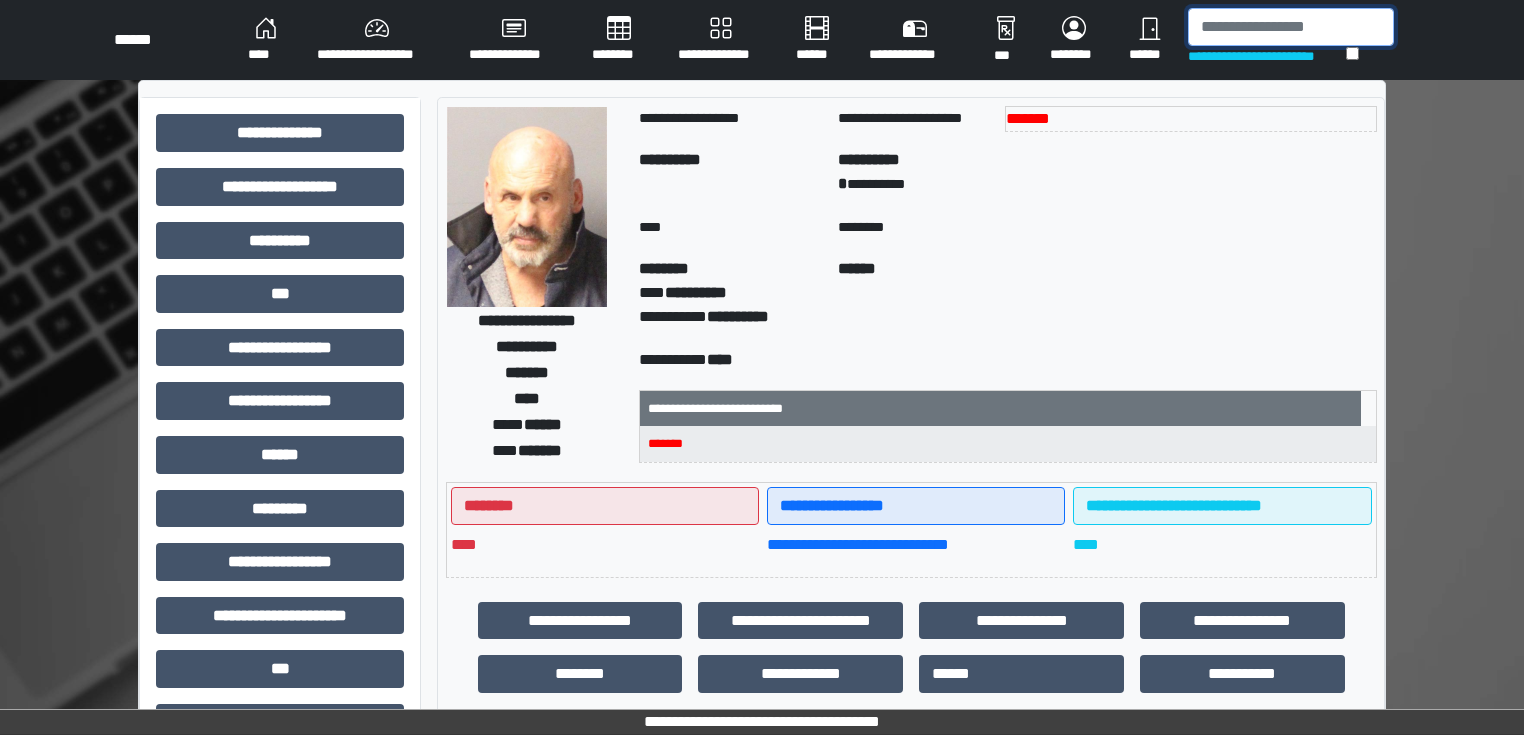 click at bounding box center (1291, 27) 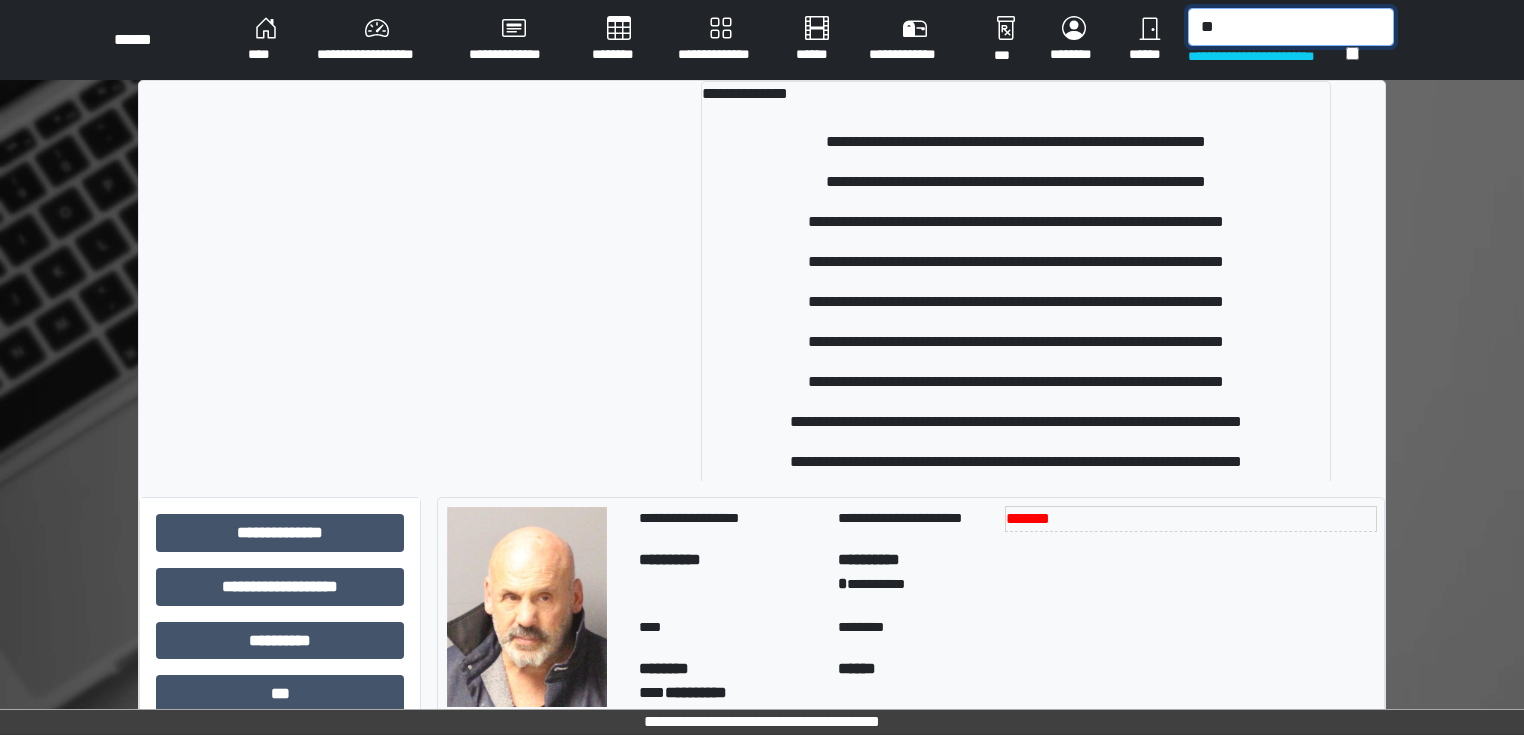 type on "*" 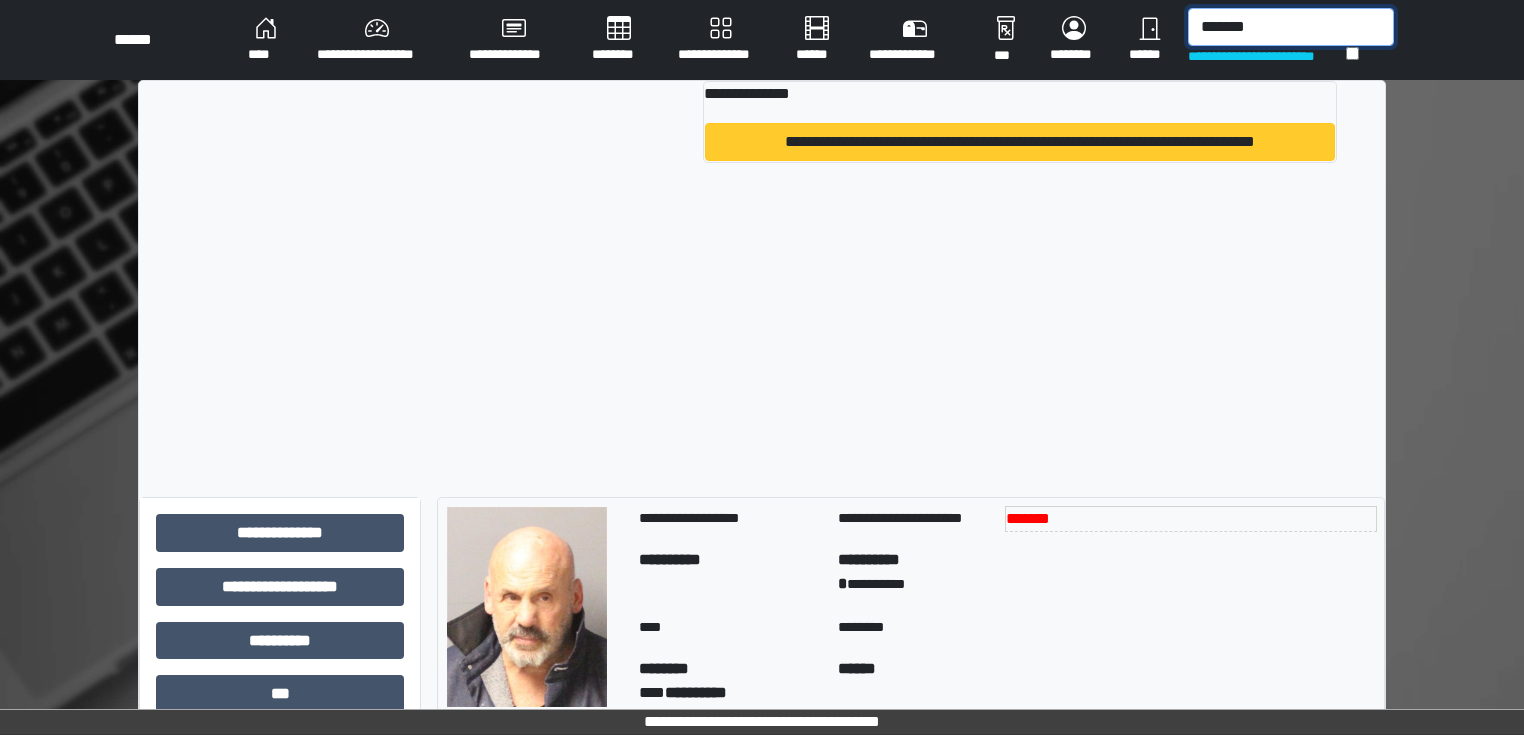 type on "*******" 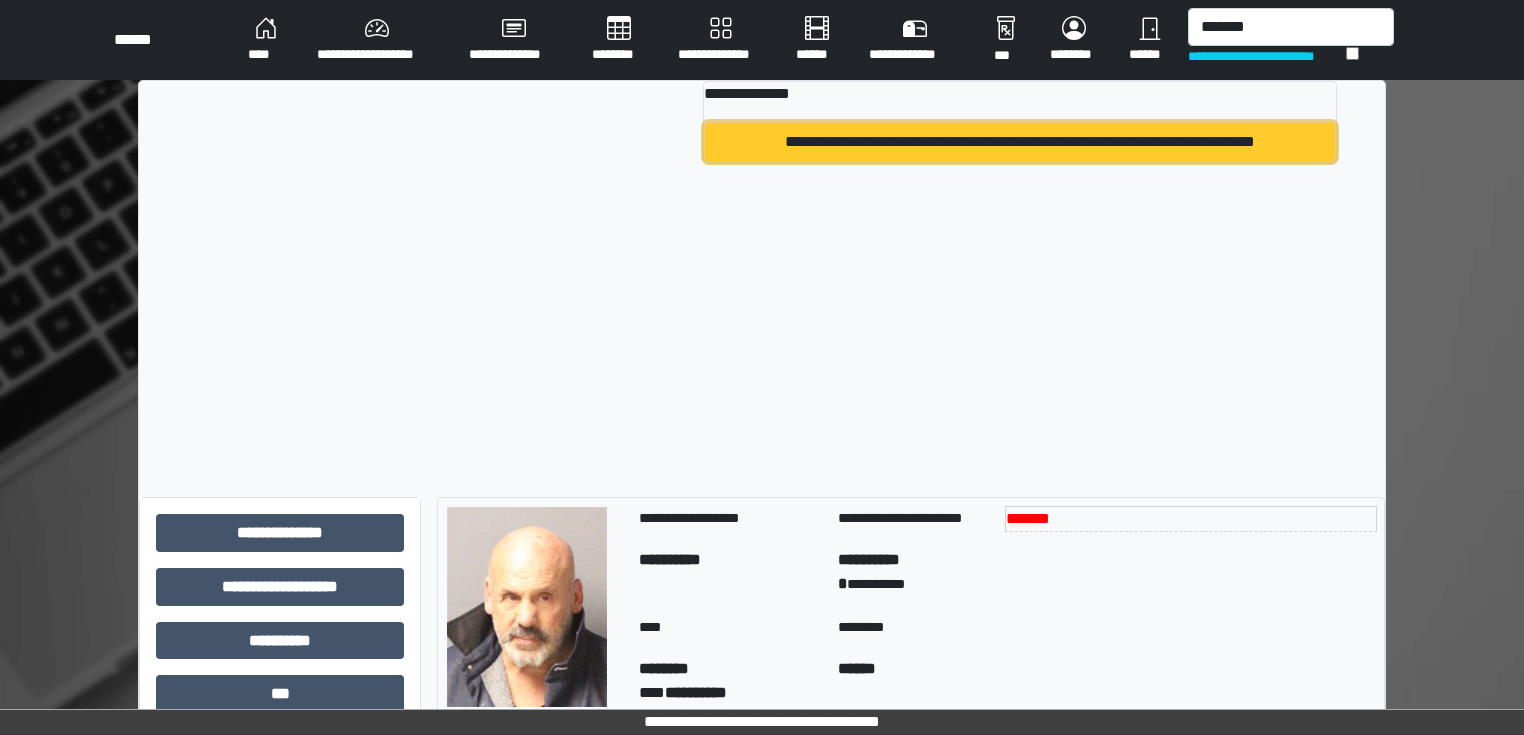 click on "**********" at bounding box center [1020, 142] 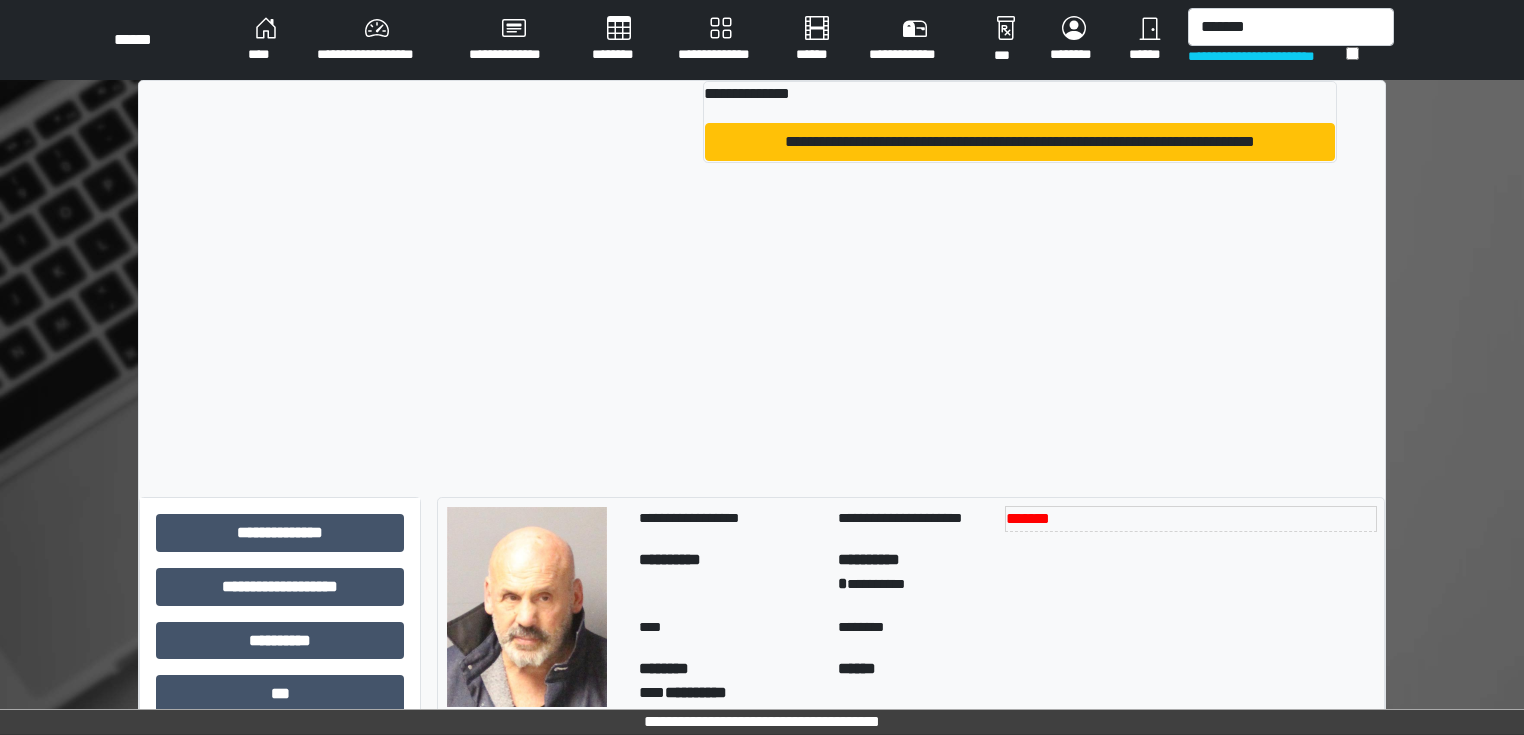 type 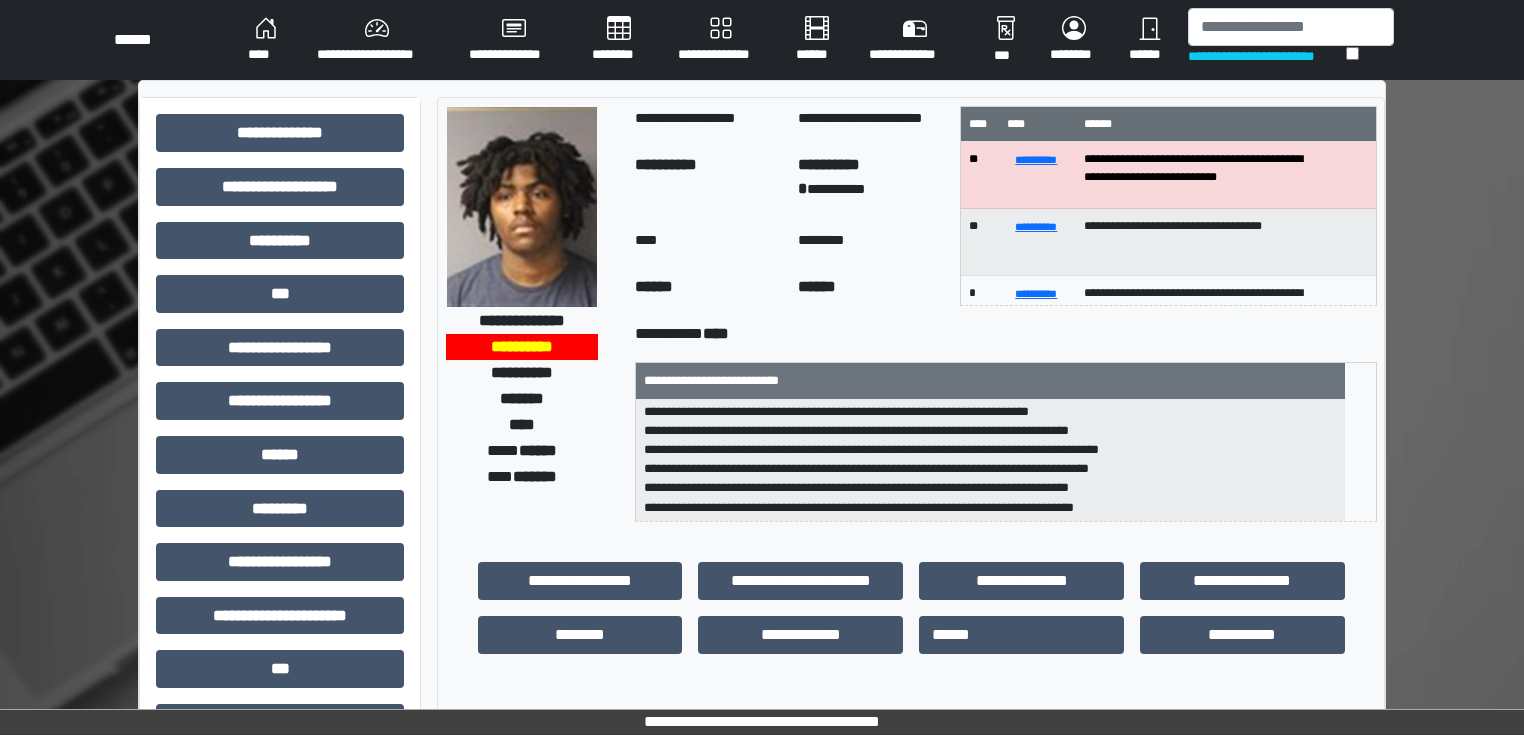 scroll, scrollTop: 6, scrollLeft: 0, axis: vertical 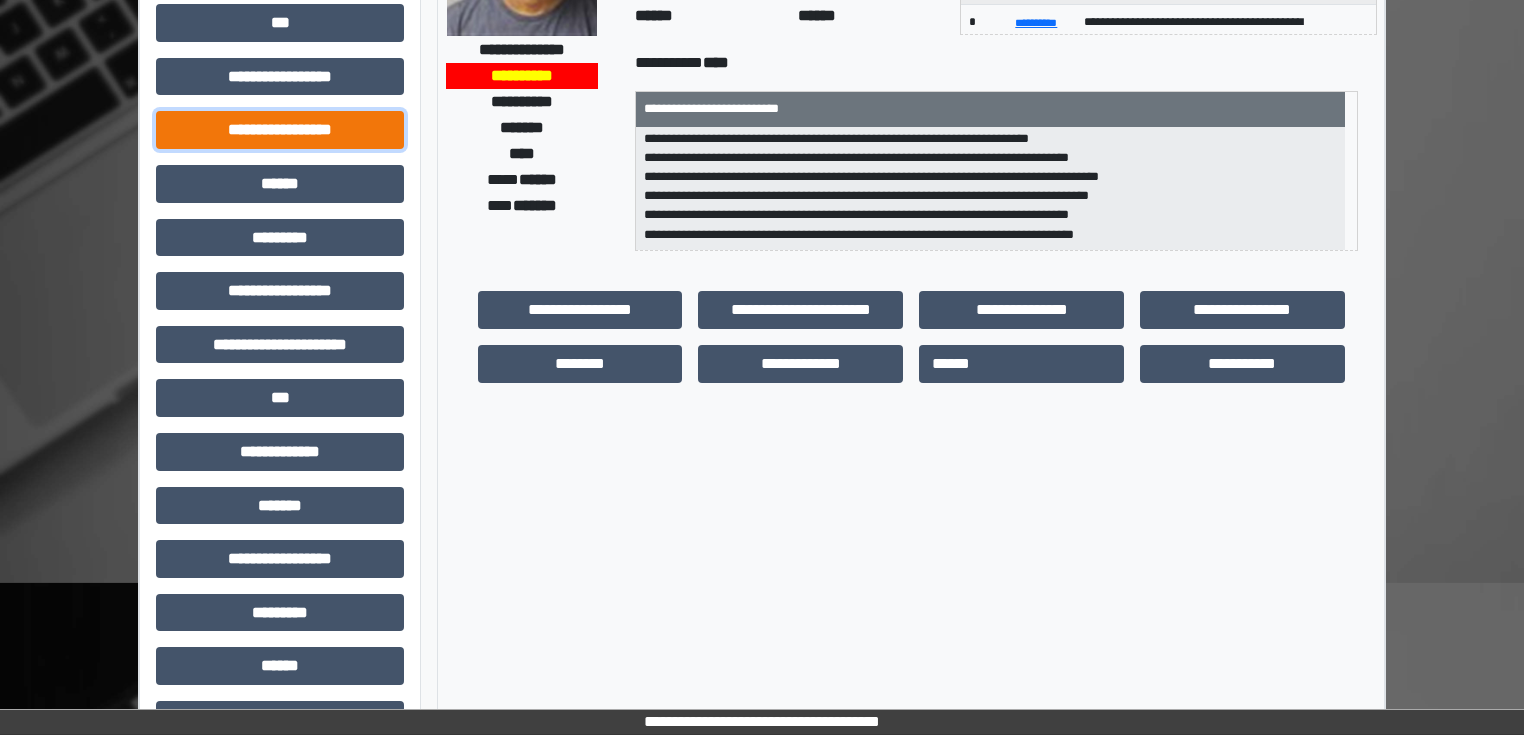 click on "**********" at bounding box center (280, 130) 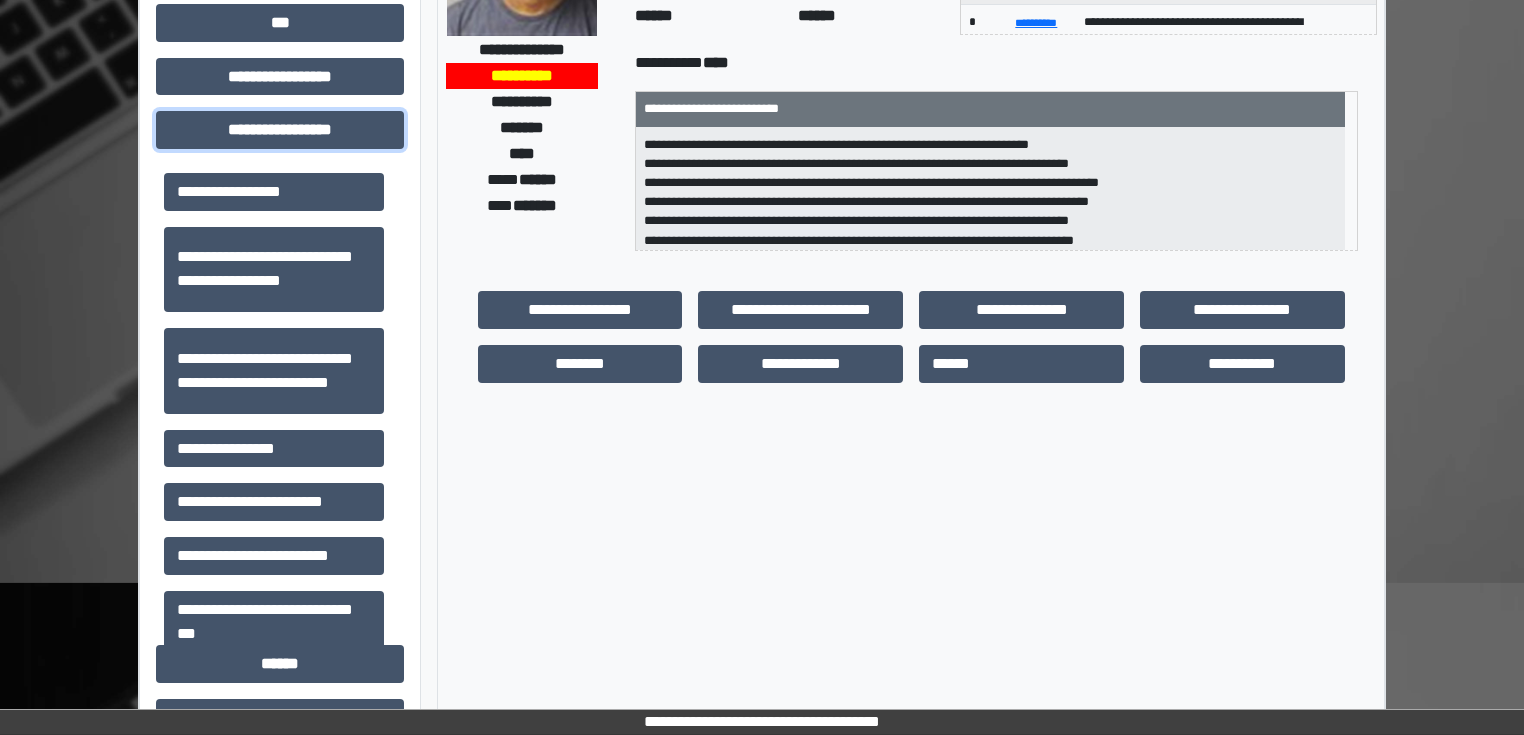 scroll, scrollTop: 0, scrollLeft: 0, axis: both 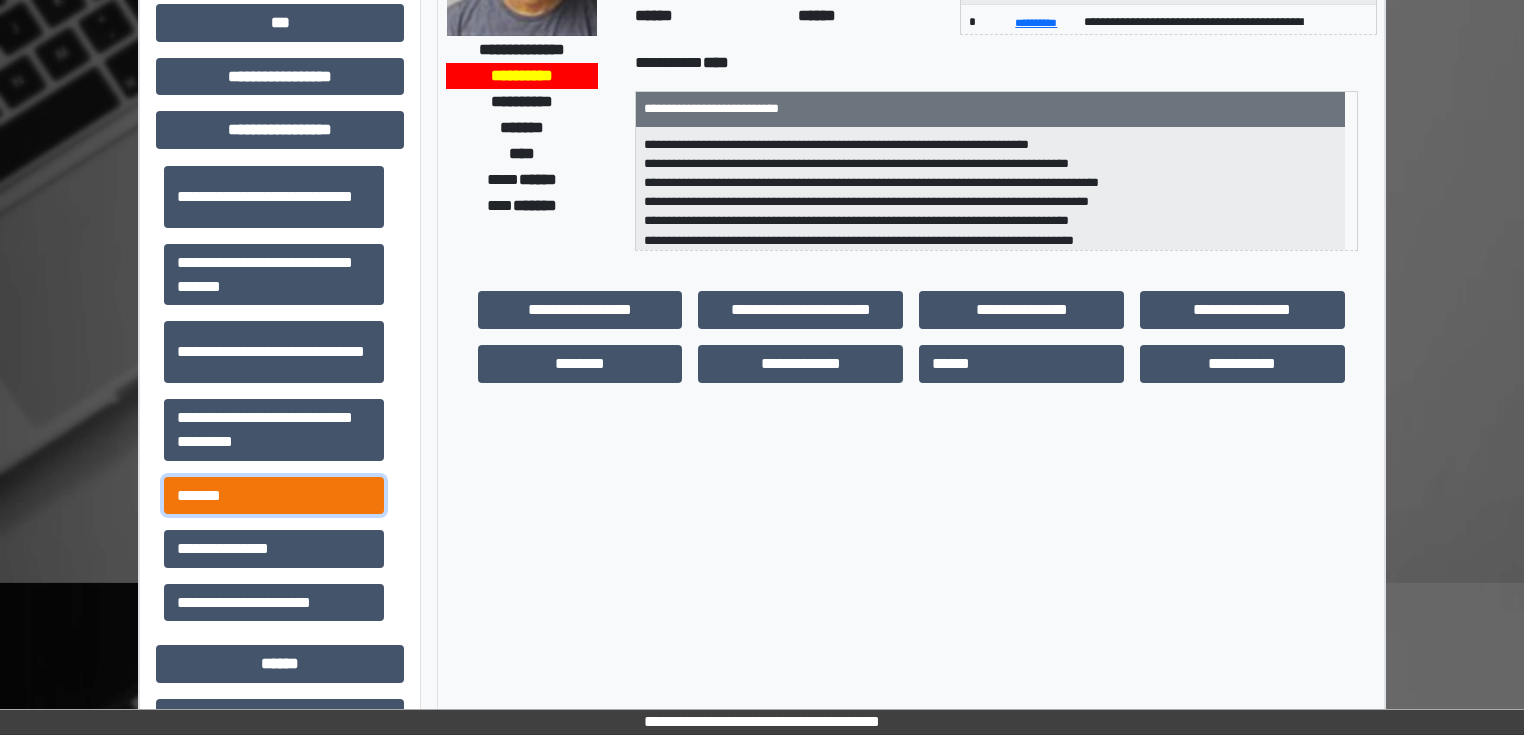 click on "*******" at bounding box center (274, 496) 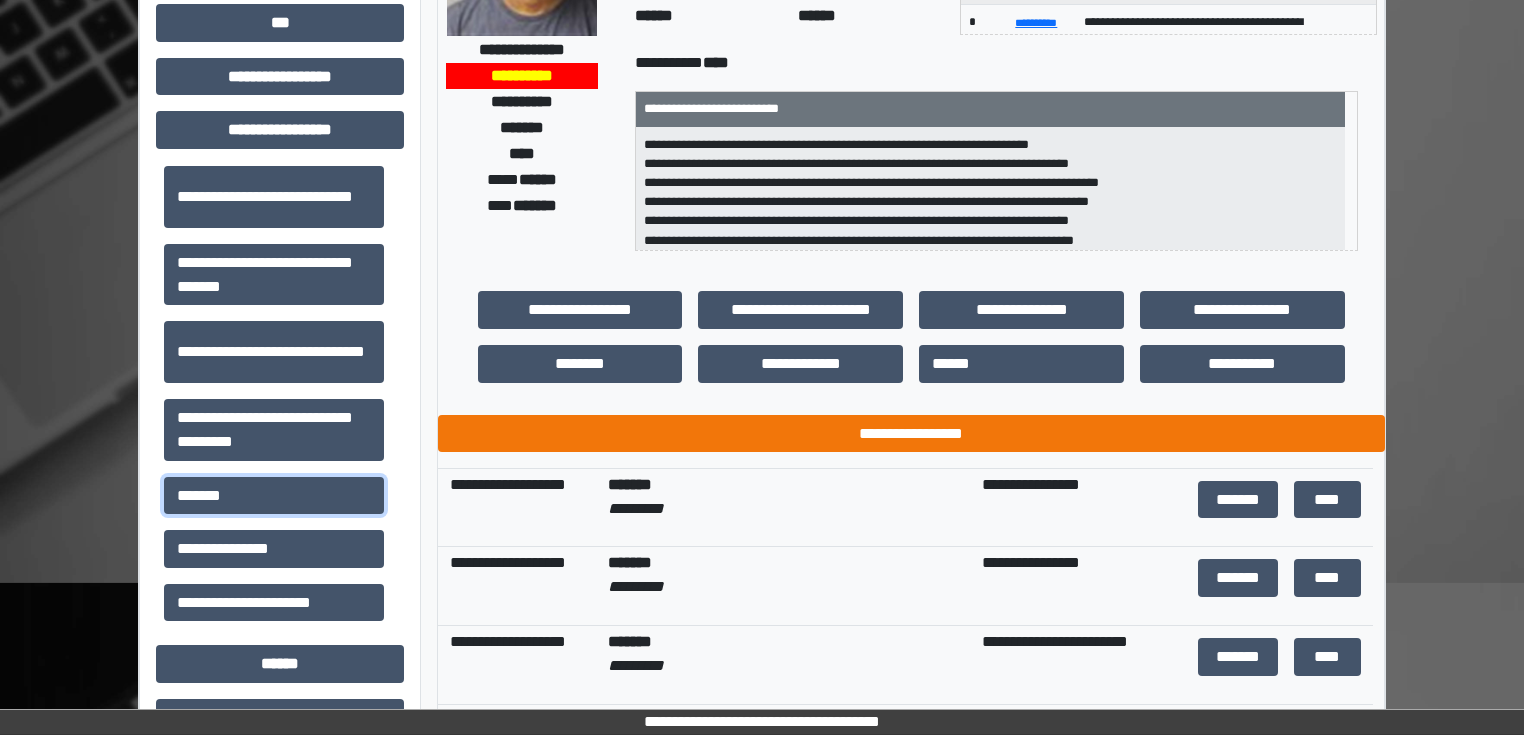 scroll, scrollTop: 0, scrollLeft: 0, axis: both 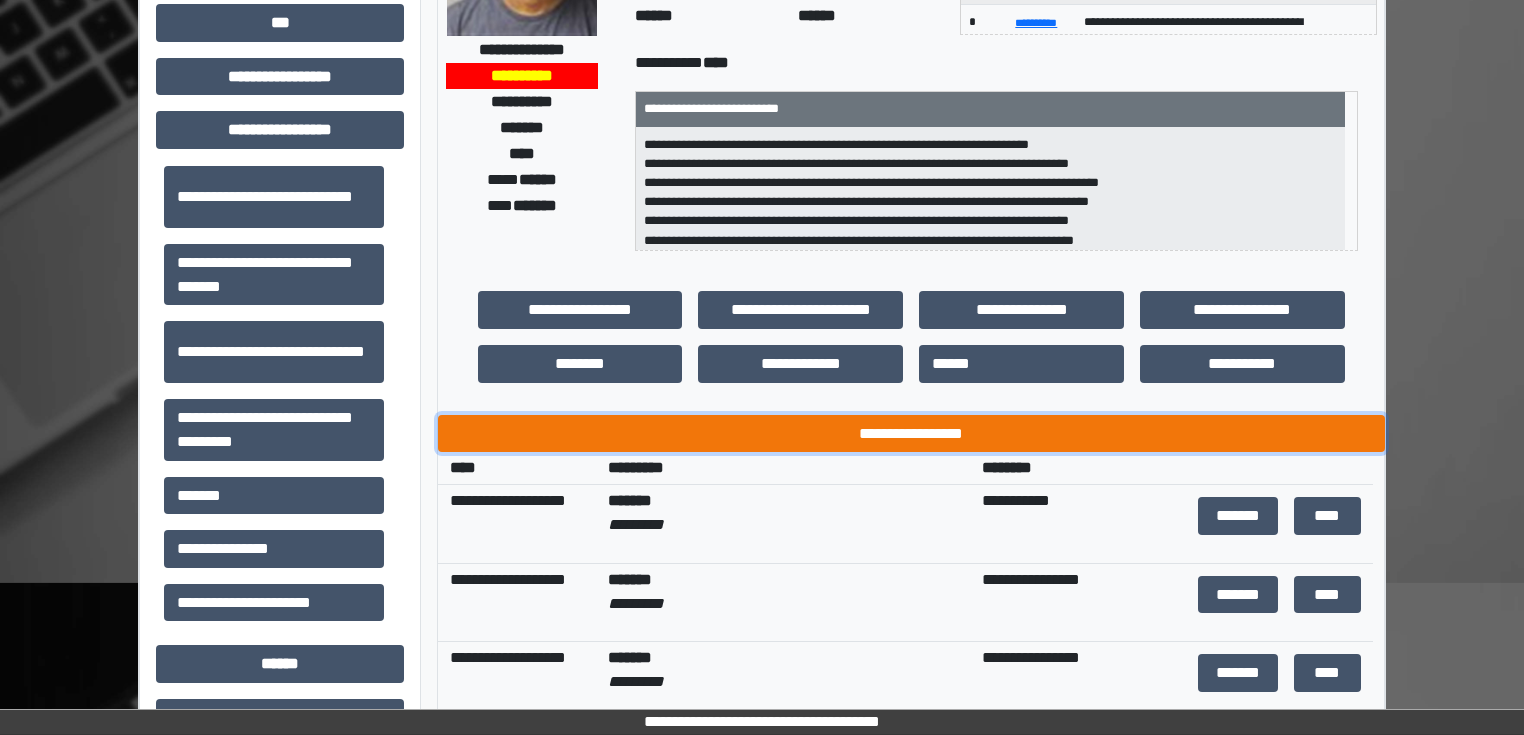 click on "**********" at bounding box center [911, 434] 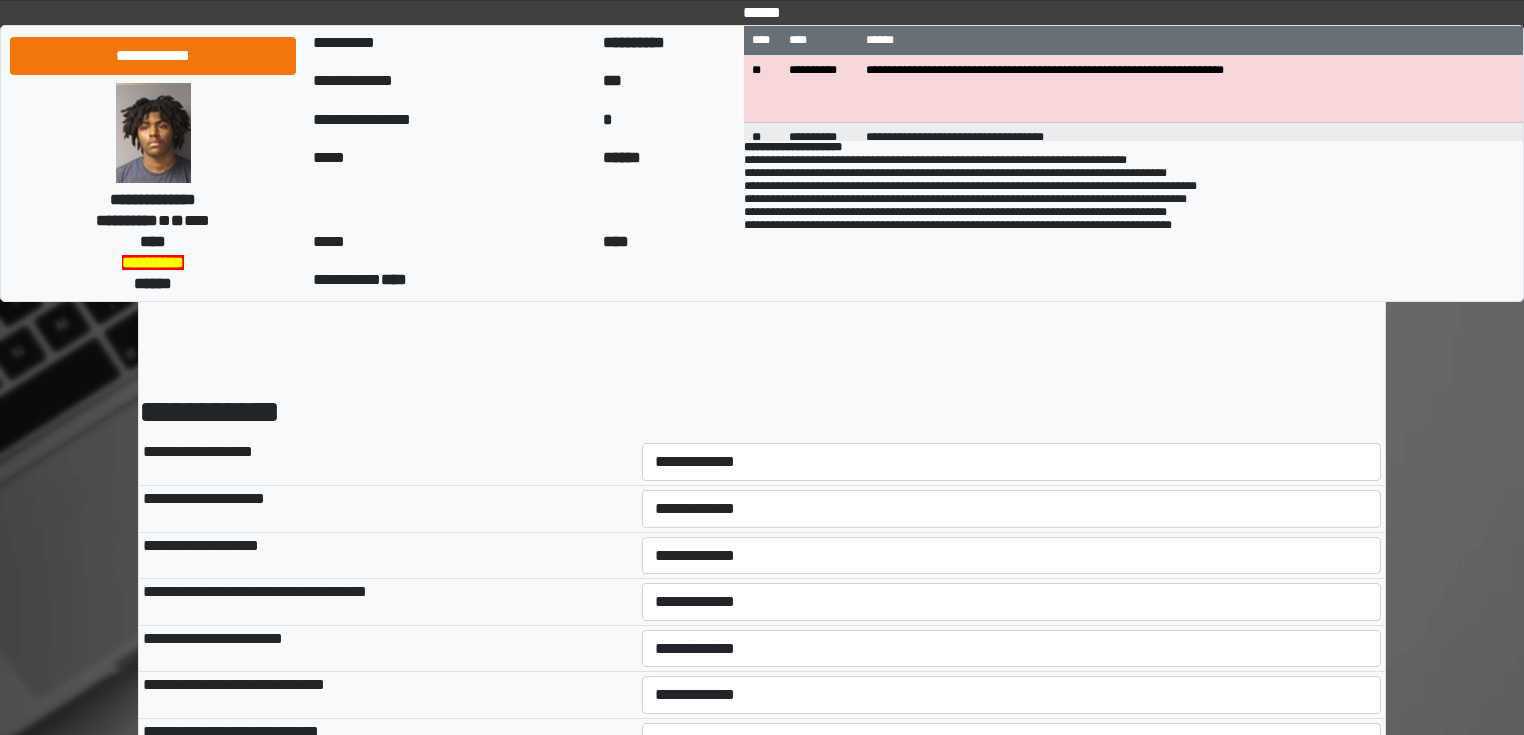 scroll, scrollTop: 0, scrollLeft: 0, axis: both 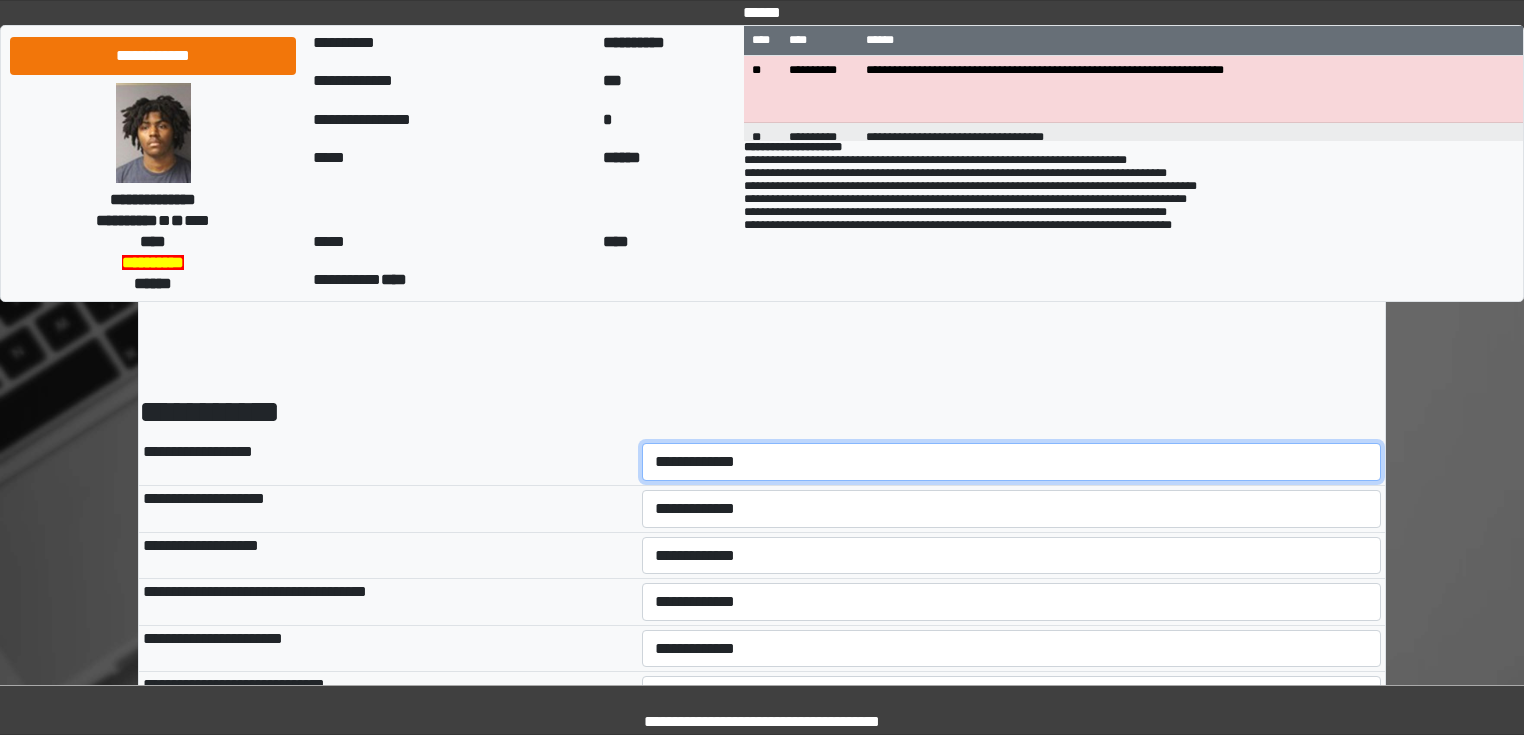 click on "**********" at bounding box center [1012, 462] 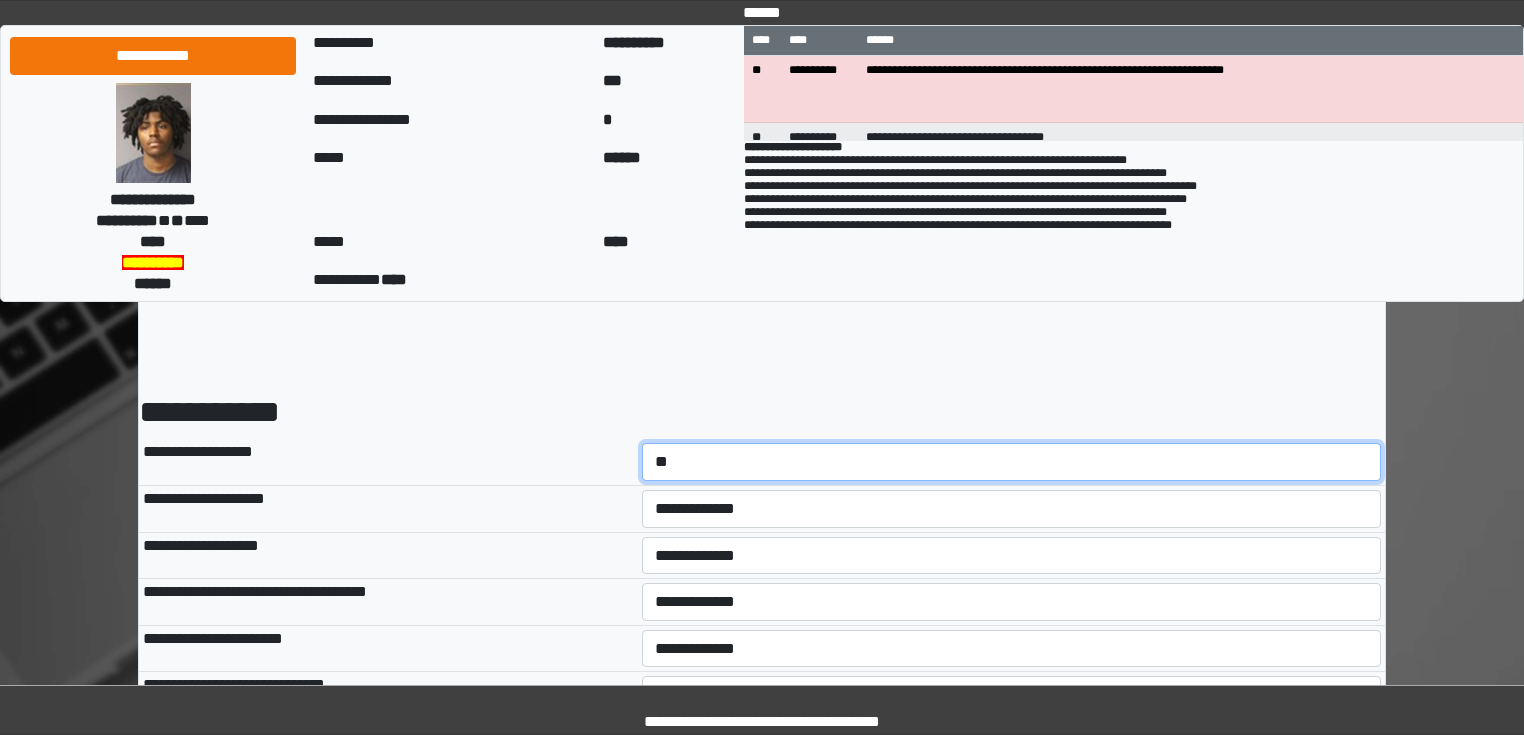 click on "**********" at bounding box center (1012, 462) 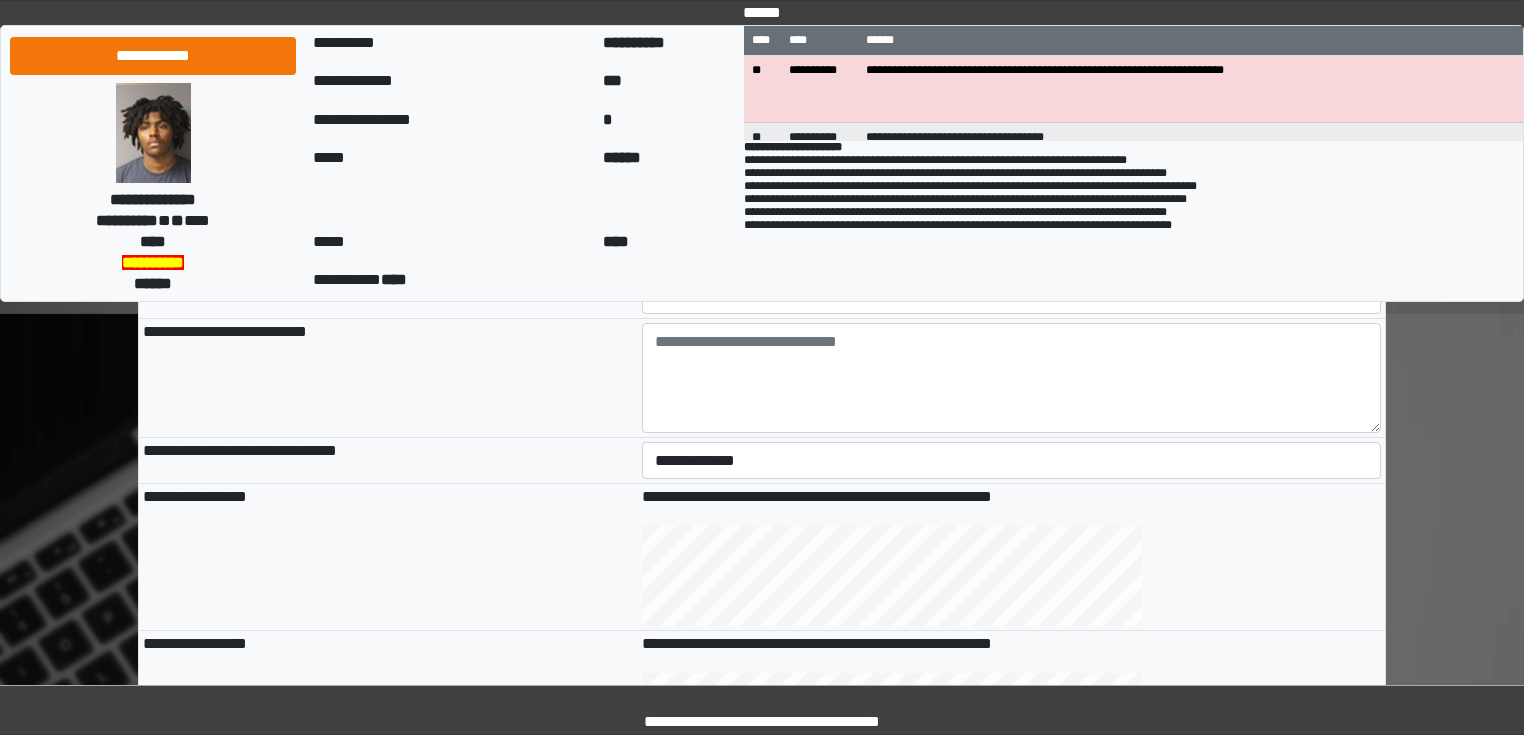 scroll, scrollTop: 480, scrollLeft: 0, axis: vertical 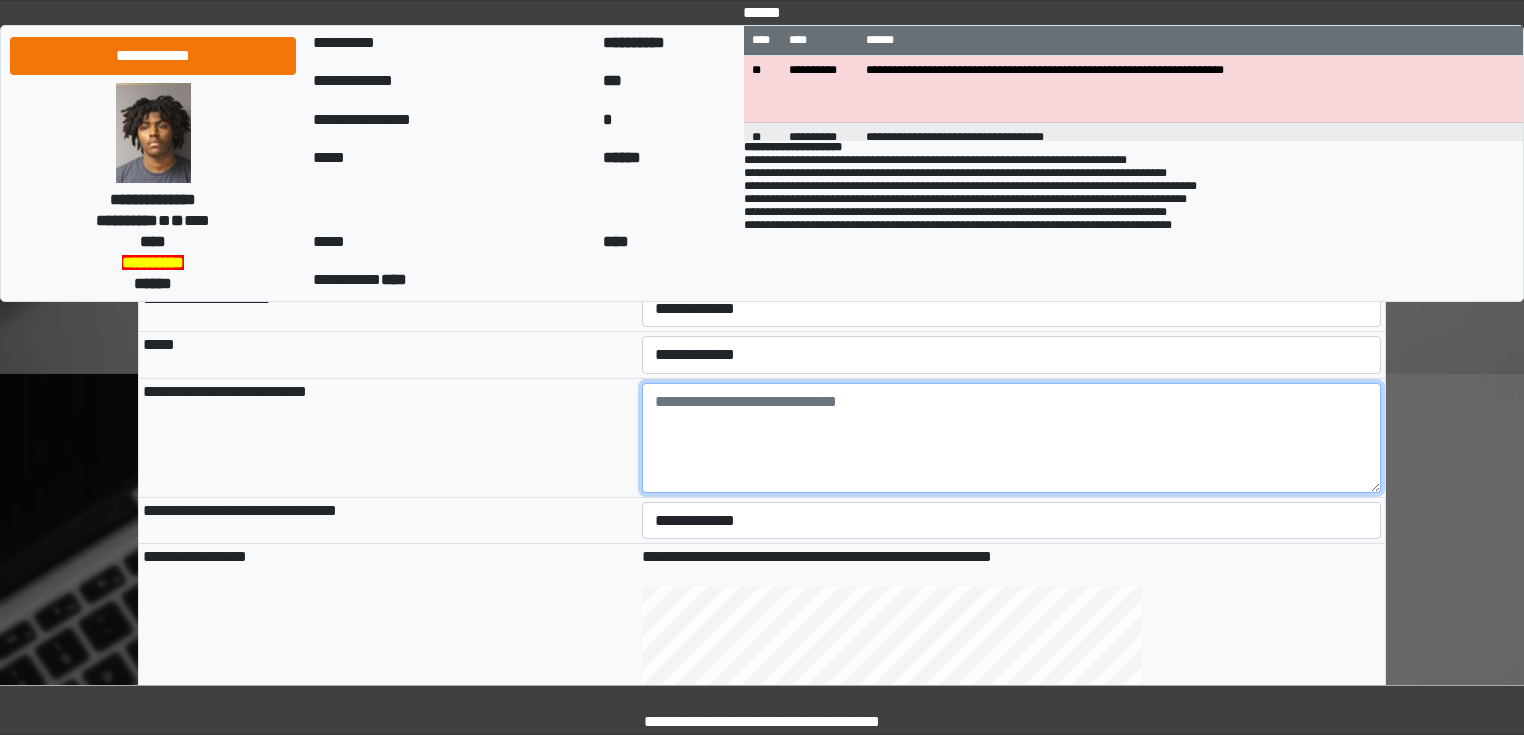 click at bounding box center [1012, 438] 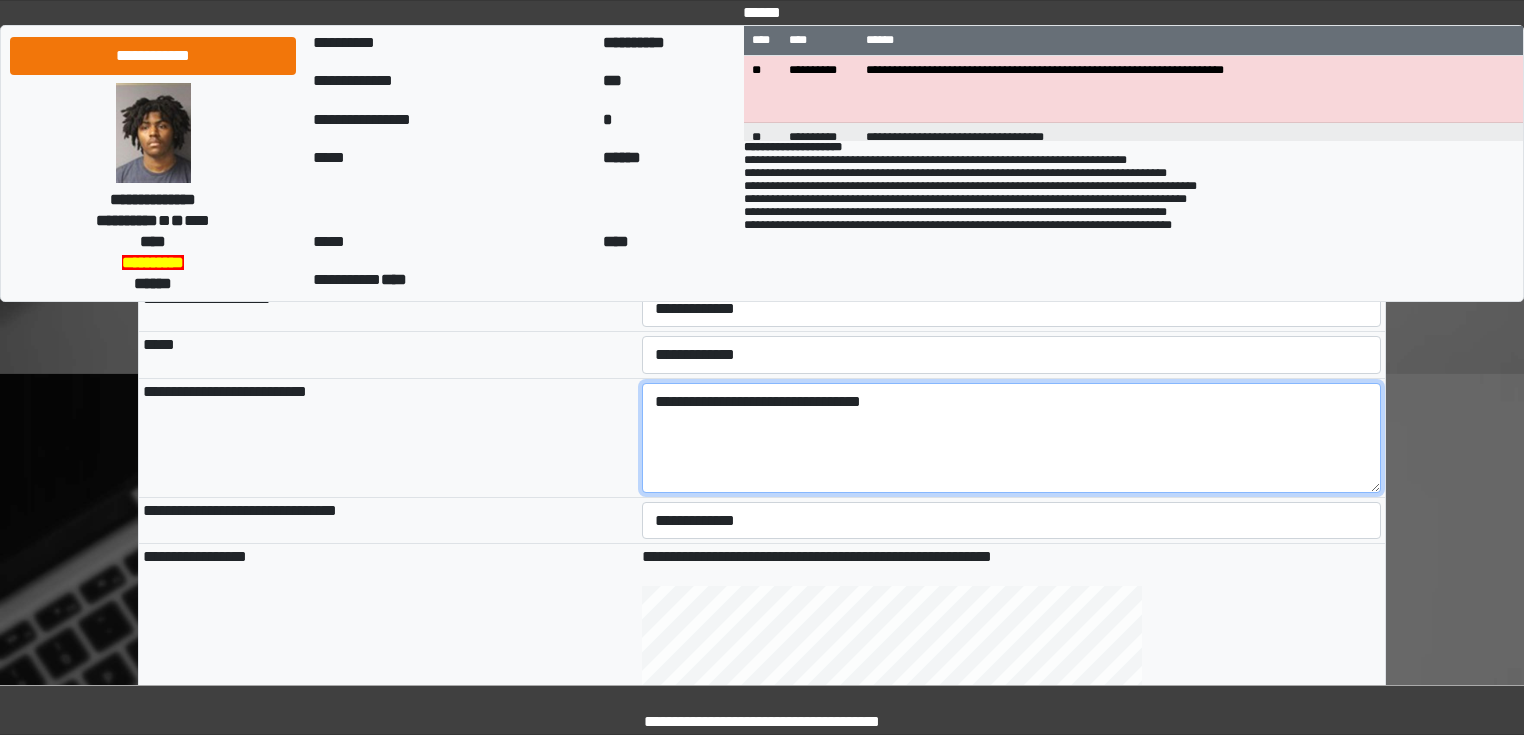 type on "**********" 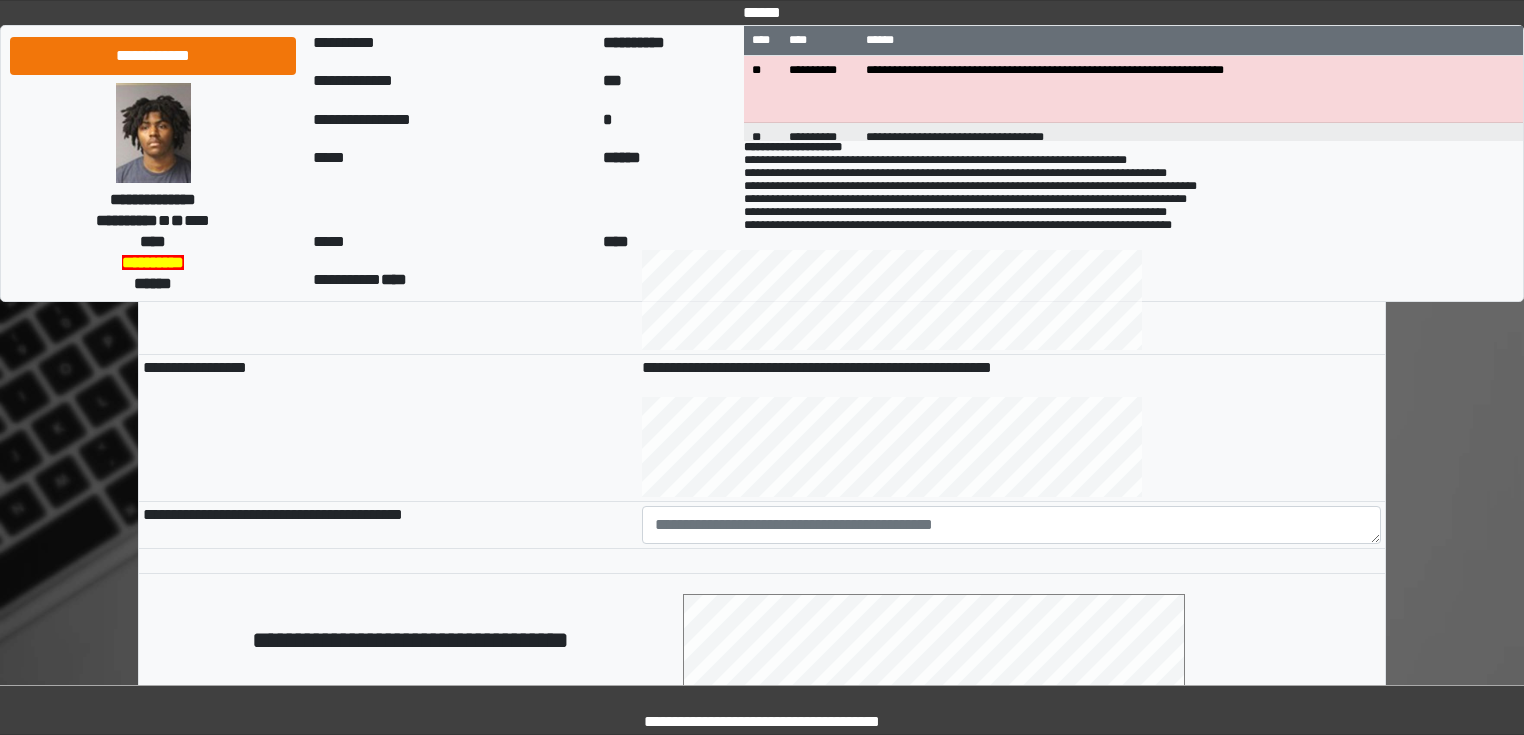 scroll, scrollTop: 800, scrollLeft: 0, axis: vertical 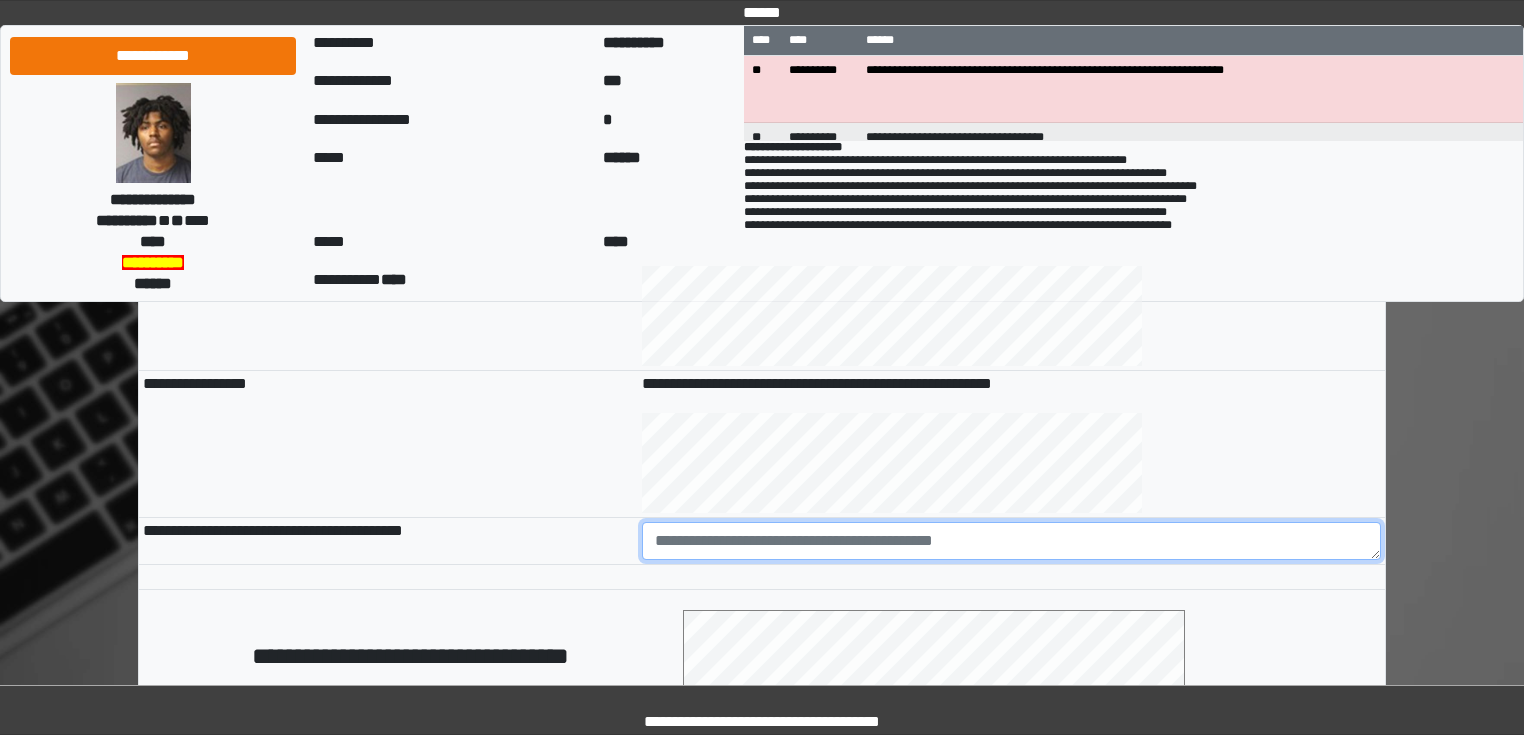 click at bounding box center (1012, 541) 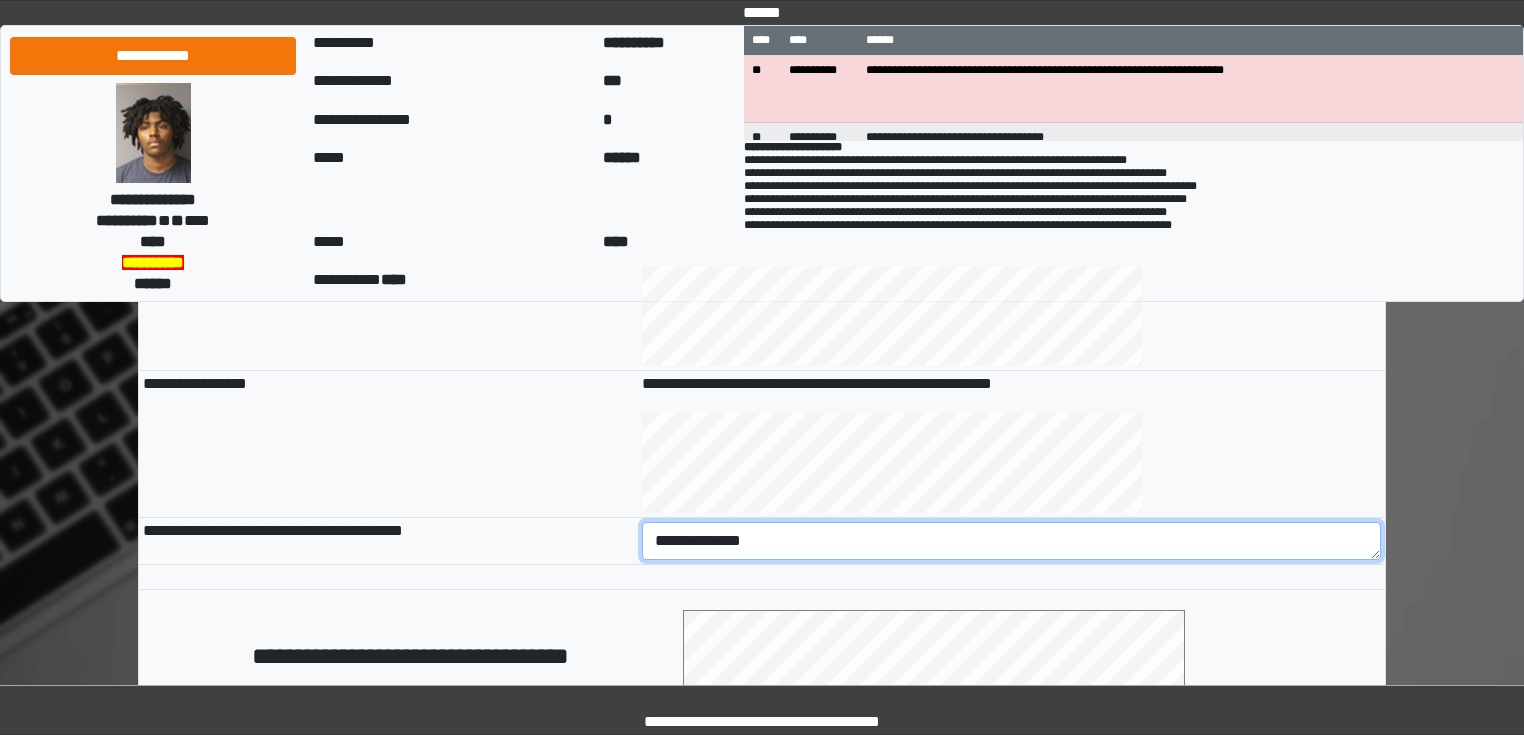 drag, startPoint x: 790, startPoint y: 536, endPoint x: 635, endPoint y: 532, distance: 155.0516 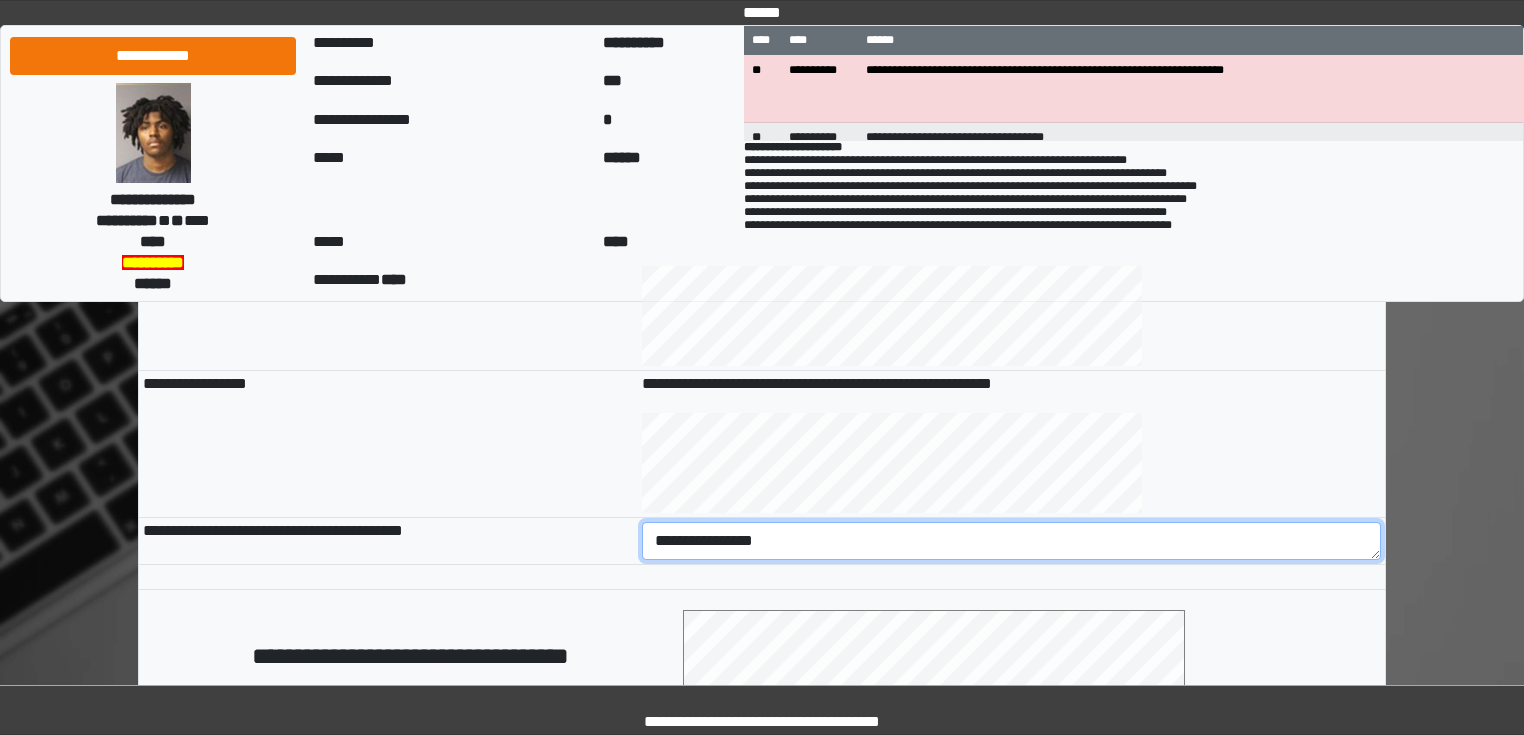 type on "**********" 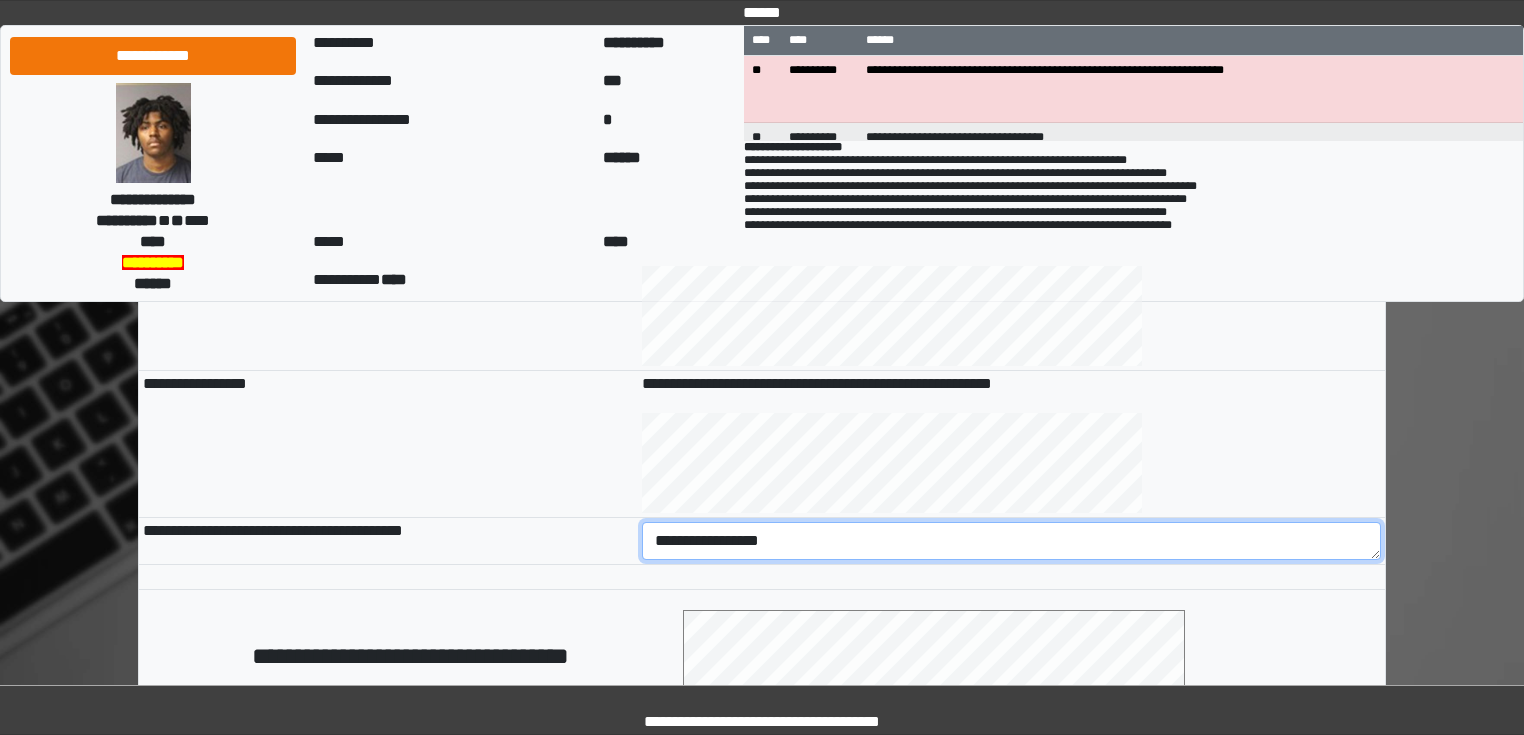 drag, startPoint x: 835, startPoint y: 539, endPoint x: 613, endPoint y: 542, distance: 222.02026 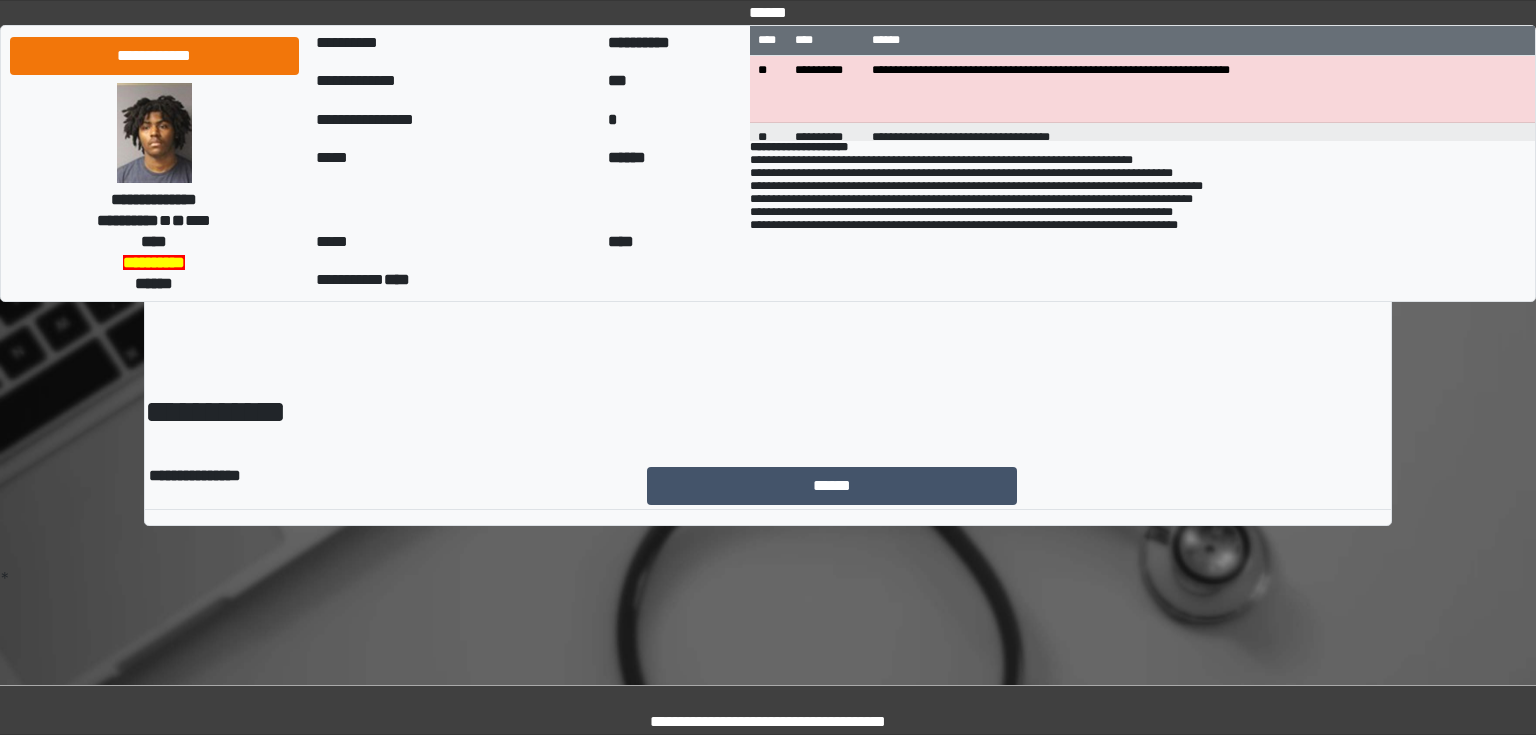 scroll, scrollTop: 0, scrollLeft: 0, axis: both 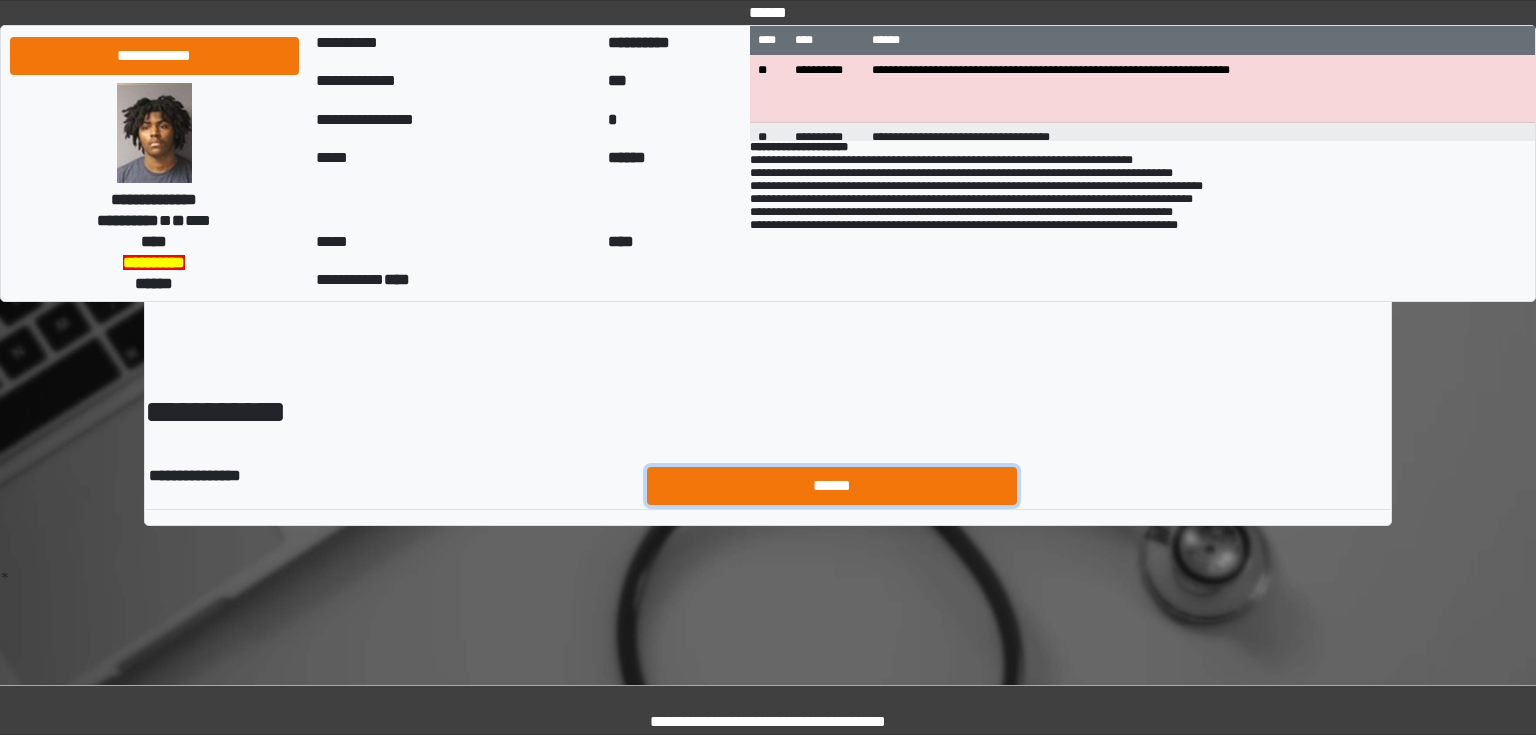 click on "******" at bounding box center [832, 486] 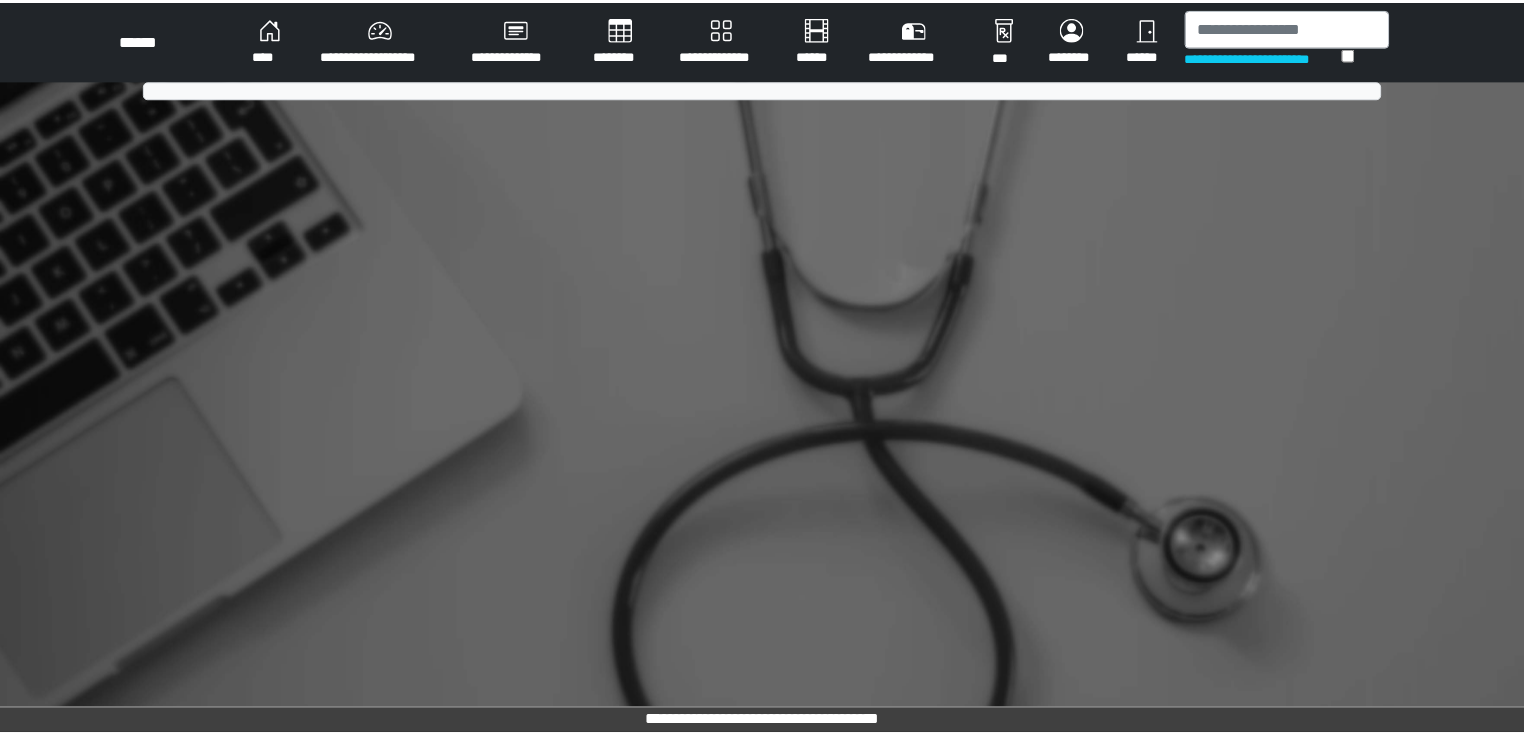 scroll, scrollTop: 0, scrollLeft: 0, axis: both 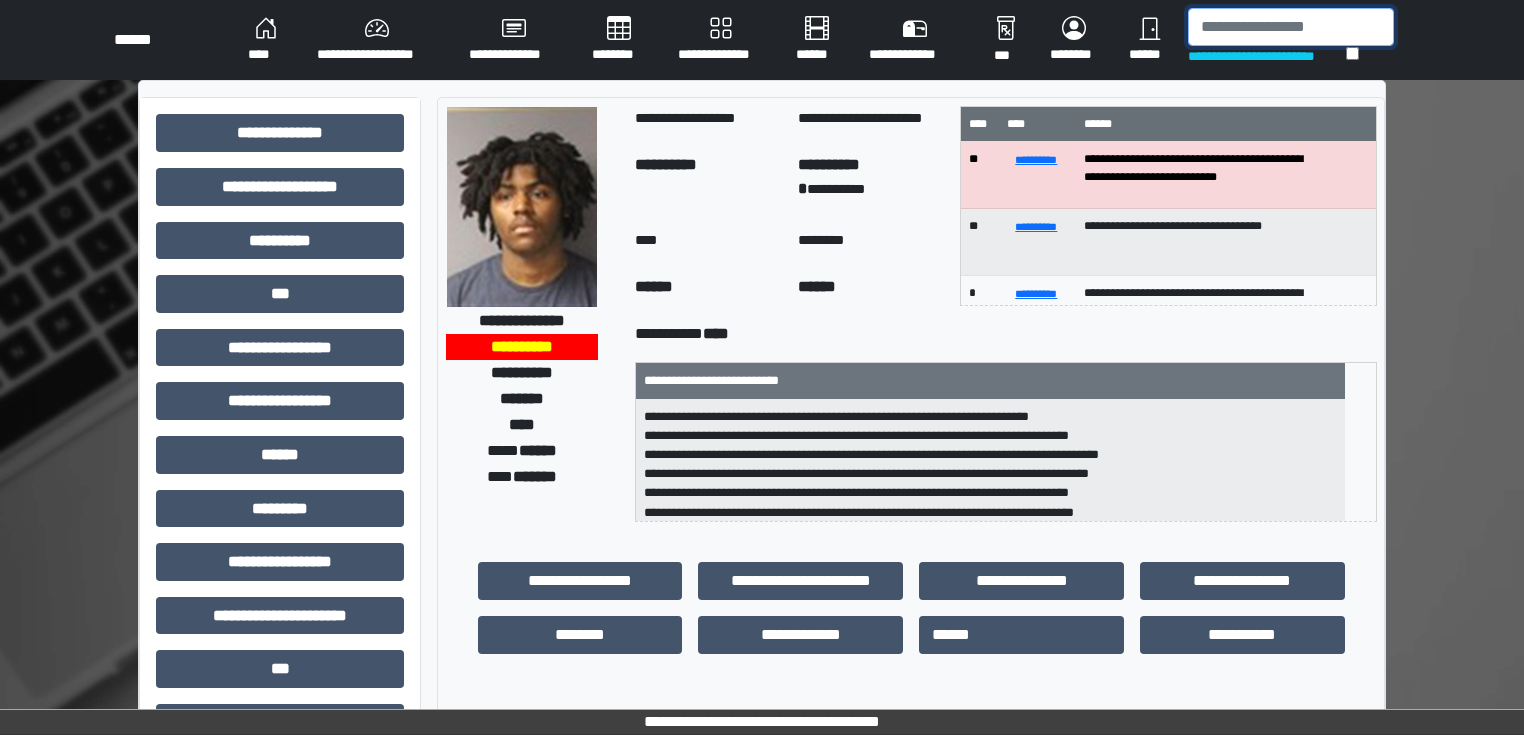 click at bounding box center (1291, 27) 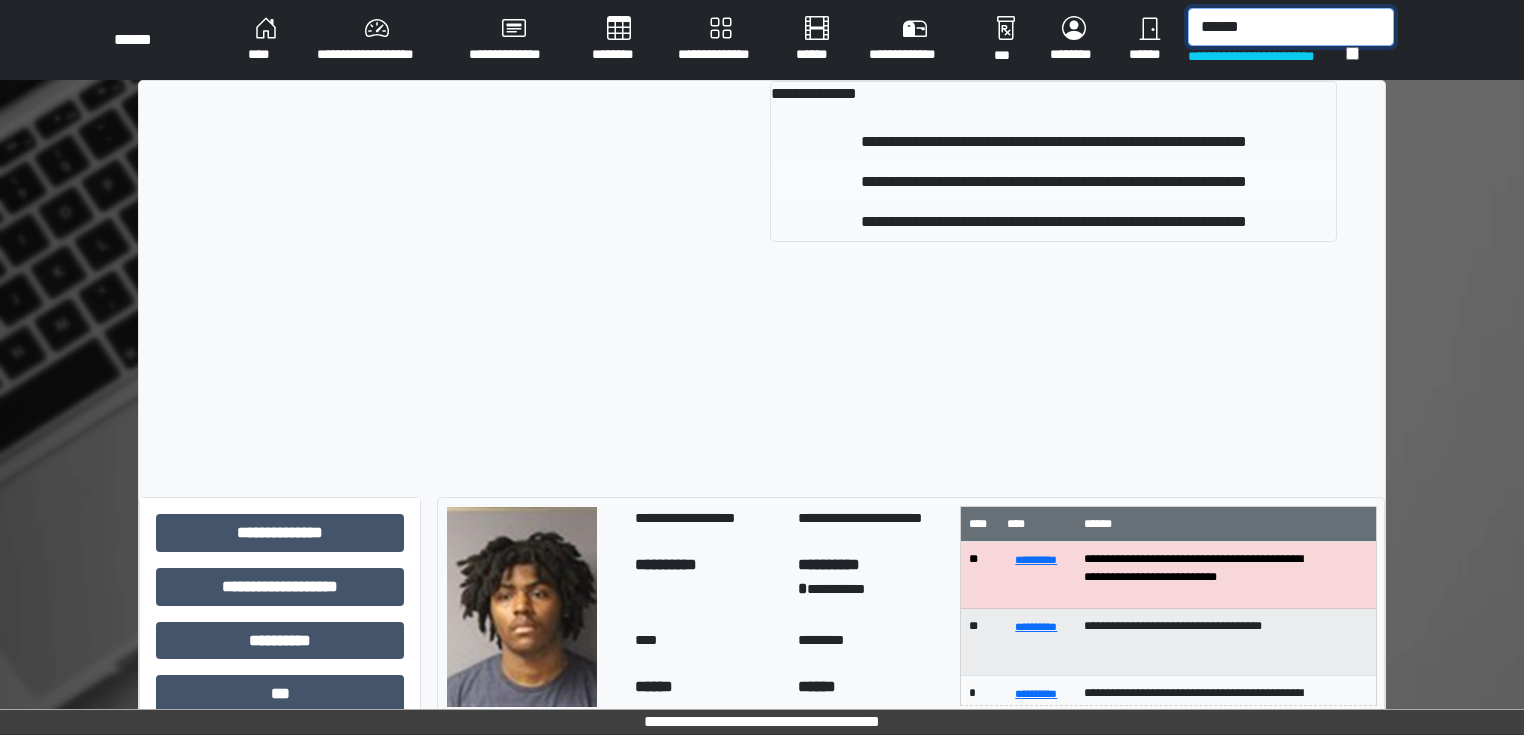 type on "******" 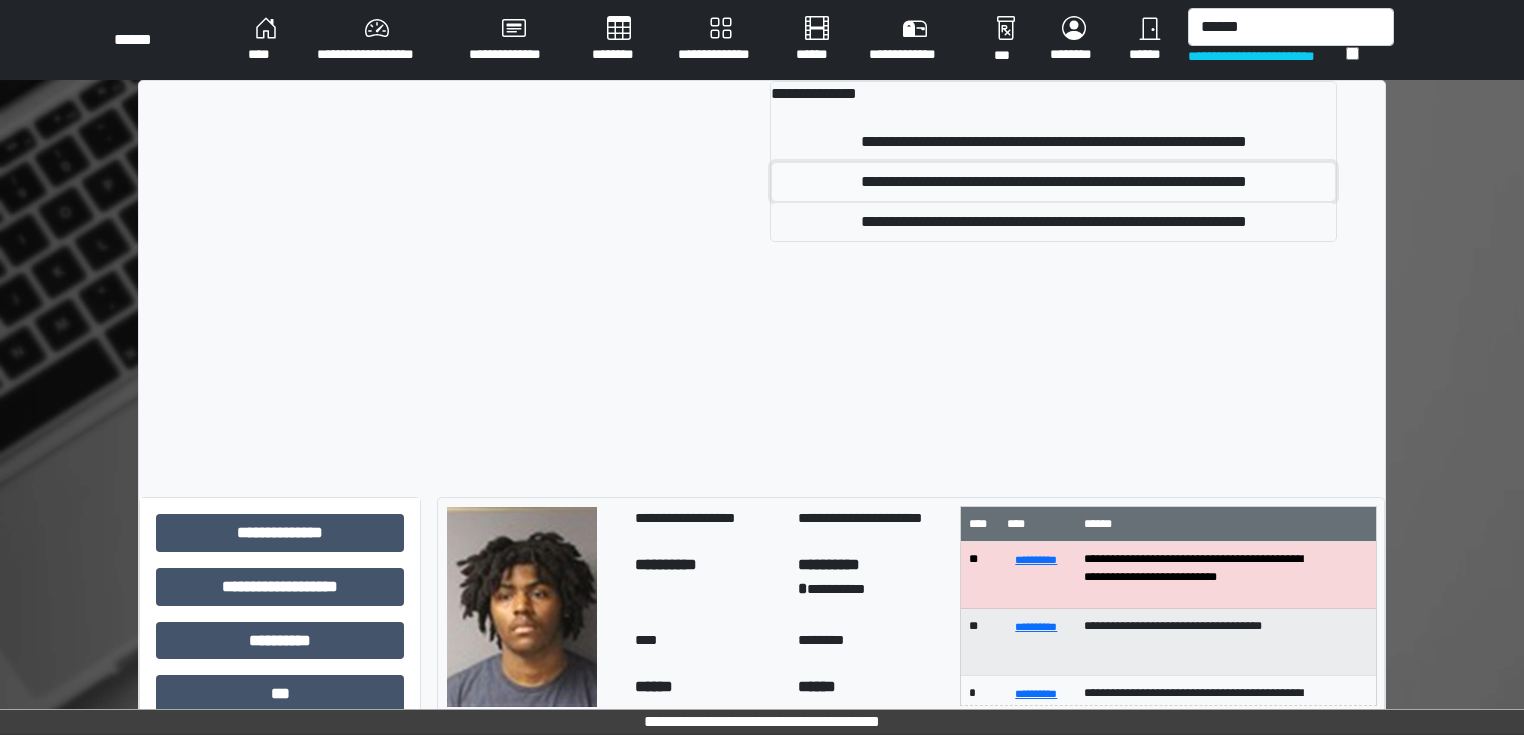 drag, startPoint x: 948, startPoint y: 181, endPoint x: 937, endPoint y: 182, distance: 11.045361 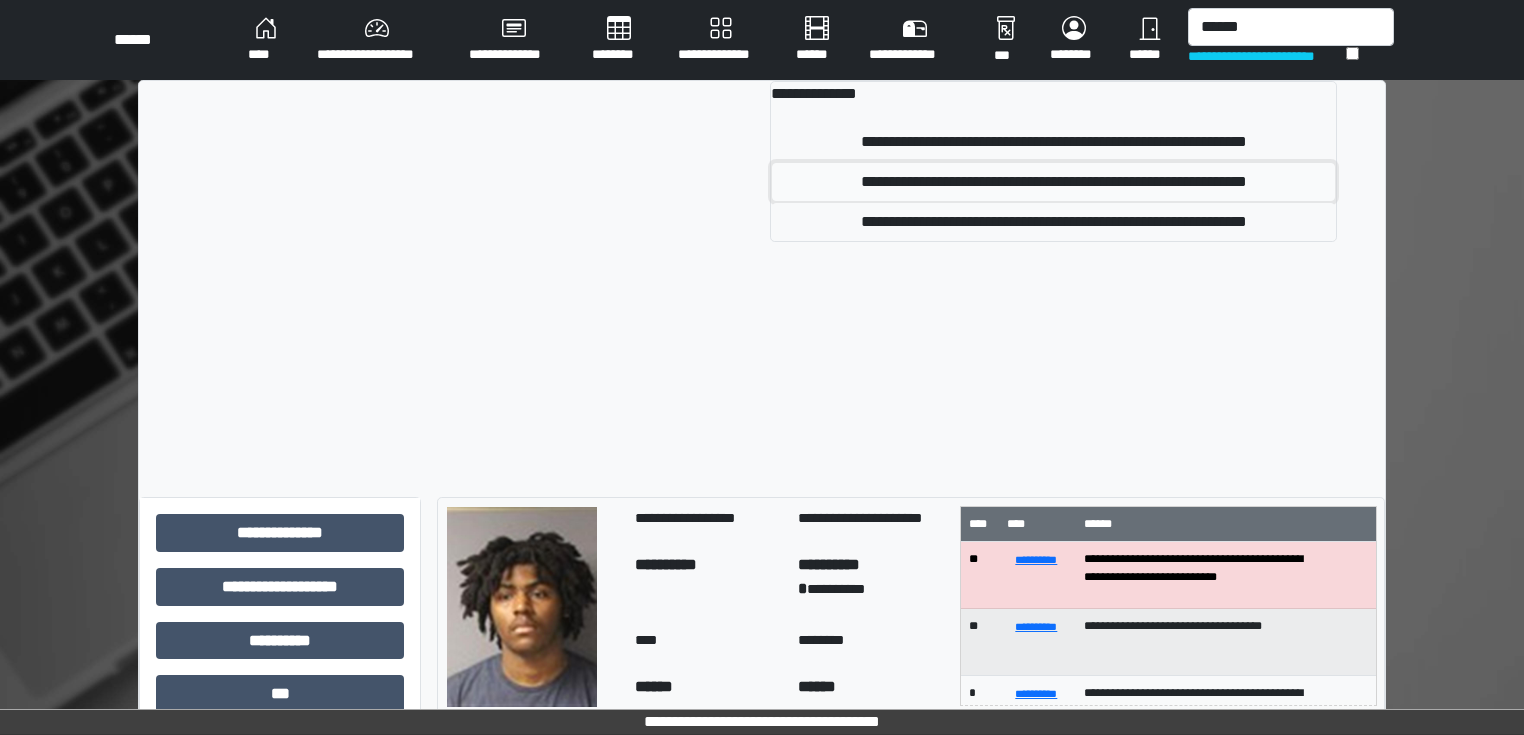 click on "**********" at bounding box center (1053, 182) 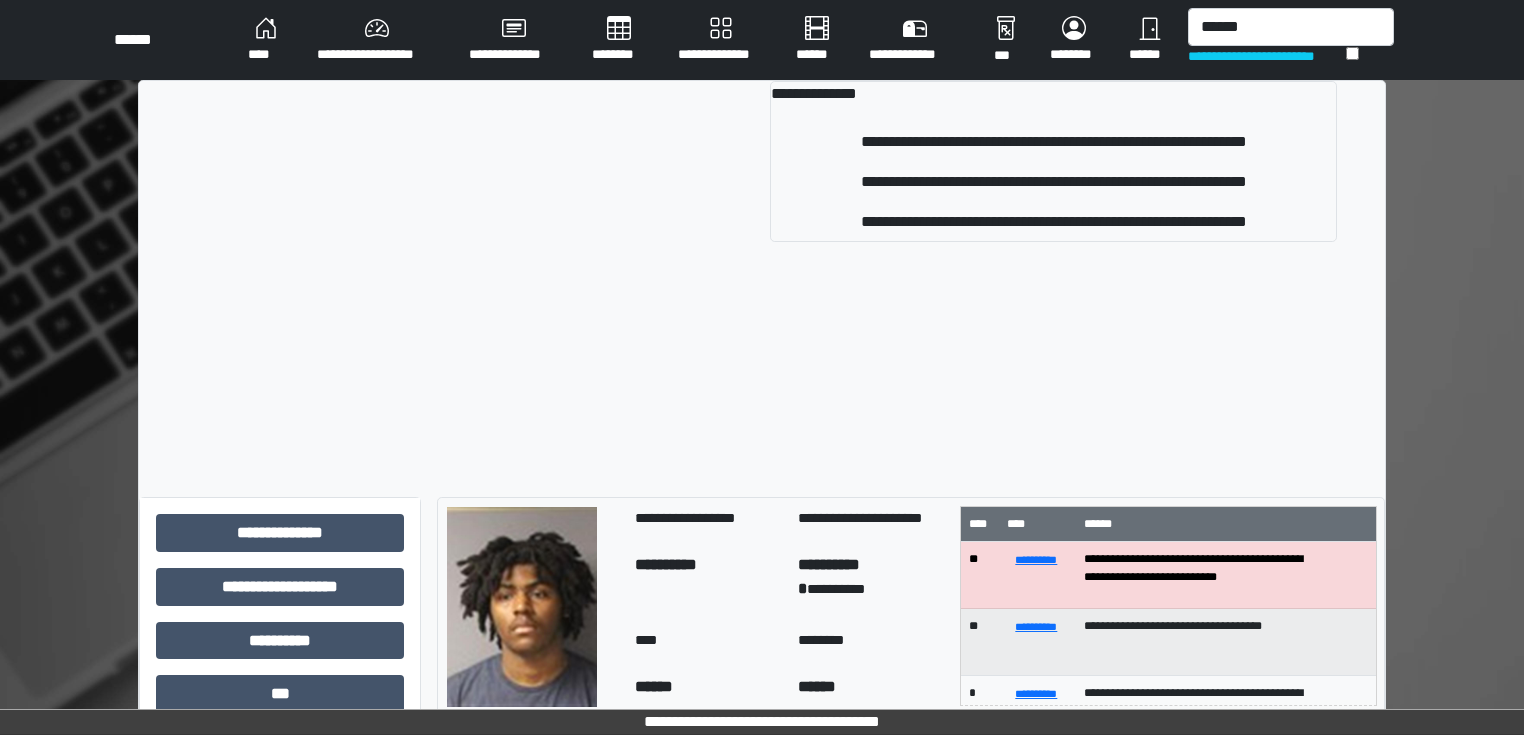 type 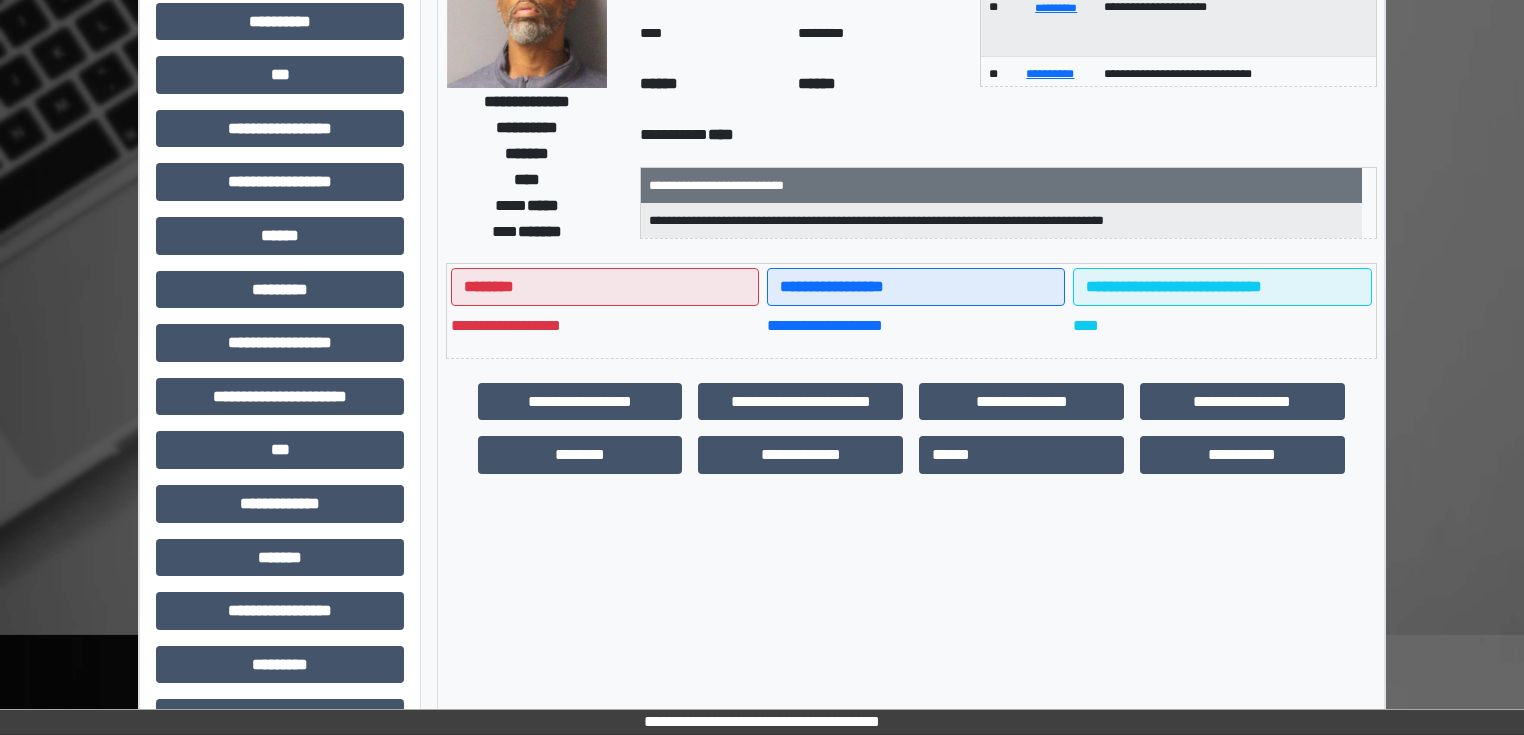 scroll, scrollTop: 191, scrollLeft: 0, axis: vertical 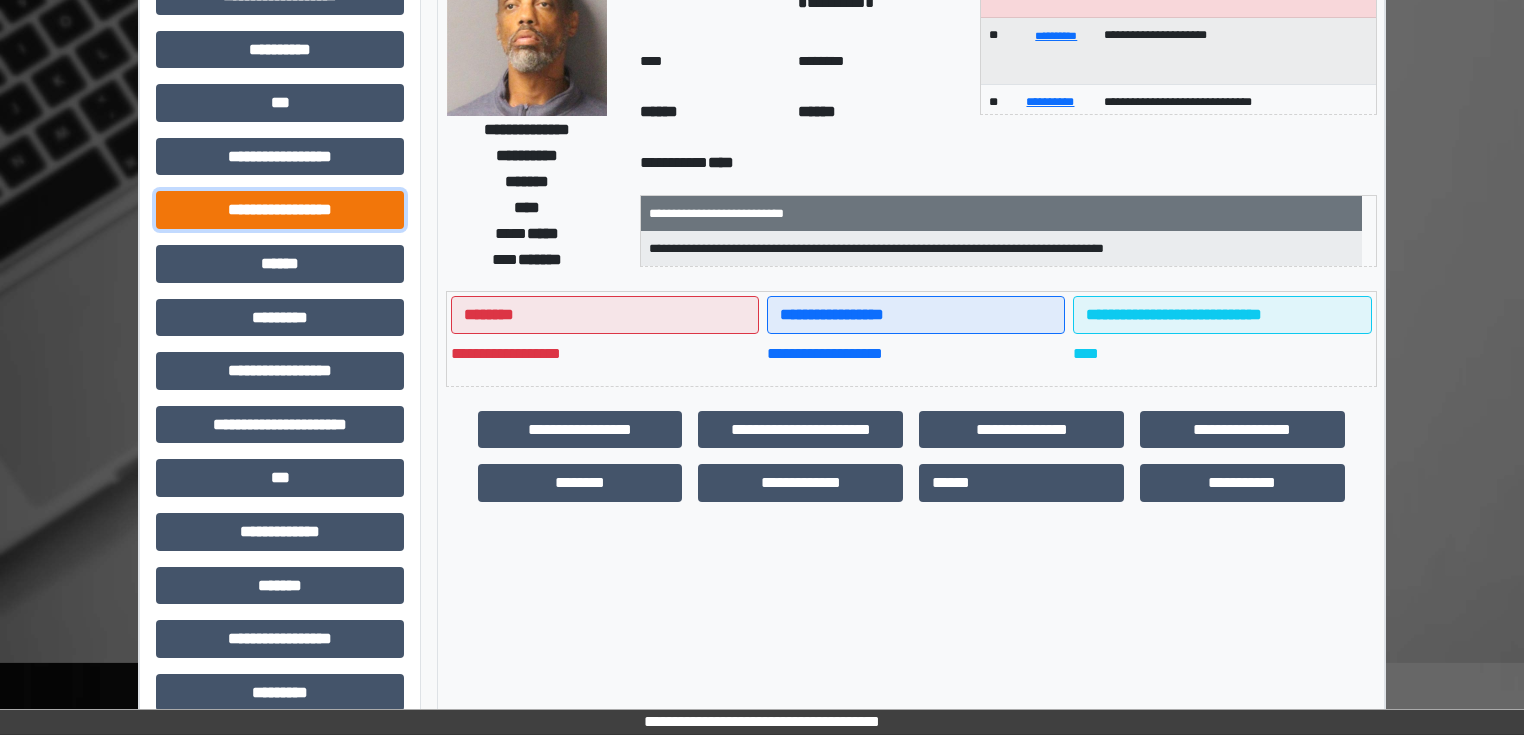 click on "**********" at bounding box center [280, 210] 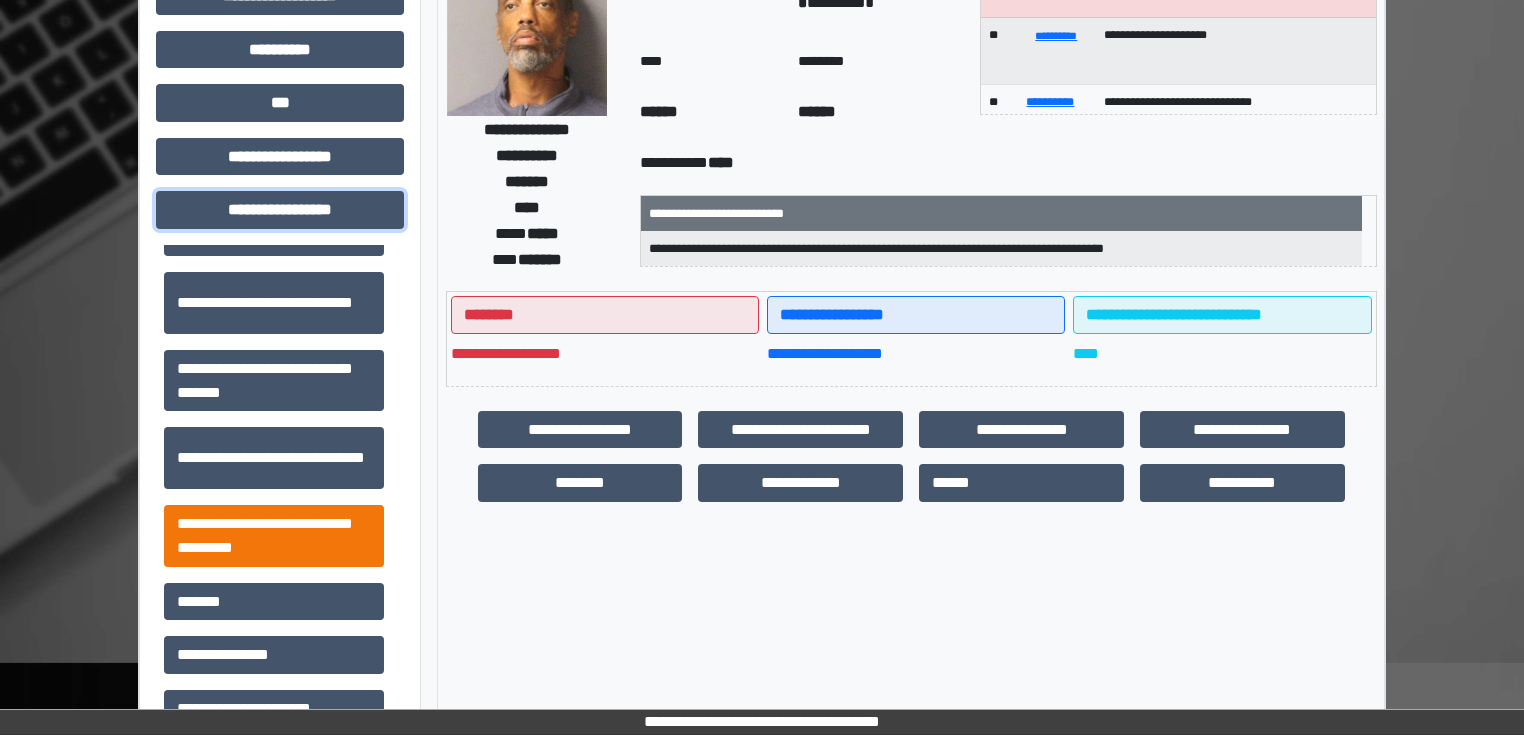 scroll, scrollTop: 1313, scrollLeft: 0, axis: vertical 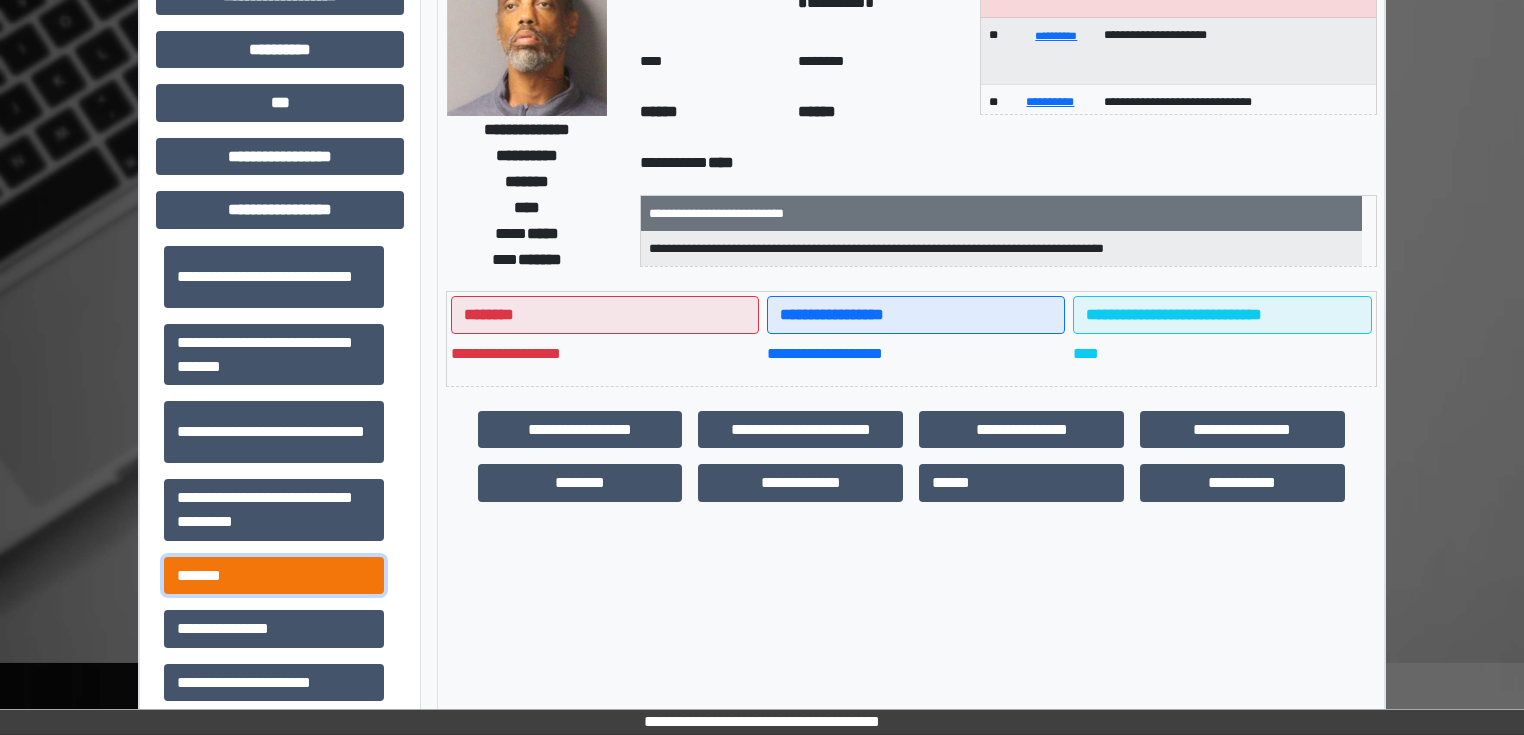 click on "*******" at bounding box center [274, 576] 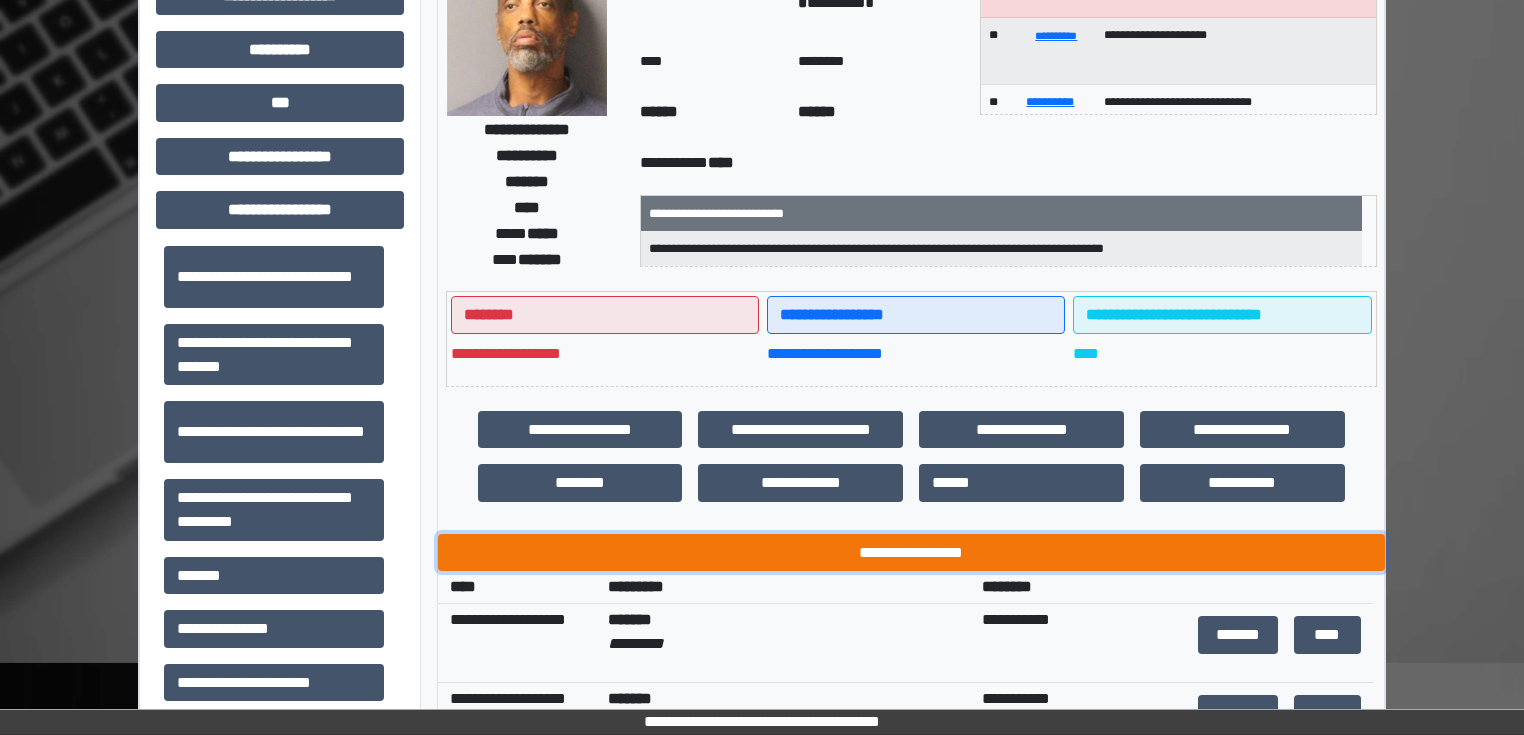 click on "**********" at bounding box center (911, 553) 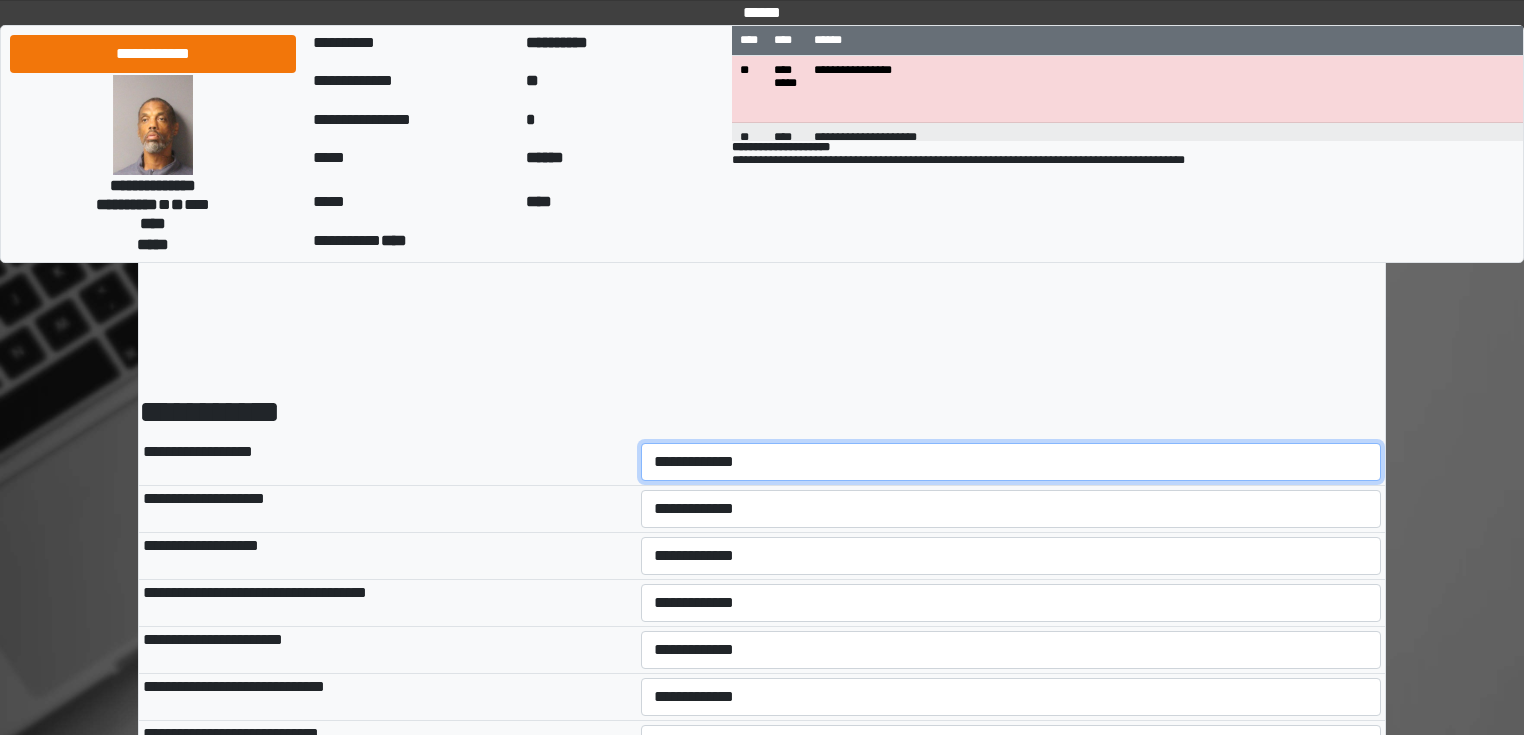 click on "**********" at bounding box center [1011, 462] 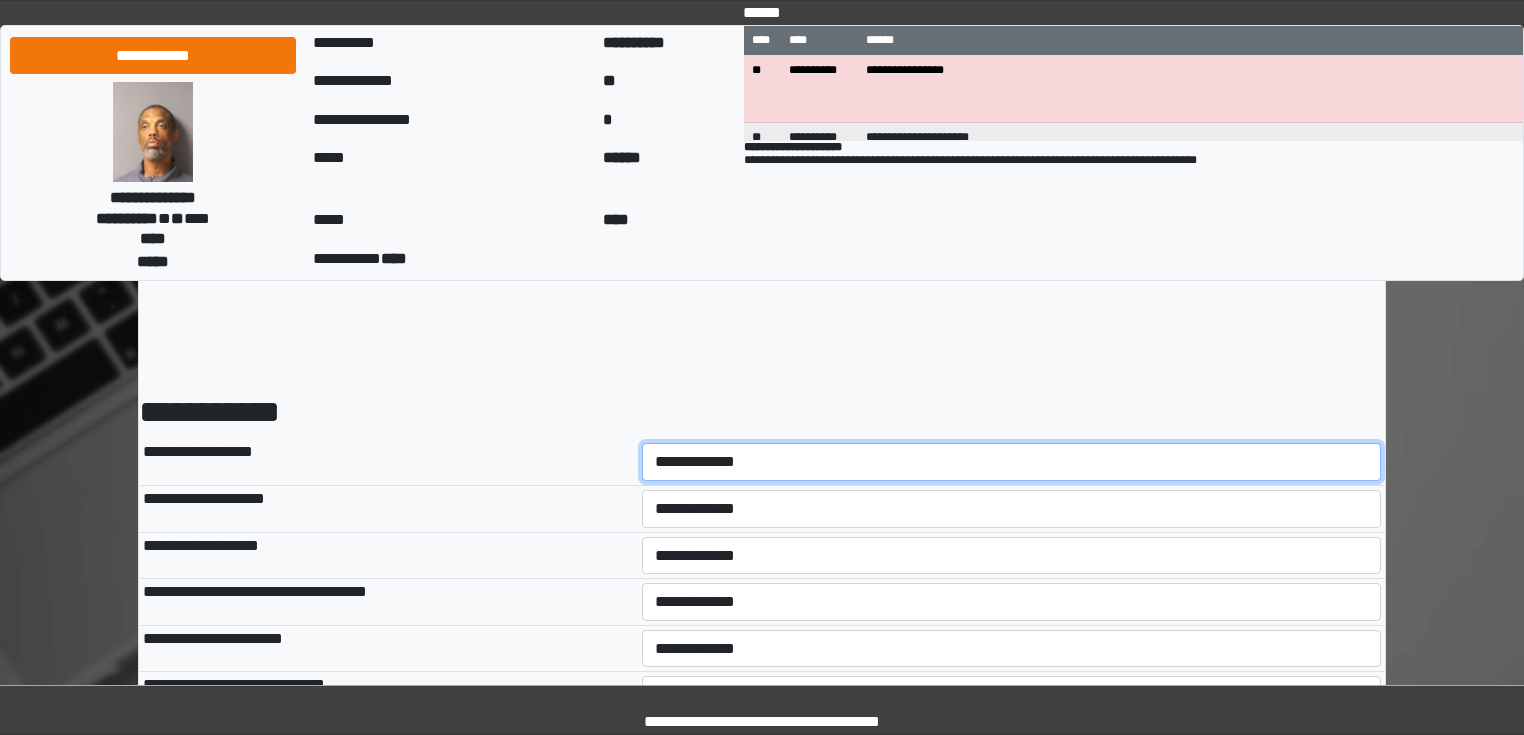 scroll, scrollTop: 0, scrollLeft: 0, axis: both 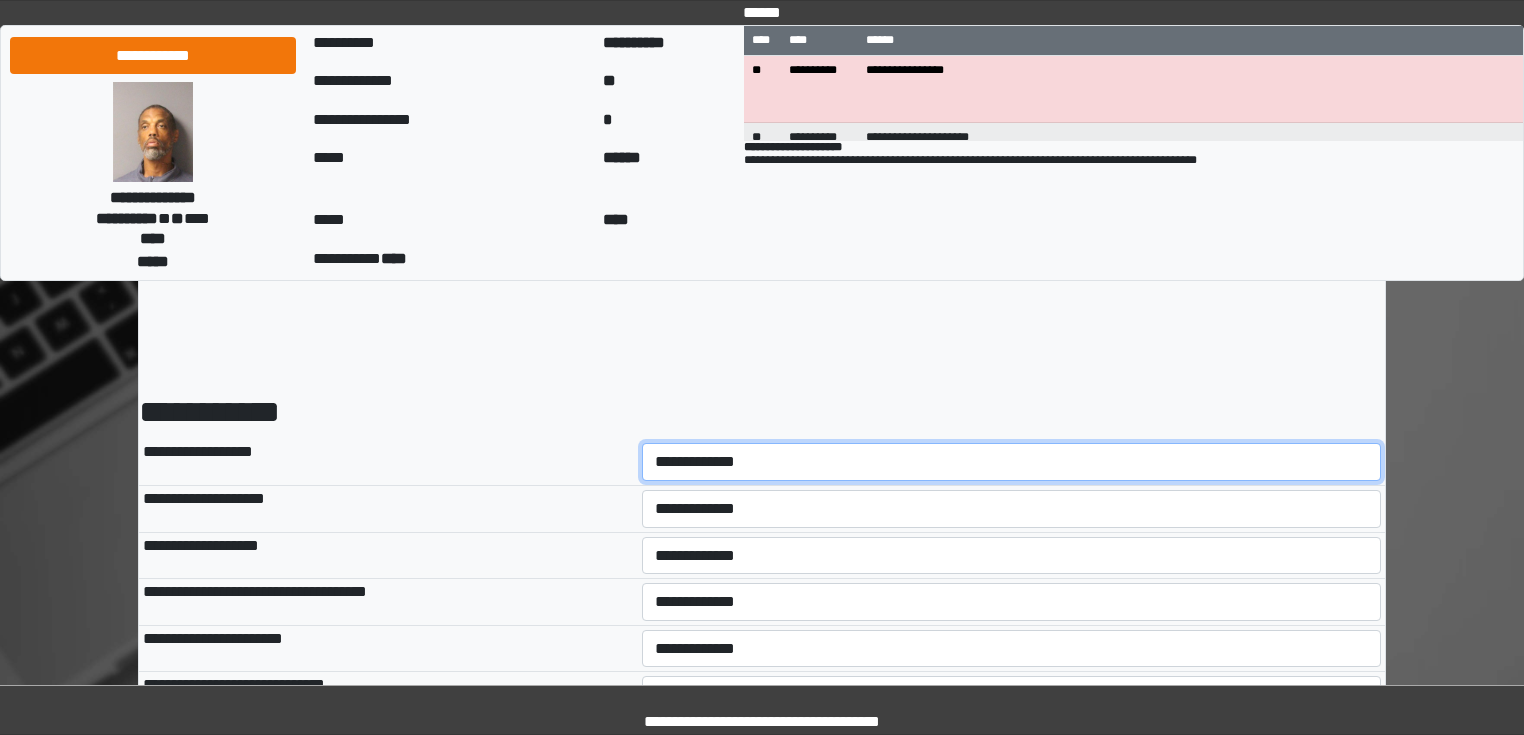 click on "**********" at bounding box center (1012, 462) 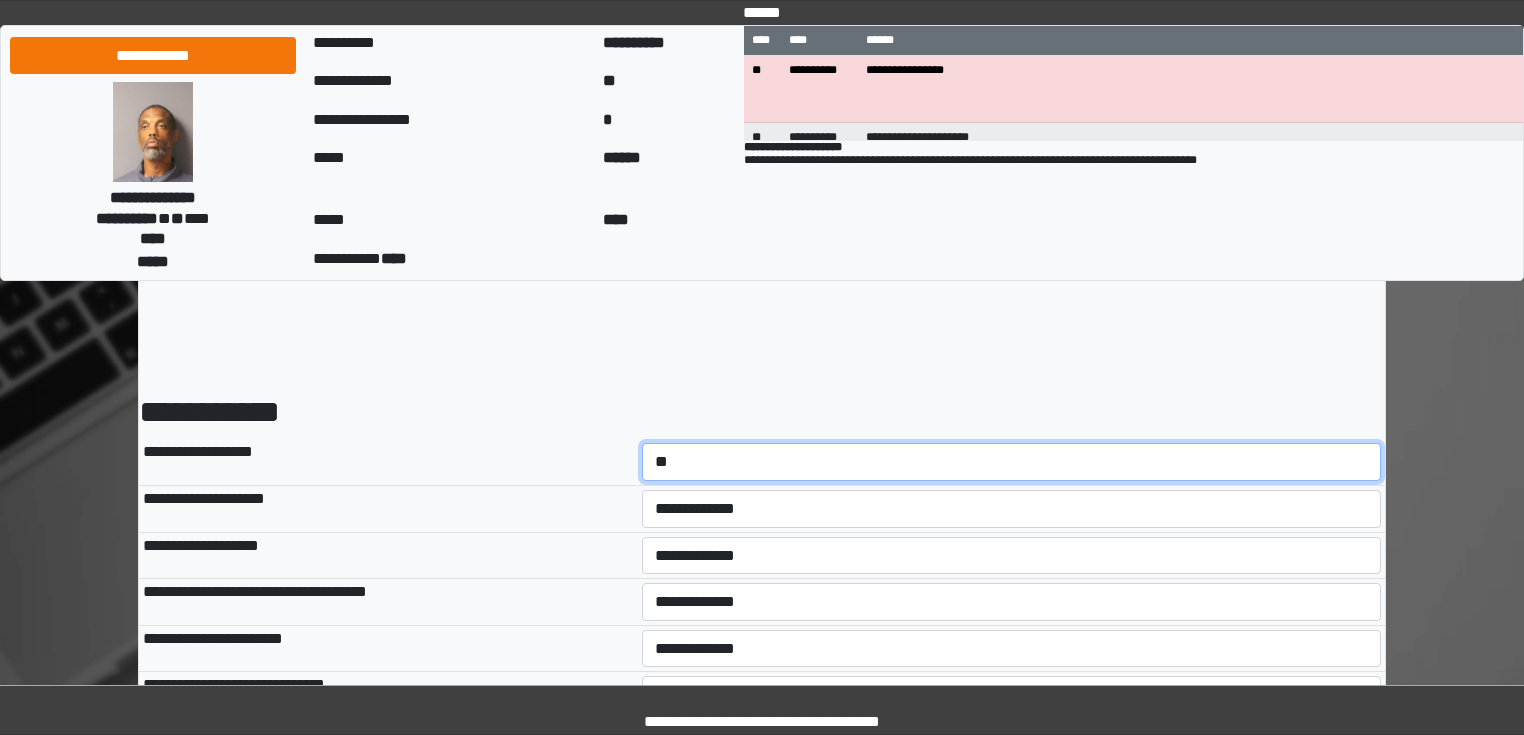 click on "**********" at bounding box center (1012, 462) 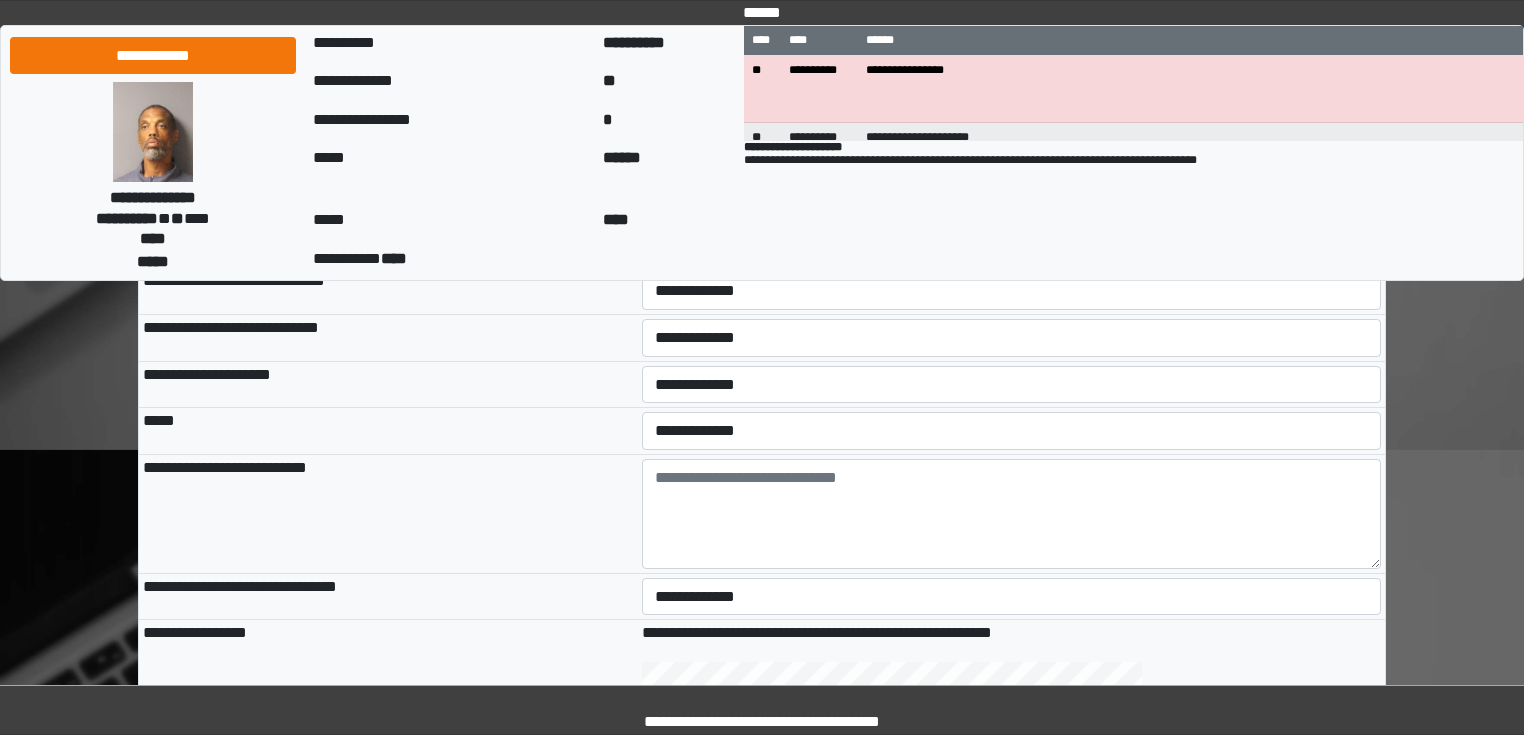scroll, scrollTop: 400, scrollLeft: 0, axis: vertical 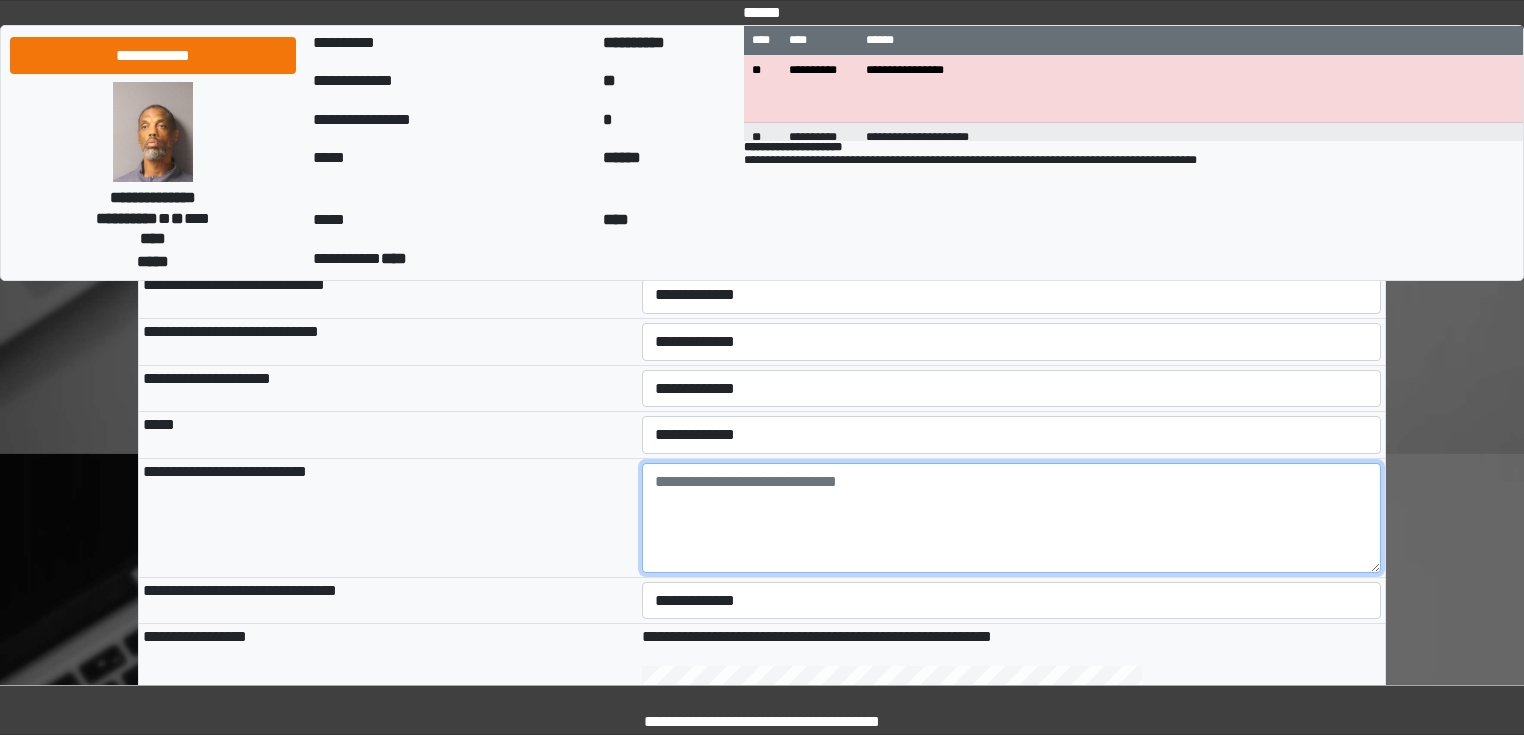 click at bounding box center [1012, 518] 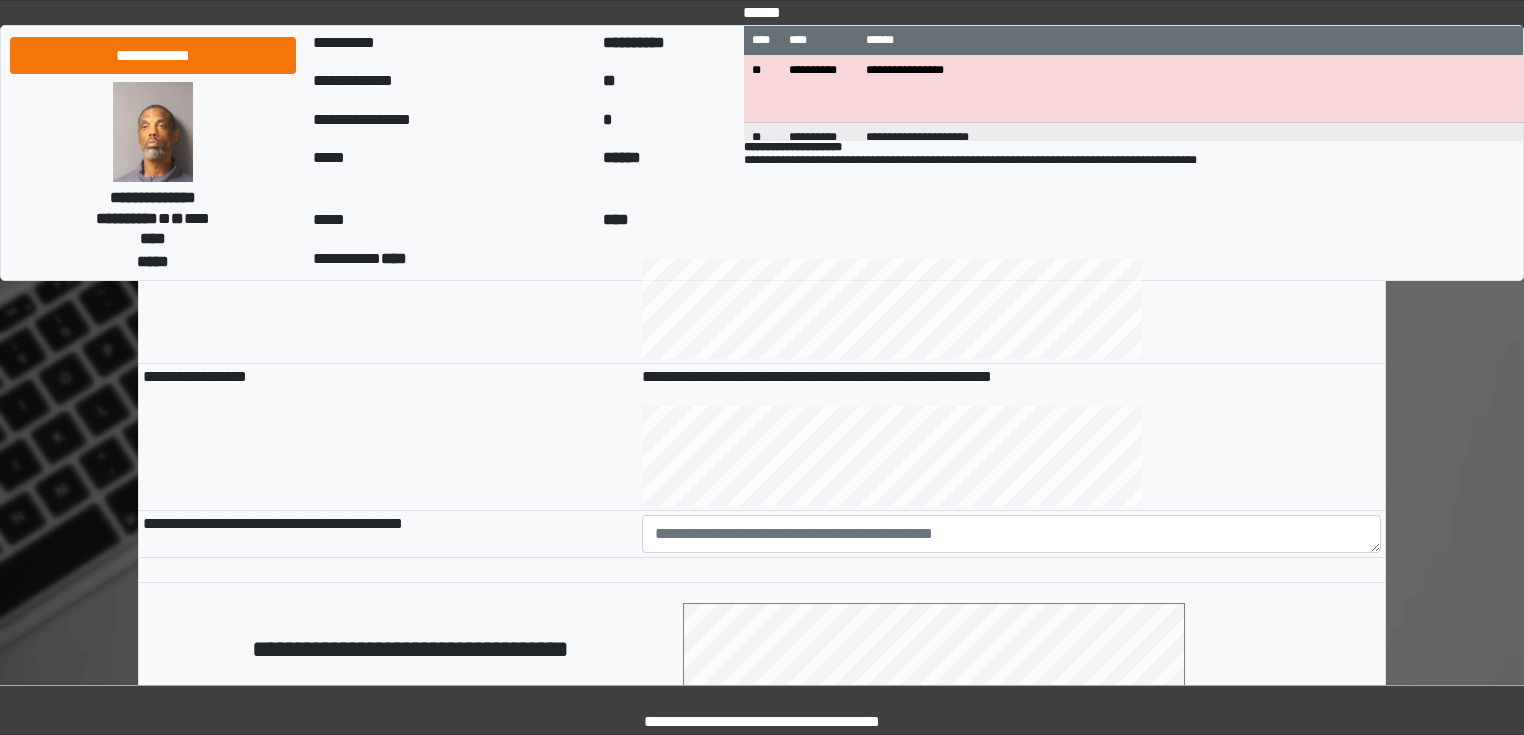 scroll, scrollTop: 880, scrollLeft: 0, axis: vertical 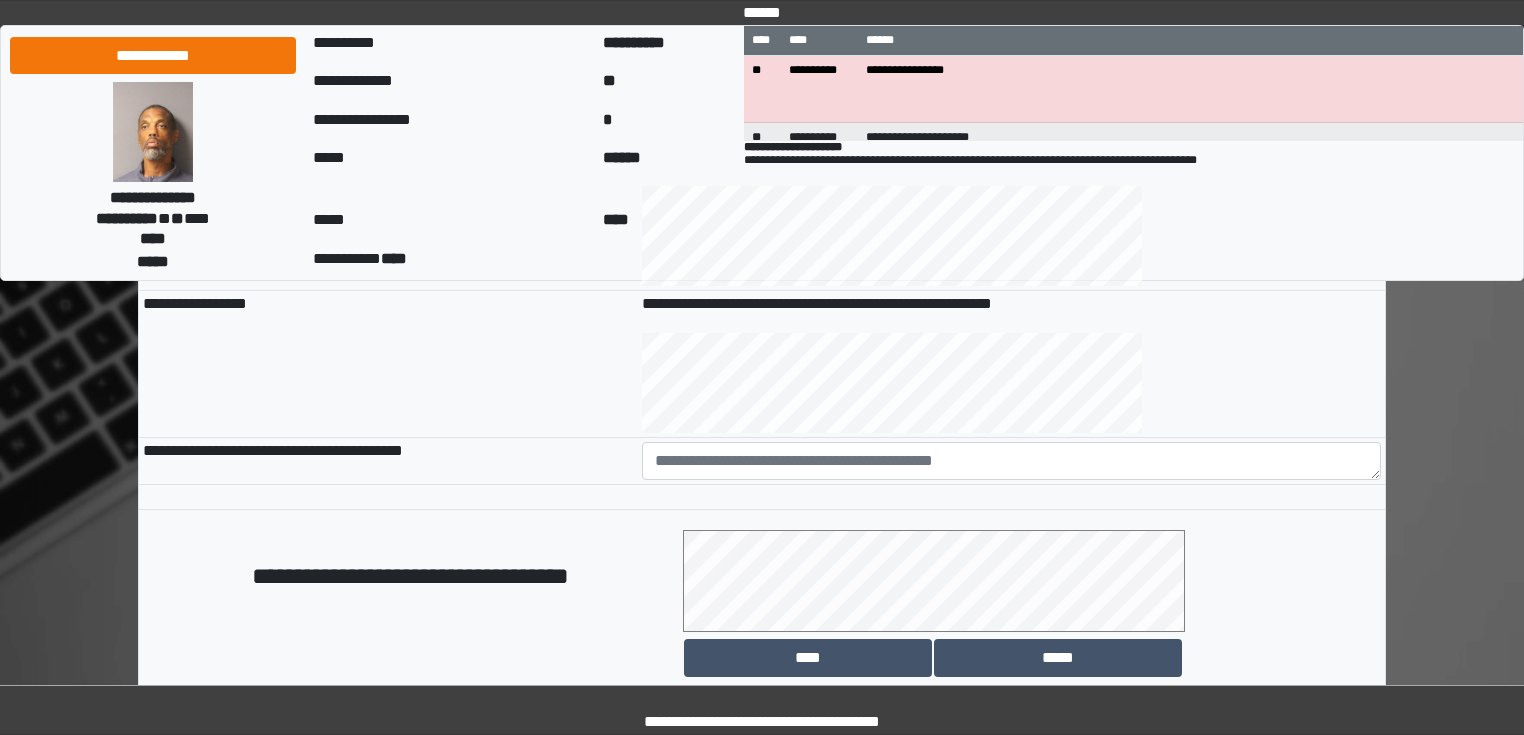 type on "**********" 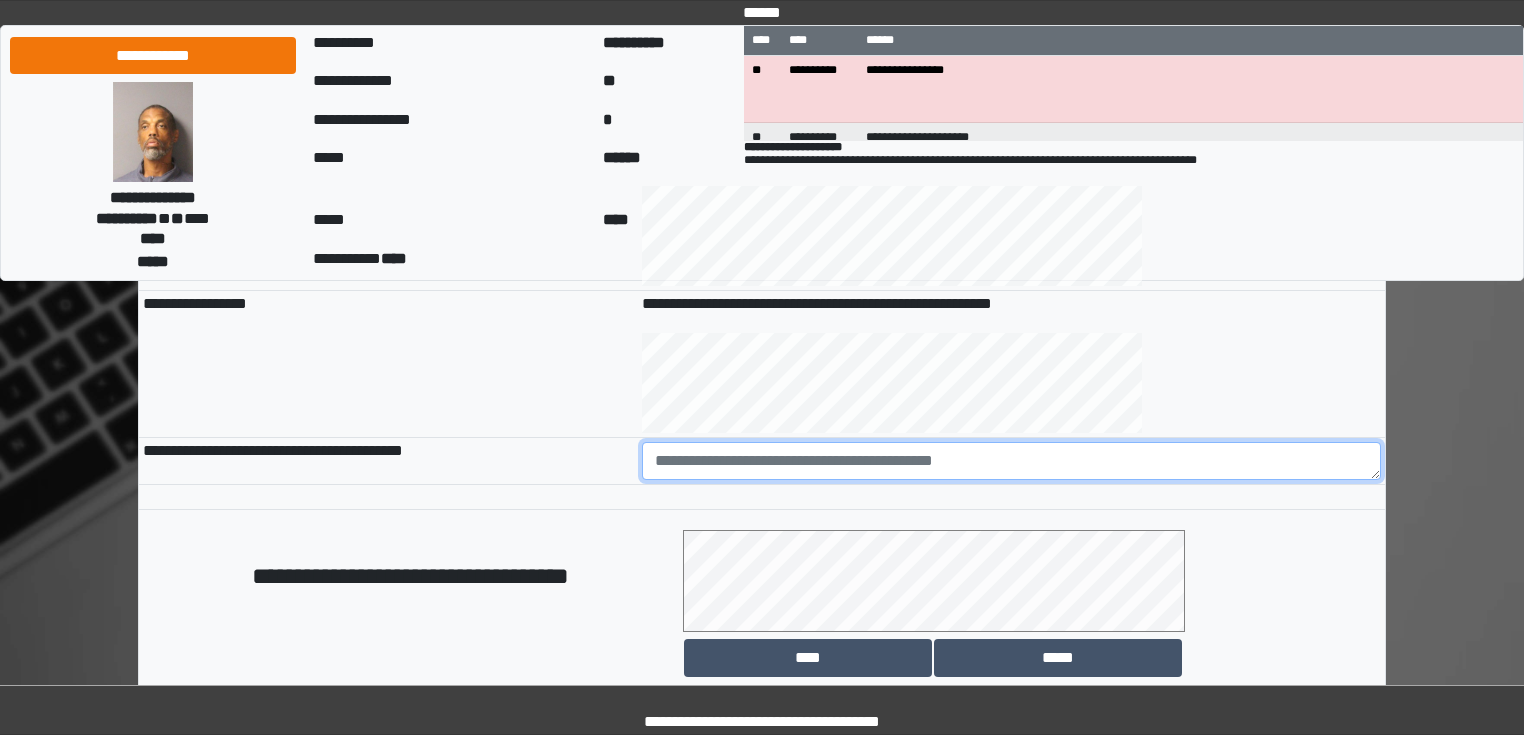 paste on "**********" 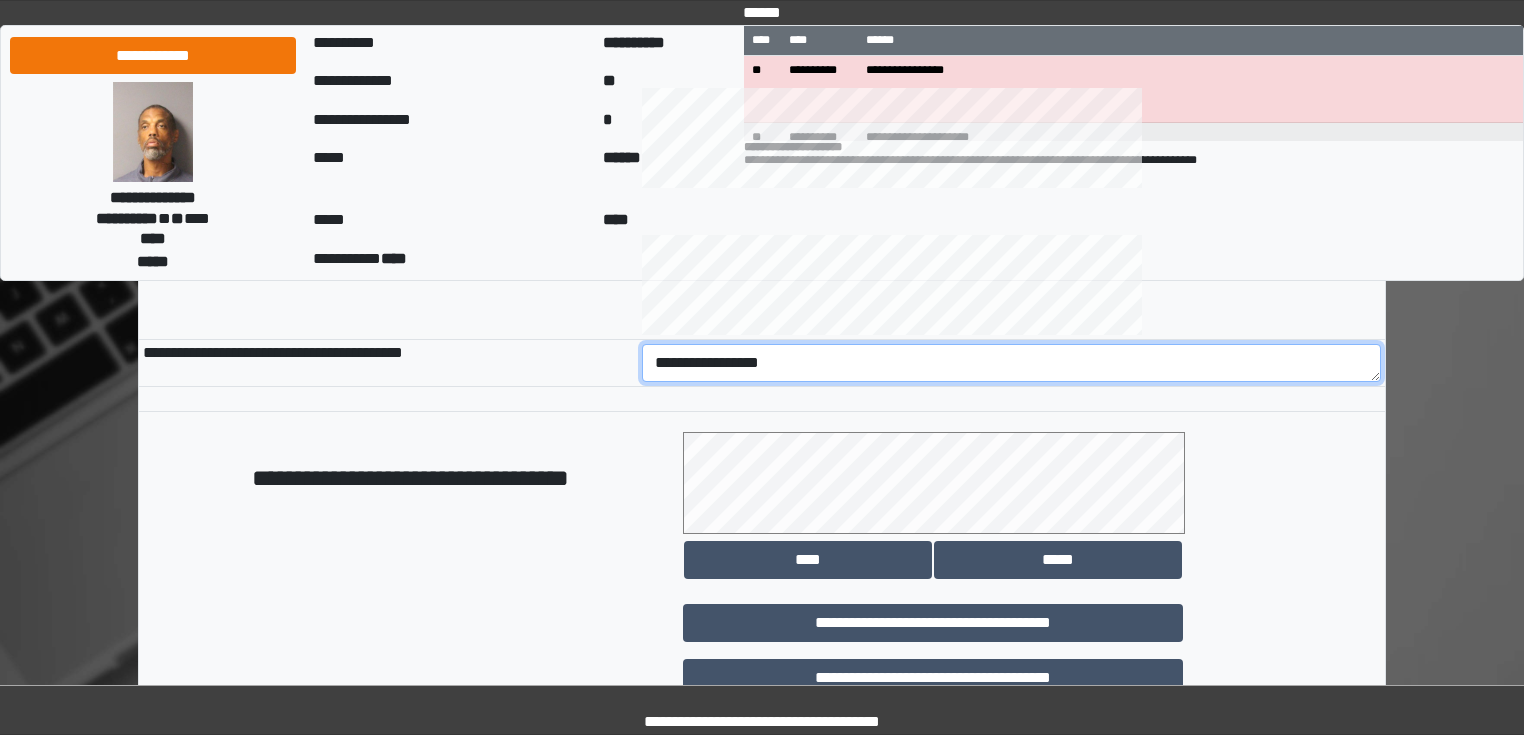 scroll, scrollTop: 1118, scrollLeft: 0, axis: vertical 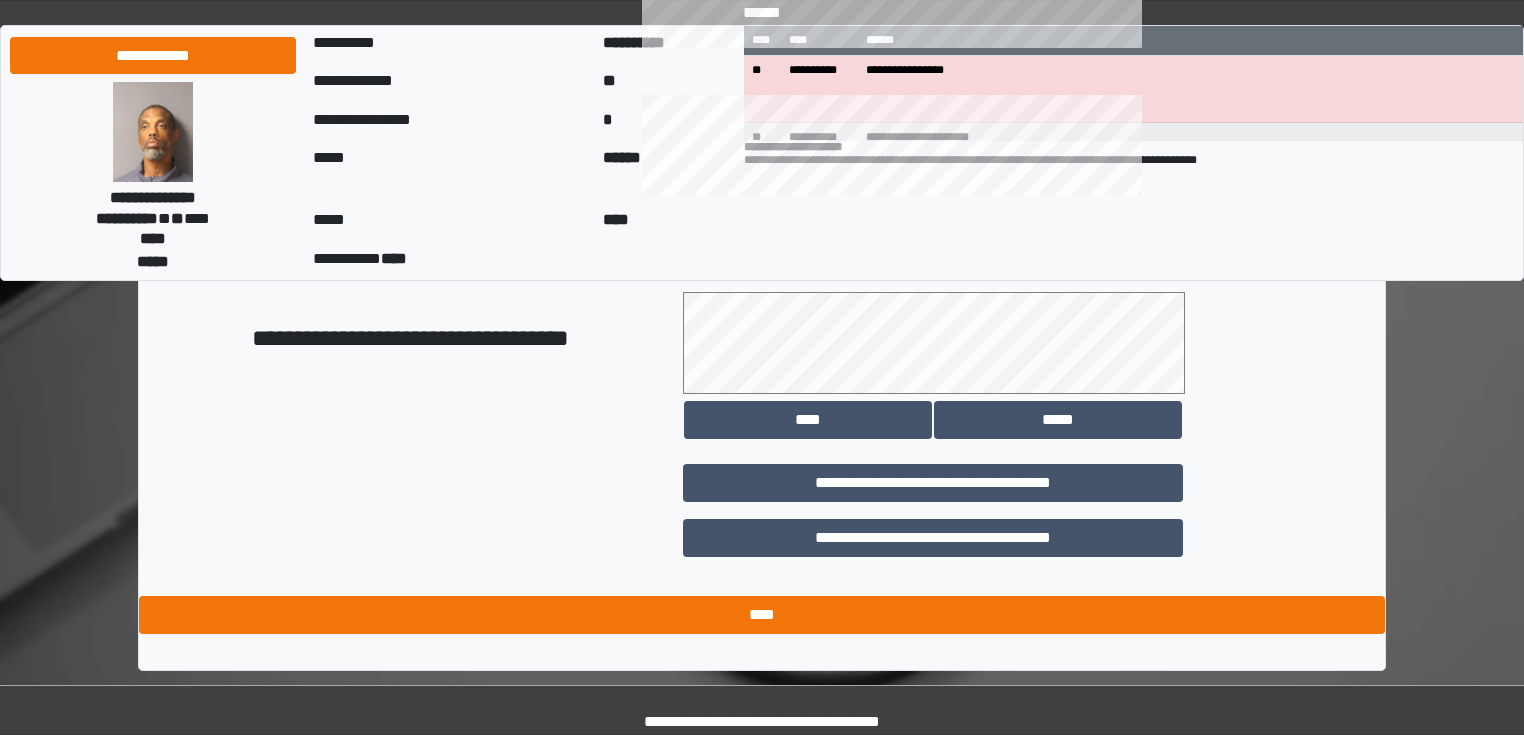 type on "**********" 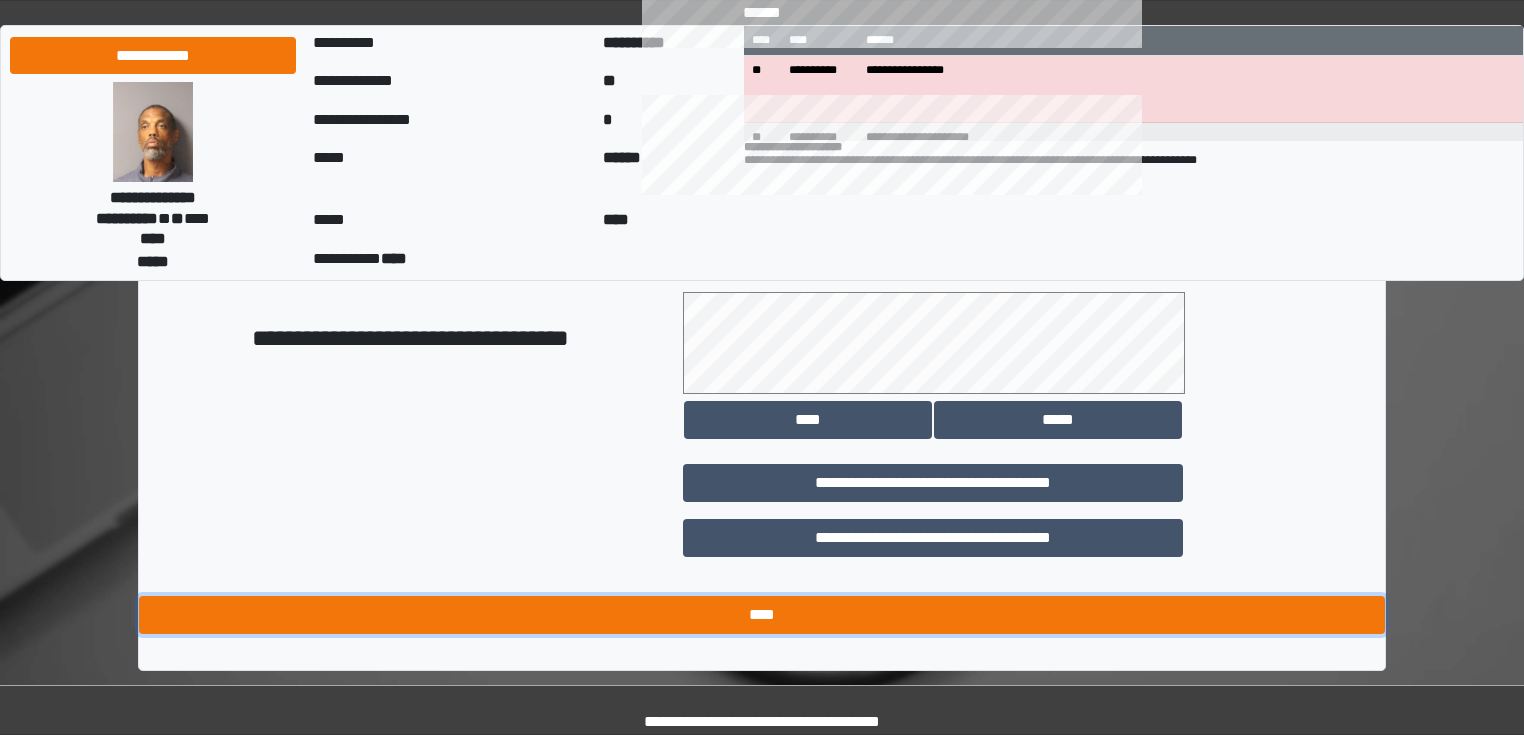 click on "****" at bounding box center [762, 615] 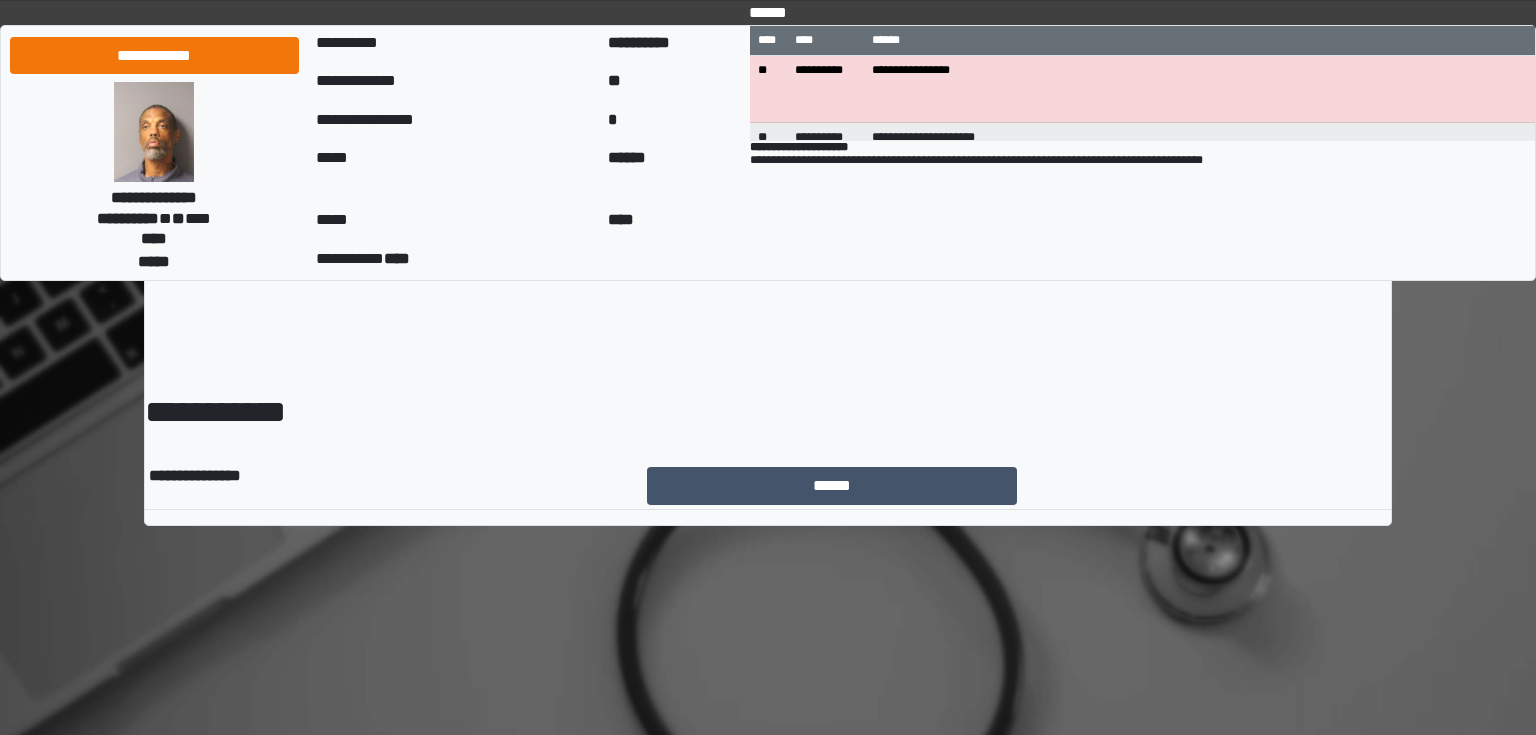 scroll, scrollTop: 0, scrollLeft: 0, axis: both 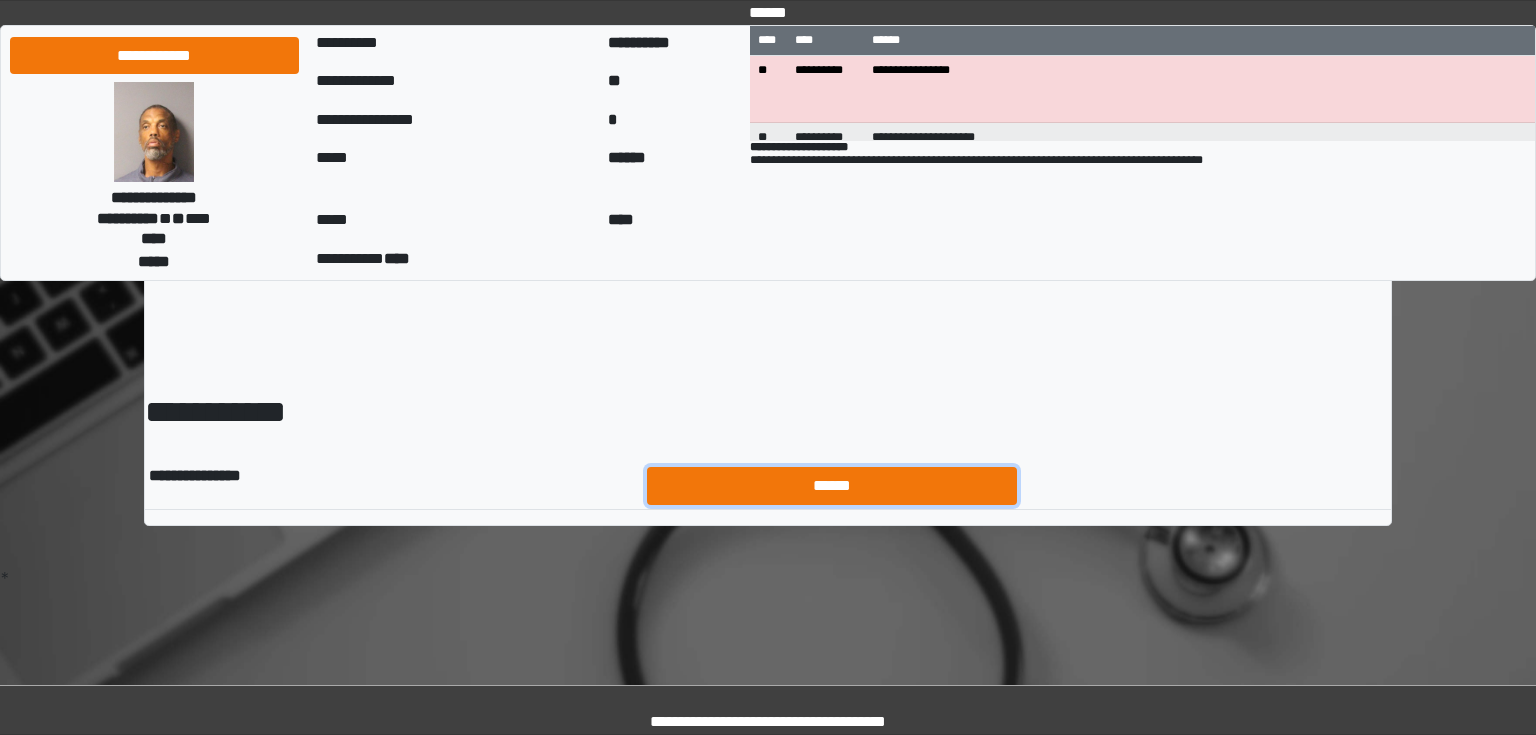 click on "******" at bounding box center (832, 486) 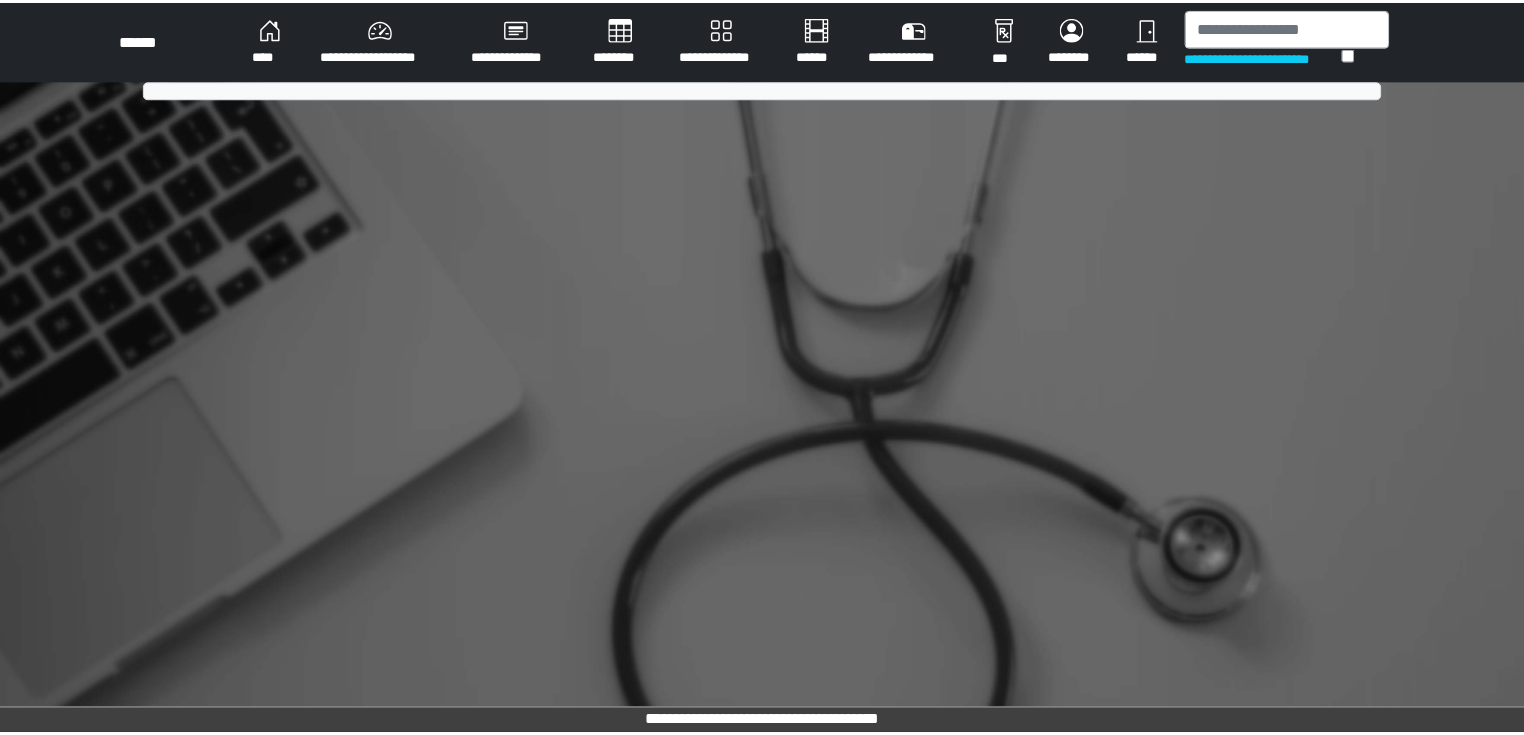 scroll, scrollTop: 0, scrollLeft: 0, axis: both 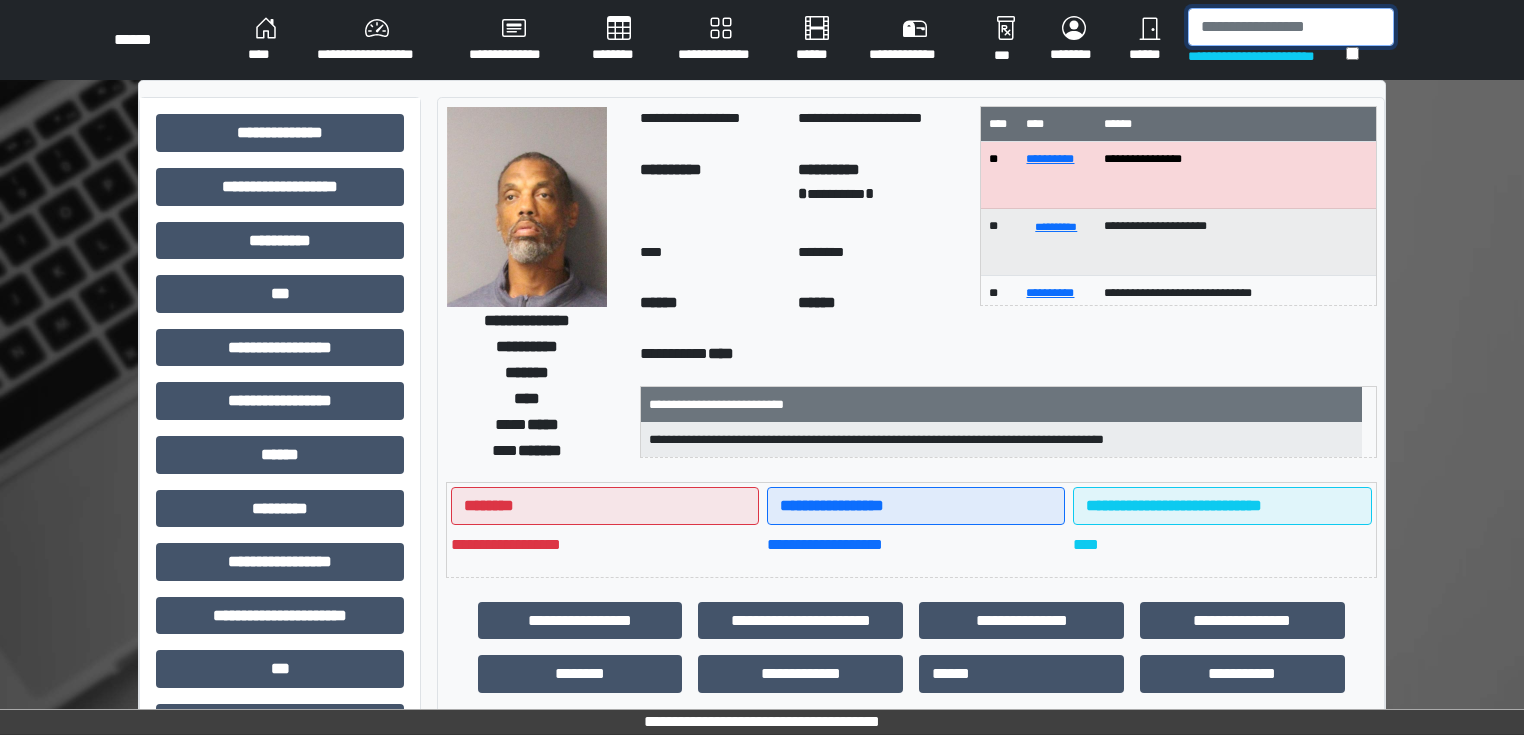 click at bounding box center [1291, 27] 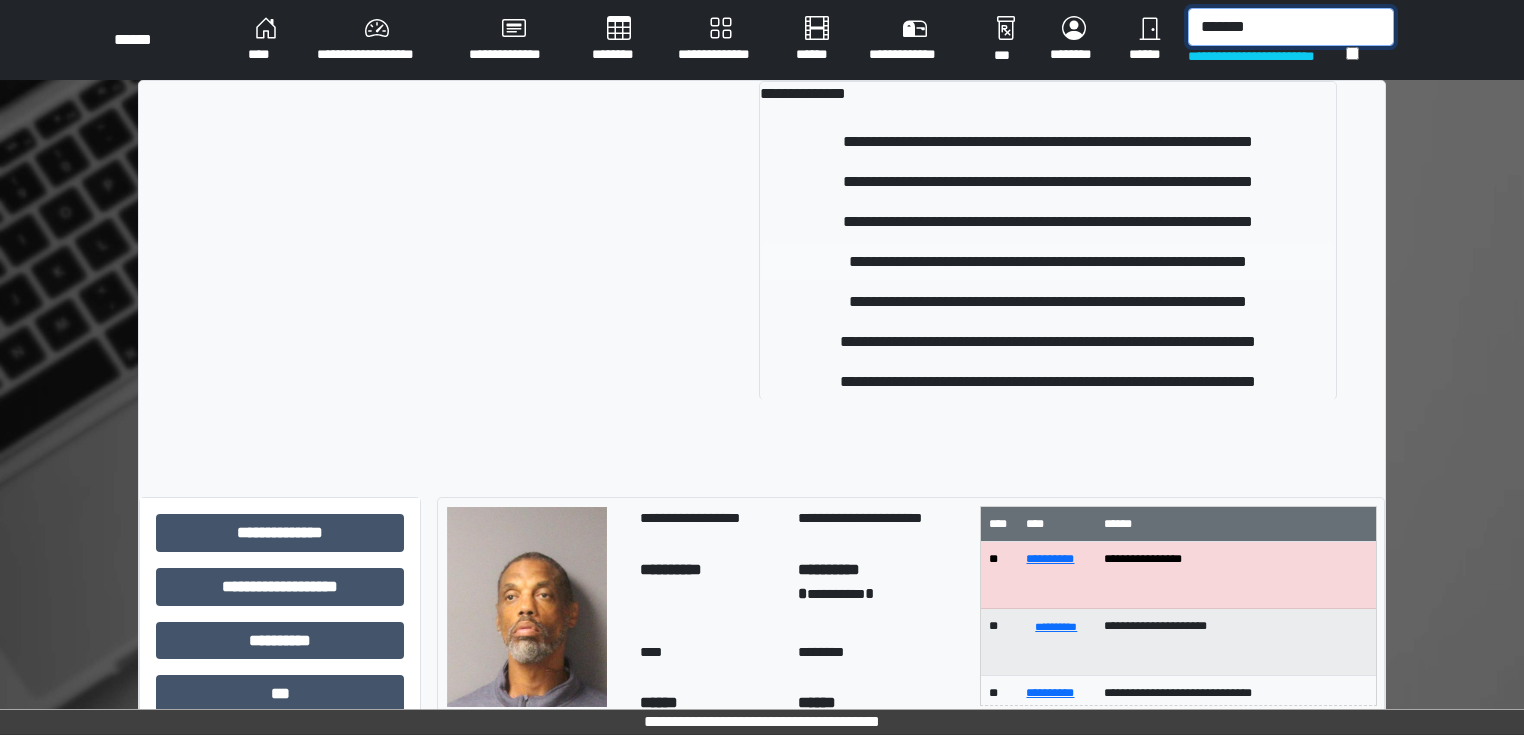 type on "*******" 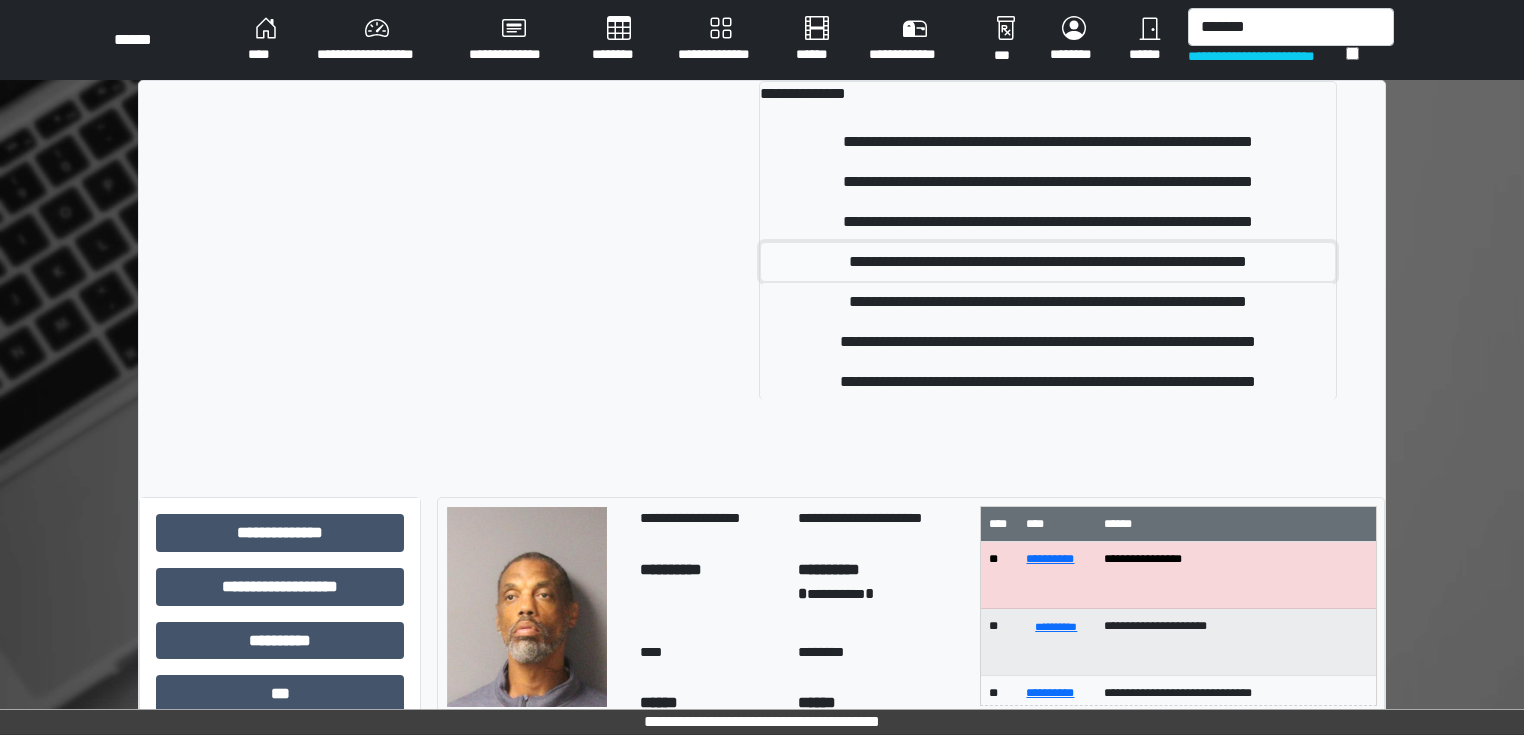 drag, startPoint x: 995, startPoint y: 268, endPoint x: 991, endPoint y: 256, distance: 12.649111 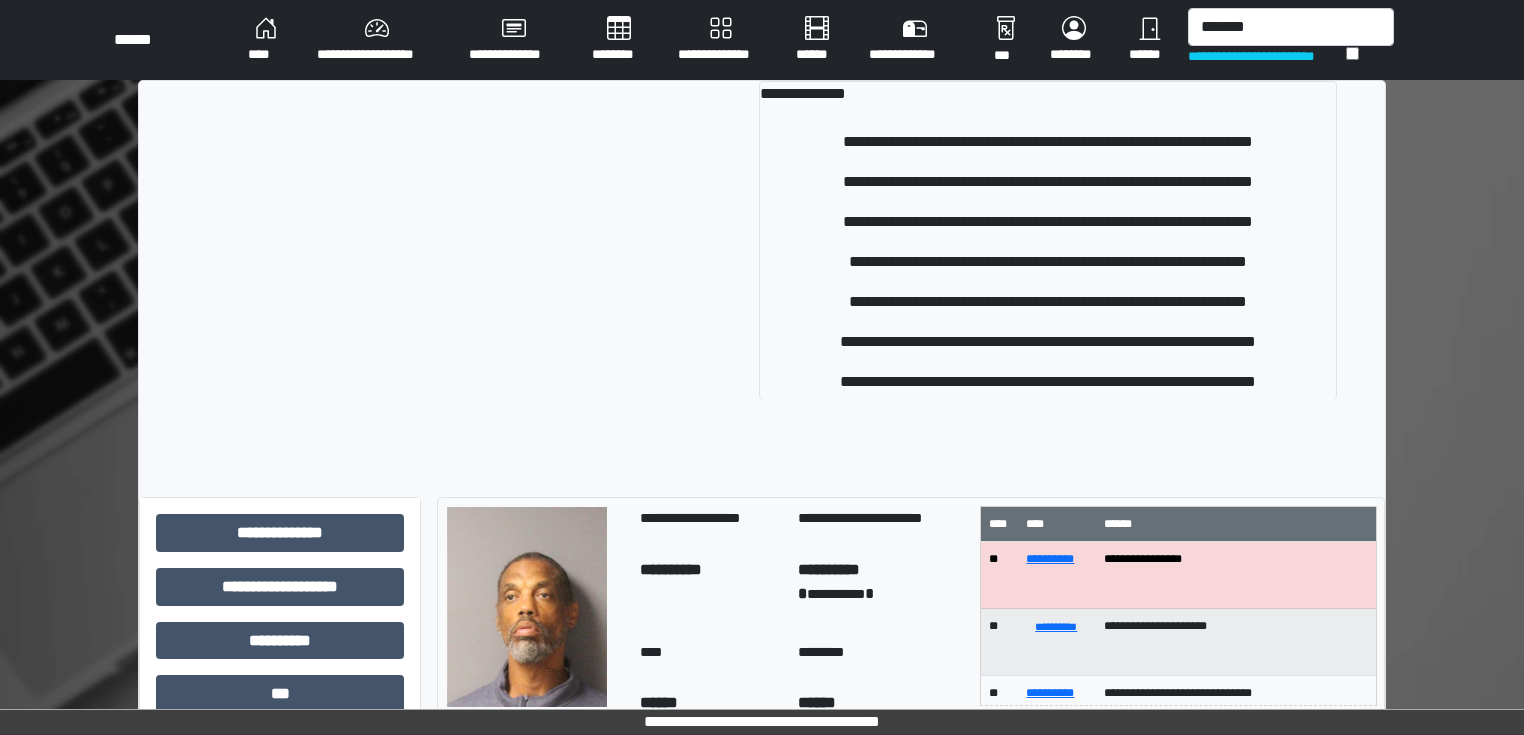 type 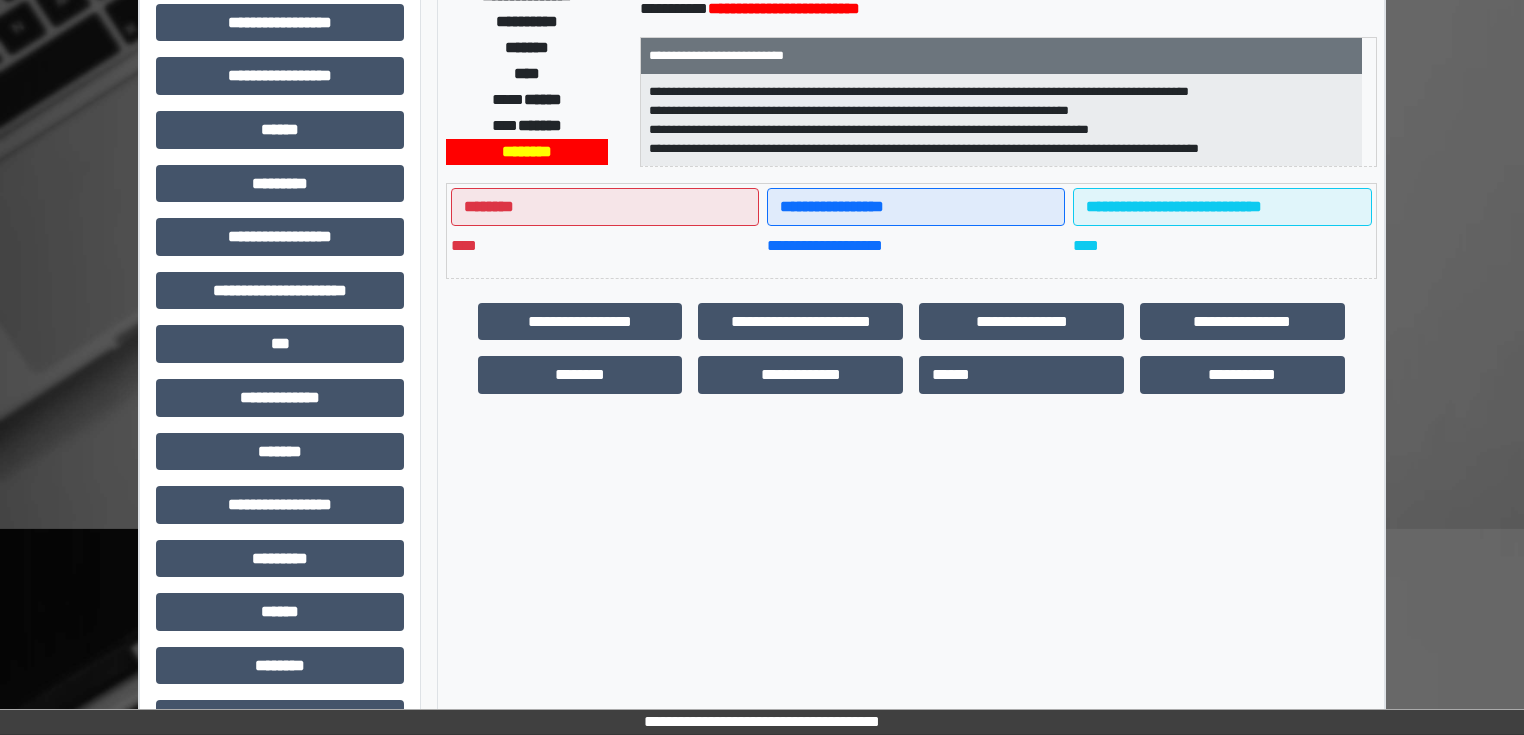 scroll, scrollTop: 111, scrollLeft: 0, axis: vertical 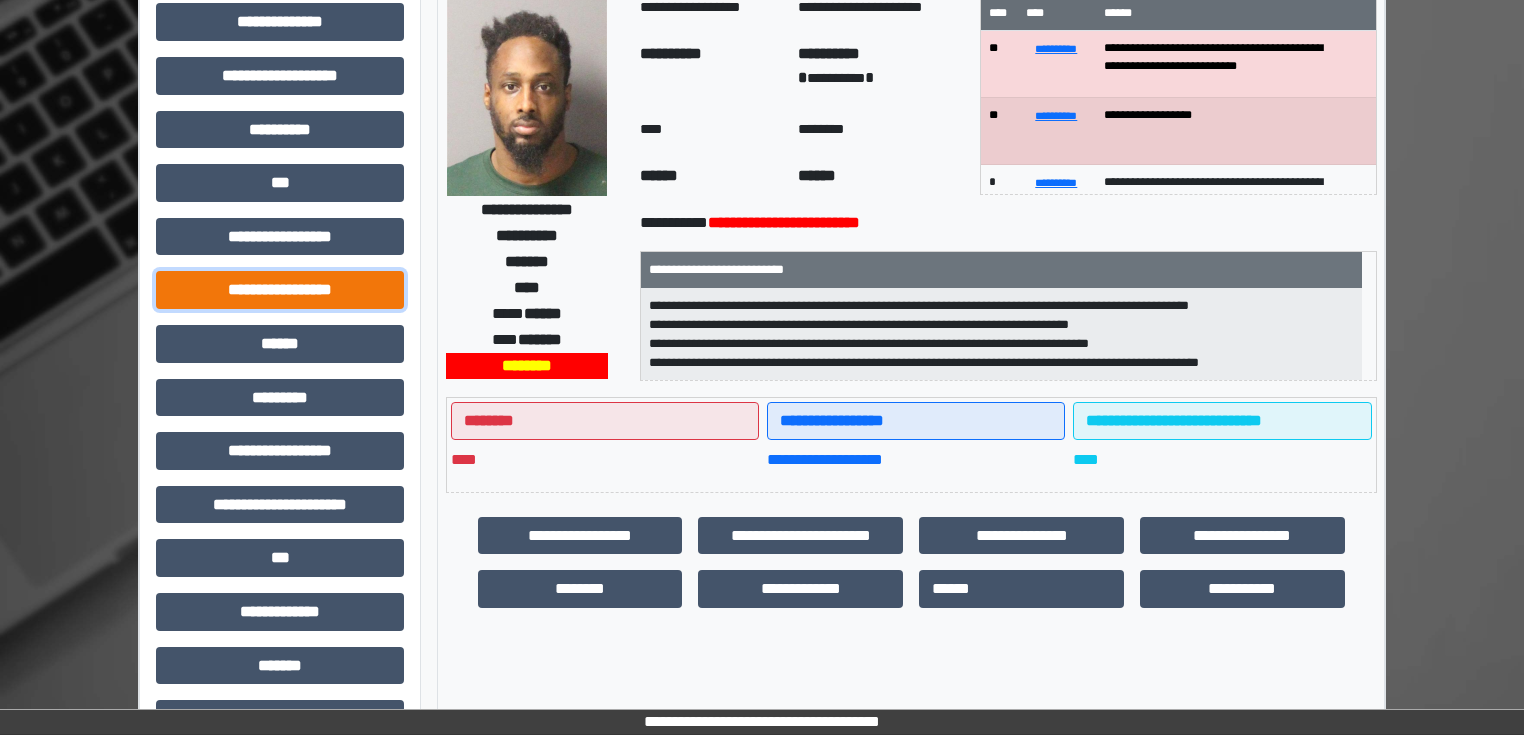 click on "**********" at bounding box center [280, 290] 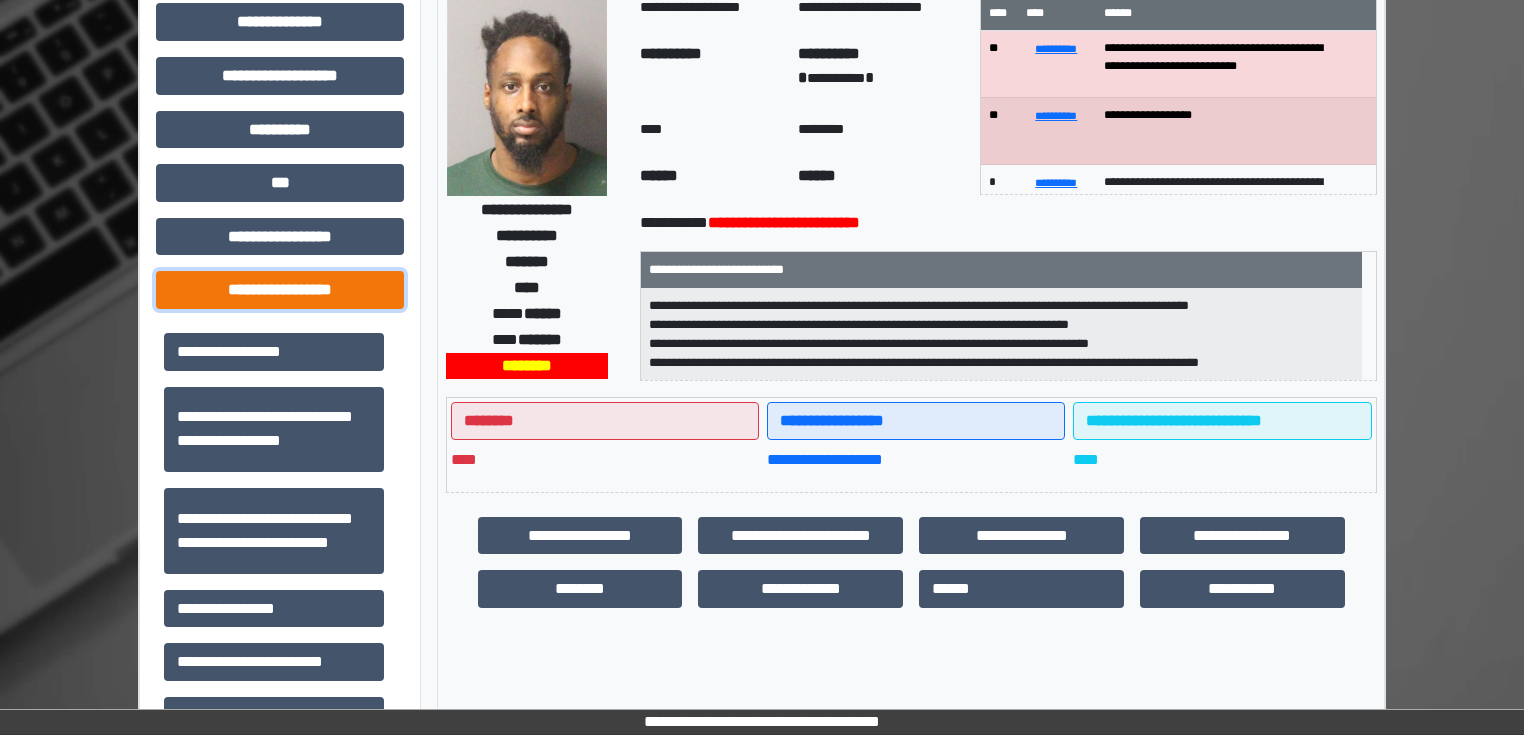 click on "**********" at bounding box center (280, 290) 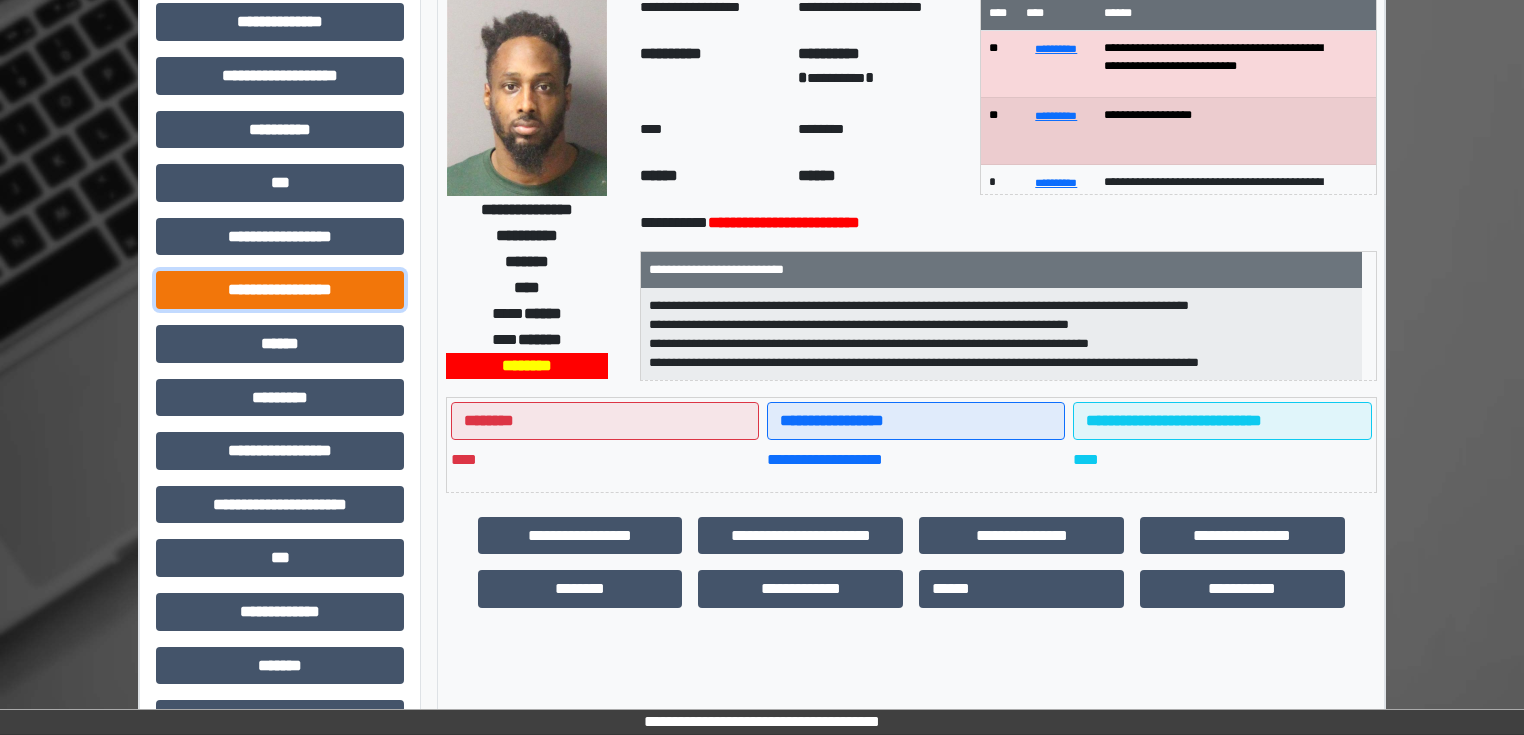 click on "**********" at bounding box center [280, 290] 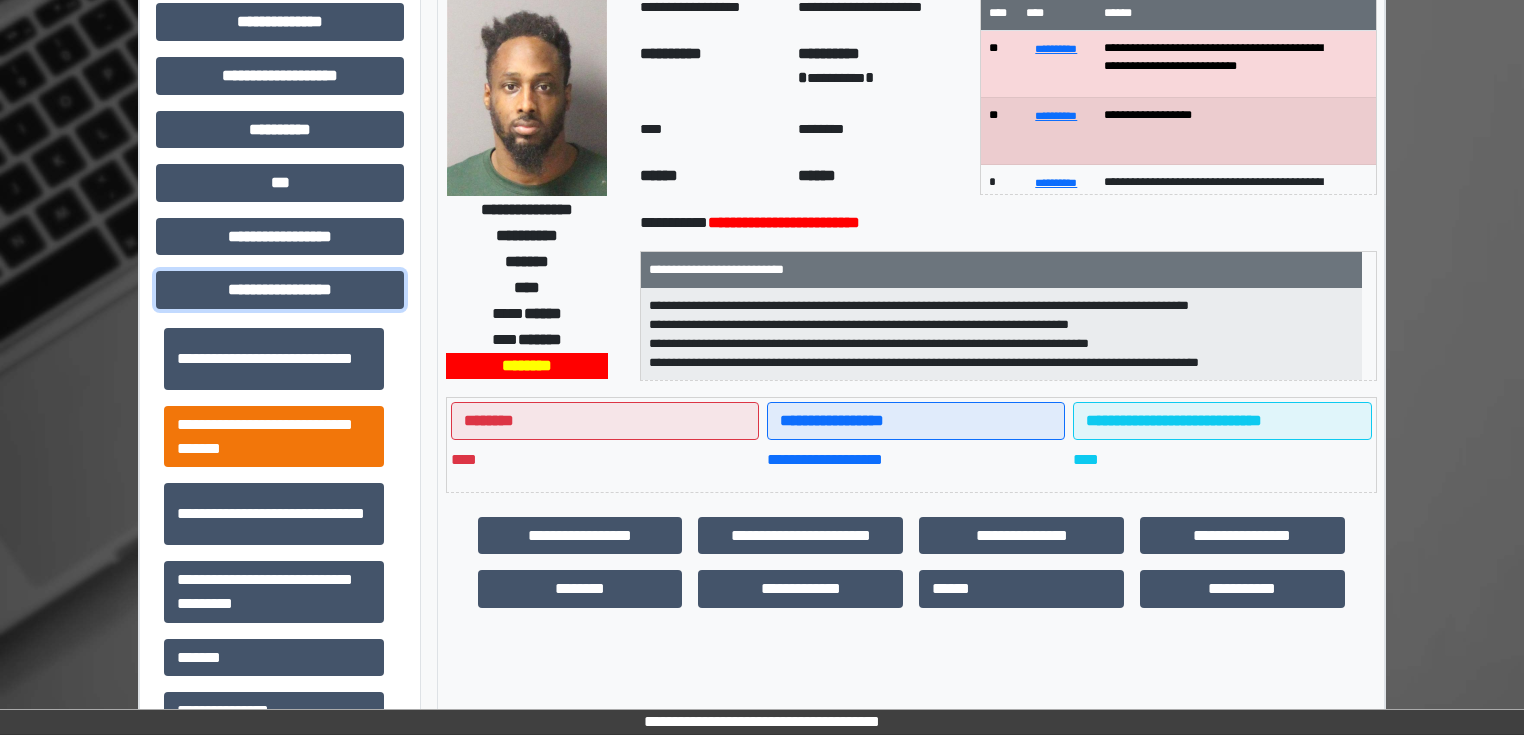 scroll, scrollTop: 1313, scrollLeft: 0, axis: vertical 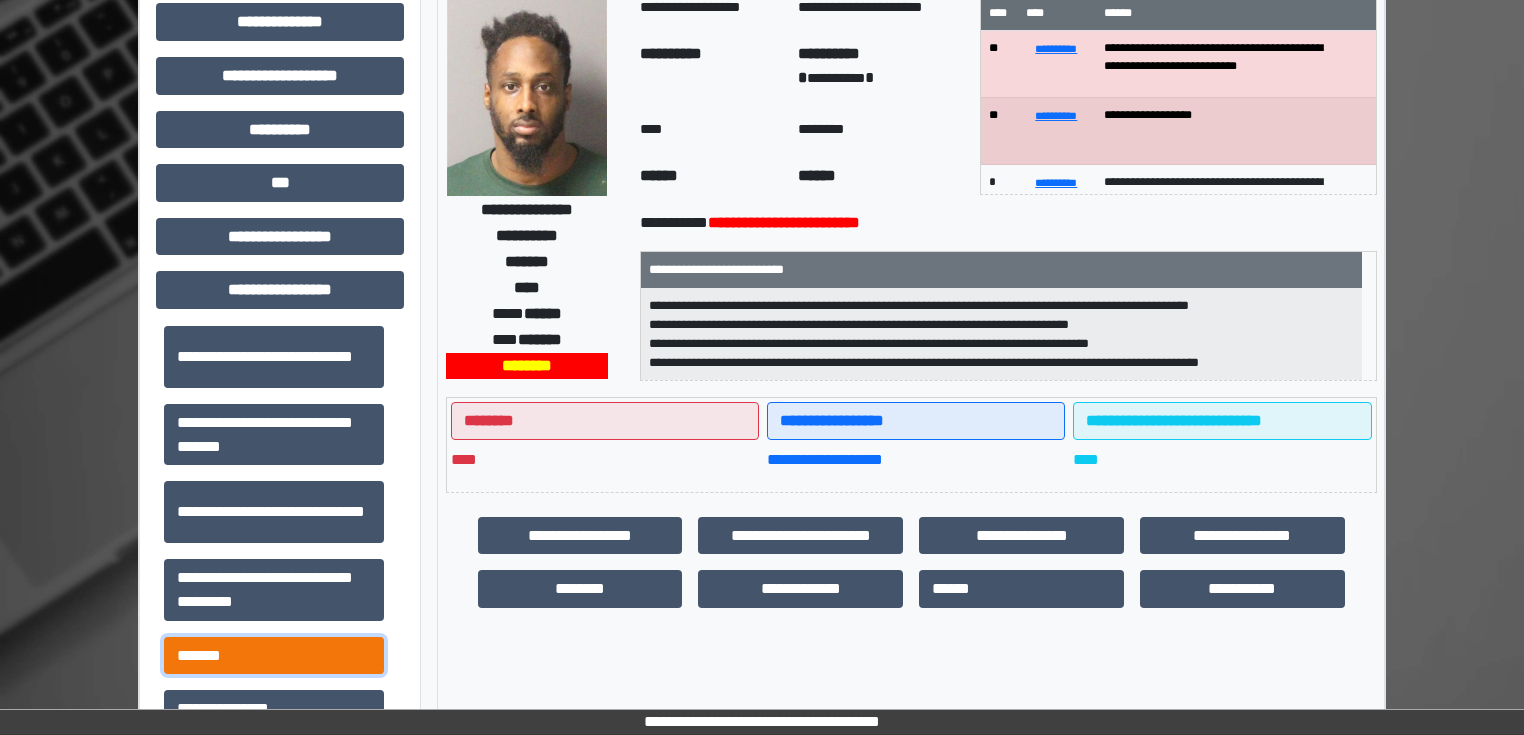 click on "*******" at bounding box center [274, 656] 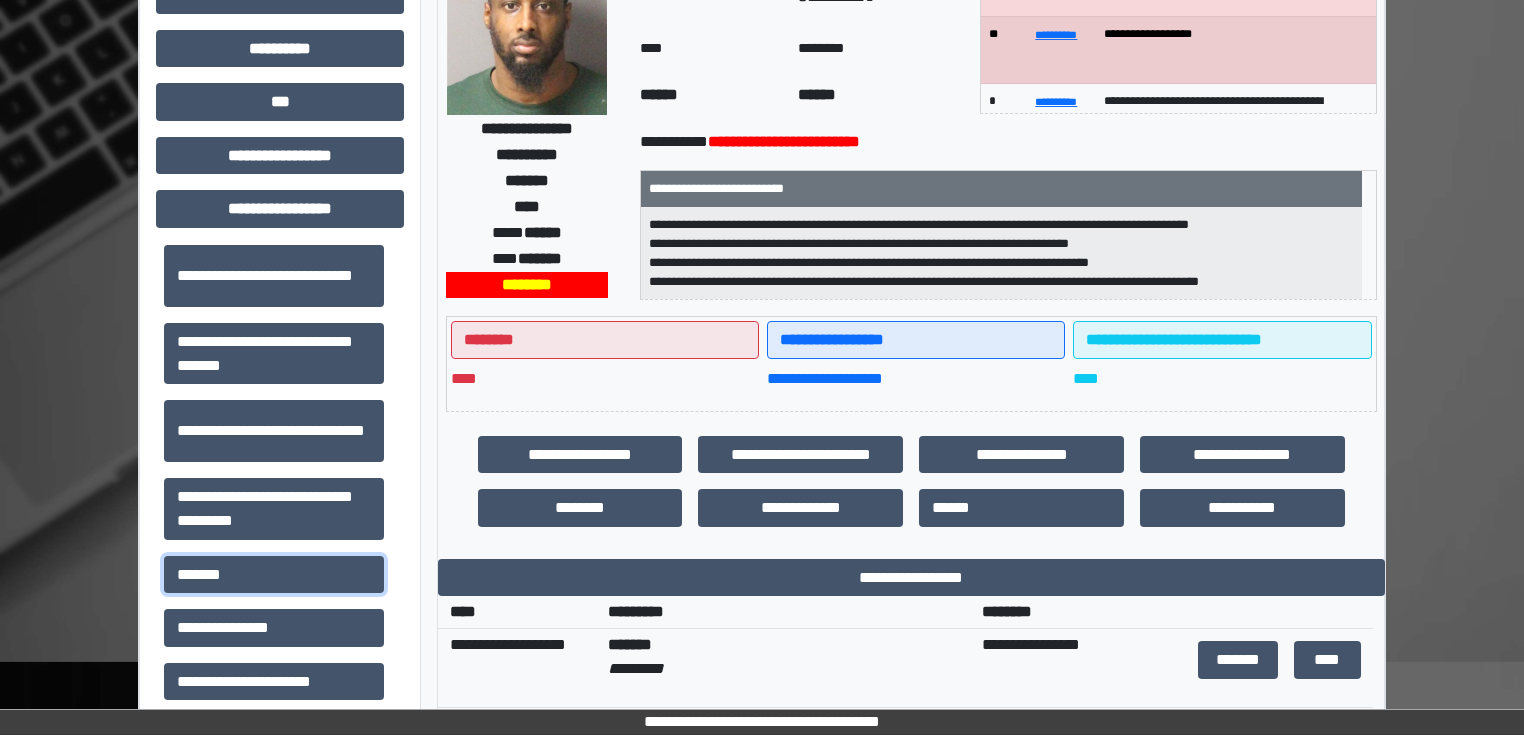 scroll, scrollTop: 271, scrollLeft: 0, axis: vertical 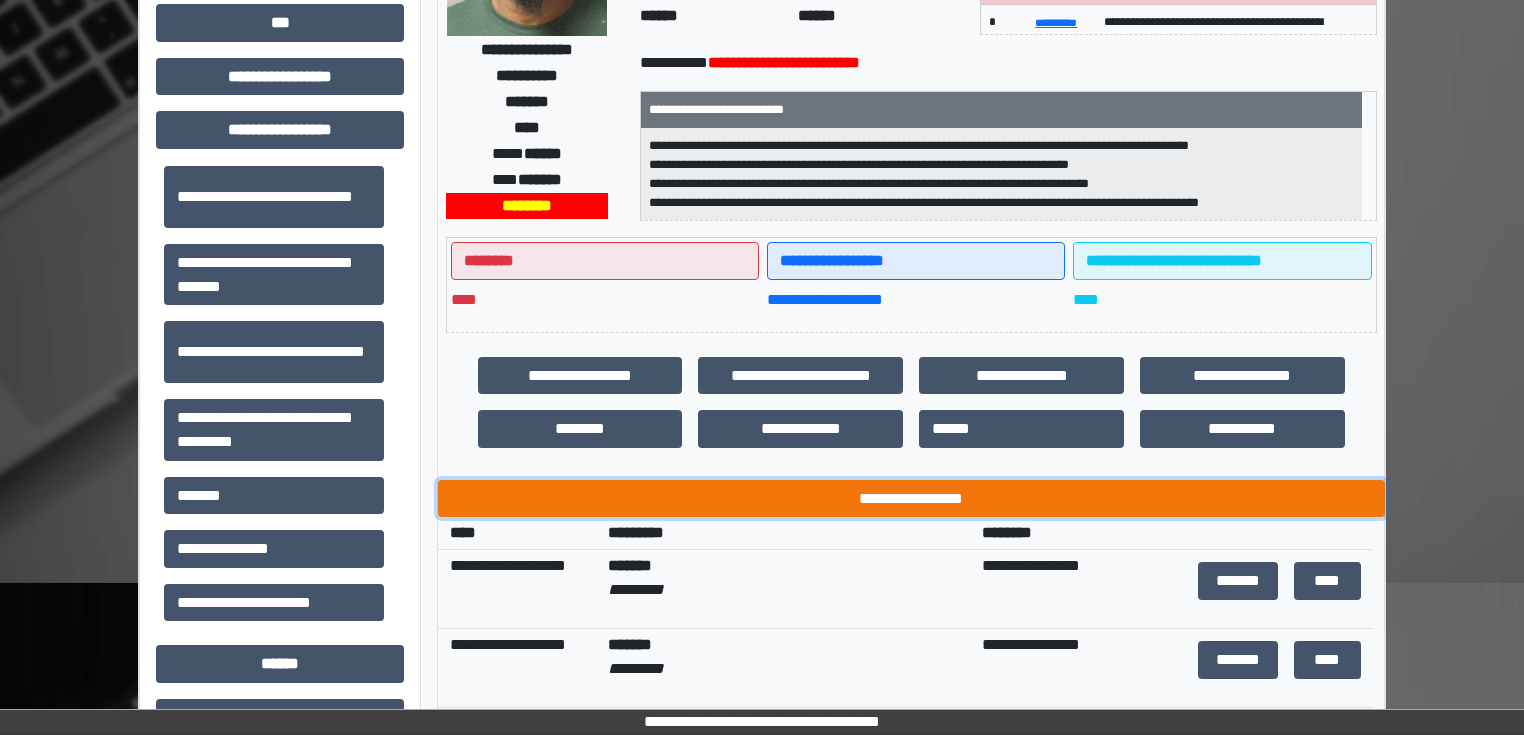 click on "**********" at bounding box center [911, 499] 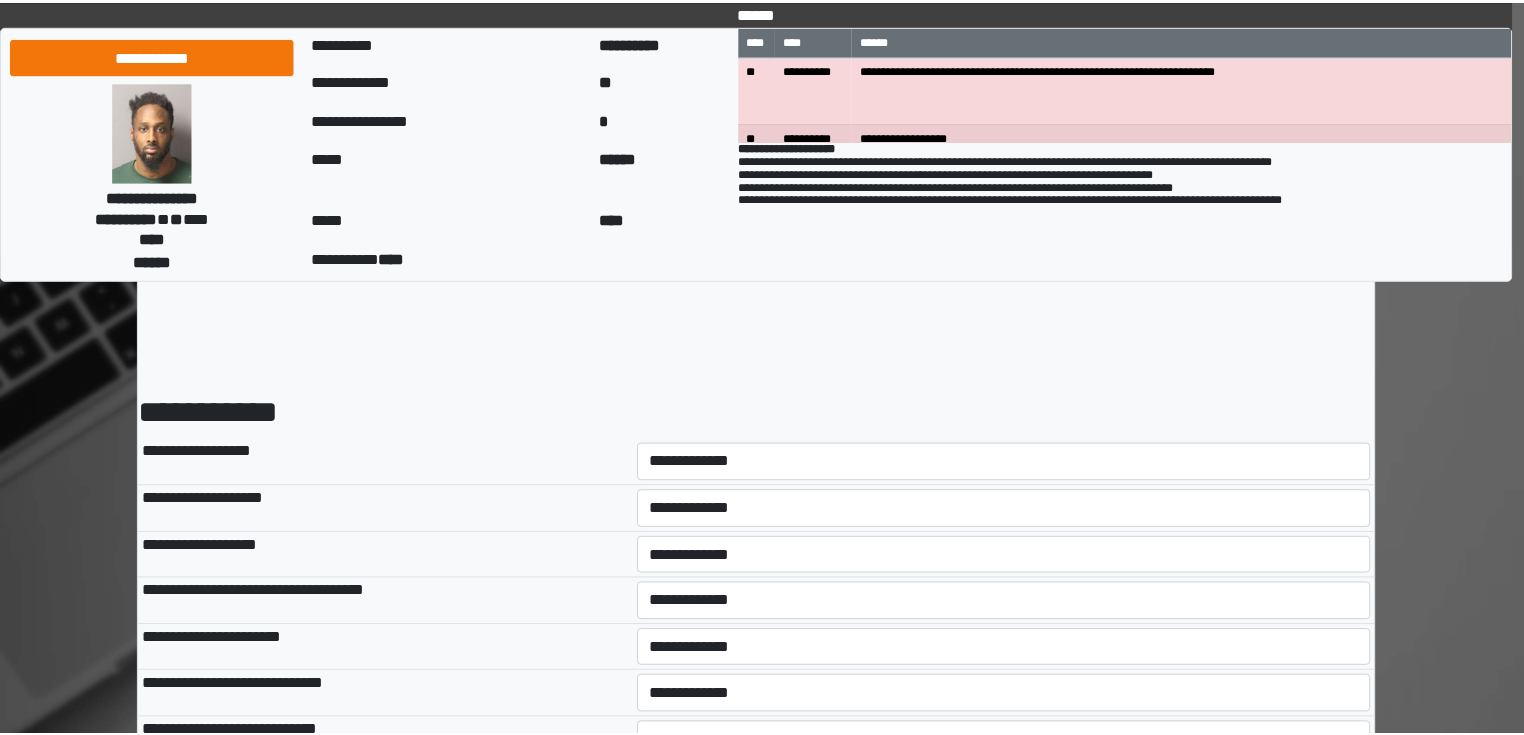 scroll, scrollTop: 0, scrollLeft: 0, axis: both 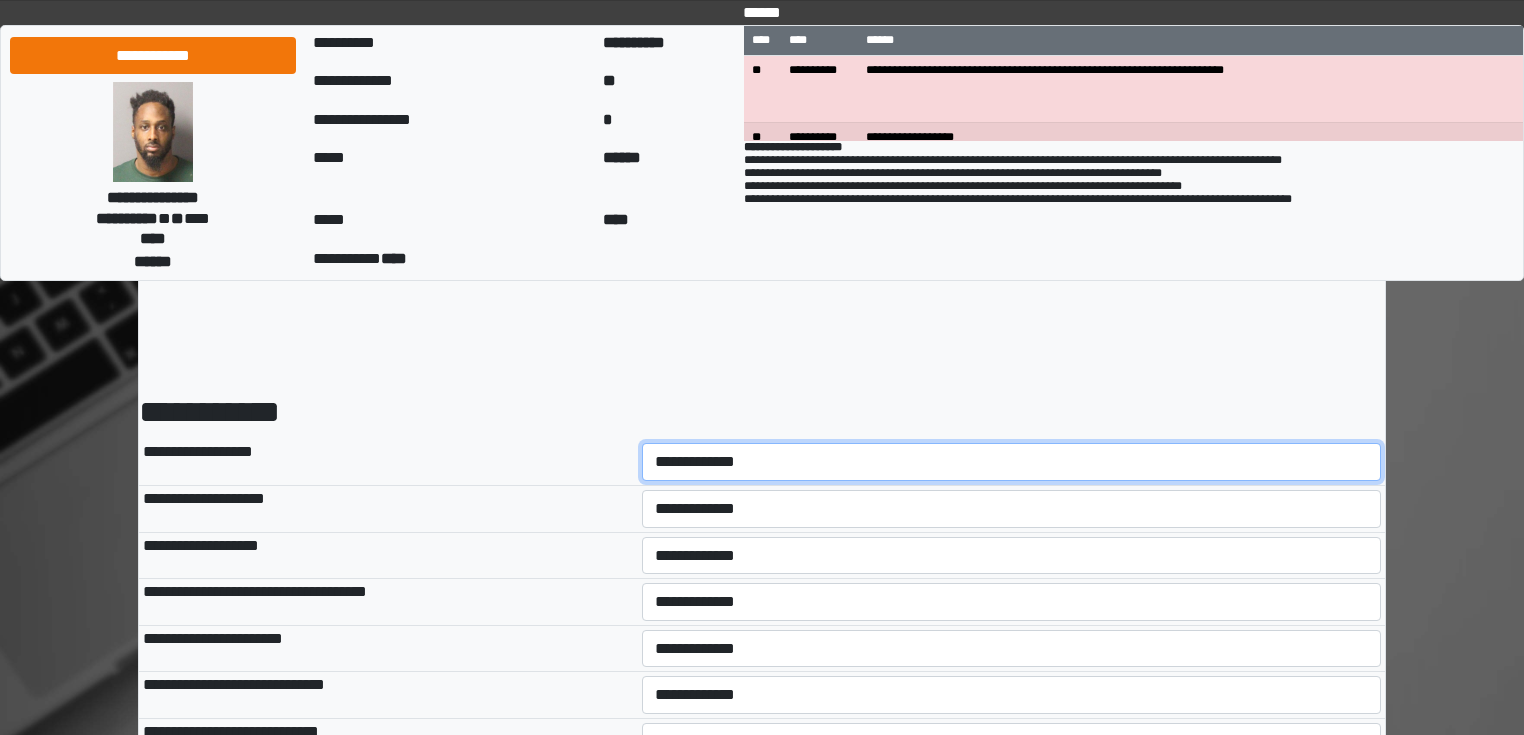 click on "**********" at bounding box center (1012, 462) 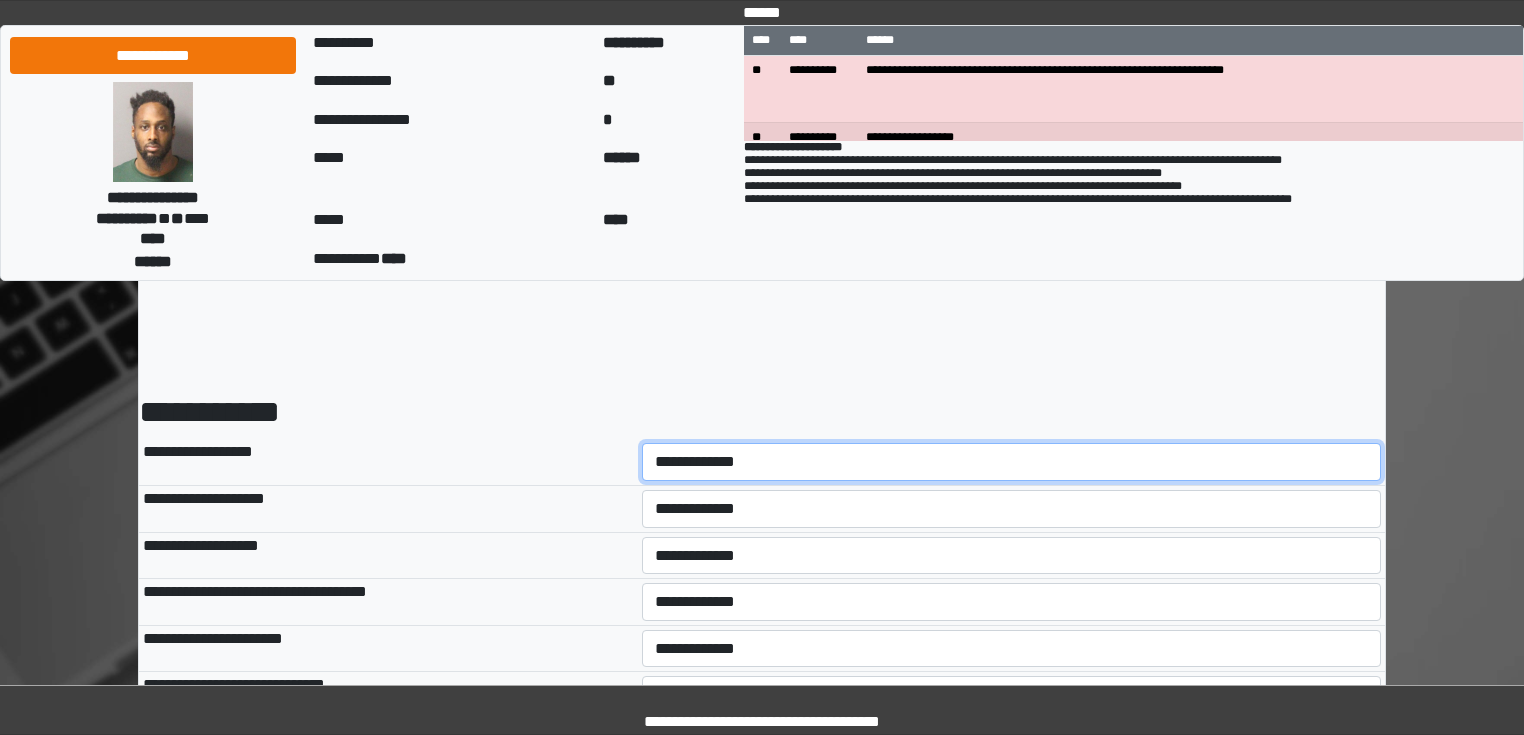 click on "**********" at bounding box center [1012, 462] 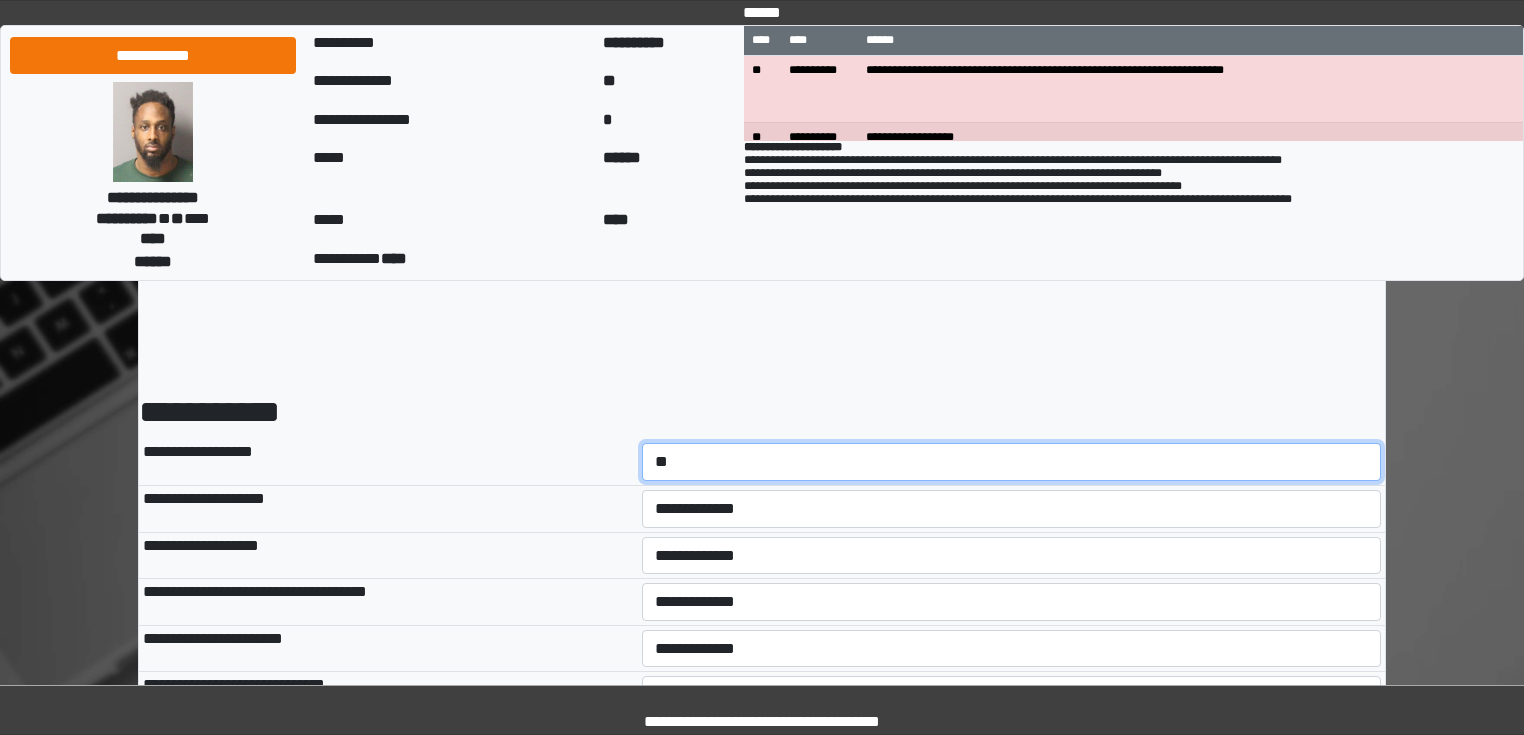 click on "**********" at bounding box center [1012, 462] 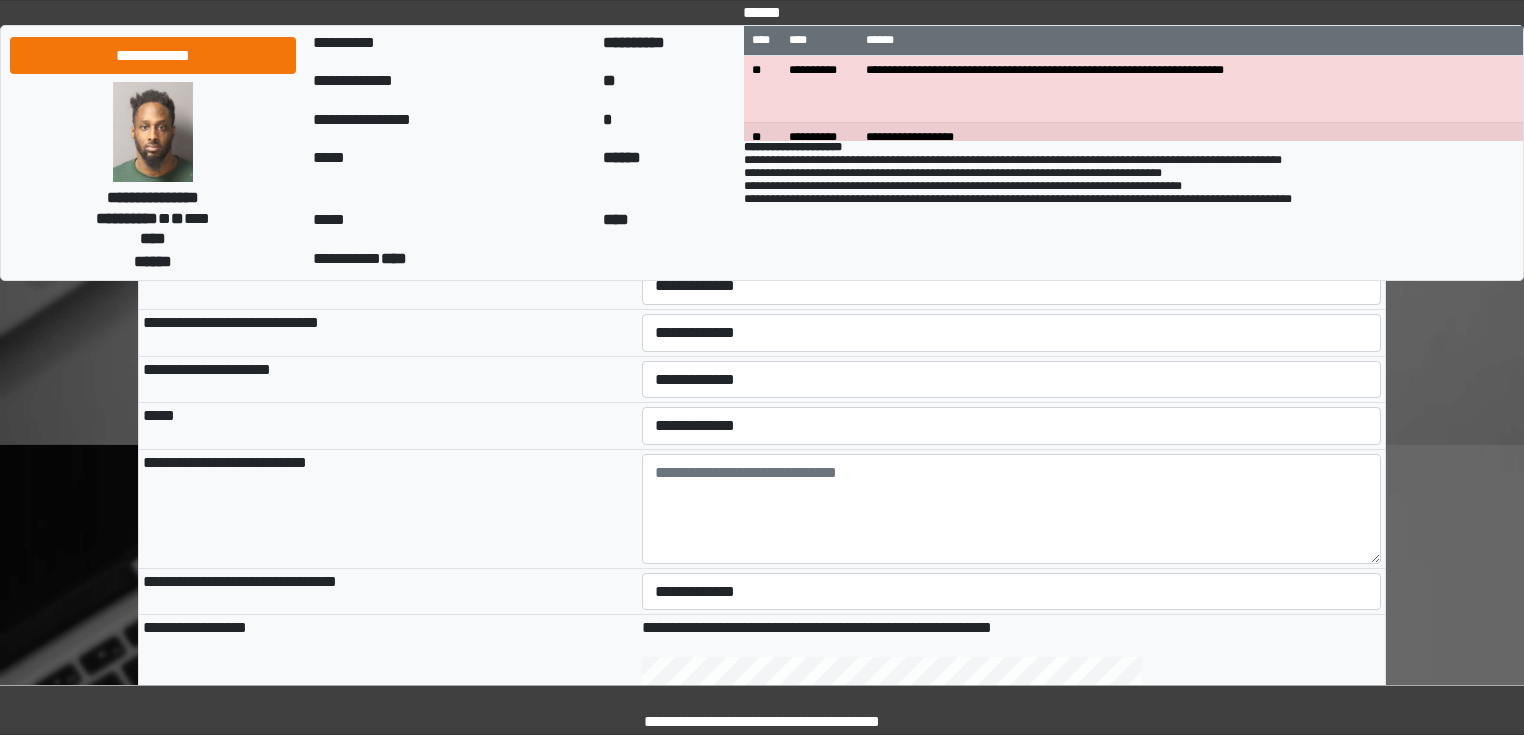 scroll, scrollTop: 400, scrollLeft: 0, axis: vertical 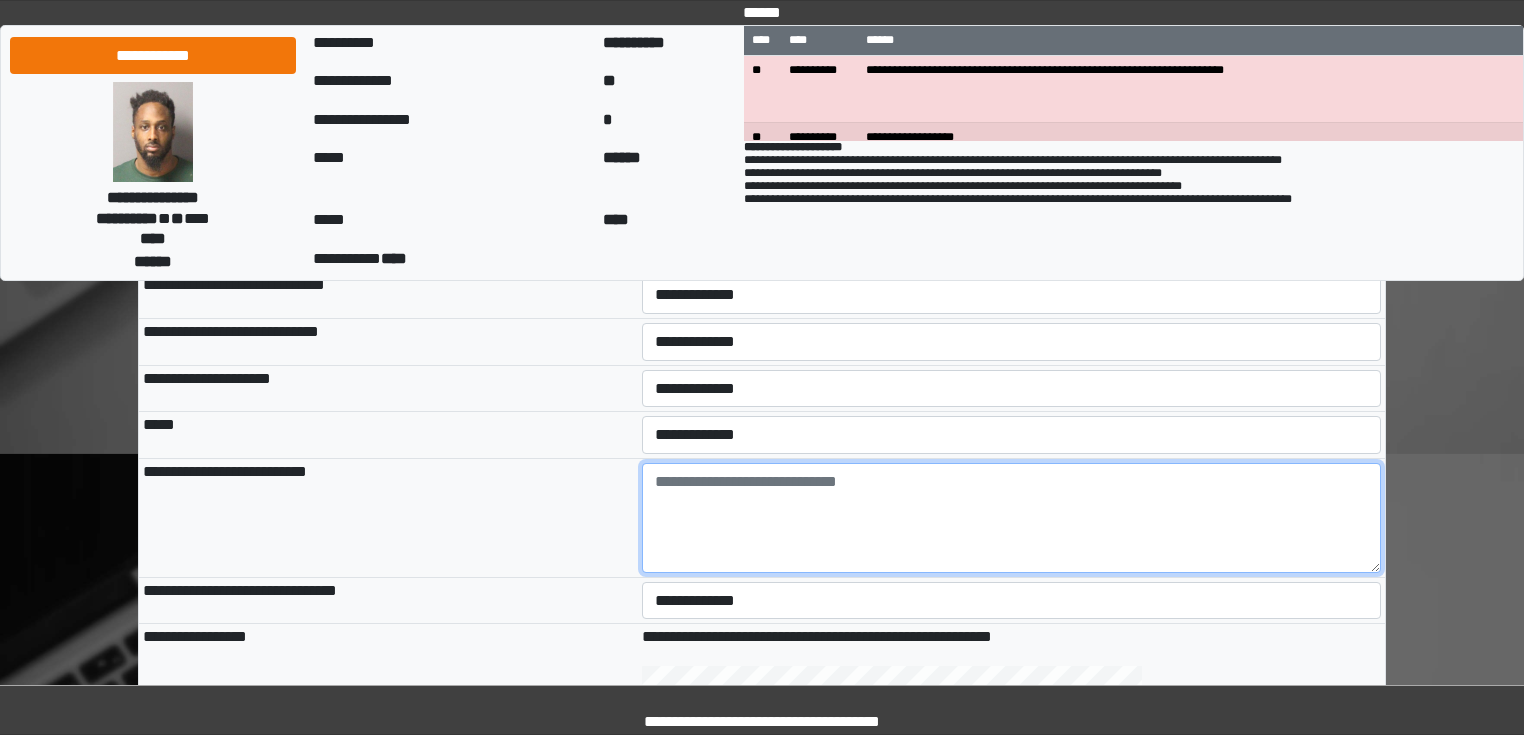 drag, startPoint x: 693, startPoint y: 498, endPoint x: 706, endPoint y: 504, distance: 14.3178215 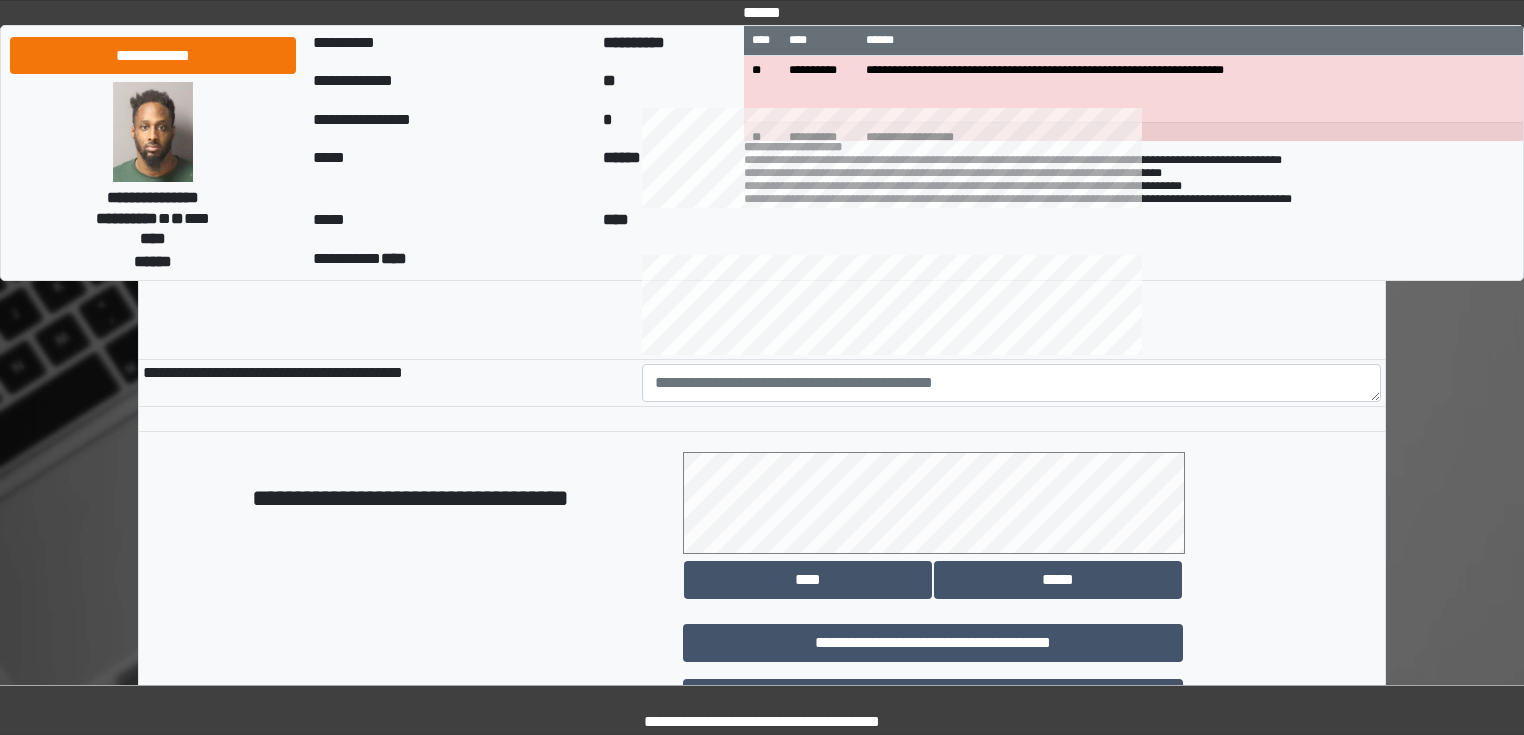 scroll, scrollTop: 960, scrollLeft: 0, axis: vertical 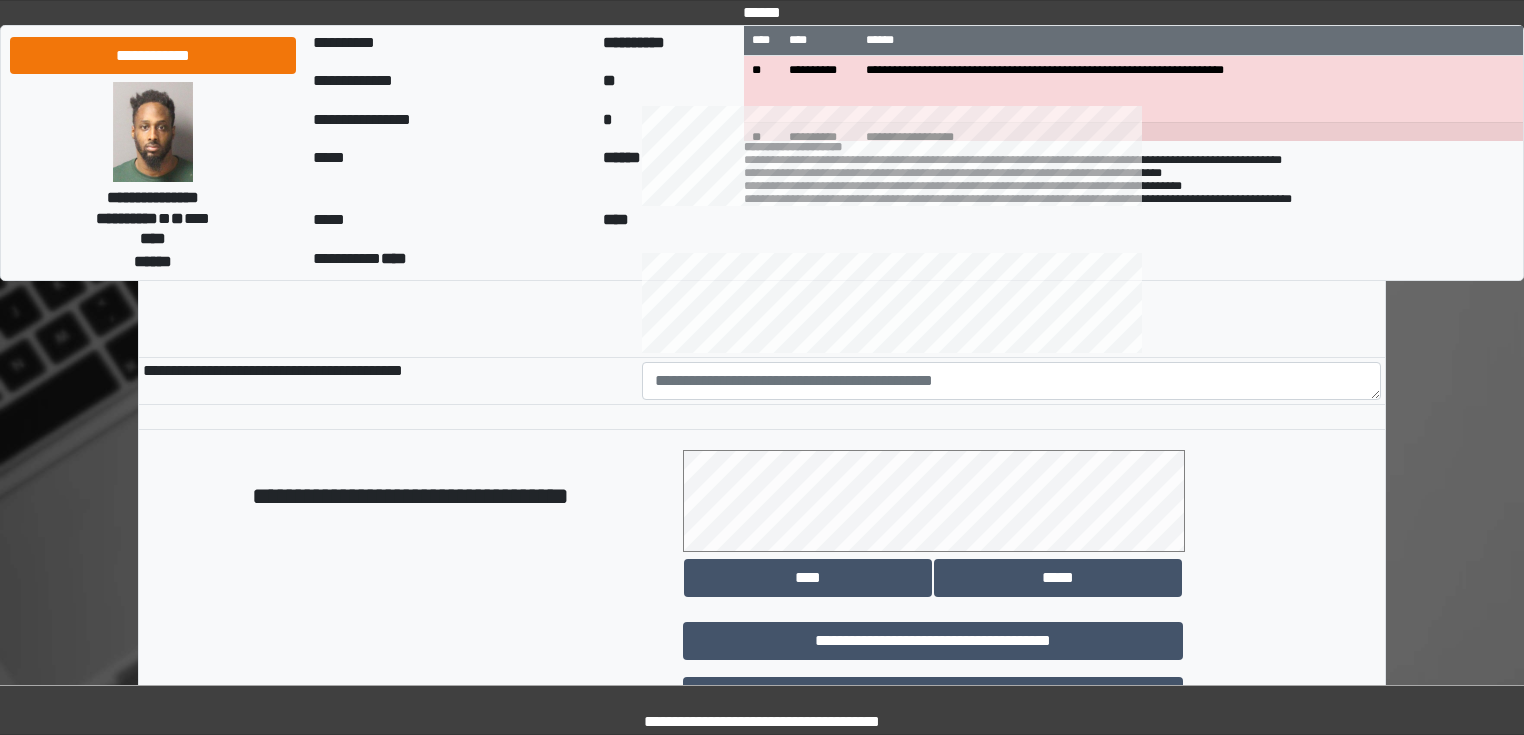 type on "**********" 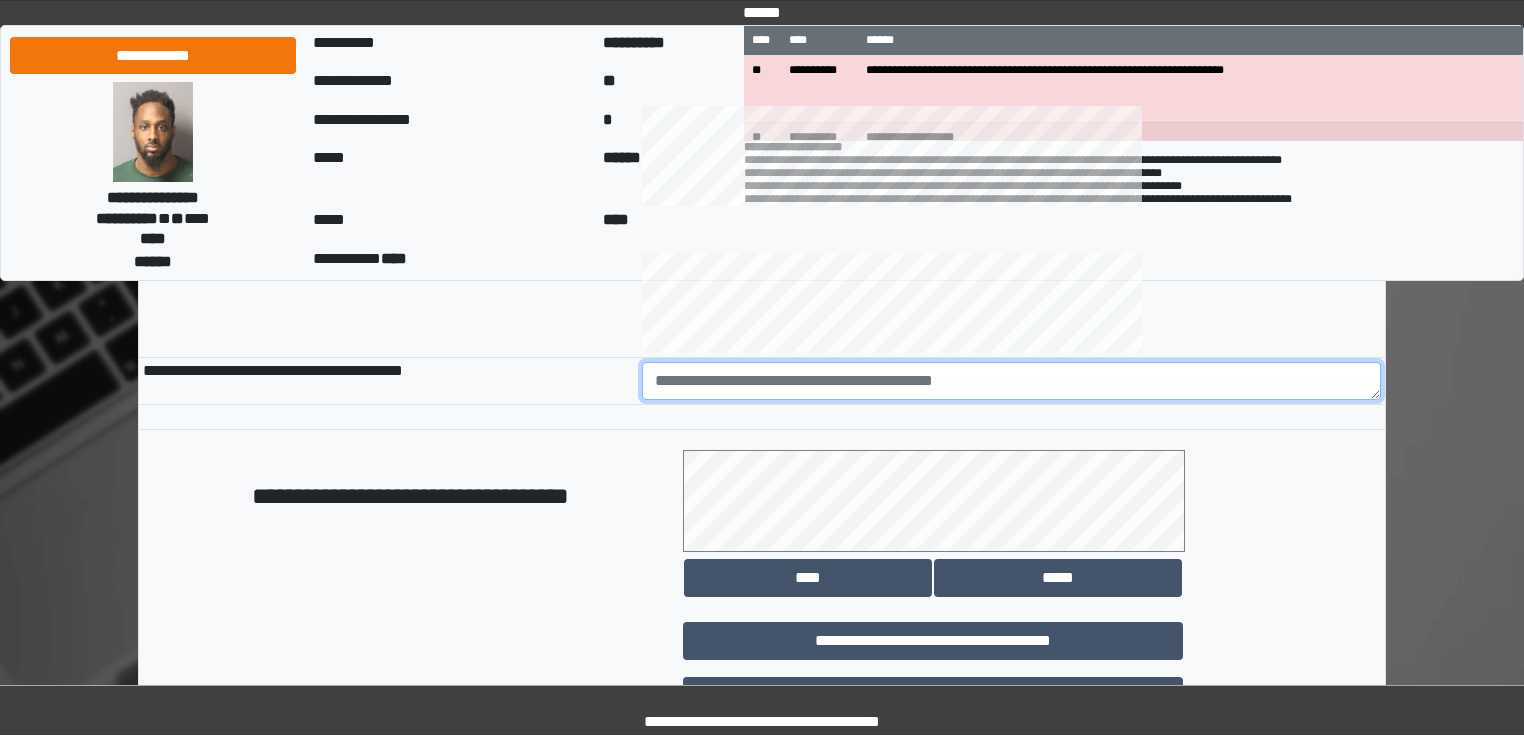 paste on "**********" 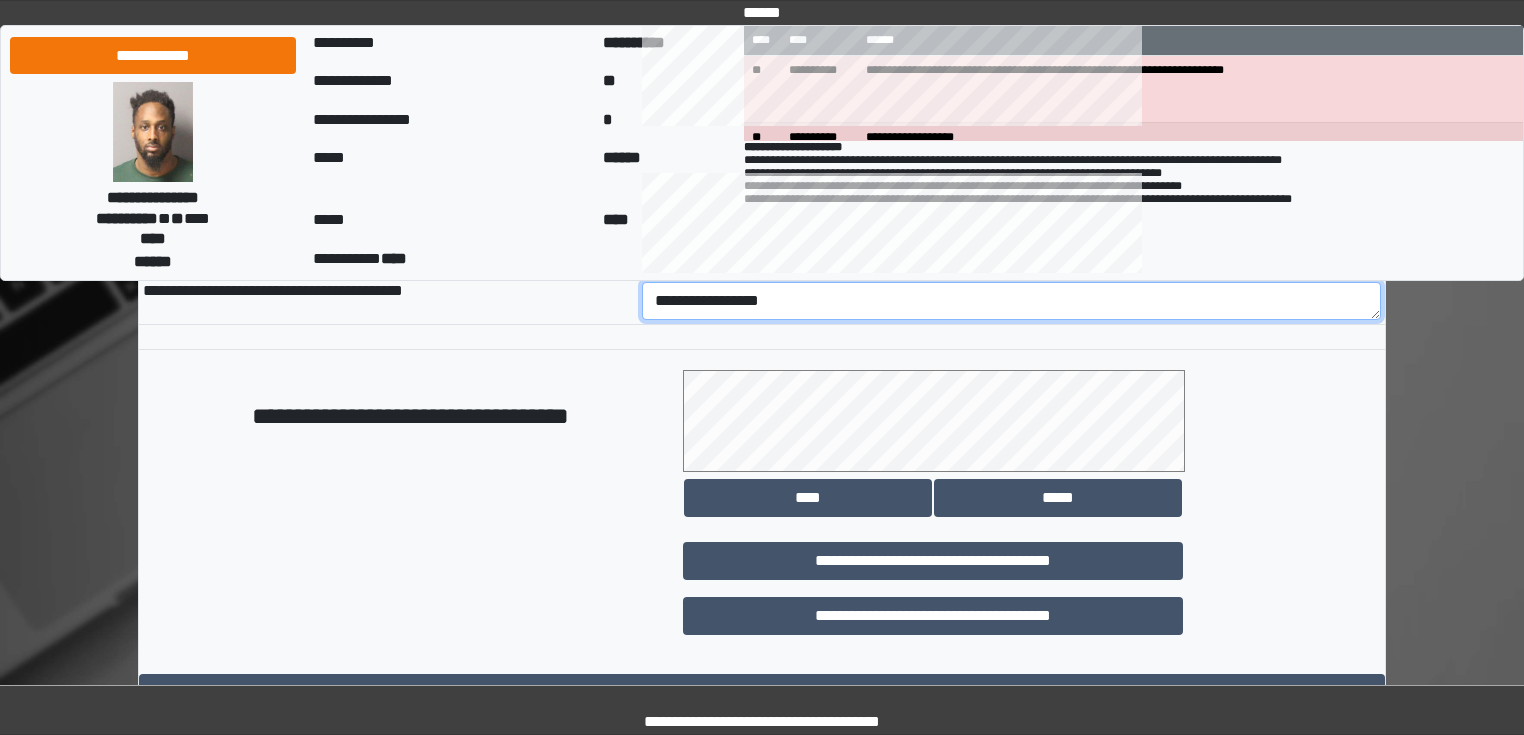 scroll, scrollTop: 1118, scrollLeft: 0, axis: vertical 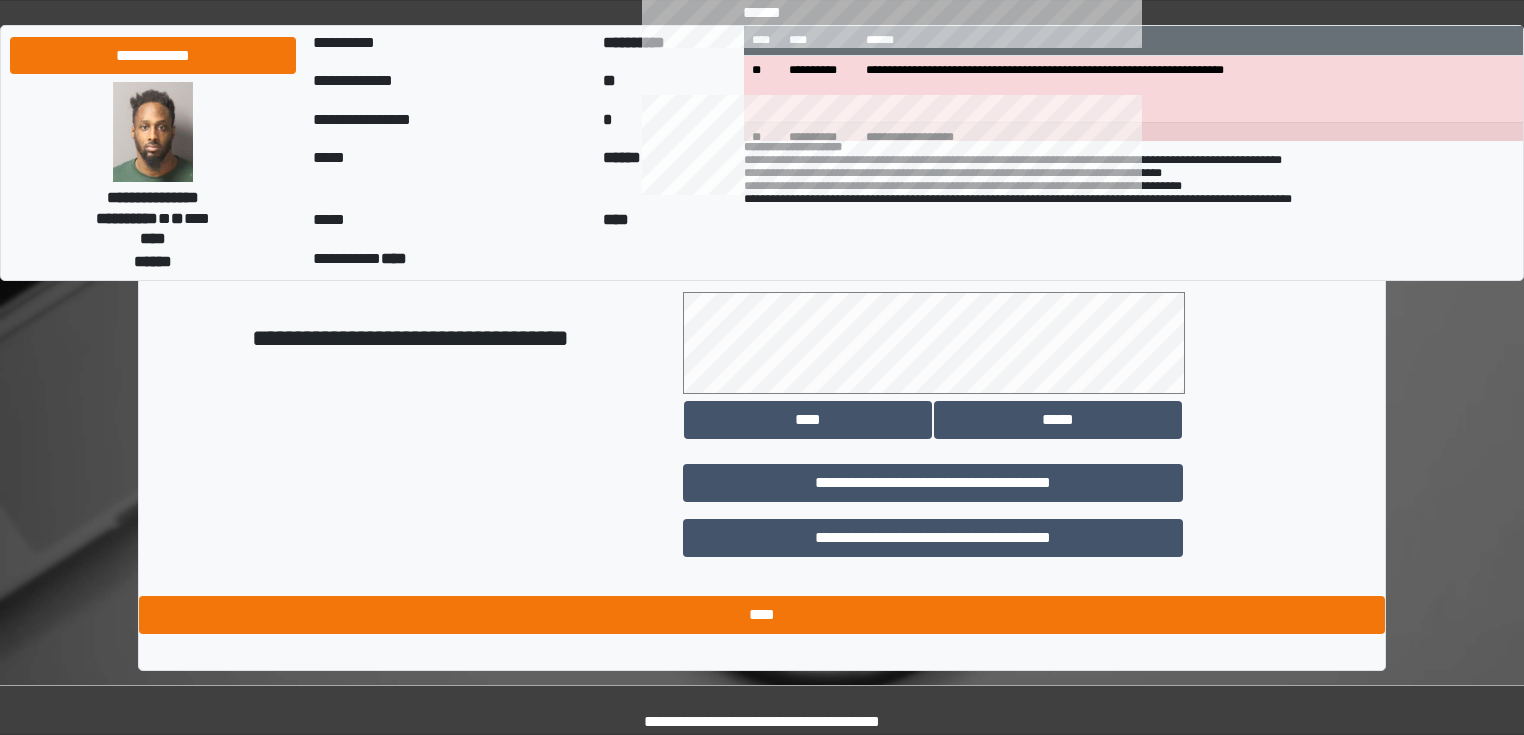 type on "**********" 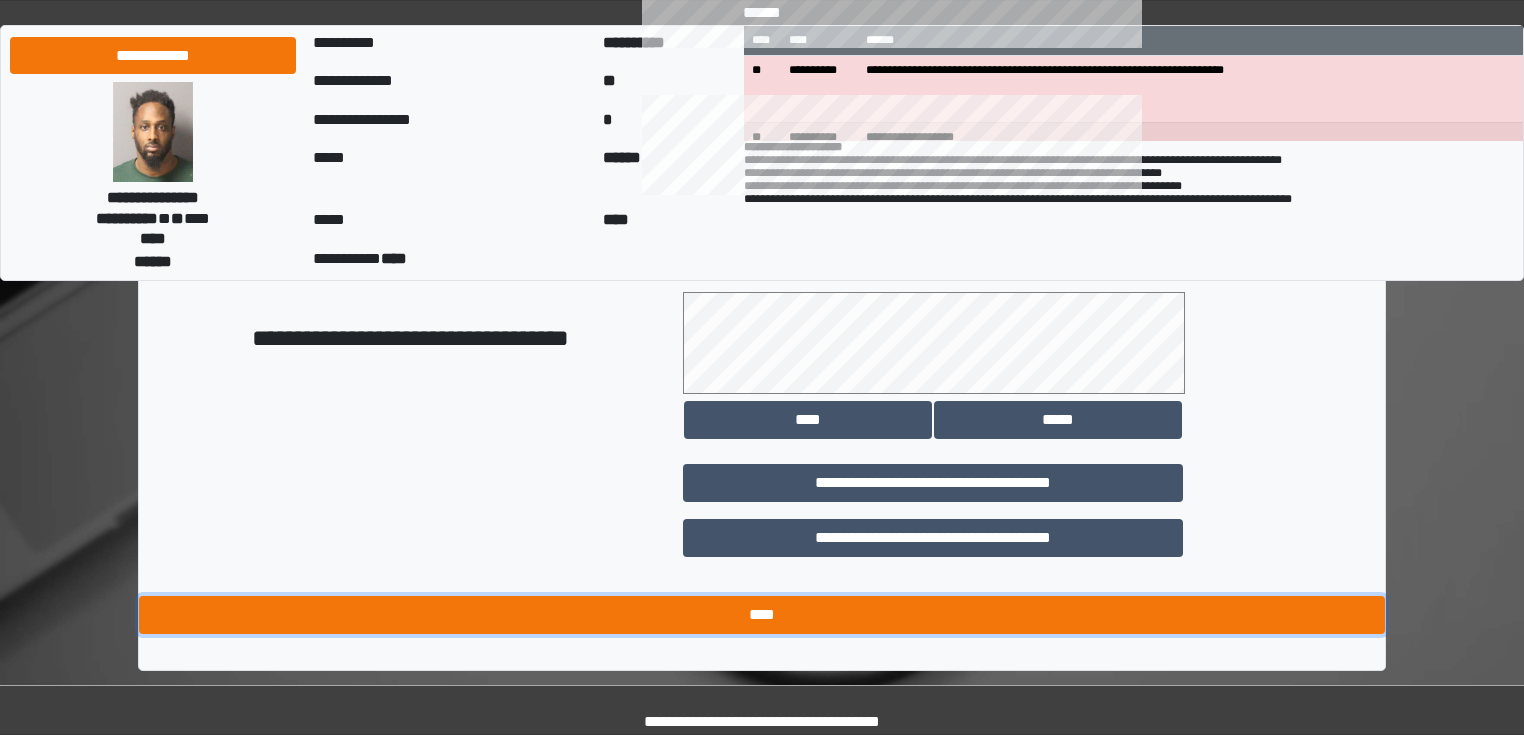 click on "****" at bounding box center (762, 615) 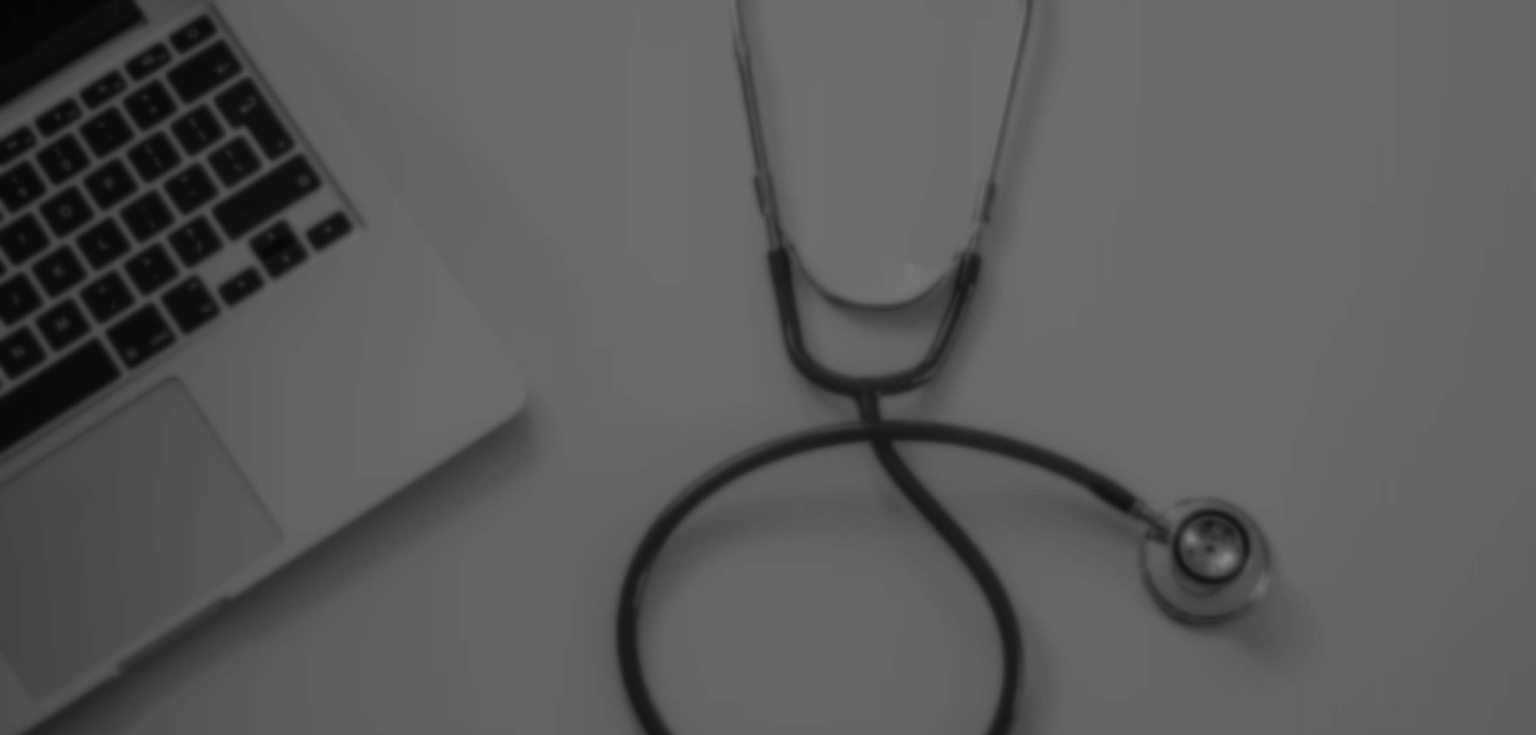 scroll, scrollTop: 0, scrollLeft: 0, axis: both 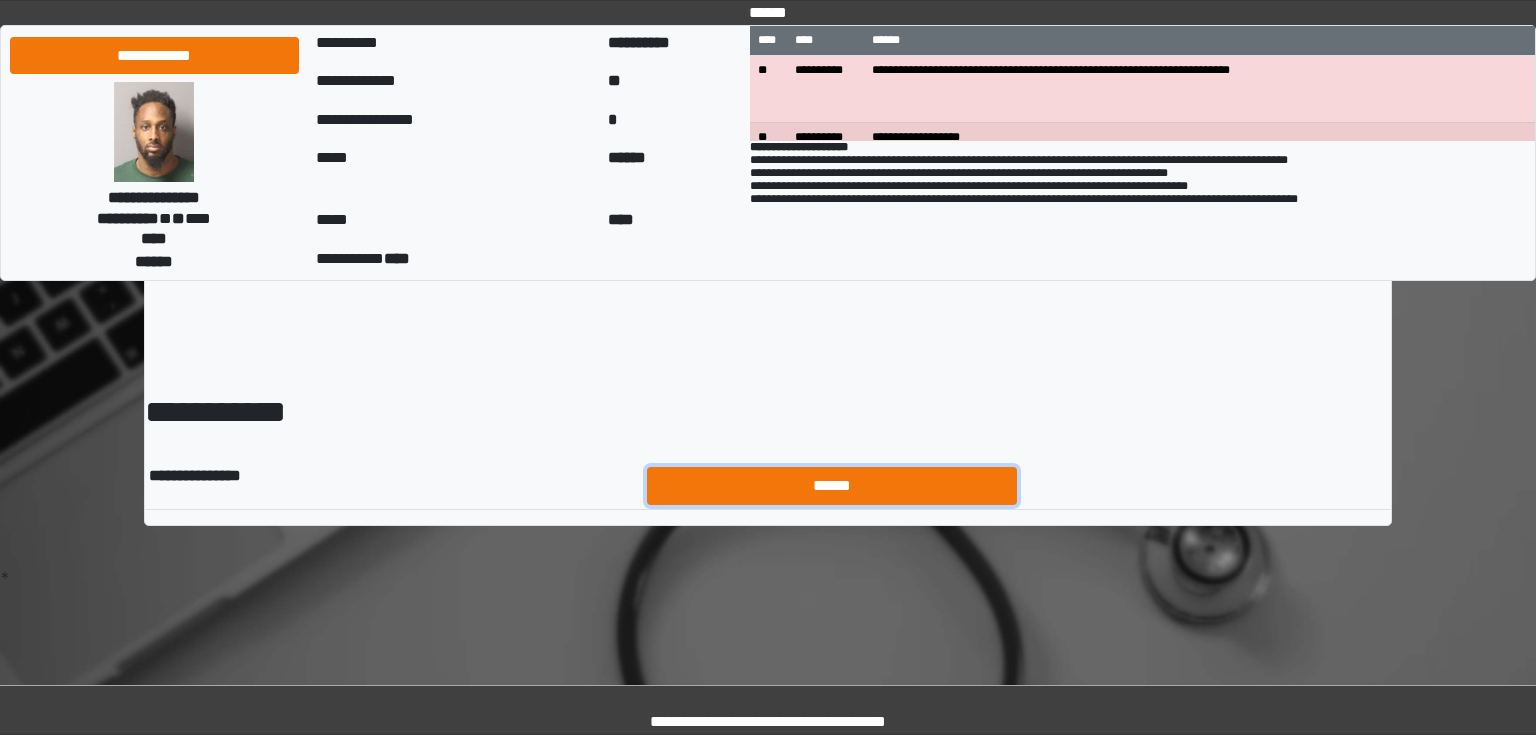 click on "******" at bounding box center [832, 486] 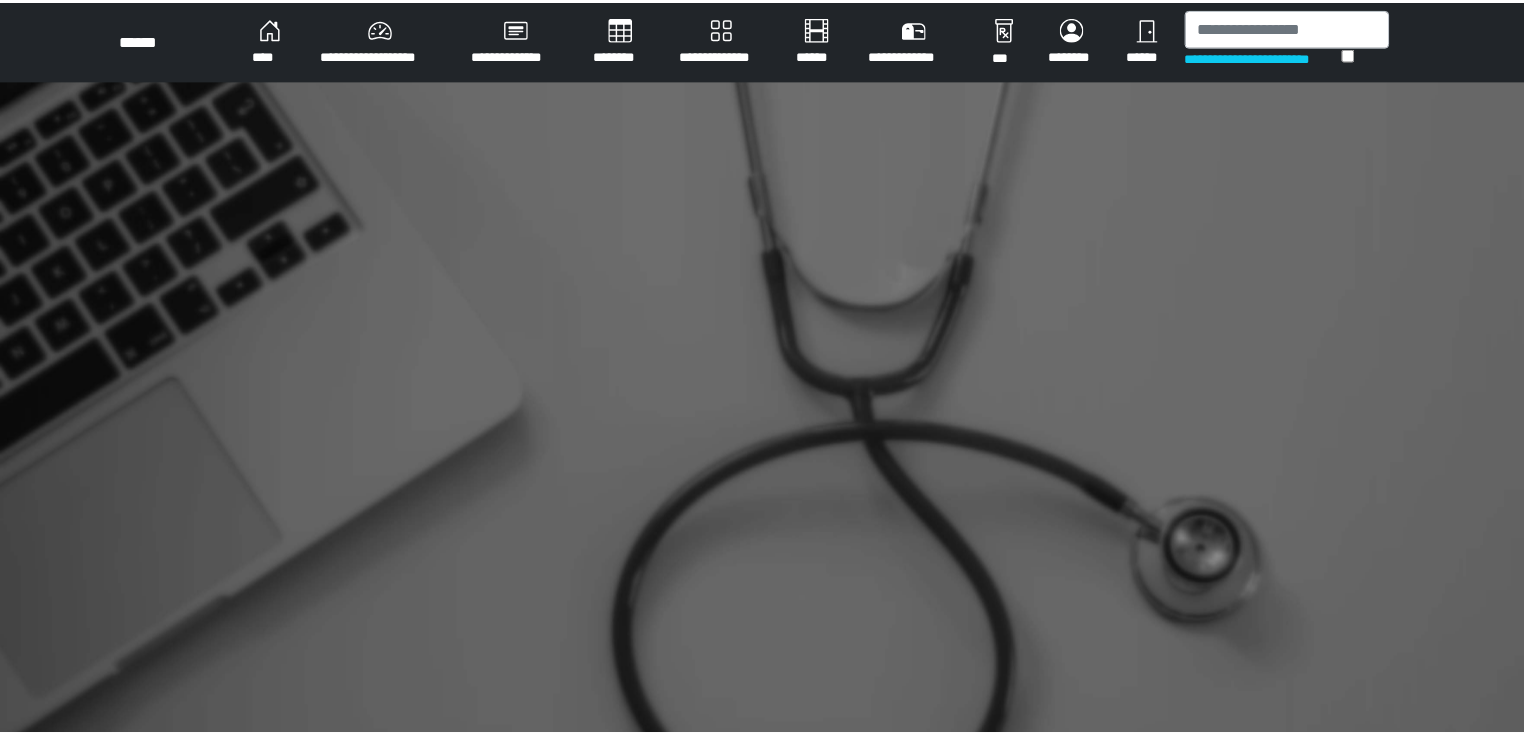 scroll, scrollTop: 0, scrollLeft: 0, axis: both 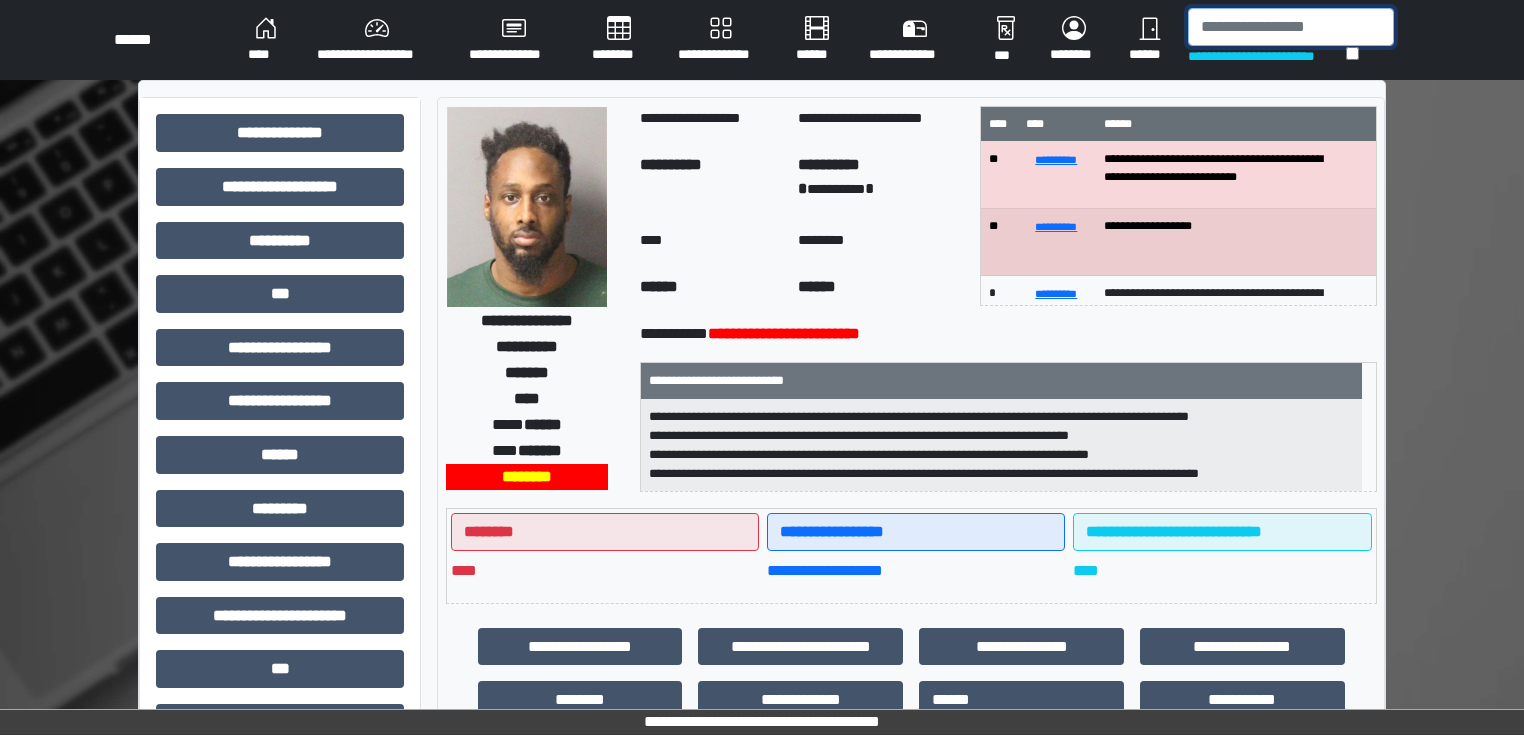 click at bounding box center [1291, 27] 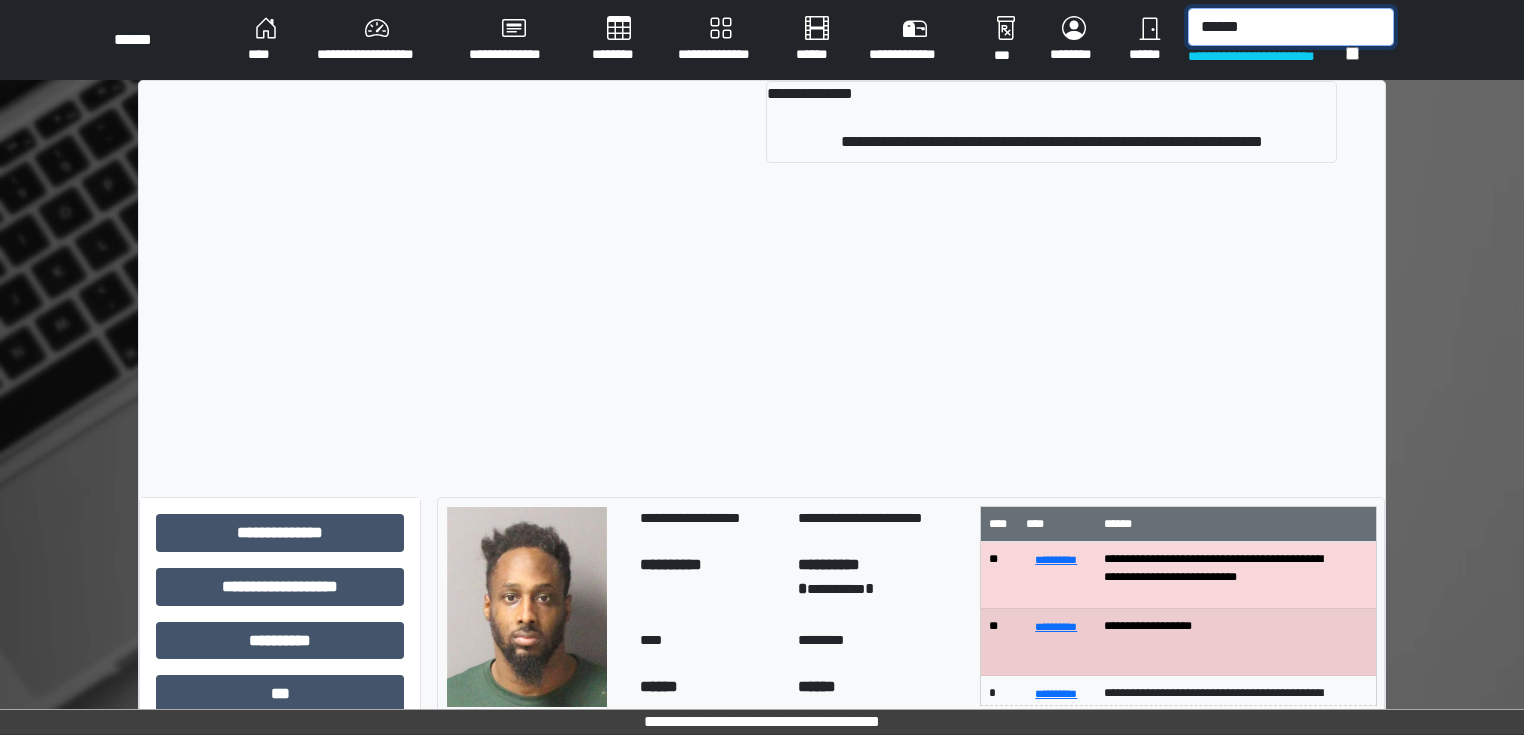 type on "******" 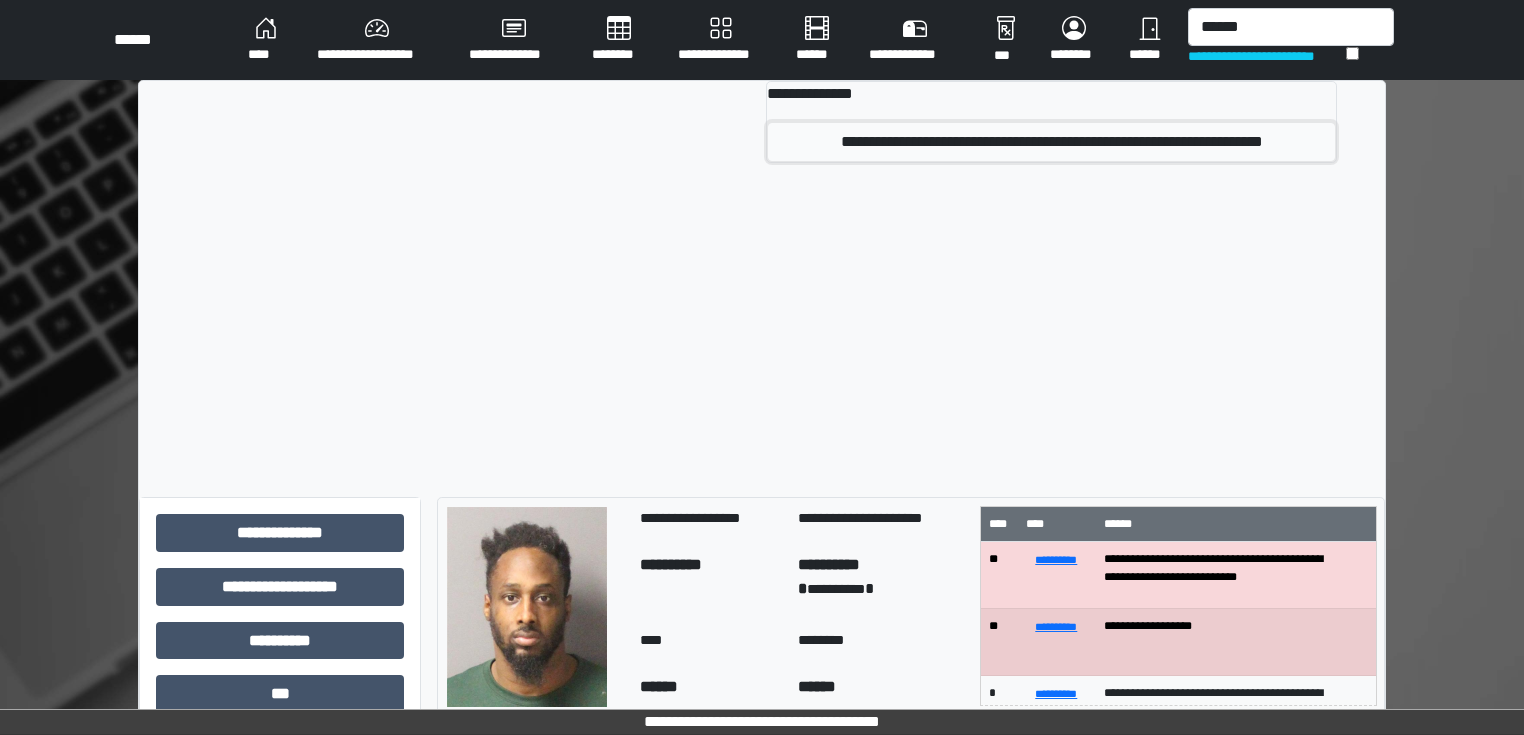 click on "**********" at bounding box center [1051, 142] 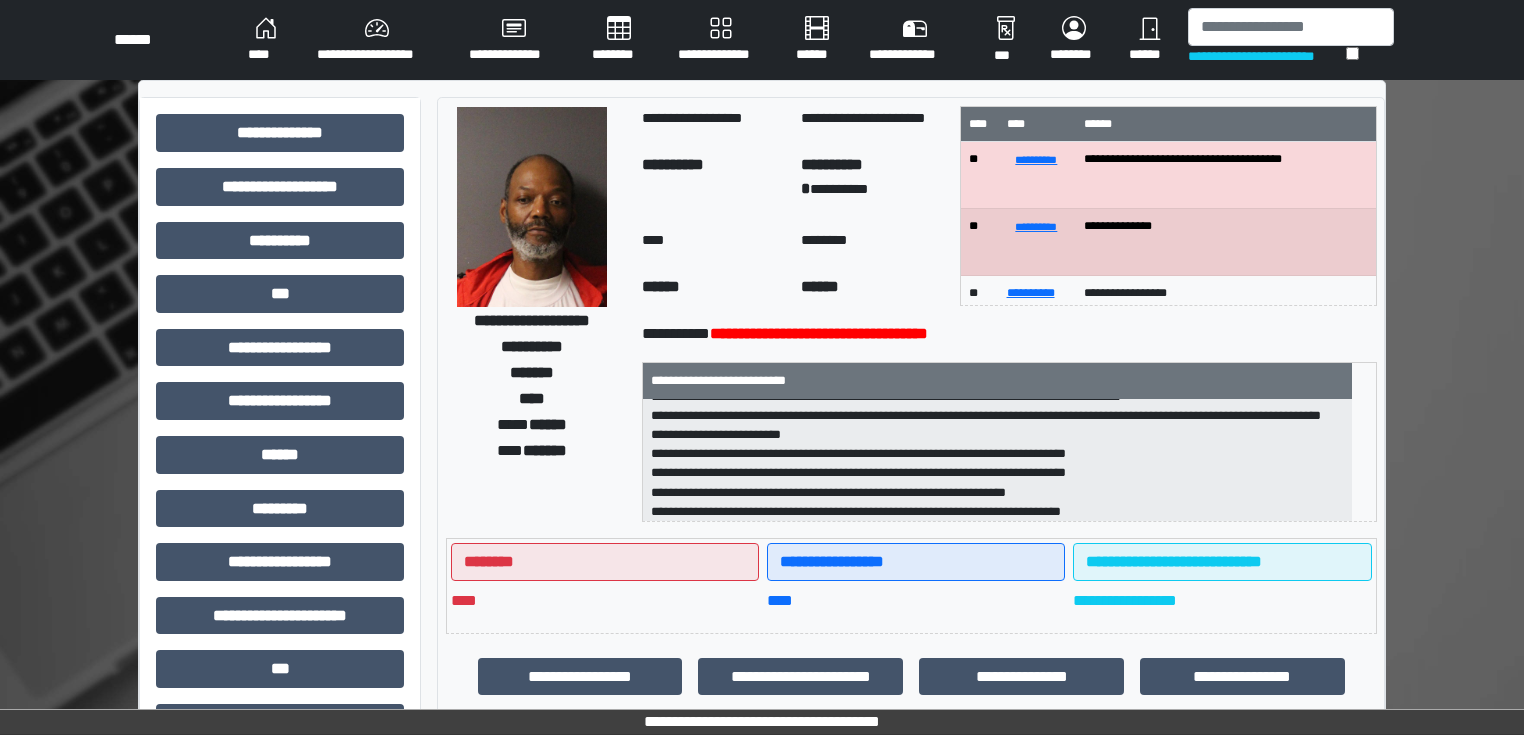 scroll, scrollTop: 25, scrollLeft: 0, axis: vertical 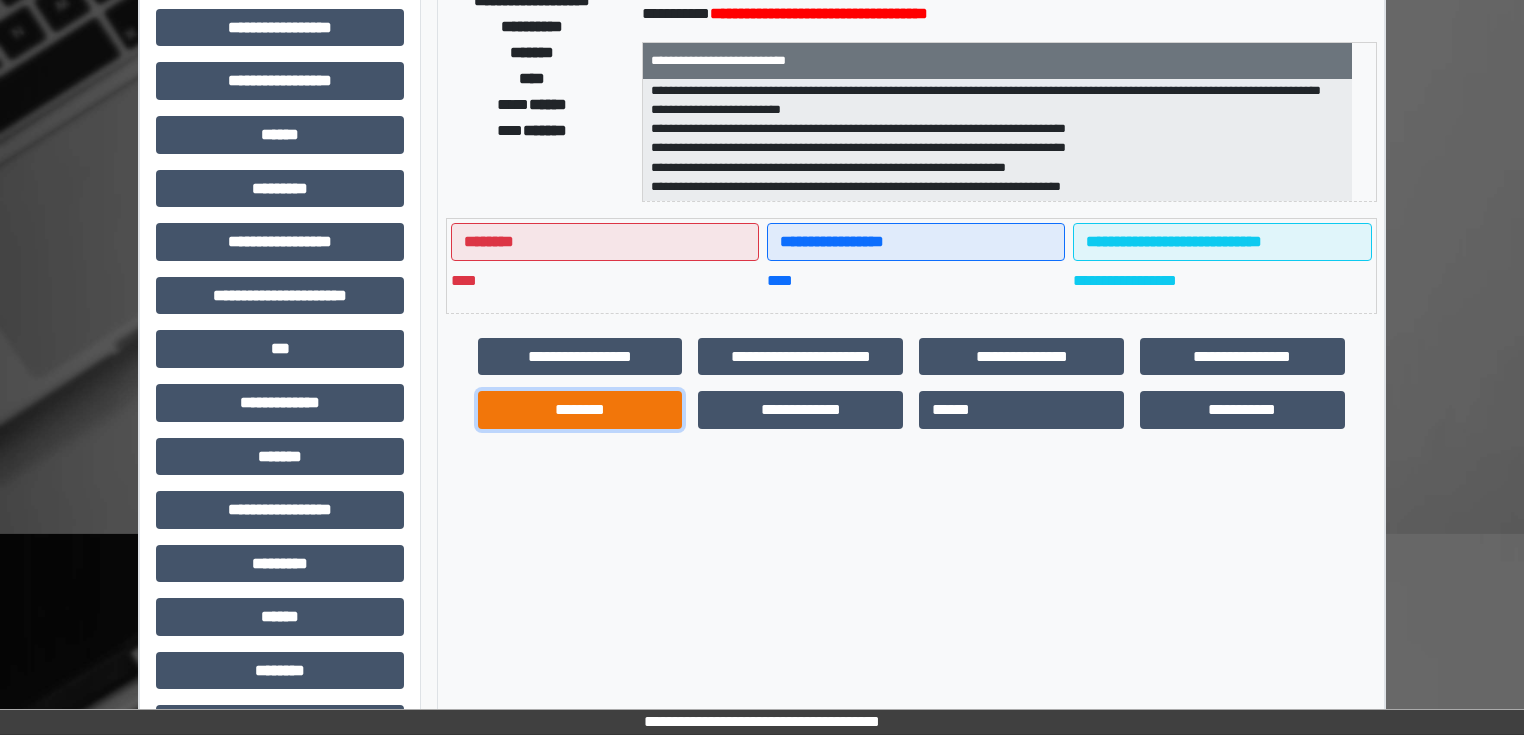 click on "********" at bounding box center [580, 410] 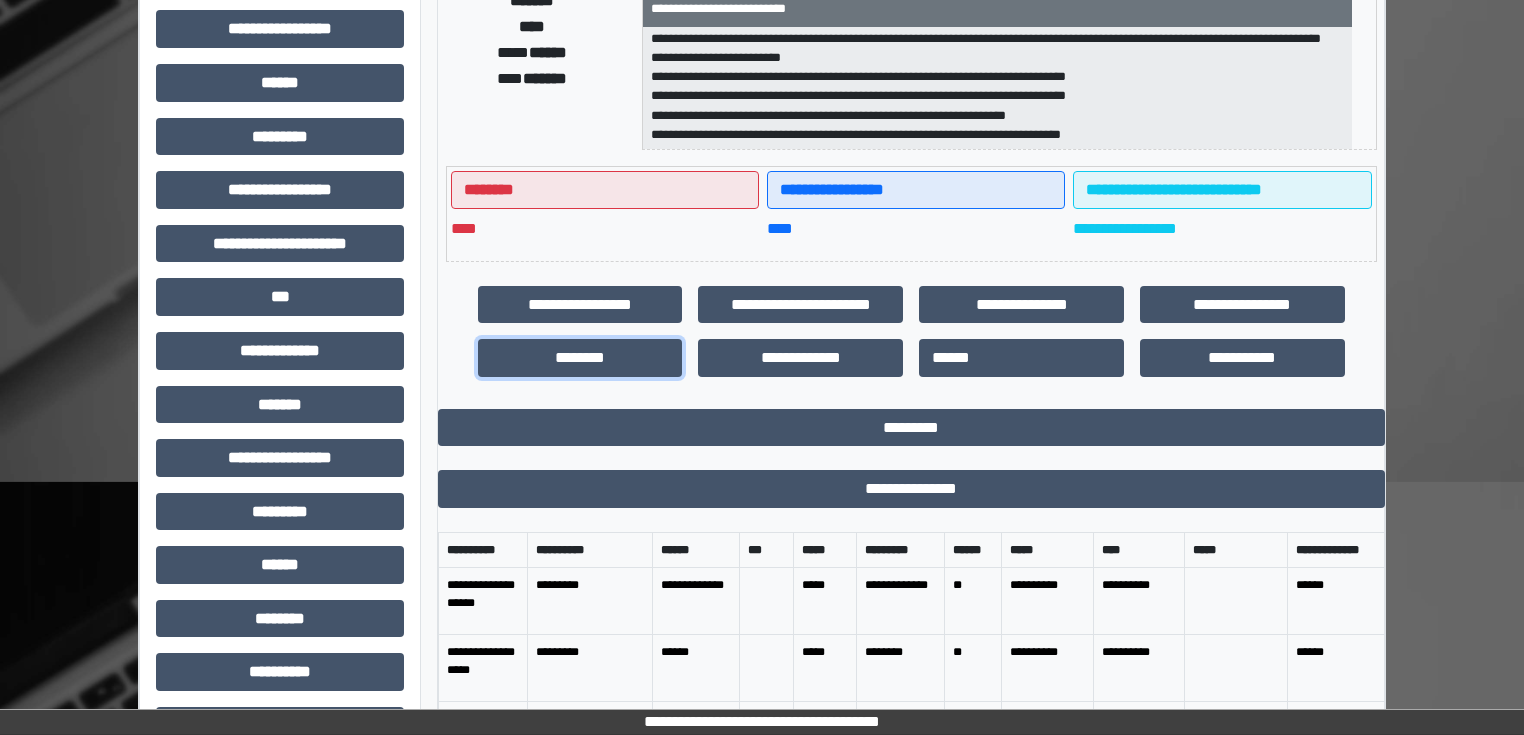 scroll, scrollTop: 480, scrollLeft: 0, axis: vertical 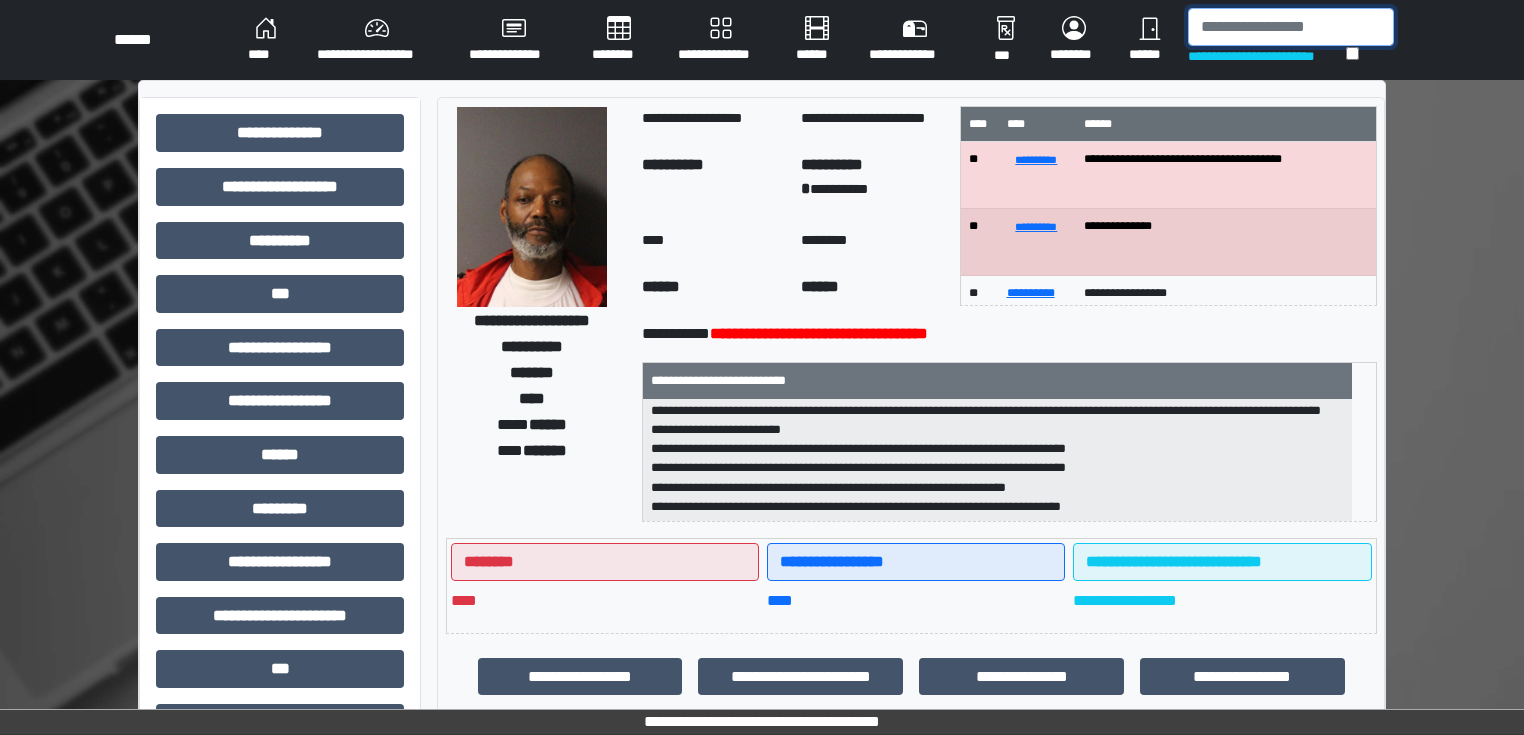 click at bounding box center [1291, 27] 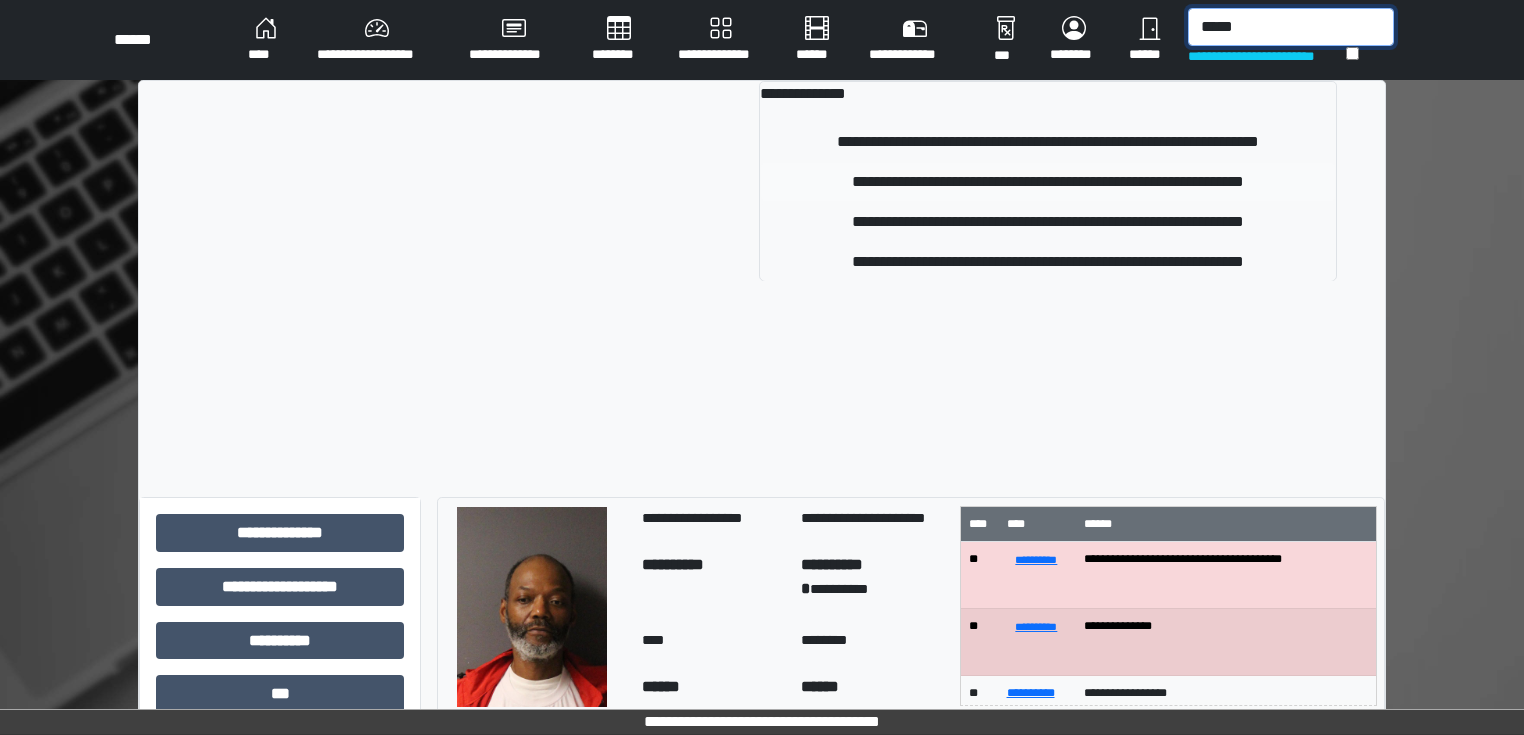 type on "*****" 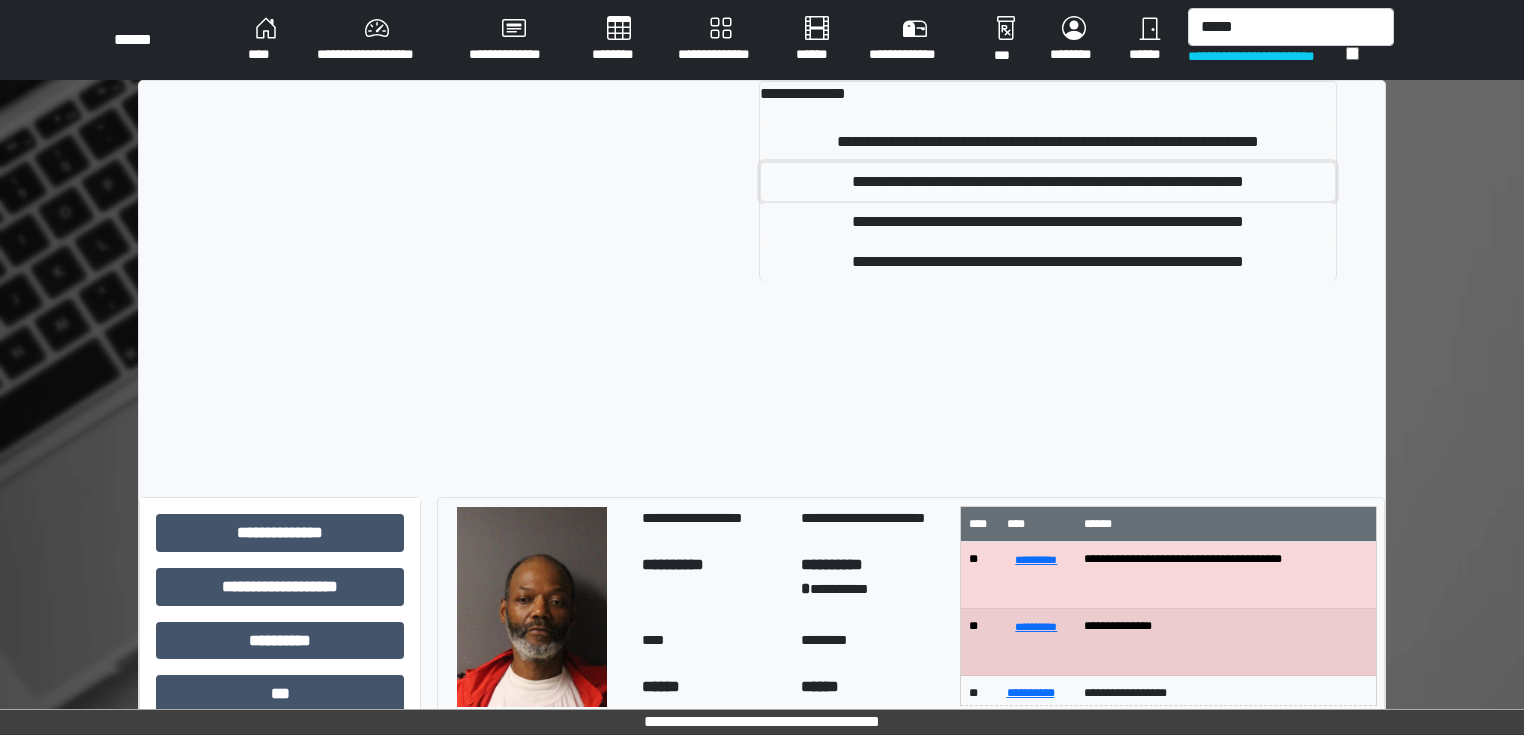 click on "**********" at bounding box center (1048, 182) 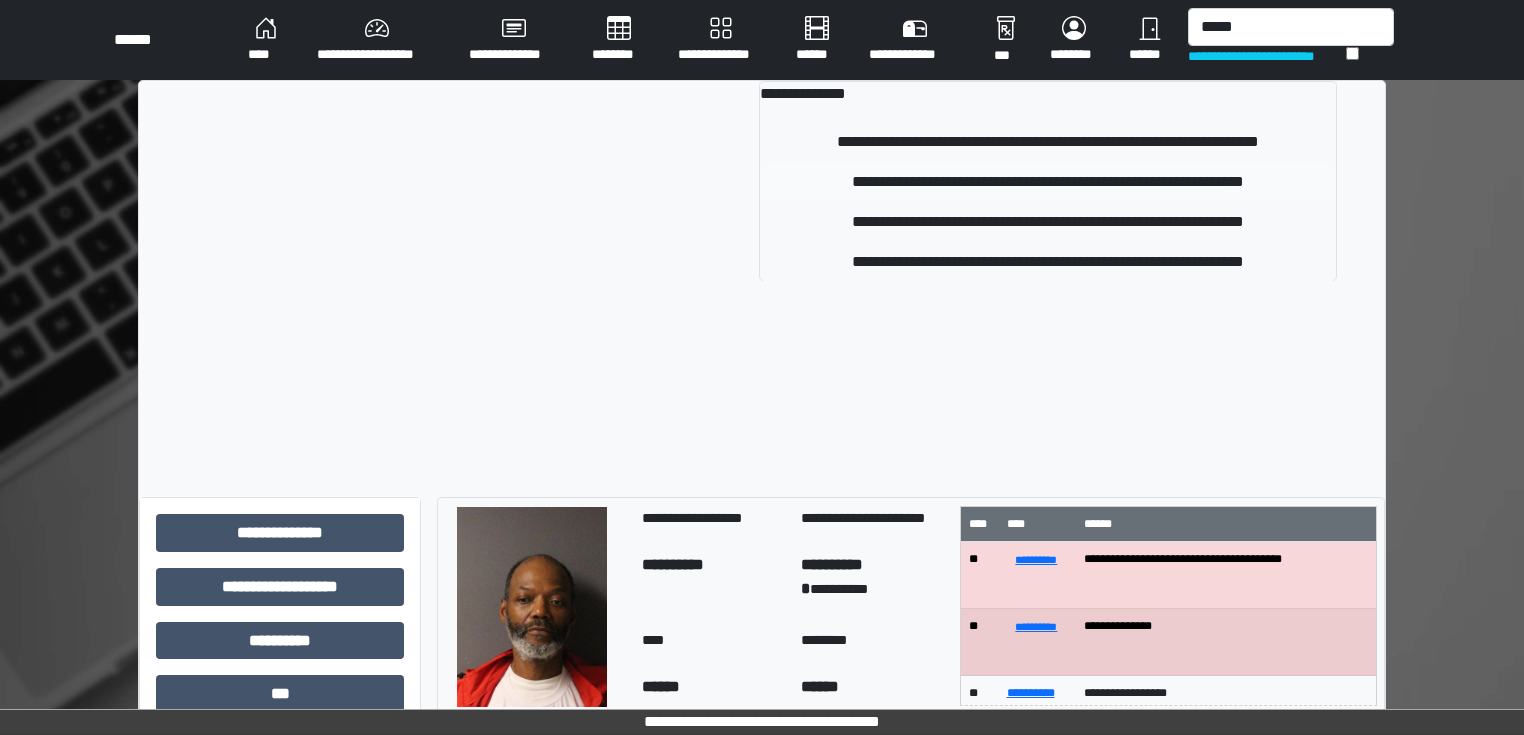 type 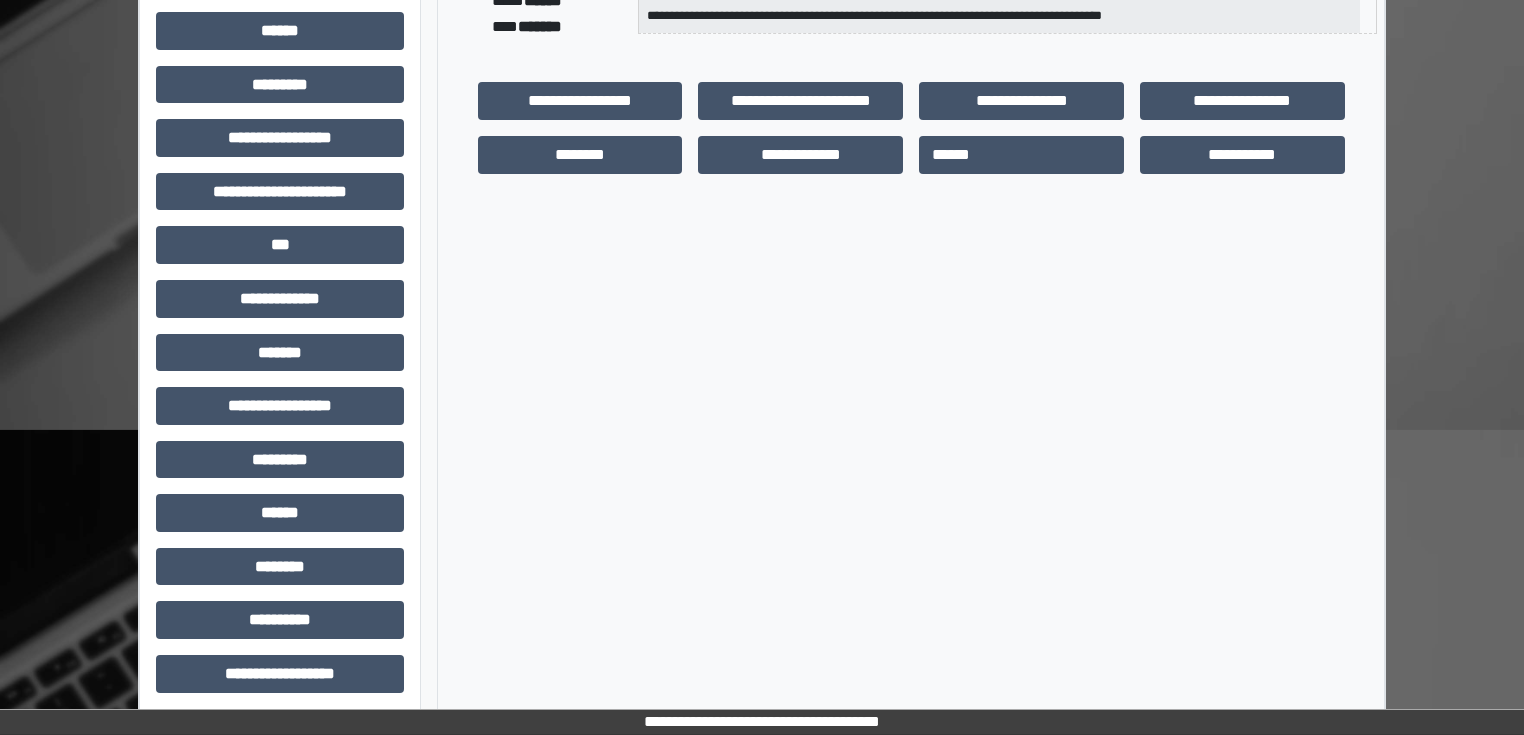 scroll, scrollTop: 431, scrollLeft: 0, axis: vertical 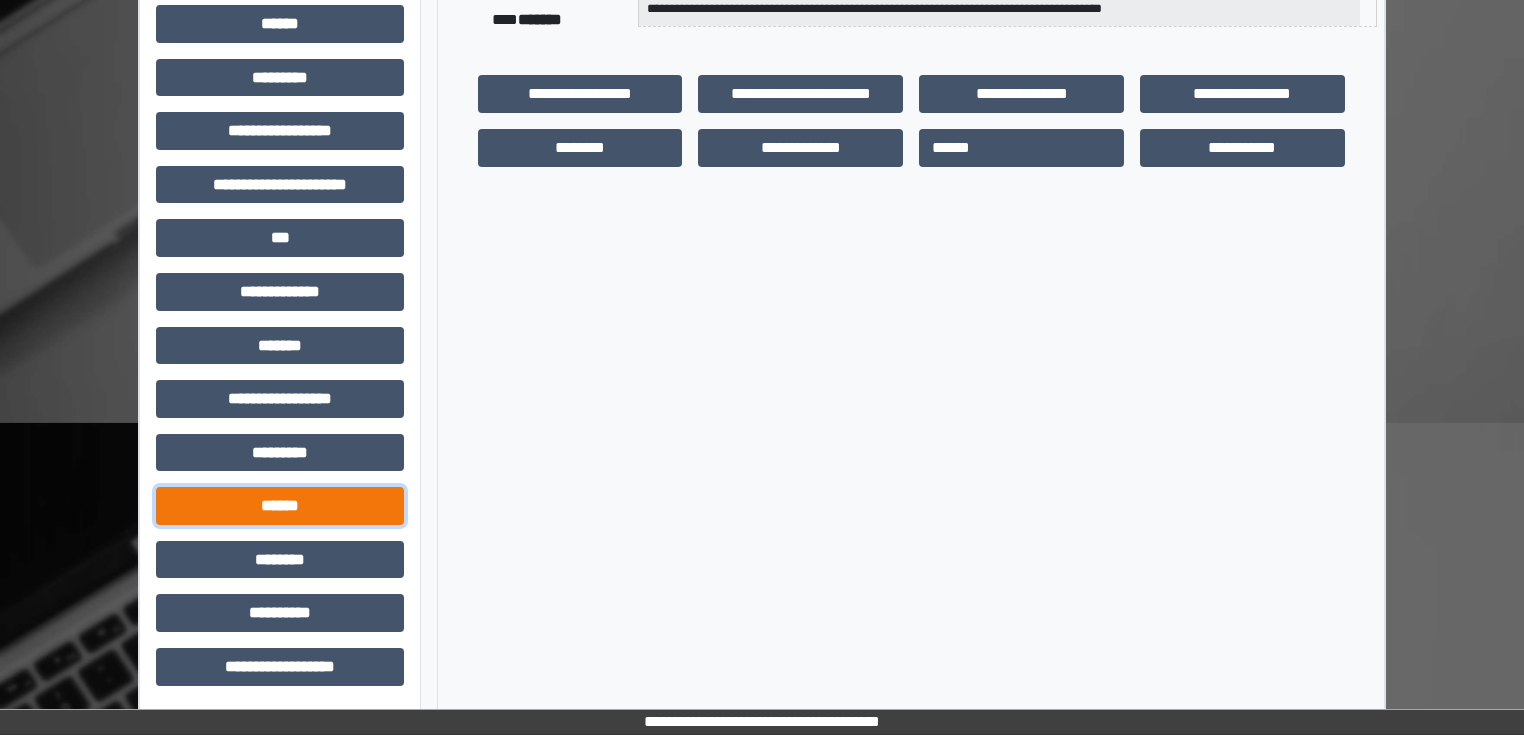 click on "******" at bounding box center [280, 506] 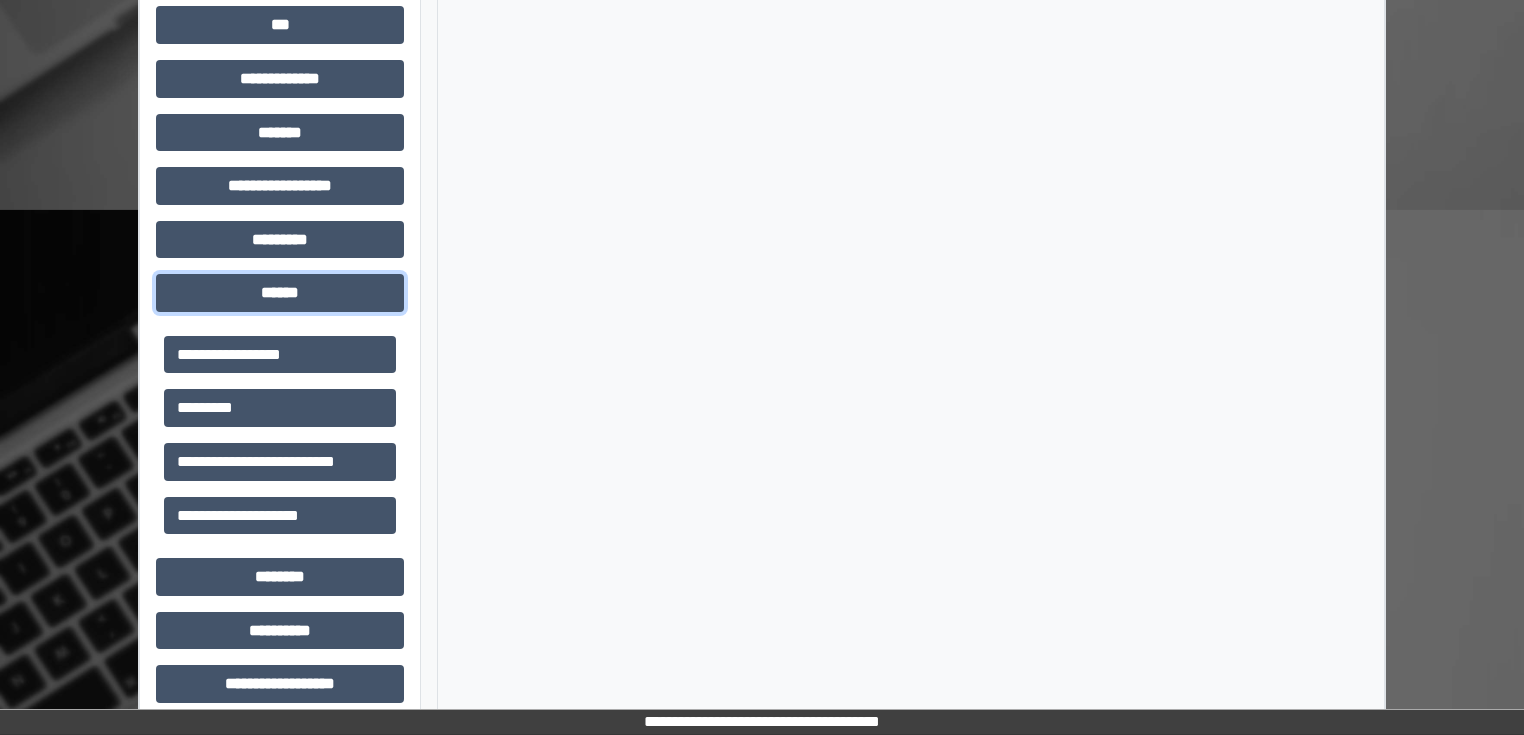 scroll, scrollTop: 661, scrollLeft: 0, axis: vertical 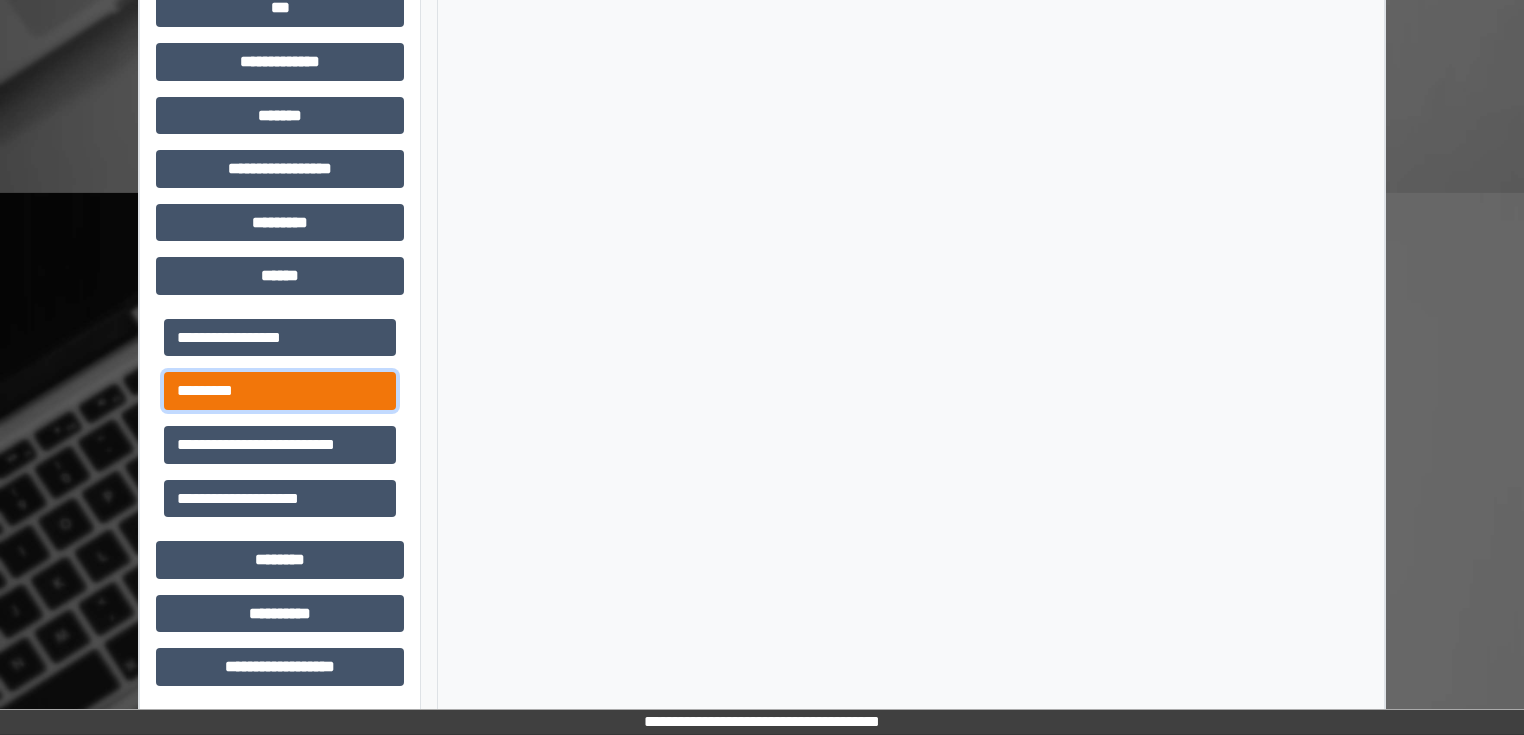 click on "*********" at bounding box center (280, 391) 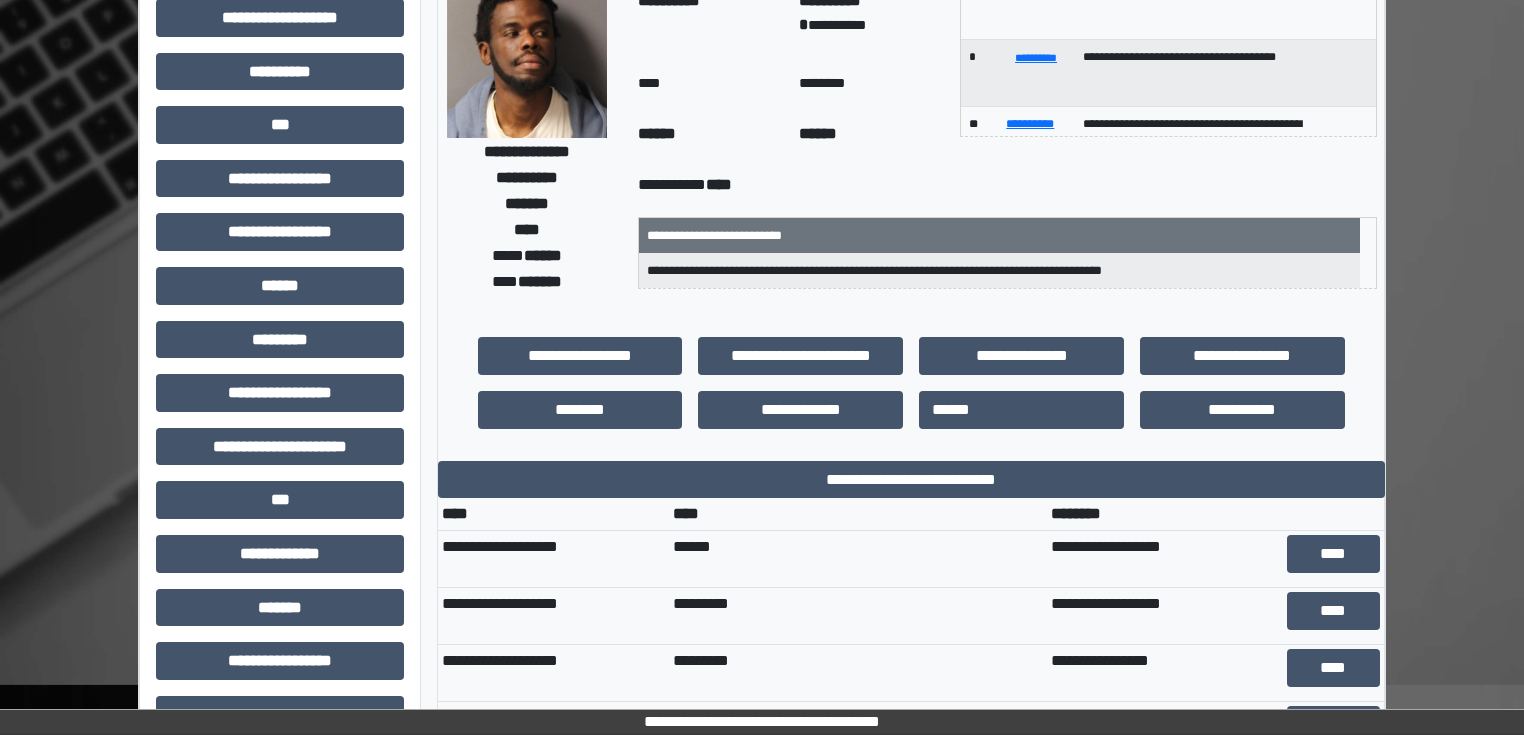scroll, scrollTop: 0, scrollLeft: 0, axis: both 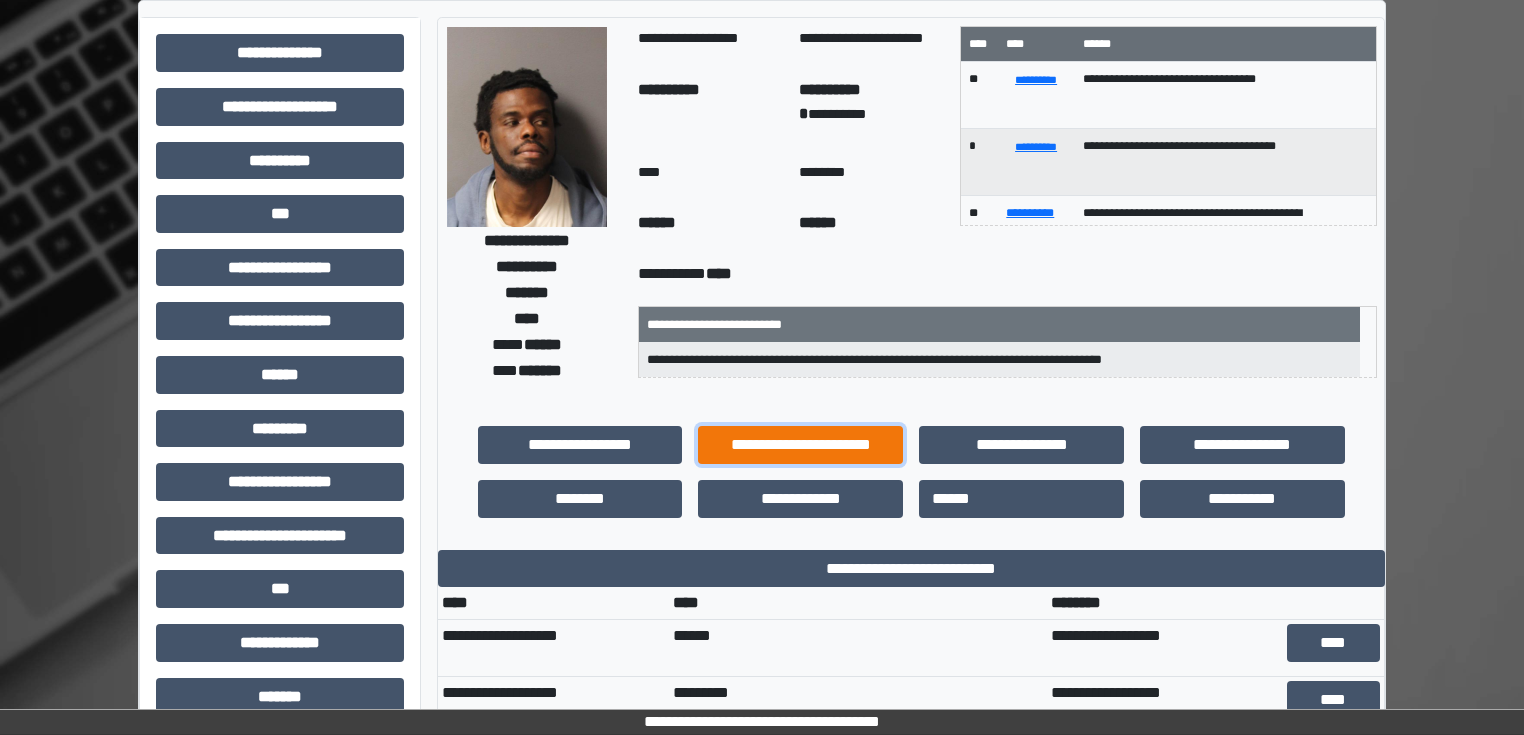 click on "**********" at bounding box center (800, 445) 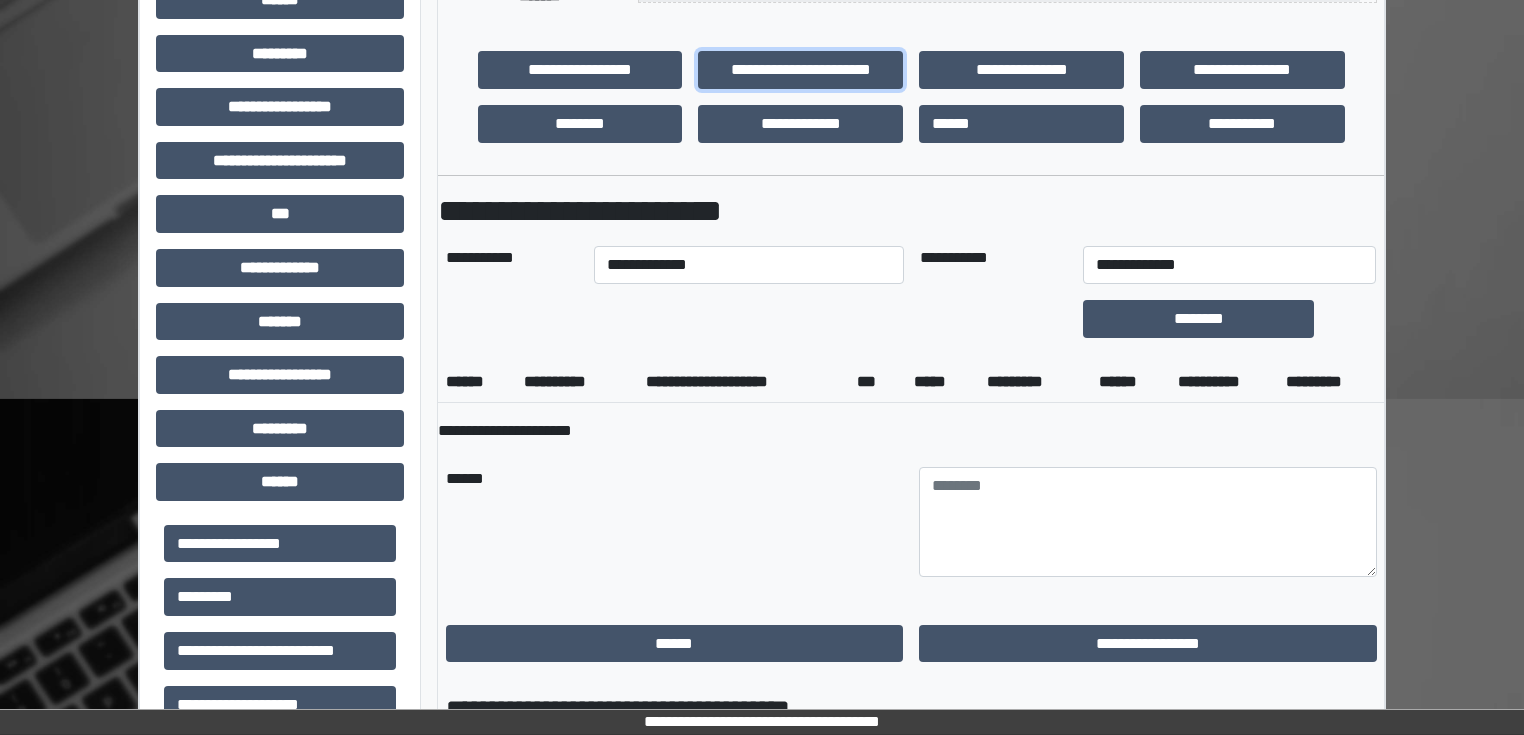 scroll, scrollTop: 480, scrollLeft: 0, axis: vertical 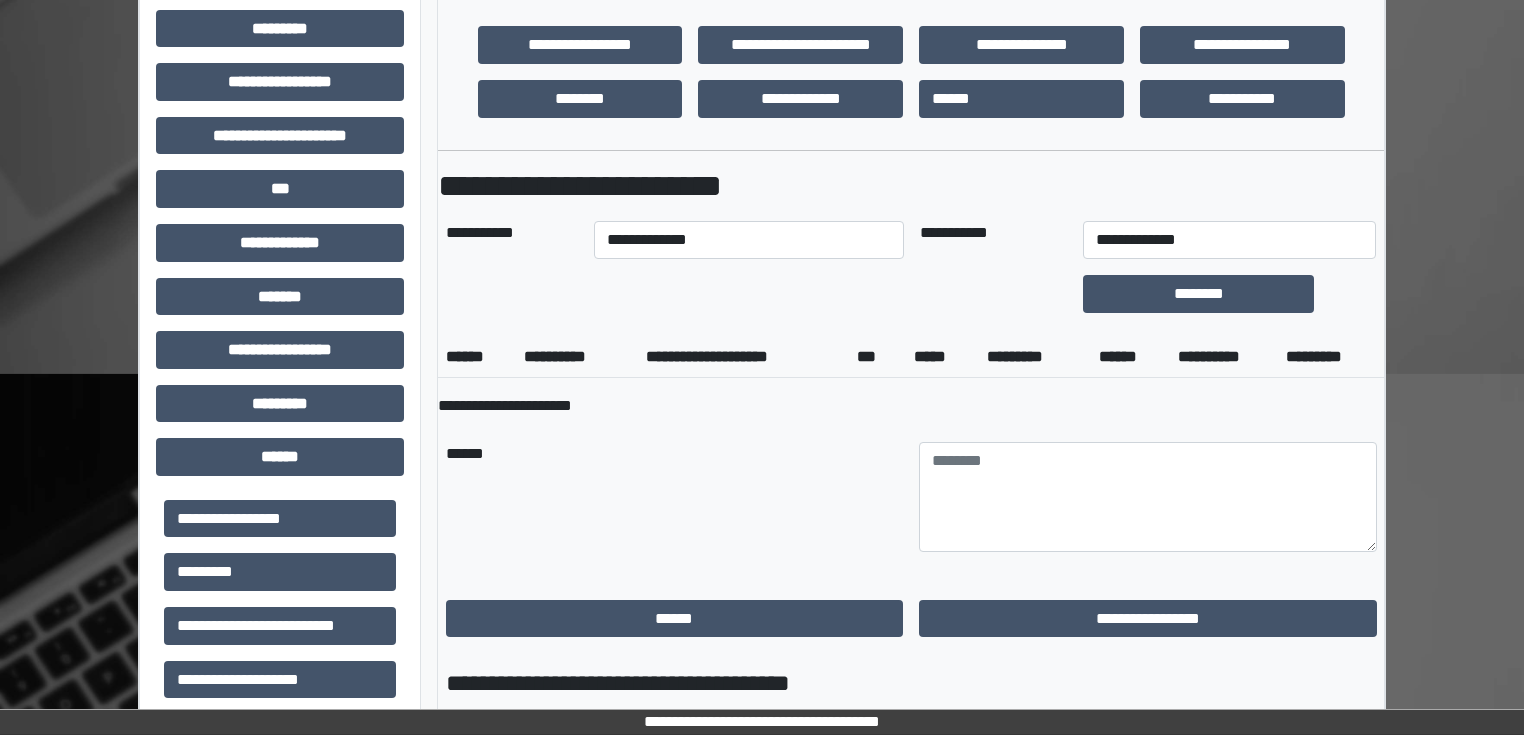 drag, startPoint x: 862, startPoint y: 262, endPoint x: 860, endPoint y: 249, distance: 13.152946 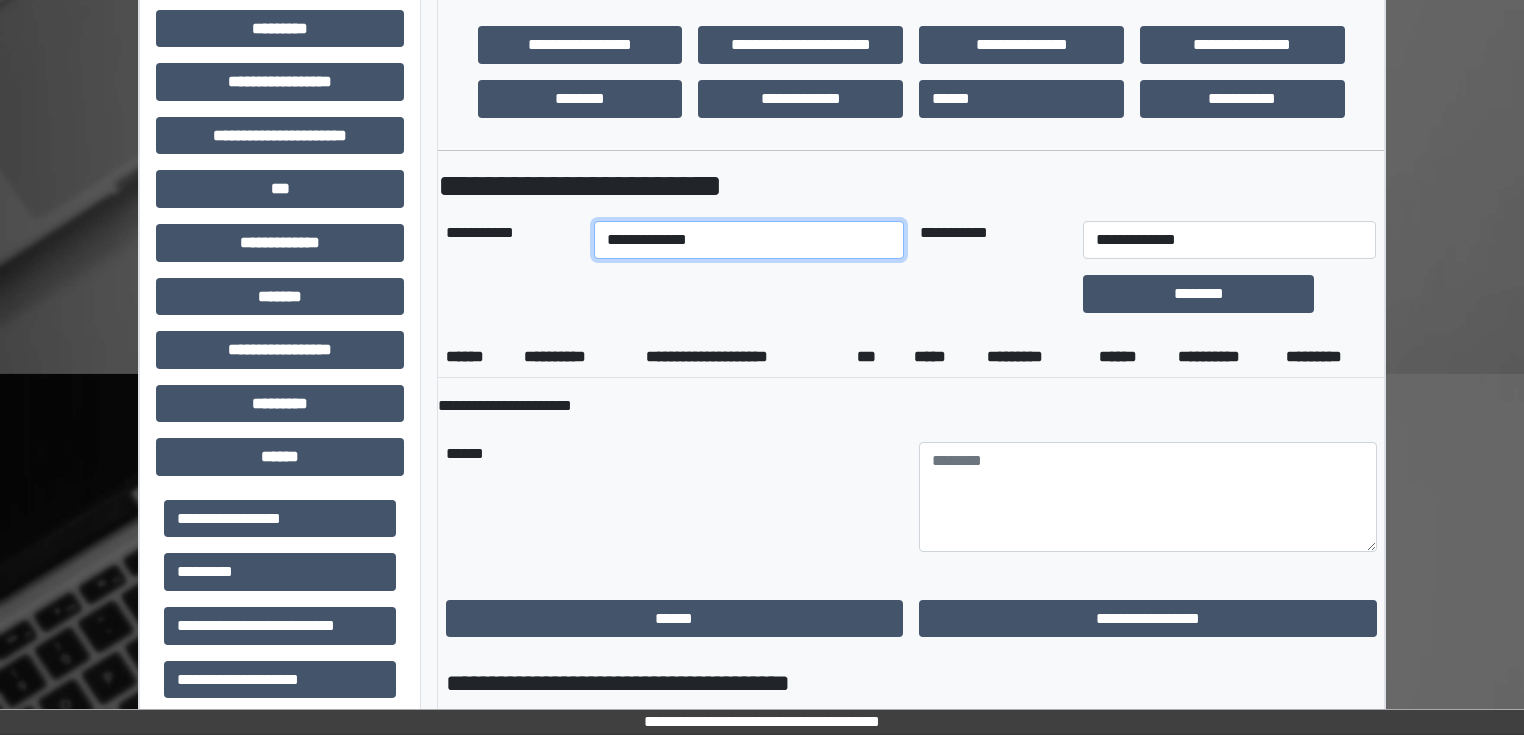 click on "**********" at bounding box center [748, 240] 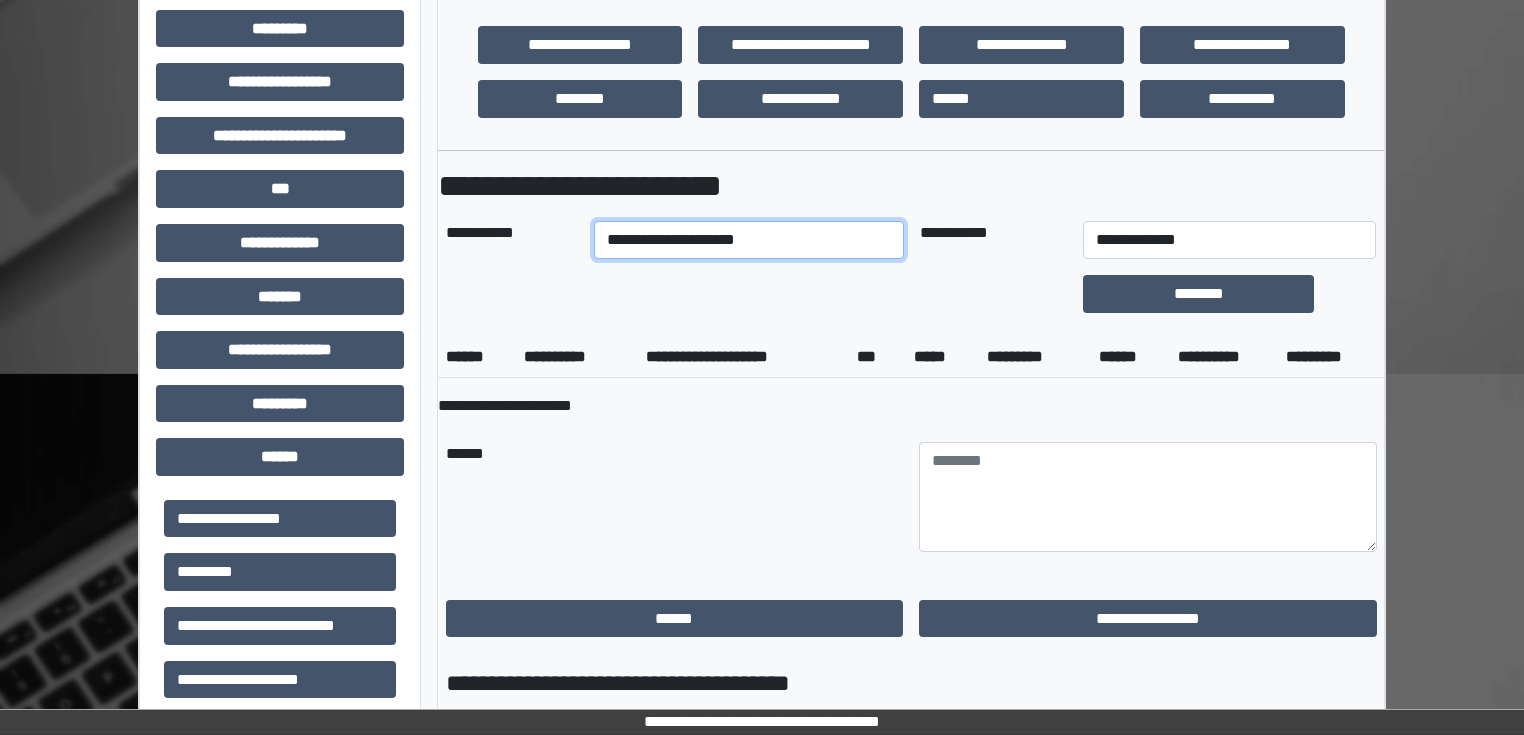 click on "**********" at bounding box center [748, 240] 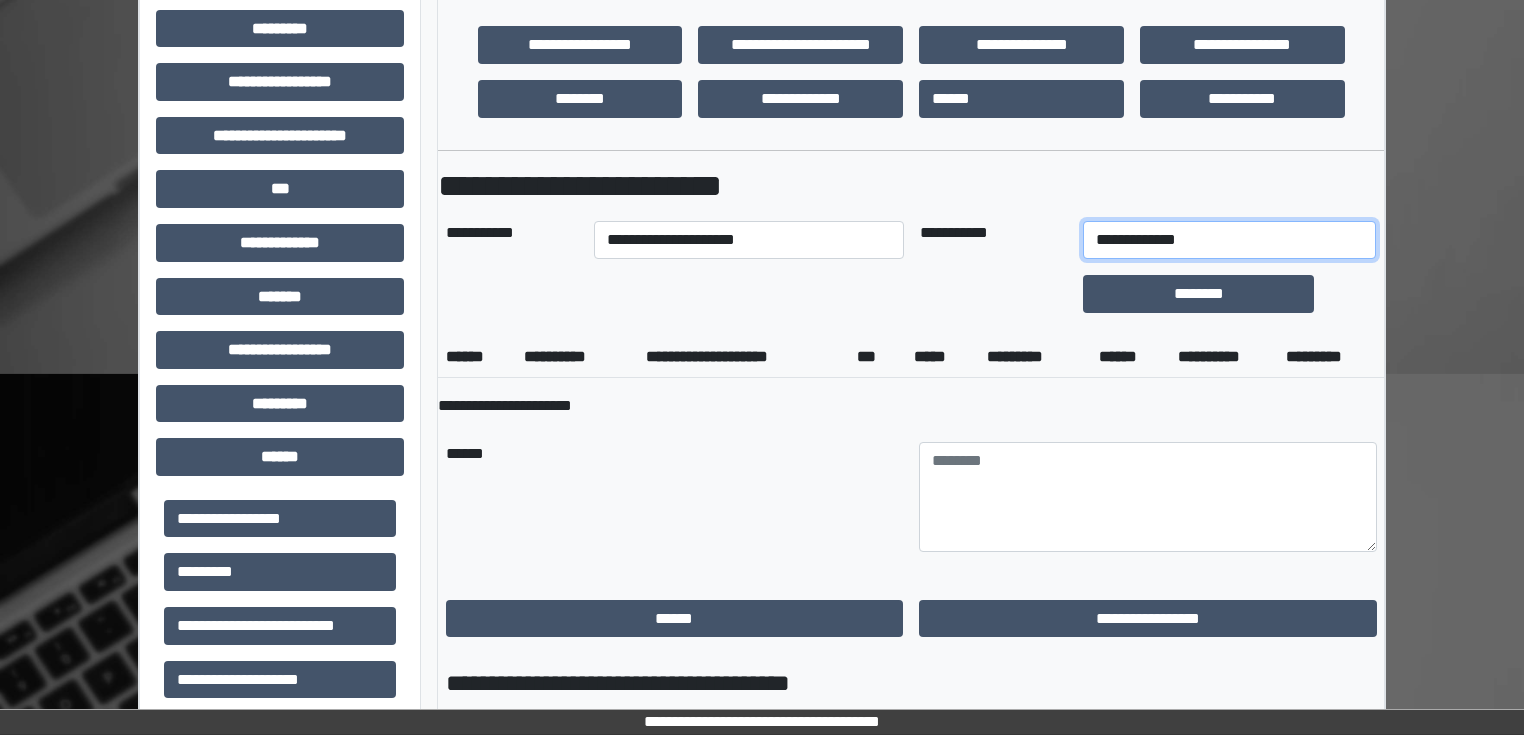 click on "**********" at bounding box center [1229, 240] 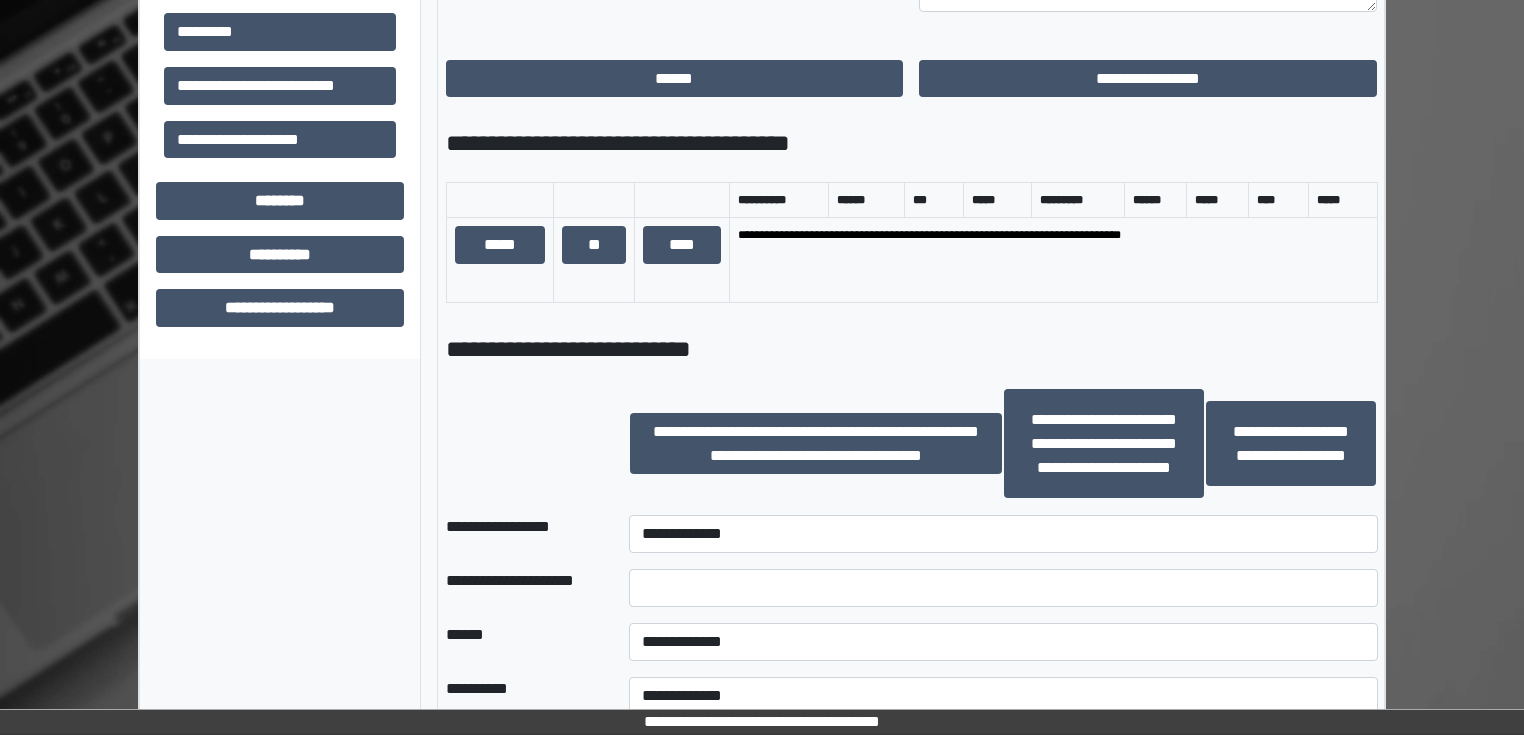 scroll, scrollTop: 1040, scrollLeft: 0, axis: vertical 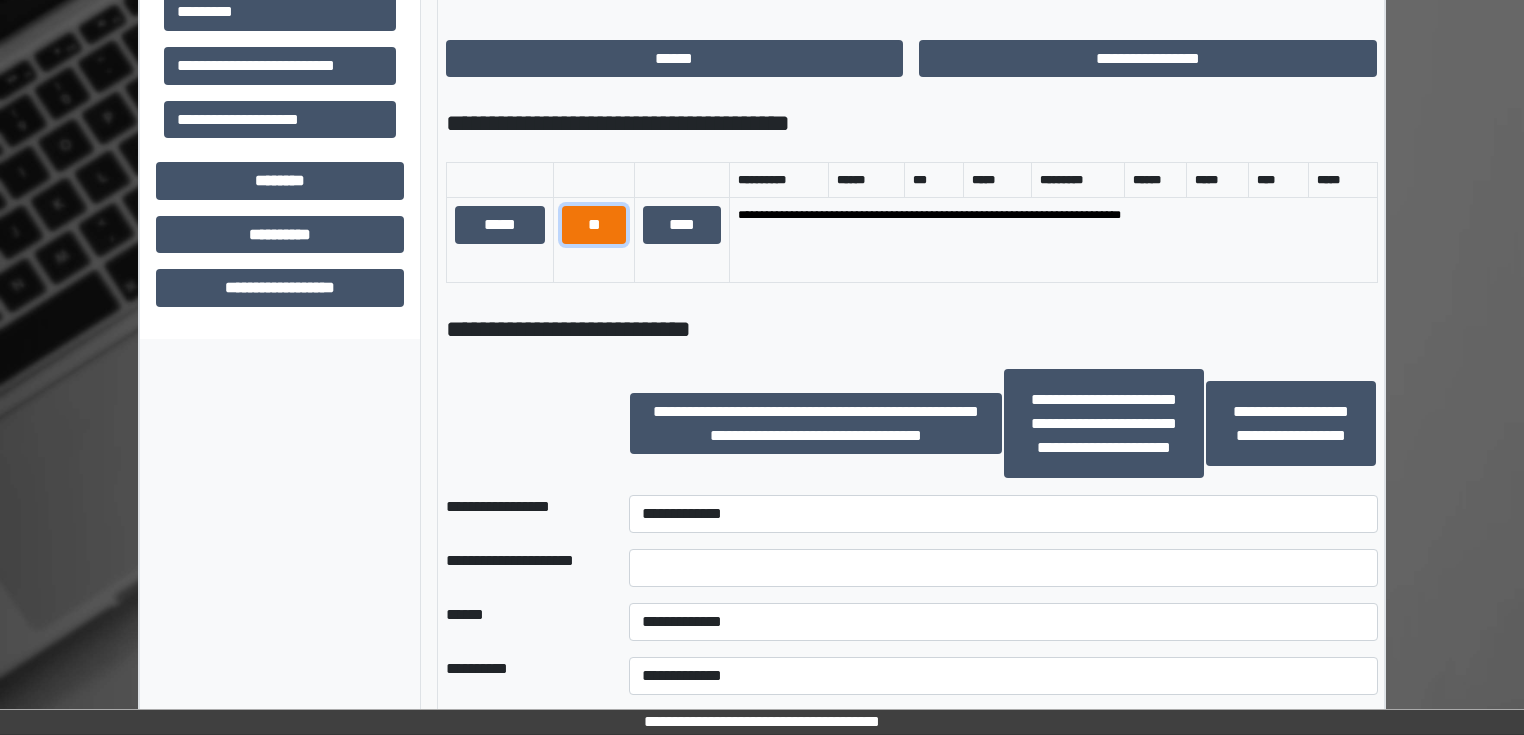 click on "**" at bounding box center (594, 225) 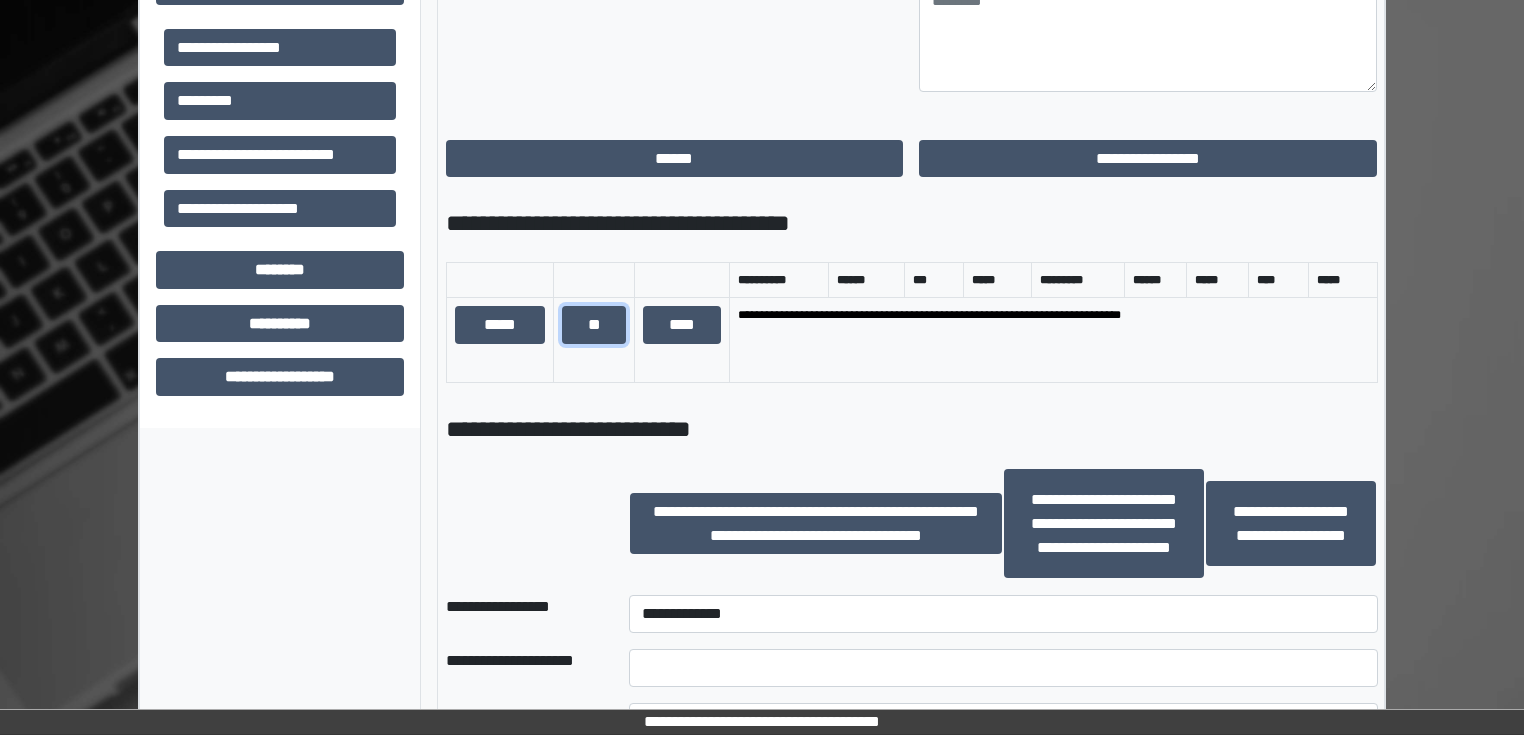 scroll, scrollTop: 960, scrollLeft: 0, axis: vertical 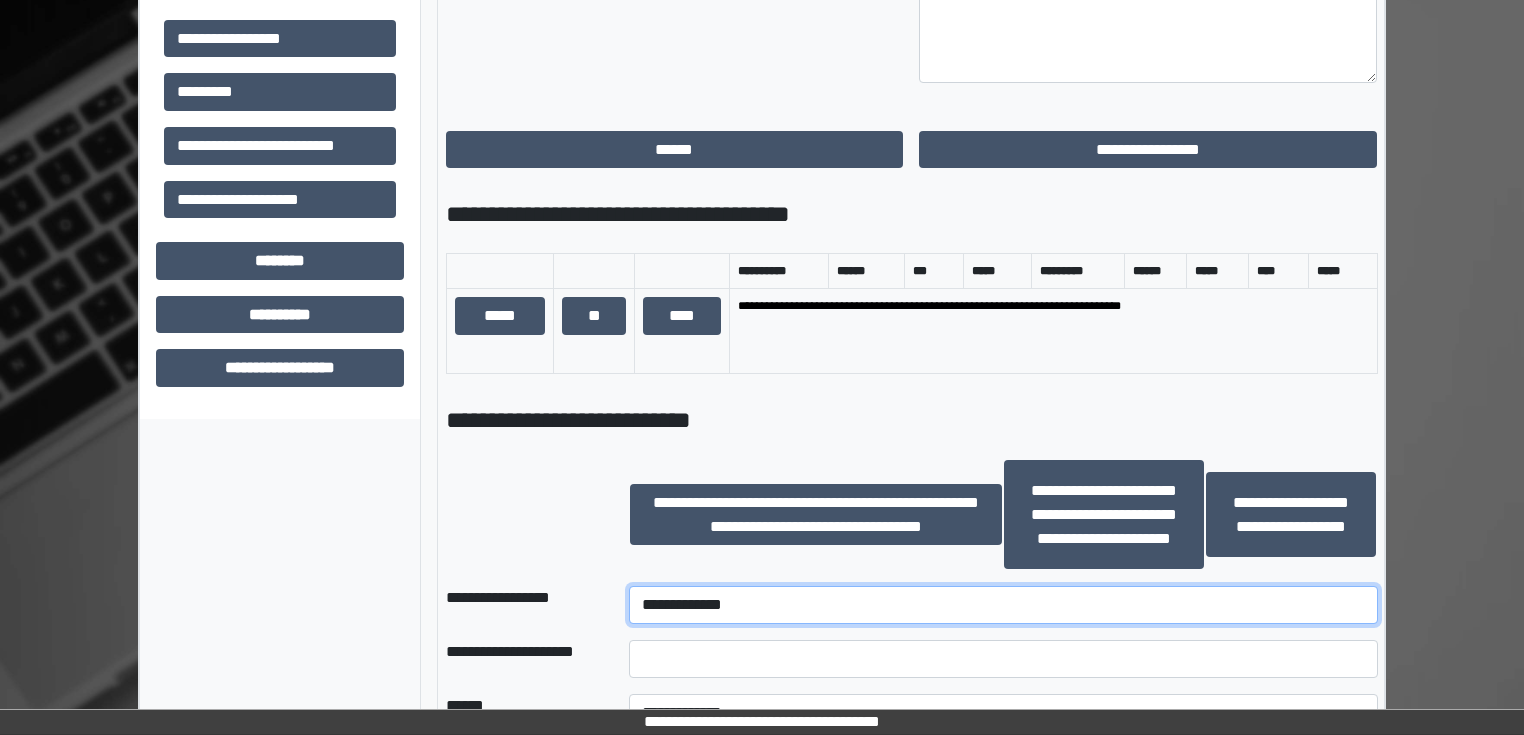 drag, startPoint x: 692, startPoint y: 630, endPoint x: 698, endPoint y: 621, distance: 10.816654 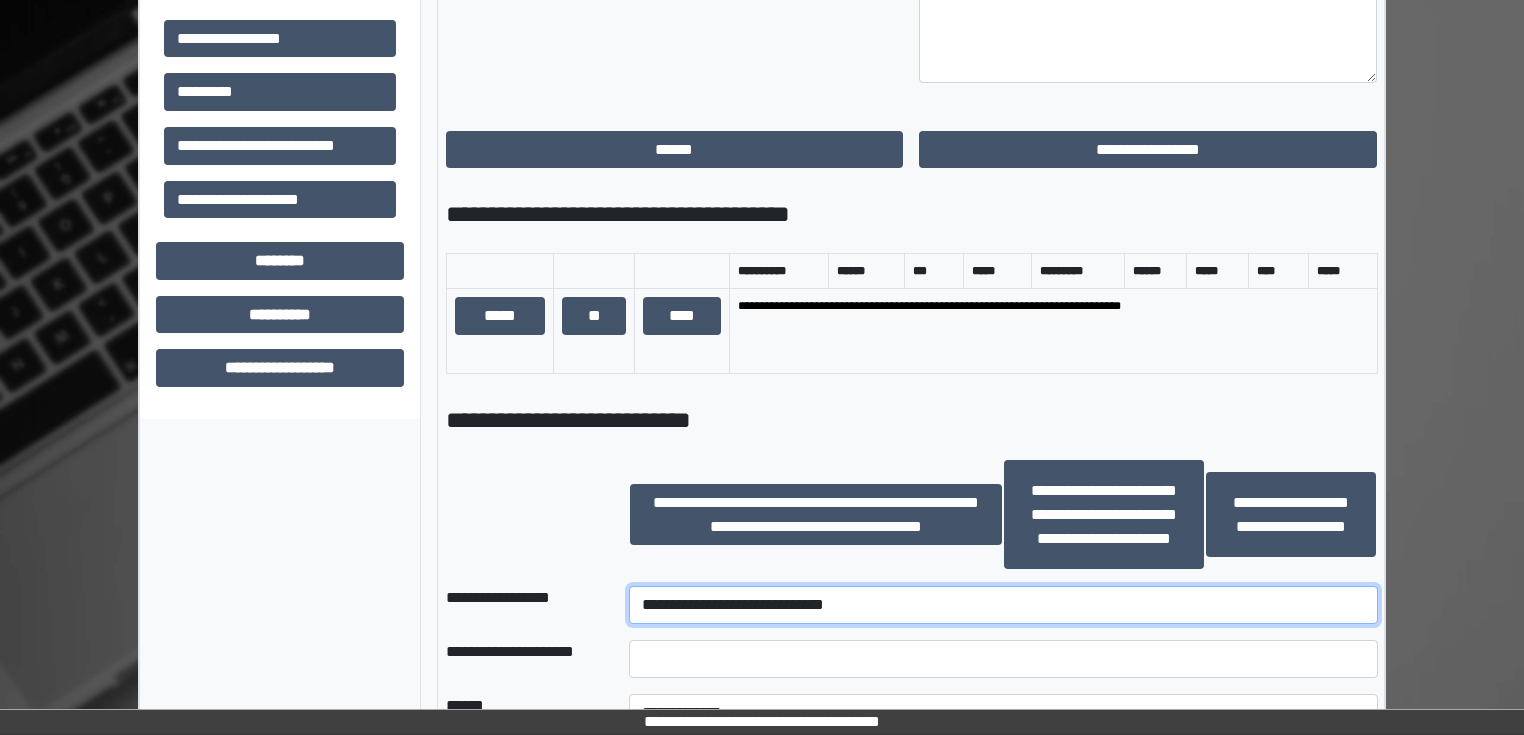 click on "**********" at bounding box center [1003, 605] 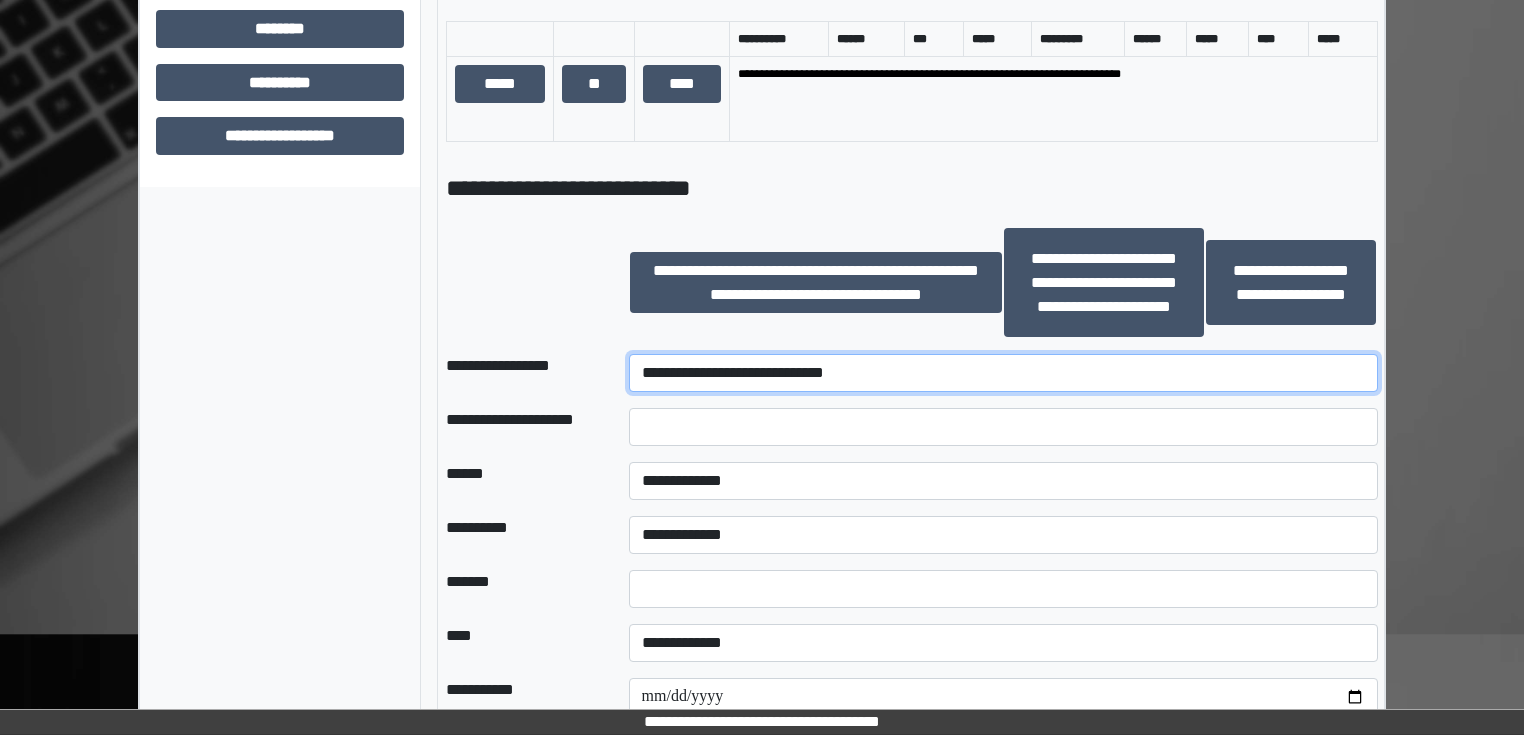 scroll, scrollTop: 1200, scrollLeft: 0, axis: vertical 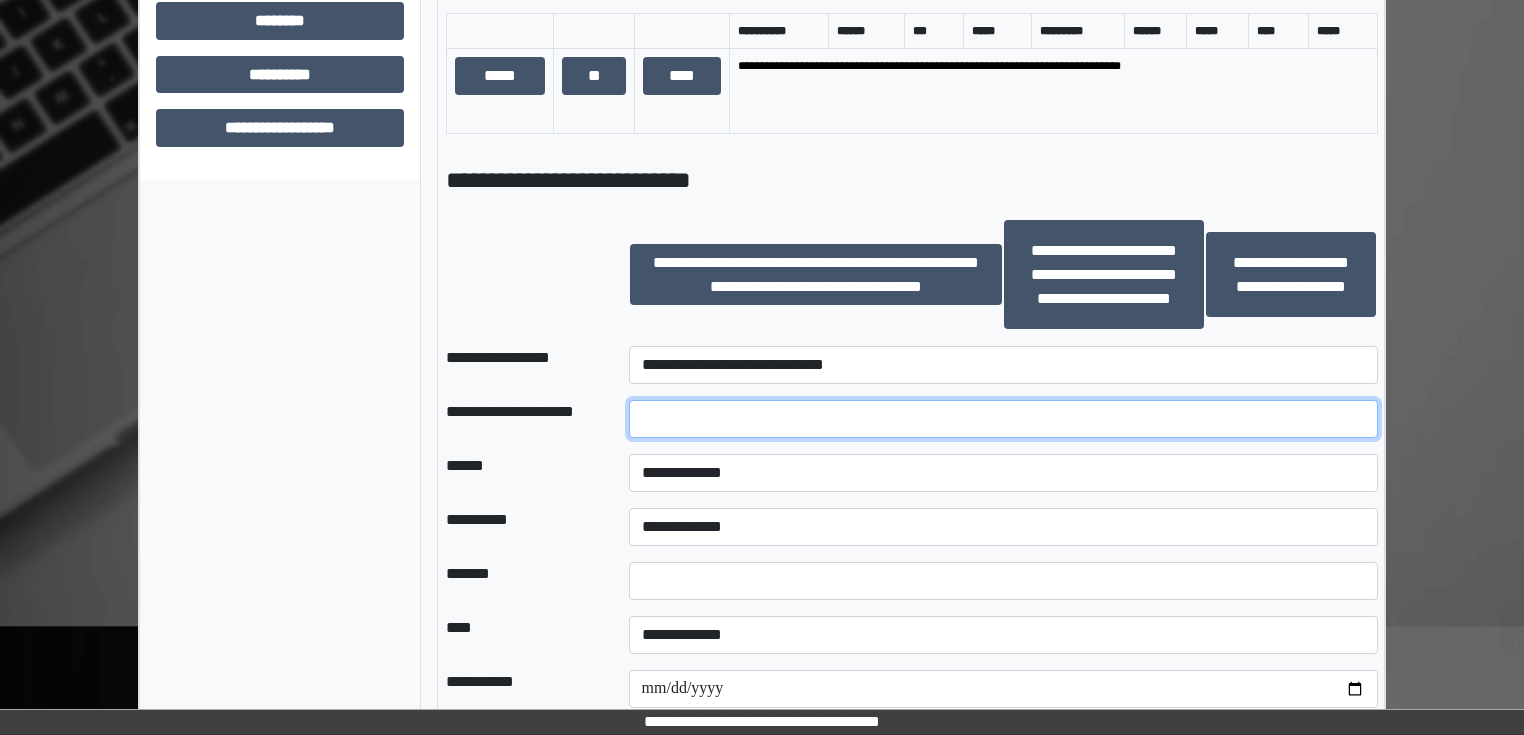 drag, startPoint x: 676, startPoint y: 442, endPoint x: 700, endPoint y: 442, distance: 24 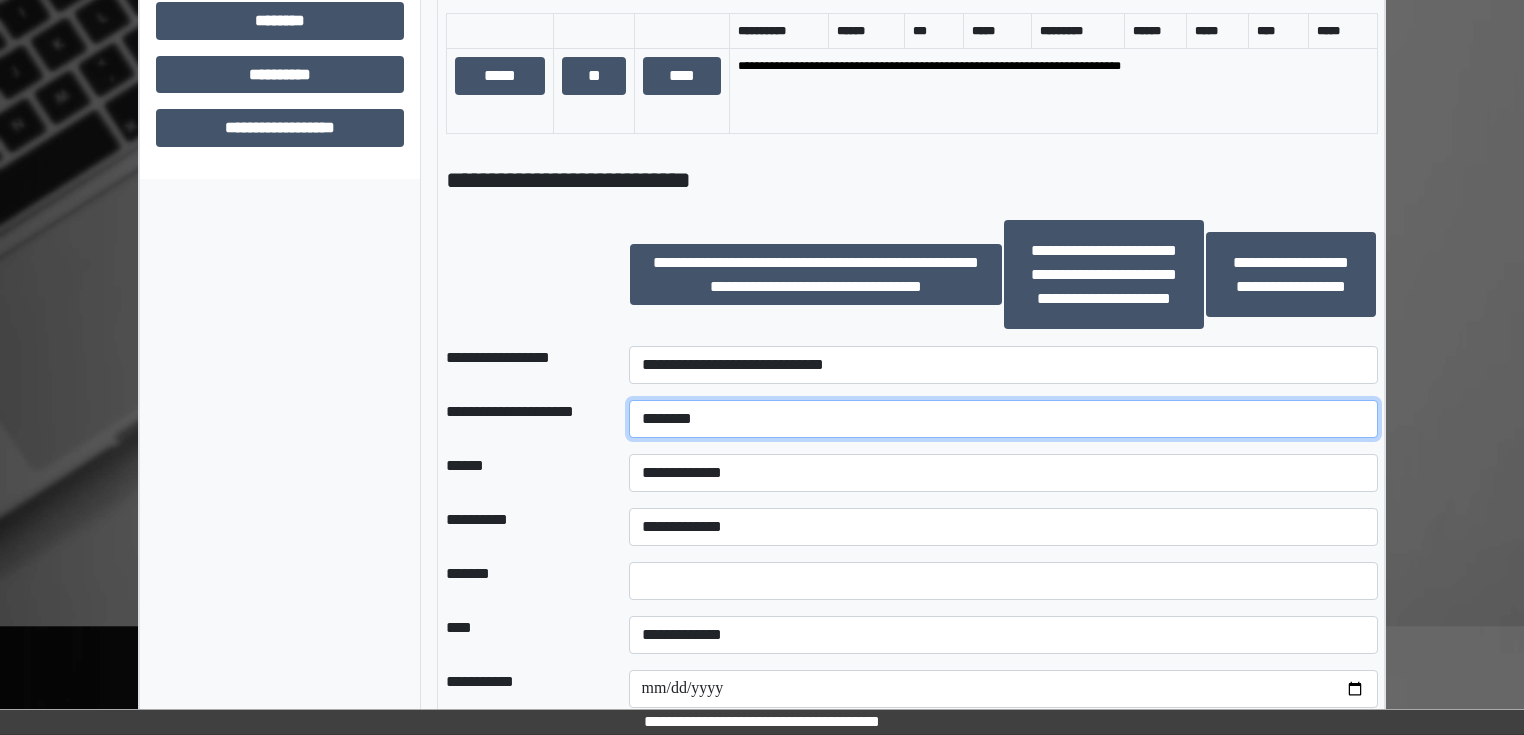 type on "********" 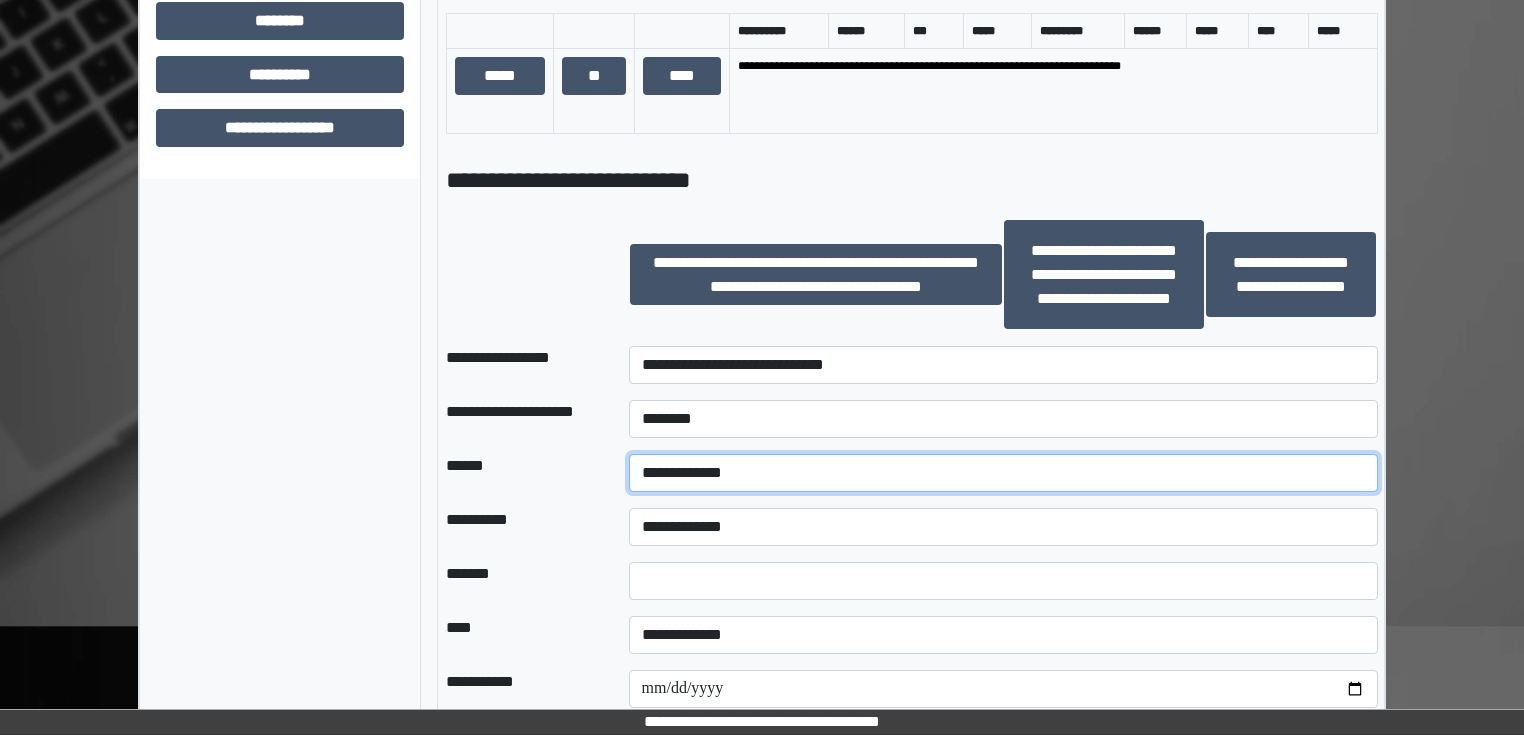 select on "*" 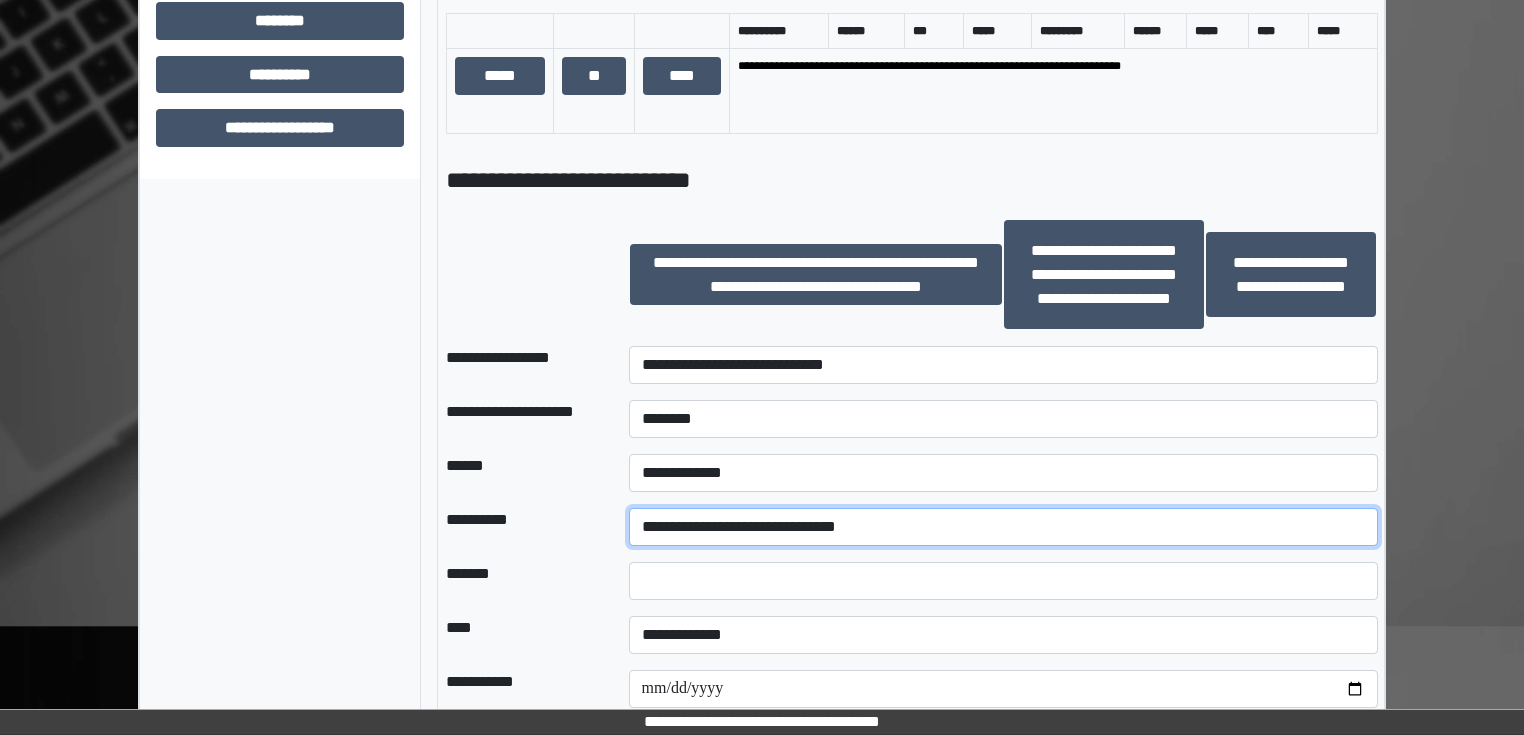 select on "**" 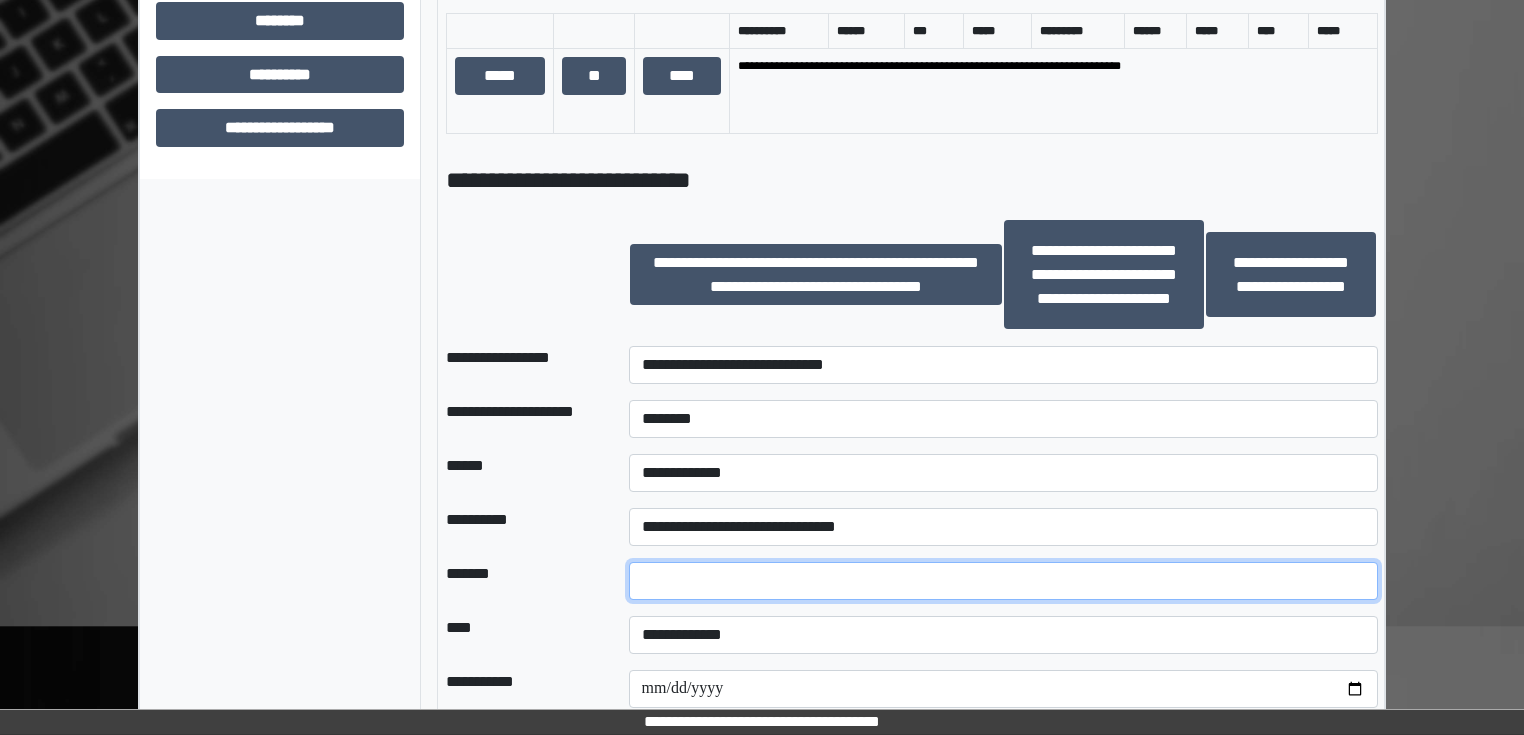 type on "**" 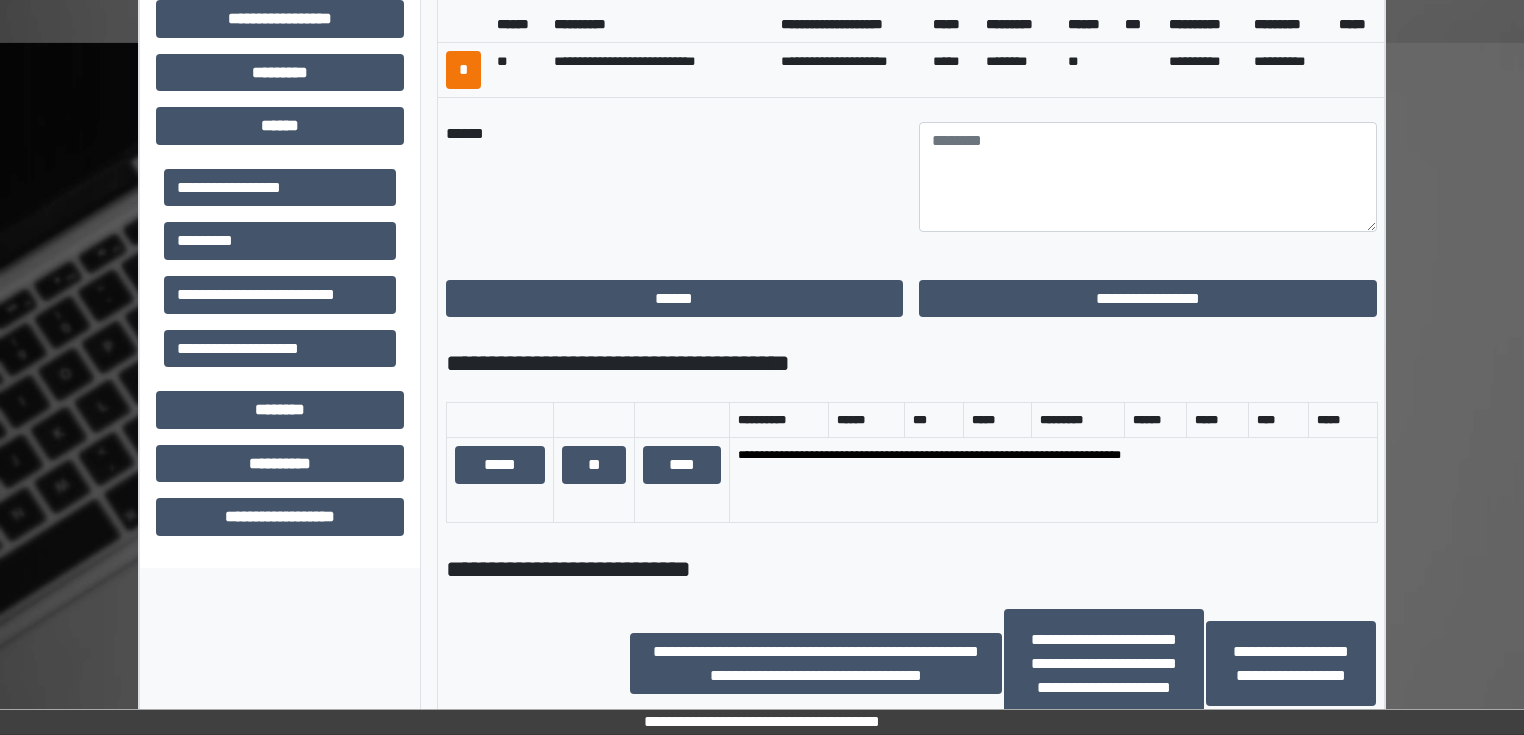 scroll, scrollTop: 640, scrollLeft: 0, axis: vertical 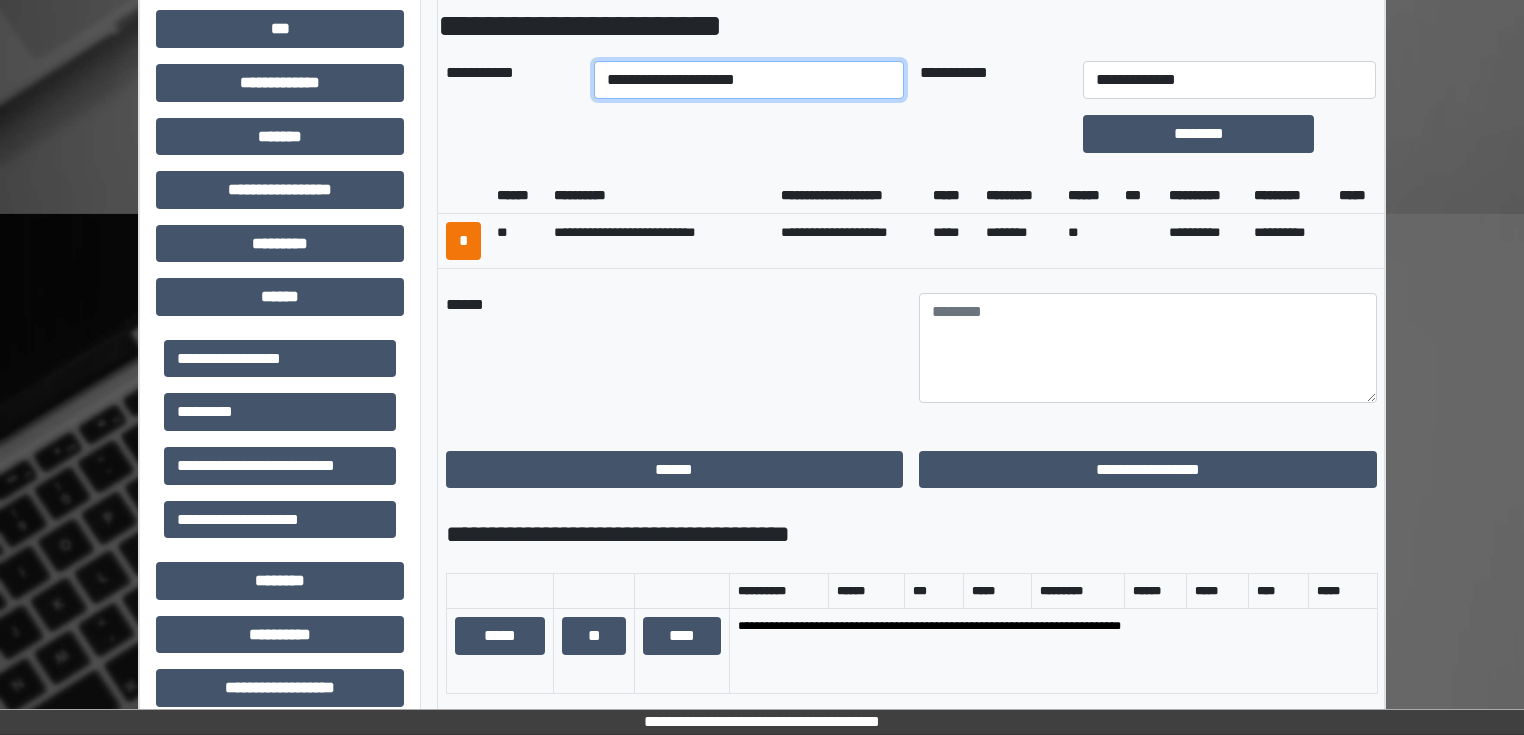 click on "**********" at bounding box center [748, 80] 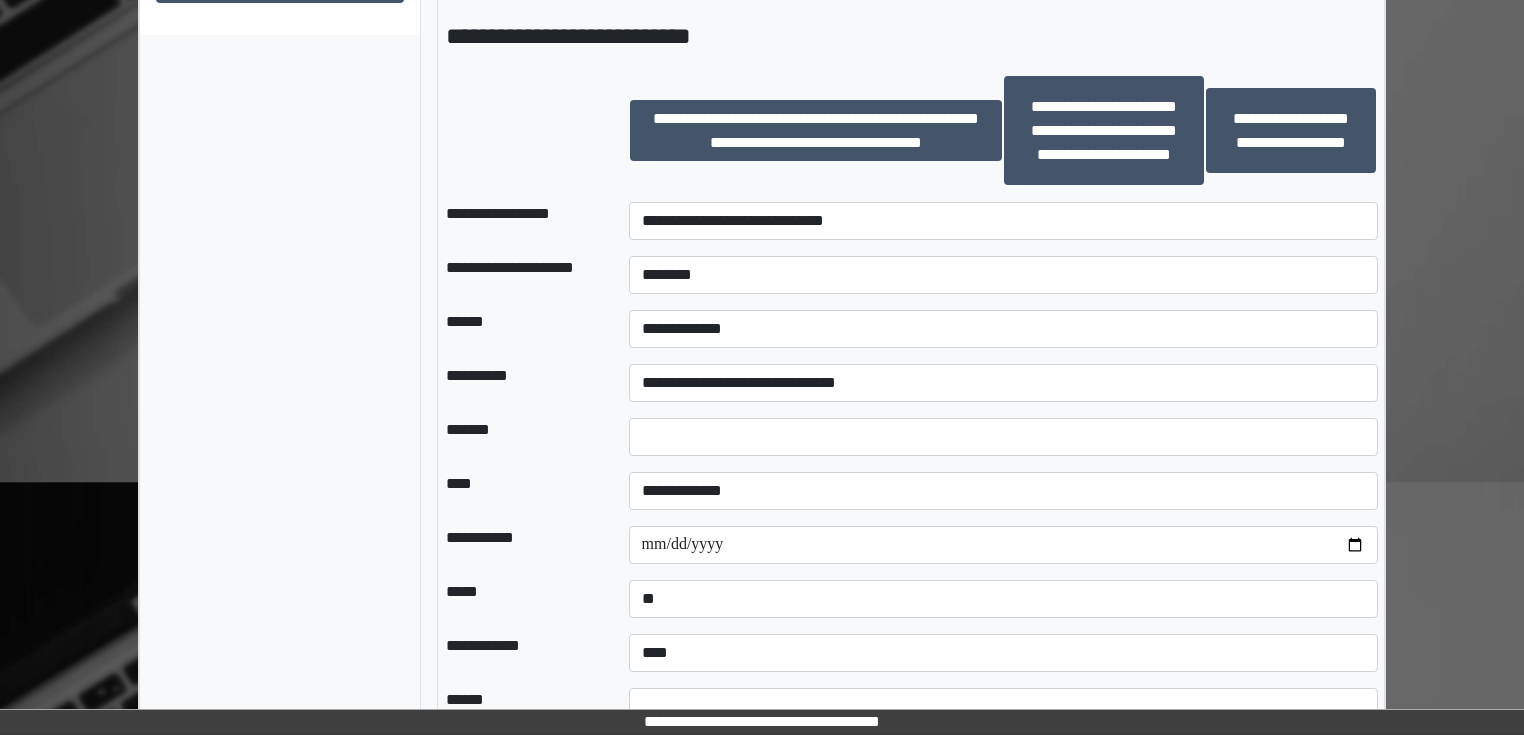 scroll, scrollTop: 1520, scrollLeft: 0, axis: vertical 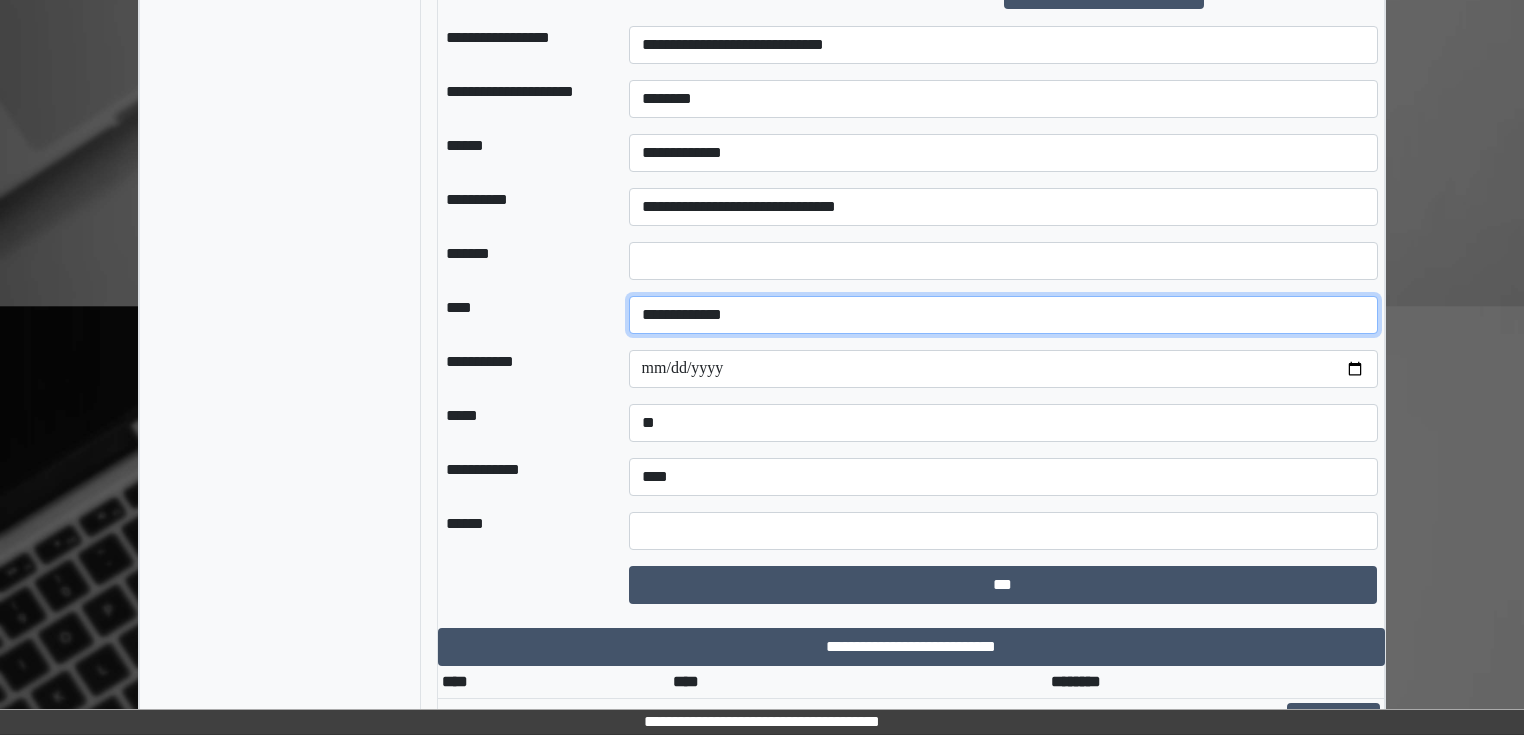click on "**********" at bounding box center (1003, 315) 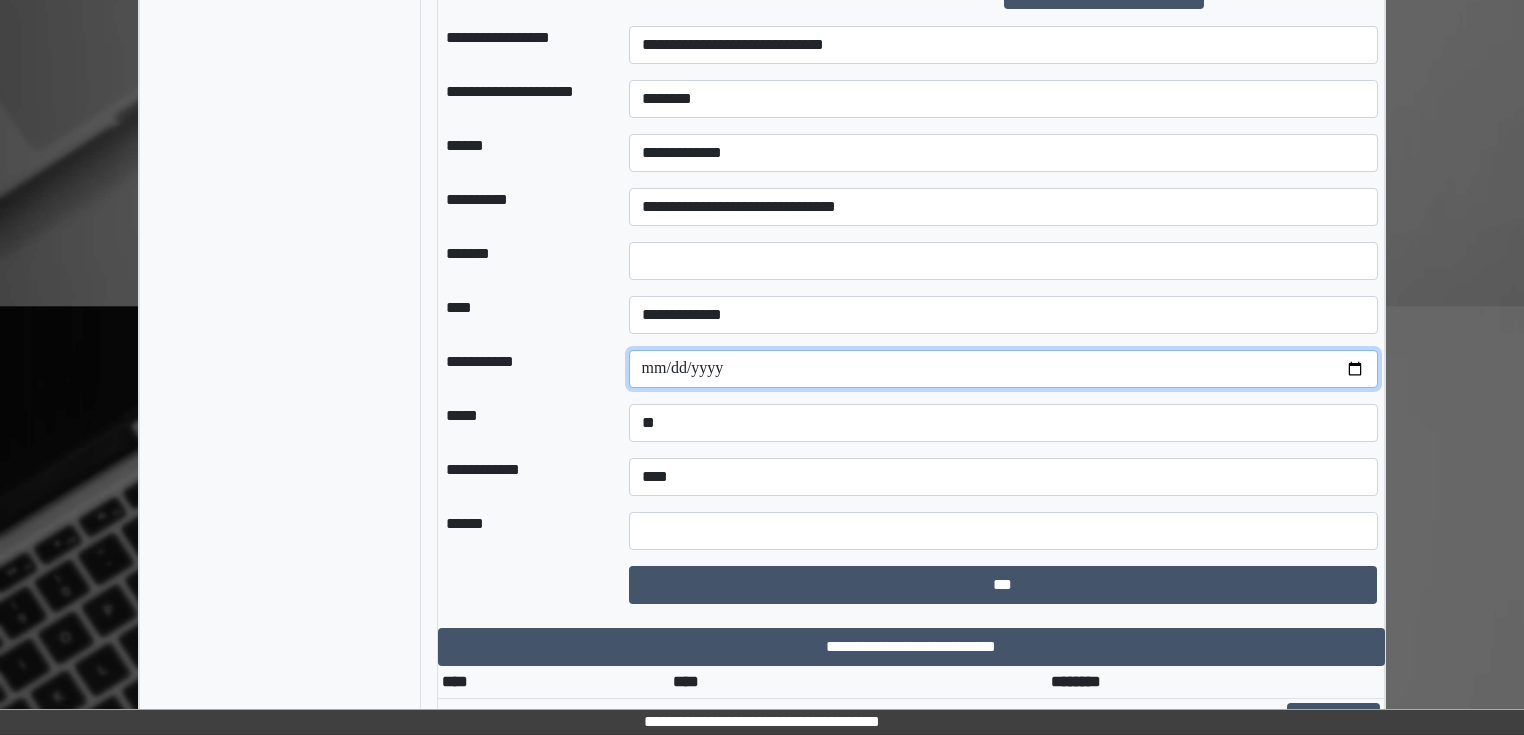 click at bounding box center [1003, 369] 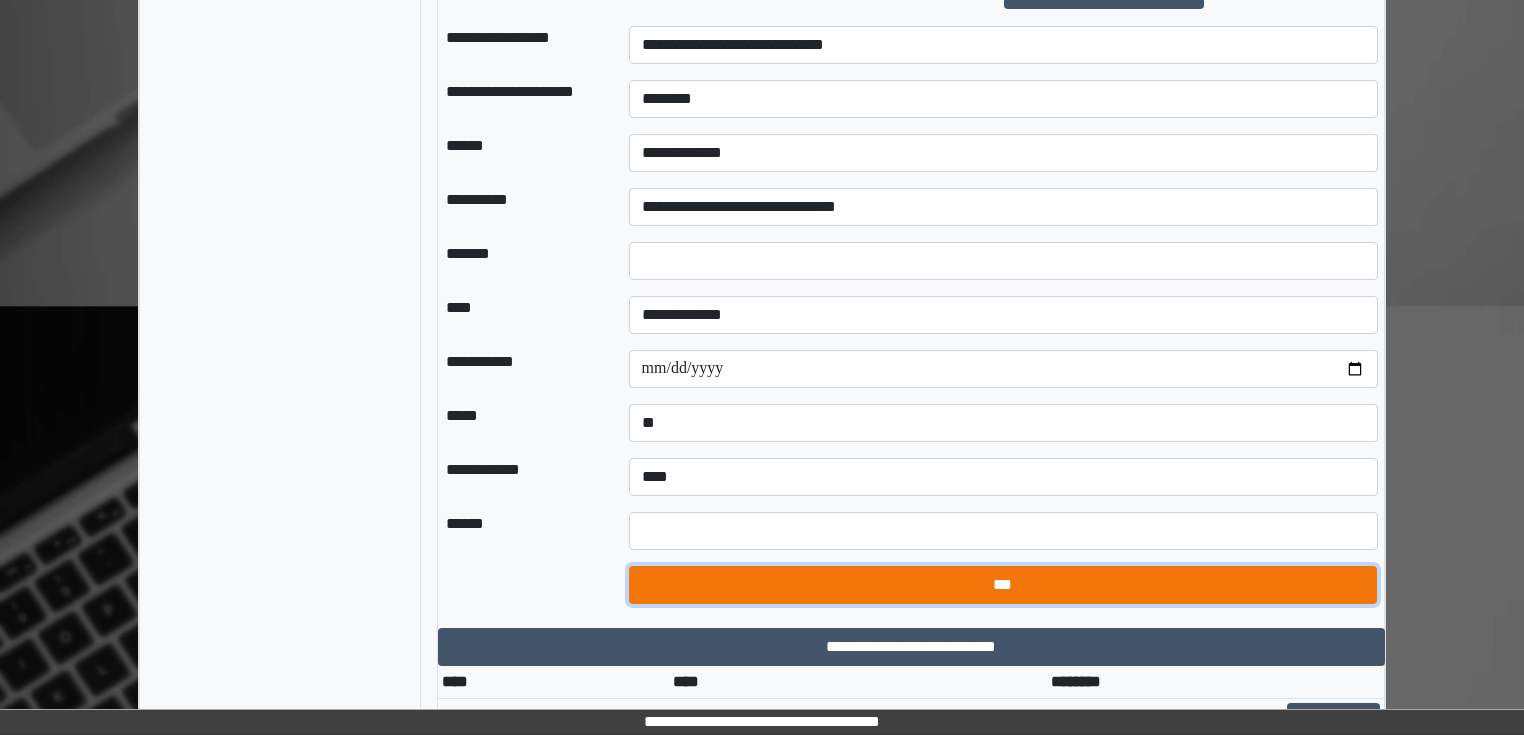 click on "***" at bounding box center (1003, 585) 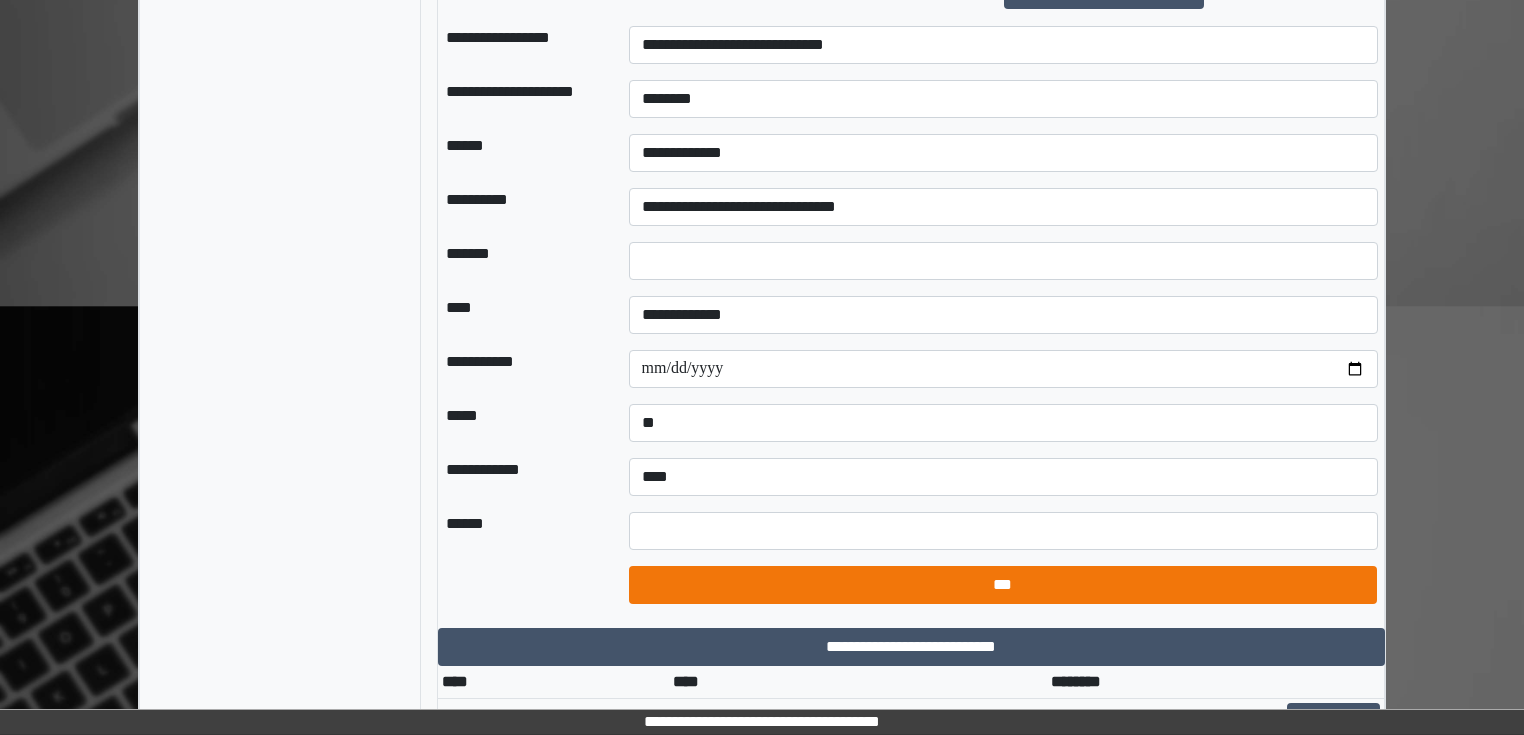 select on "*" 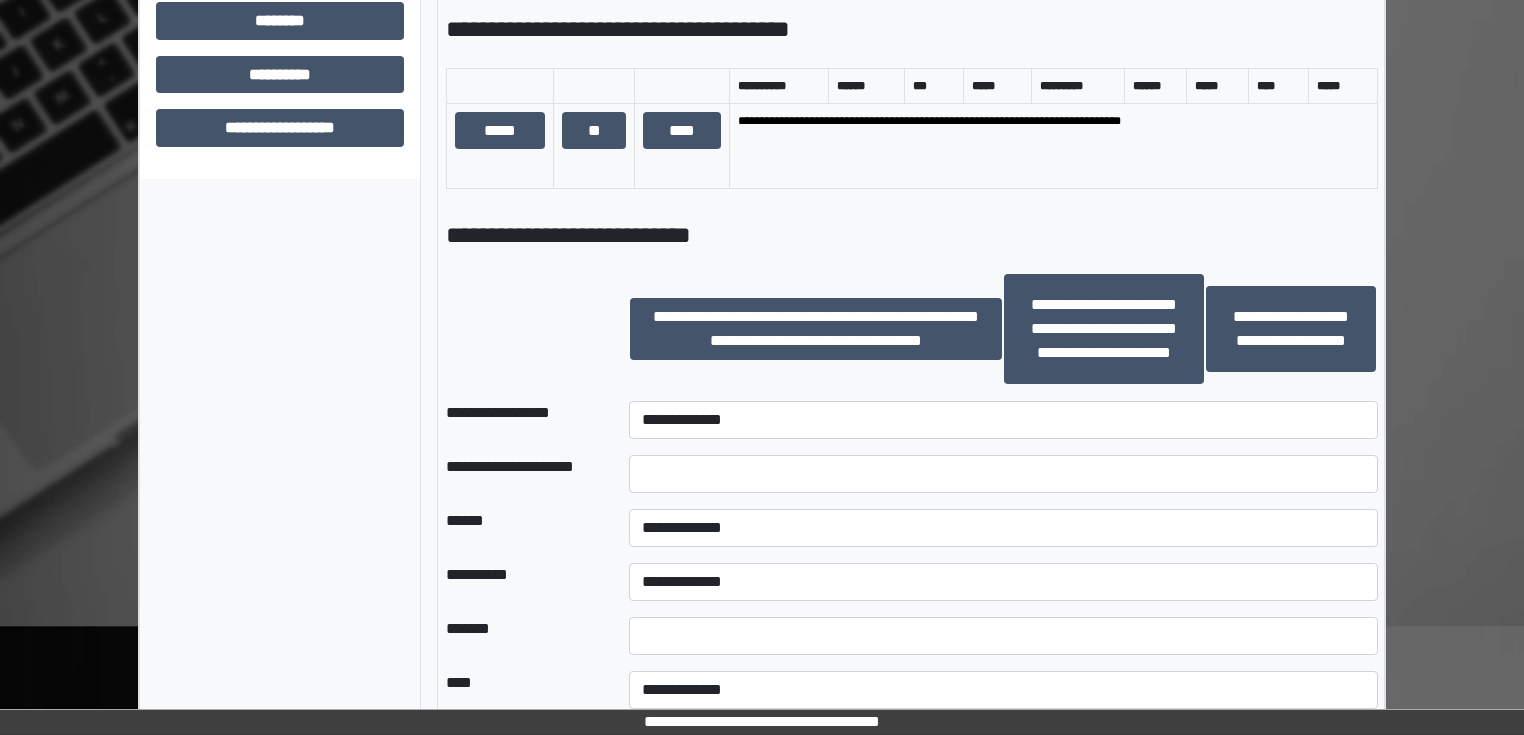scroll, scrollTop: 720, scrollLeft: 0, axis: vertical 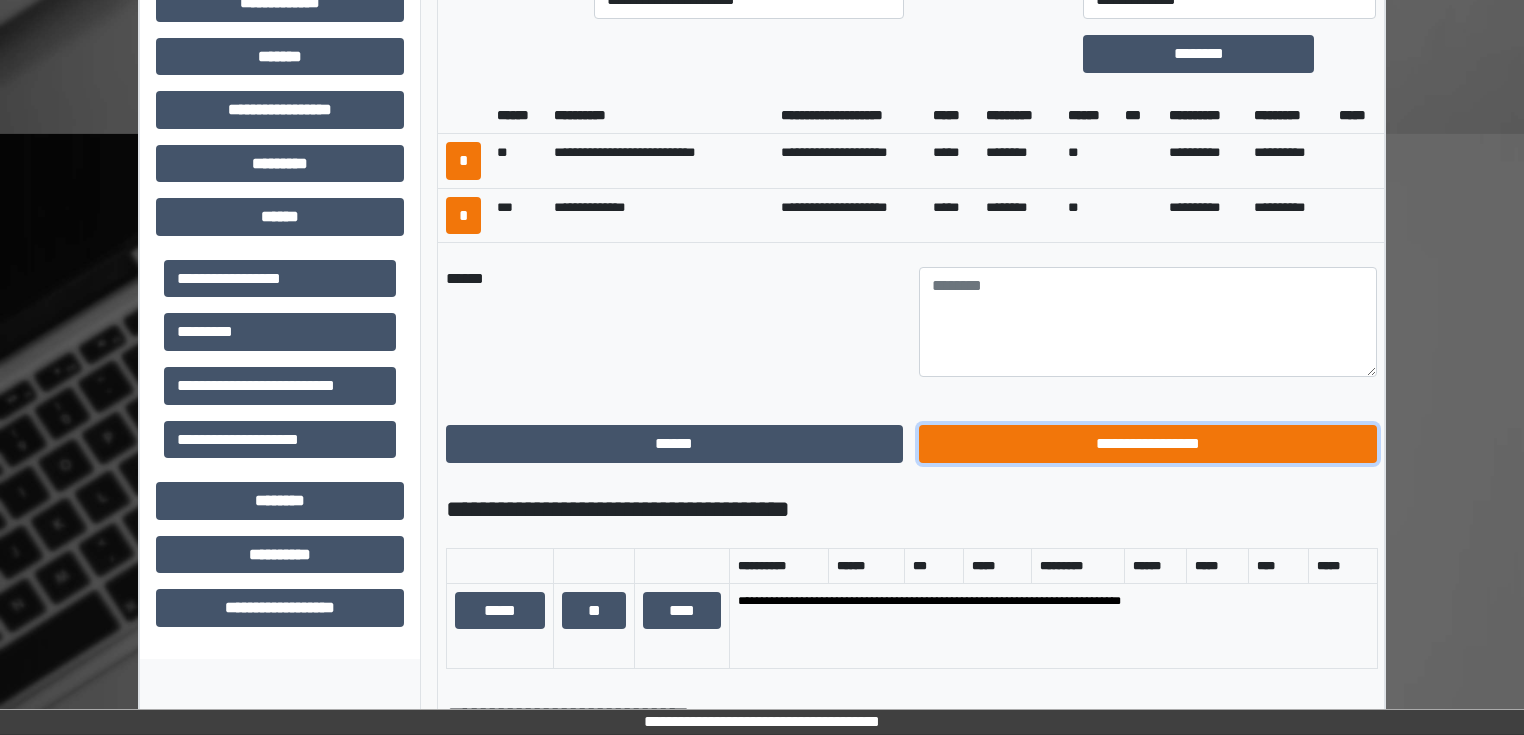click on "**********" at bounding box center (1148, 444) 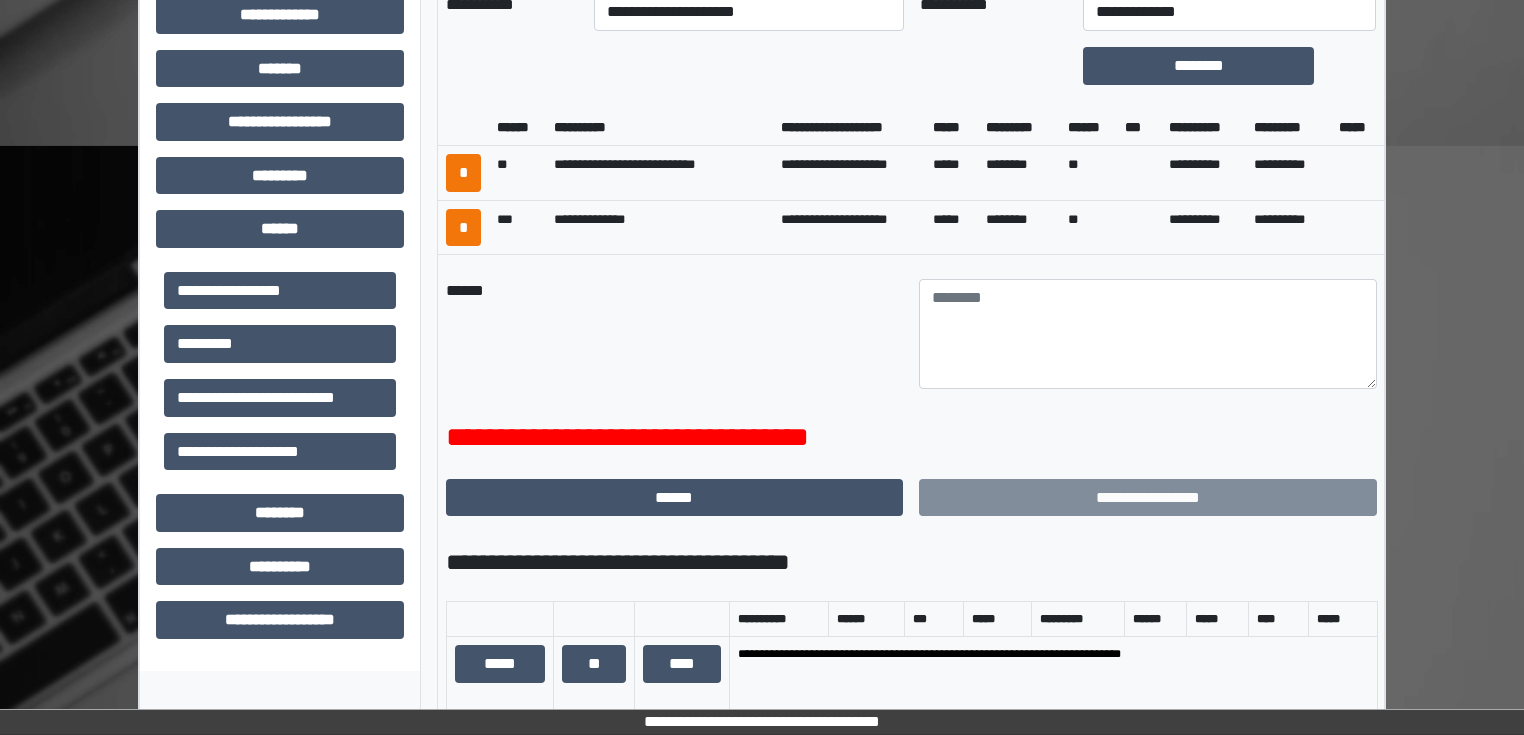 scroll, scrollTop: 480, scrollLeft: 0, axis: vertical 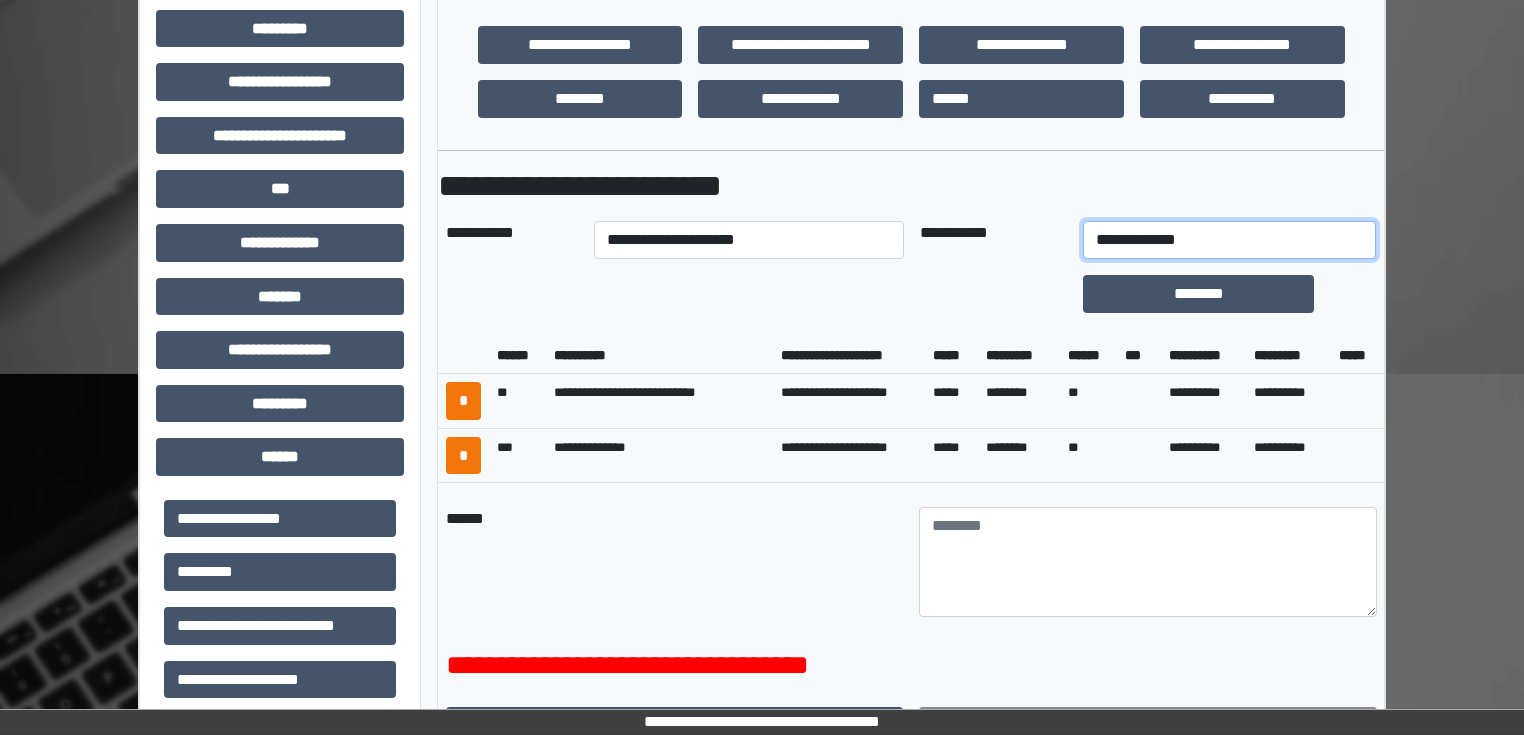 click on "**********" at bounding box center [1229, 240] 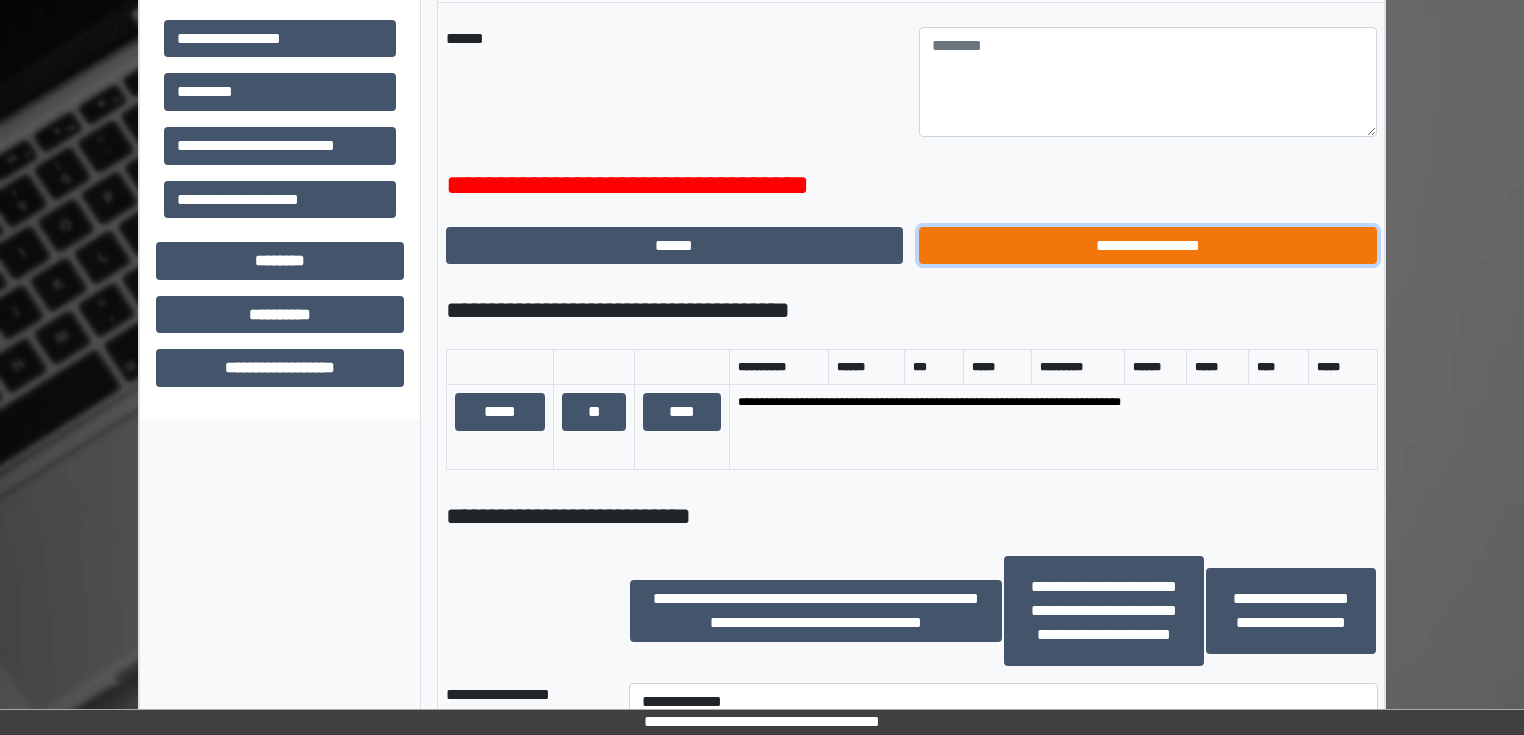 click on "**********" at bounding box center (1148, 246) 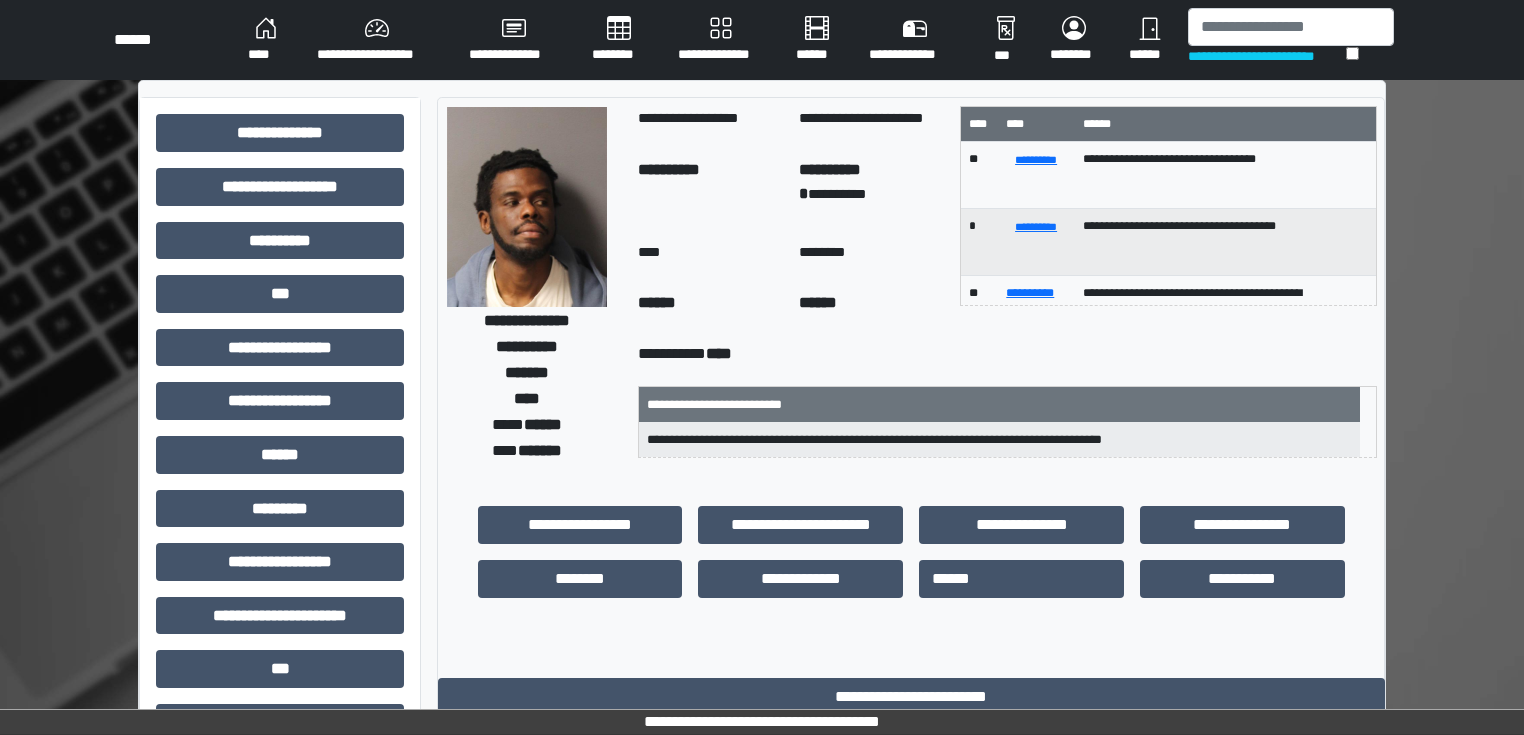 scroll, scrollTop: 0, scrollLeft: 0, axis: both 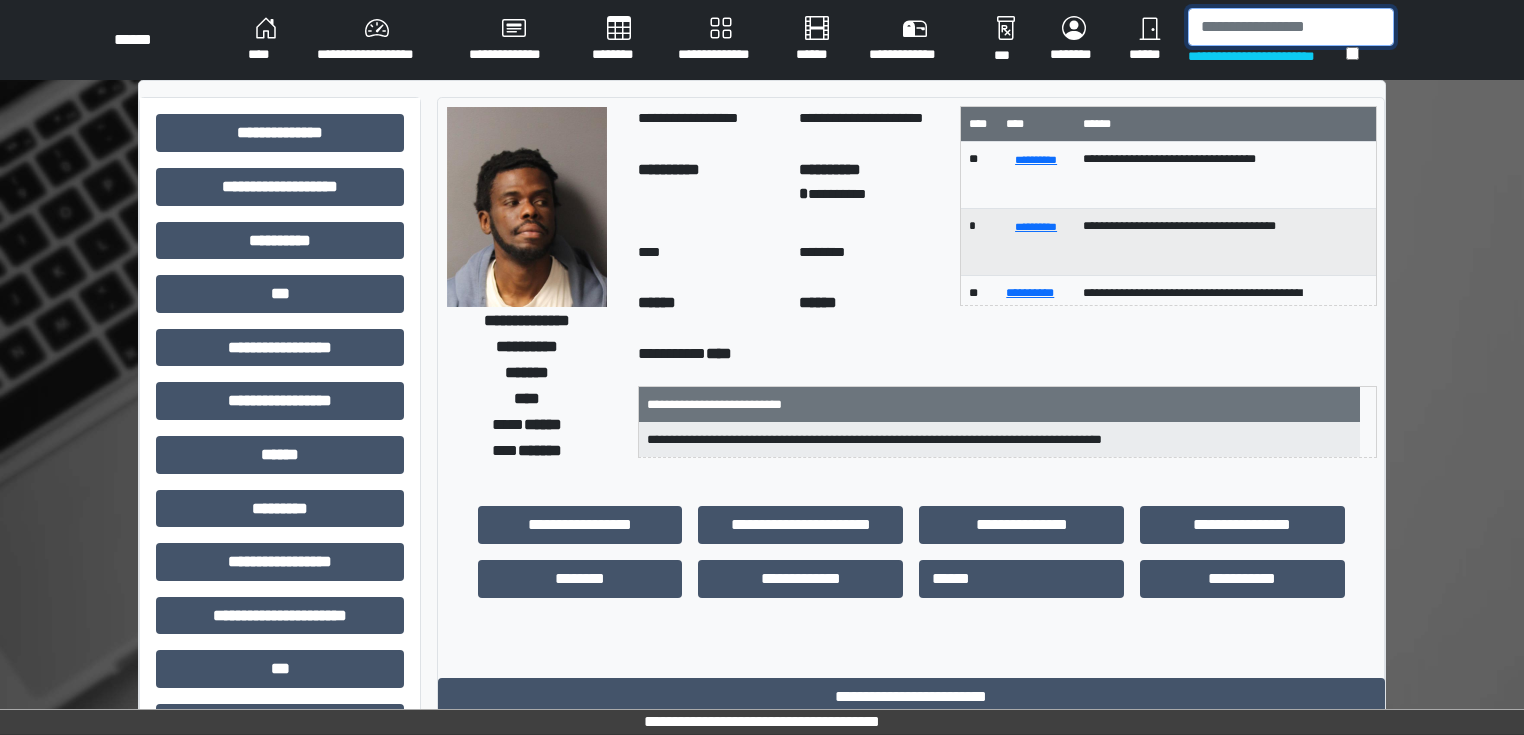 click at bounding box center [1291, 27] 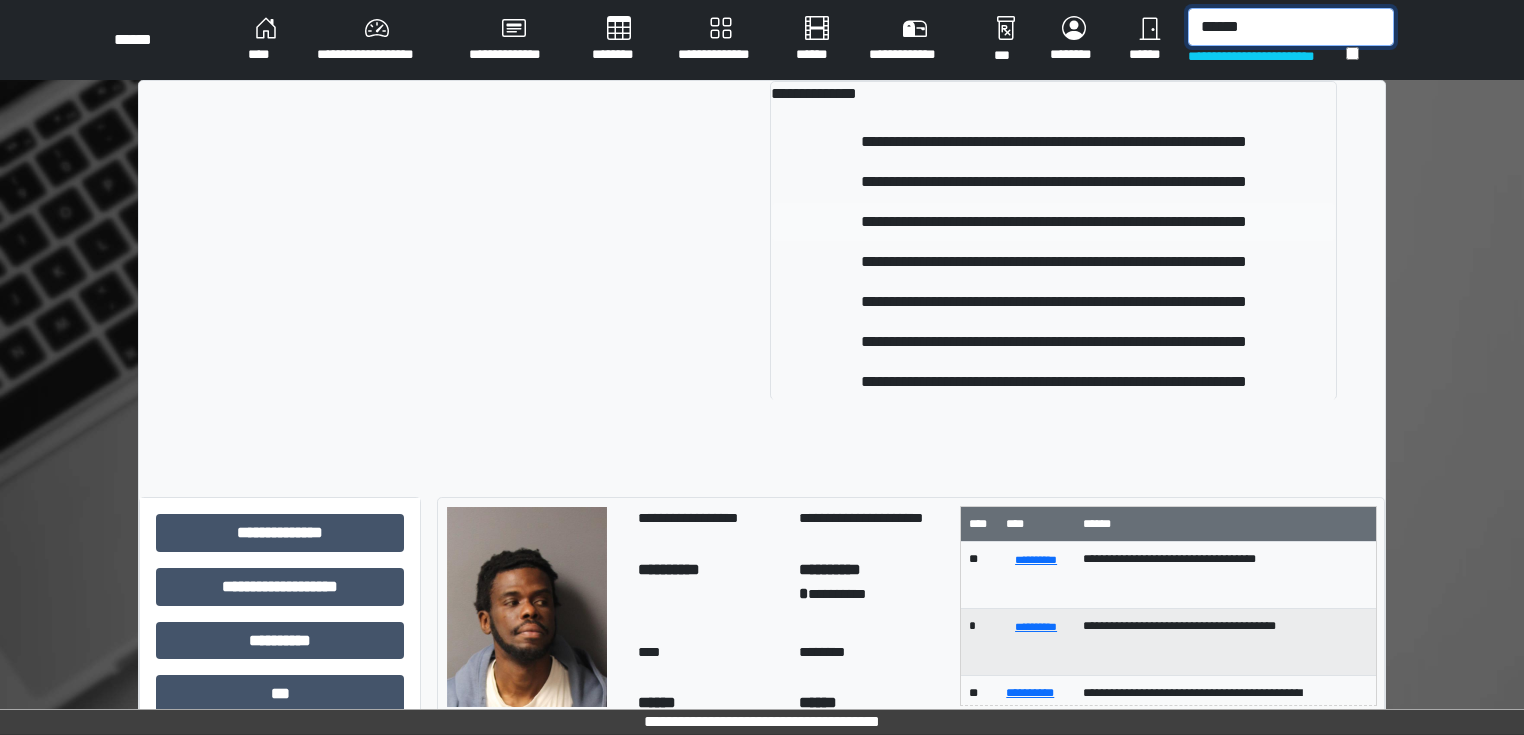 type on "******" 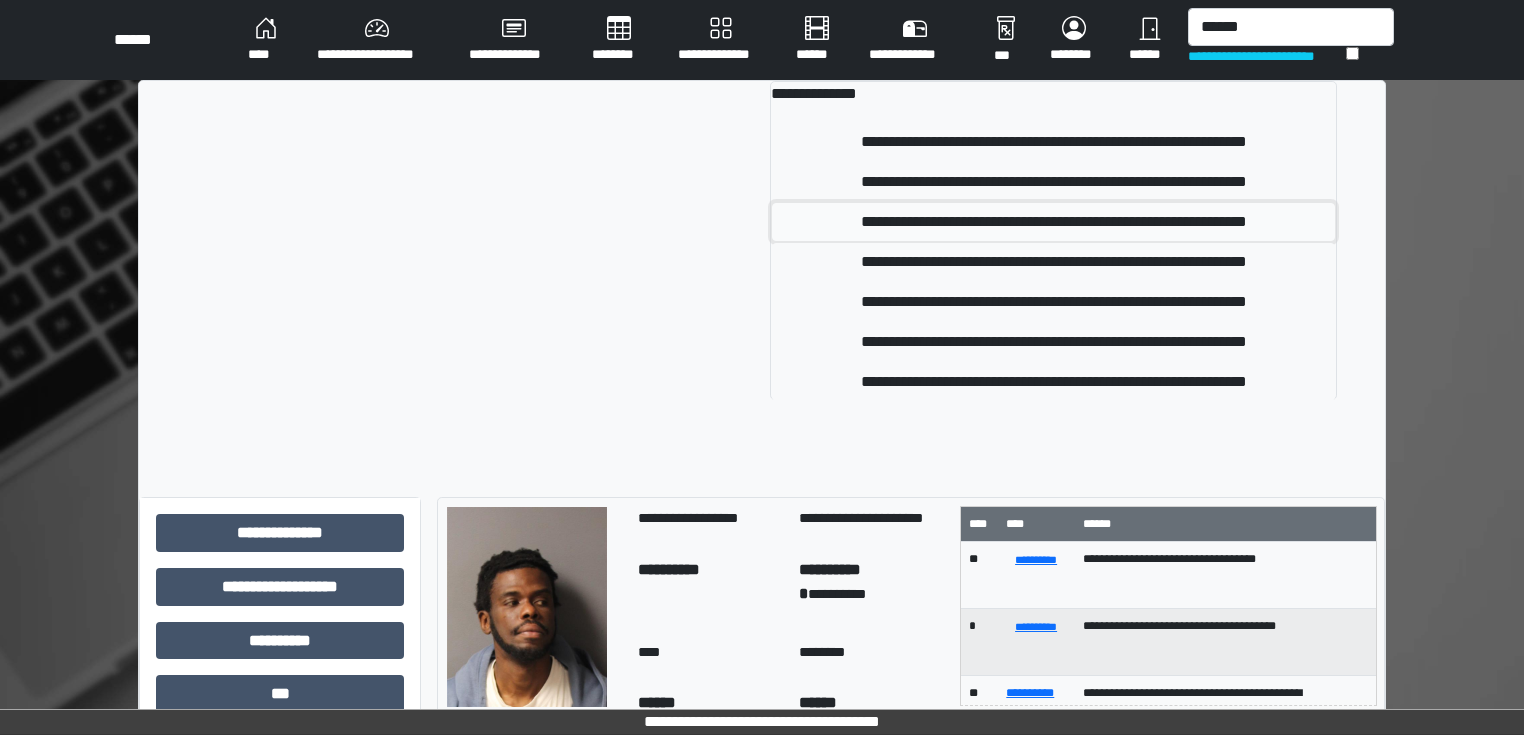 click on "**********" at bounding box center (1053, 222) 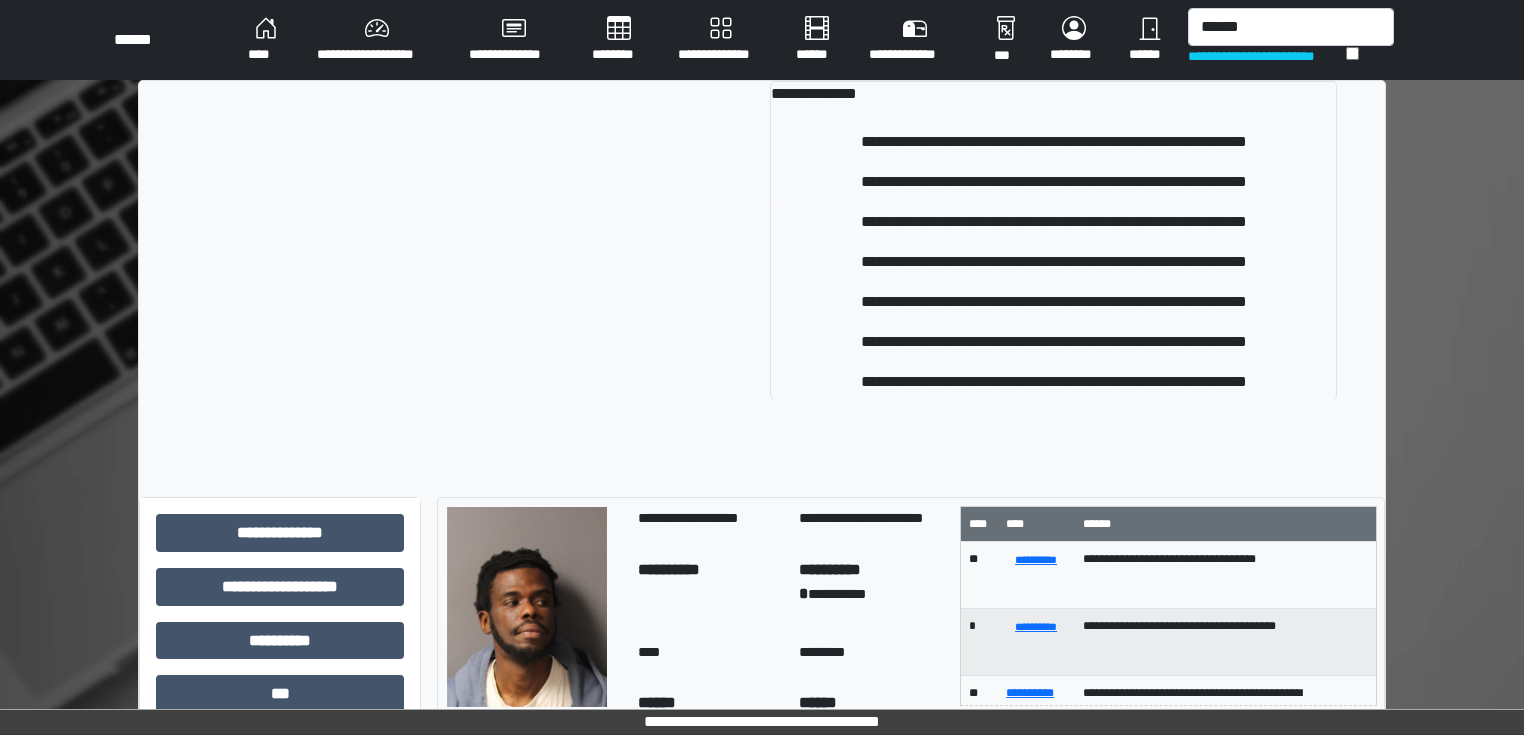 type 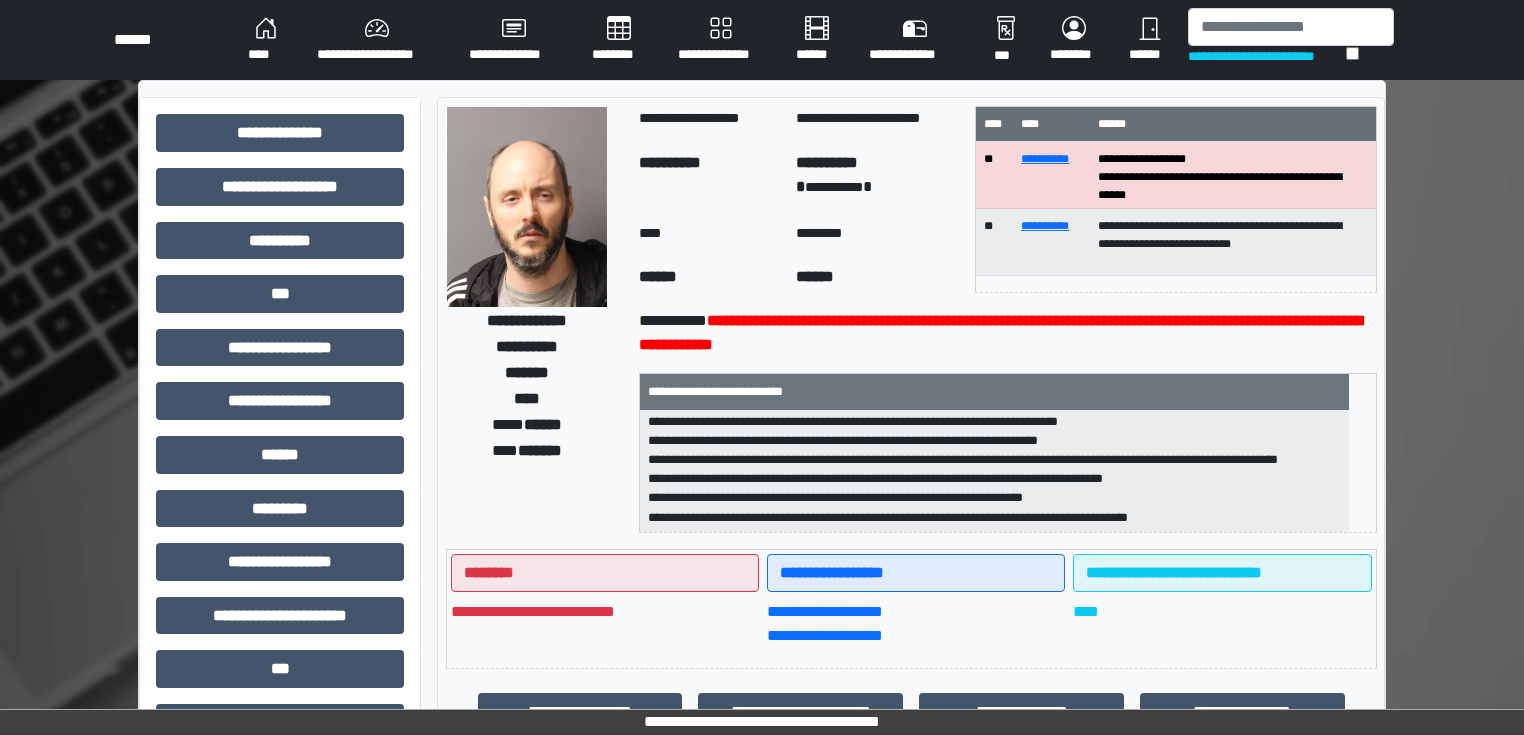 scroll, scrollTop: 25, scrollLeft: 0, axis: vertical 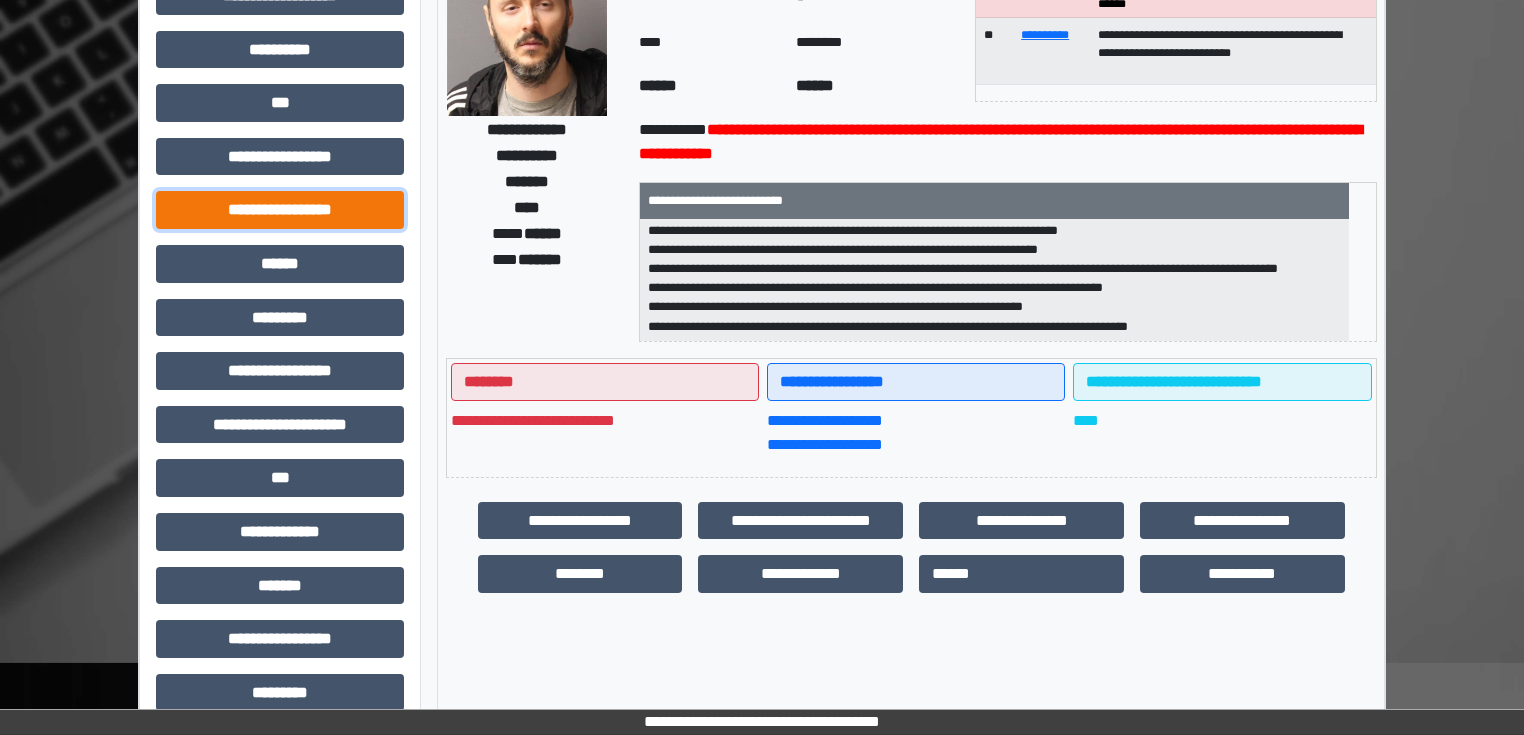 click on "**********" at bounding box center [280, 210] 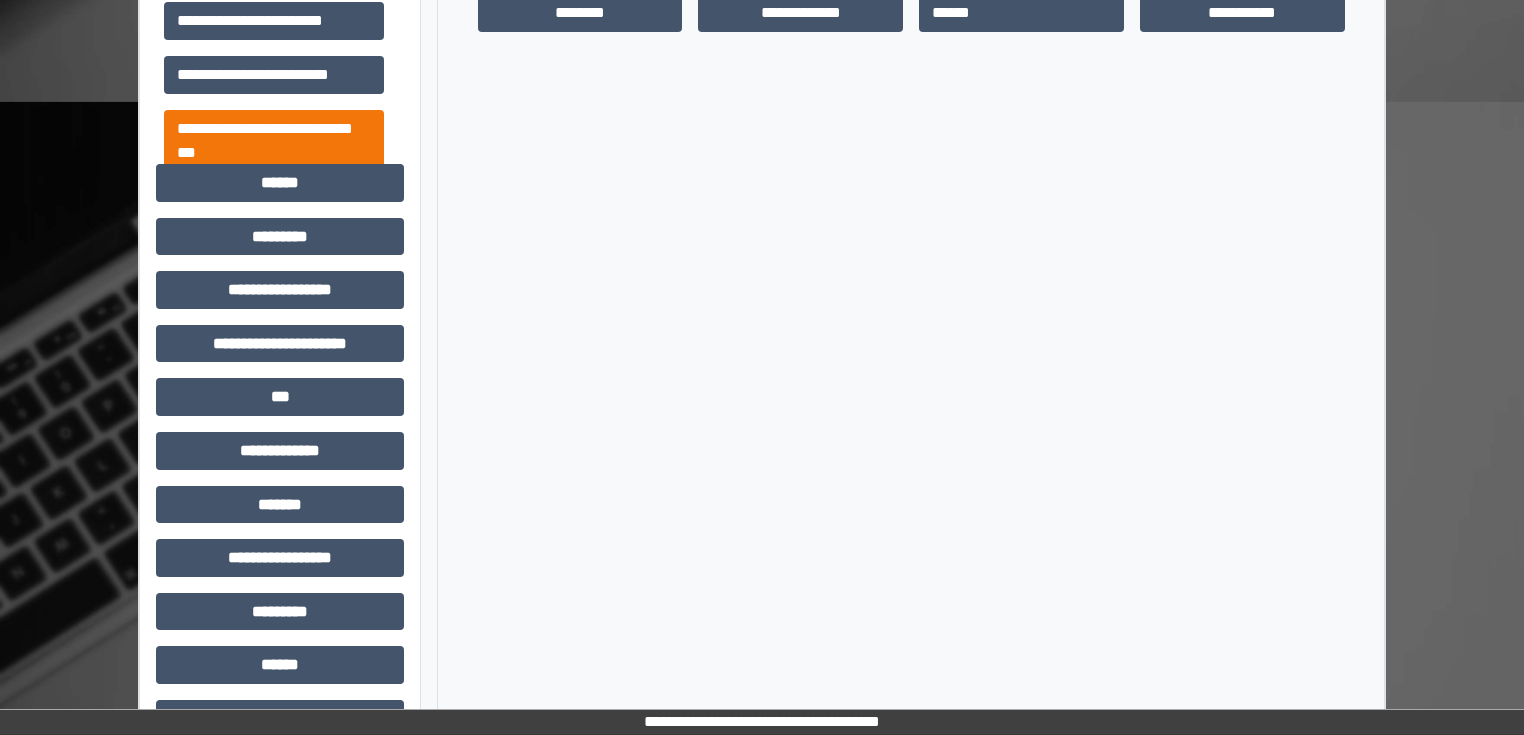 scroll, scrollTop: 751, scrollLeft: 0, axis: vertical 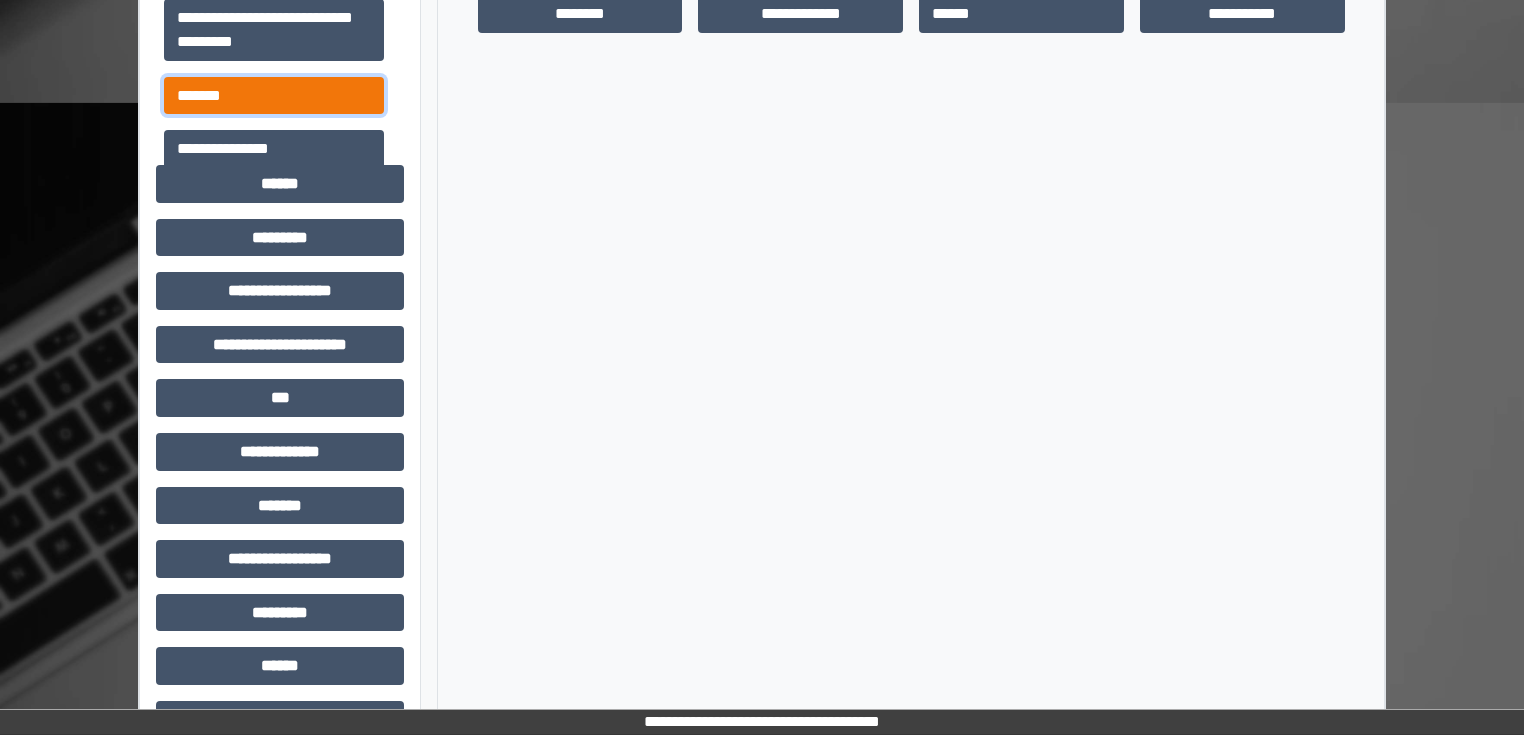 click on "*******" at bounding box center [274, 96] 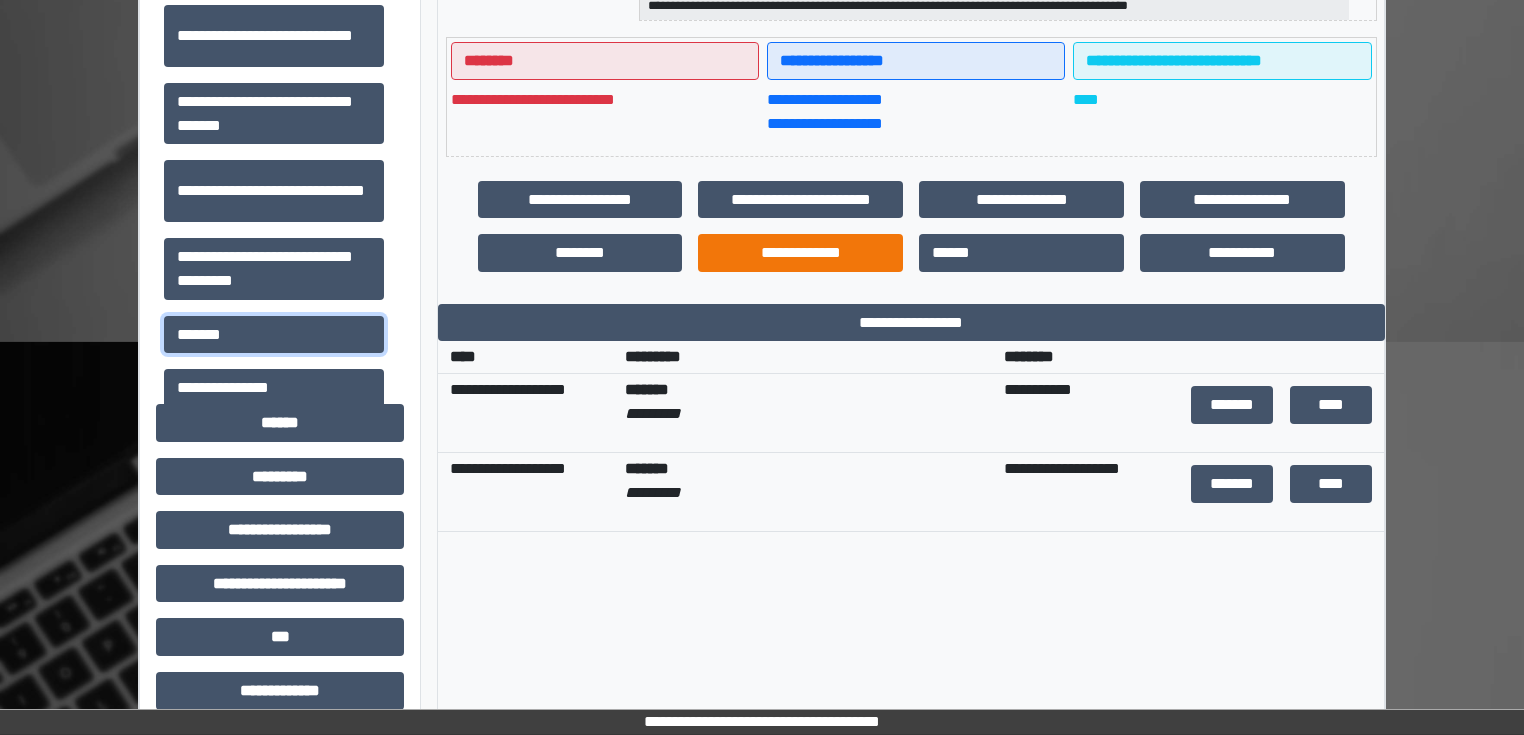 scroll, scrollTop: 511, scrollLeft: 0, axis: vertical 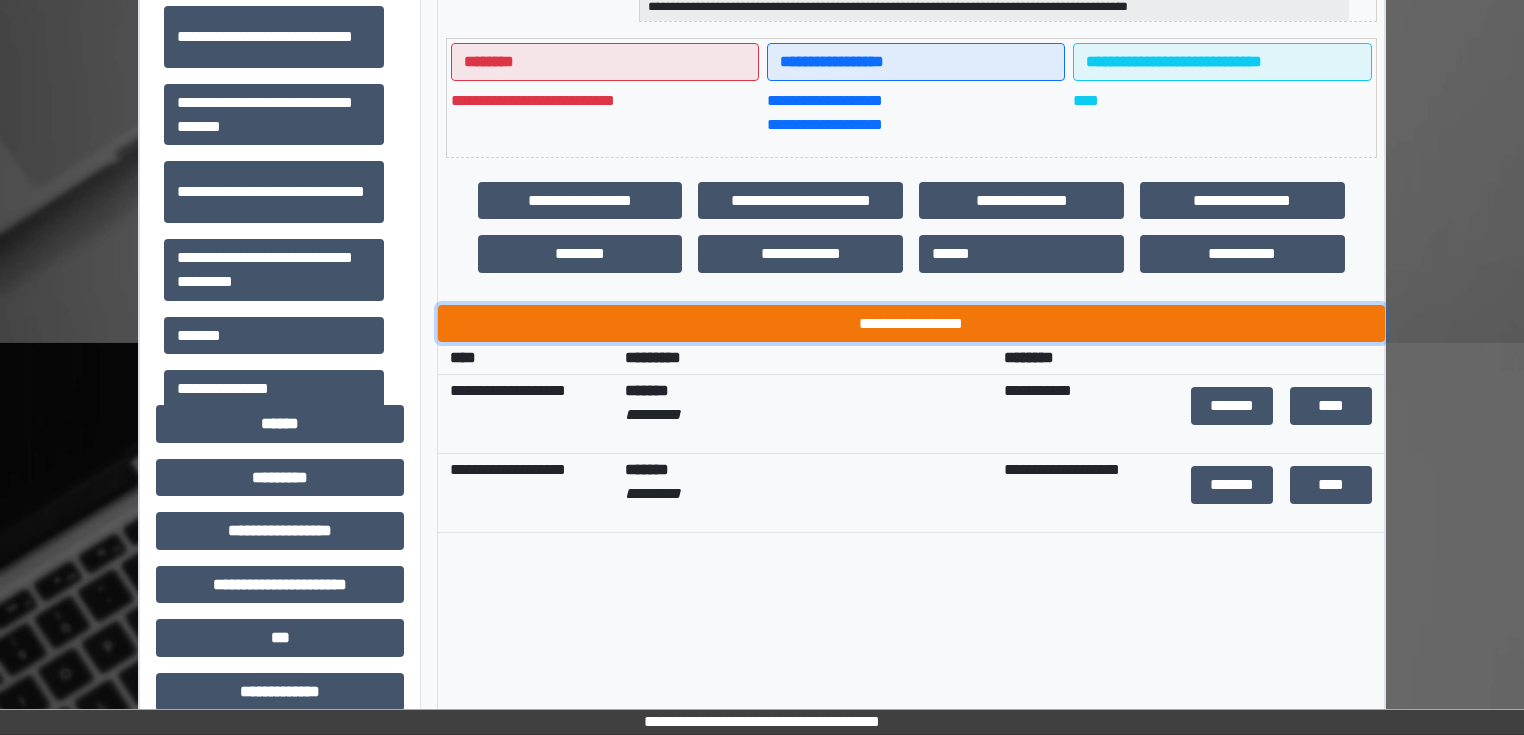 click on "**********" at bounding box center (911, 324) 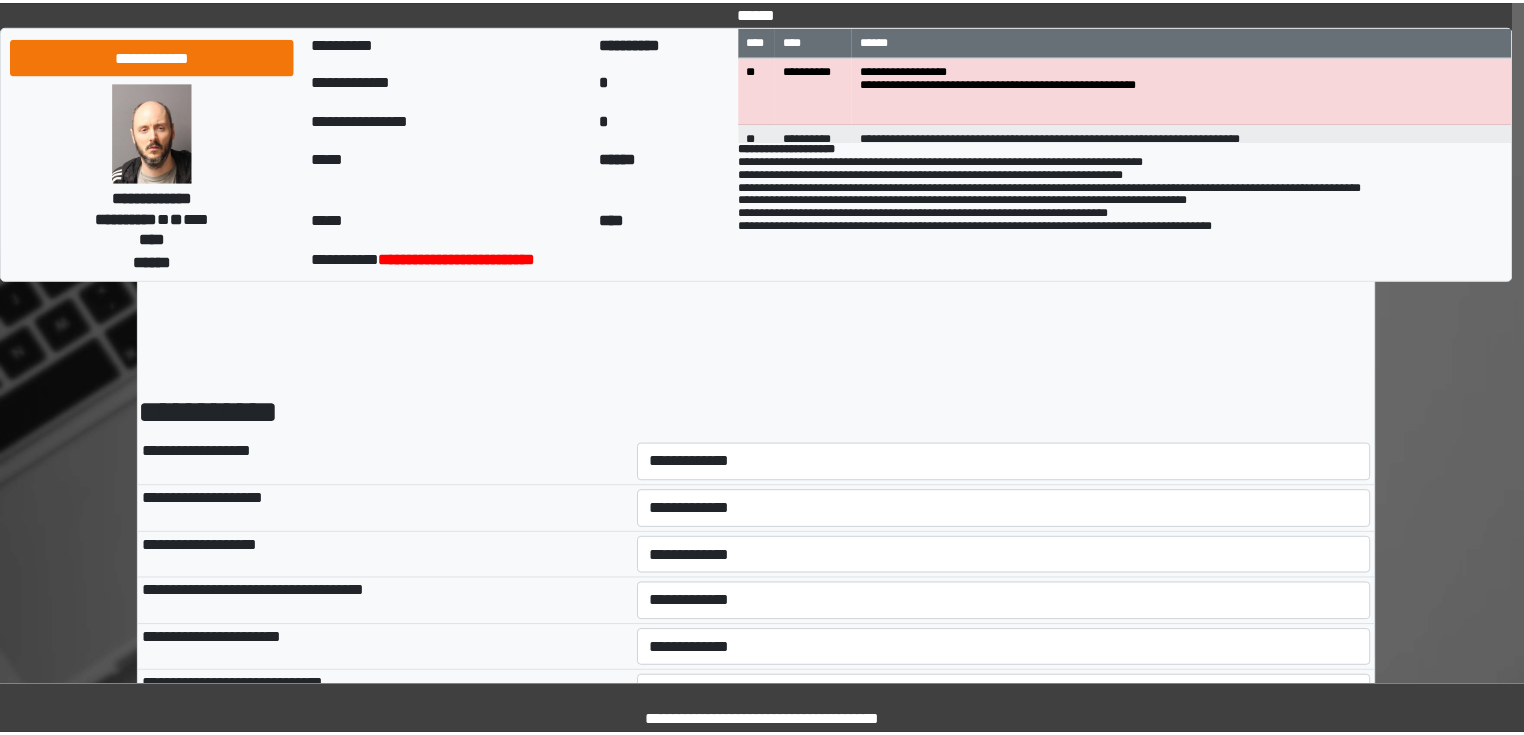 scroll, scrollTop: 0, scrollLeft: 0, axis: both 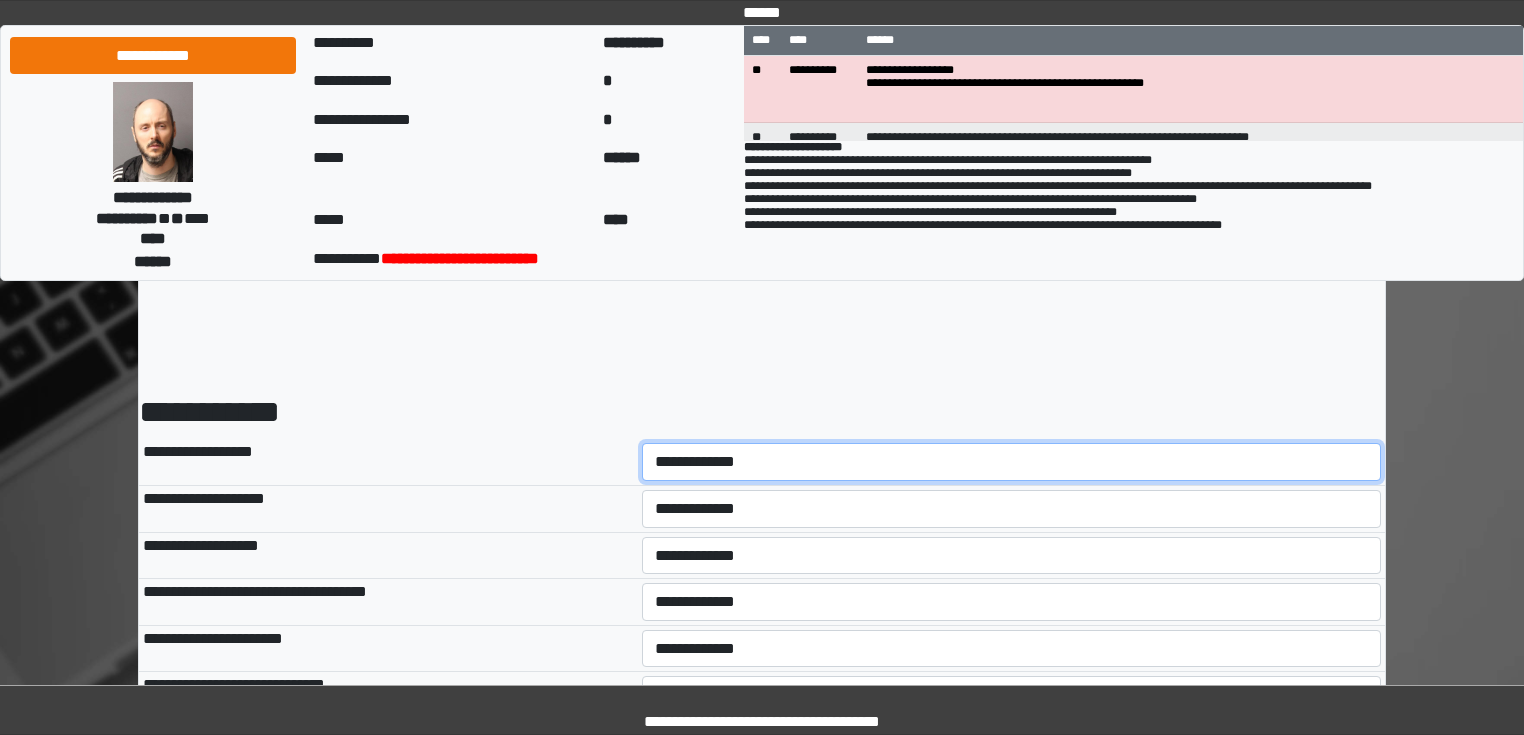 click on "**********" at bounding box center [1012, 462] 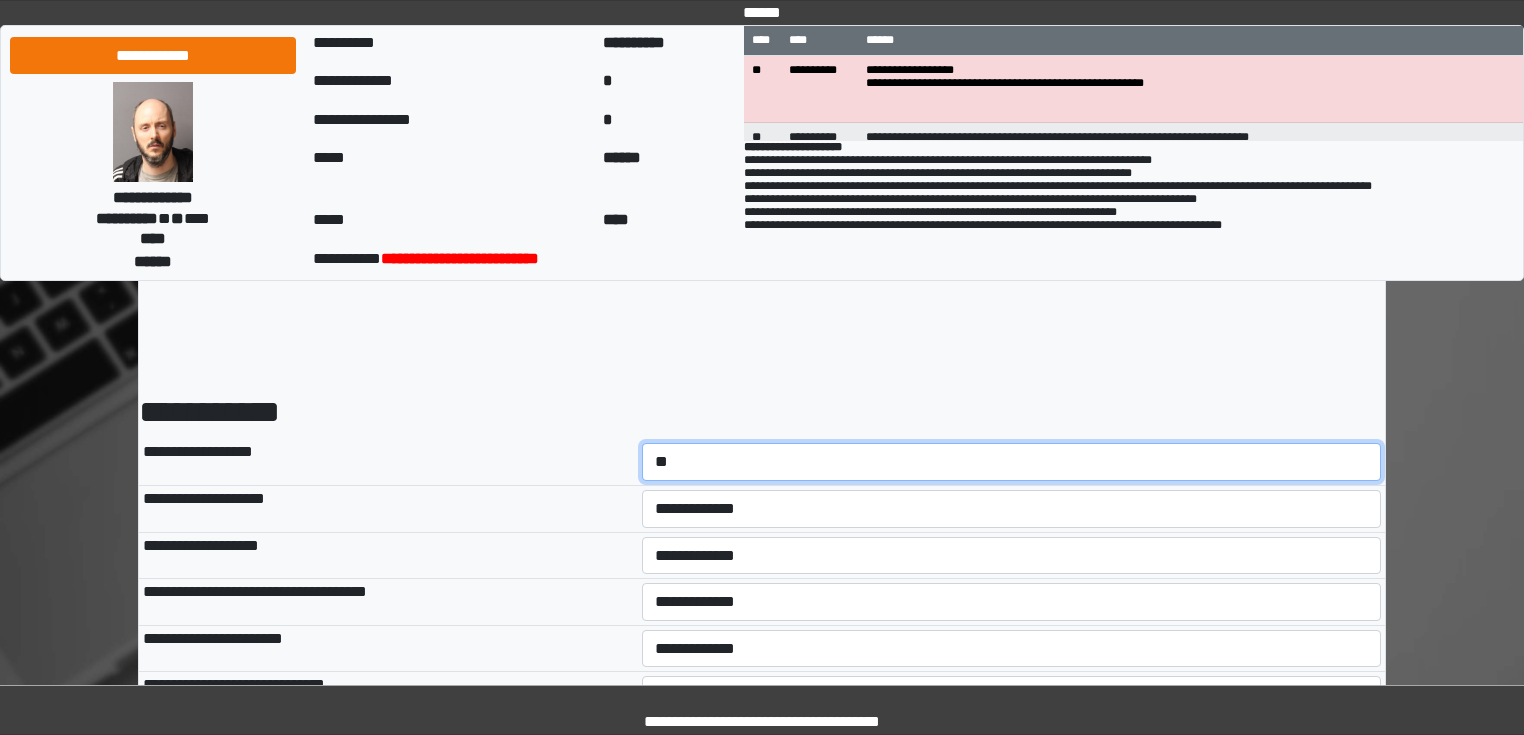 click on "**********" at bounding box center (1012, 462) 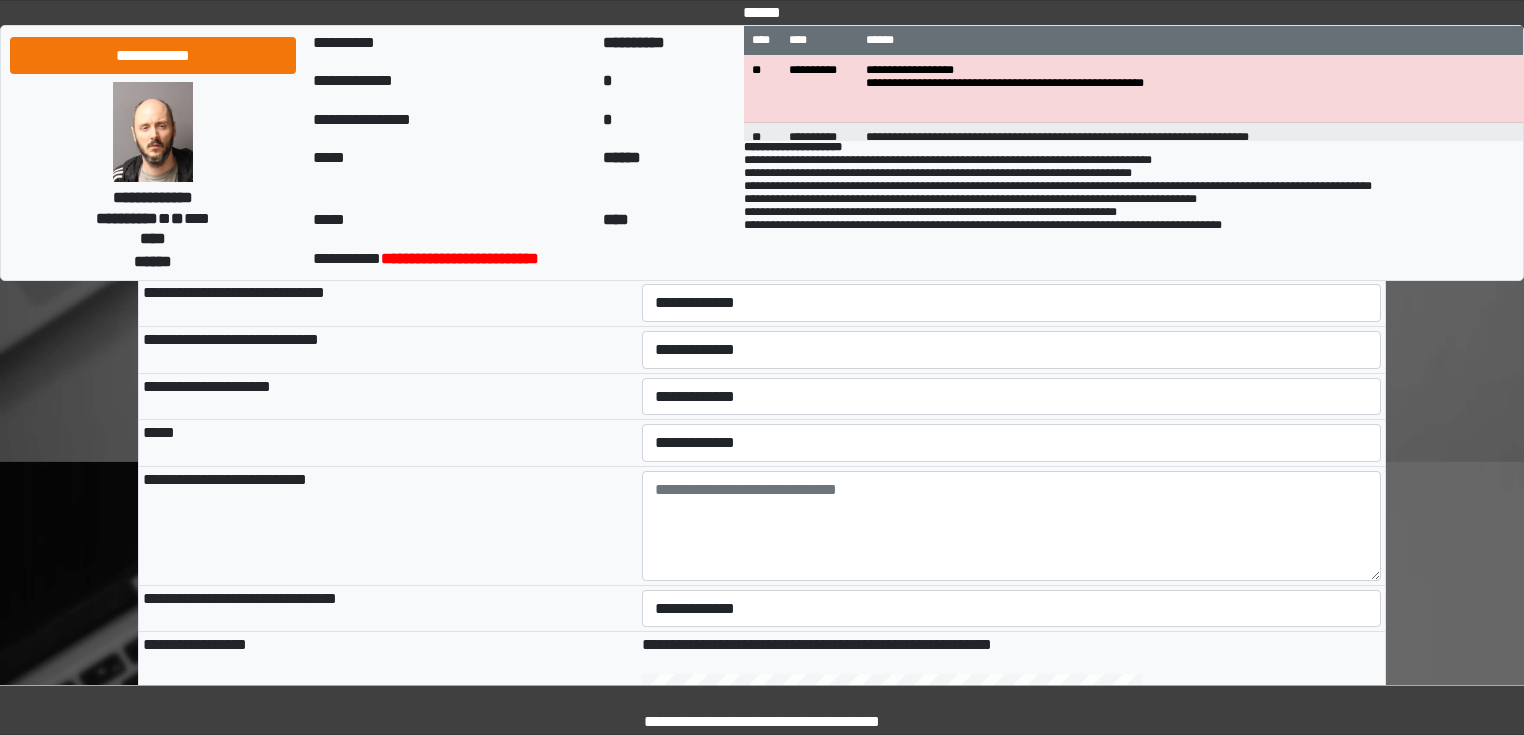 scroll, scrollTop: 480, scrollLeft: 0, axis: vertical 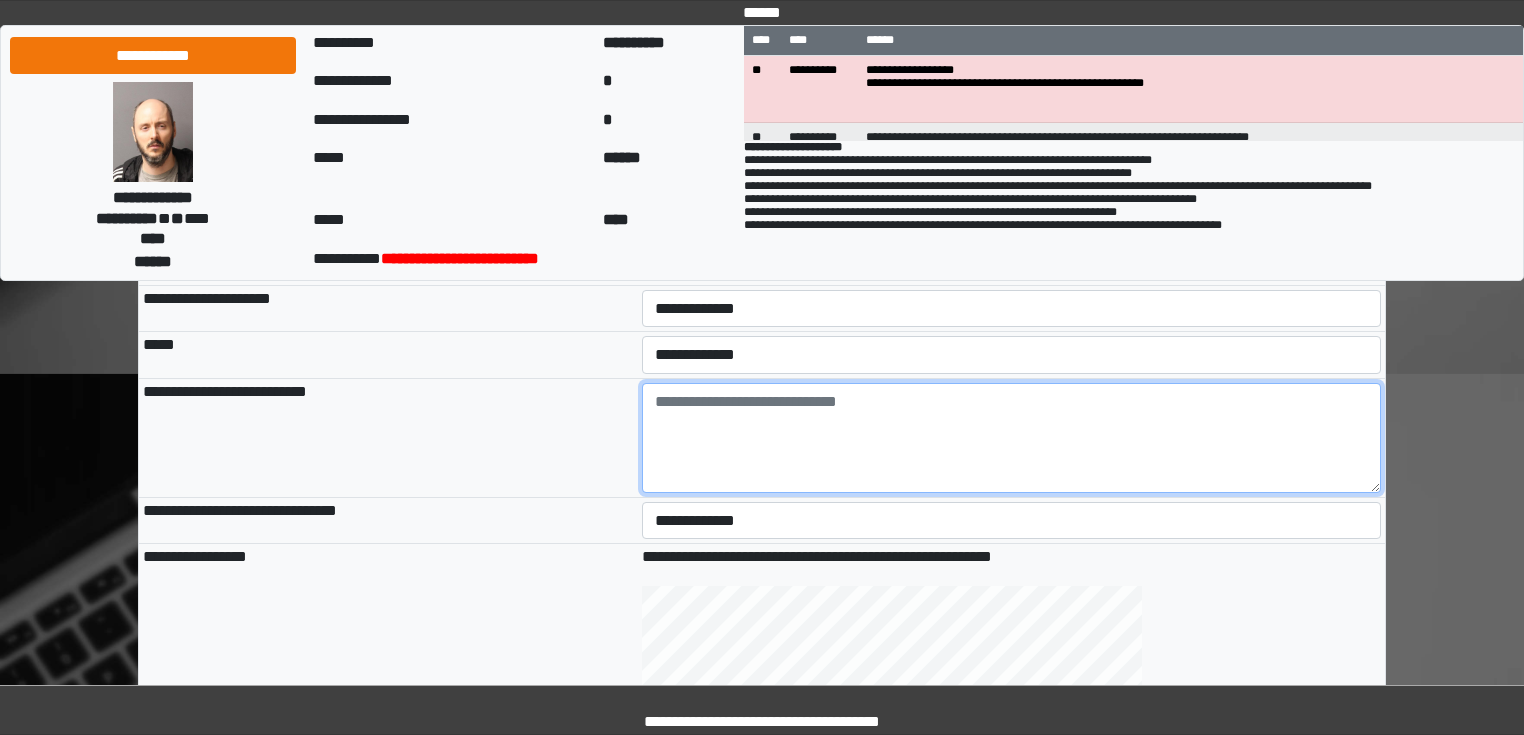click at bounding box center (1012, 438) 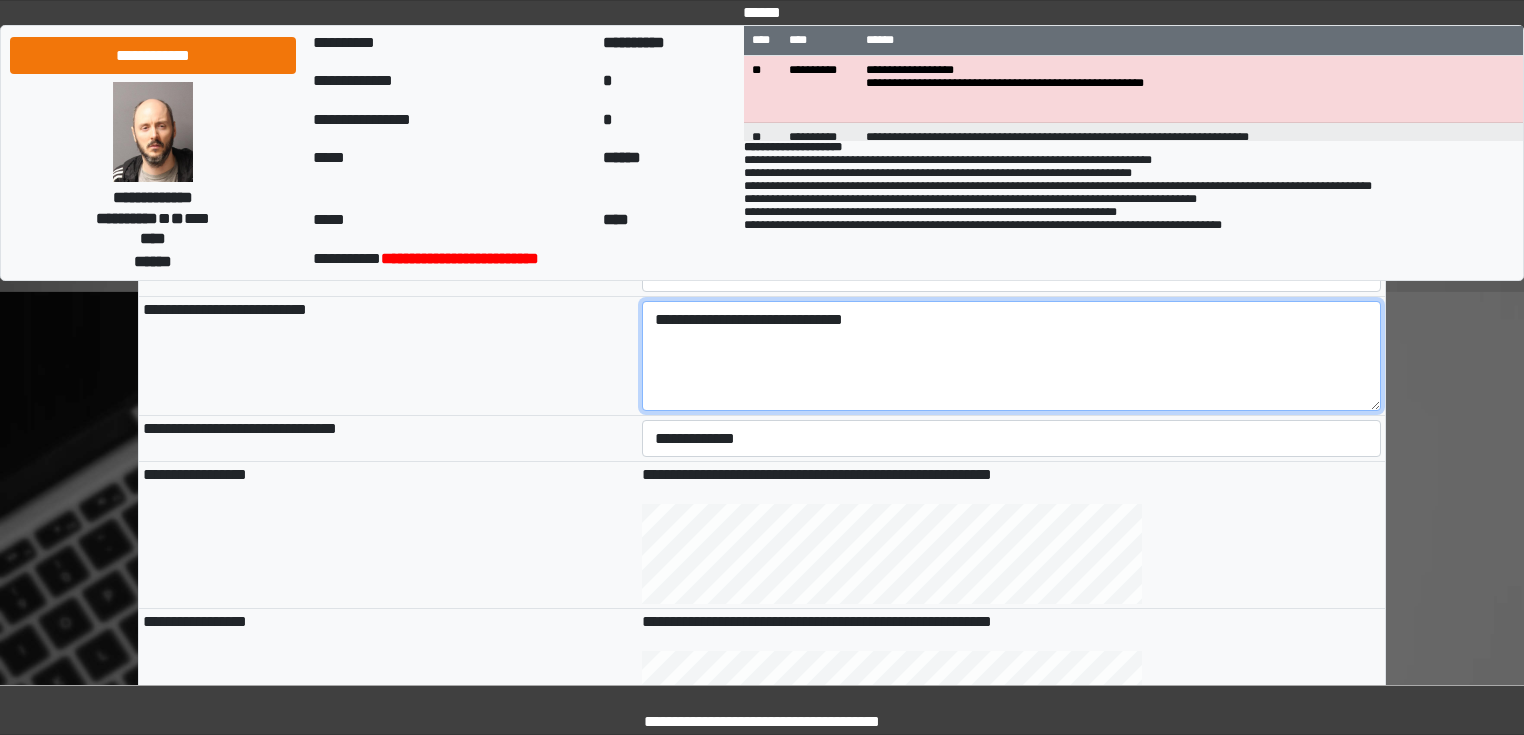 scroll, scrollTop: 640, scrollLeft: 0, axis: vertical 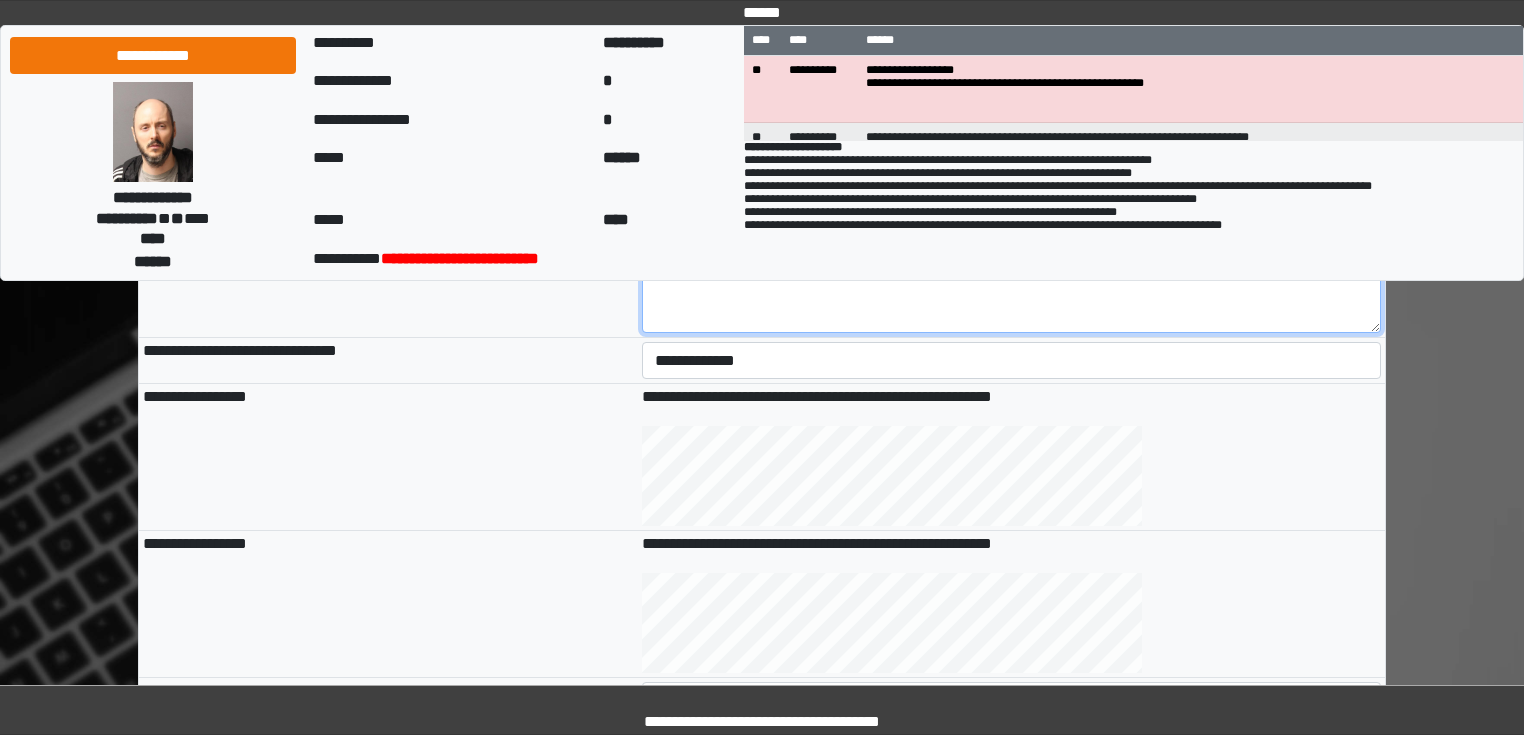 type on "**********" 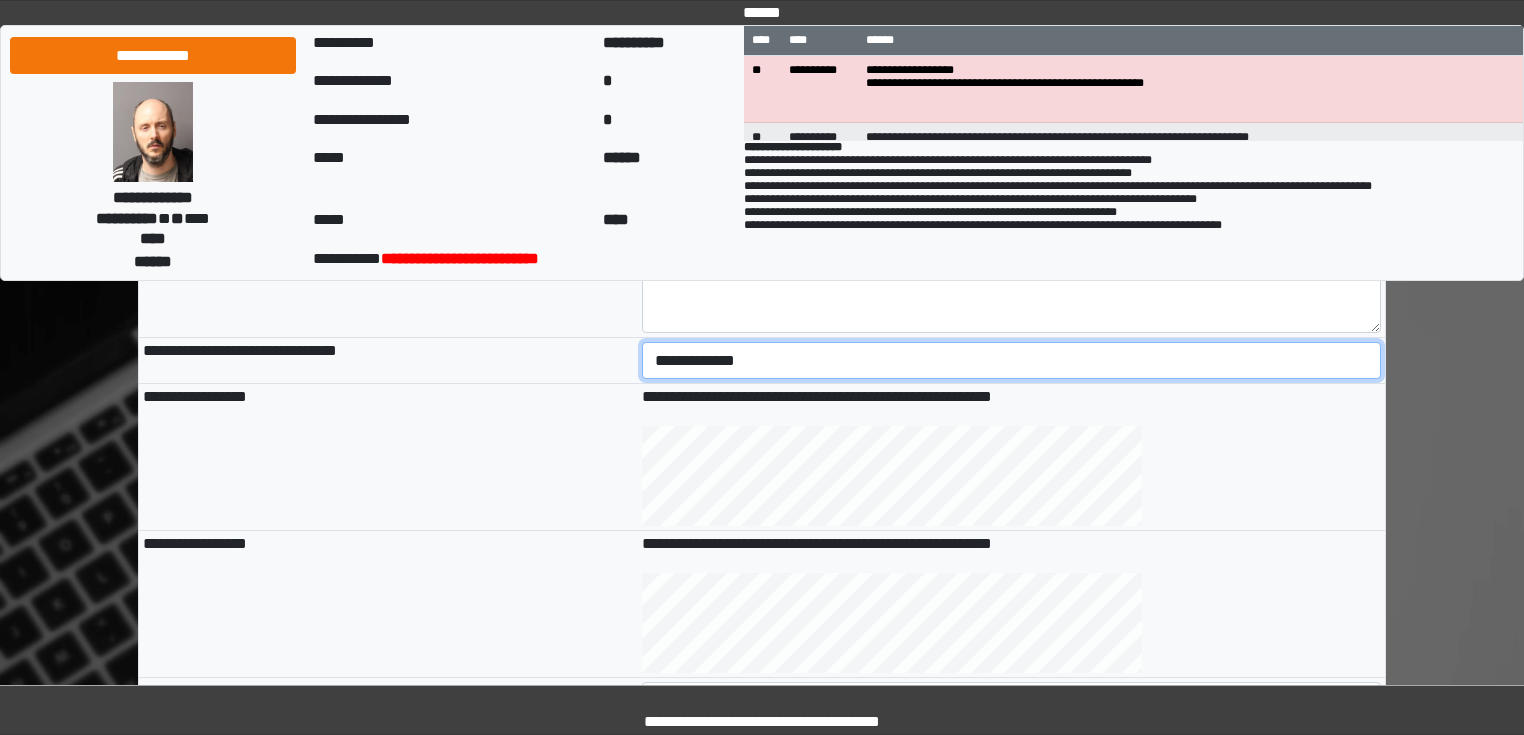 click on "**********" at bounding box center [1012, 361] 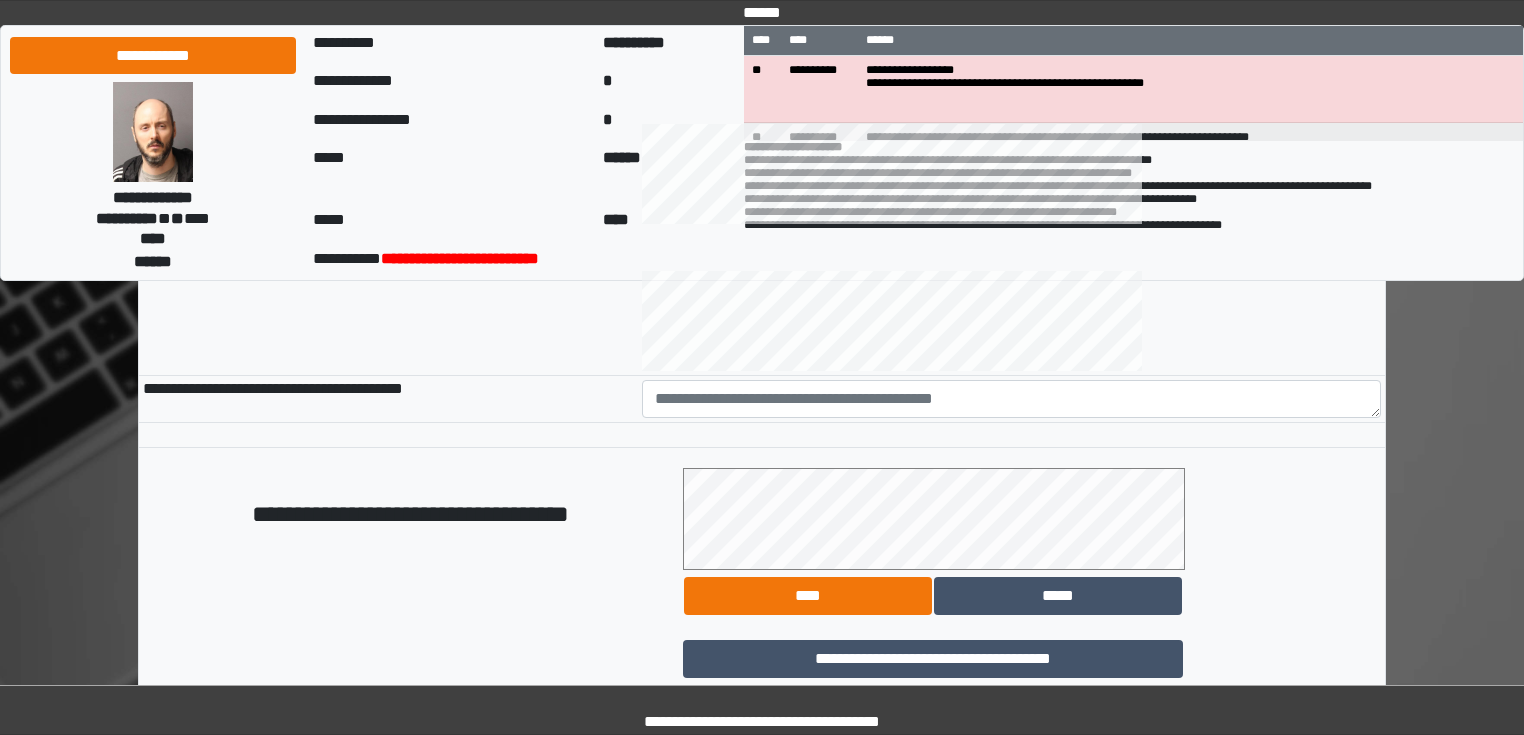 scroll, scrollTop: 960, scrollLeft: 0, axis: vertical 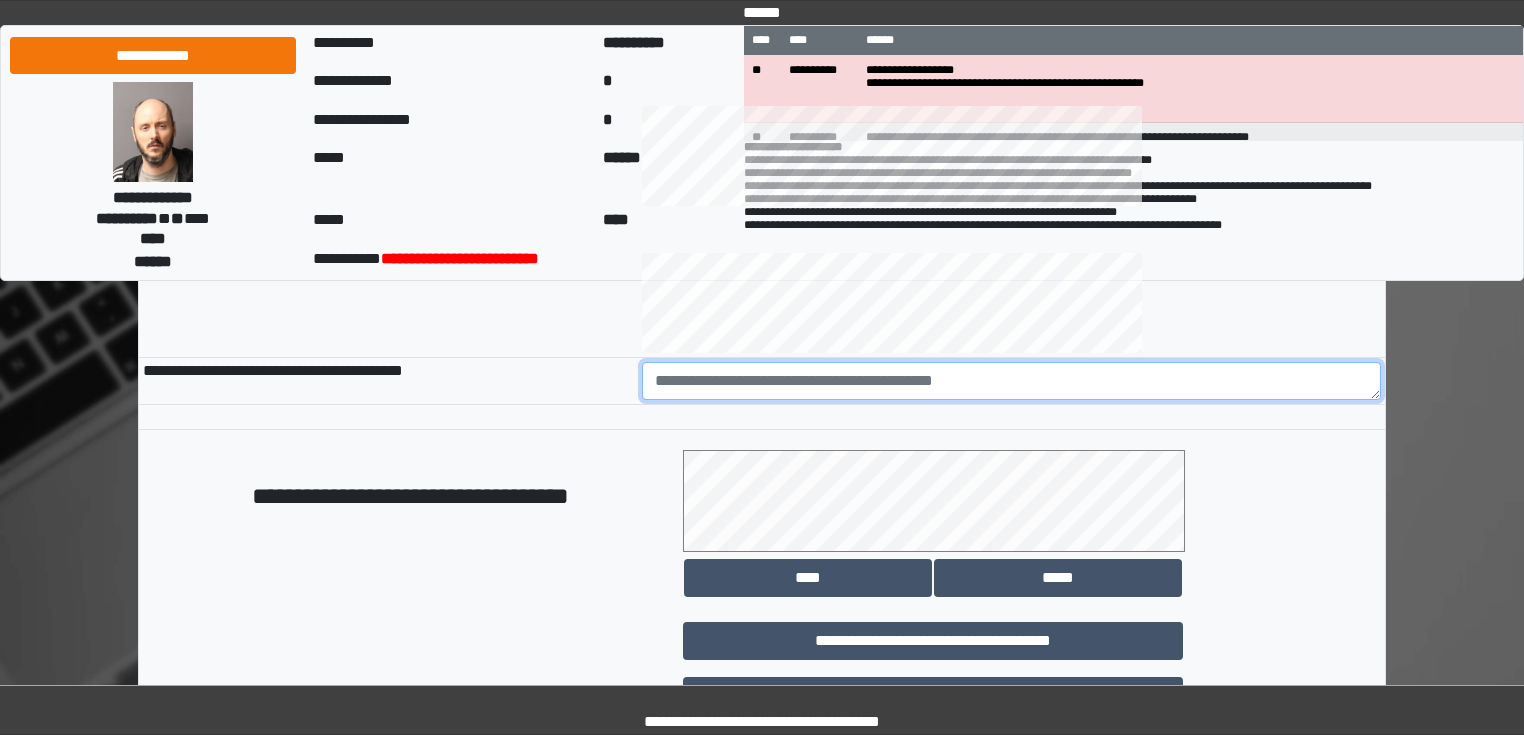 paste on "**********" 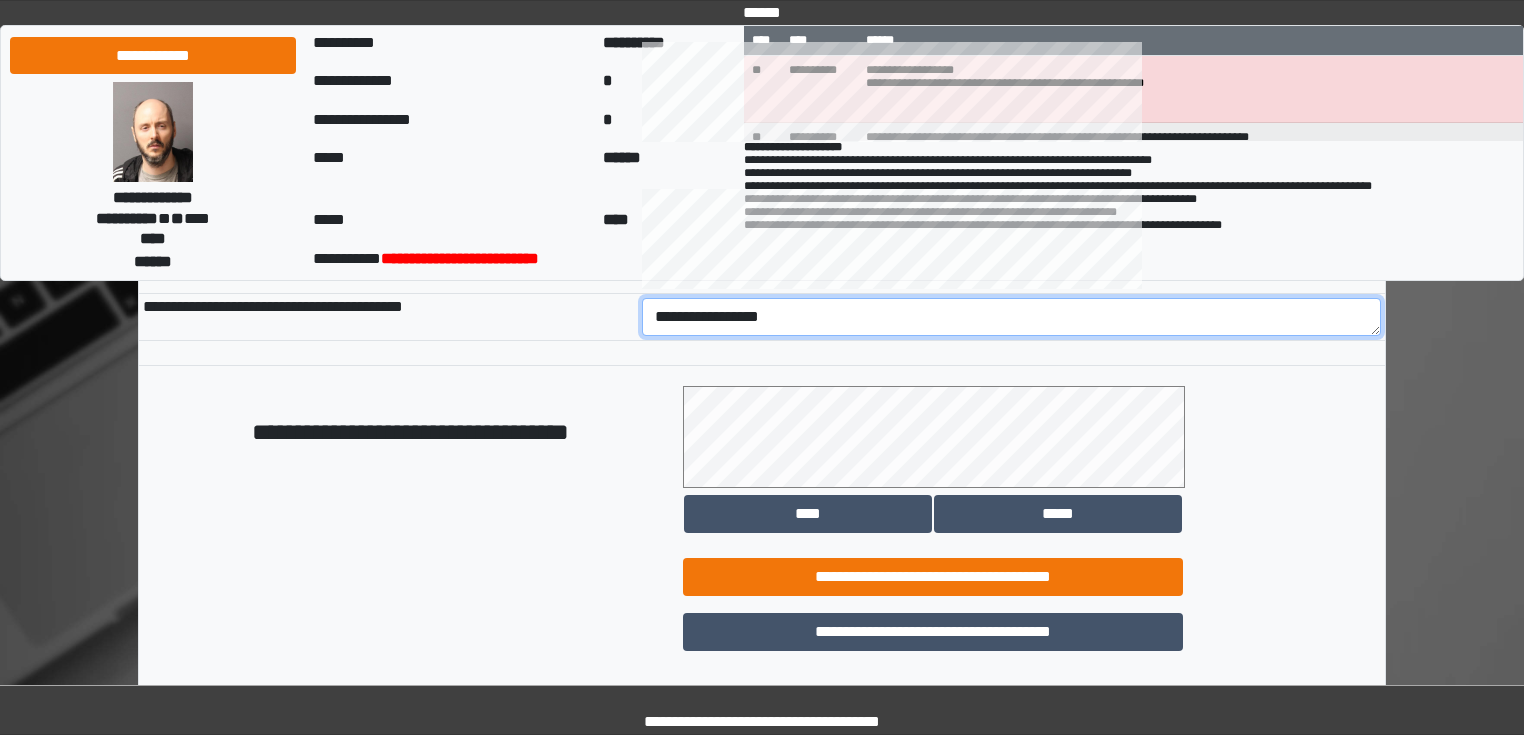 scroll, scrollTop: 1118, scrollLeft: 0, axis: vertical 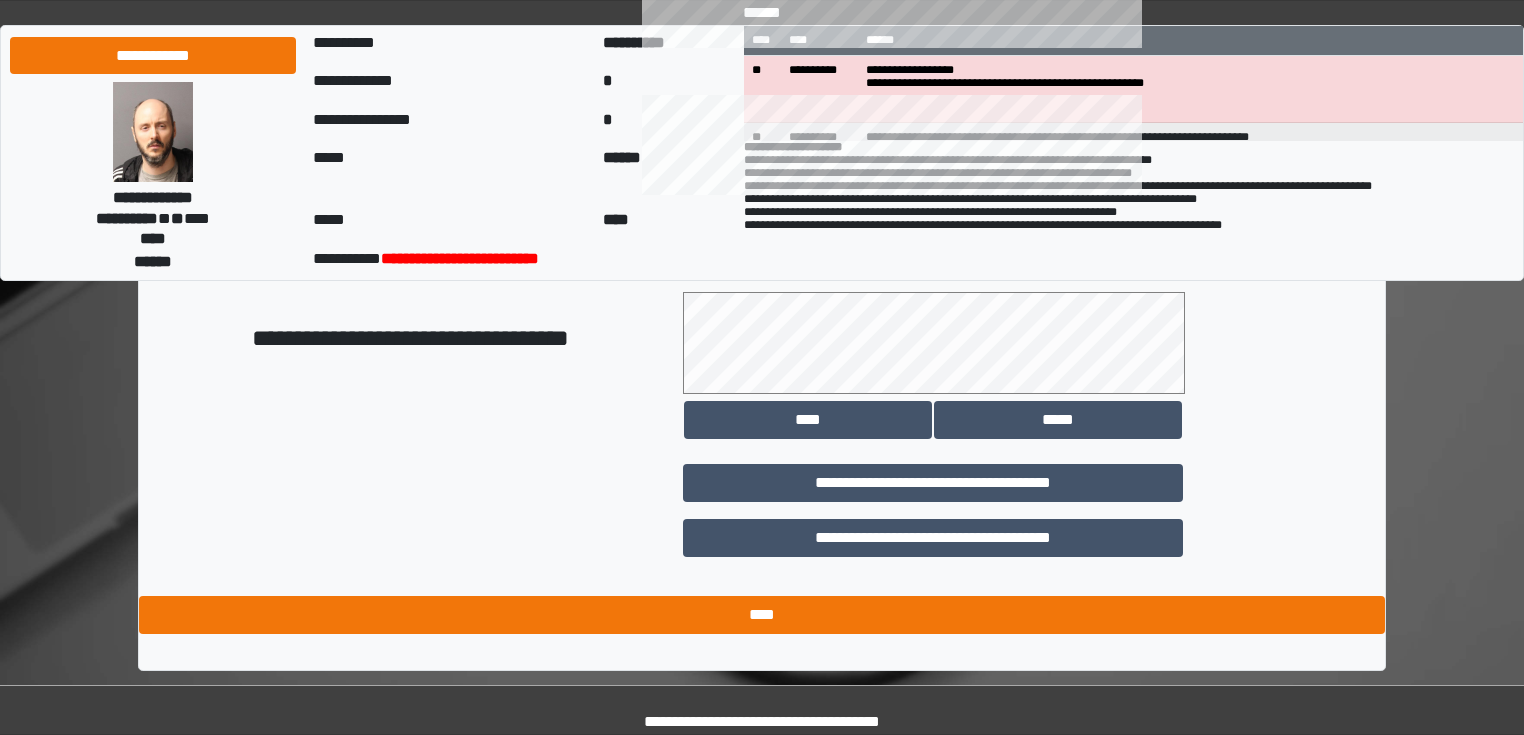 type on "**********" 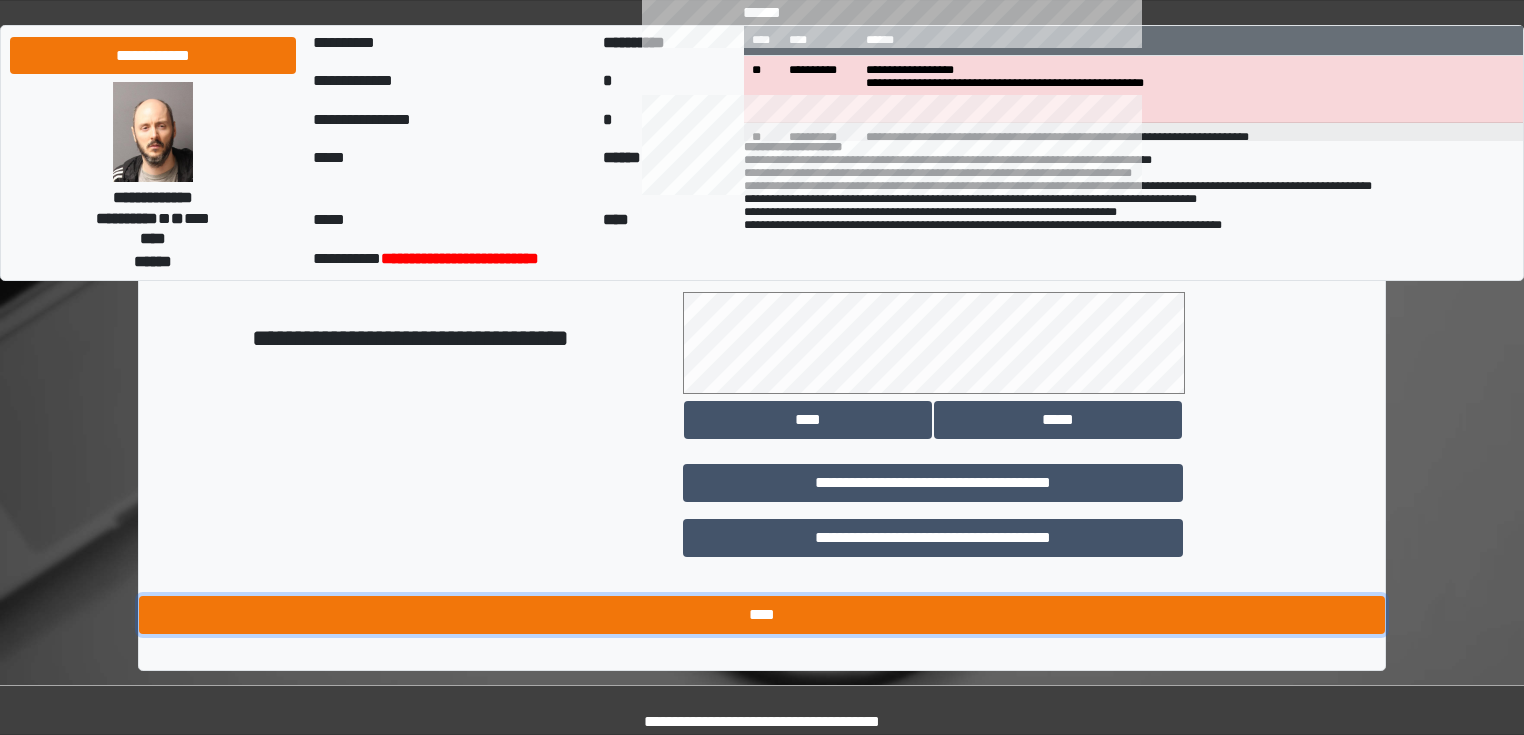 click on "****" at bounding box center (762, 615) 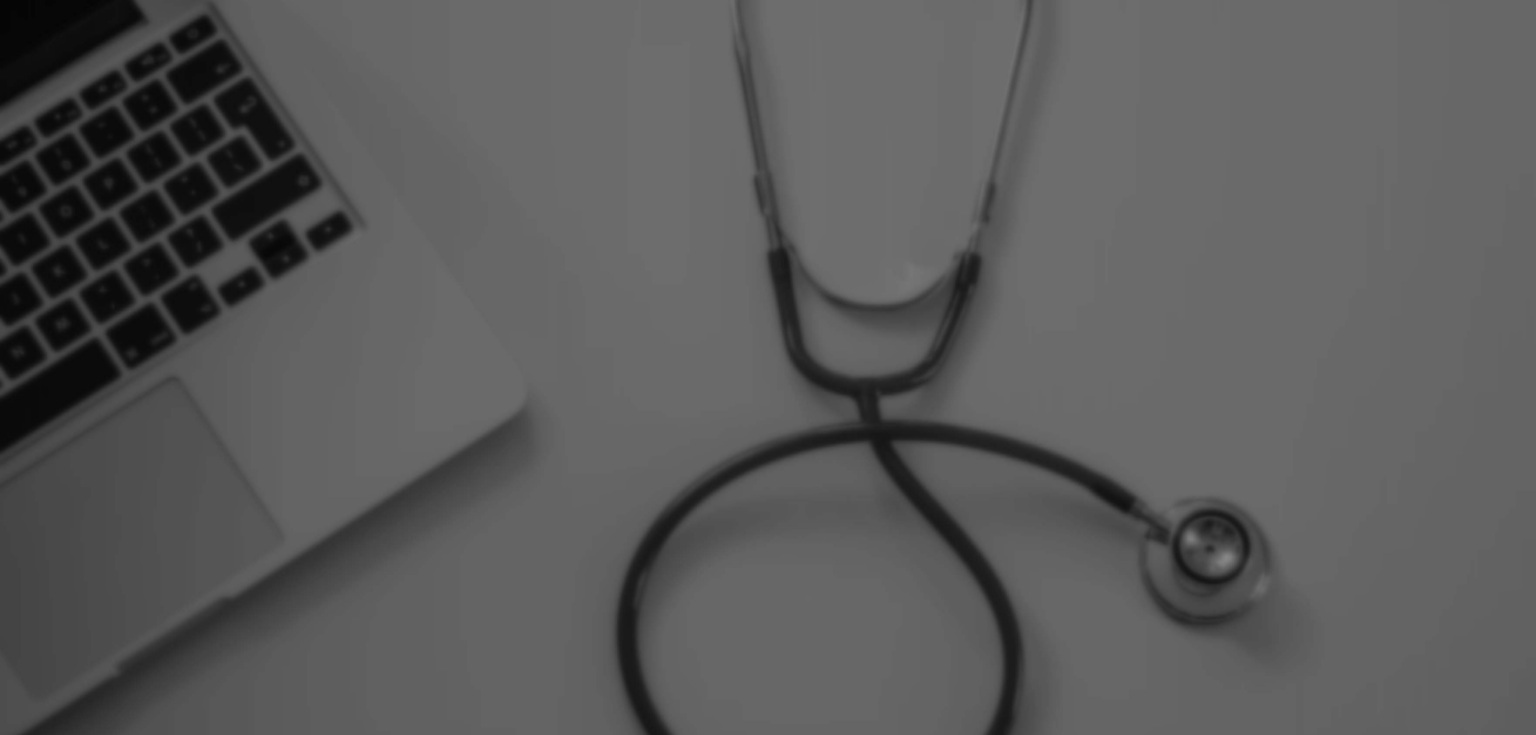 scroll, scrollTop: 0, scrollLeft: 0, axis: both 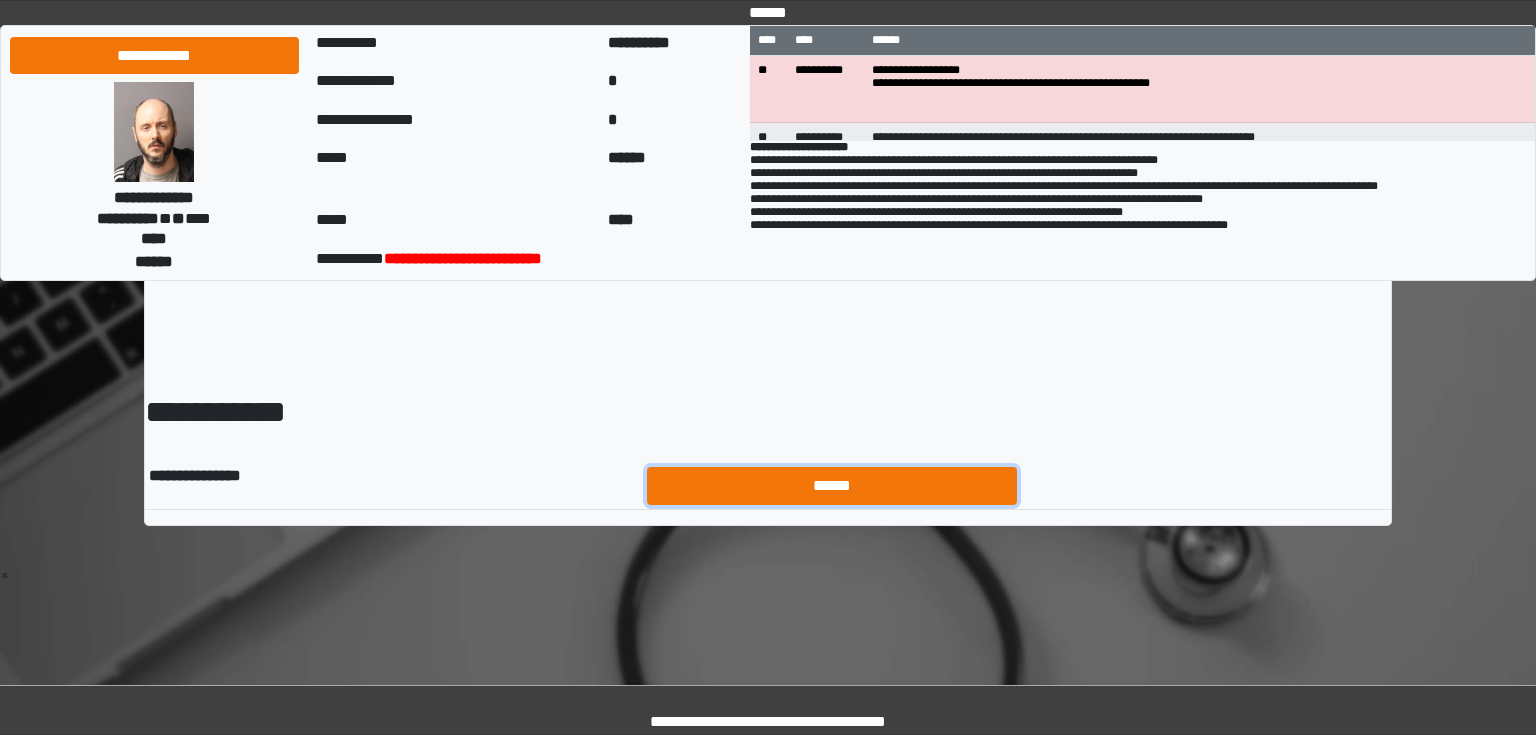 click on "******" at bounding box center [832, 486] 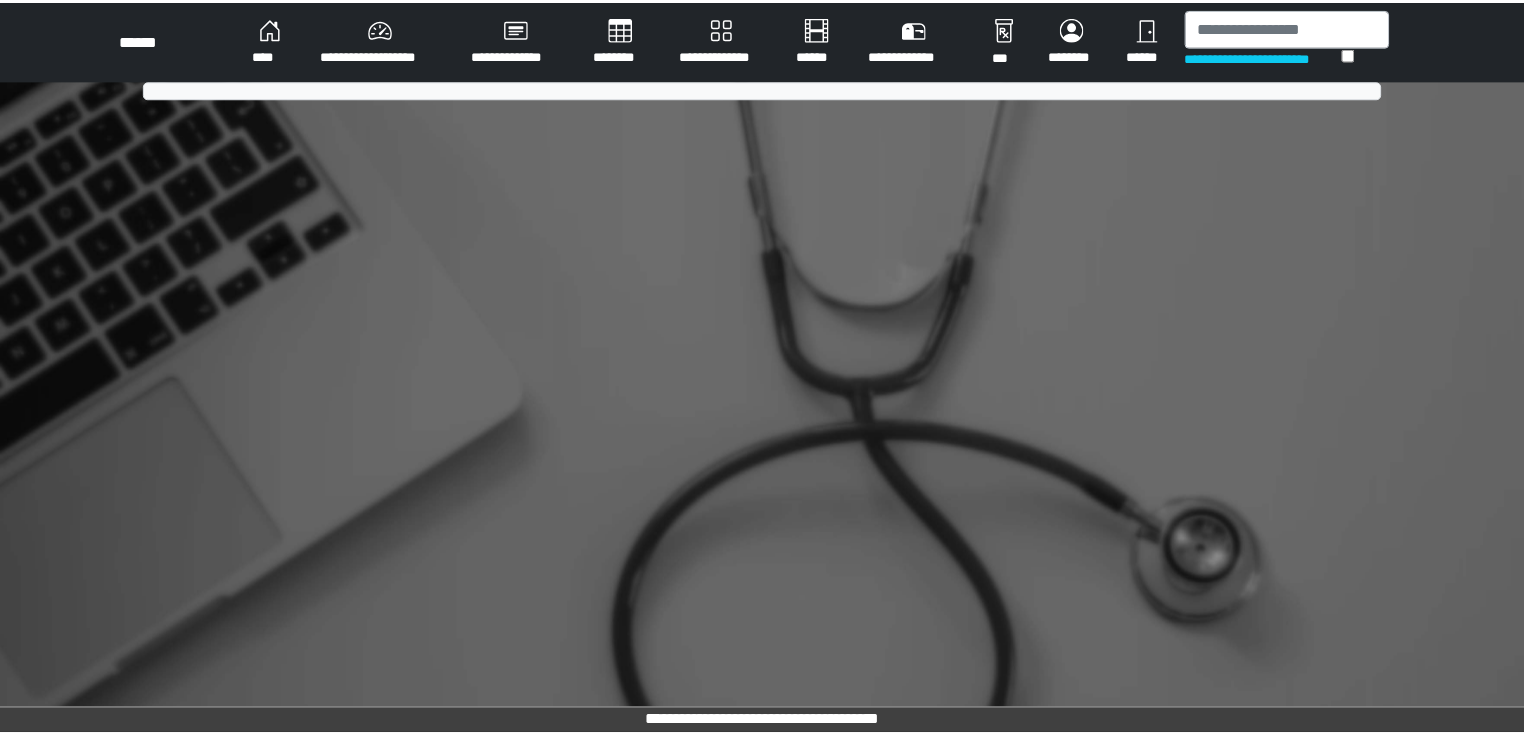 scroll, scrollTop: 0, scrollLeft: 0, axis: both 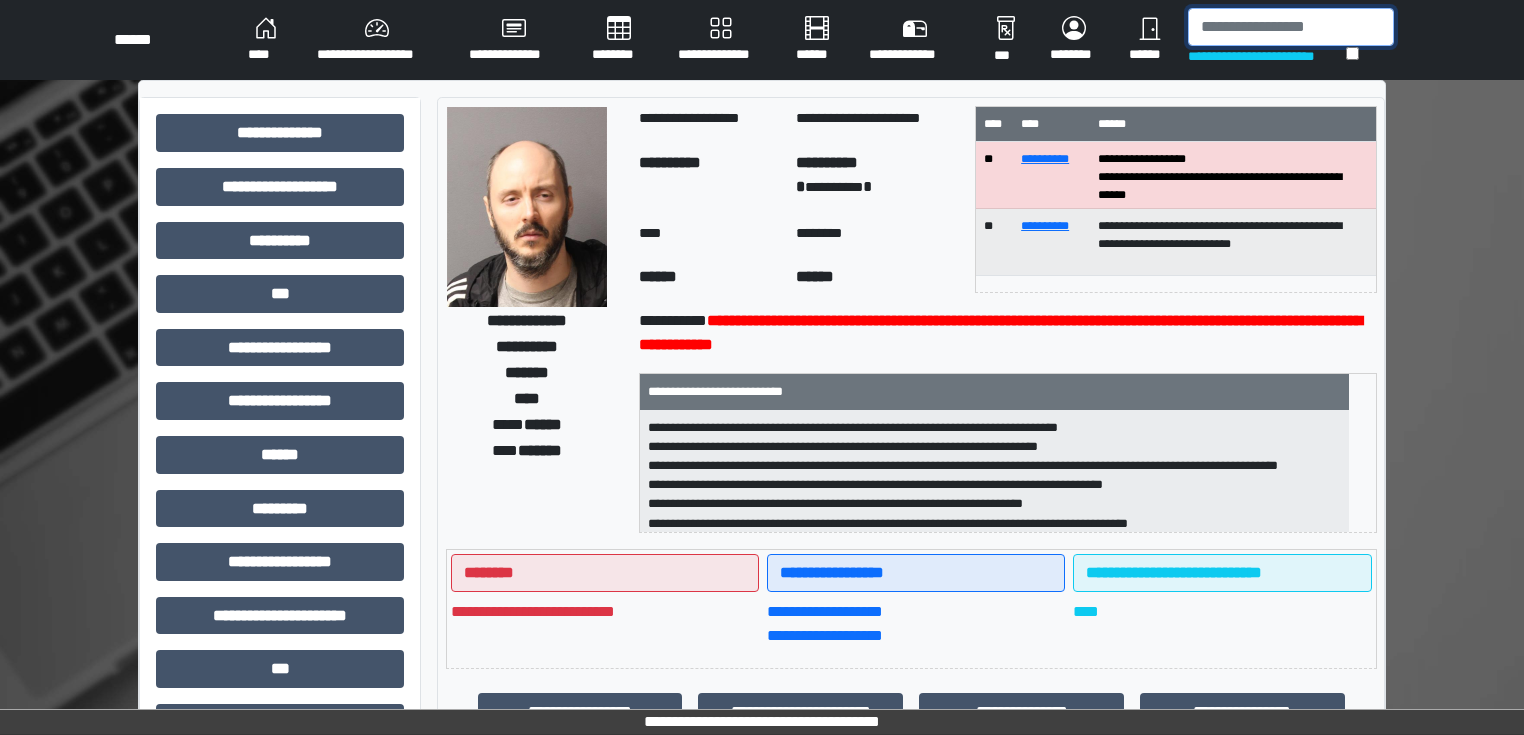click at bounding box center [1291, 27] 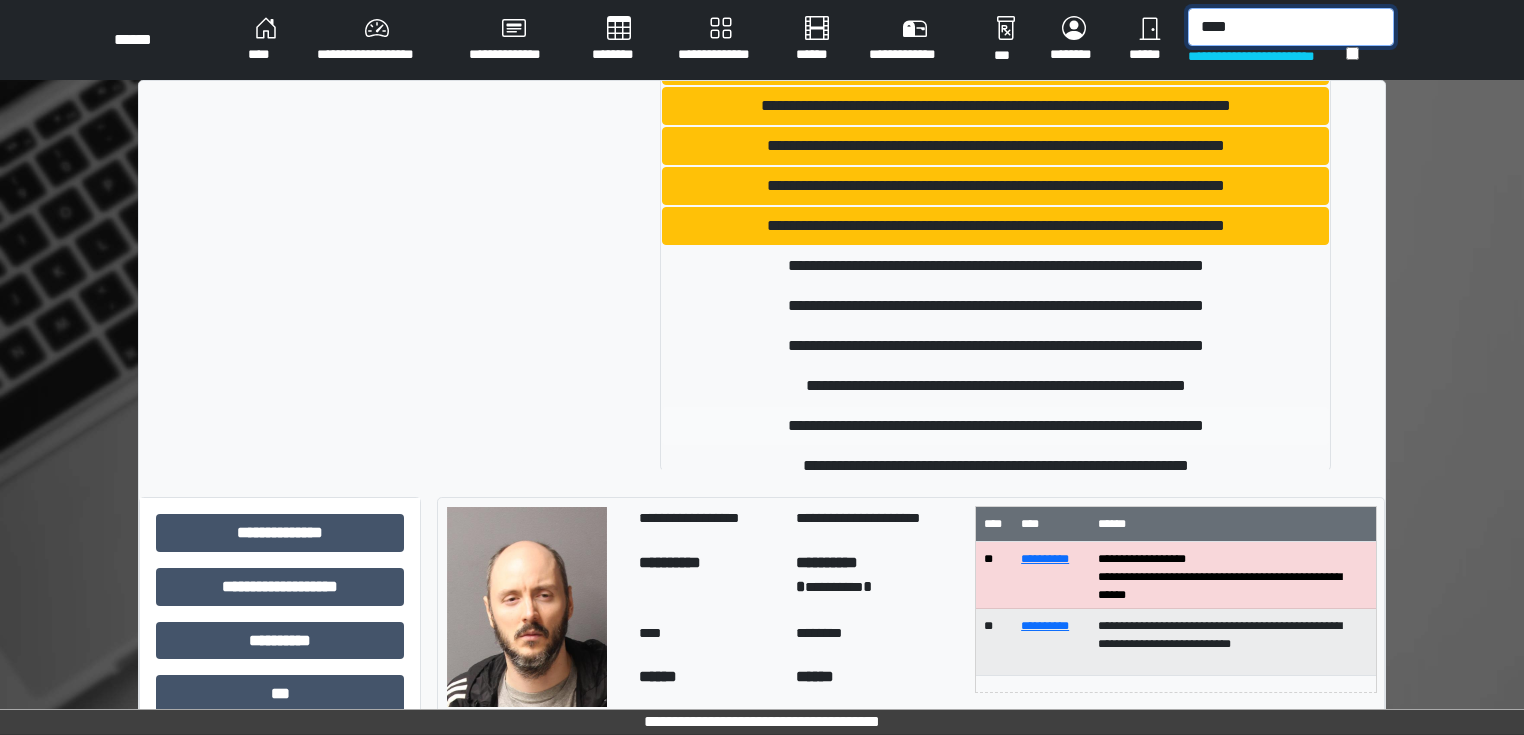 scroll, scrollTop: 1280, scrollLeft: 0, axis: vertical 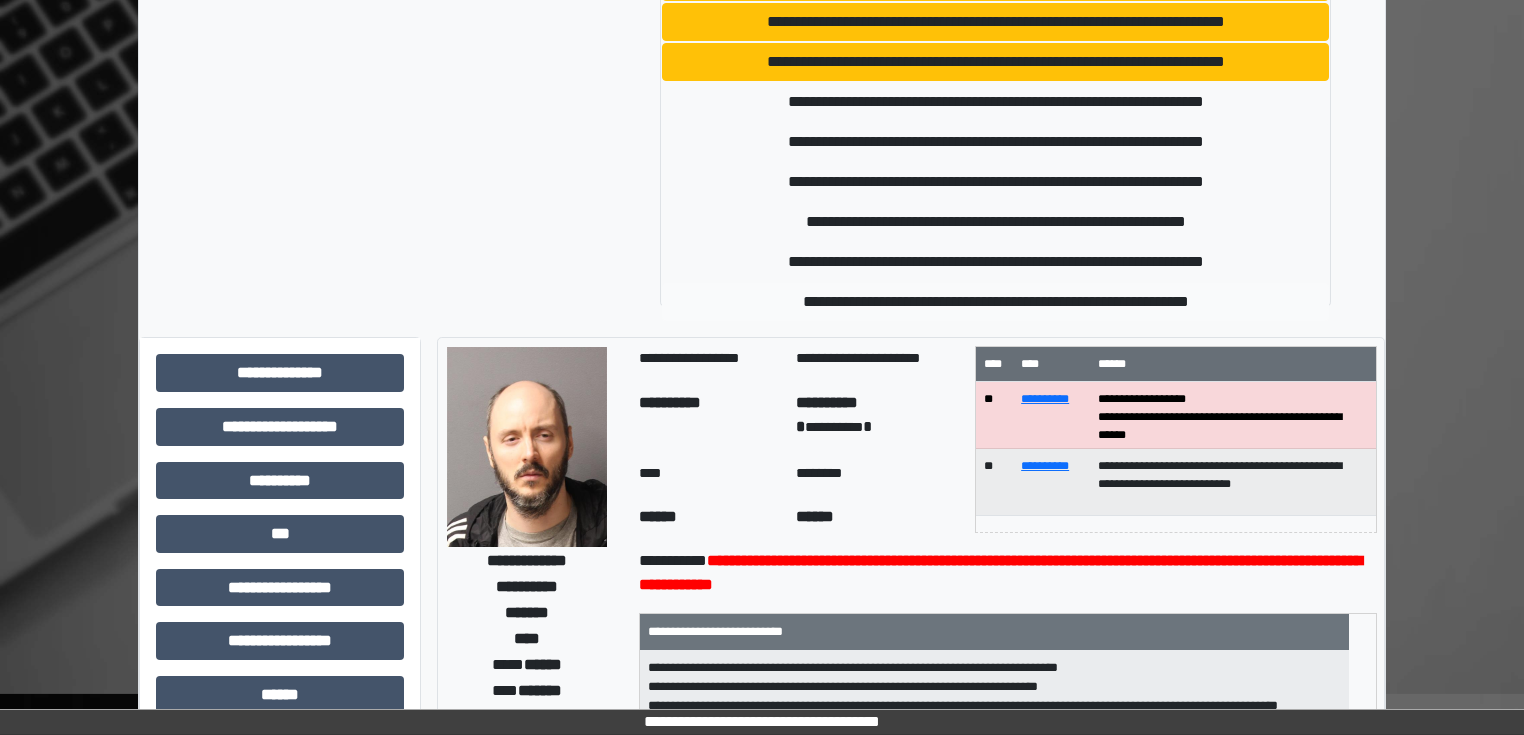 type on "****" 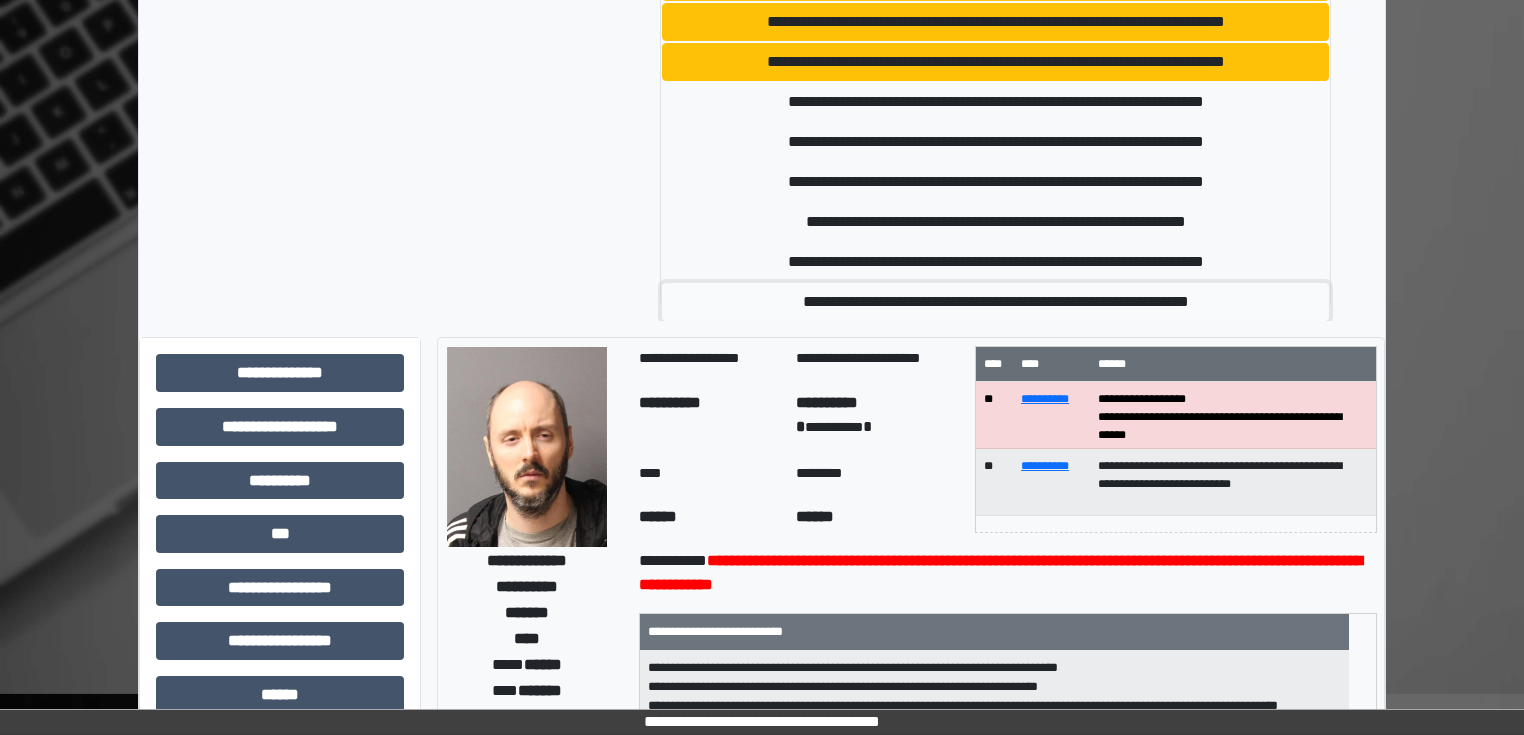 click on "**********" at bounding box center (996, 302) 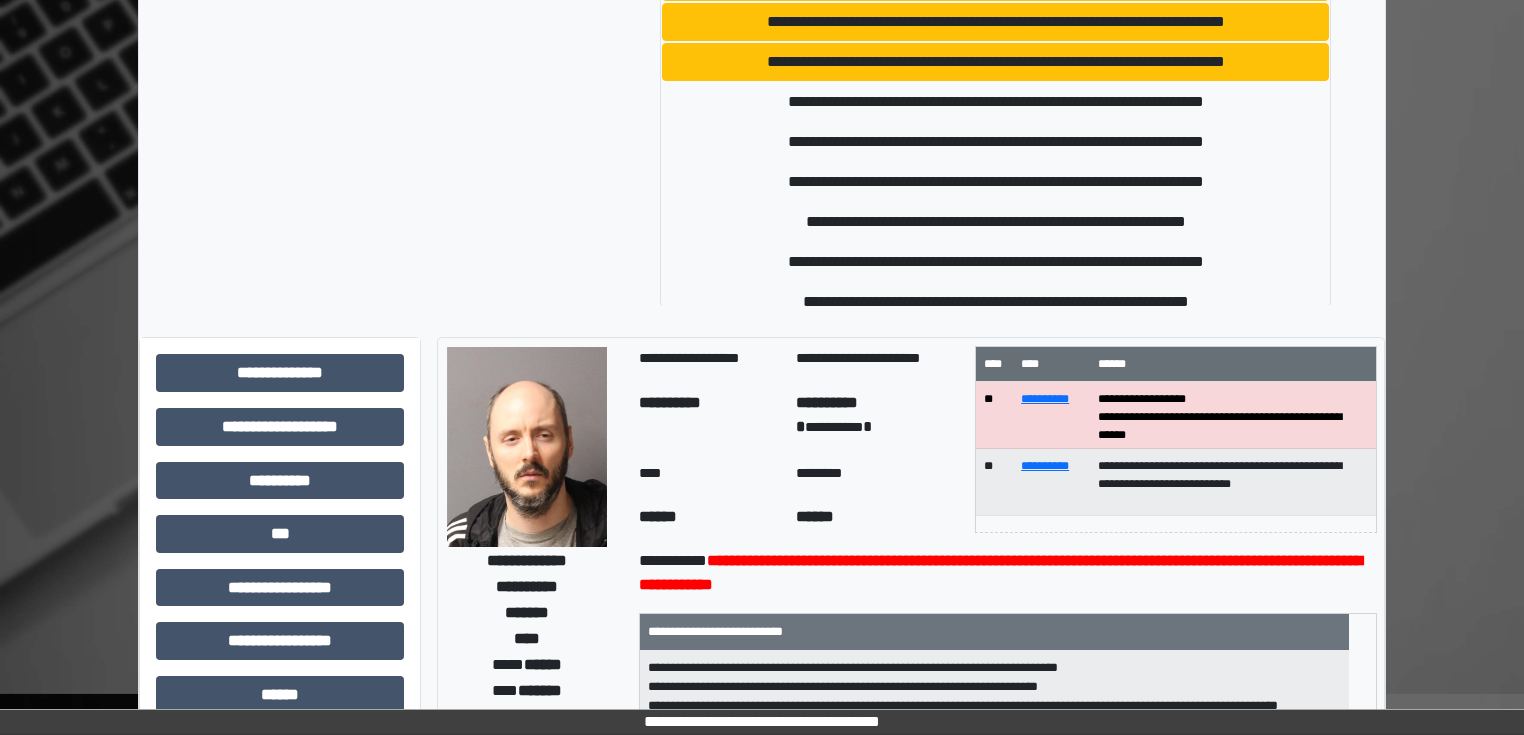 type 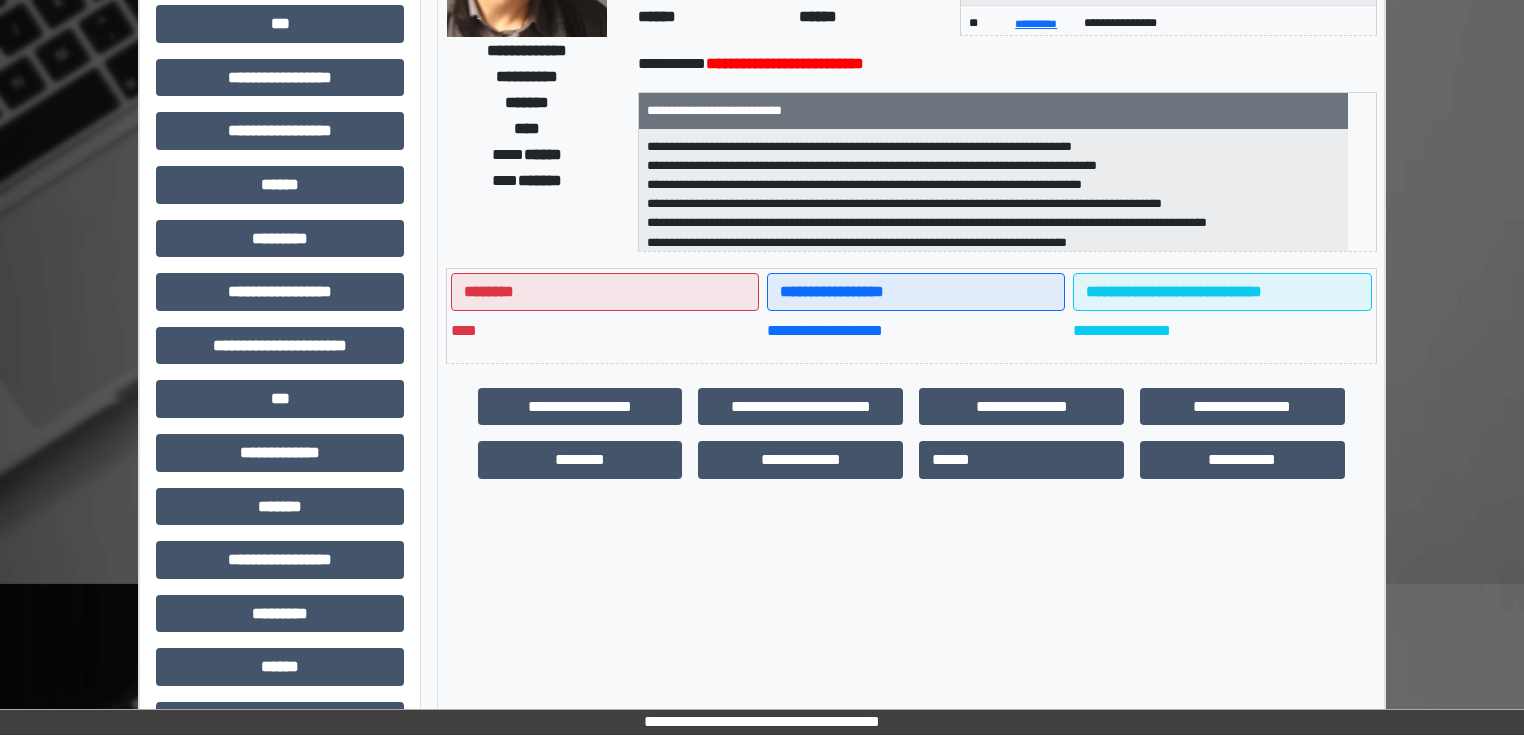 scroll, scrollTop: 191, scrollLeft: 0, axis: vertical 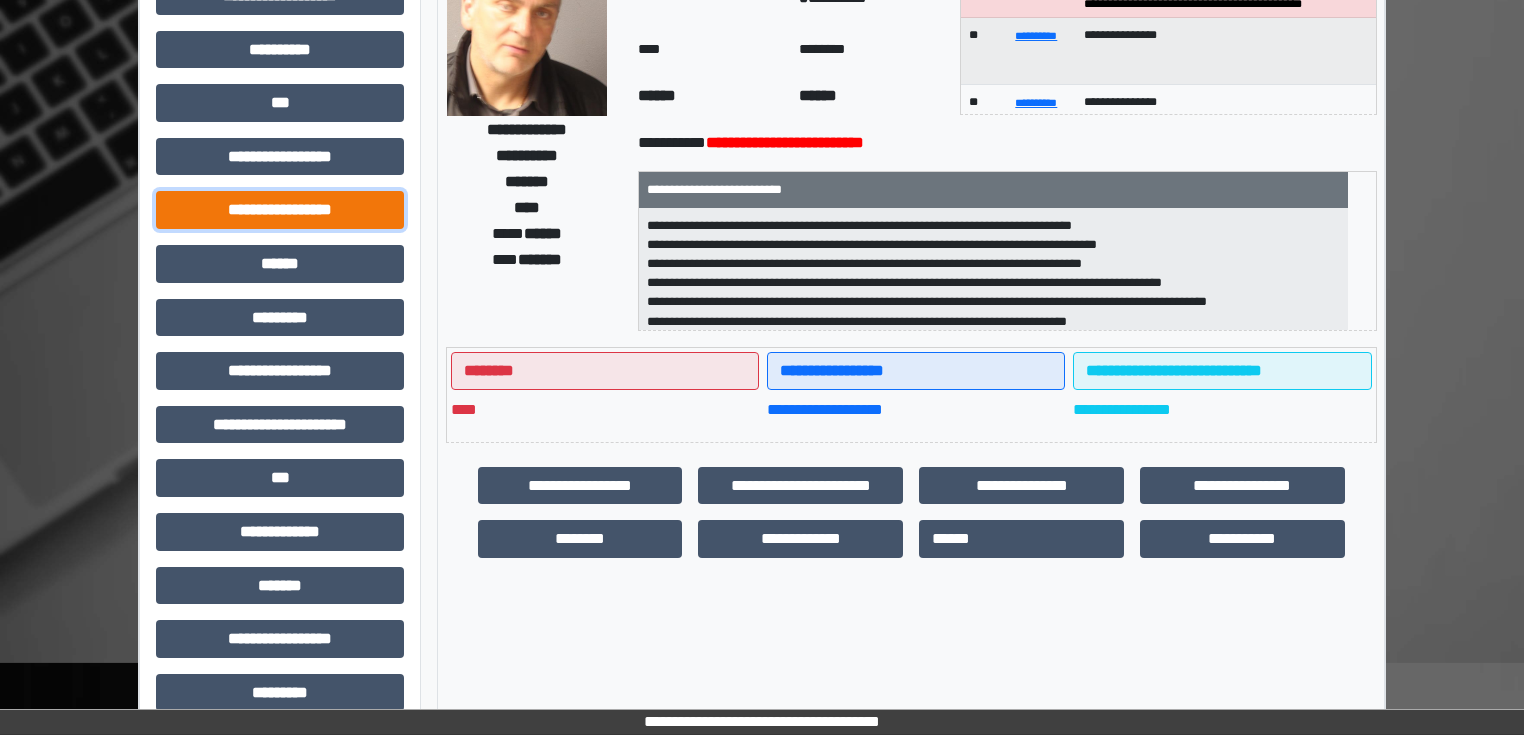 click on "**********" at bounding box center [280, 210] 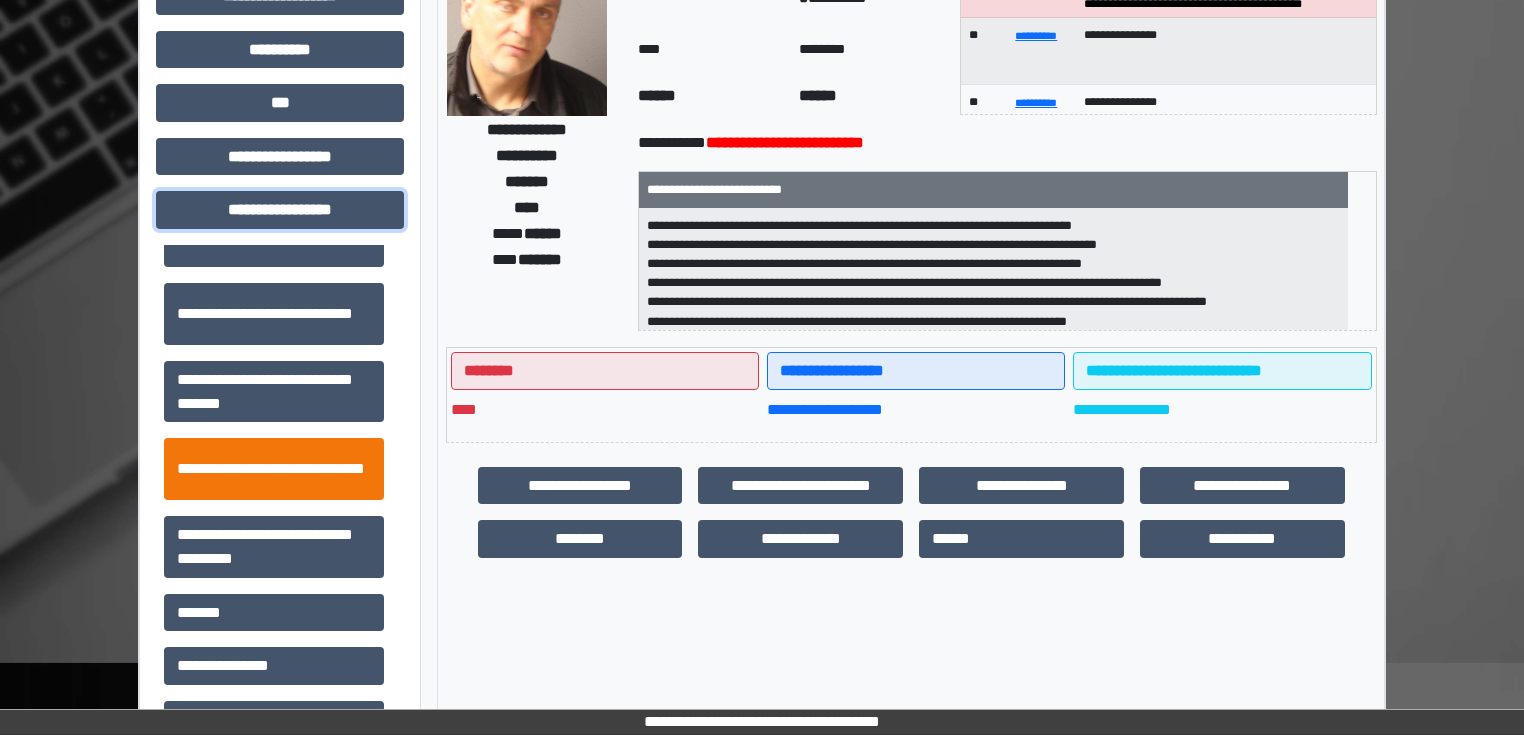 scroll, scrollTop: 1280, scrollLeft: 0, axis: vertical 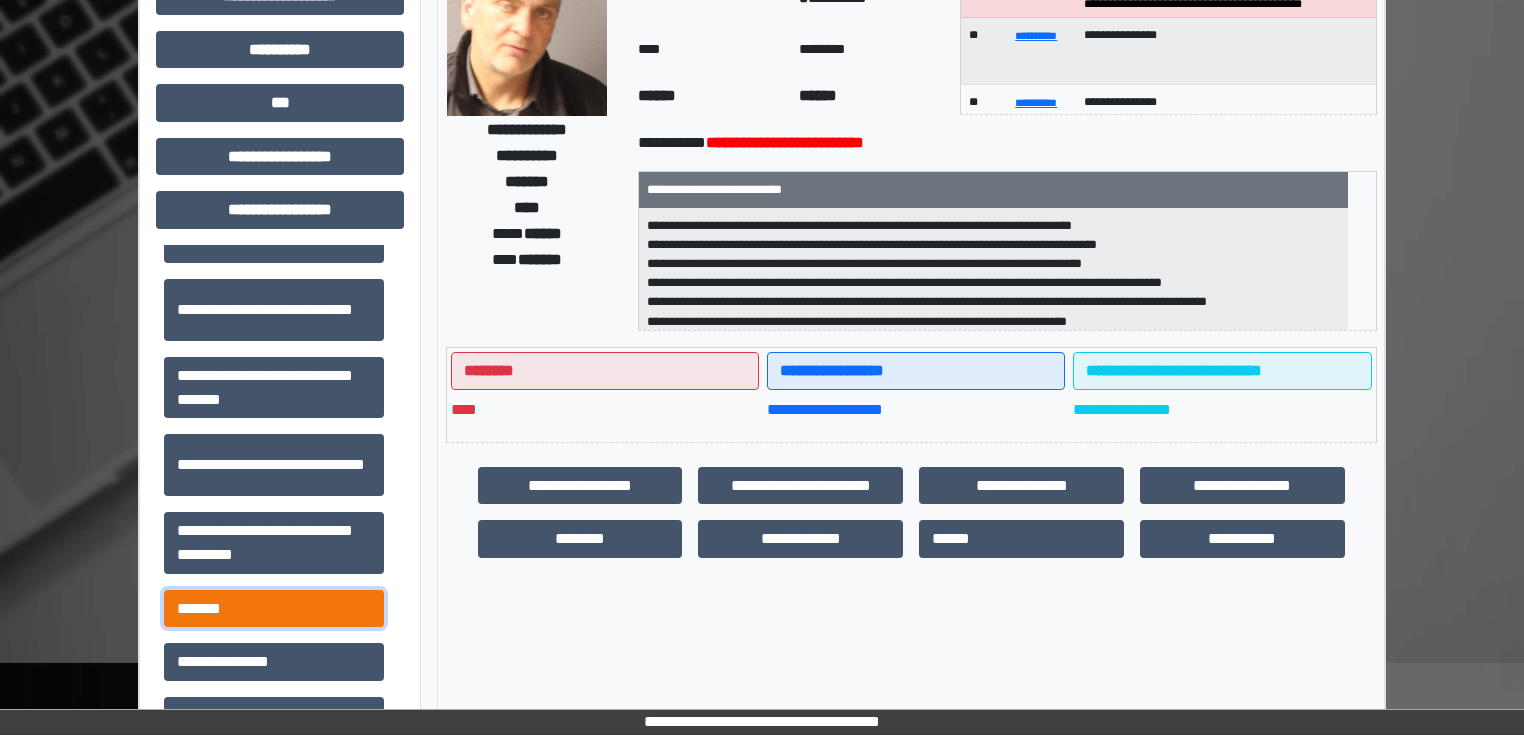 click on "*******" at bounding box center [274, 609] 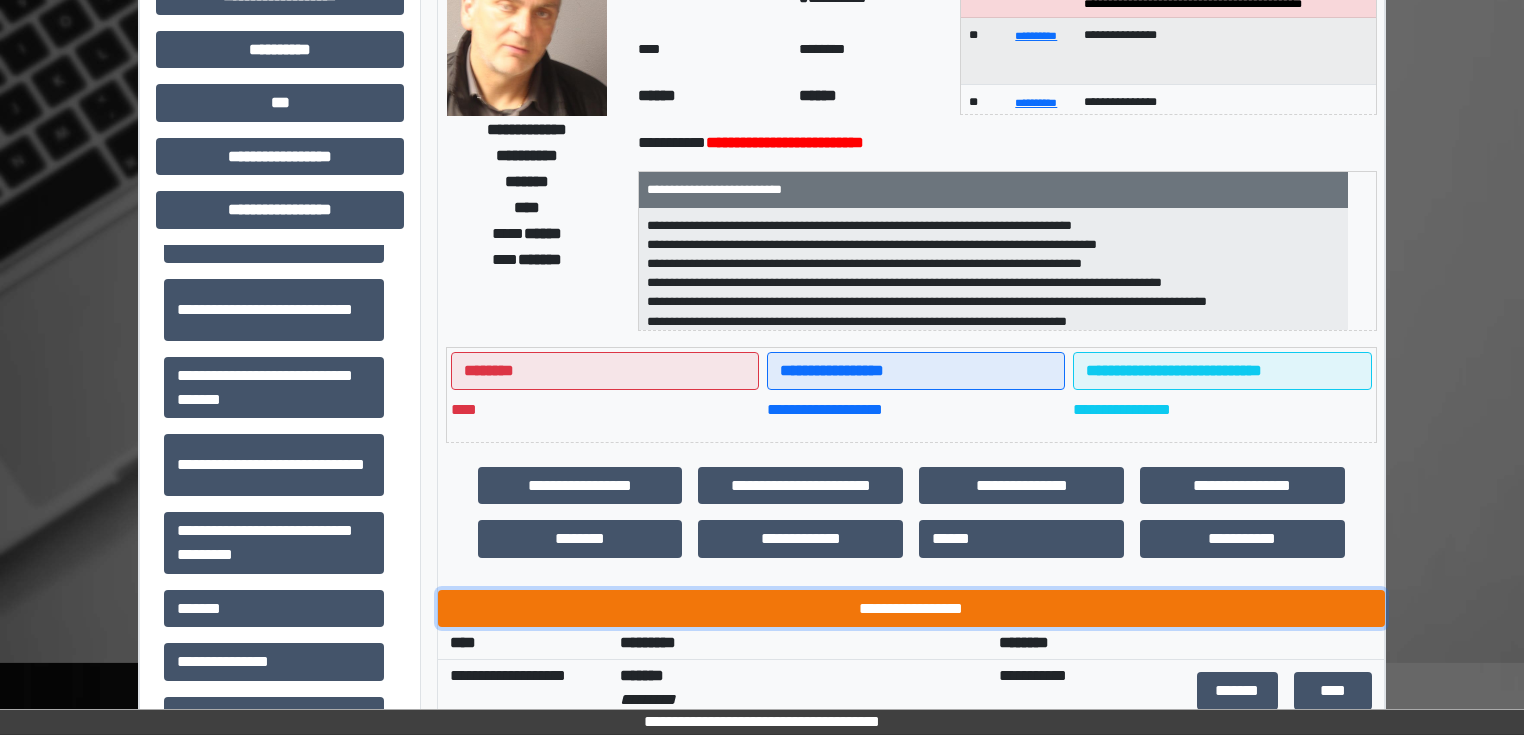 click on "**********" at bounding box center [911, 609] 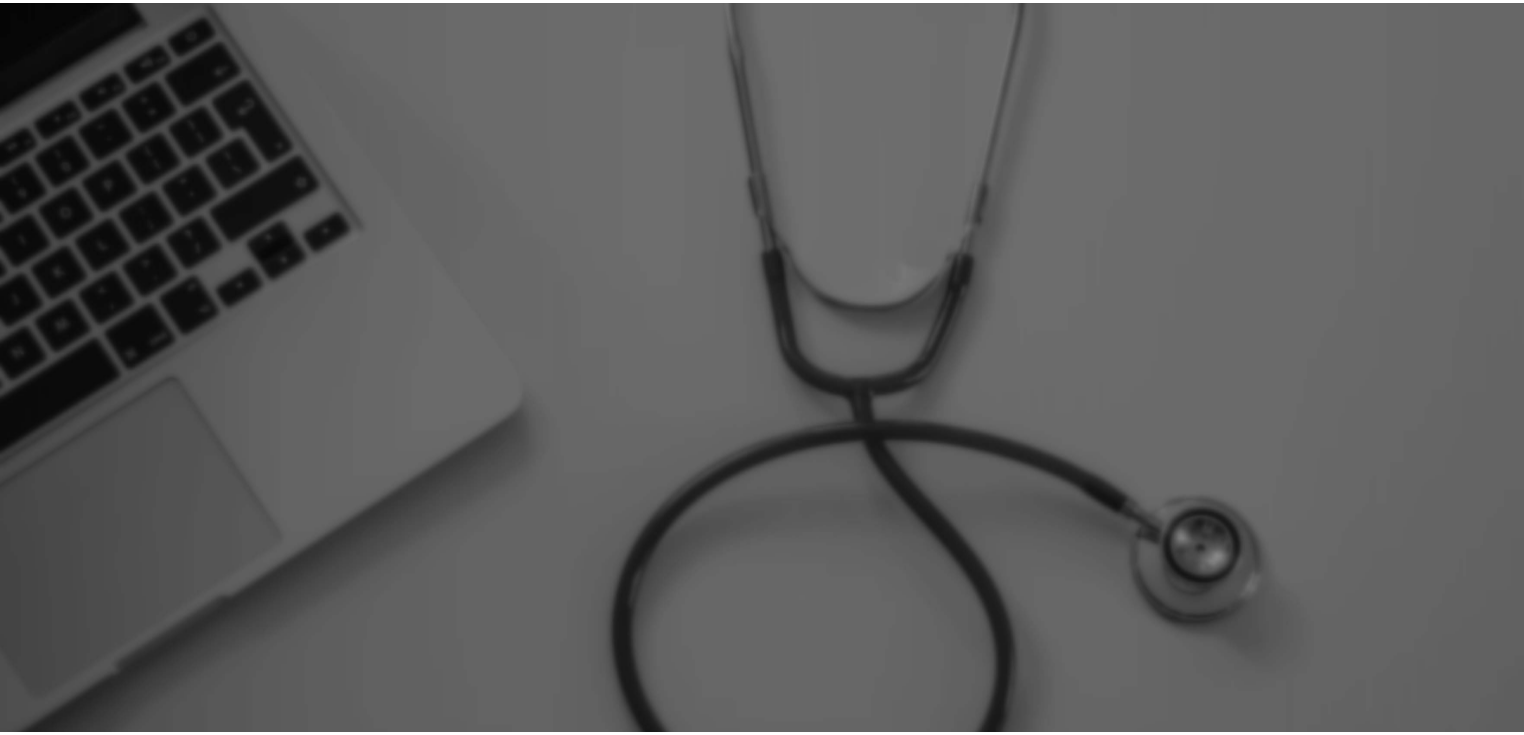 scroll, scrollTop: 0, scrollLeft: 0, axis: both 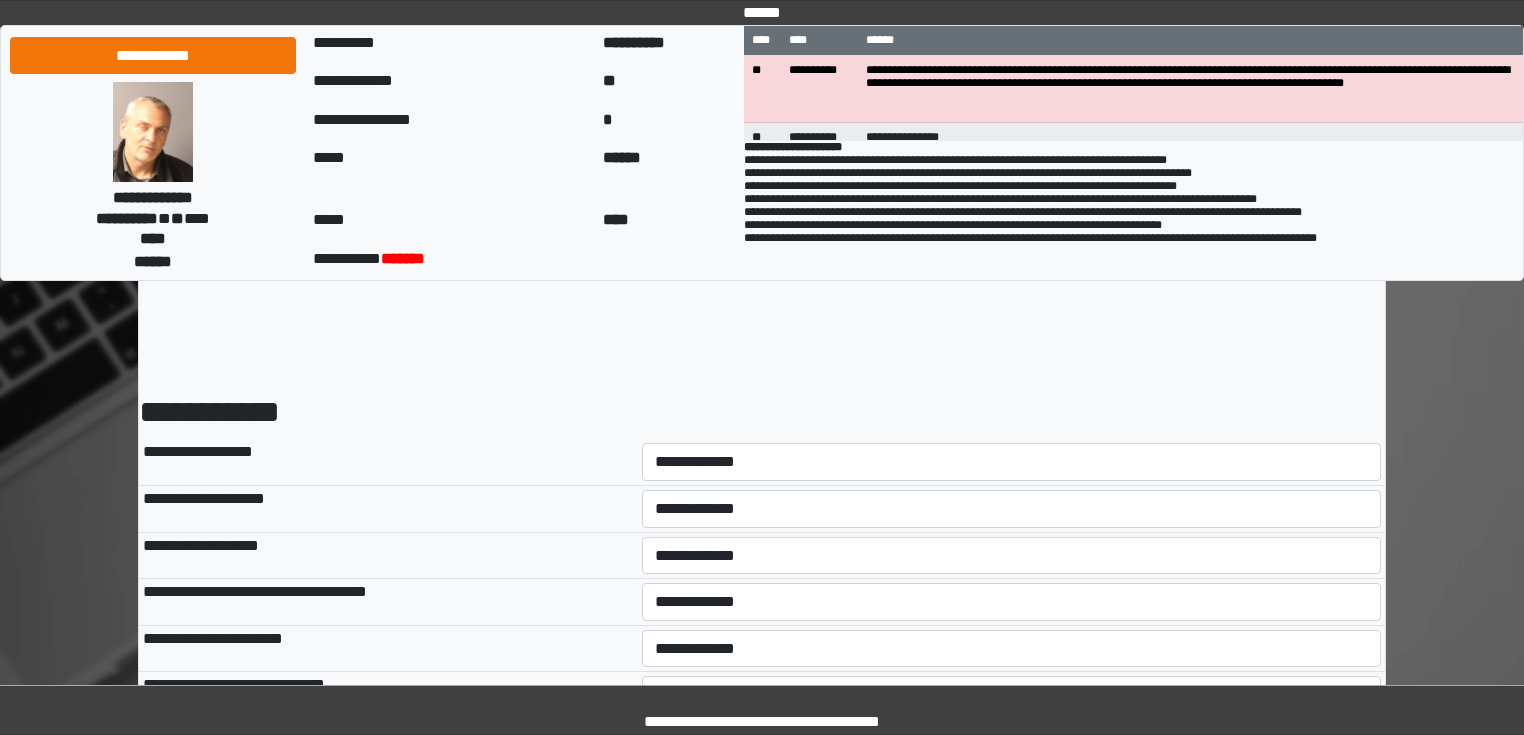 click on "**********" at bounding box center (1012, 462) 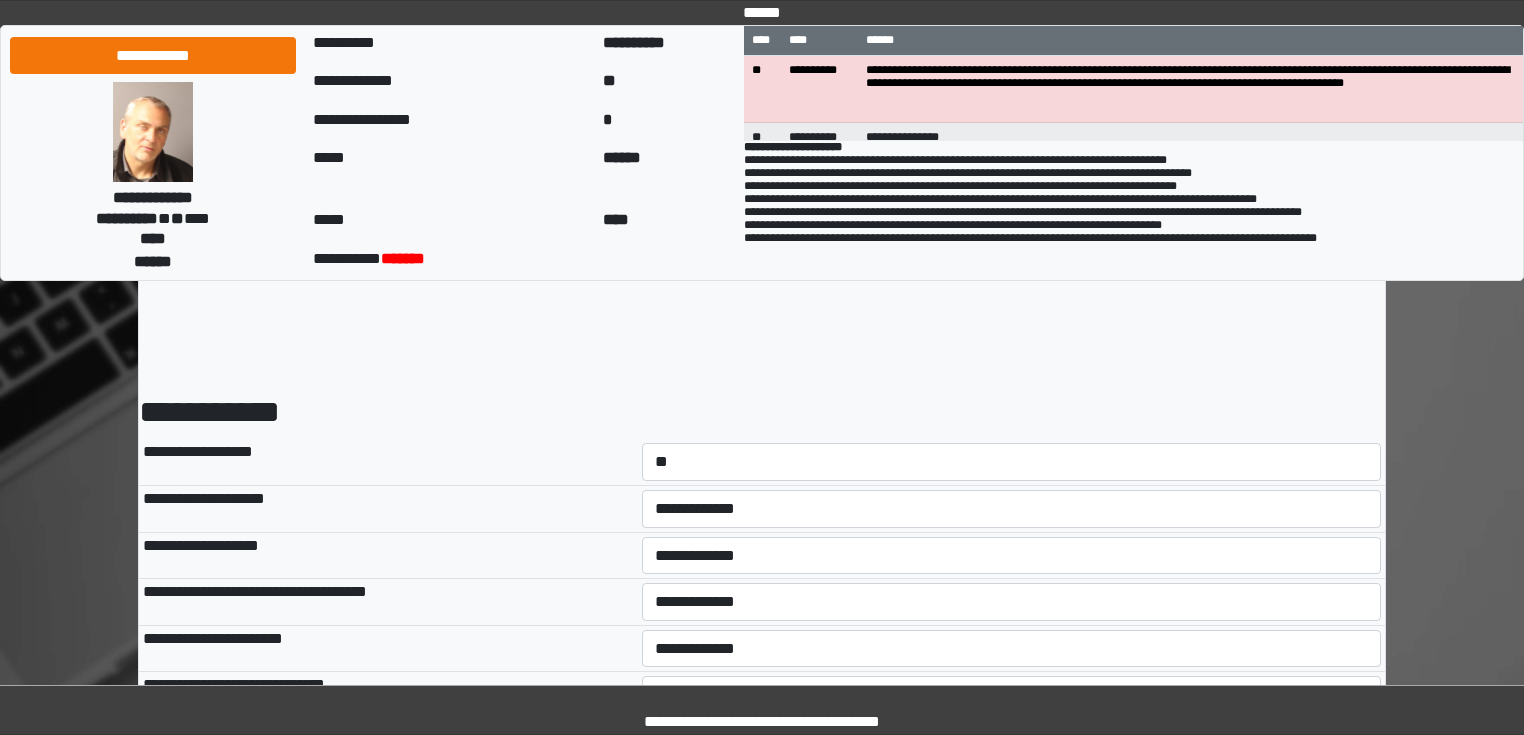 click on "**********" at bounding box center (1012, 462) 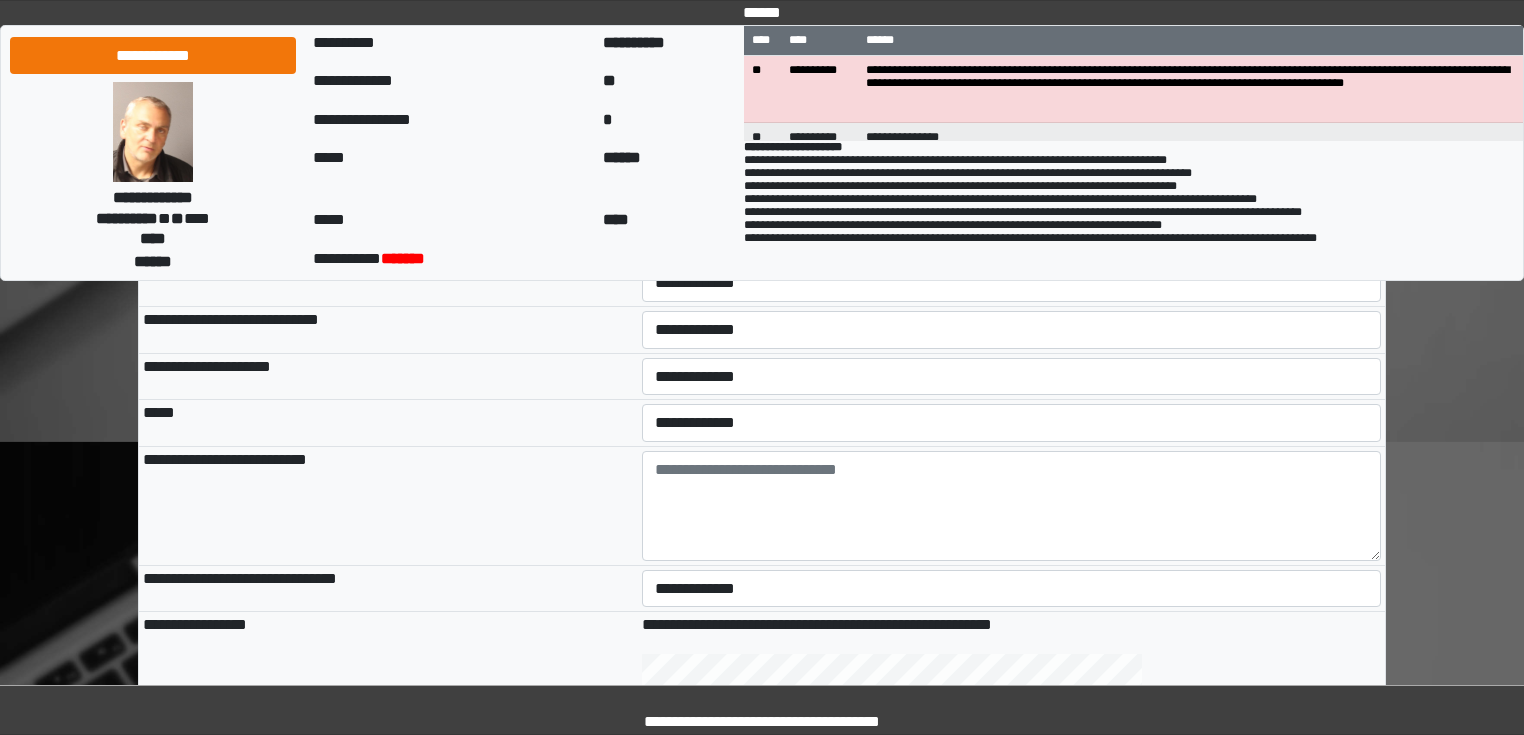 scroll, scrollTop: 560, scrollLeft: 0, axis: vertical 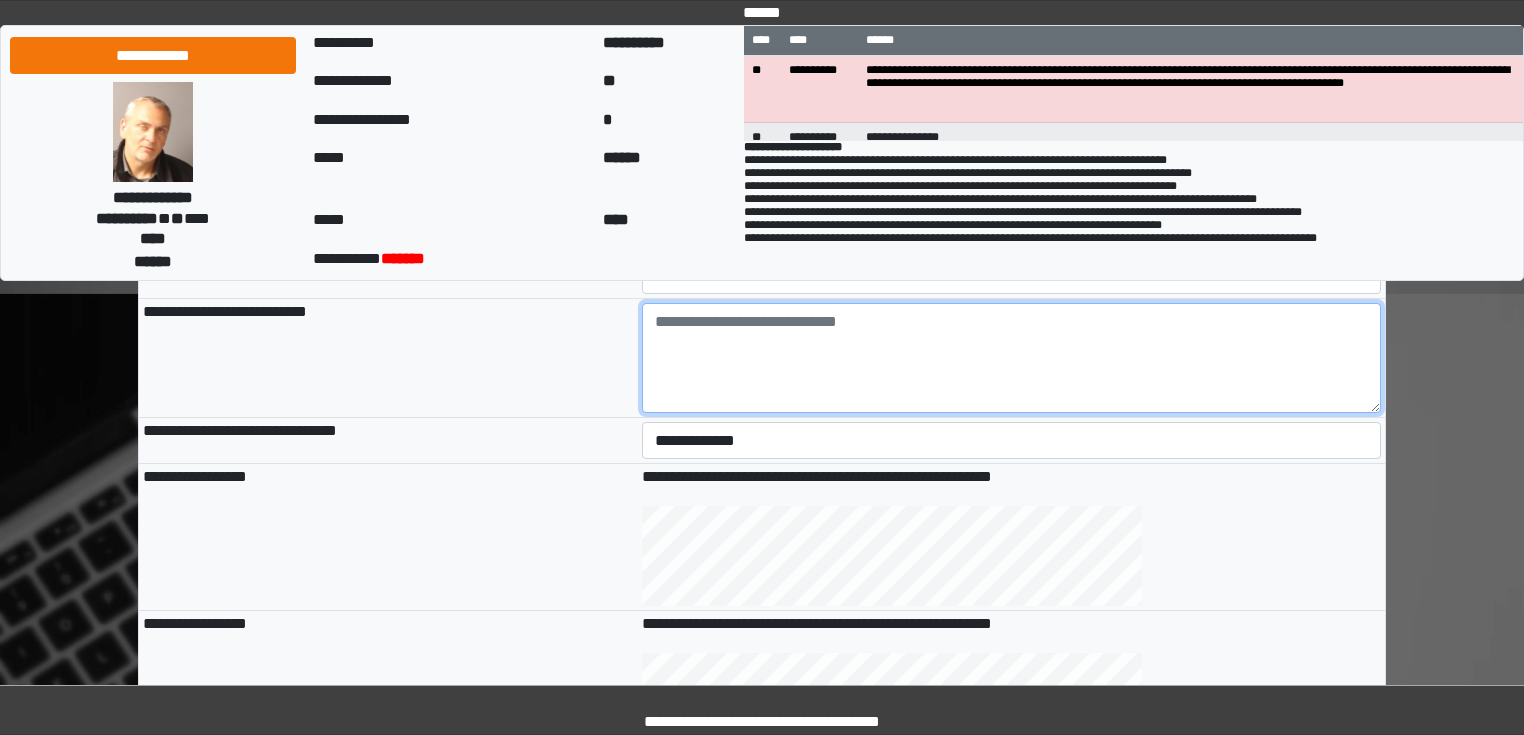 click at bounding box center (1012, 358) 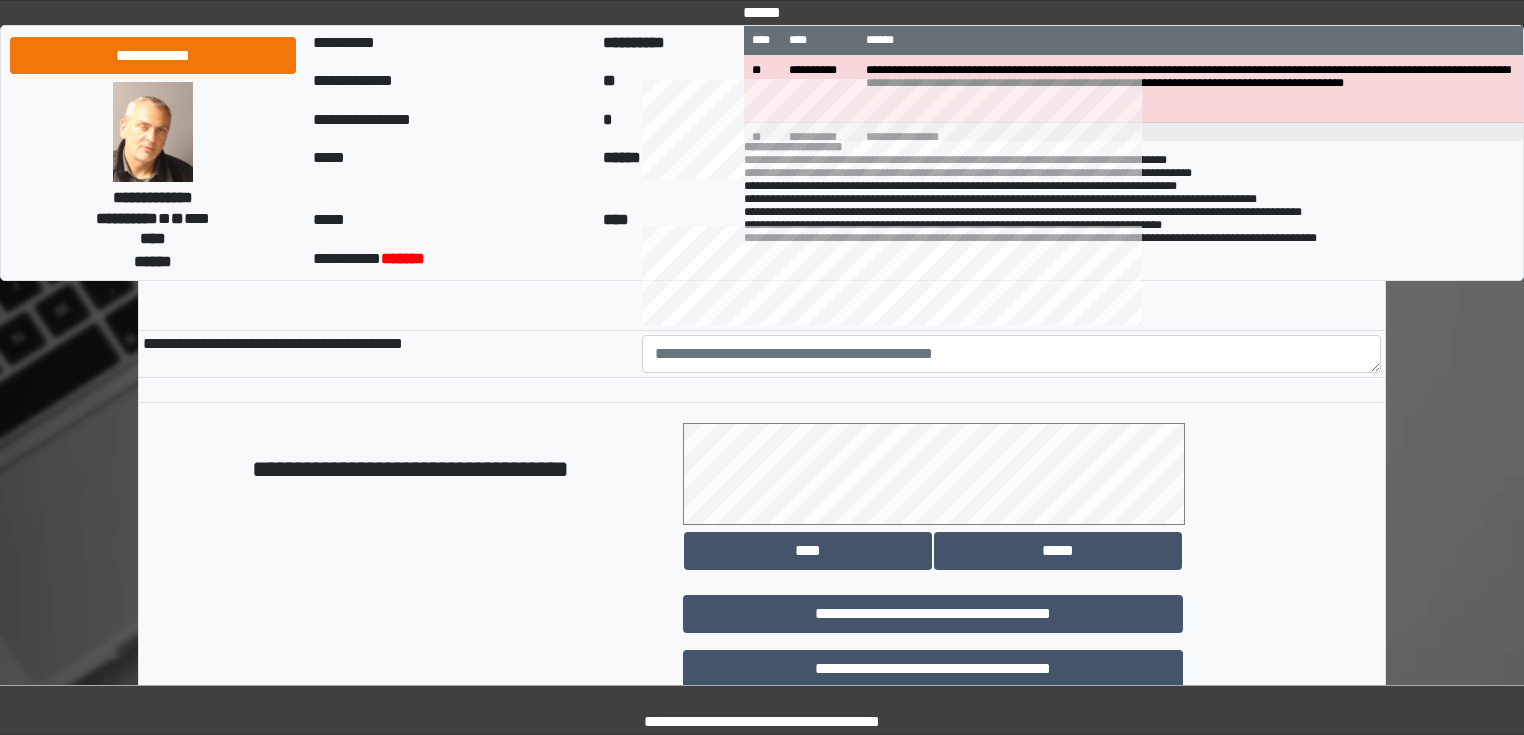 scroll, scrollTop: 960, scrollLeft: 0, axis: vertical 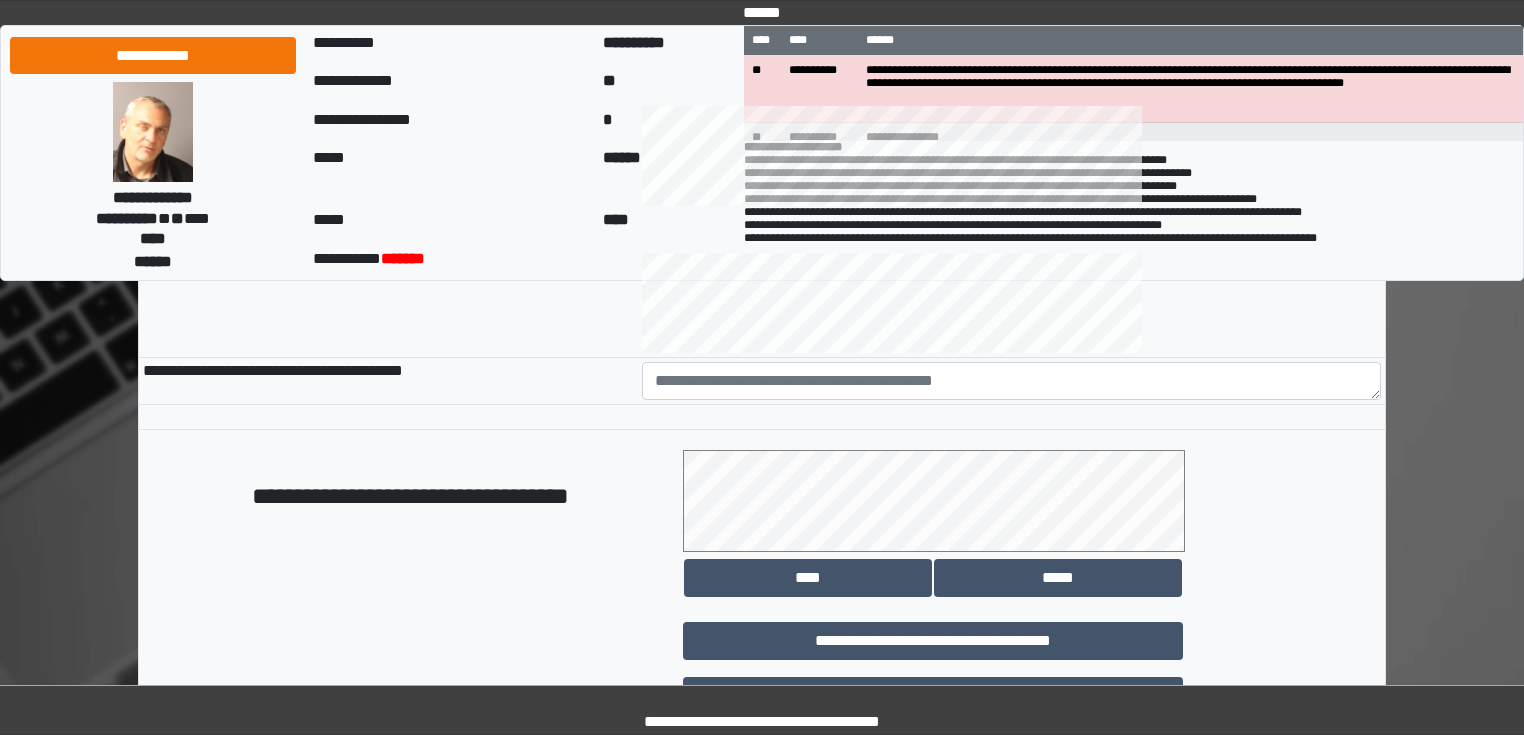 type on "**********" 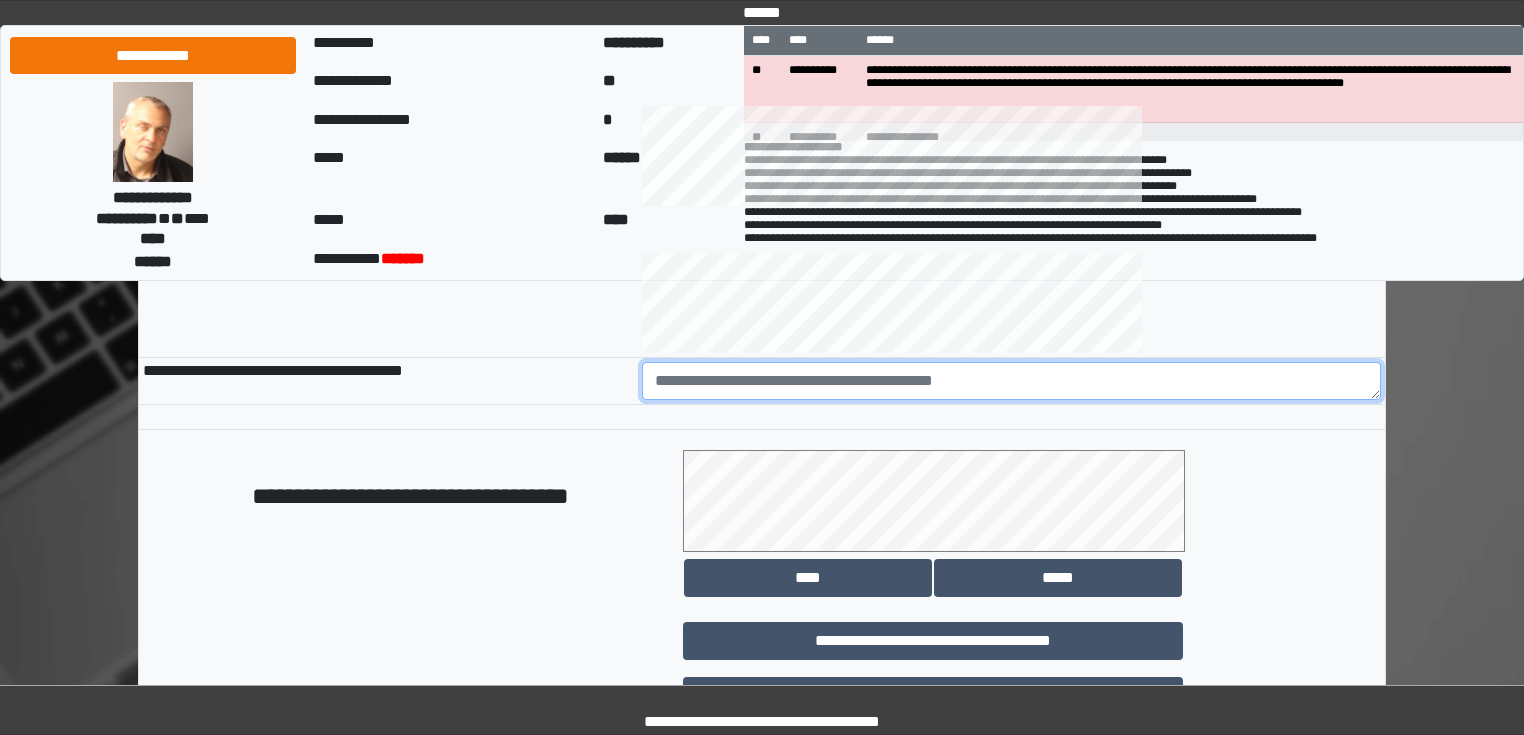paste on "**********" 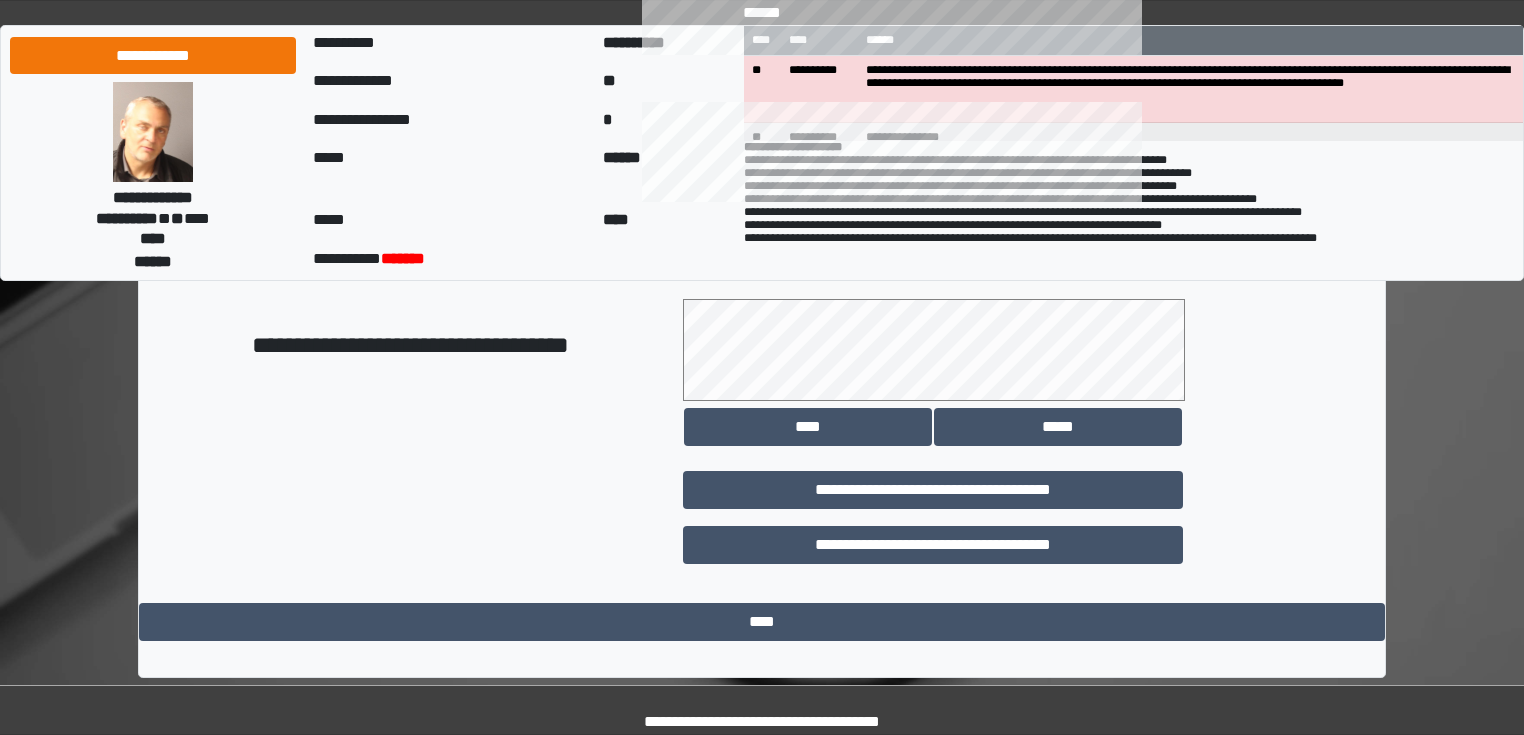 scroll, scrollTop: 1118, scrollLeft: 0, axis: vertical 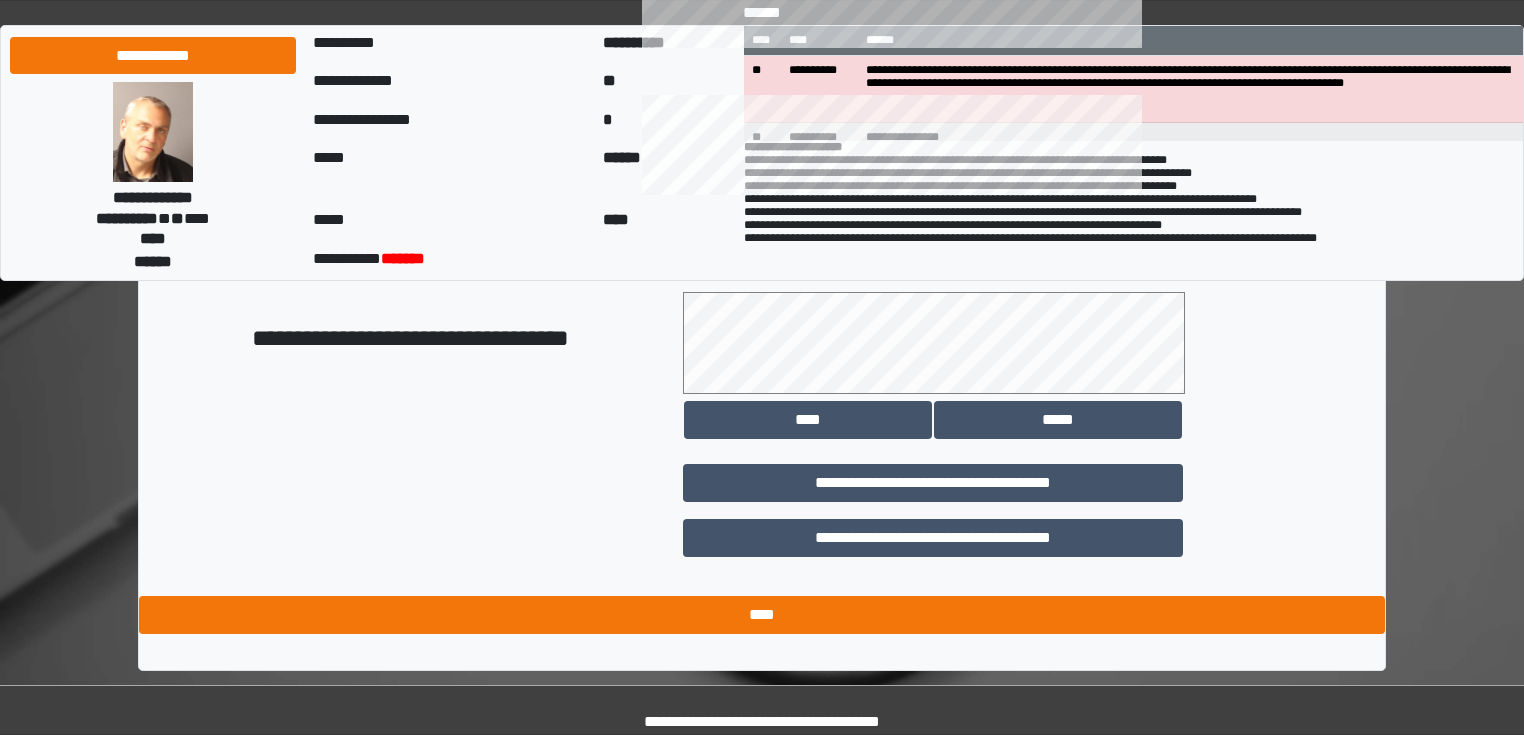 type on "**********" 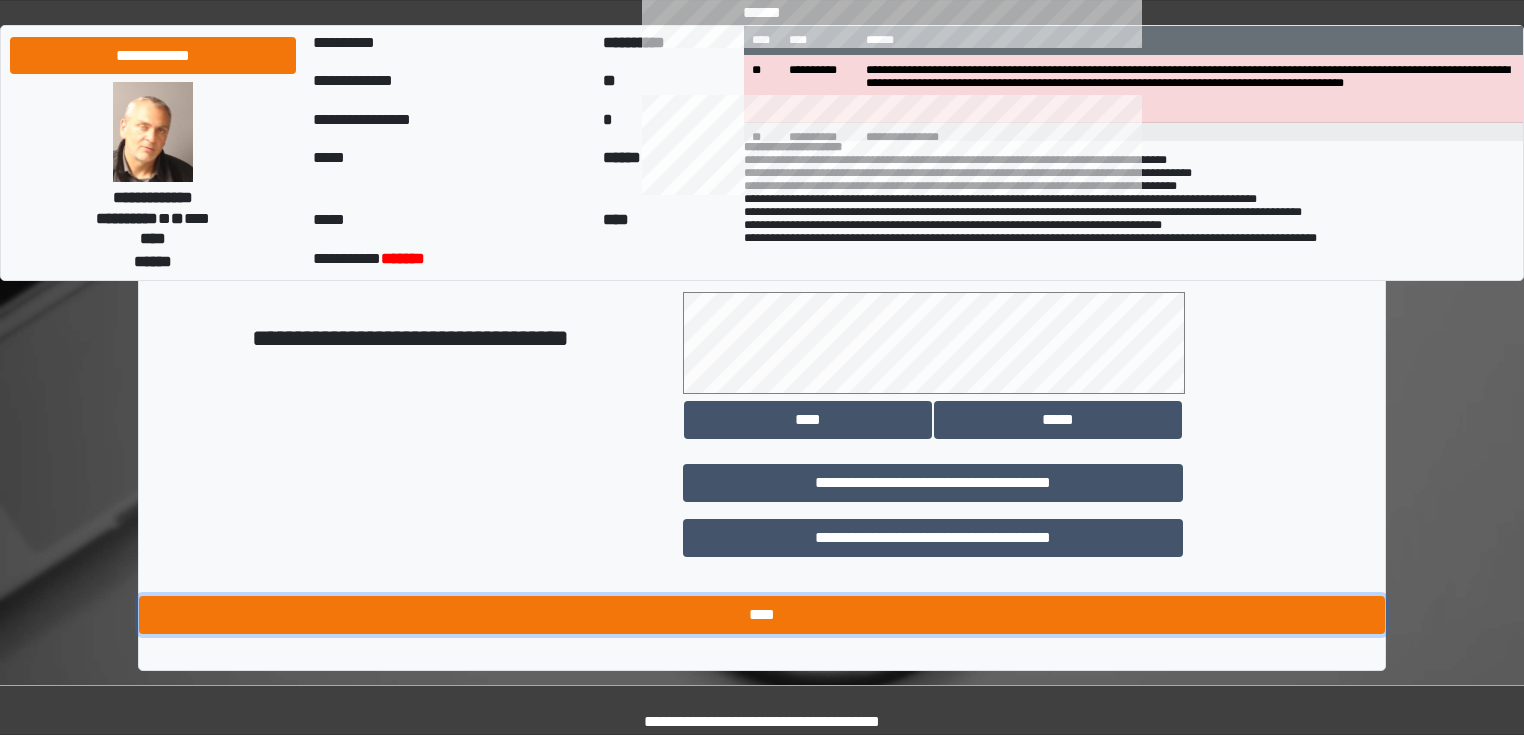 click on "****" at bounding box center (762, 615) 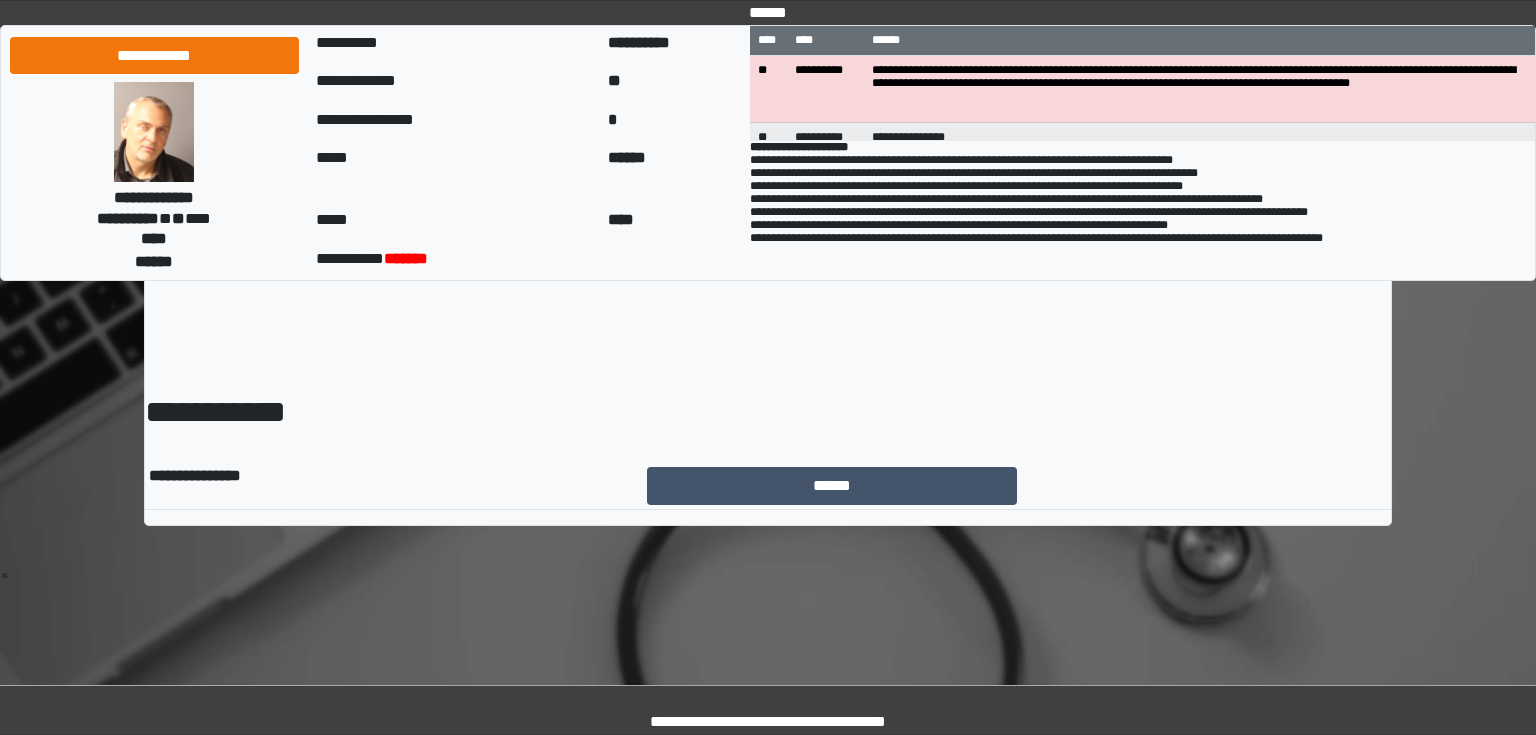 scroll, scrollTop: 0, scrollLeft: 0, axis: both 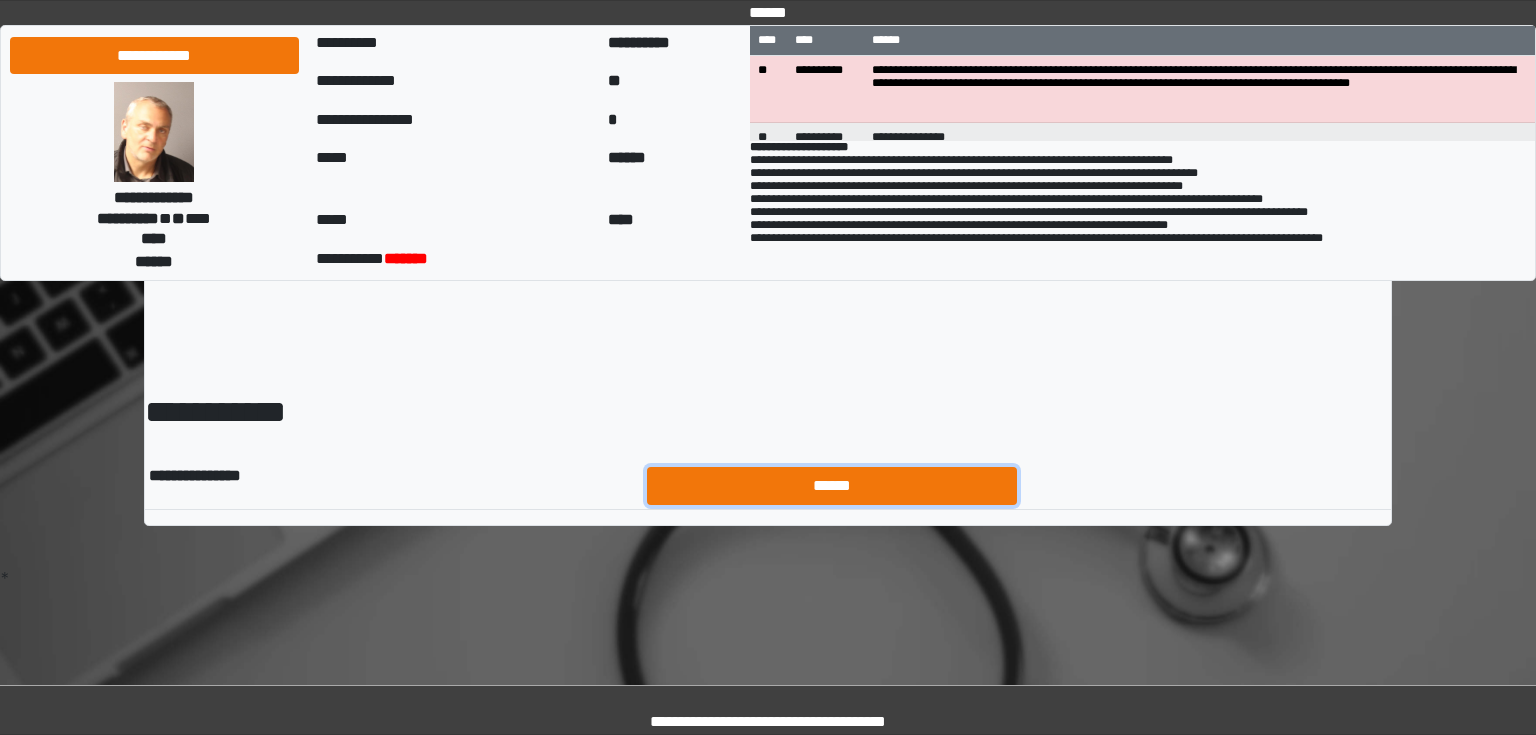 click on "******" at bounding box center (832, 486) 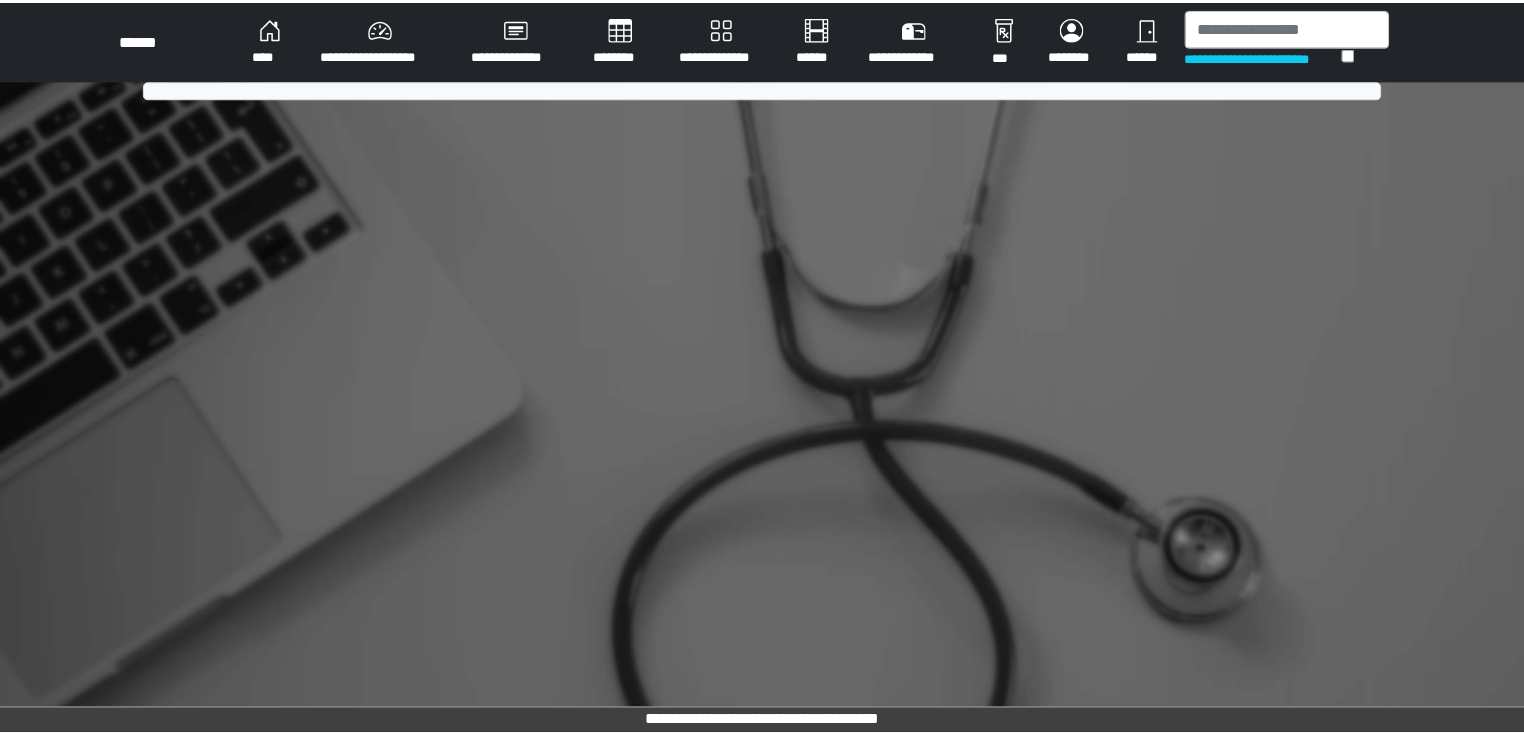 scroll, scrollTop: 0, scrollLeft: 0, axis: both 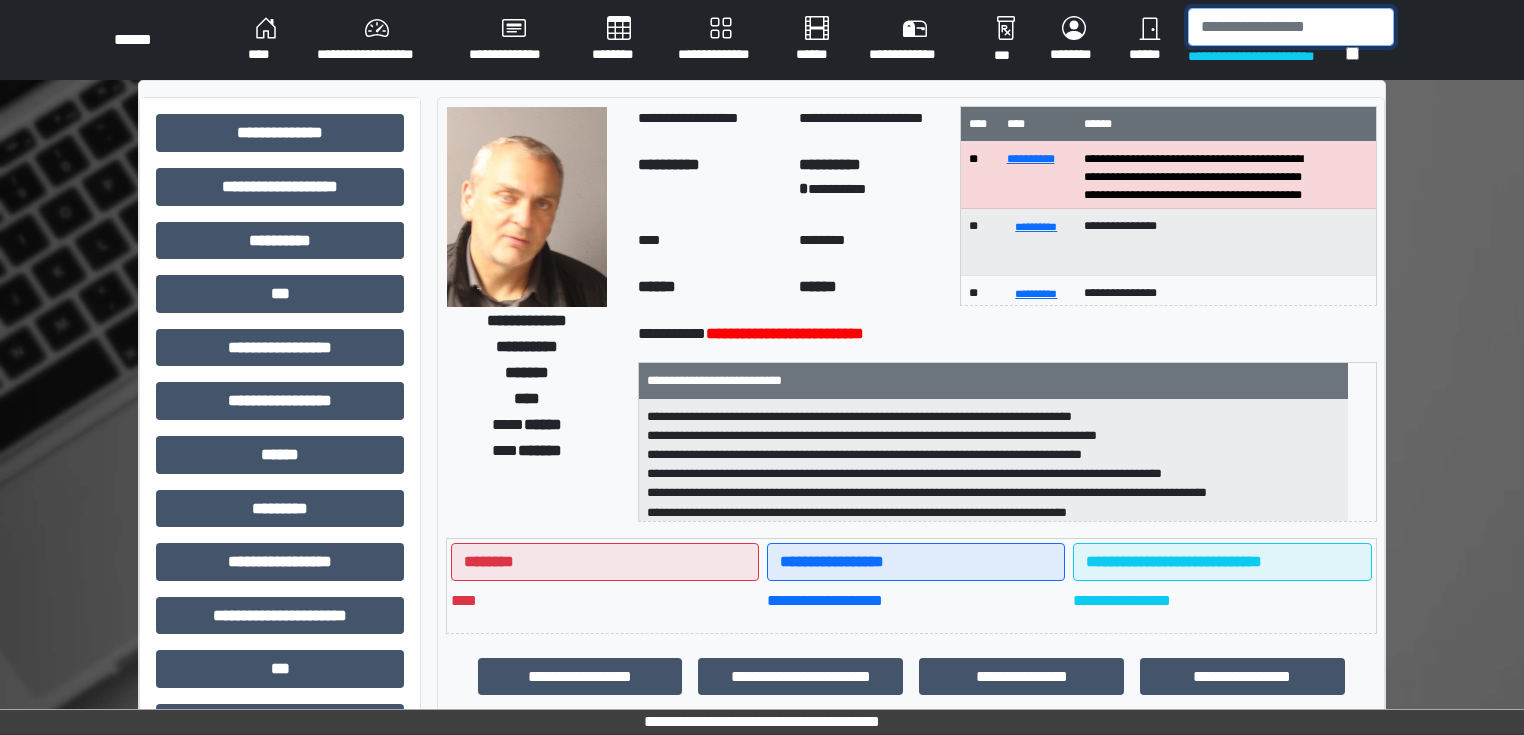 click at bounding box center (1291, 27) 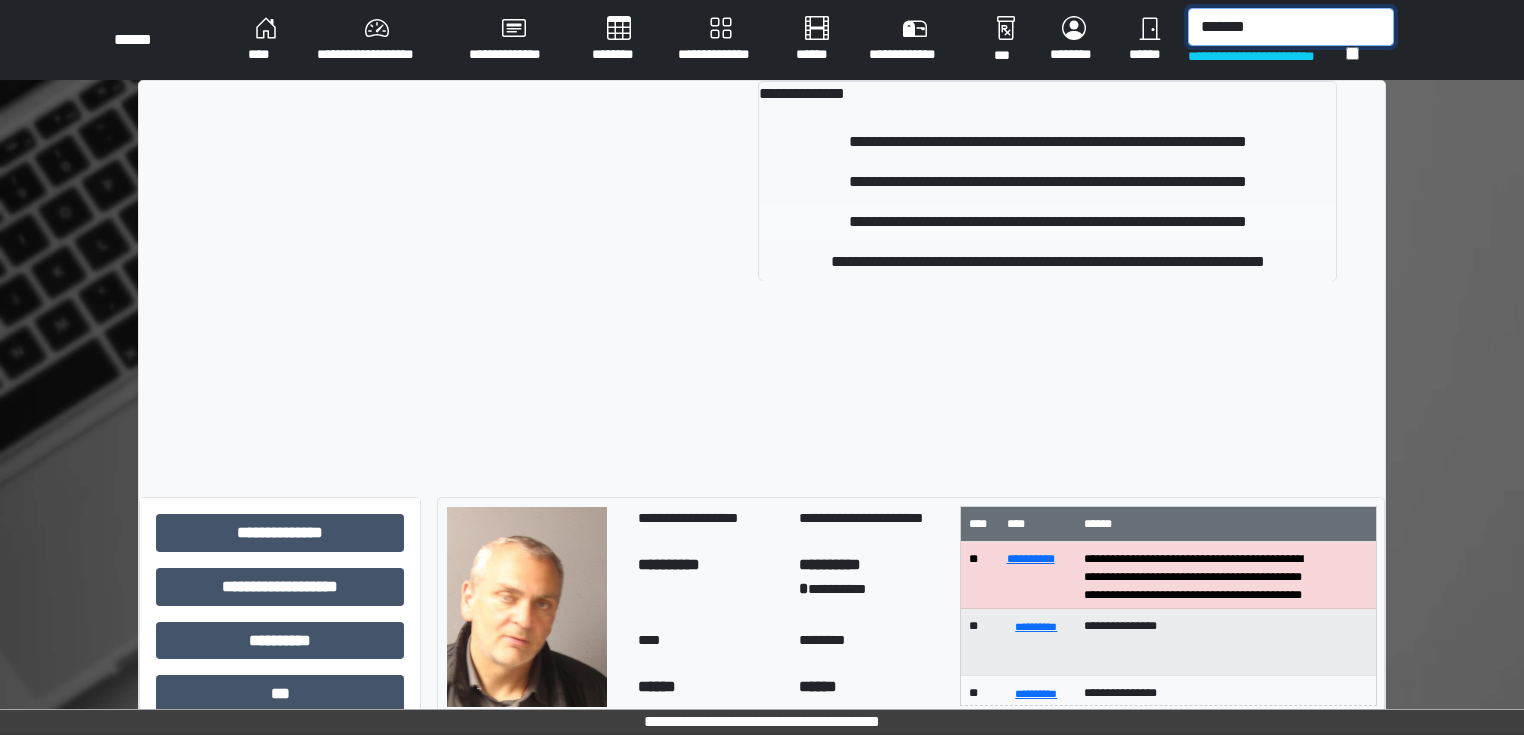 type on "*******" 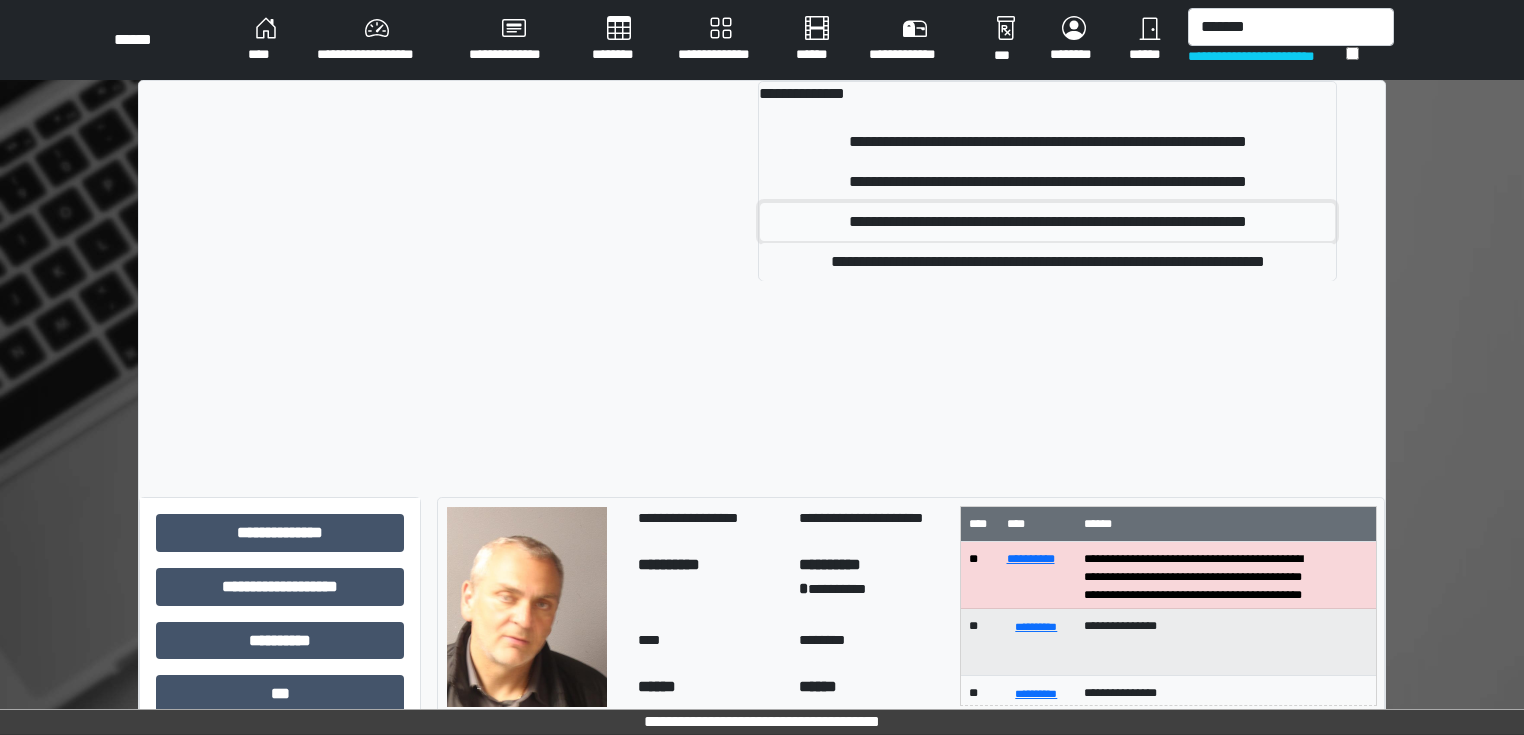 click on "**********" at bounding box center (1047, 222) 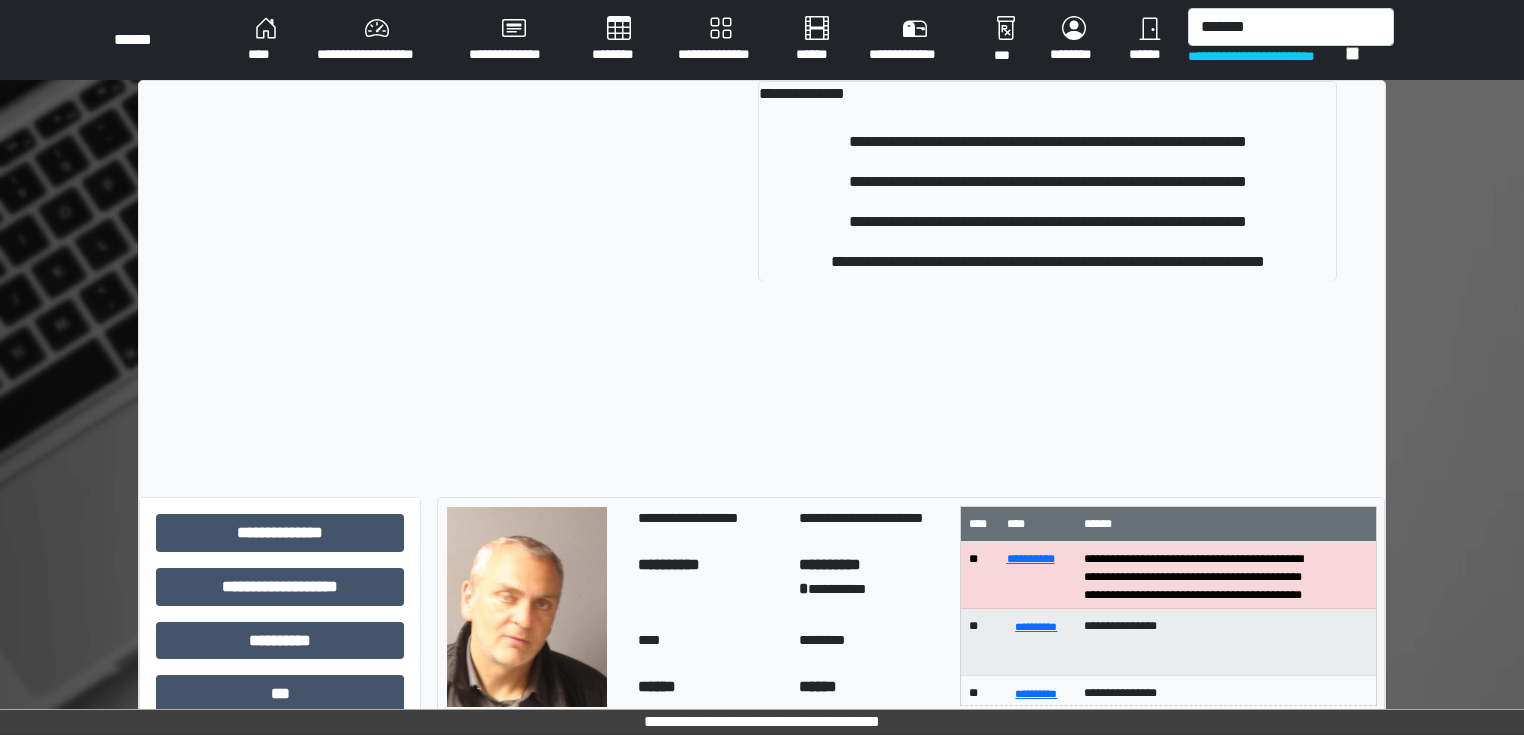 type 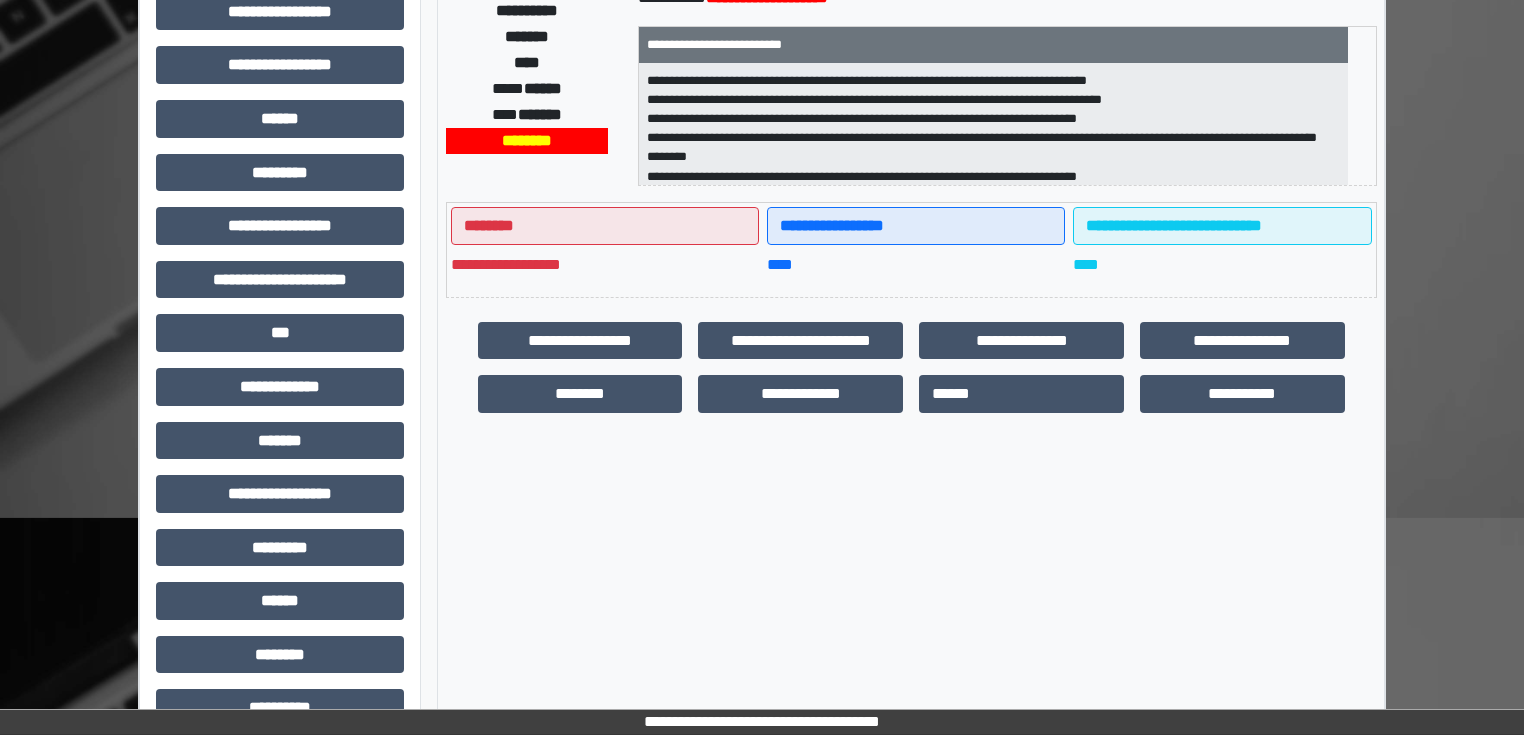 scroll, scrollTop: 191, scrollLeft: 0, axis: vertical 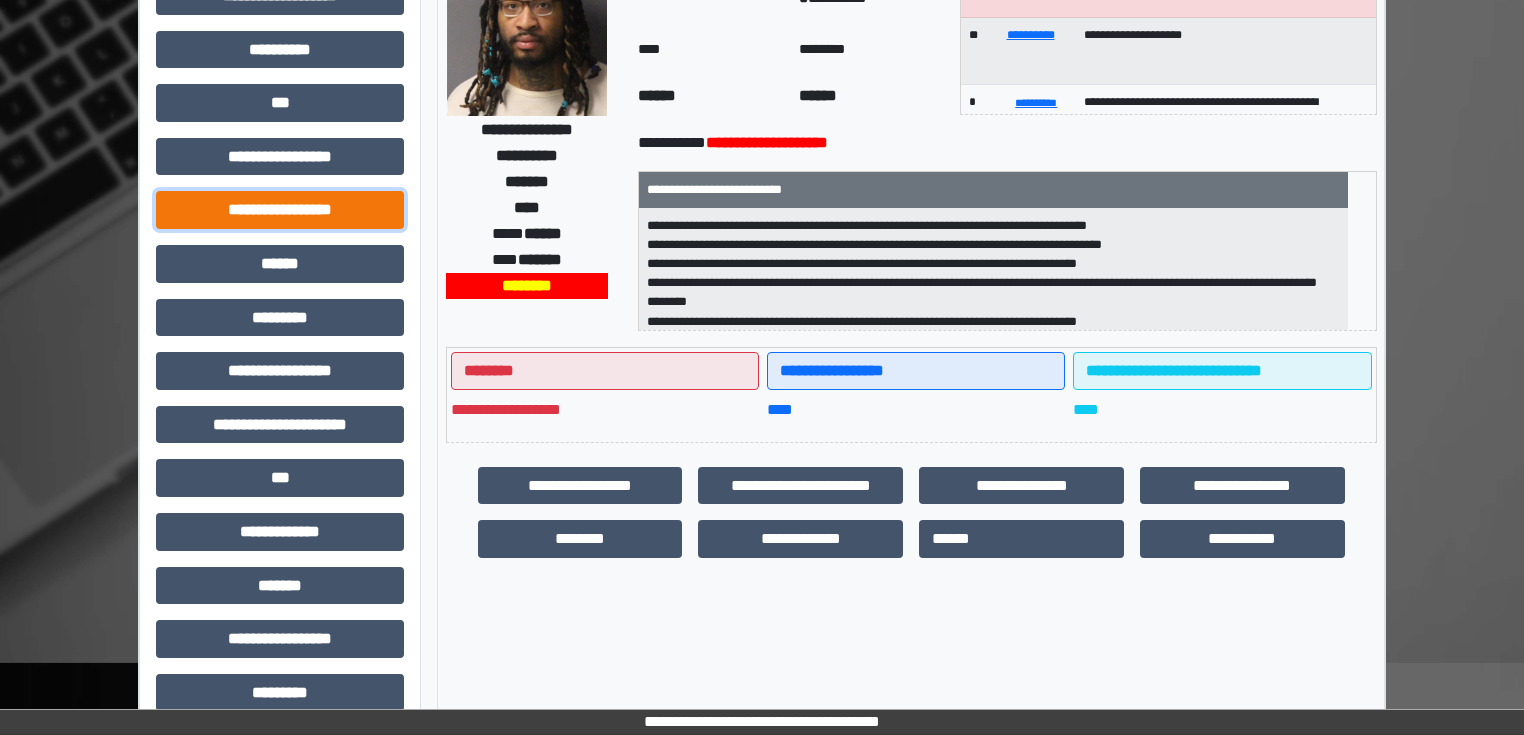 click on "**********" at bounding box center (280, 210) 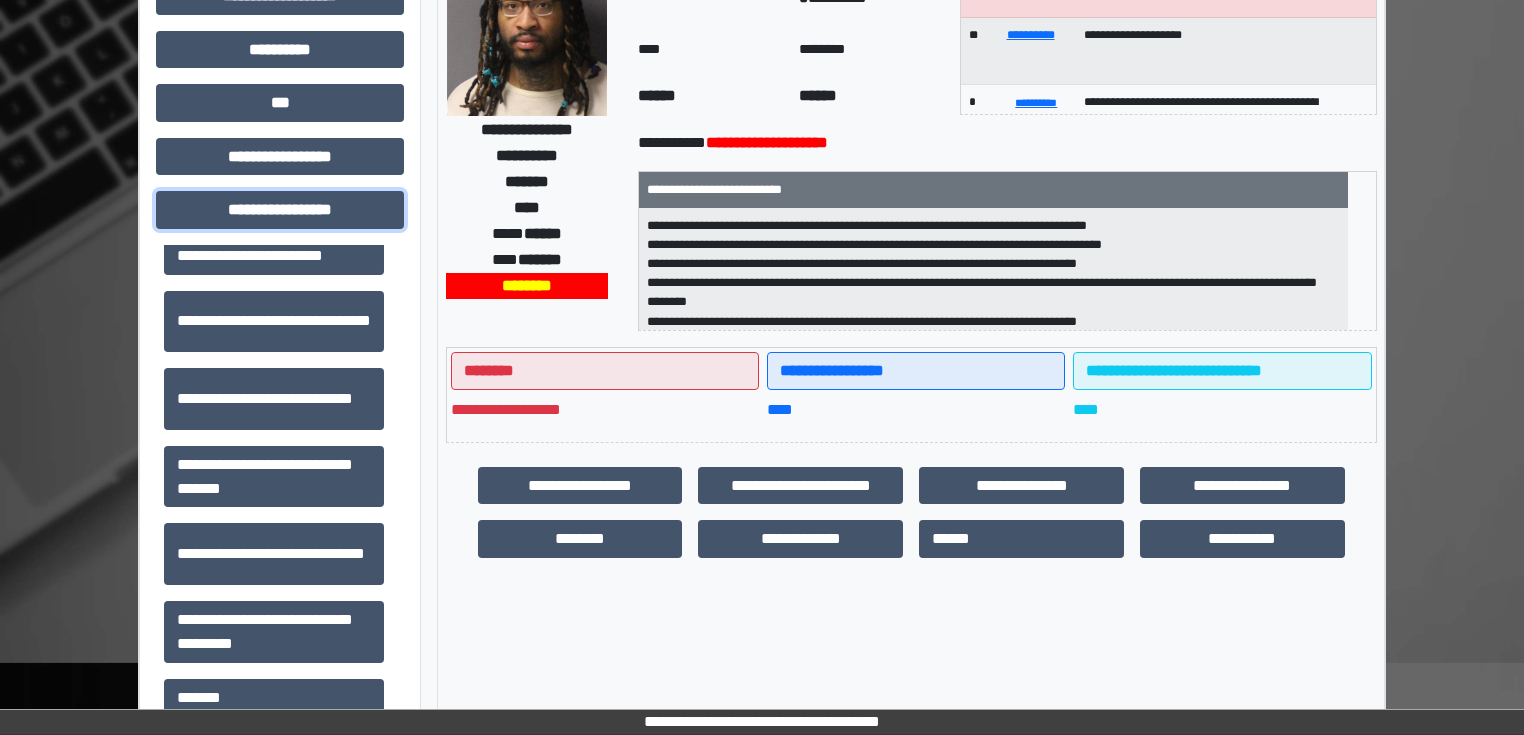 scroll, scrollTop: 1280, scrollLeft: 0, axis: vertical 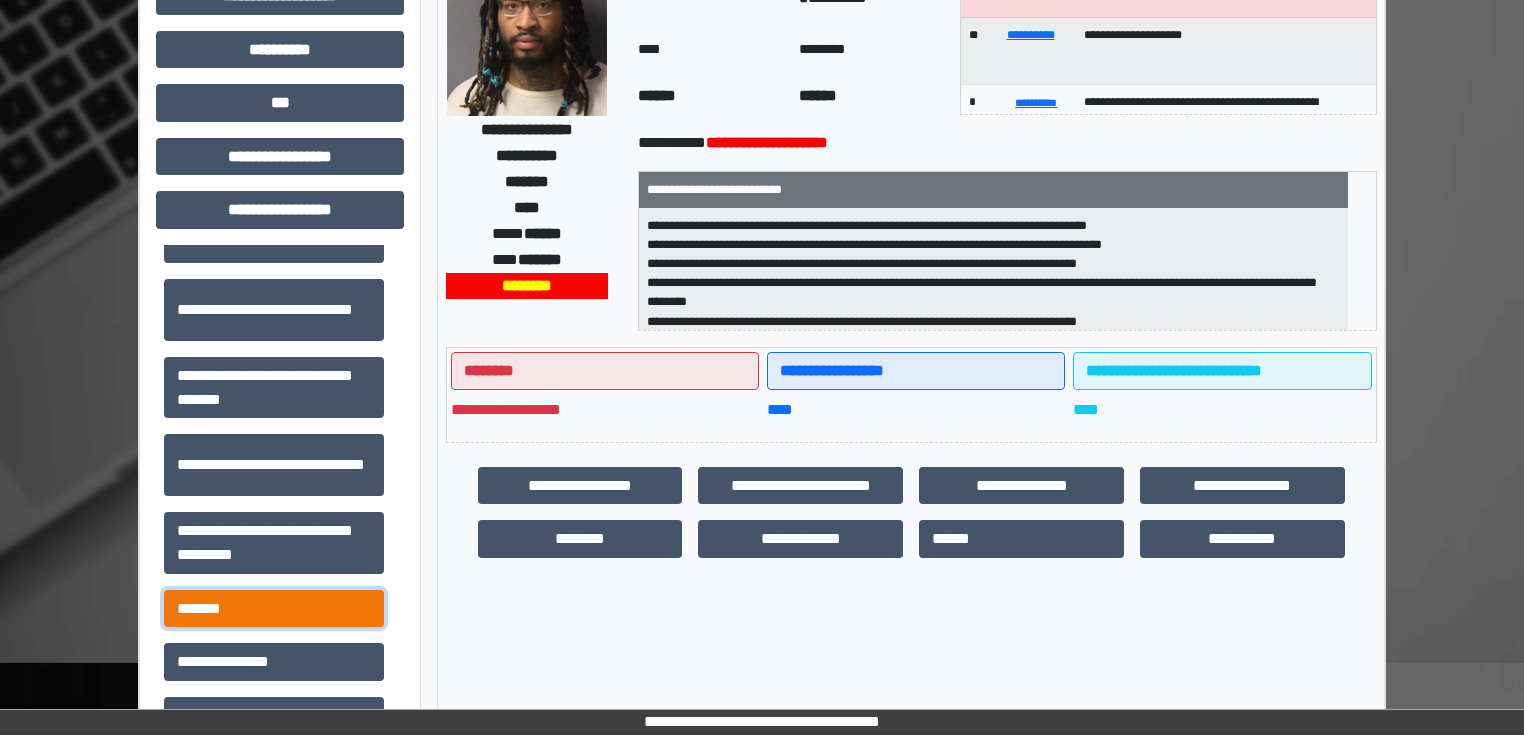 click on "*******" at bounding box center (274, 609) 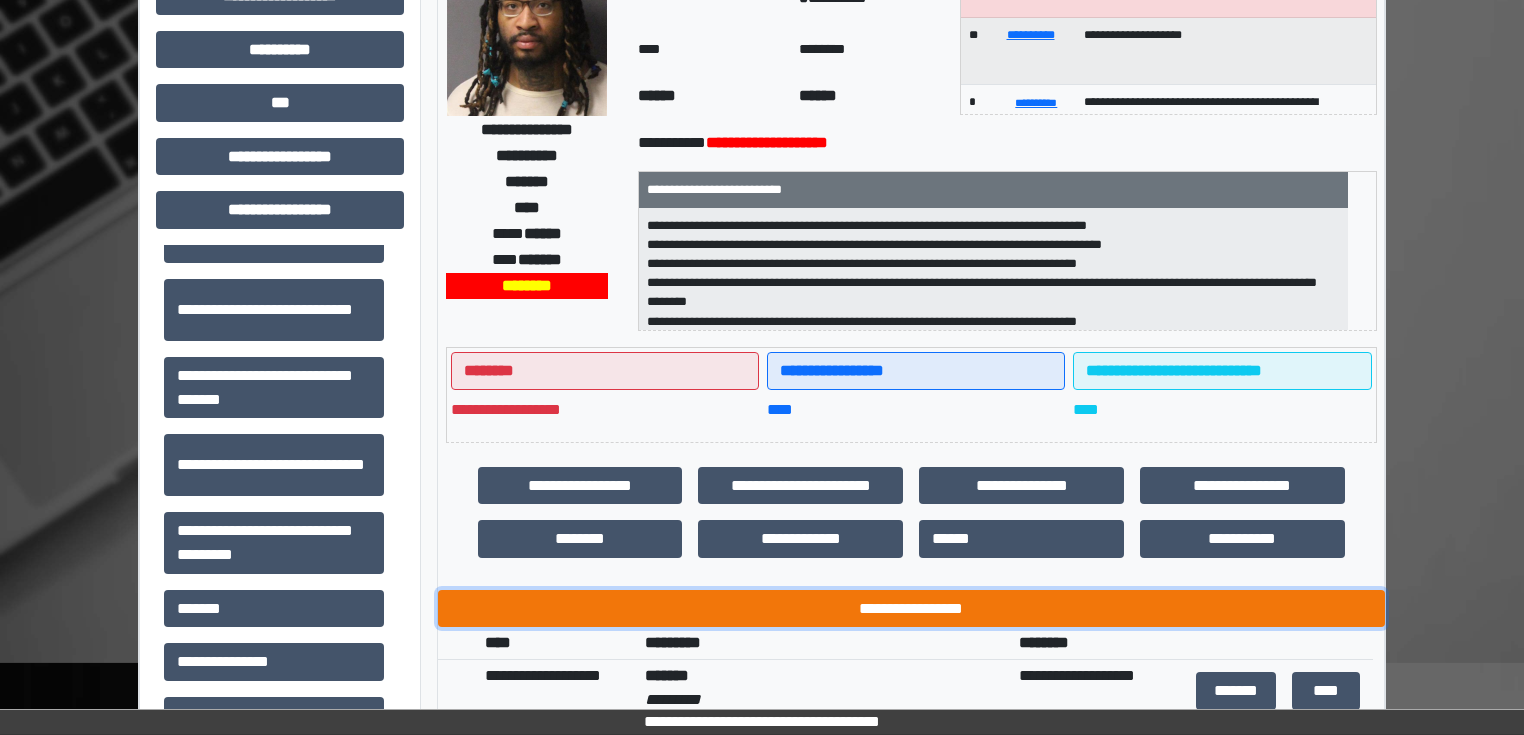 click on "**********" at bounding box center [911, 609] 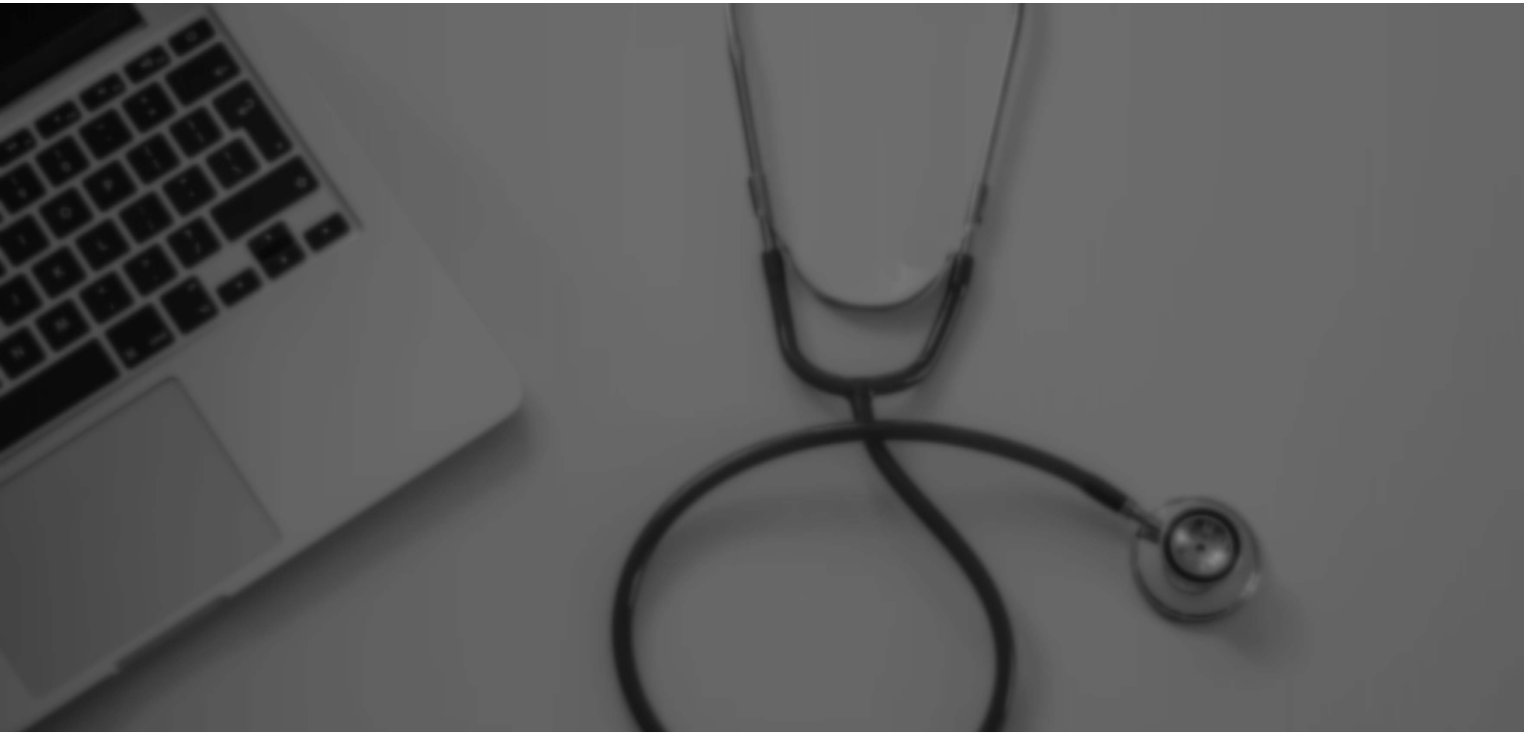 scroll, scrollTop: 0, scrollLeft: 0, axis: both 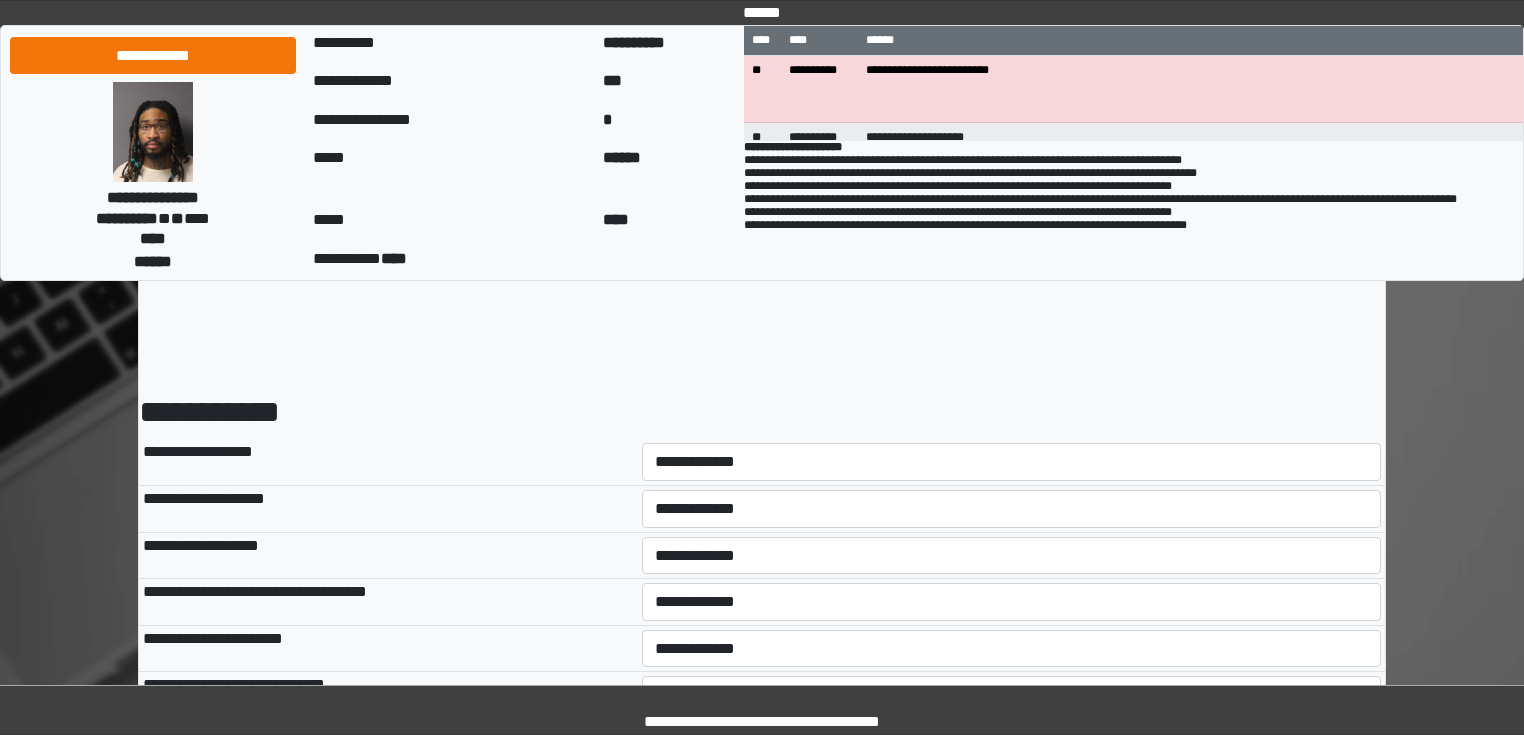 click on "**********" at bounding box center [1012, 462] 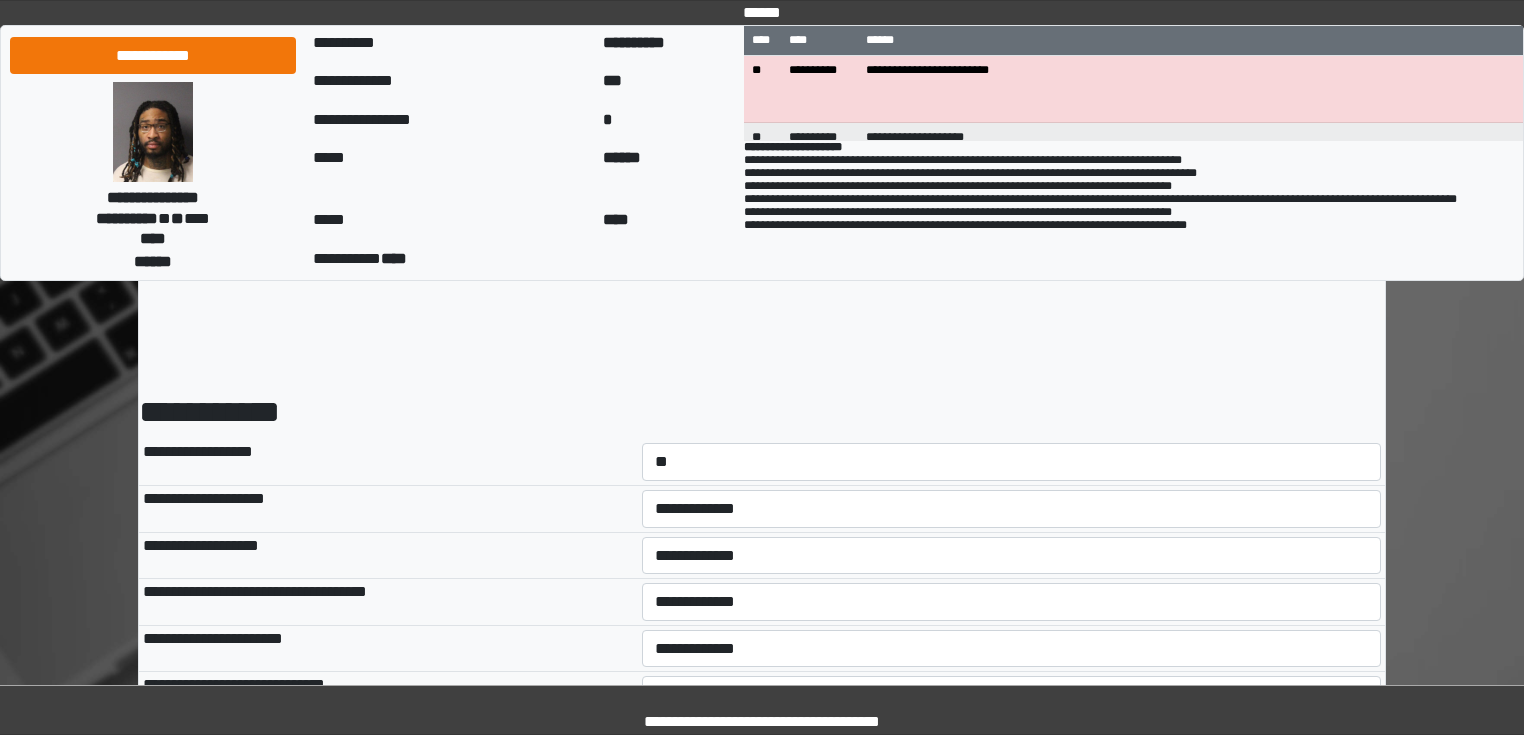click on "**********" at bounding box center (1012, 462) 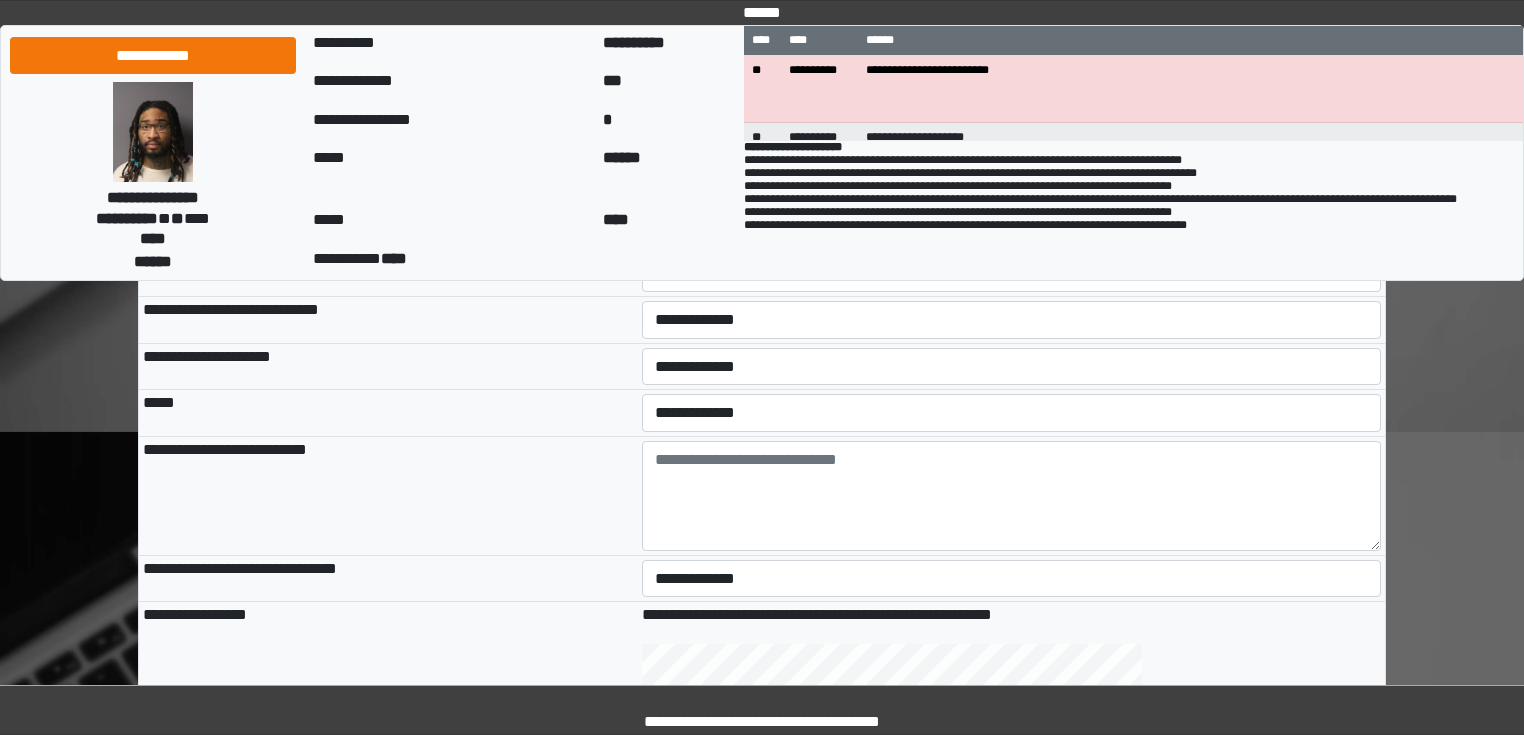 scroll, scrollTop: 560, scrollLeft: 0, axis: vertical 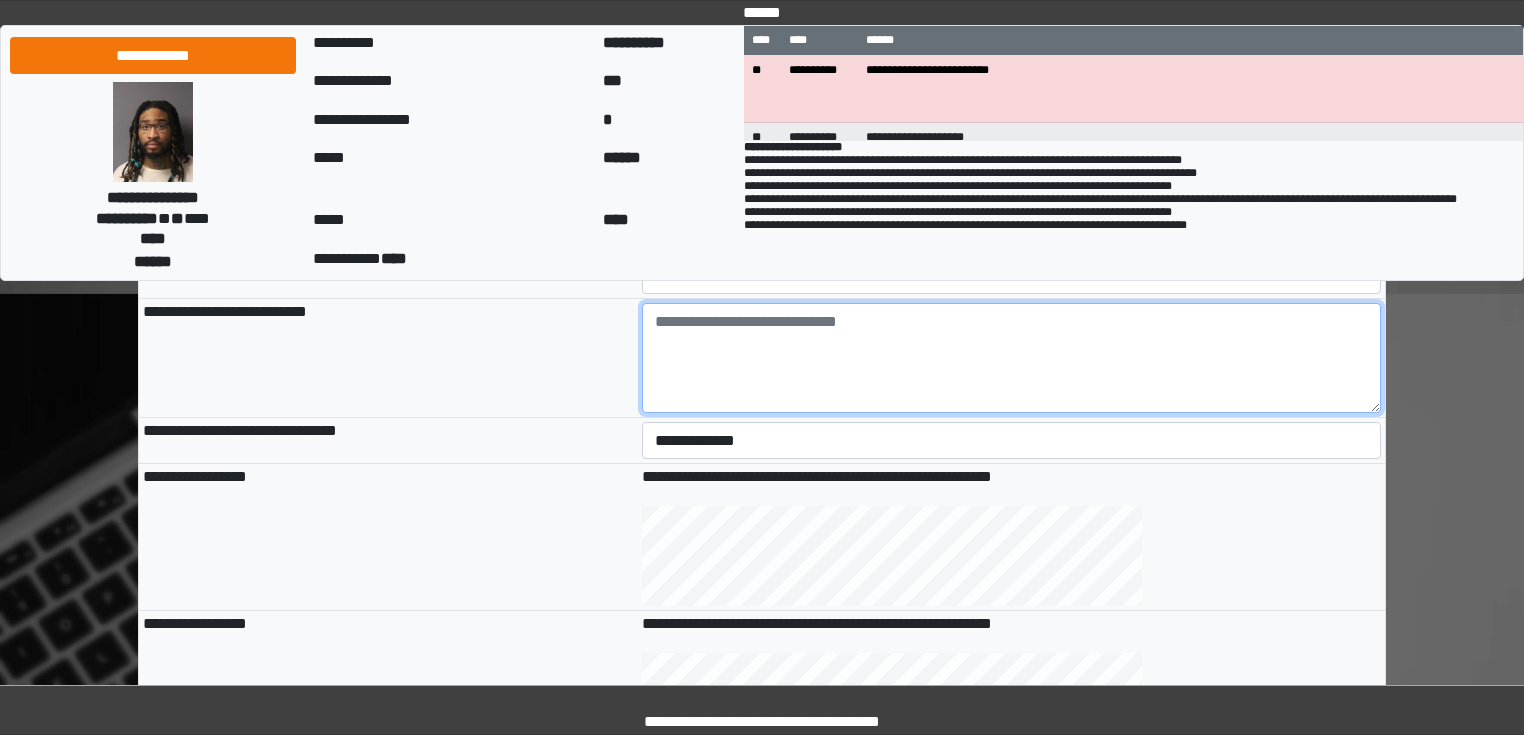 click at bounding box center (1012, 358) 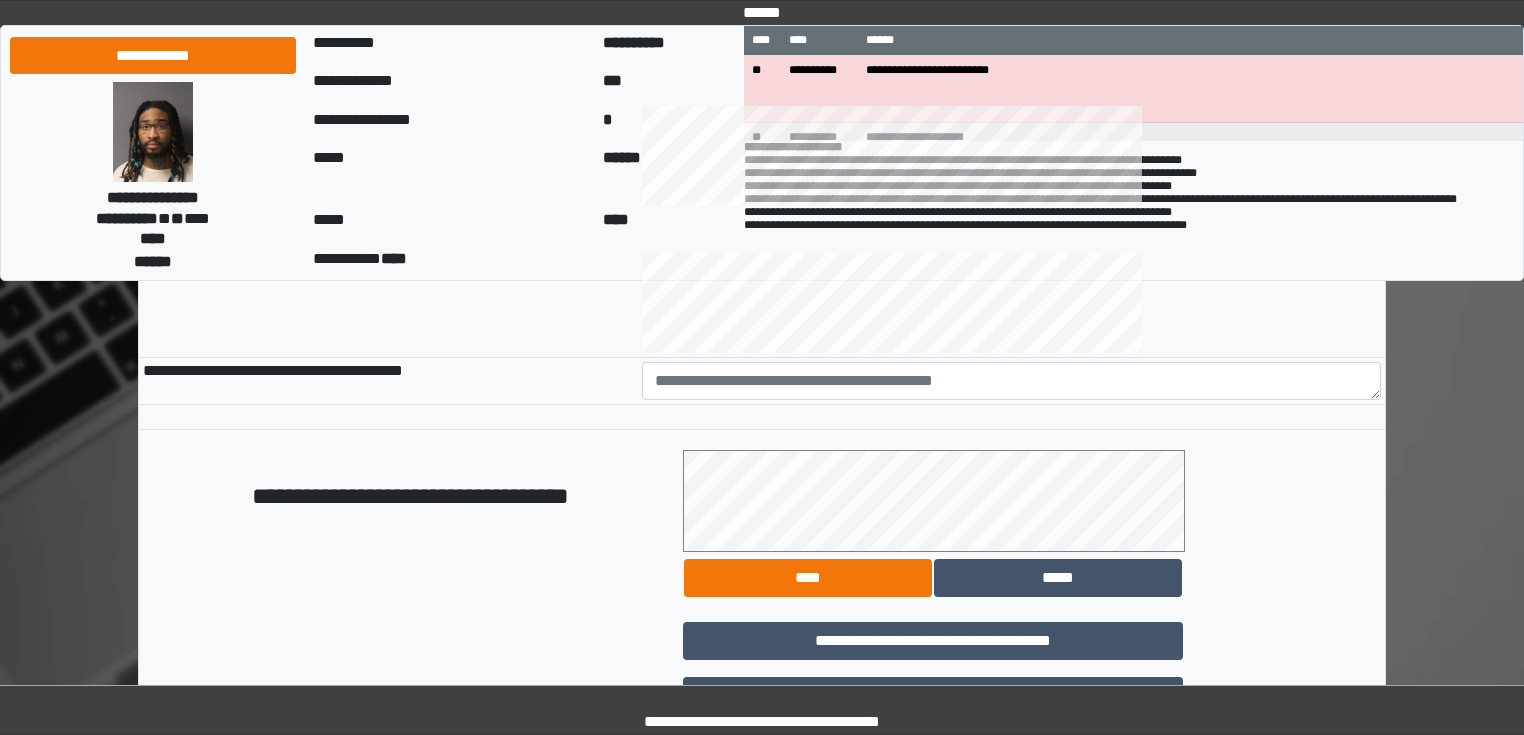 scroll, scrollTop: 1040, scrollLeft: 0, axis: vertical 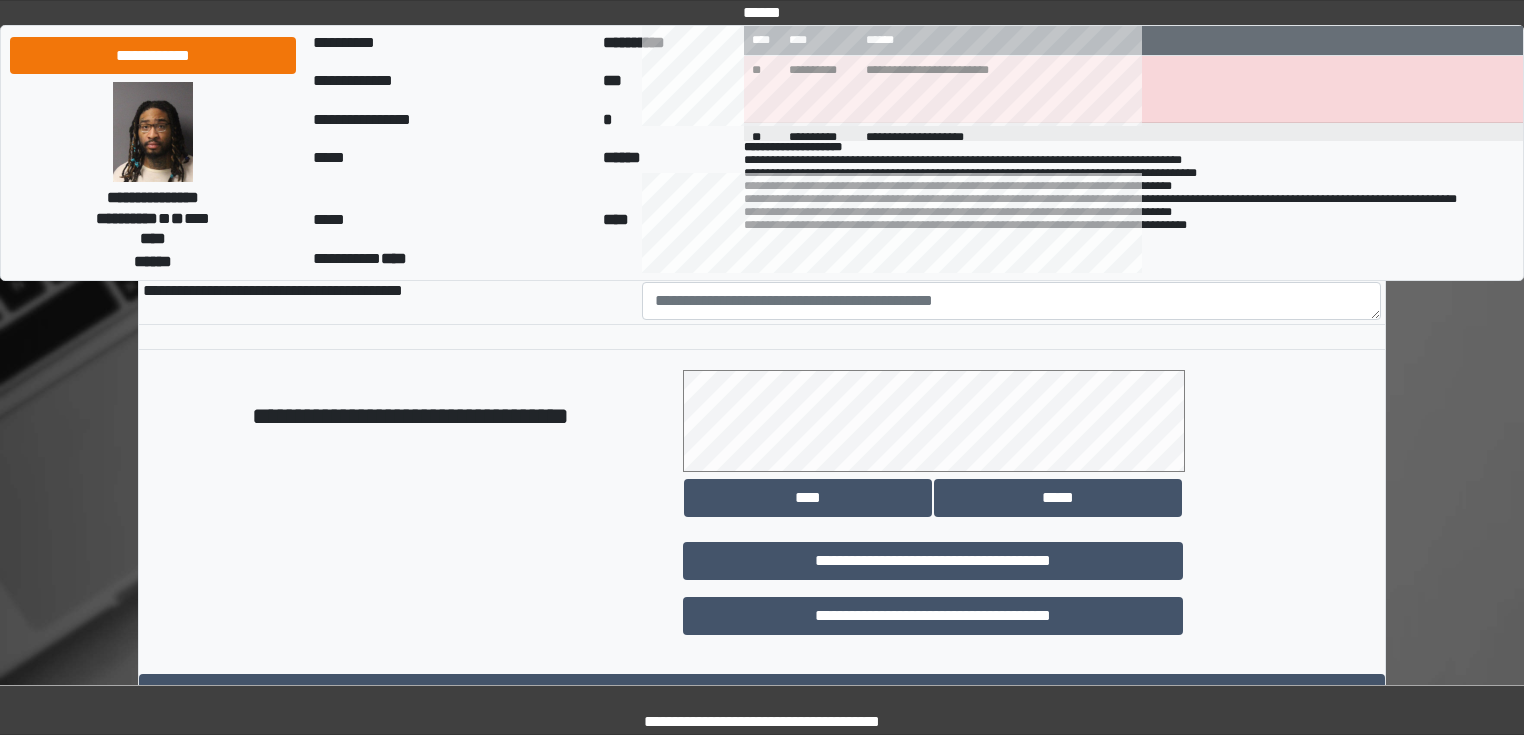 type on "**********" 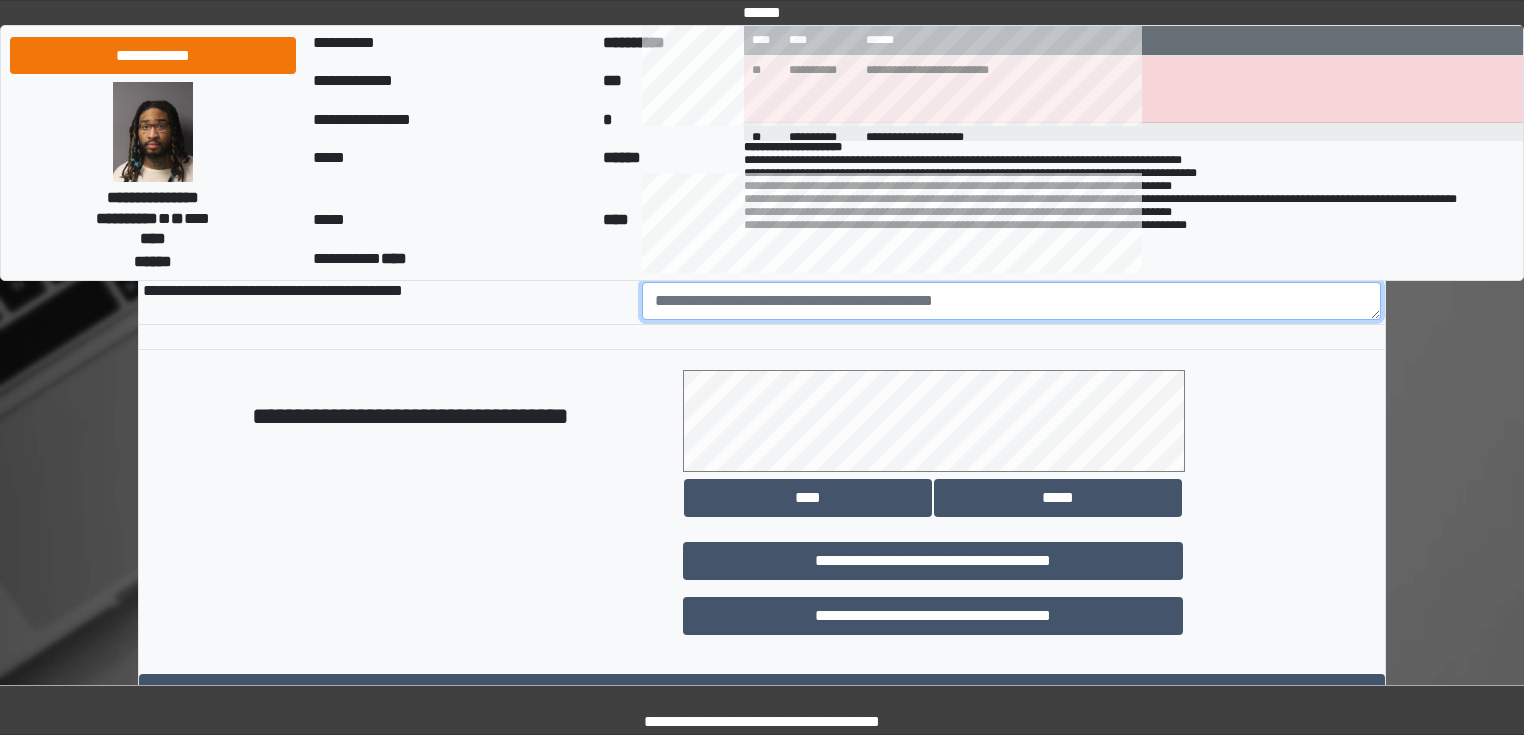 click at bounding box center [1012, 301] 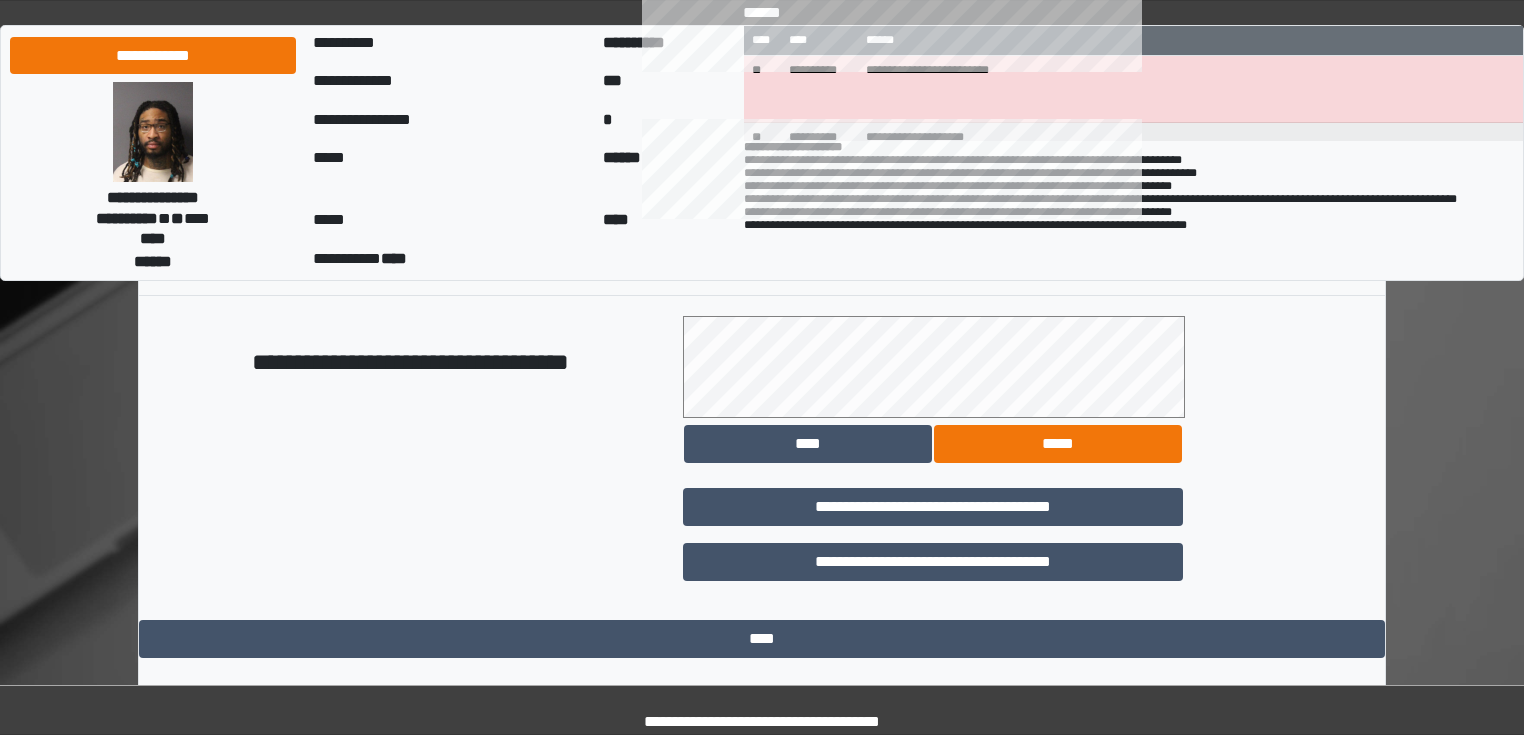 scroll, scrollTop: 1118, scrollLeft: 0, axis: vertical 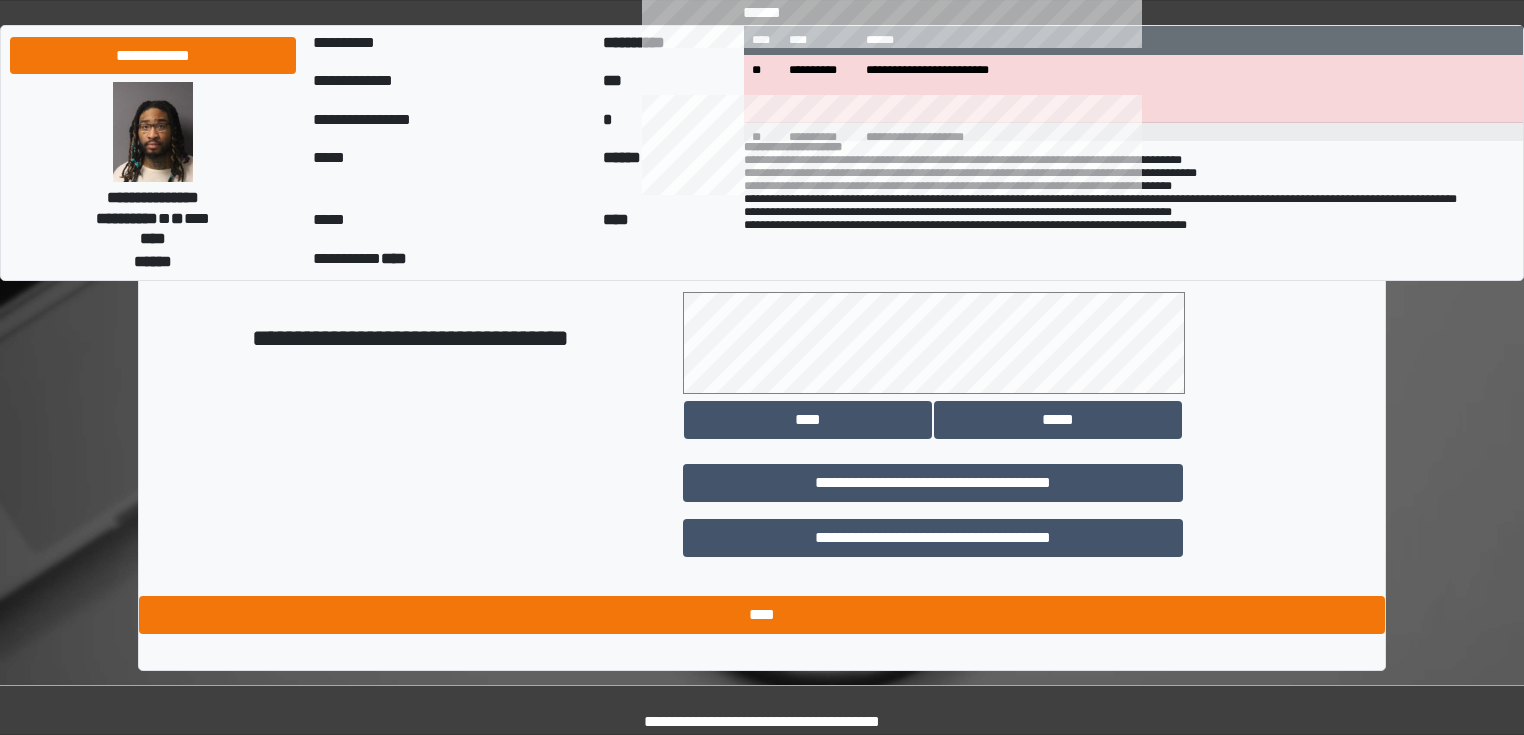 type on "**********" 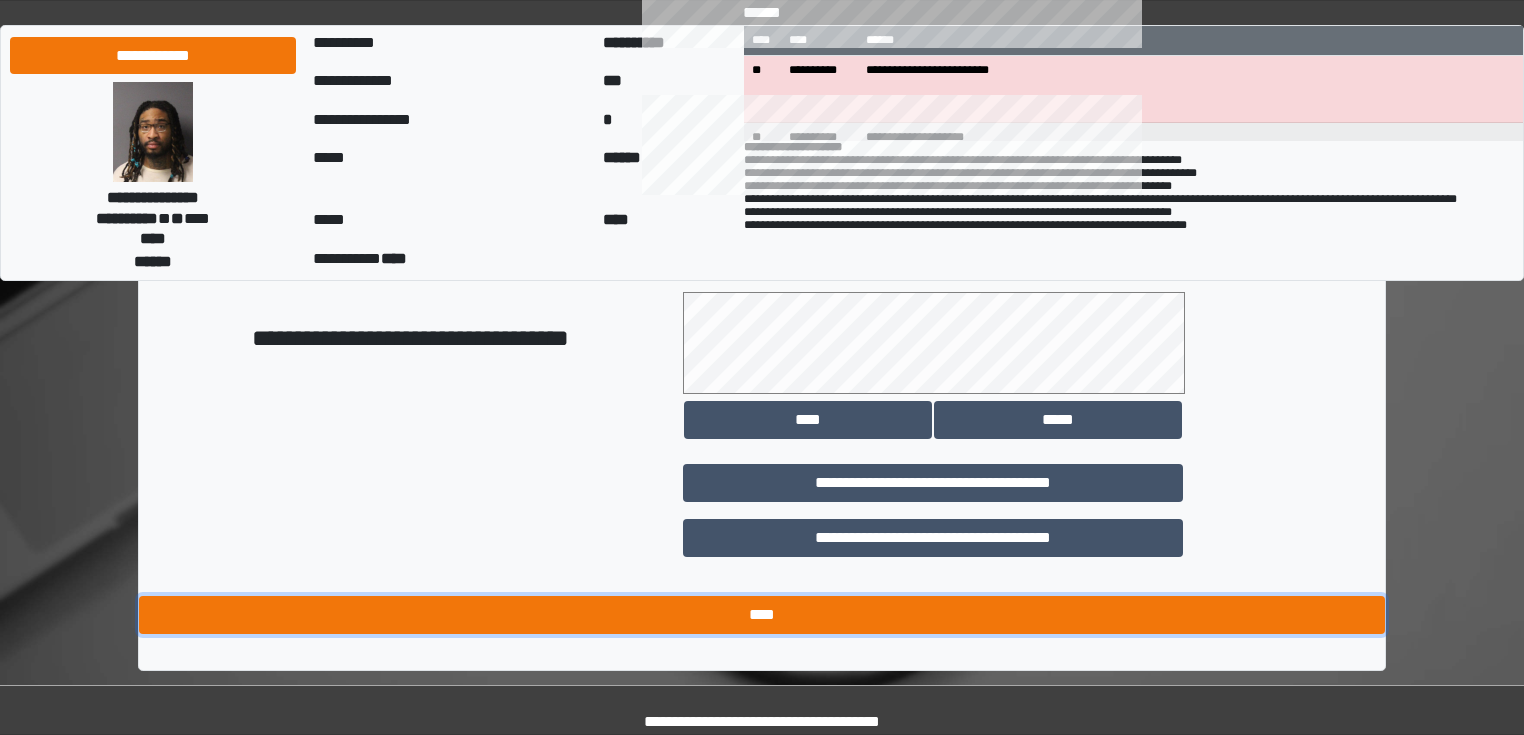 click on "****" at bounding box center [762, 615] 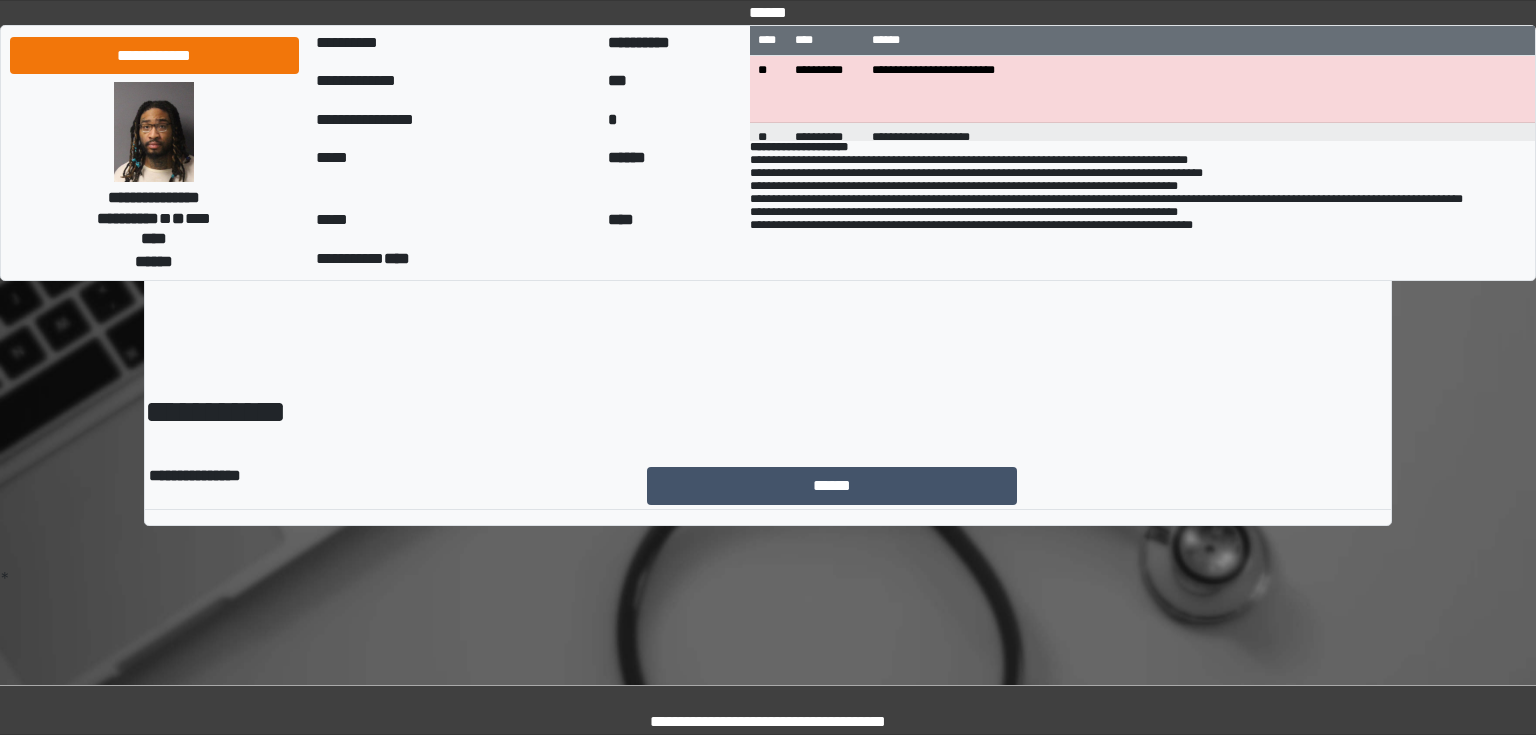 scroll, scrollTop: 0, scrollLeft: 0, axis: both 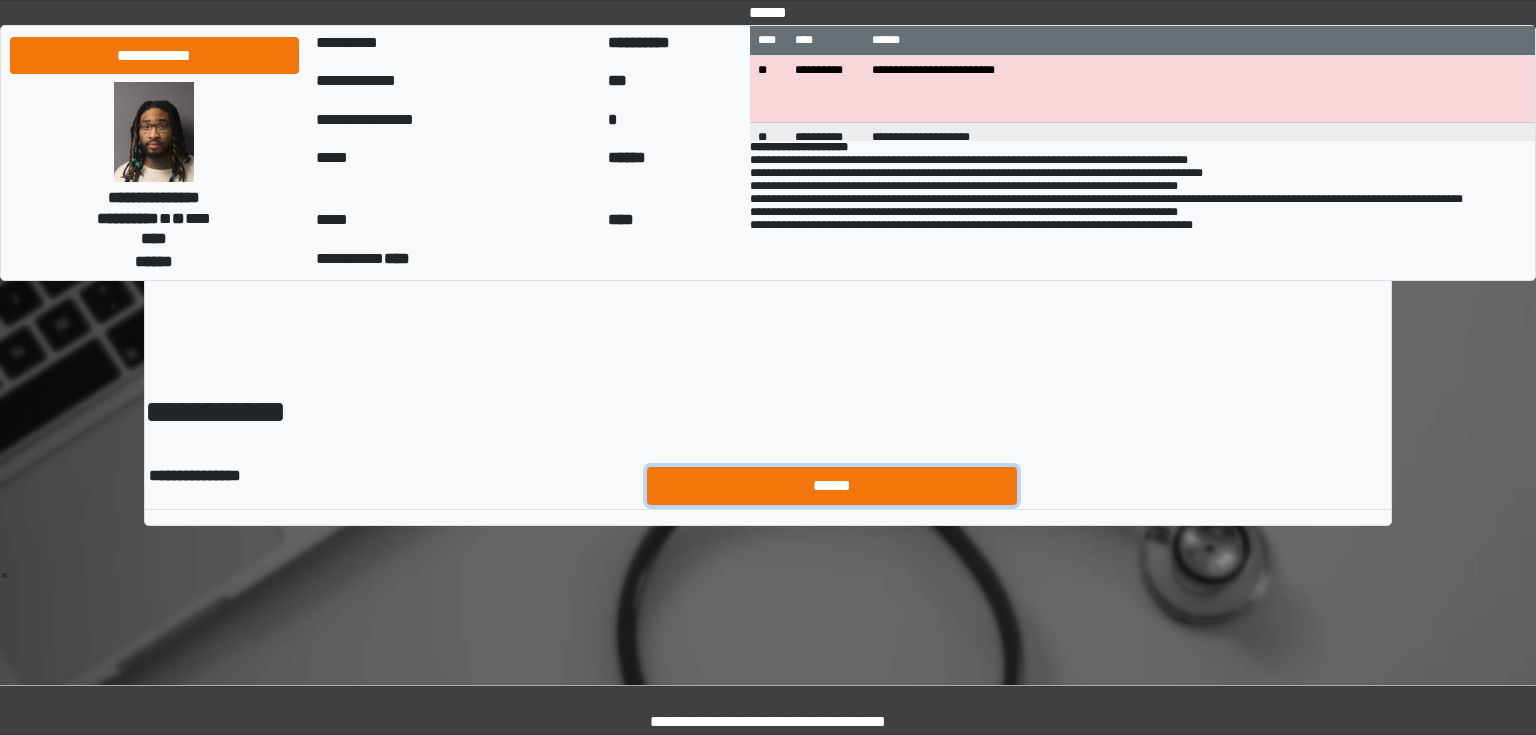 click on "******" at bounding box center (832, 486) 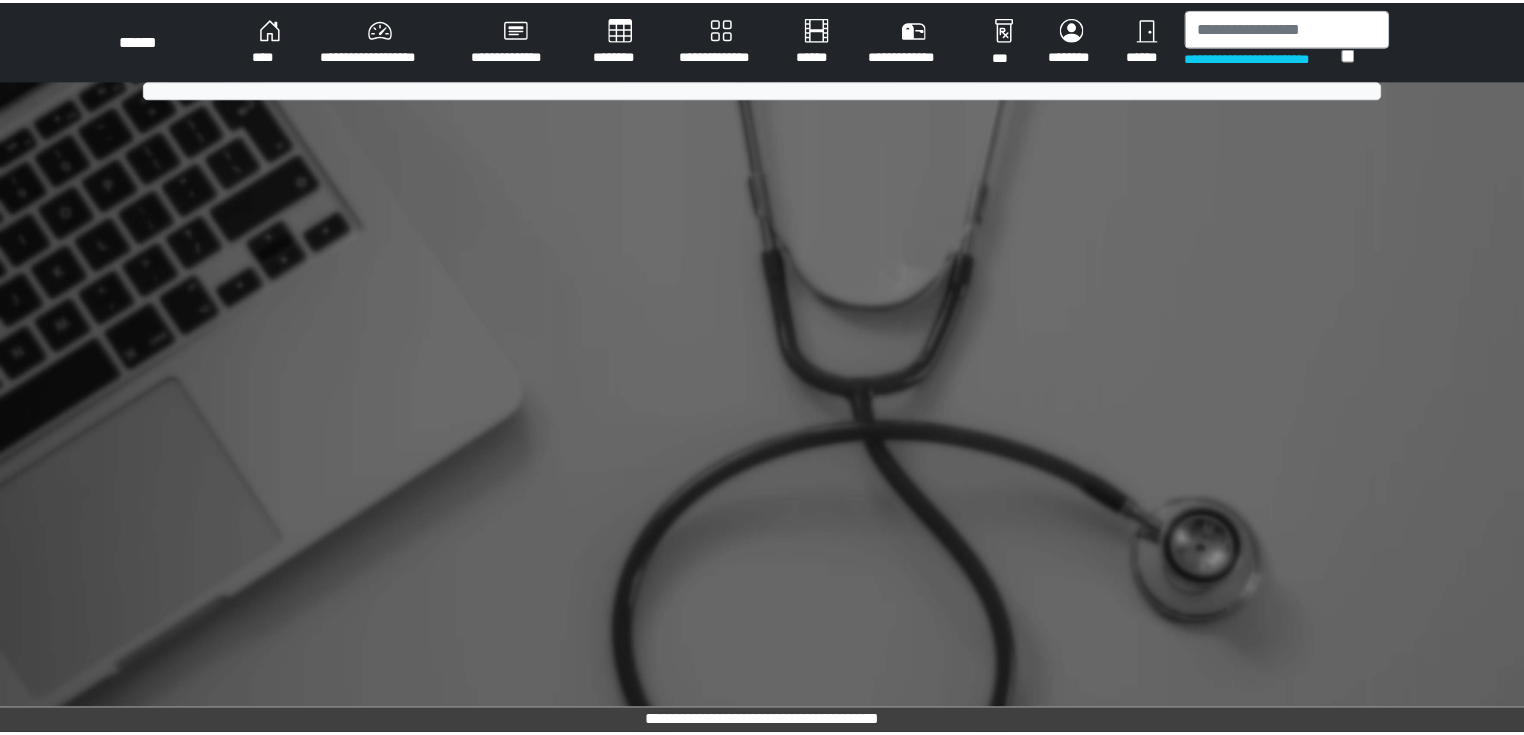 scroll, scrollTop: 0, scrollLeft: 0, axis: both 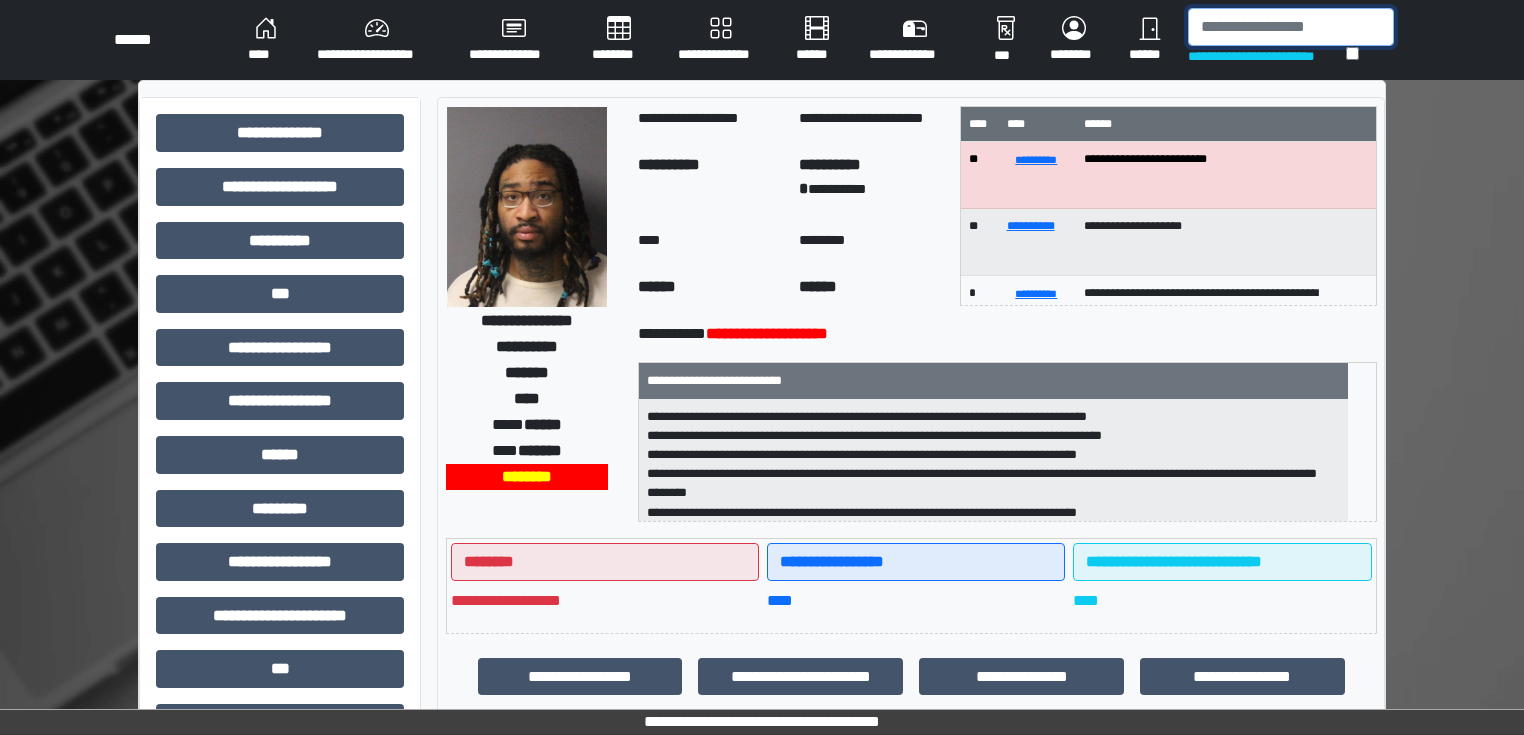 click at bounding box center [1291, 27] 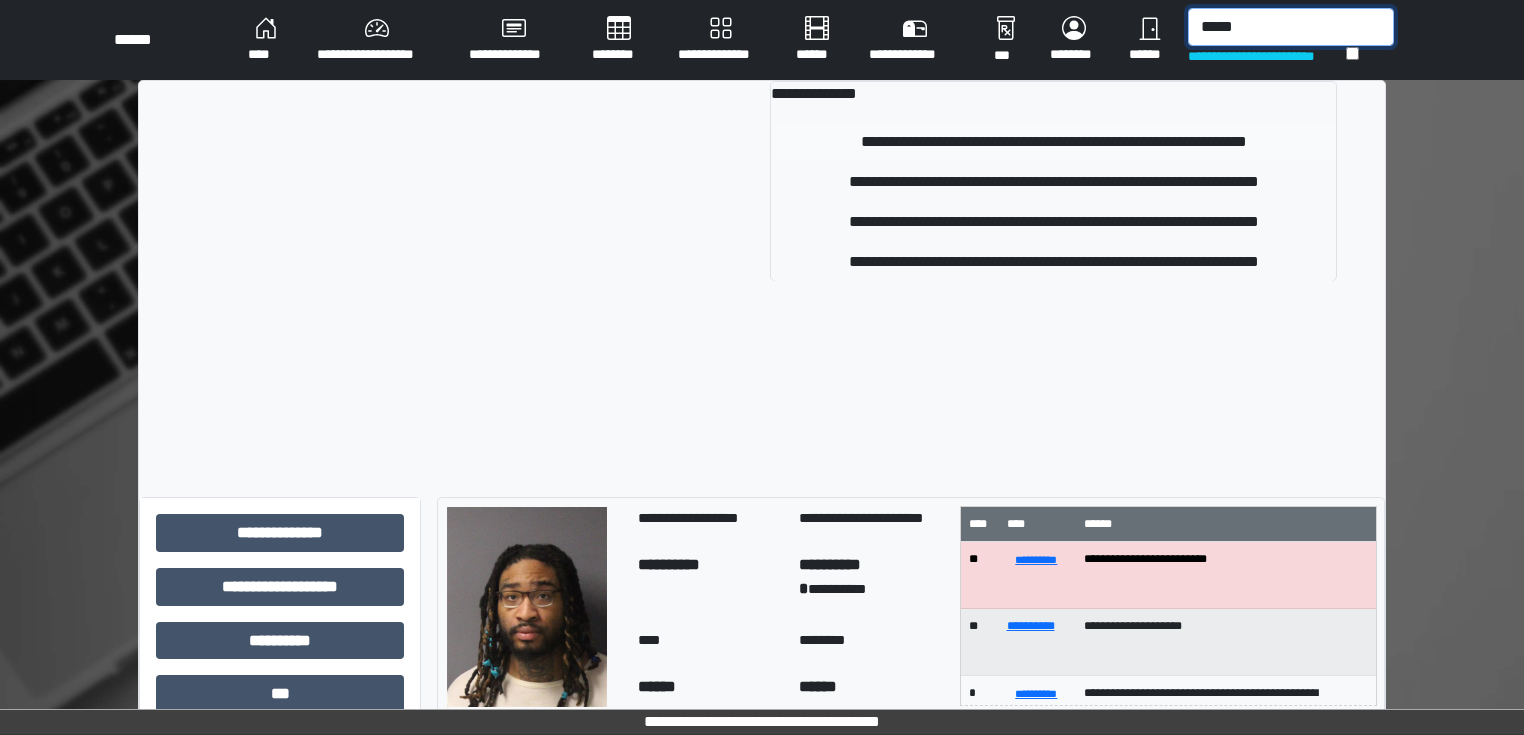 type on "*****" 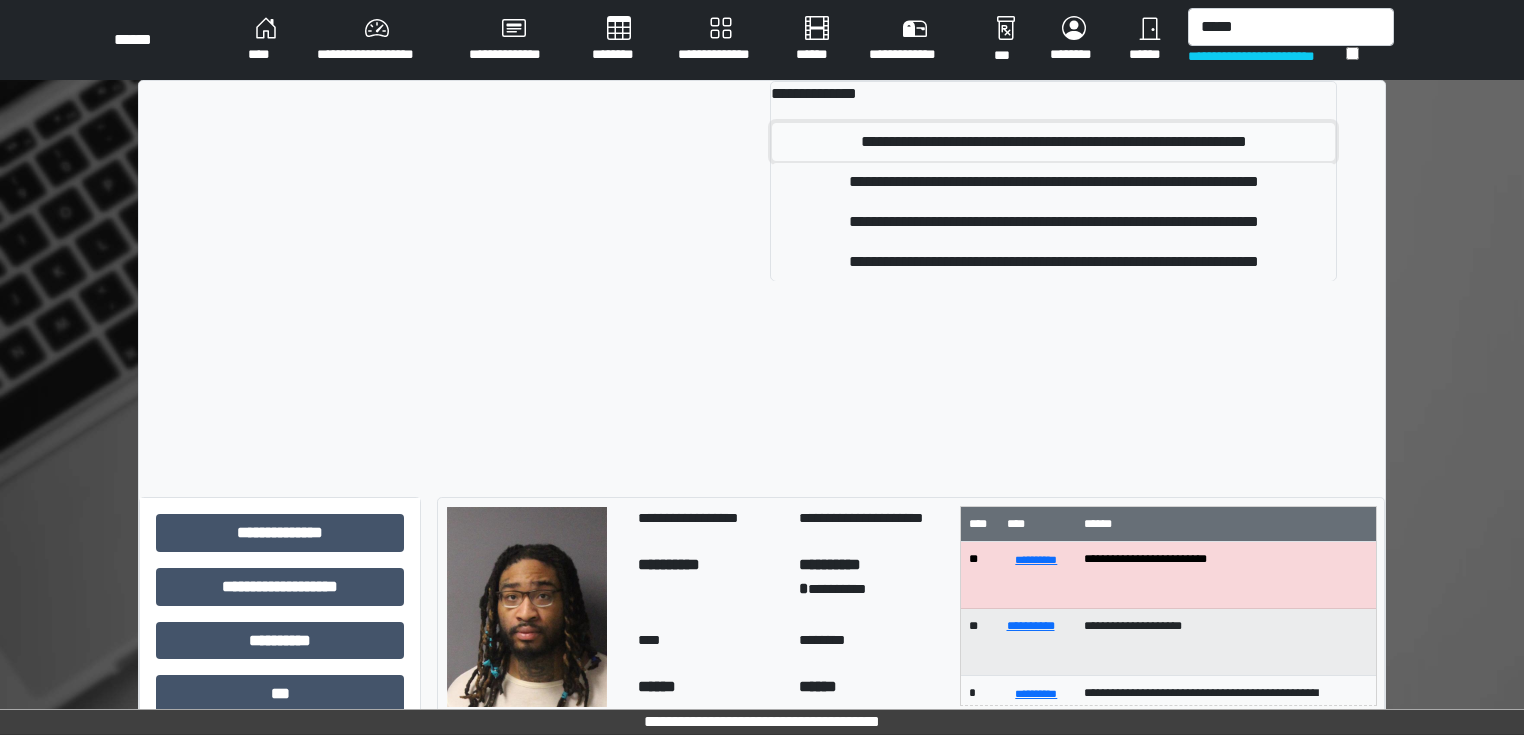 click on "**********" at bounding box center (1053, 142) 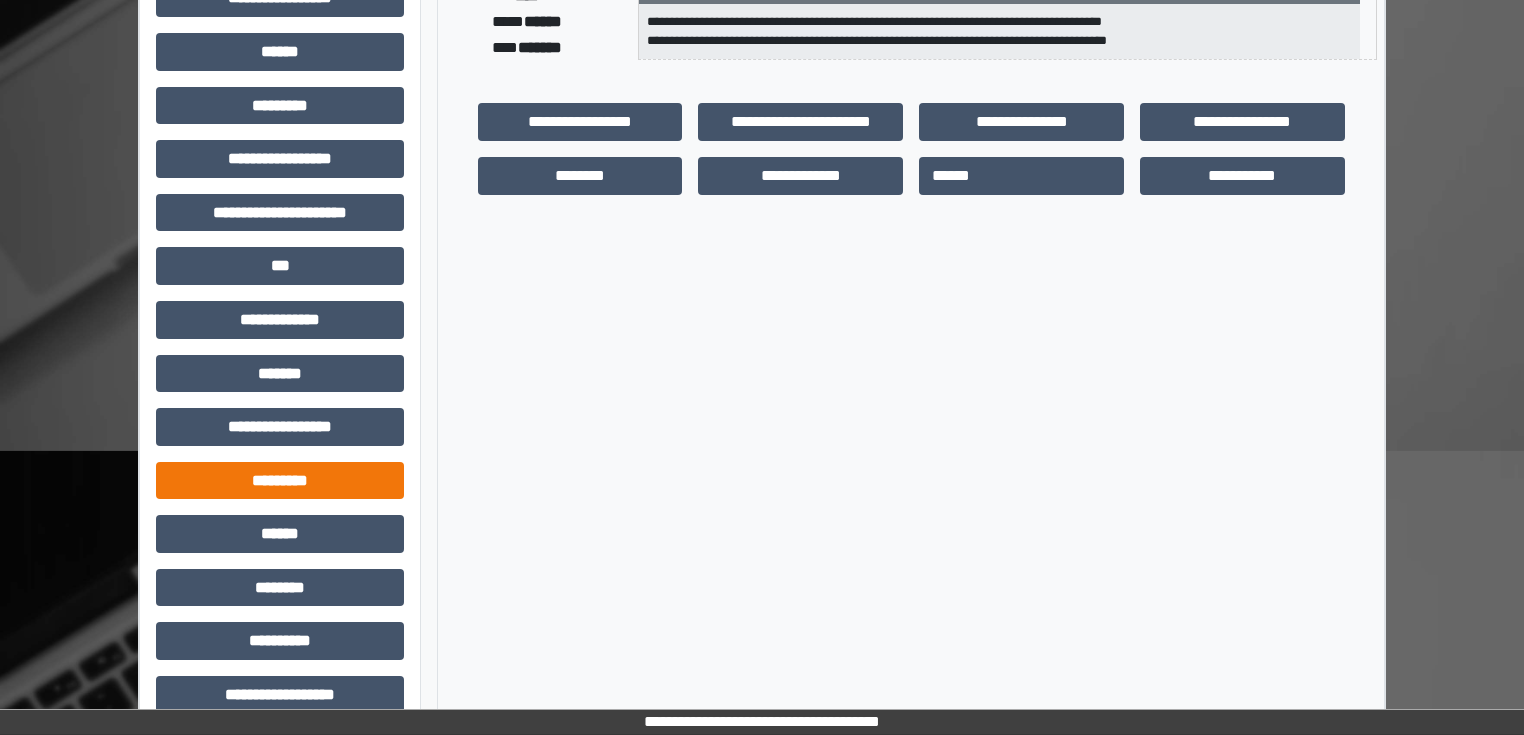 scroll, scrollTop: 431, scrollLeft: 0, axis: vertical 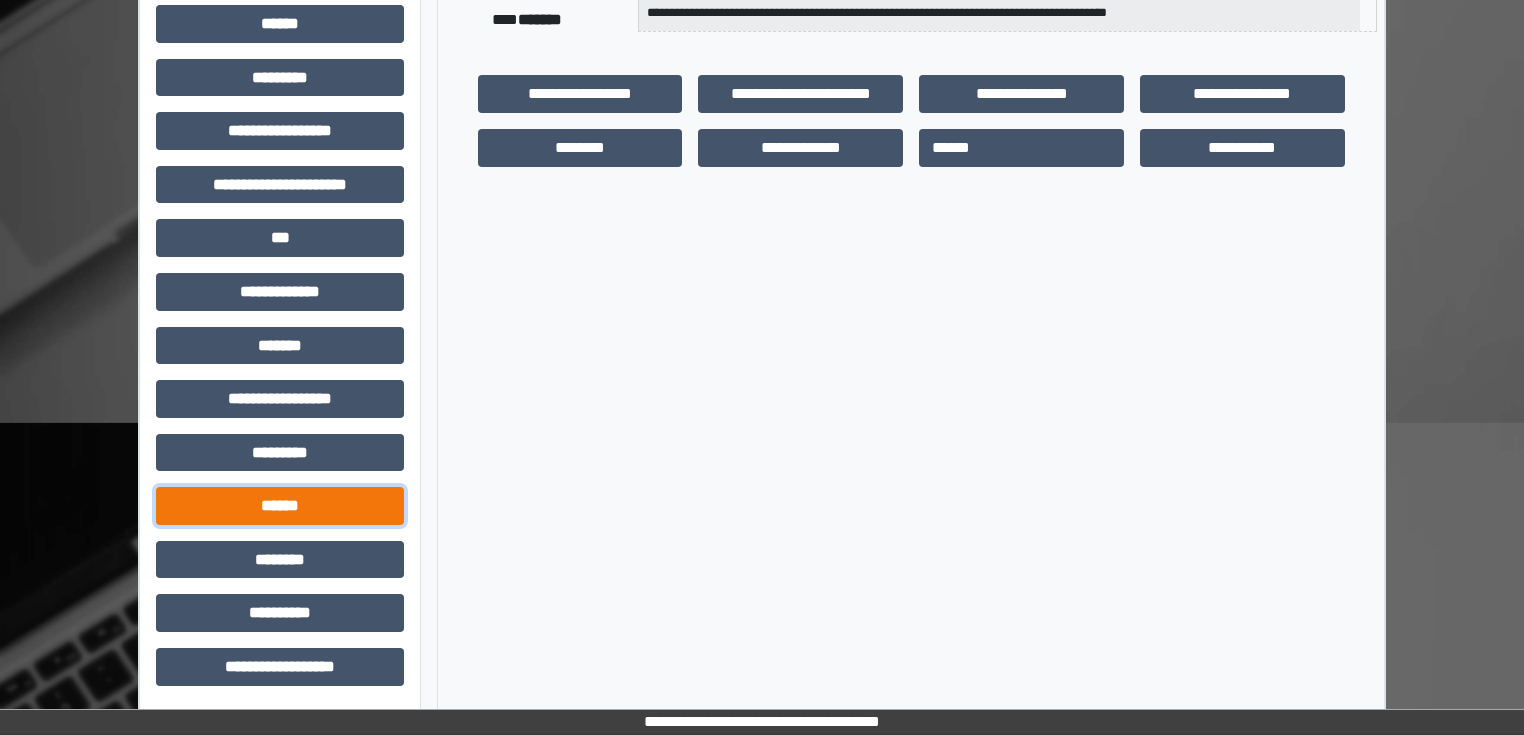 click on "******" at bounding box center [280, 506] 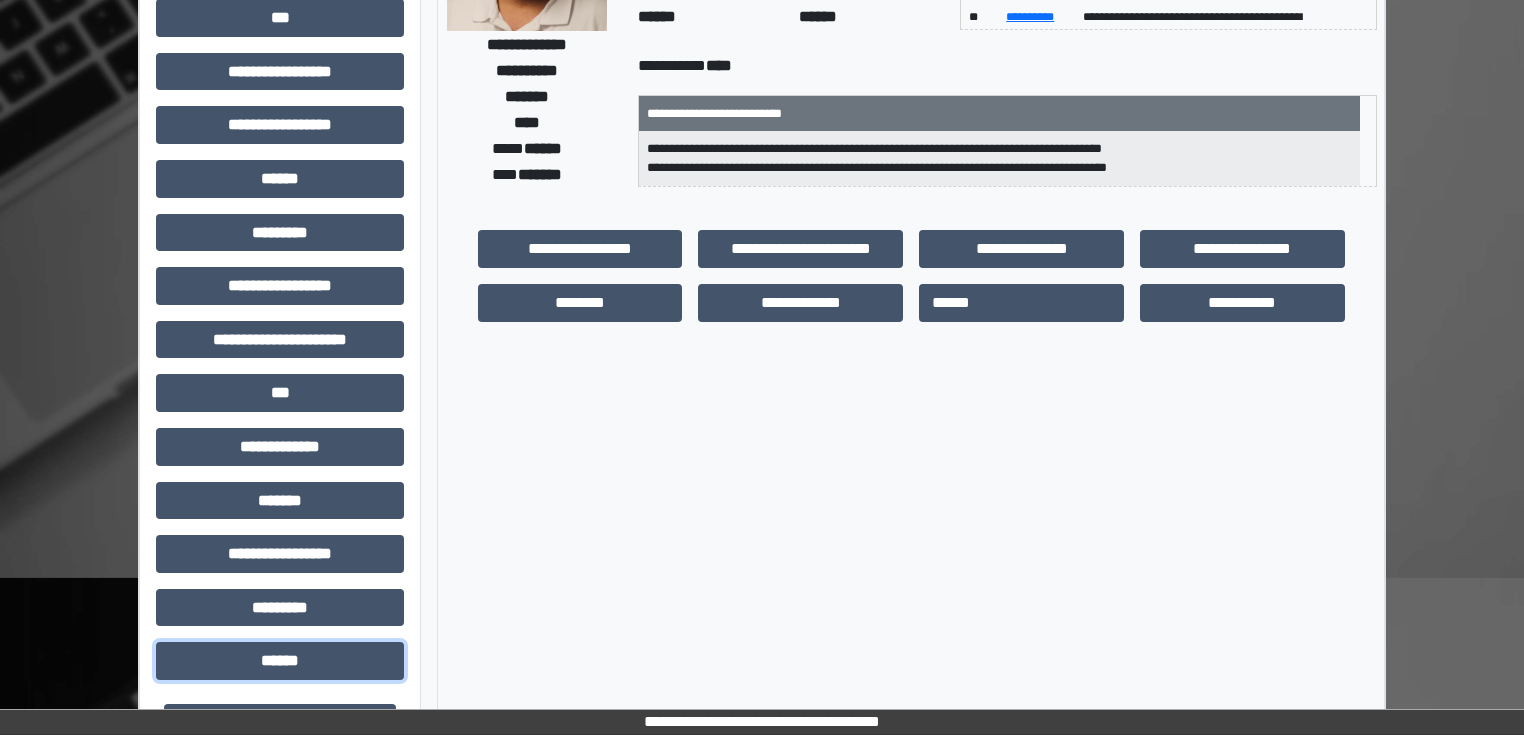 scroll, scrollTop: 261, scrollLeft: 0, axis: vertical 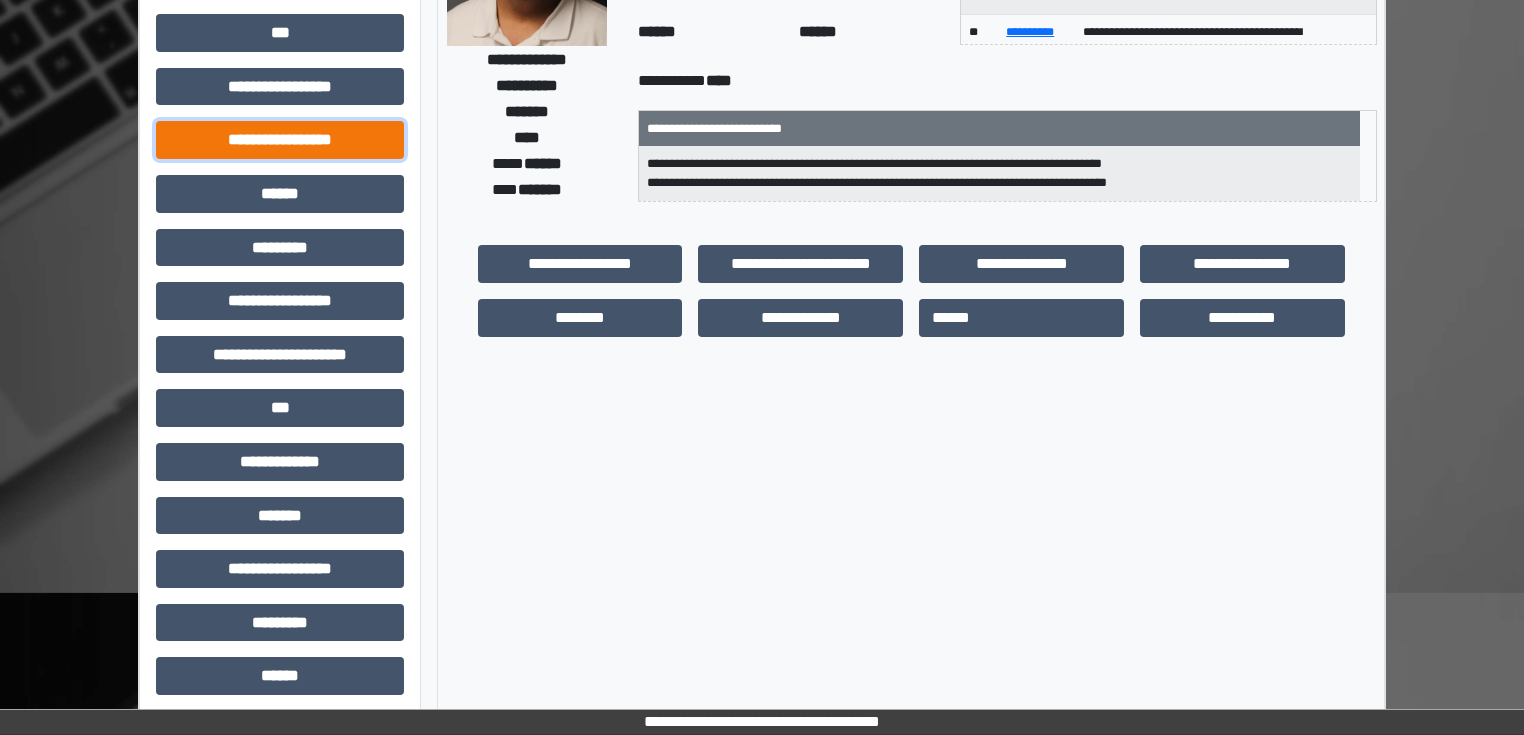 click on "**********" at bounding box center (280, 140) 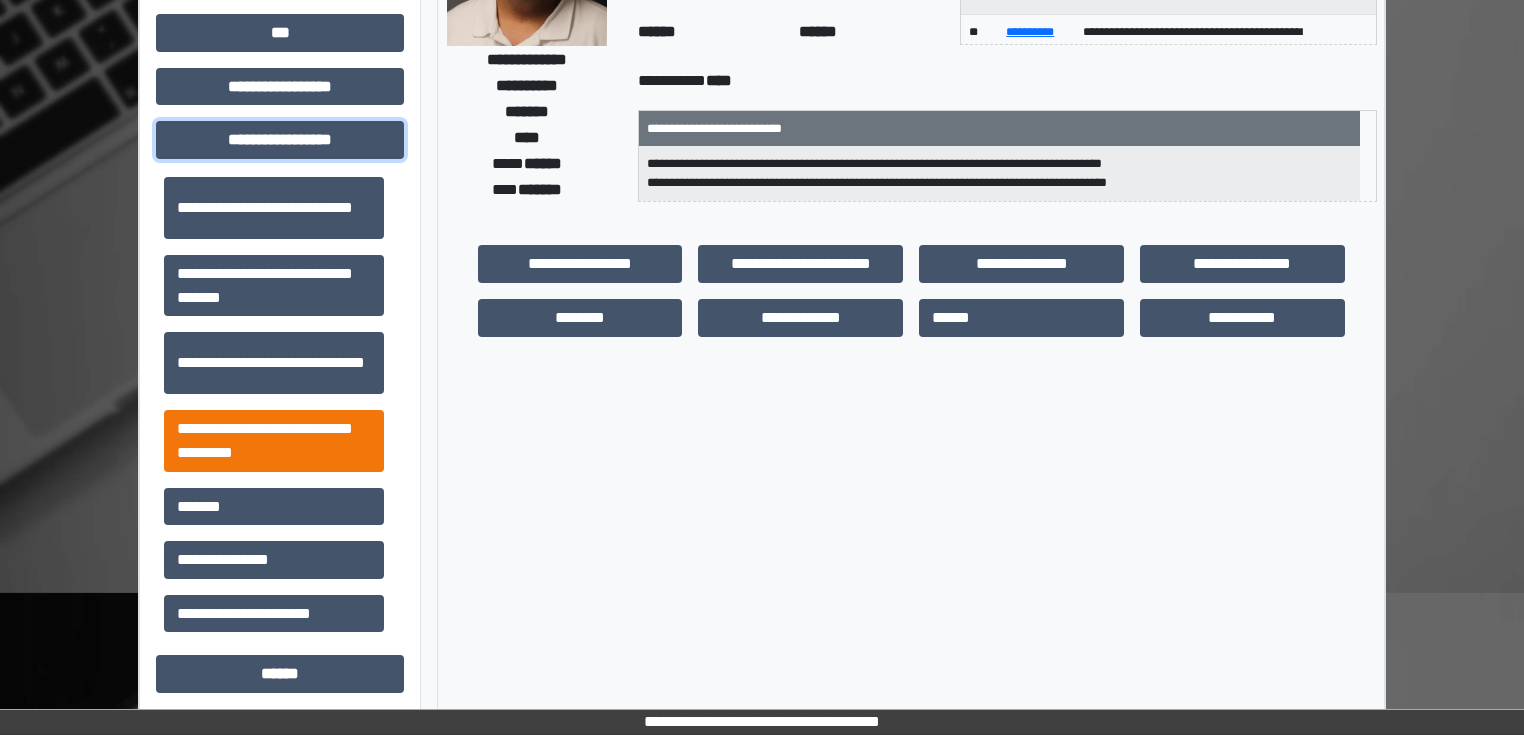 scroll, scrollTop: 1313, scrollLeft: 0, axis: vertical 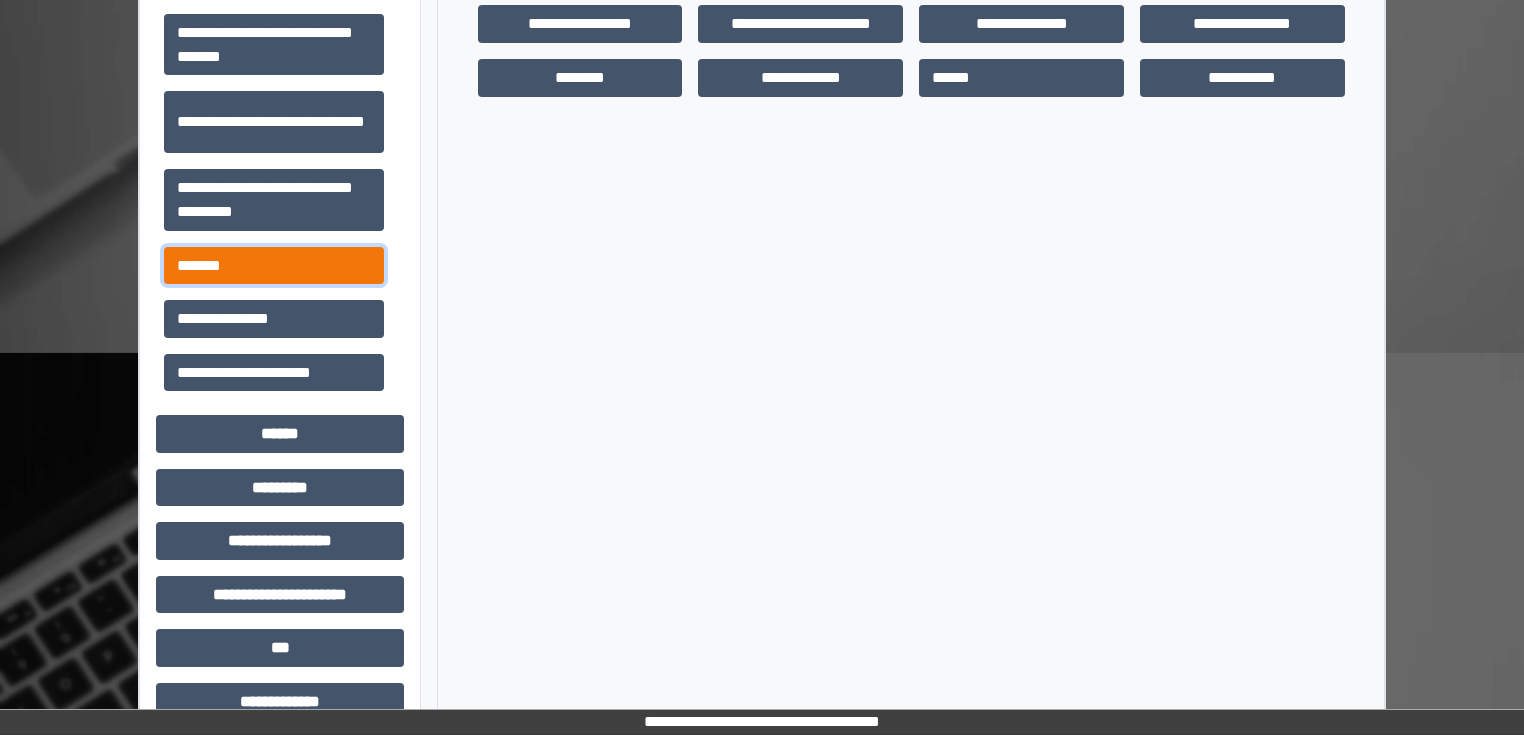 click on "*******" at bounding box center (274, 266) 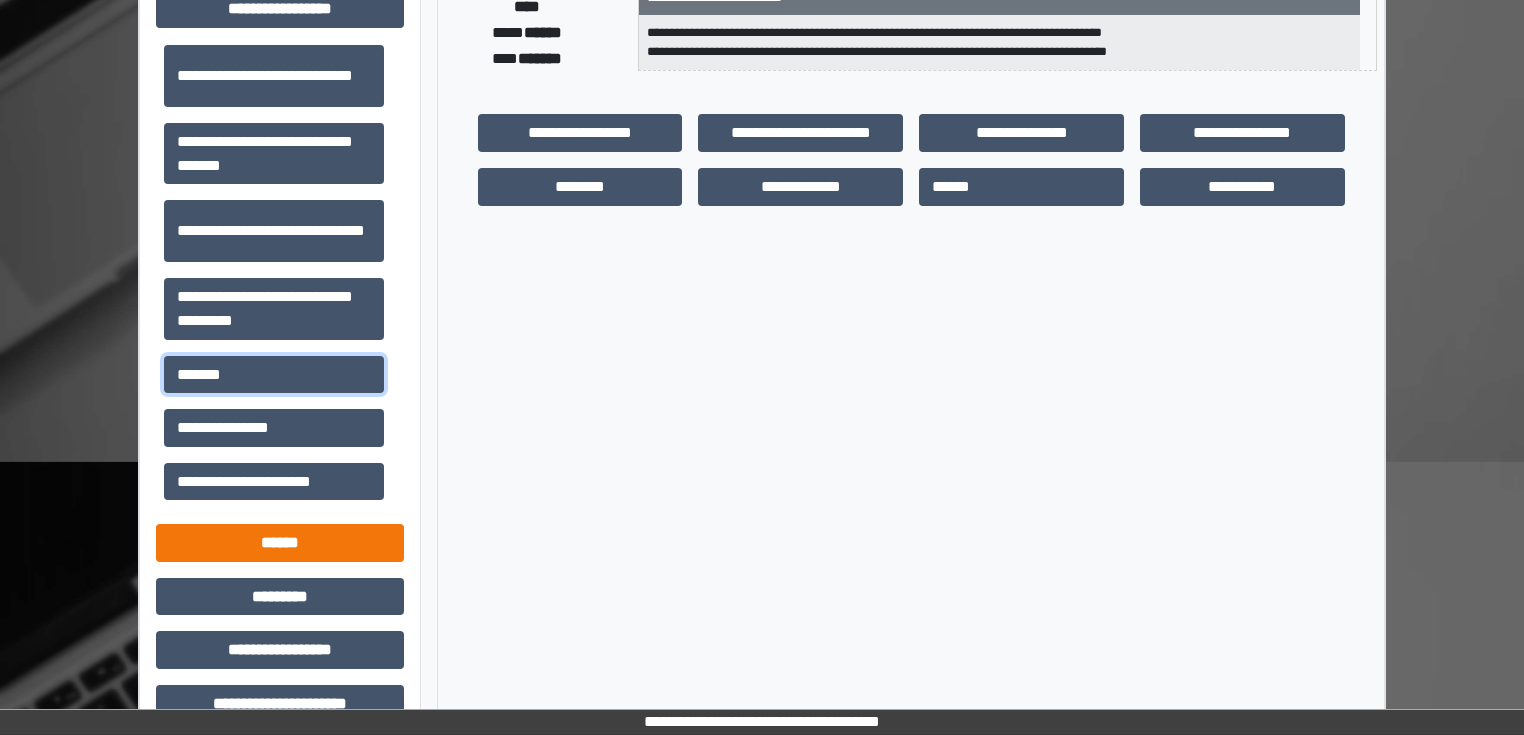 scroll, scrollTop: 501, scrollLeft: 0, axis: vertical 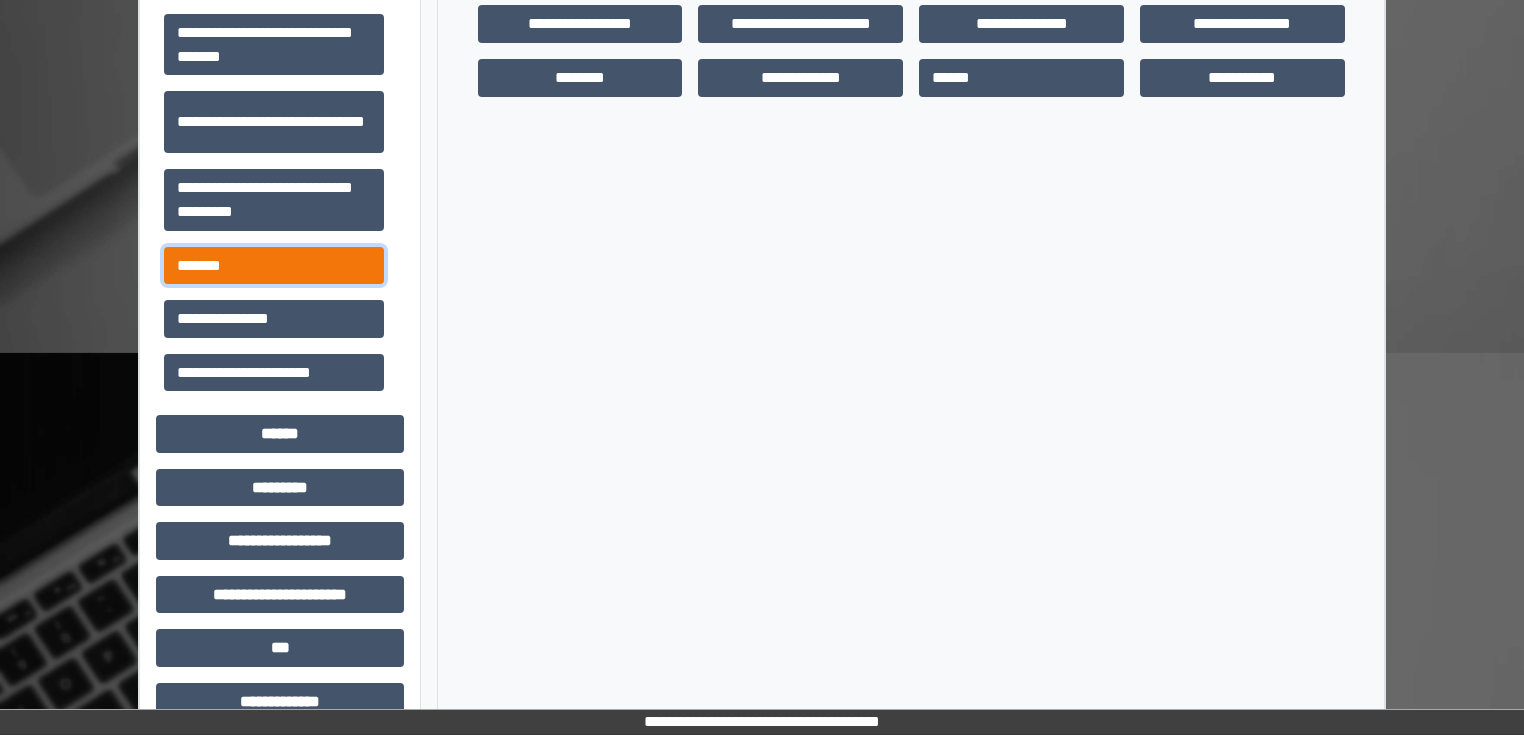 click on "*******" at bounding box center [274, 266] 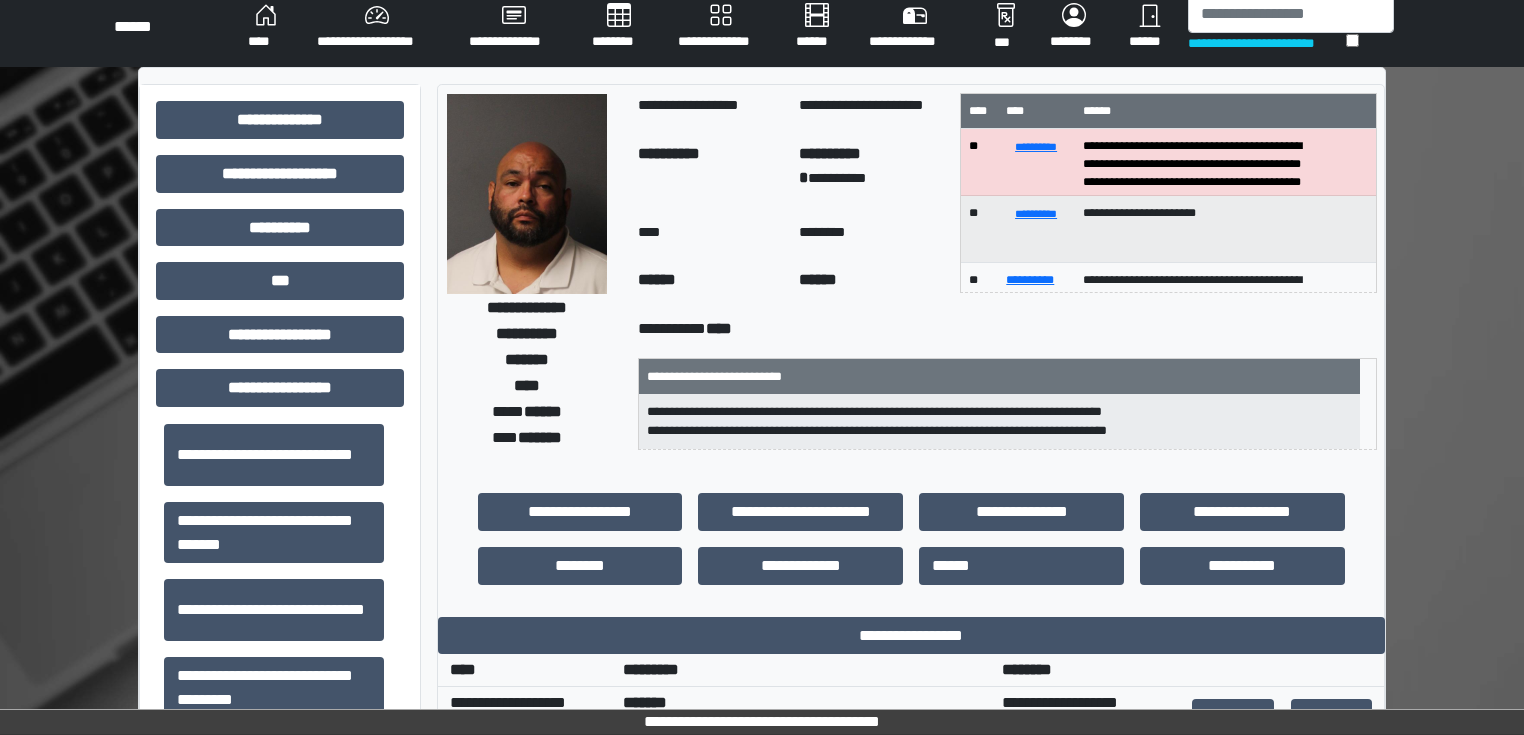 scroll, scrollTop: 0, scrollLeft: 0, axis: both 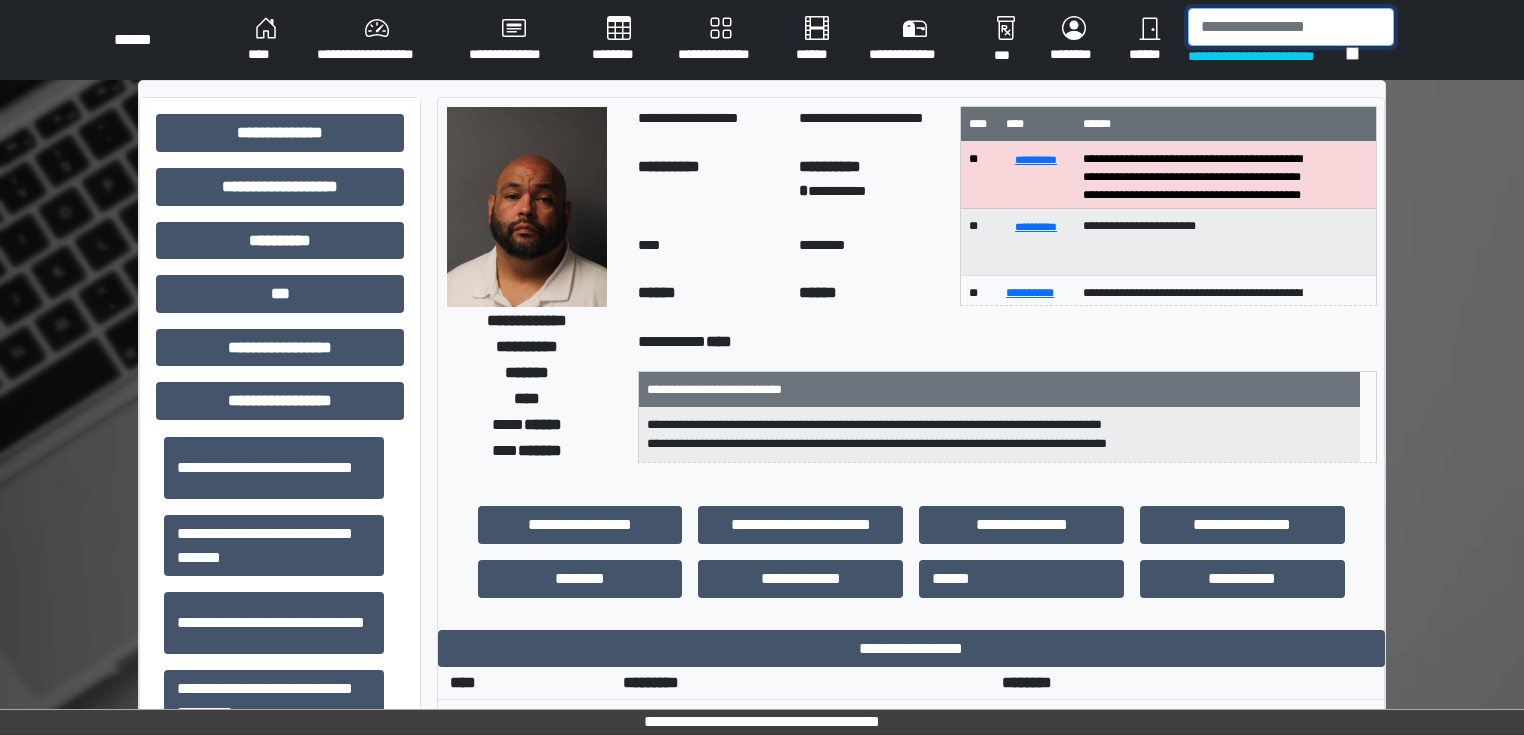 click at bounding box center (1291, 27) 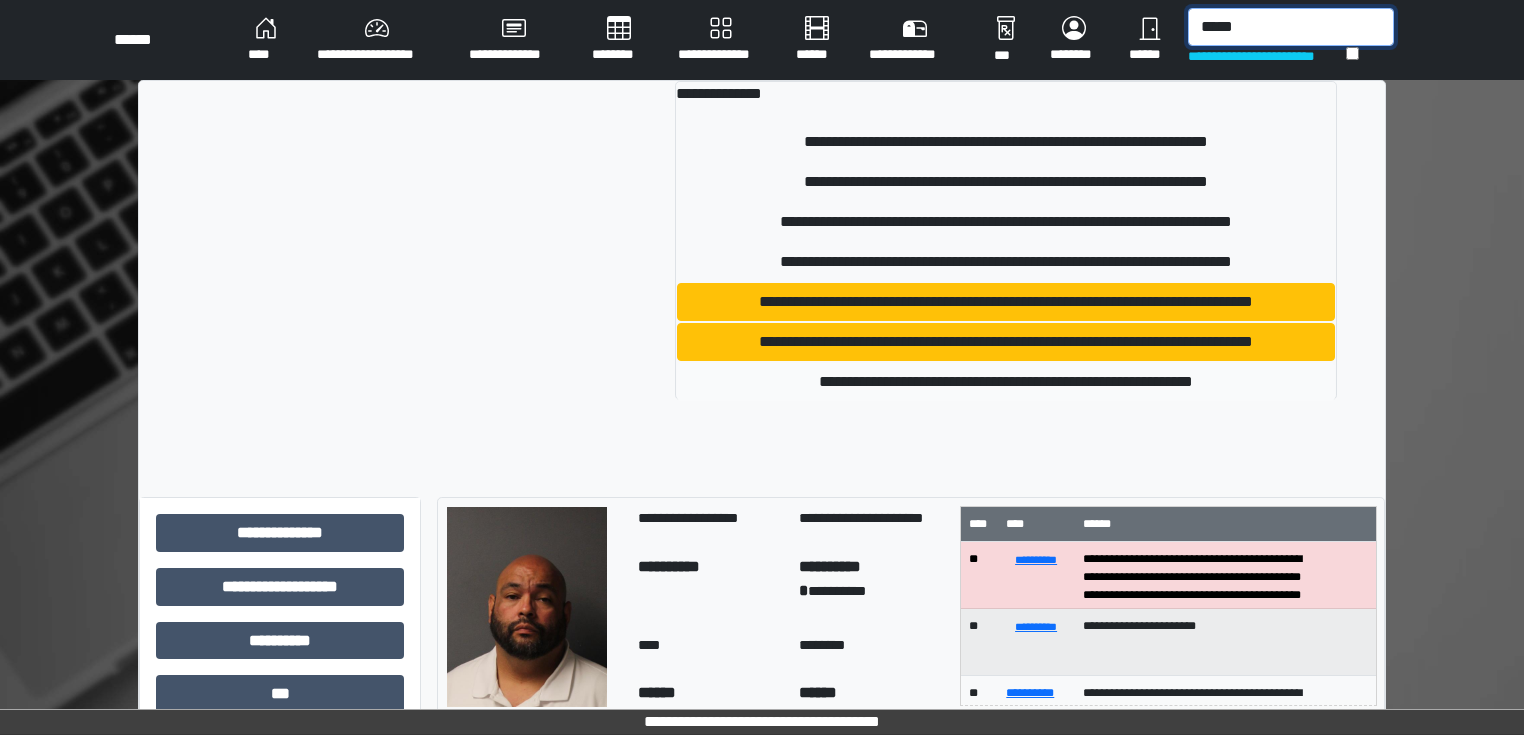 type on "*****" 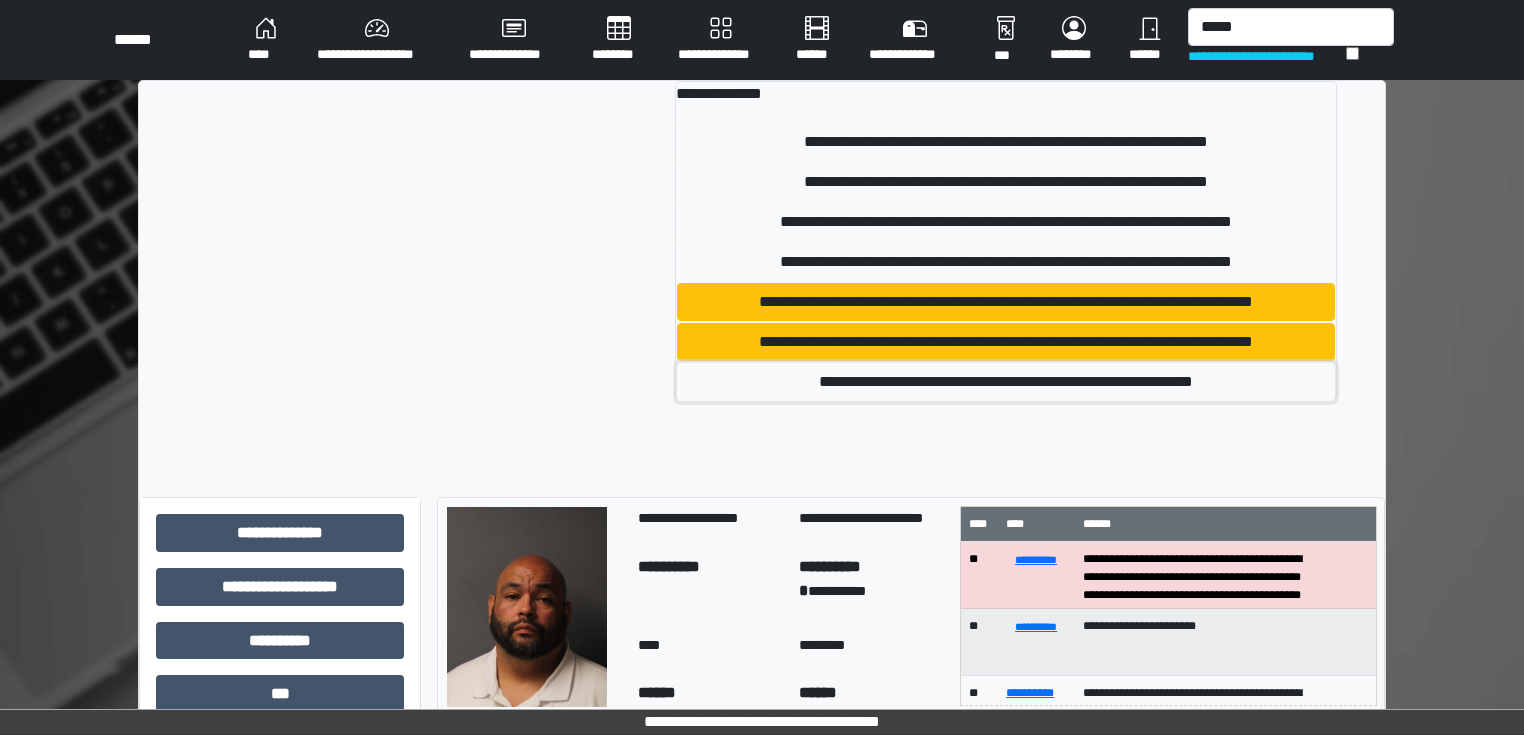 click on "**********" at bounding box center (1006, 382) 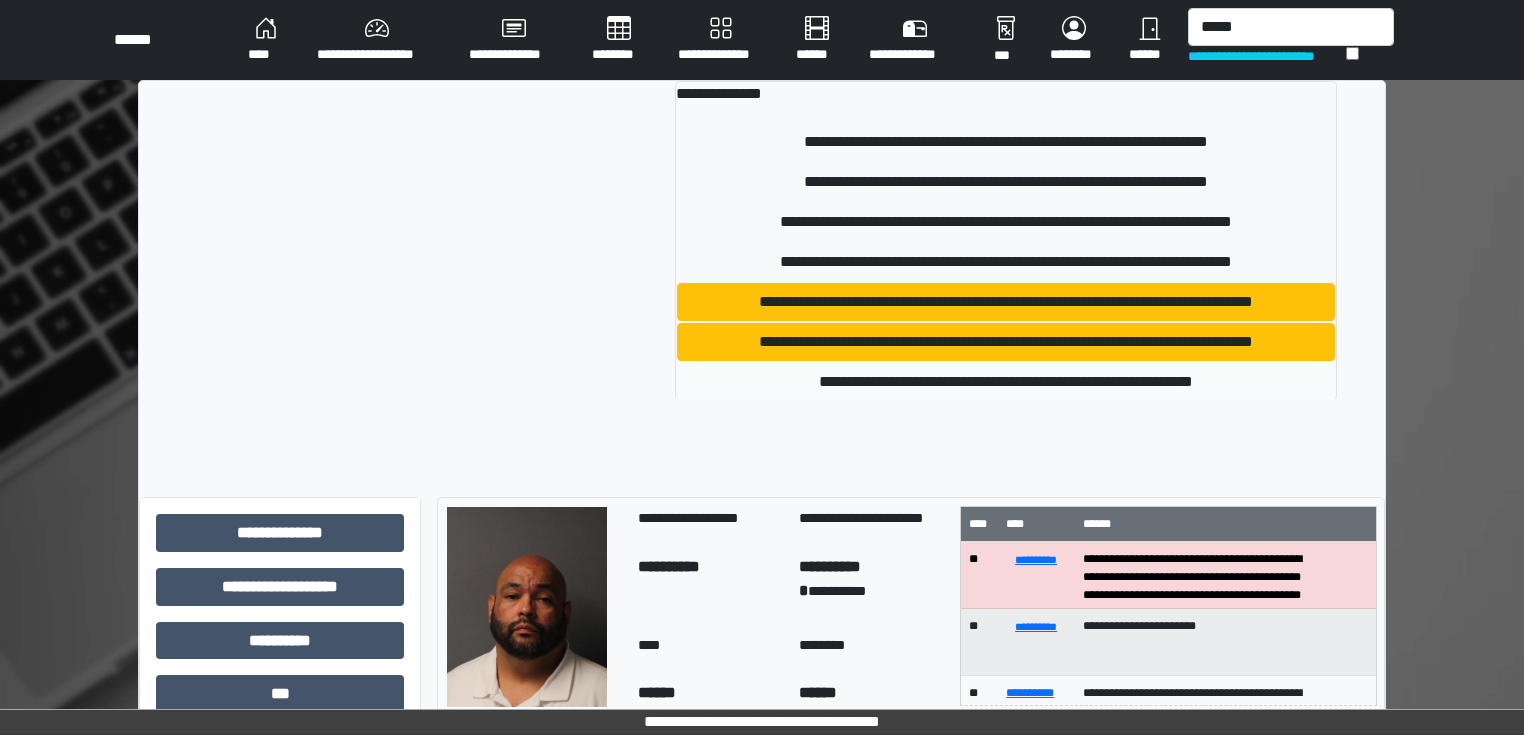 type 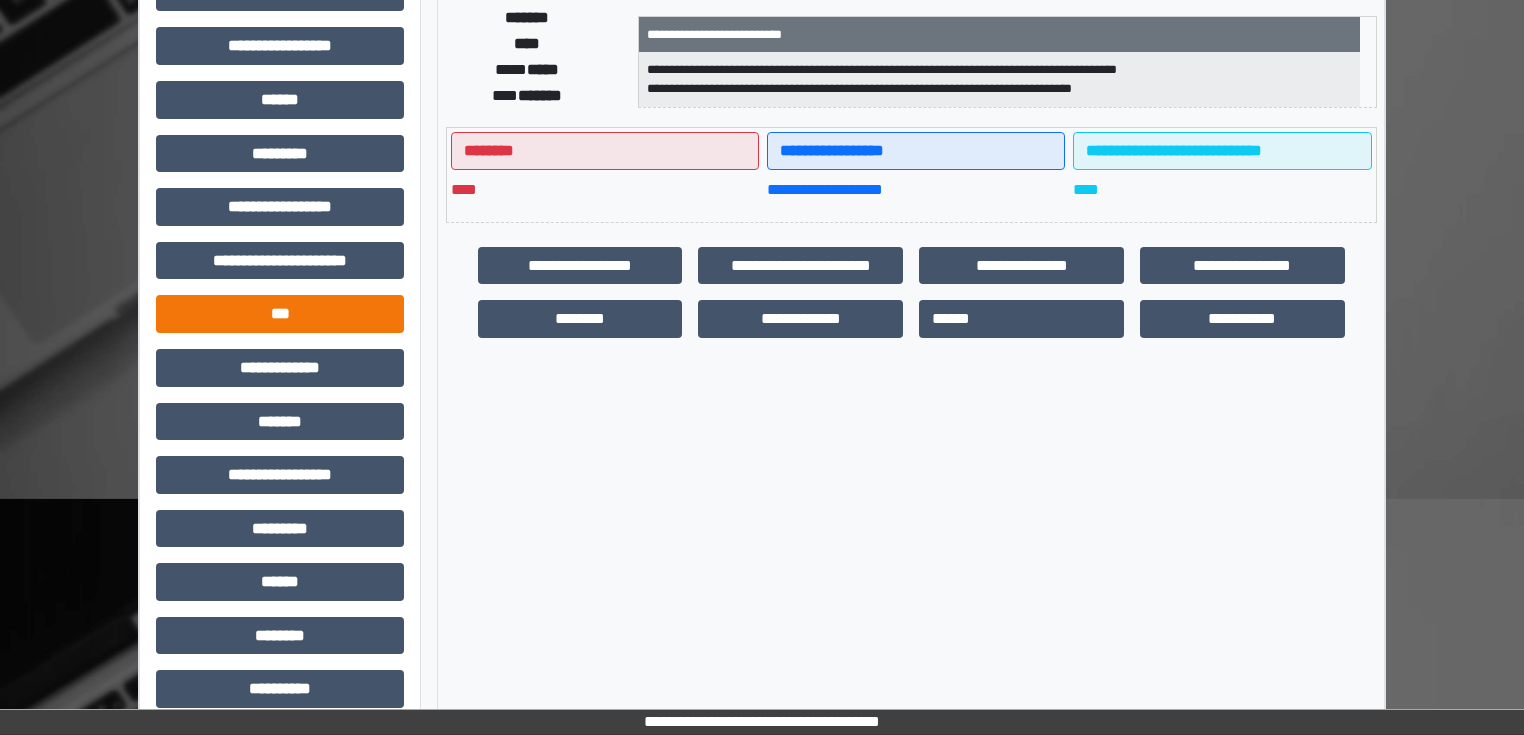scroll, scrollTop: 271, scrollLeft: 0, axis: vertical 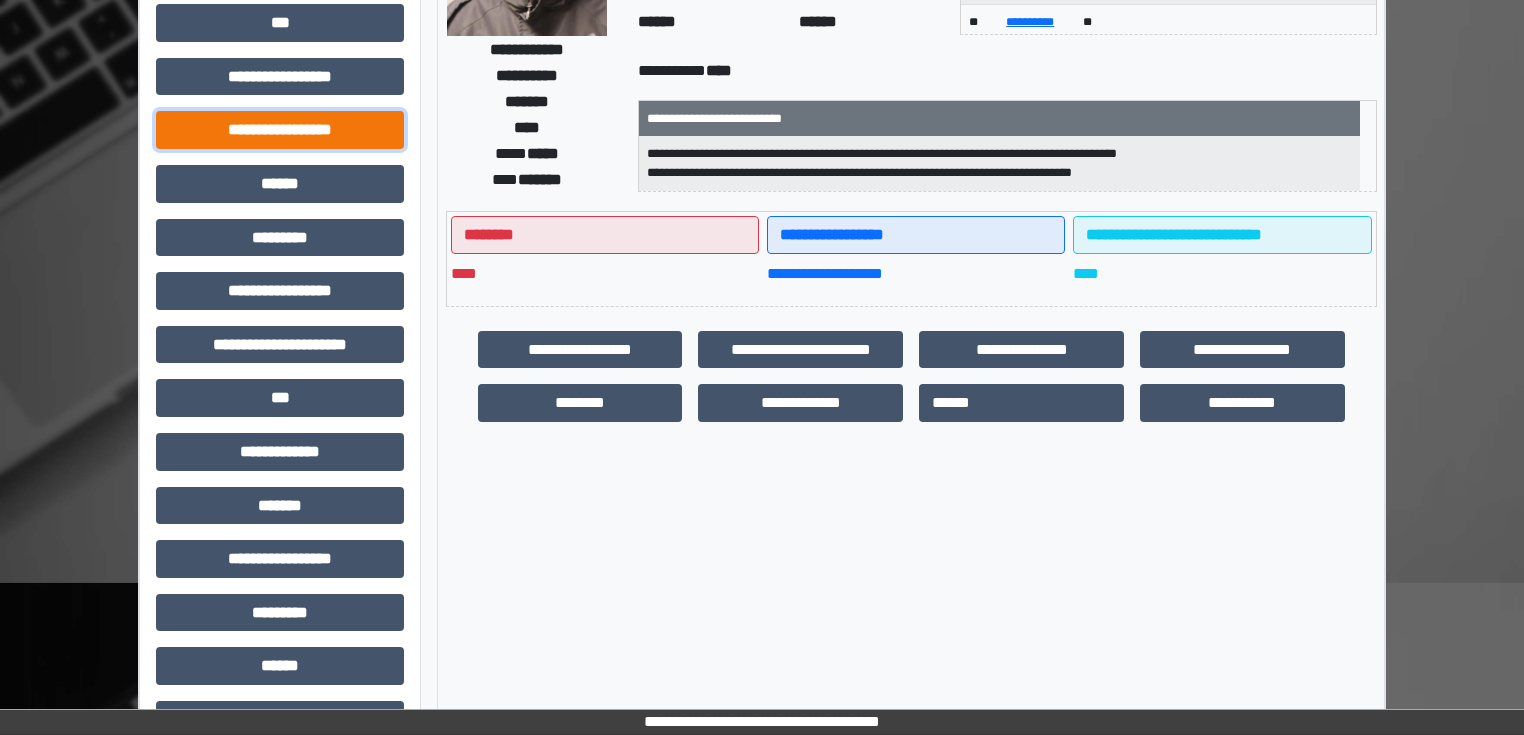 click on "**********" at bounding box center (280, 130) 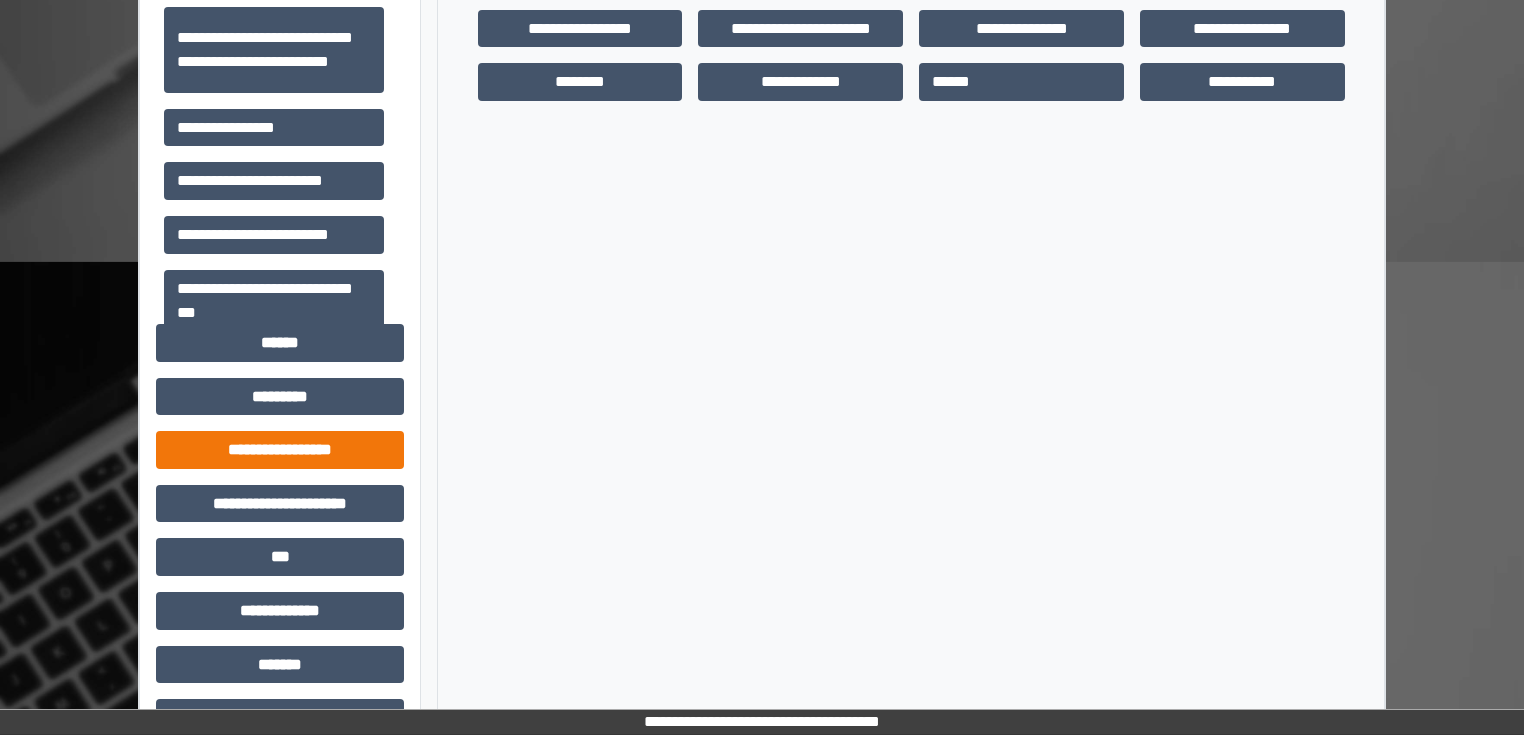 scroll, scrollTop: 591, scrollLeft: 0, axis: vertical 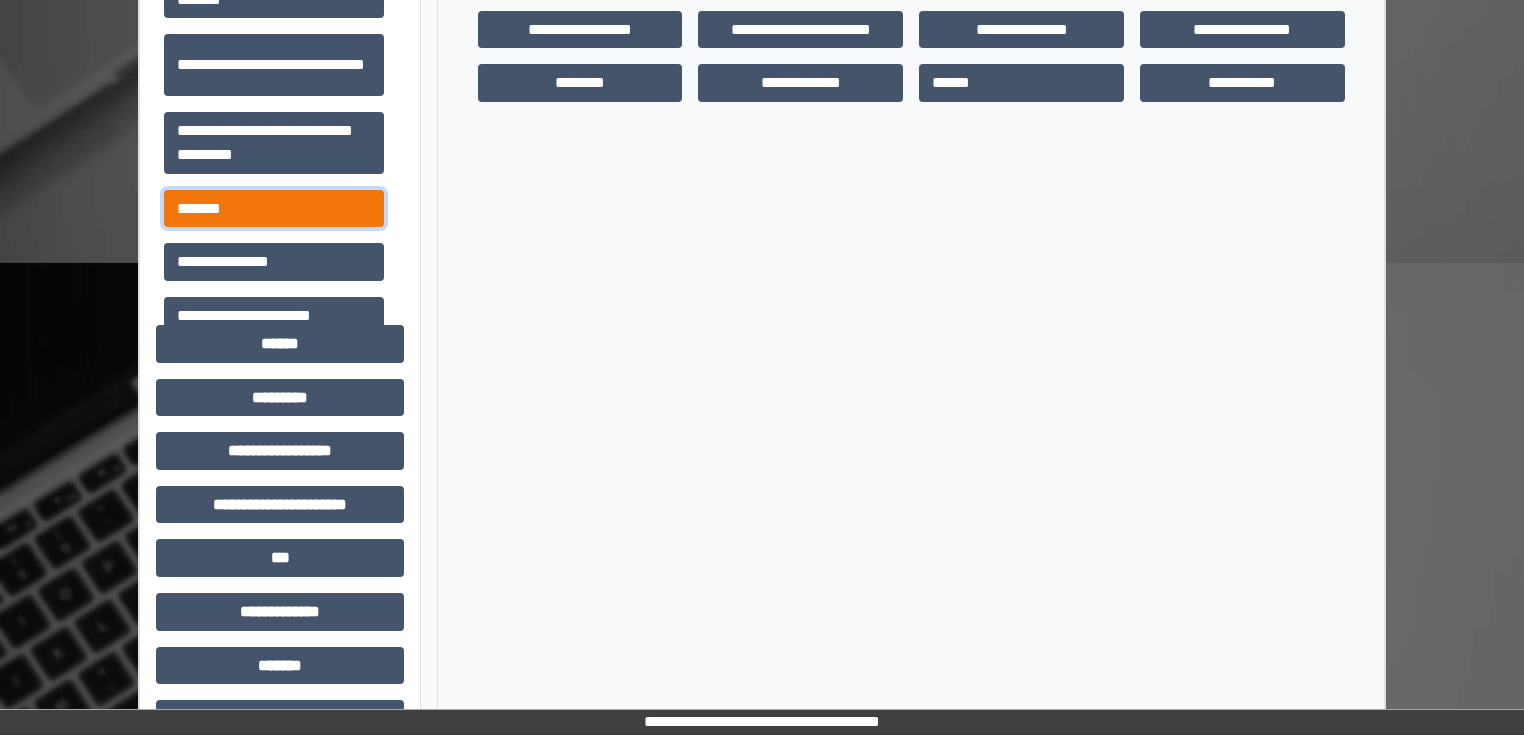 click on "*******" at bounding box center [274, 209] 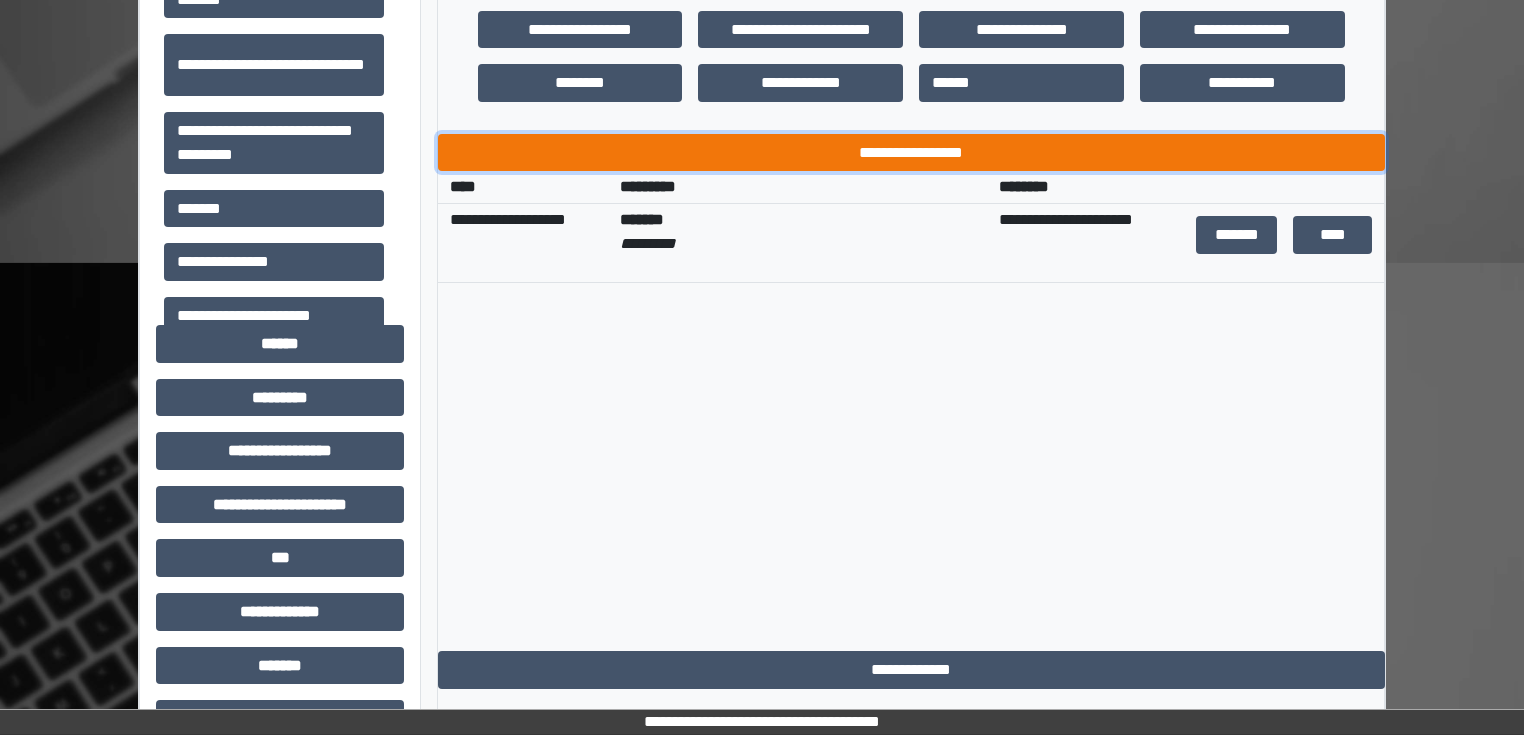 click on "**********" at bounding box center [911, 153] 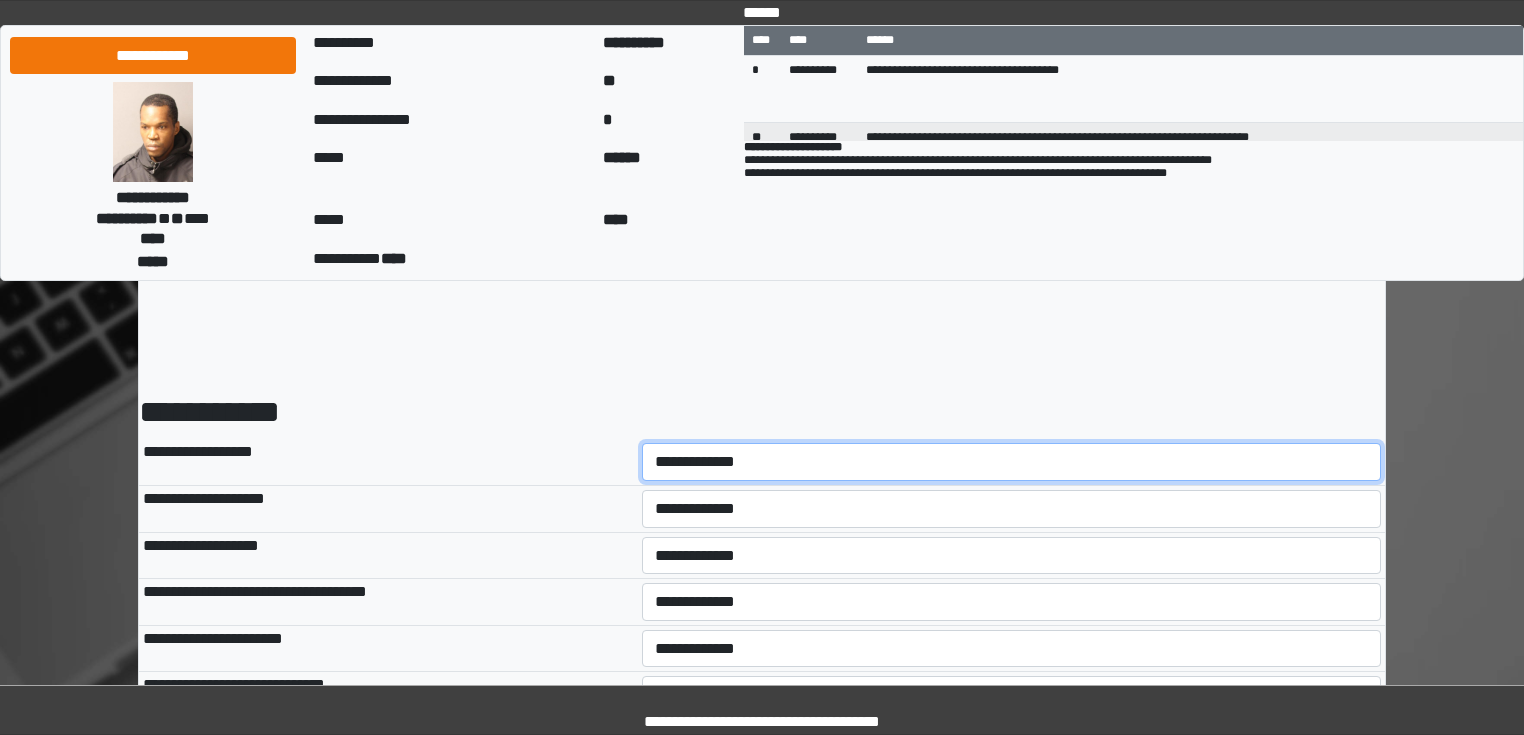 click on "**********" at bounding box center (1012, 462) 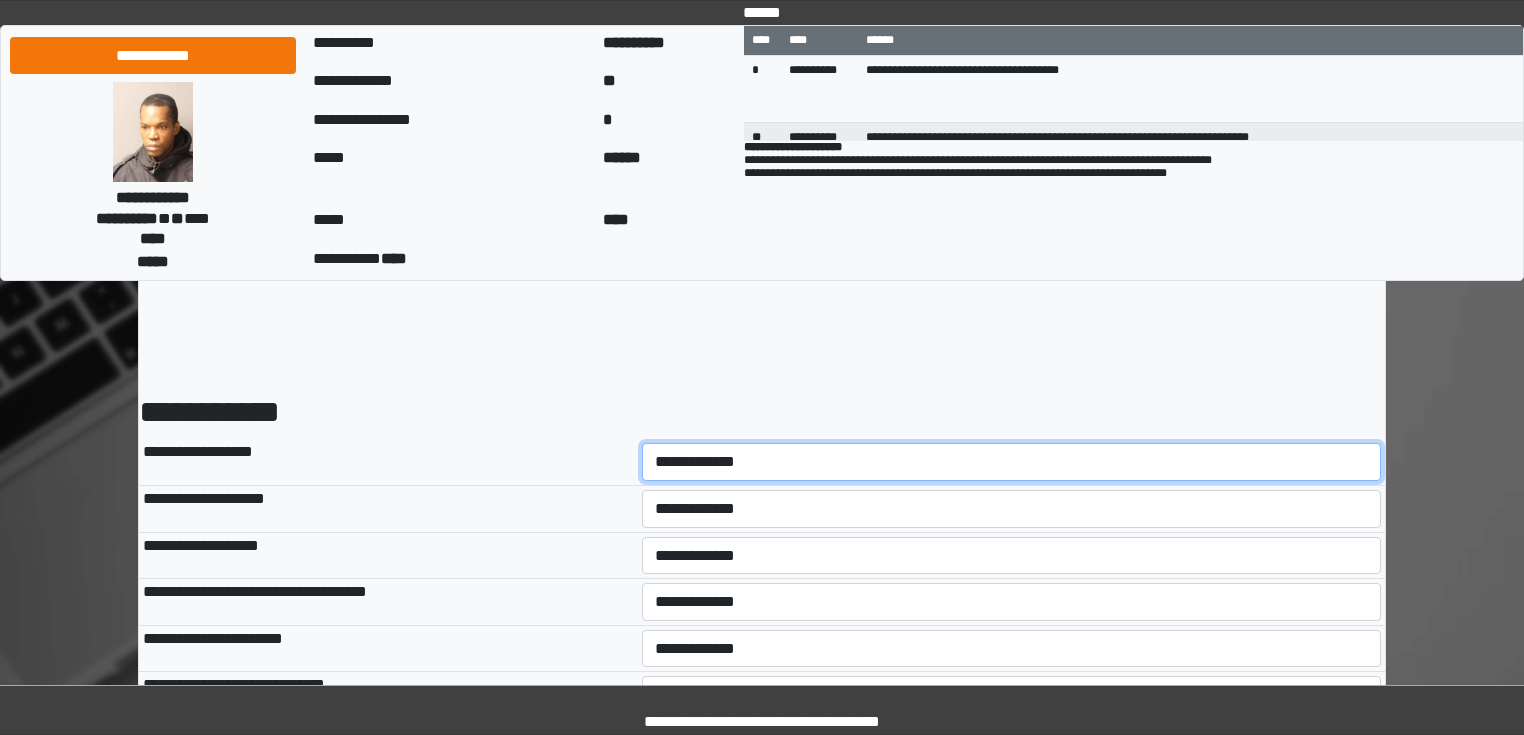 drag, startPoint x: 710, startPoint y: 468, endPoint x: 724, endPoint y: 475, distance: 15.652476 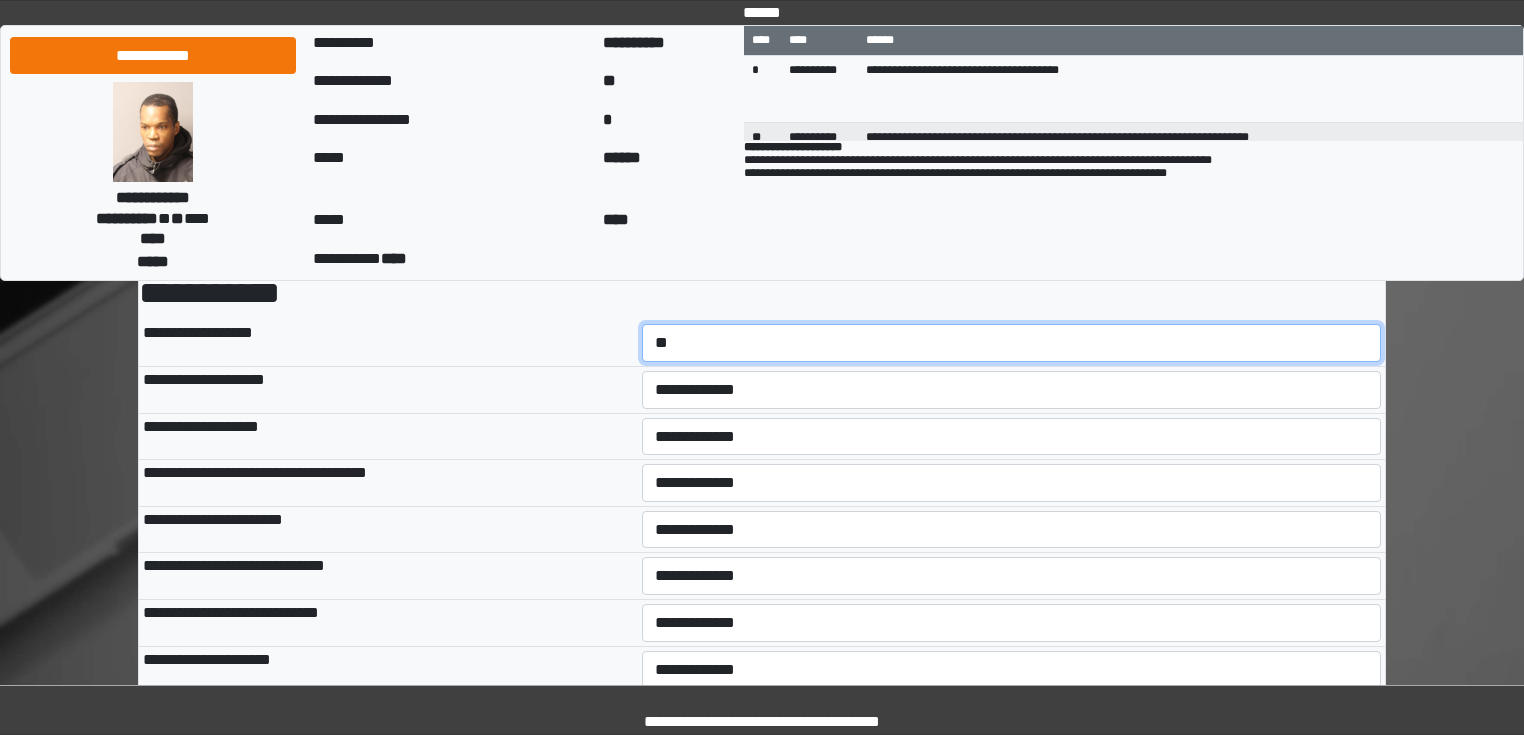 scroll, scrollTop: 80, scrollLeft: 0, axis: vertical 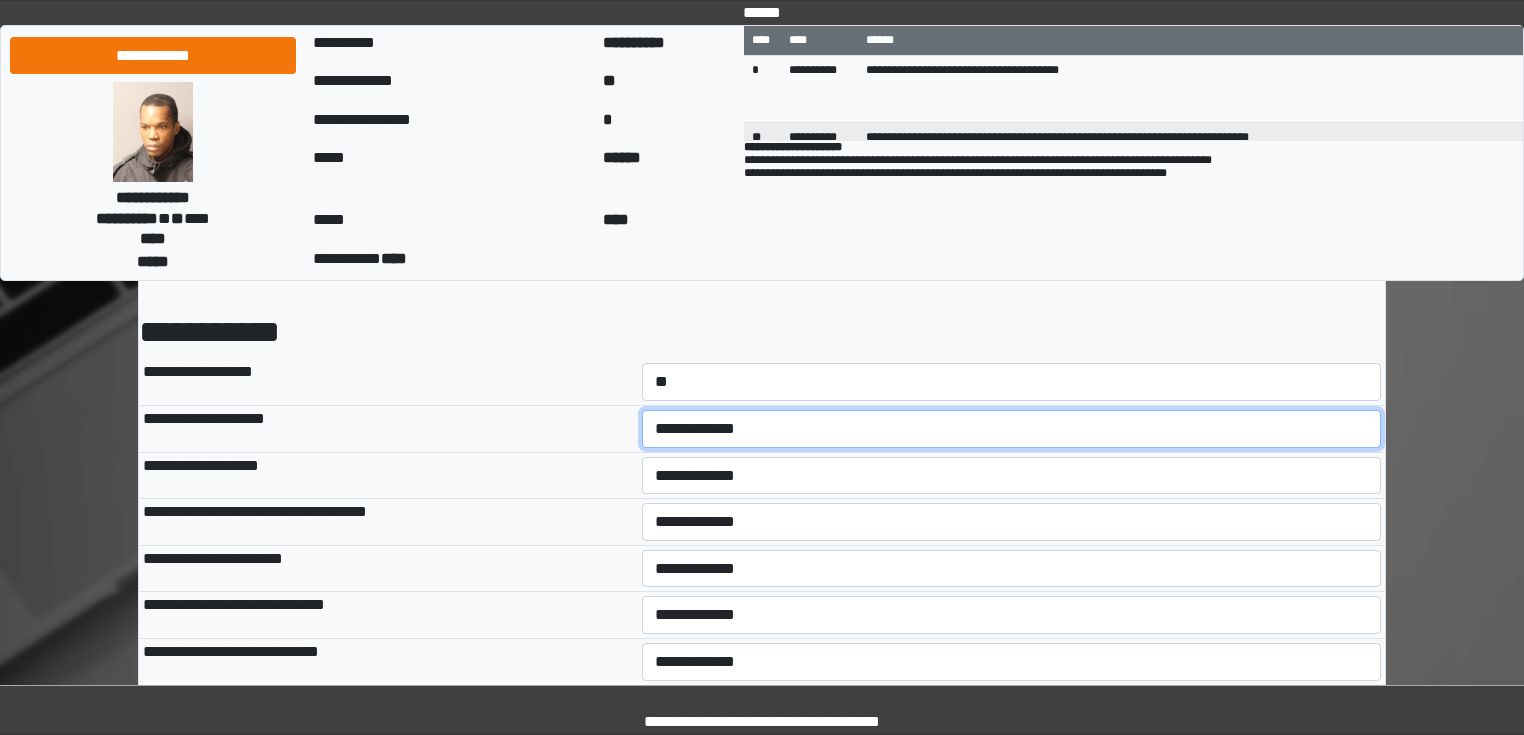 click on "**********" at bounding box center (1012, 429) 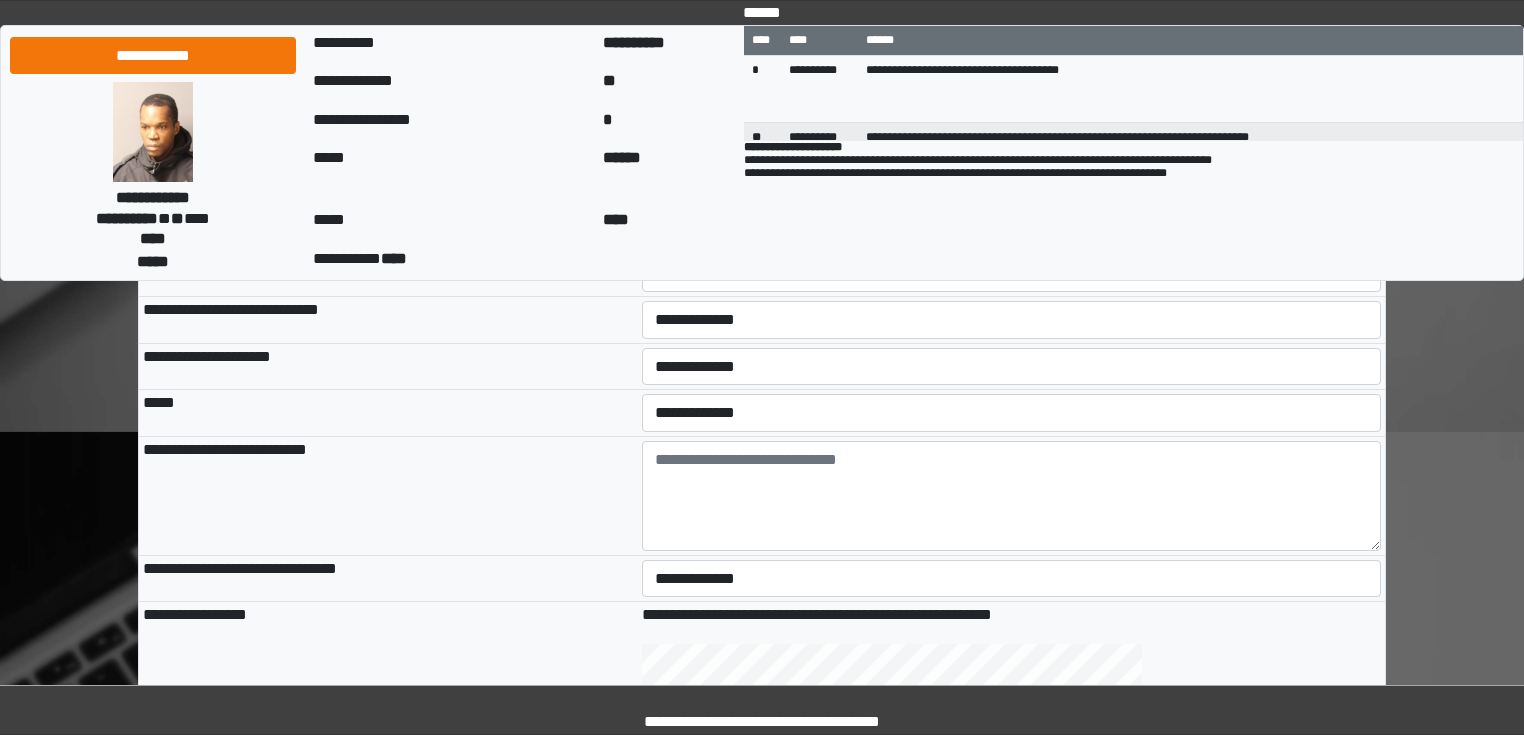 scroll, scrollTop: 400, scrollLeft: 0, axis: vertical 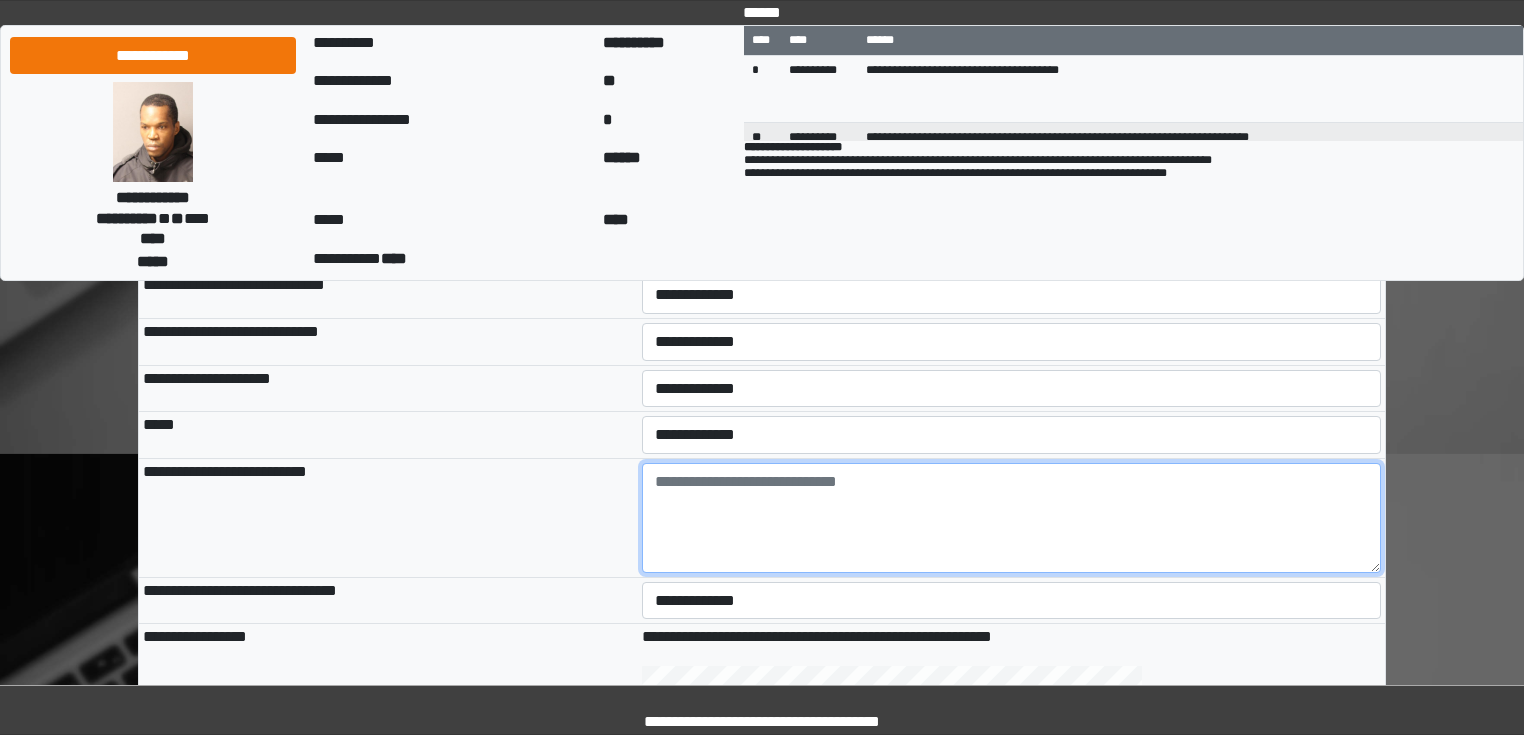 click at bounding box center [1012, 518] 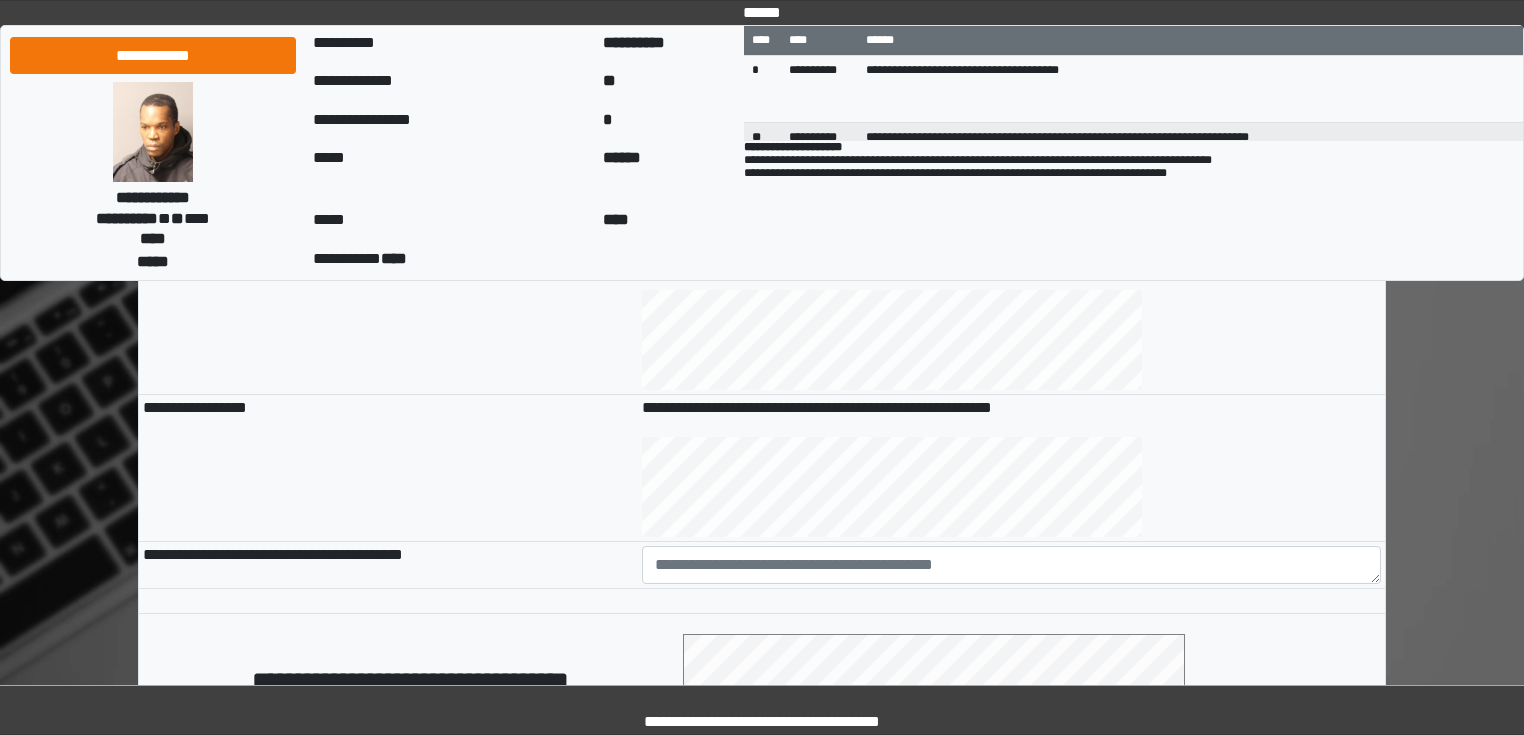 scroll, scrollTop: 880, scrollLeft: 0, axis: vertical 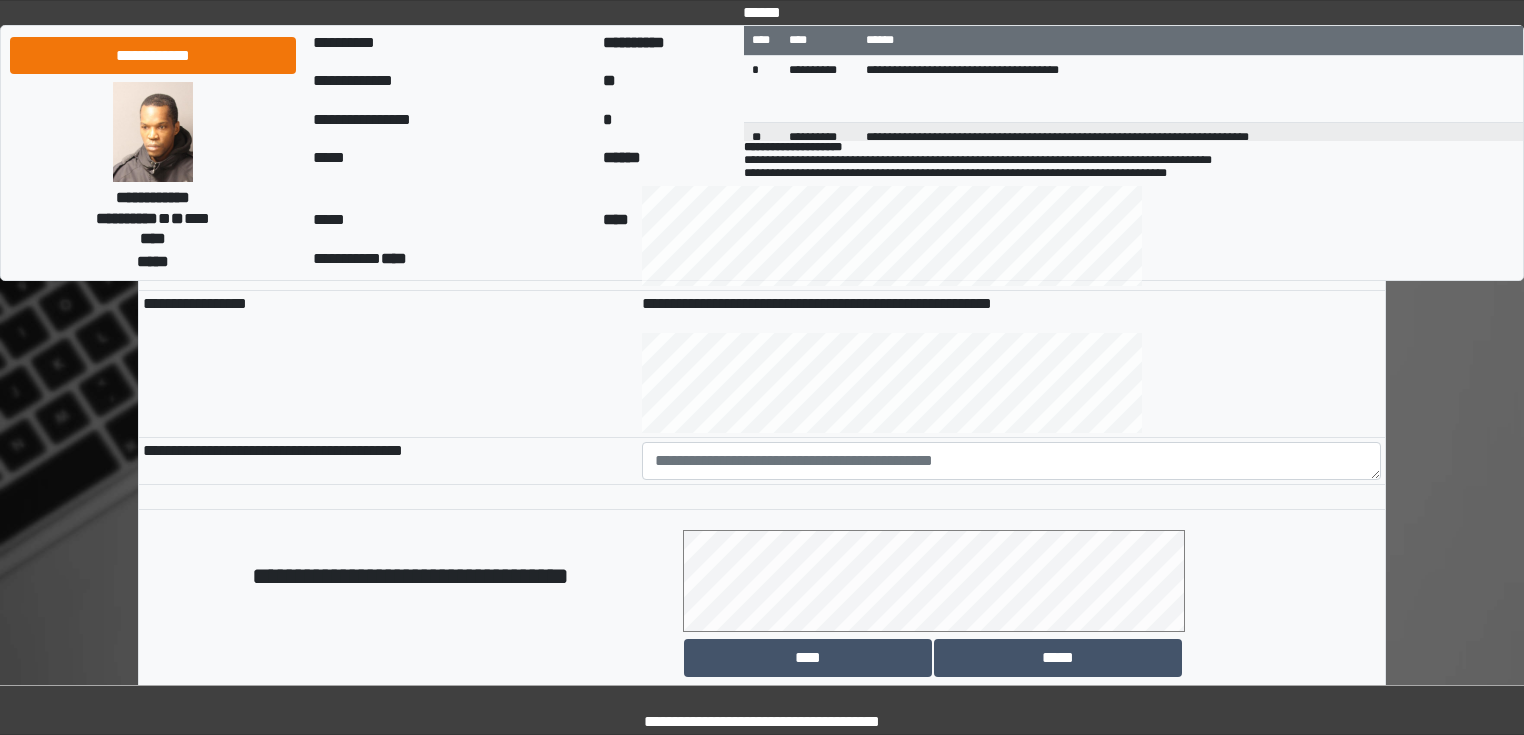 type on "**********" 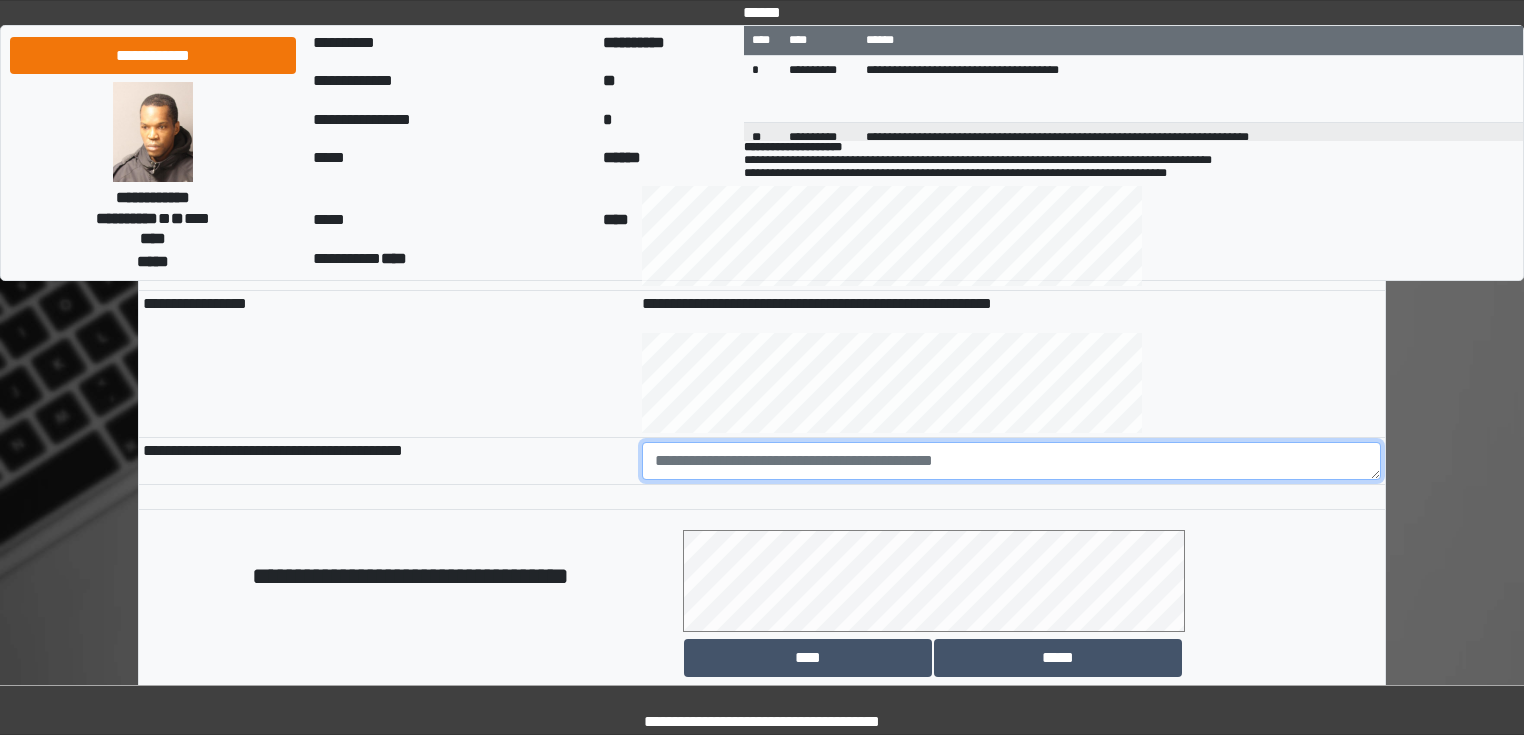 paste on "**********" 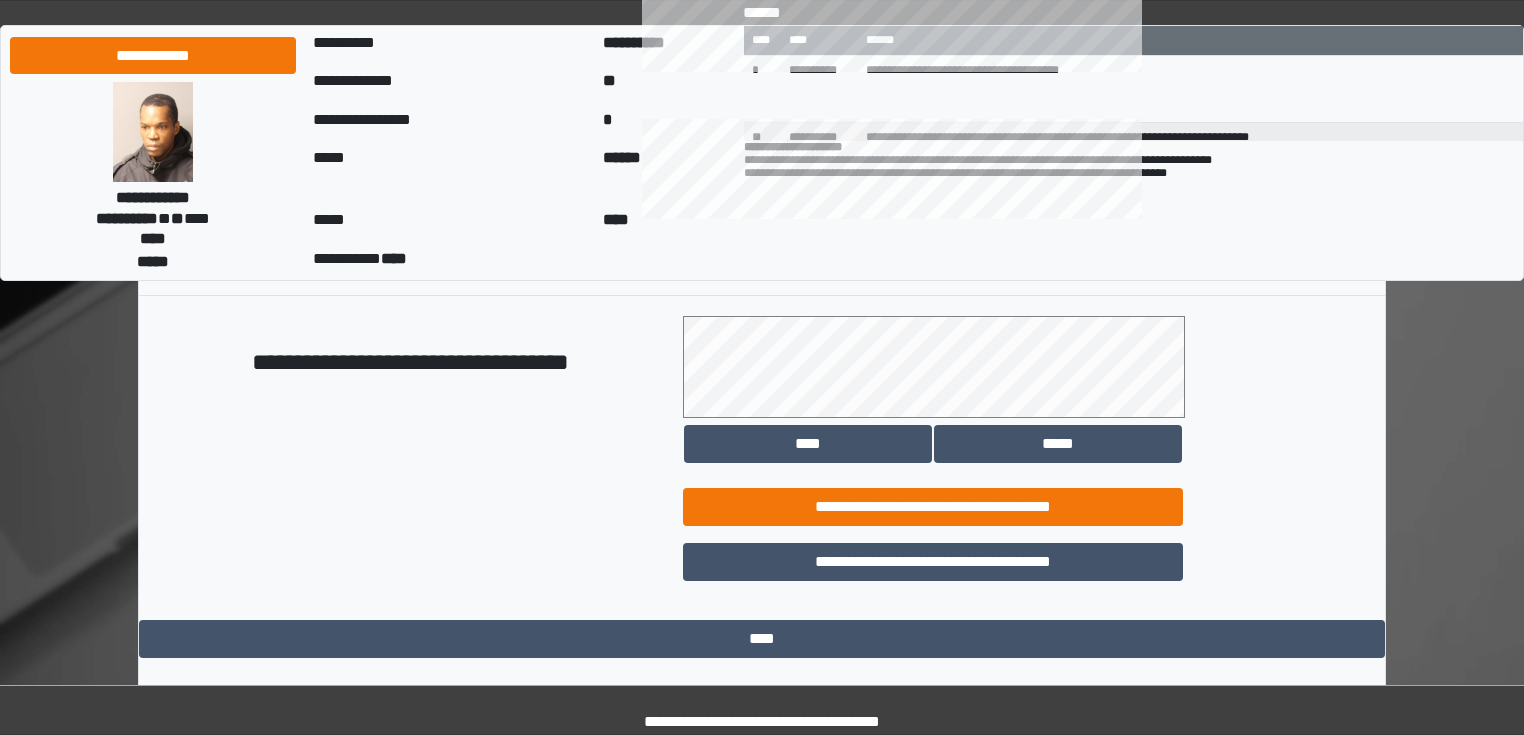scroll, scrollTop: 1118, scrollLeft: 0, axis: vertical 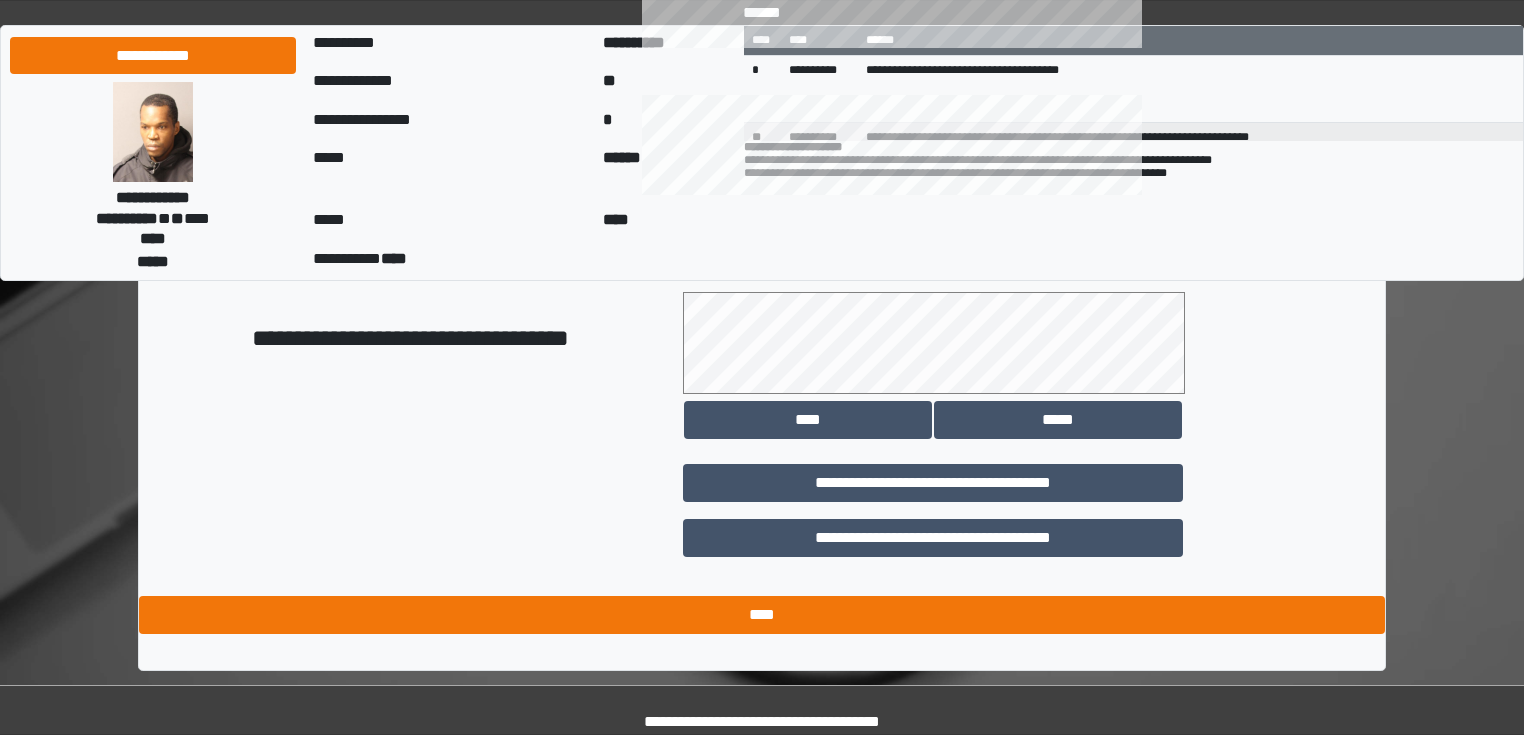 type on "**********" 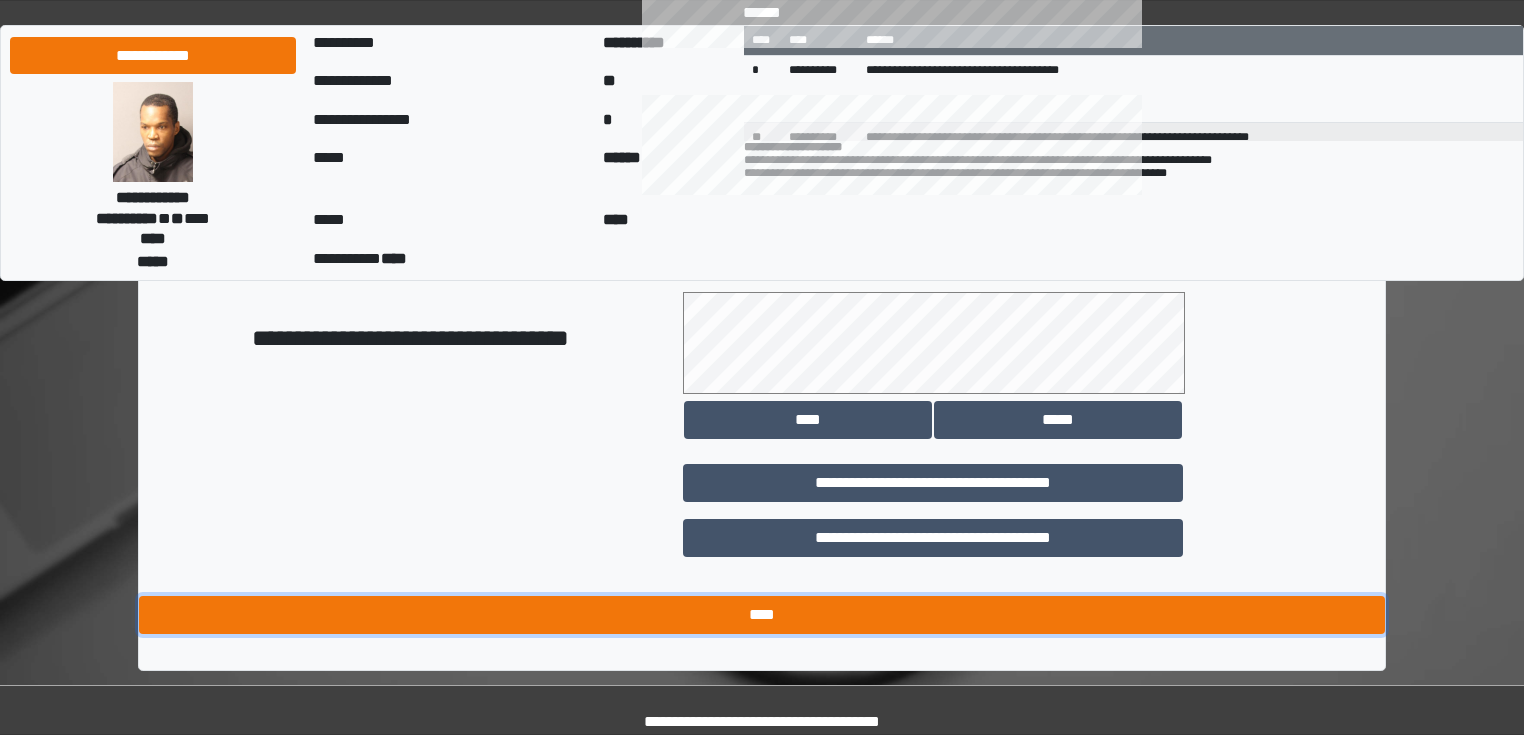 click on "****" at bounding box center [762, 615] 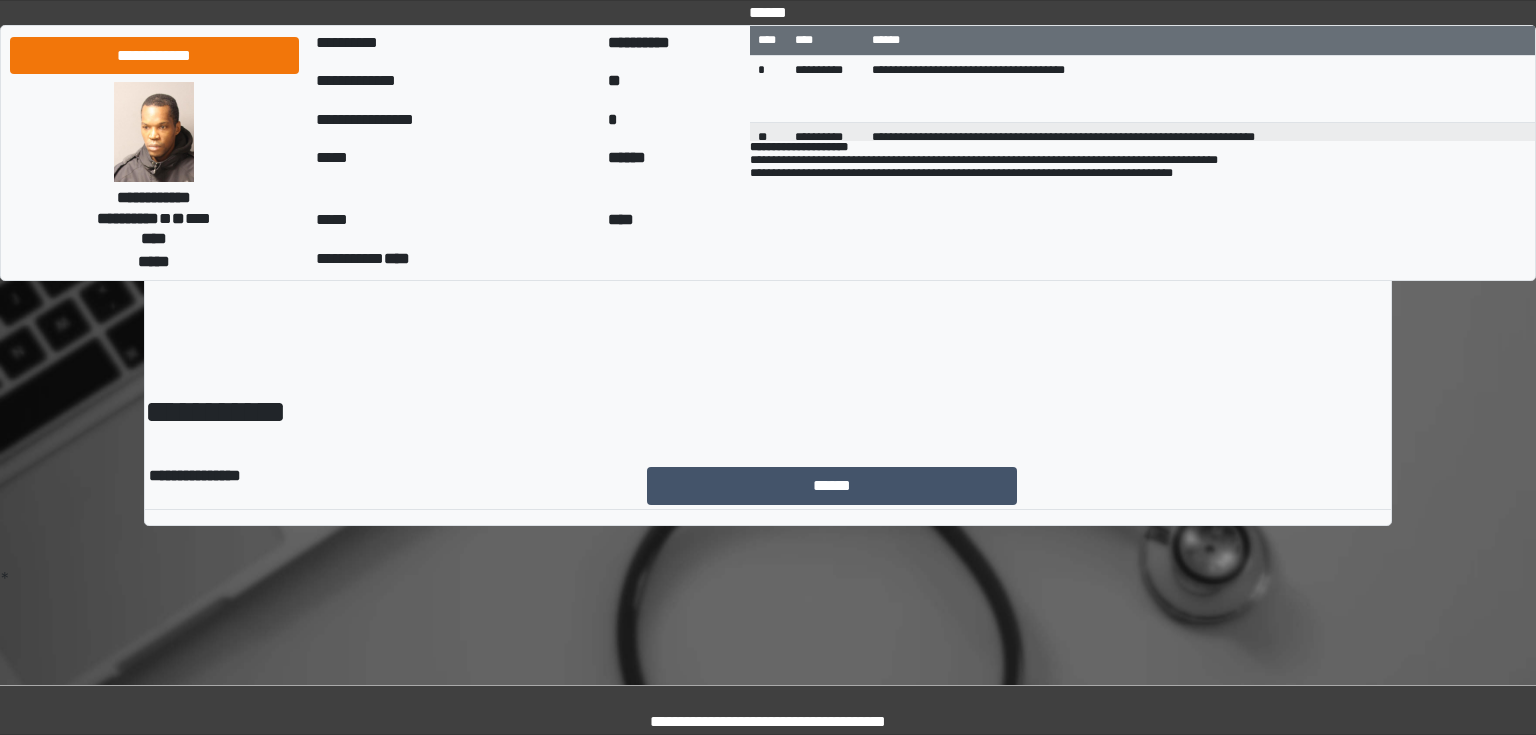 scroll, scrollTop: 0, scrollLeft: 0, axis: both 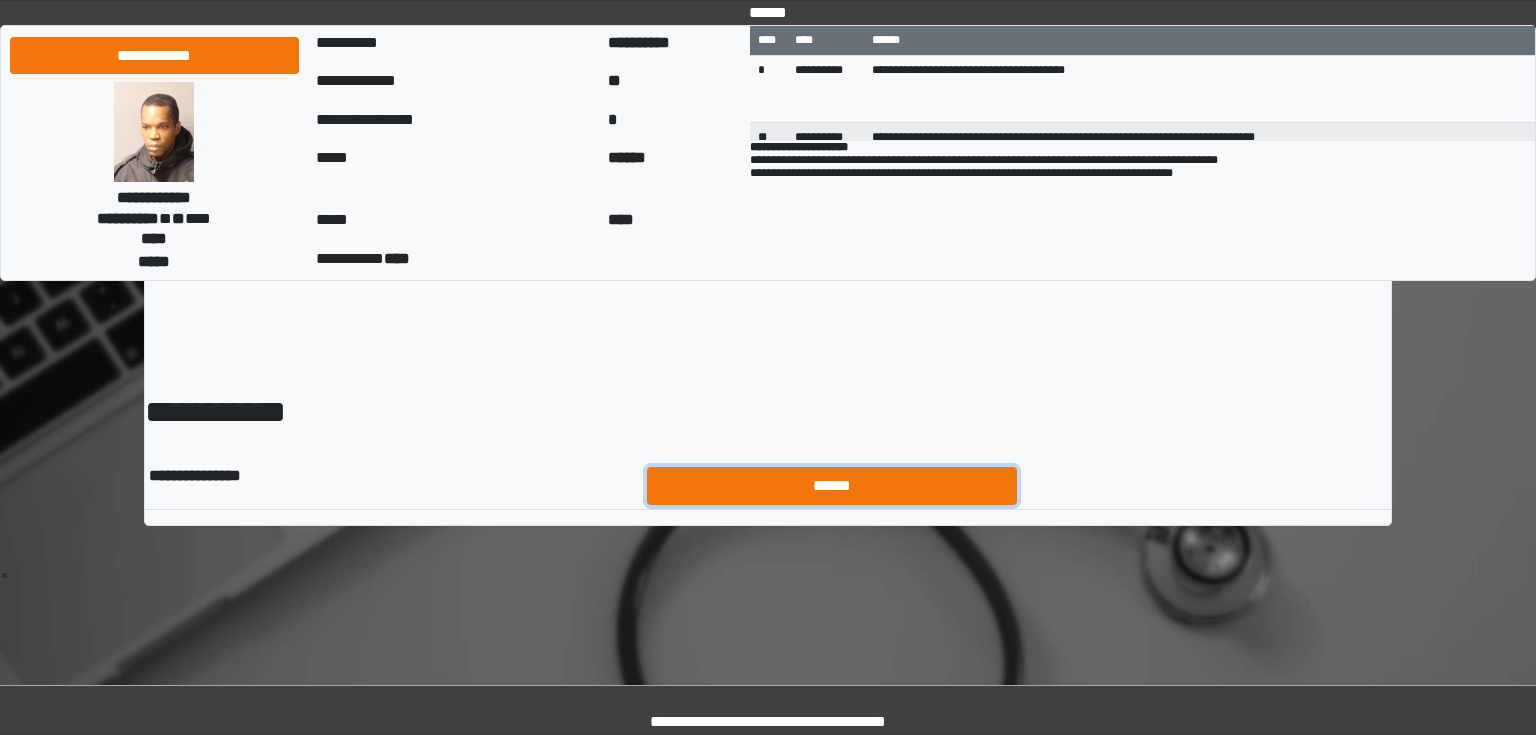 click on "******" at bounding box center [832, 486] 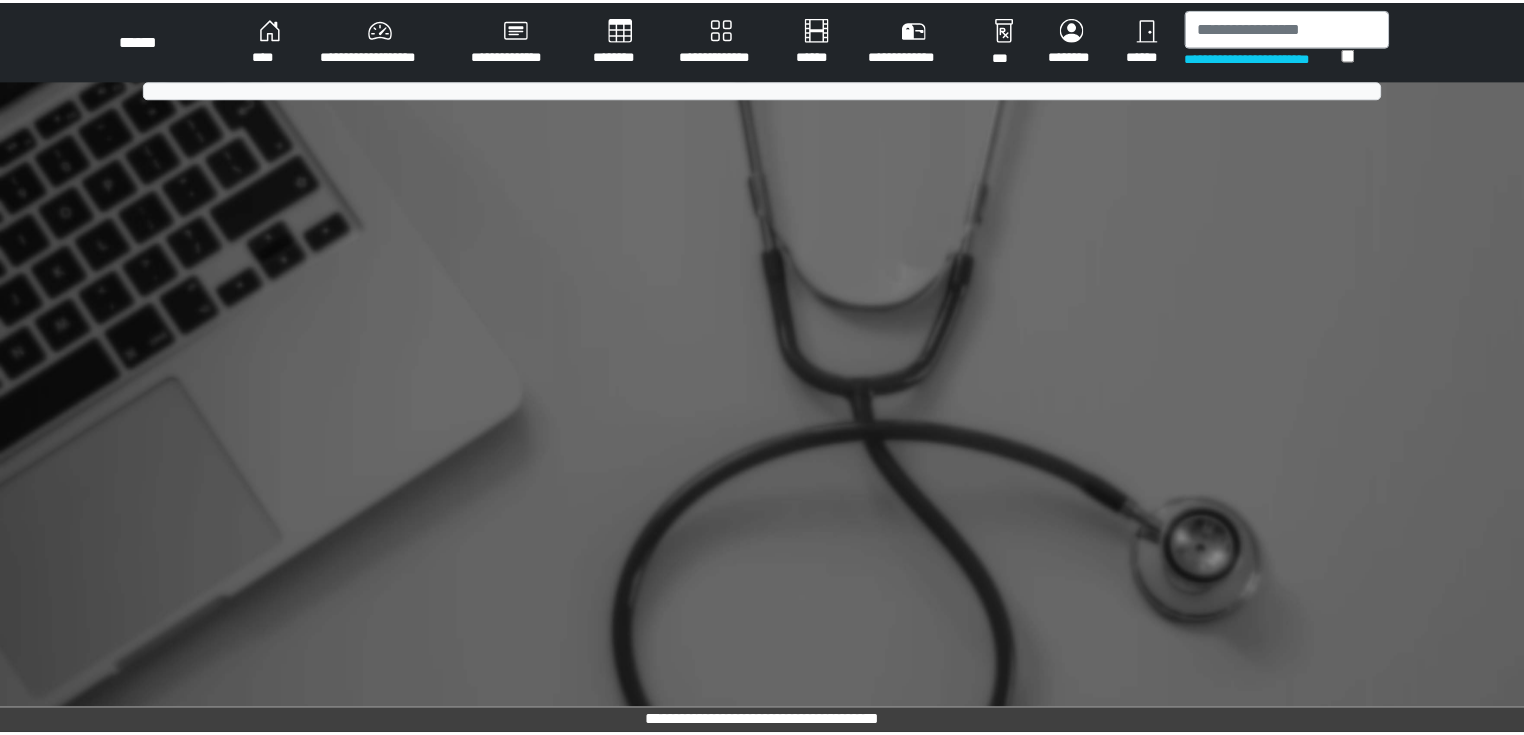 scroll, scrollTop: 0, scrollLeft: 0, axis: both 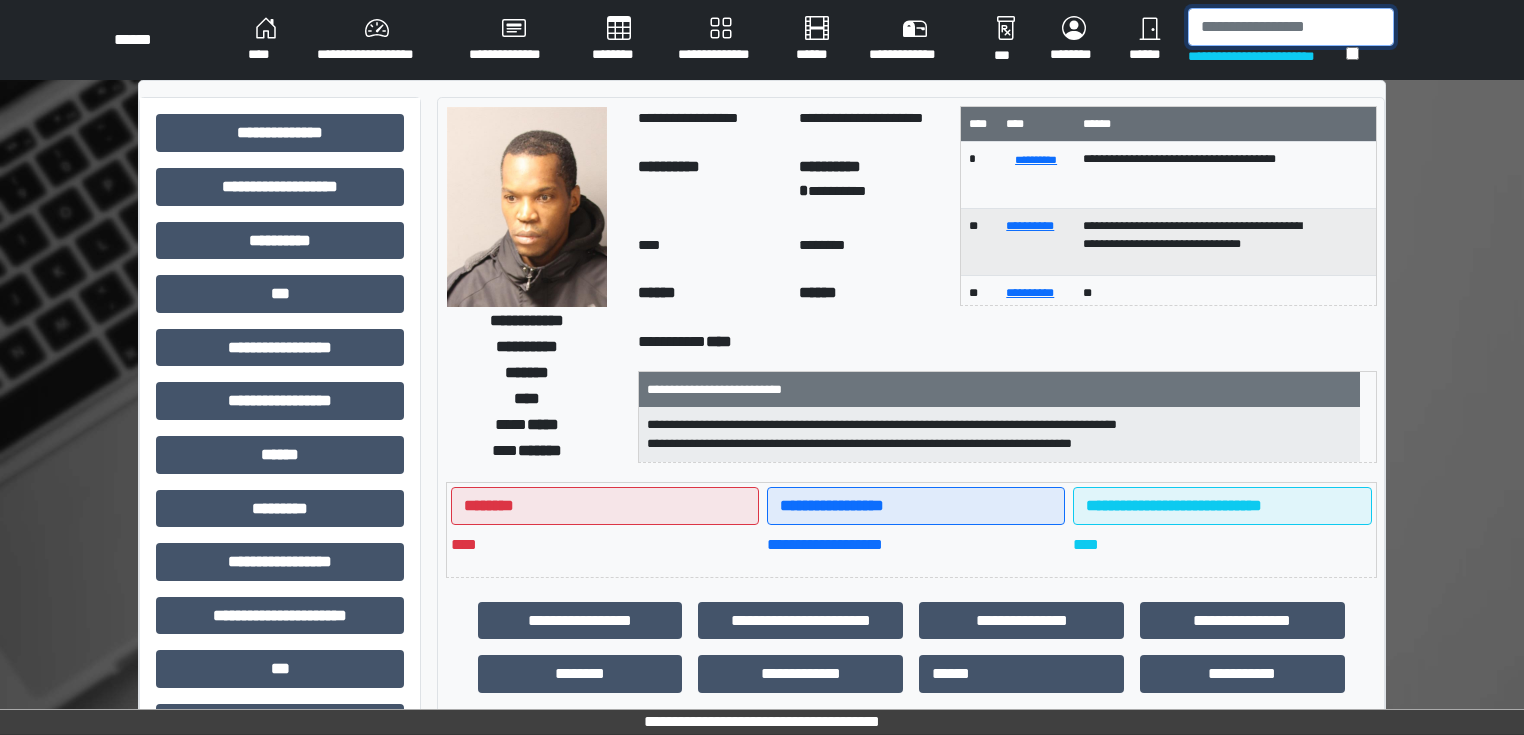click at bounding box center (1291, 27) 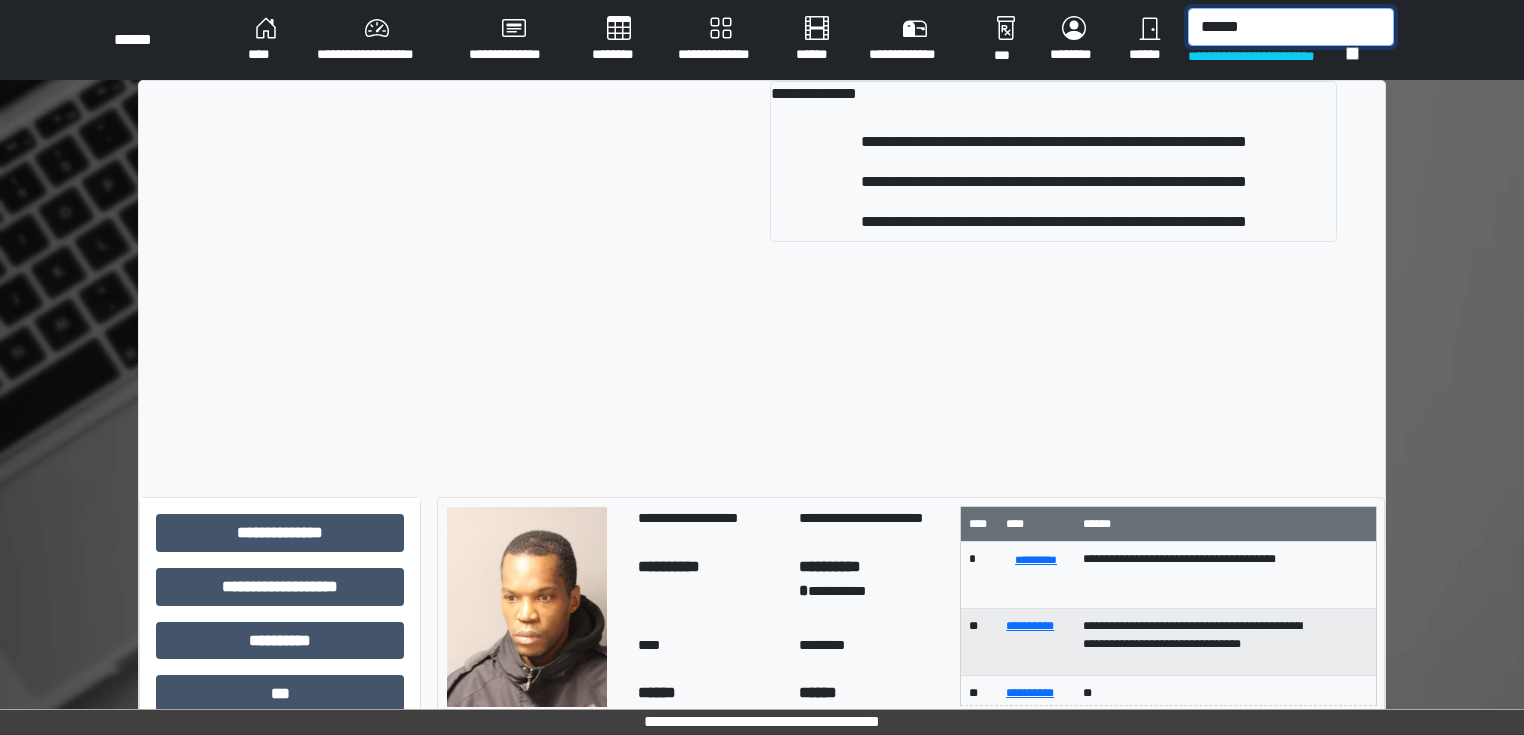 type on "******" 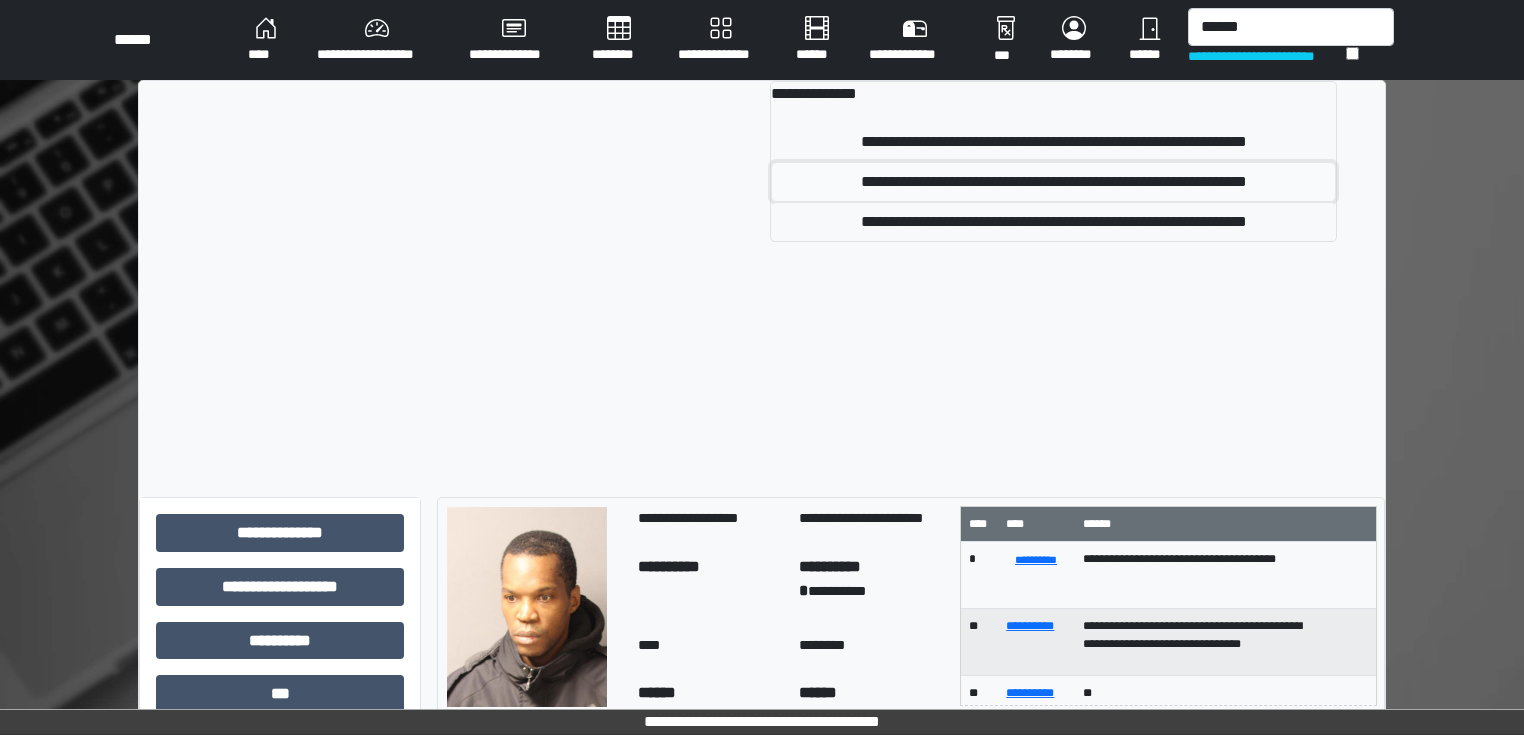 click on "**********" at bounding box center (1053, 182) 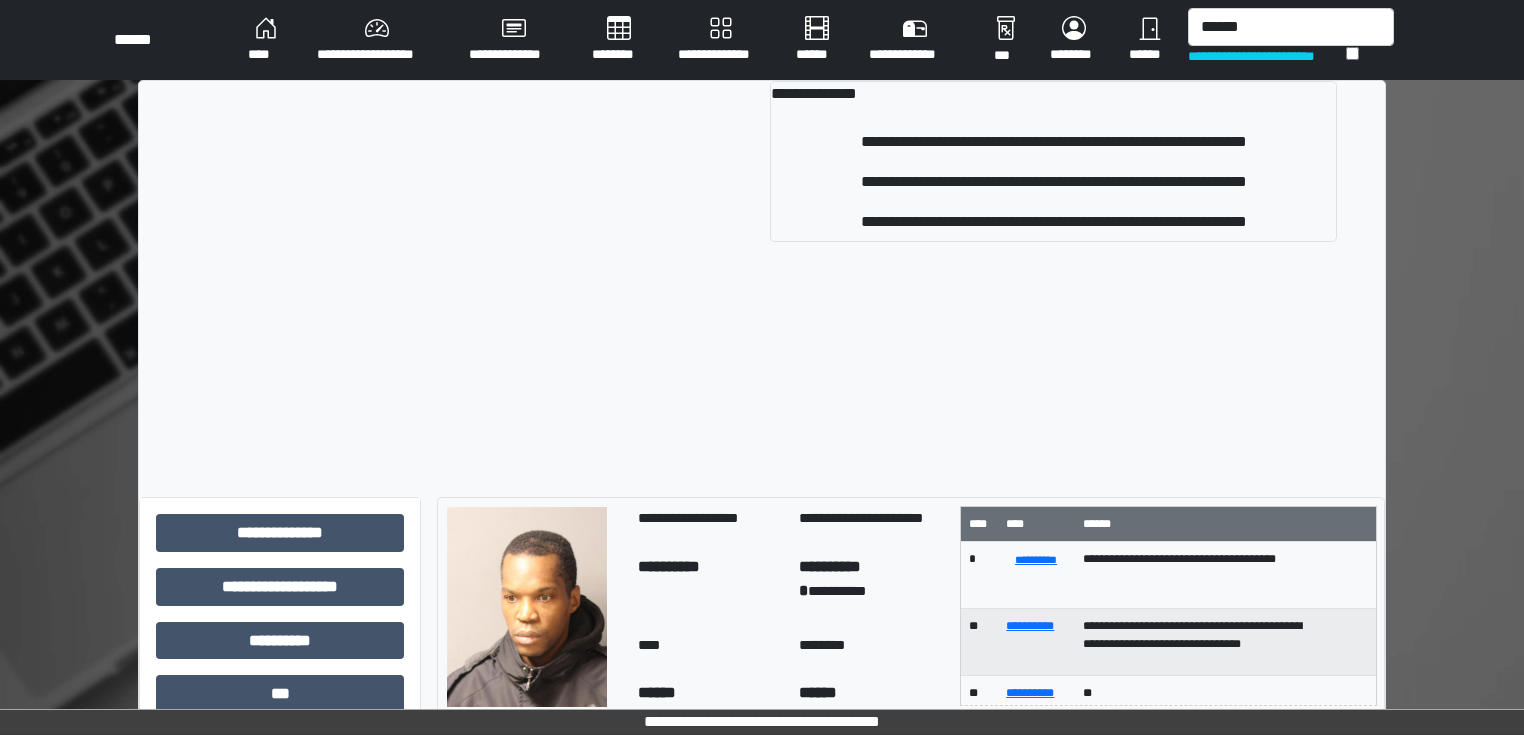 type 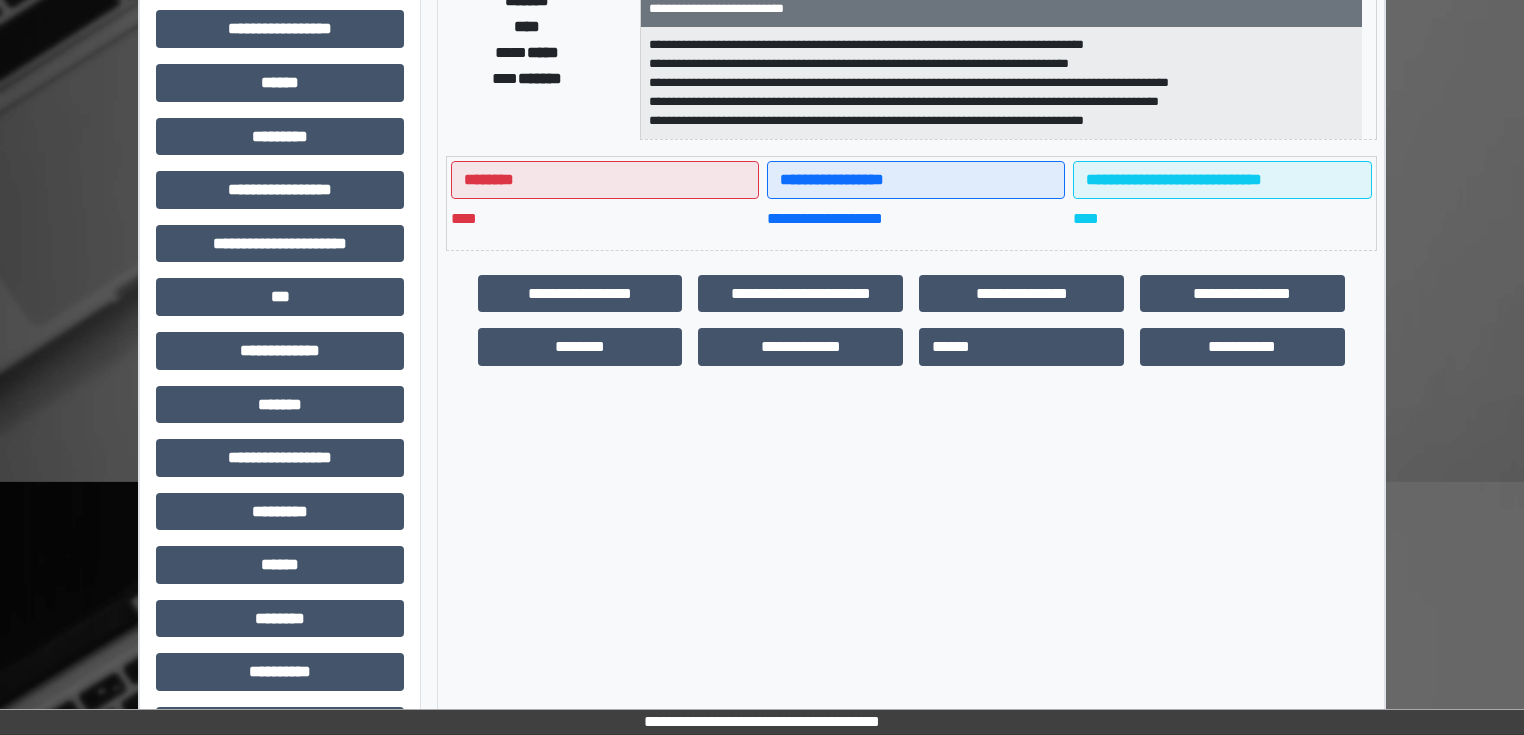 scroll, scrollTop: 271, scrollLeft: 0, axis: vertical 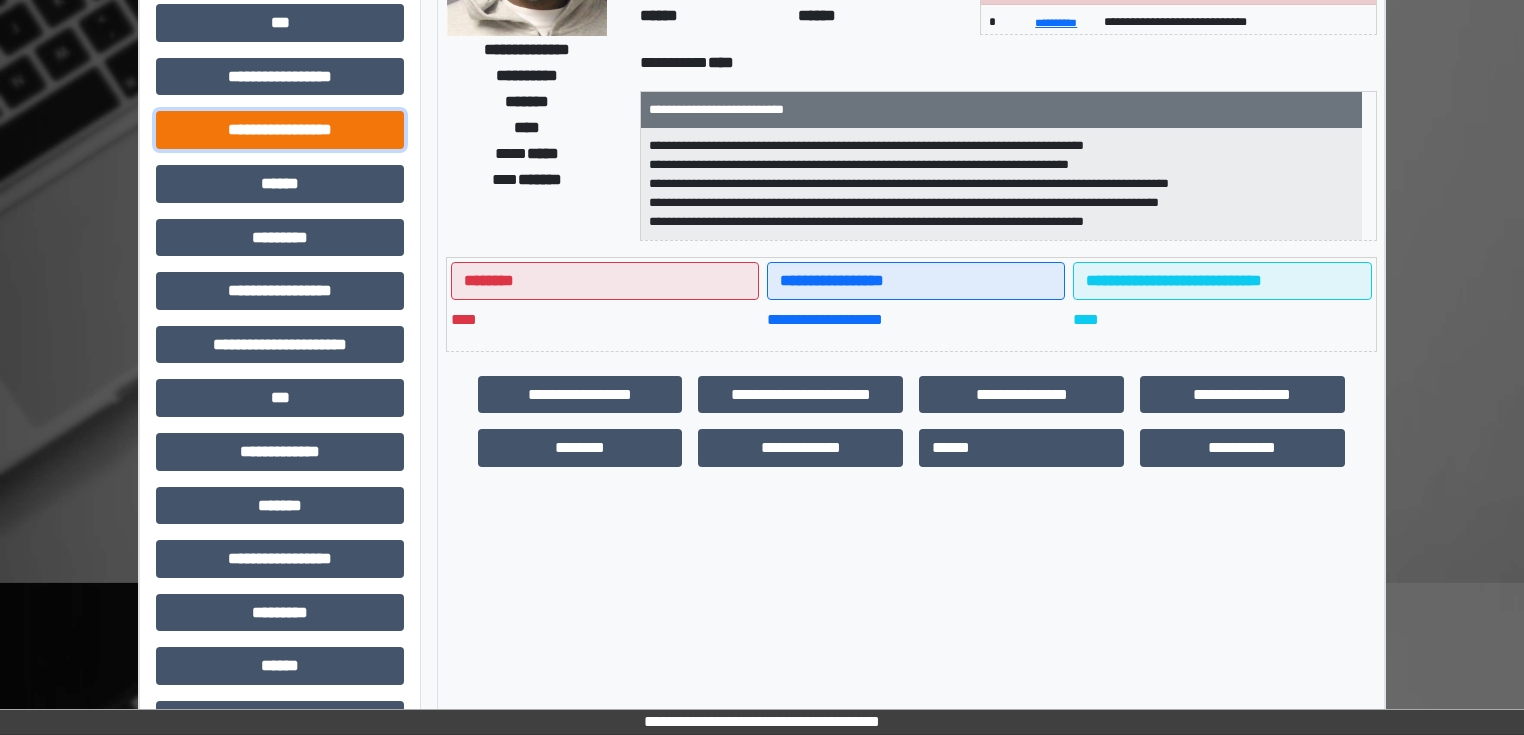 click on "**********" at bounding box center [280, 130] 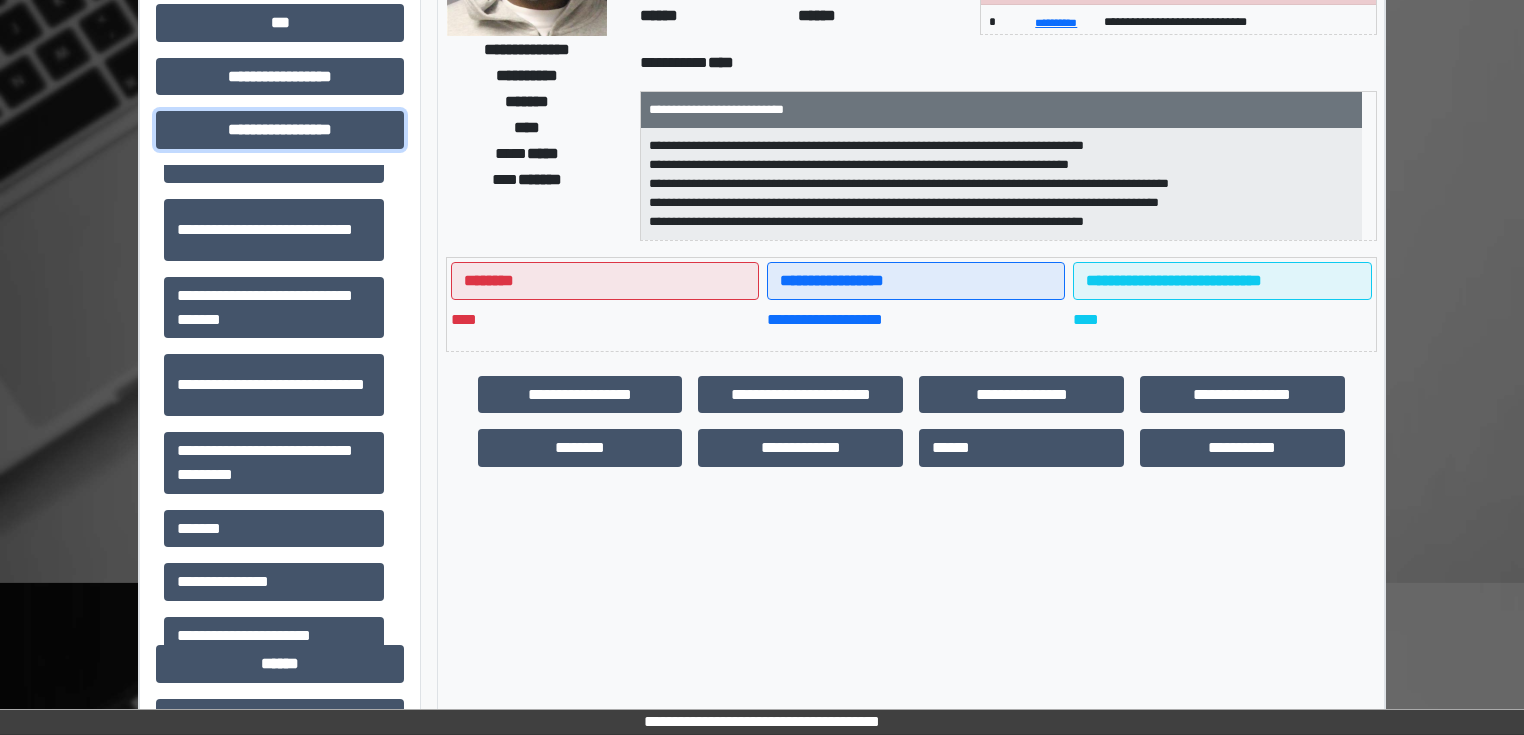 scroll, scrollTop: 1313, scrollLeft: 0, axis: vertical 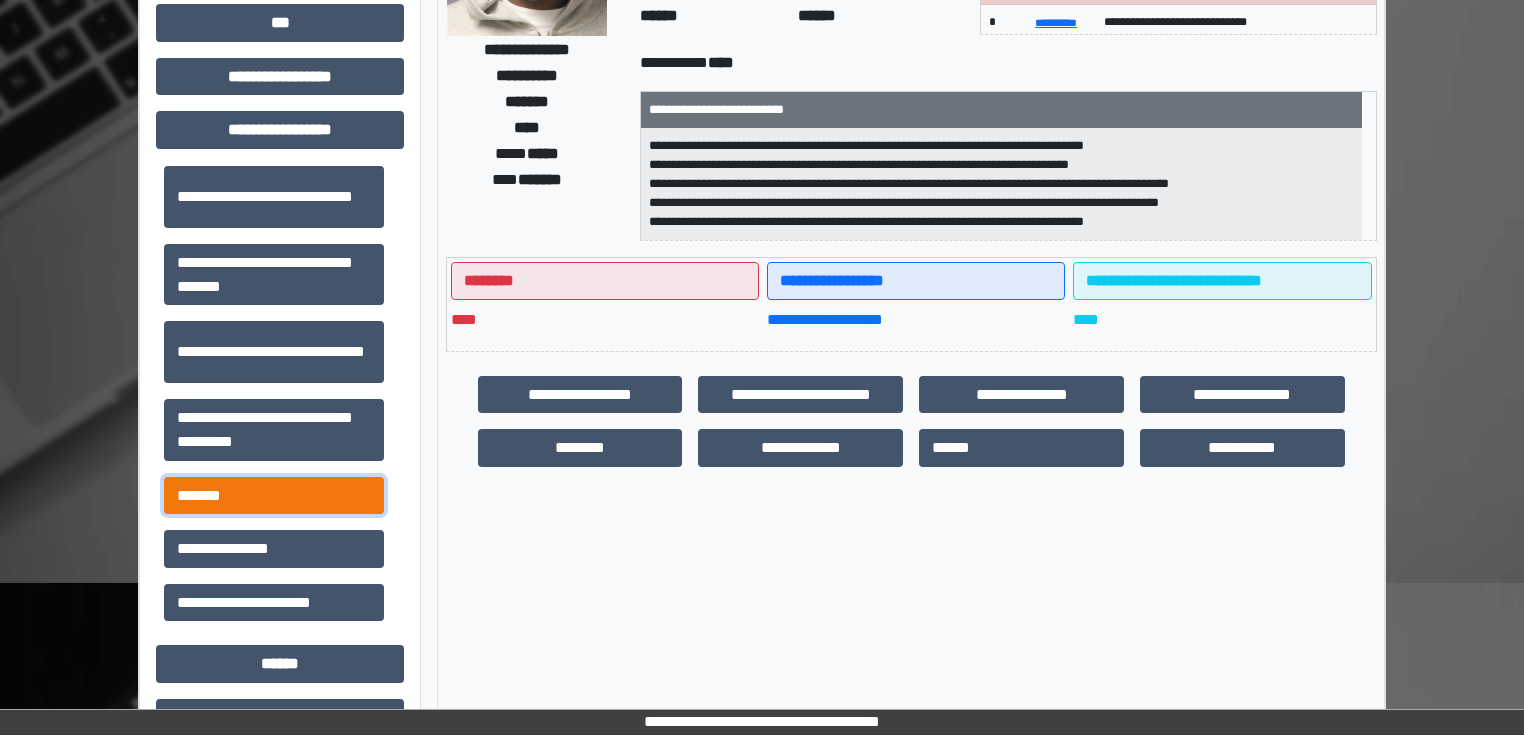 click on "*******" at bounding box center [274, 496] 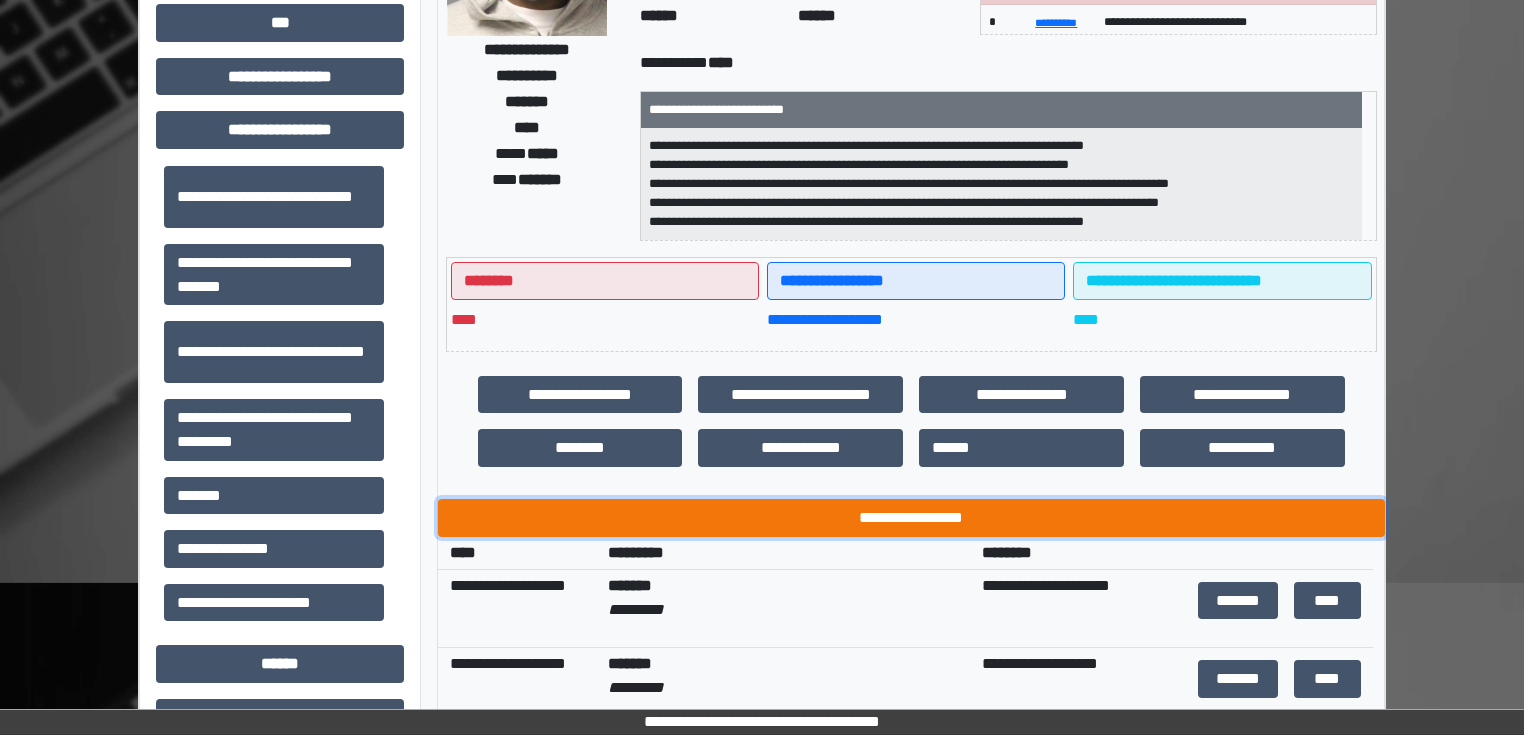 click on "**********" at bounding box center [911, 518] 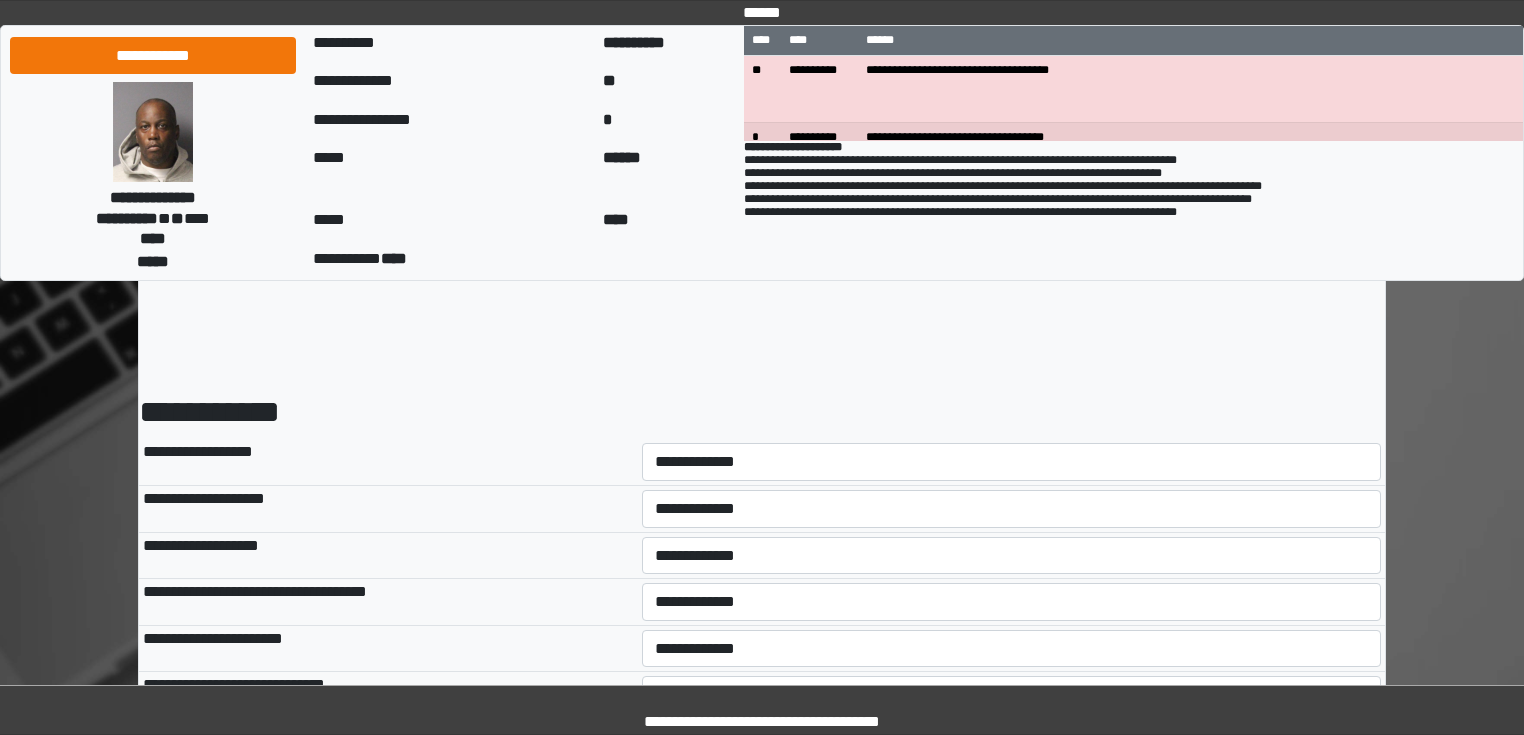 scroll, scrollTop: 0, scrollLeft: 0, axis: both 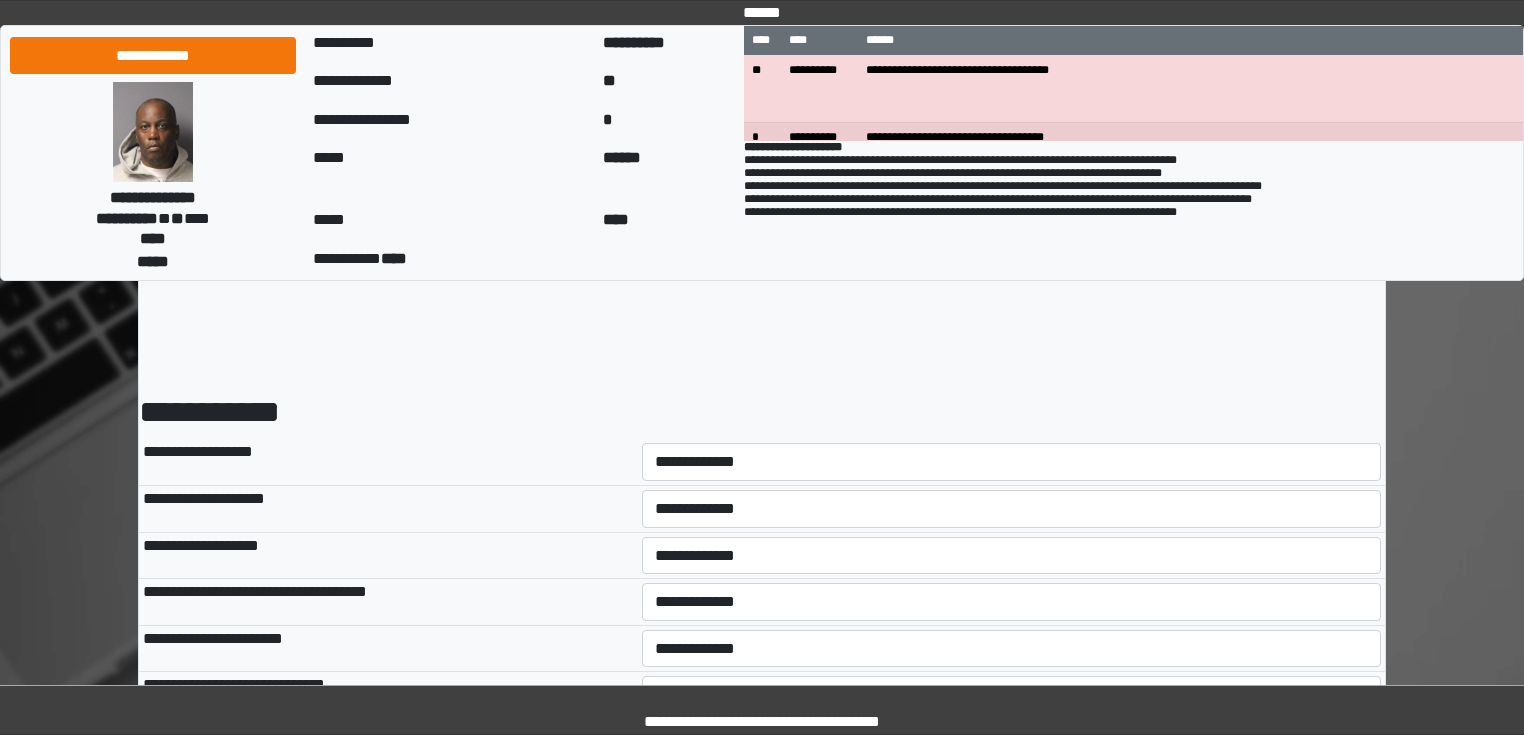 click on "**********" at bounding box center [1012, 462] 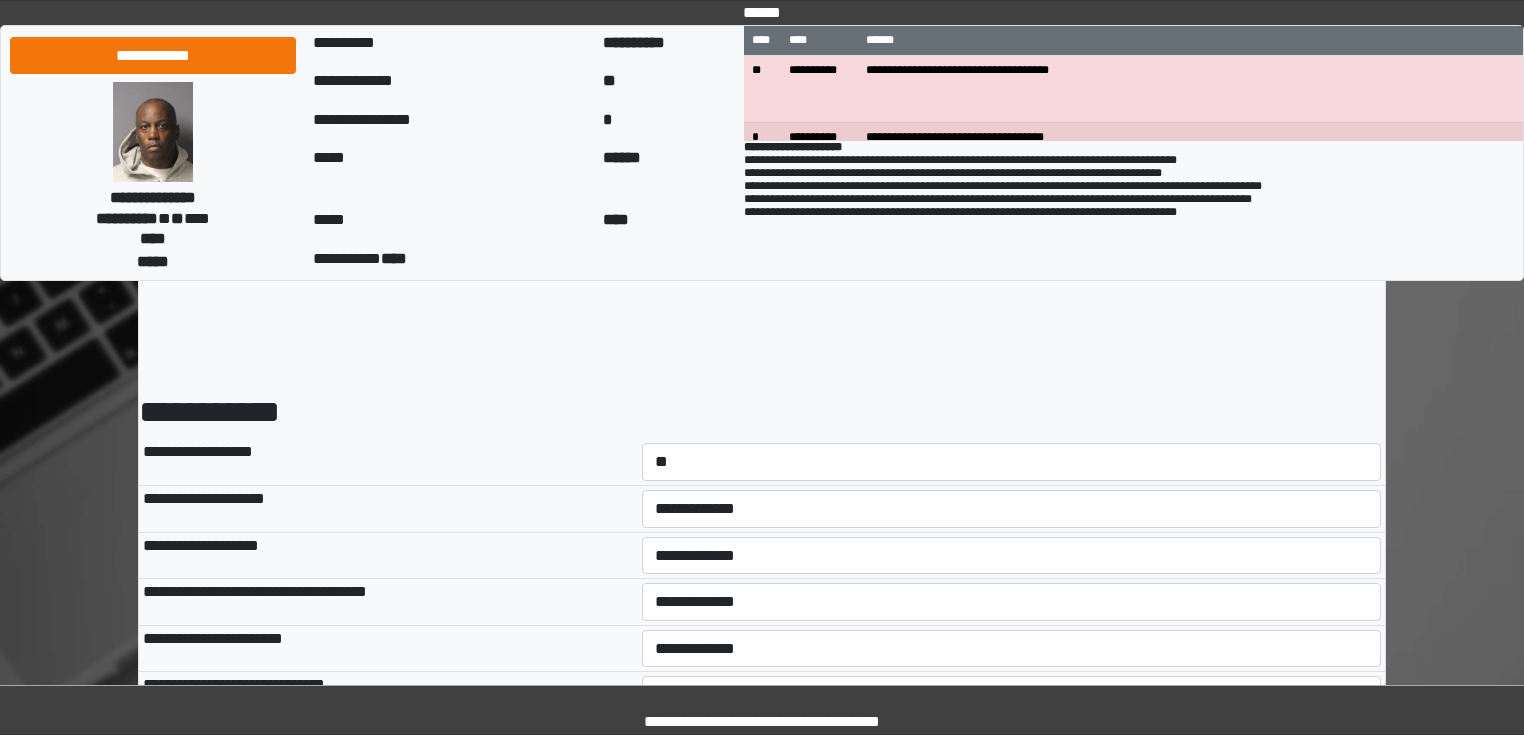 click on "**********" at bounding box center (1012, 462) 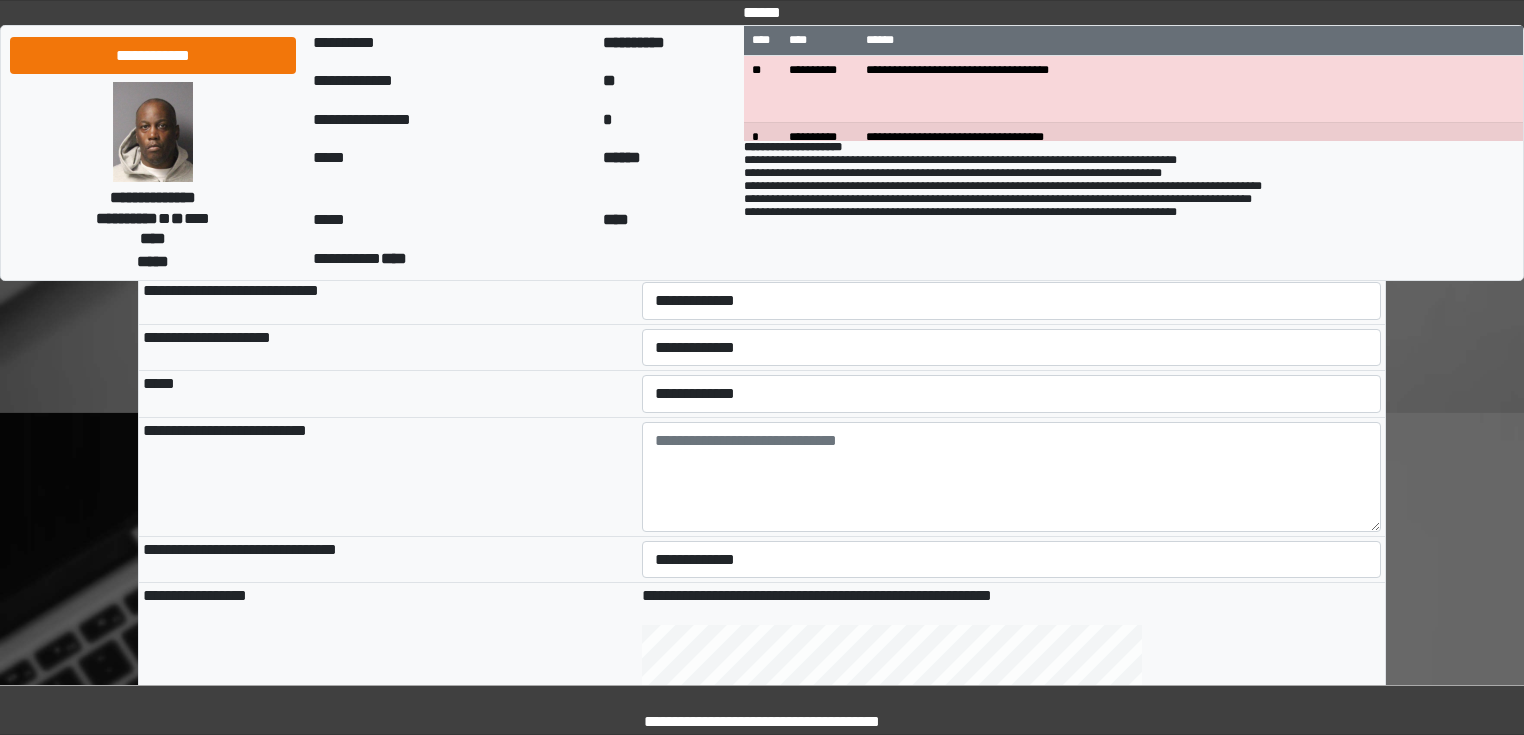 scroll, scrollTop: 480, scrollLeft: 0, axis: vertical 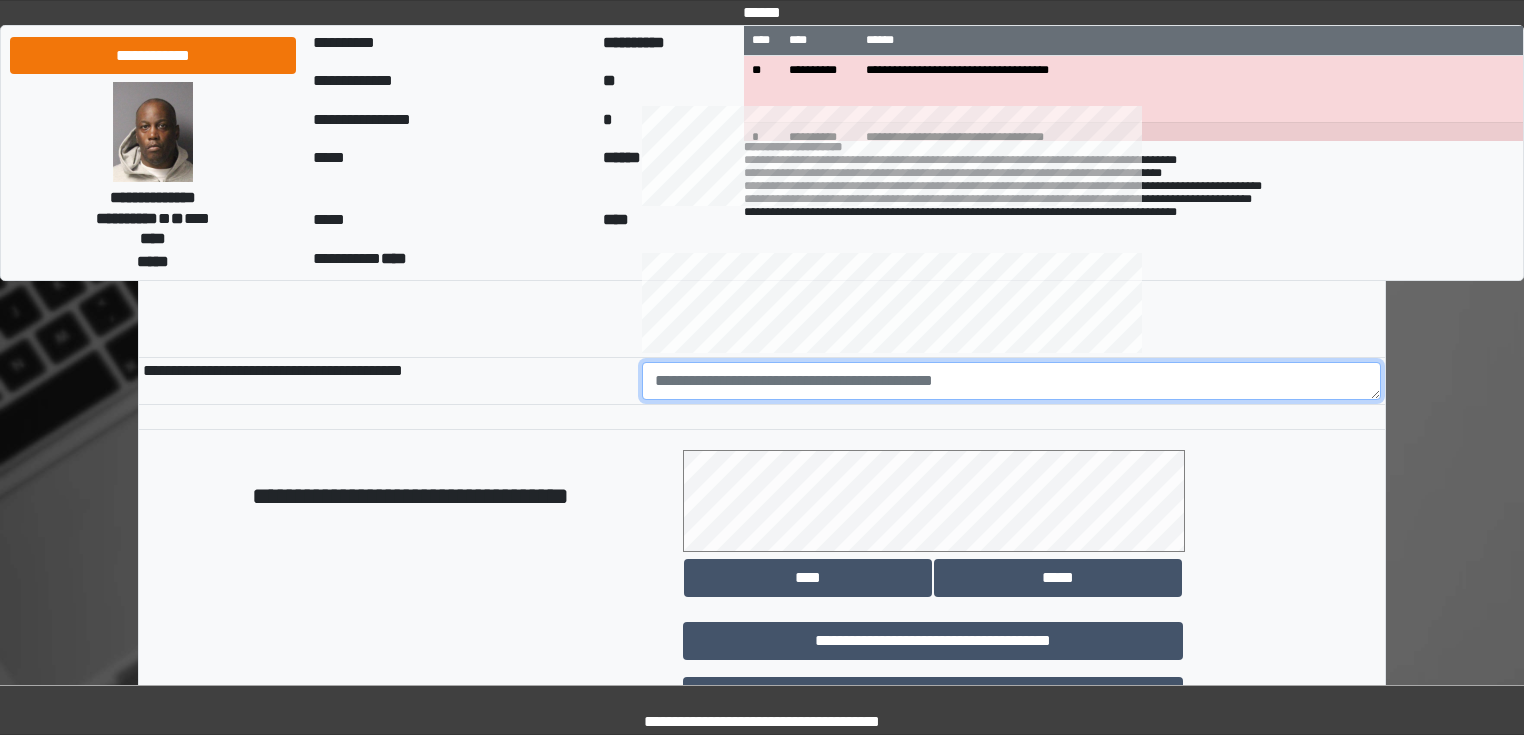 paste on "**********" 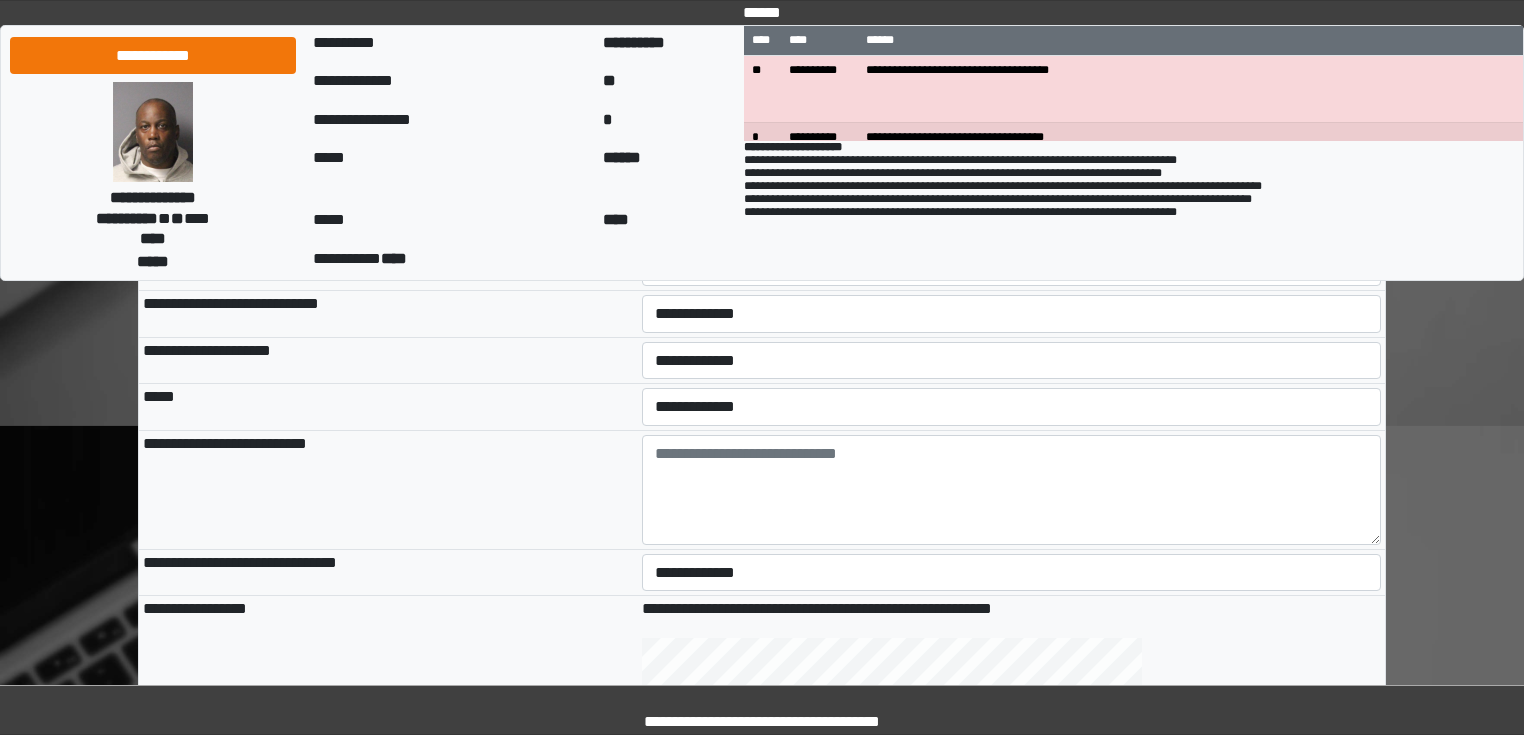 scroll, scrollTop: 240, scrollLeft: 0, axis: vertical 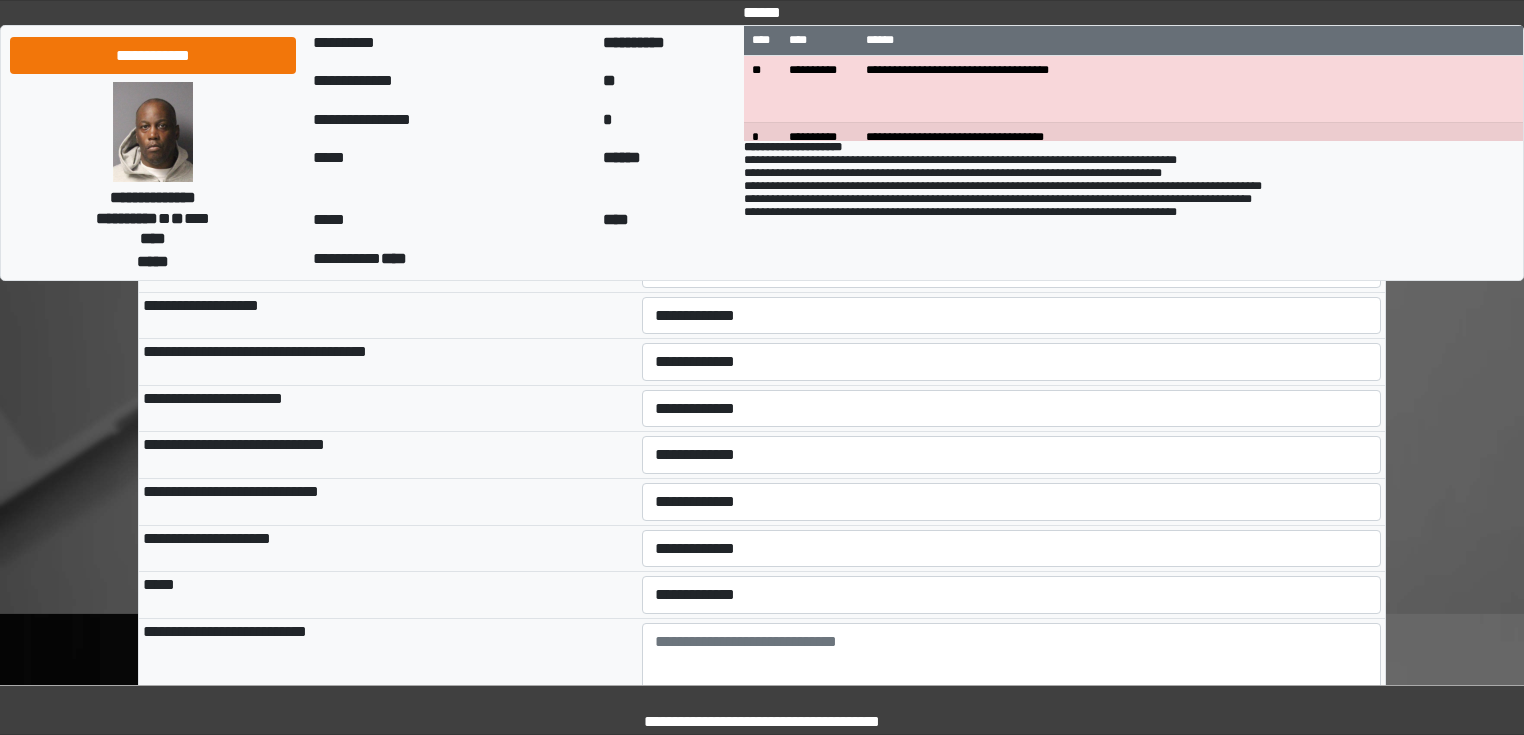 type on "**********" 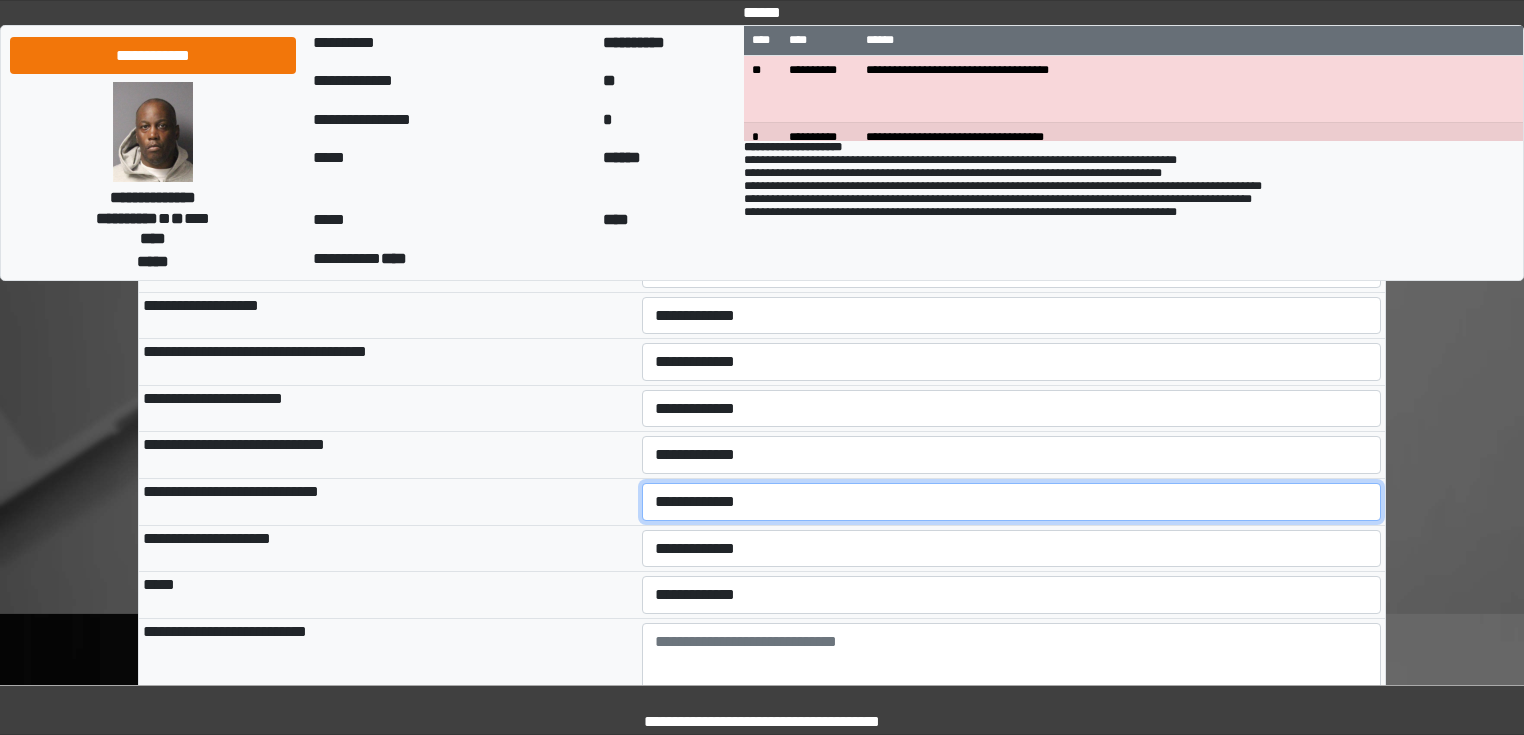click on "**********" at bounding box center [1012, 502] 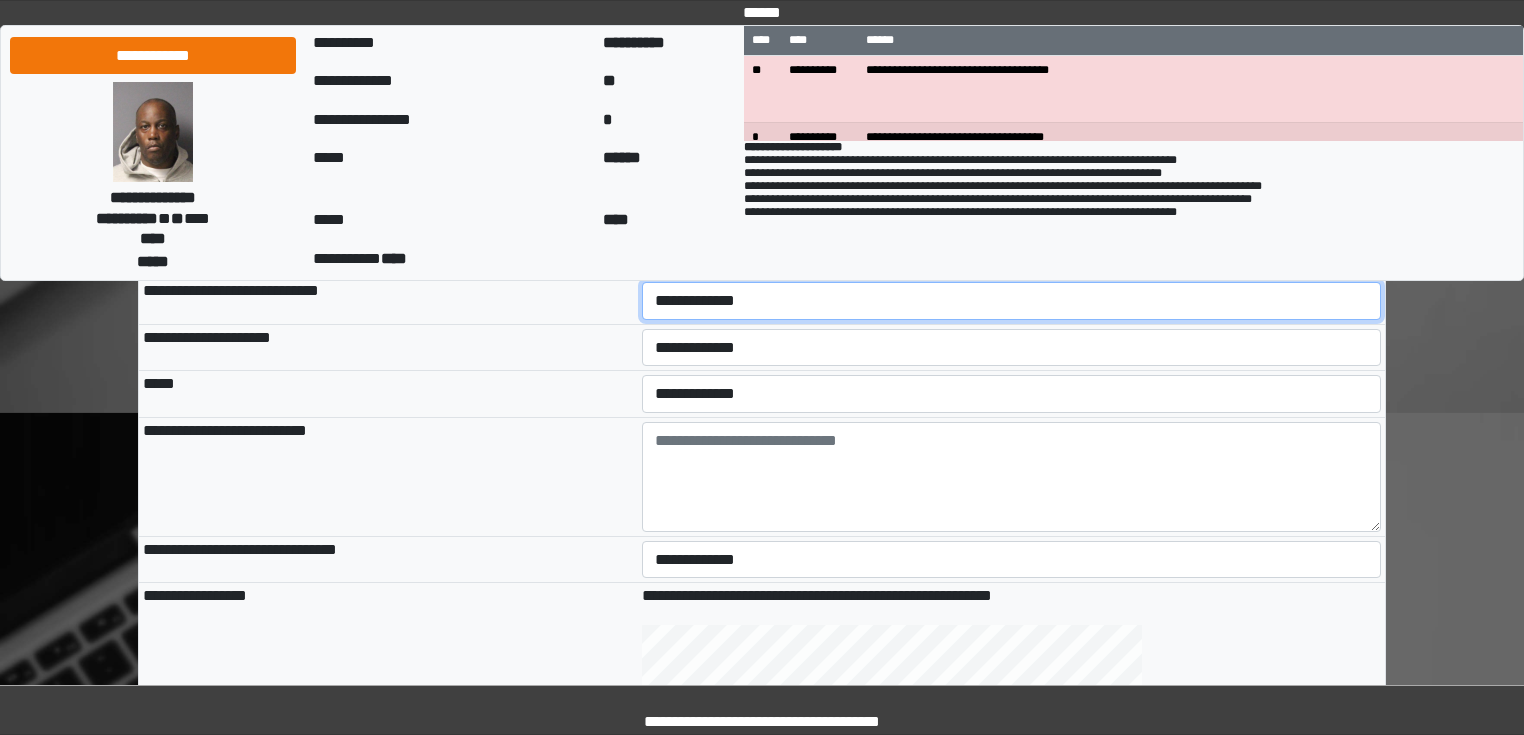 scroll, scrollTop: 560, scrollLeft: 0, axis: vertical 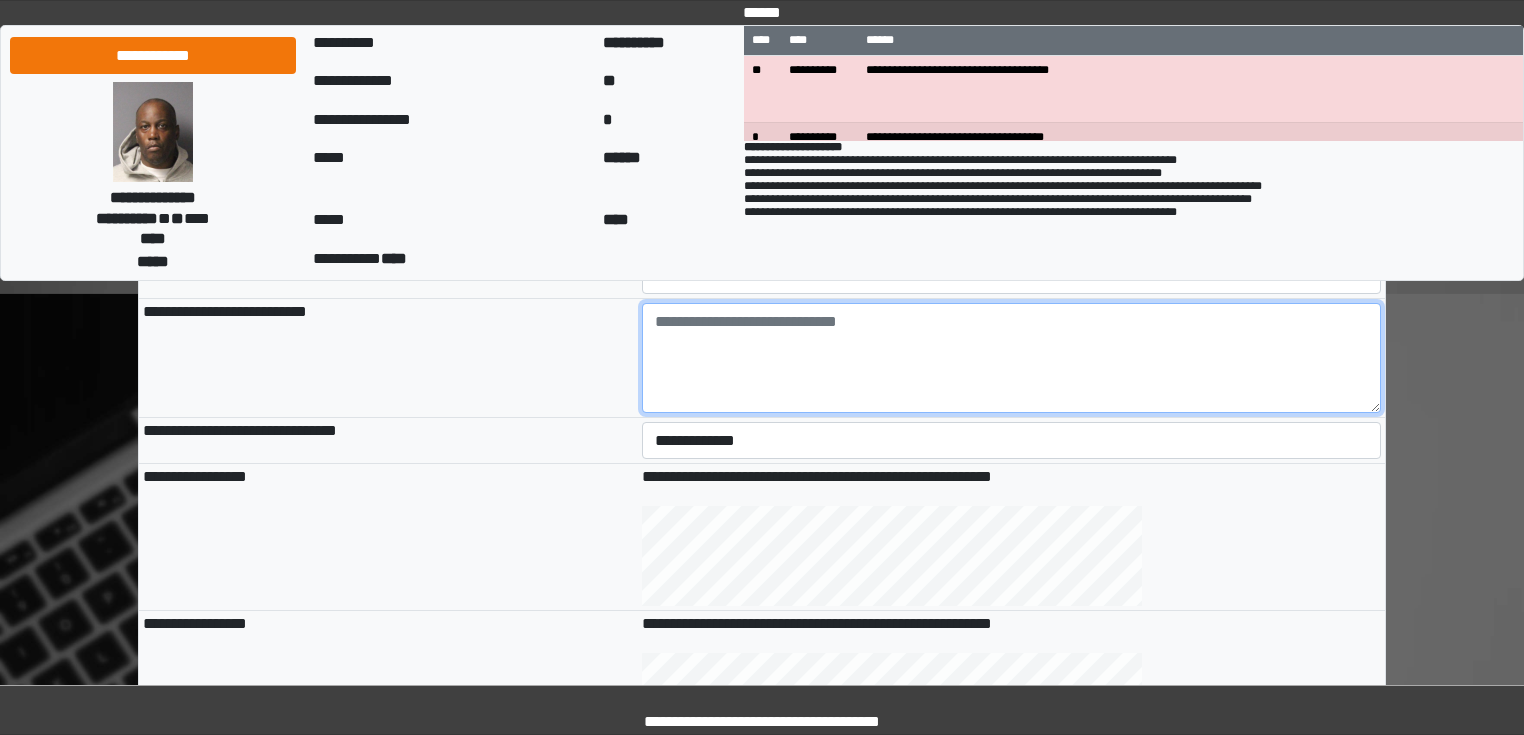 click at bounding box center (1012, 358) 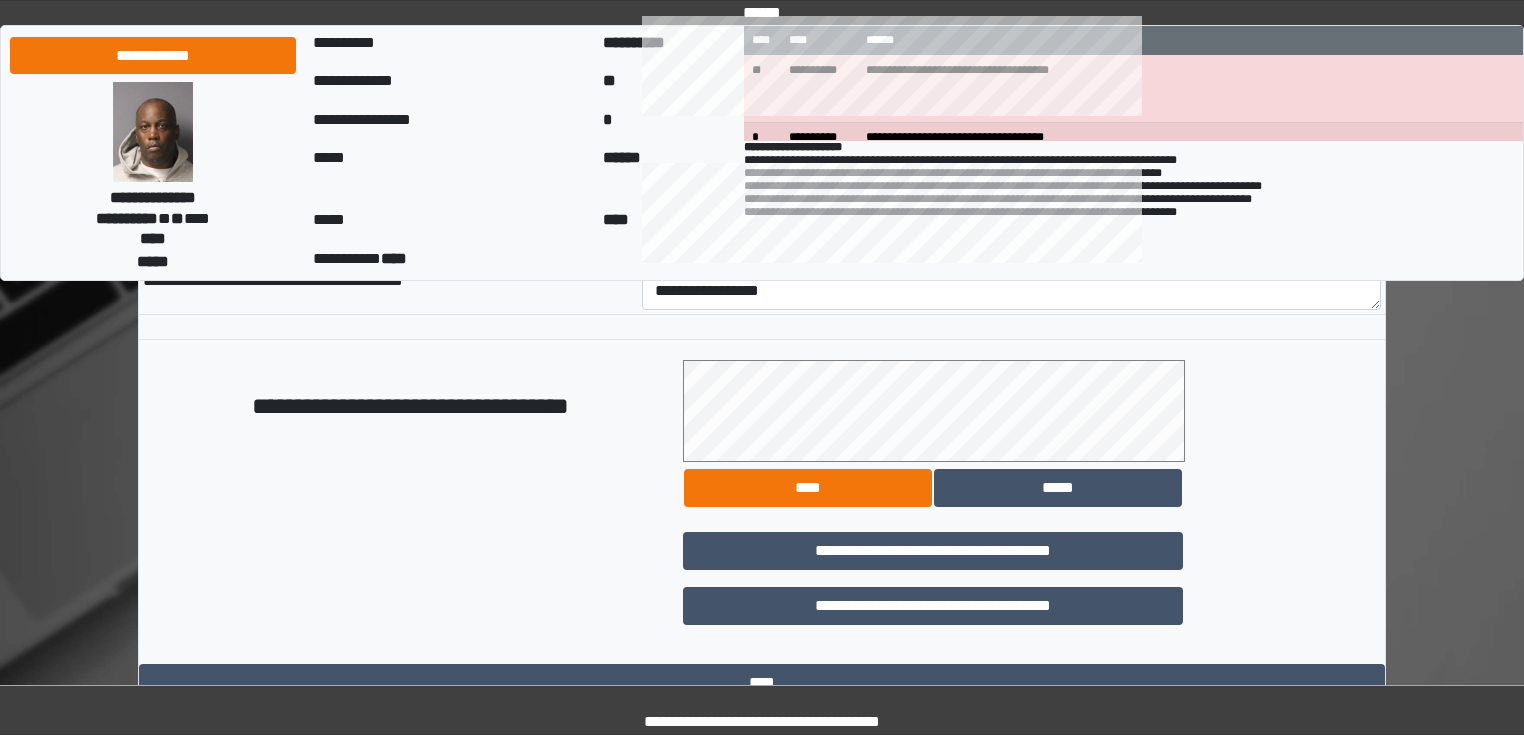 scroll, scrollTop: 1118, scrollLeft: 0, axis: vertical 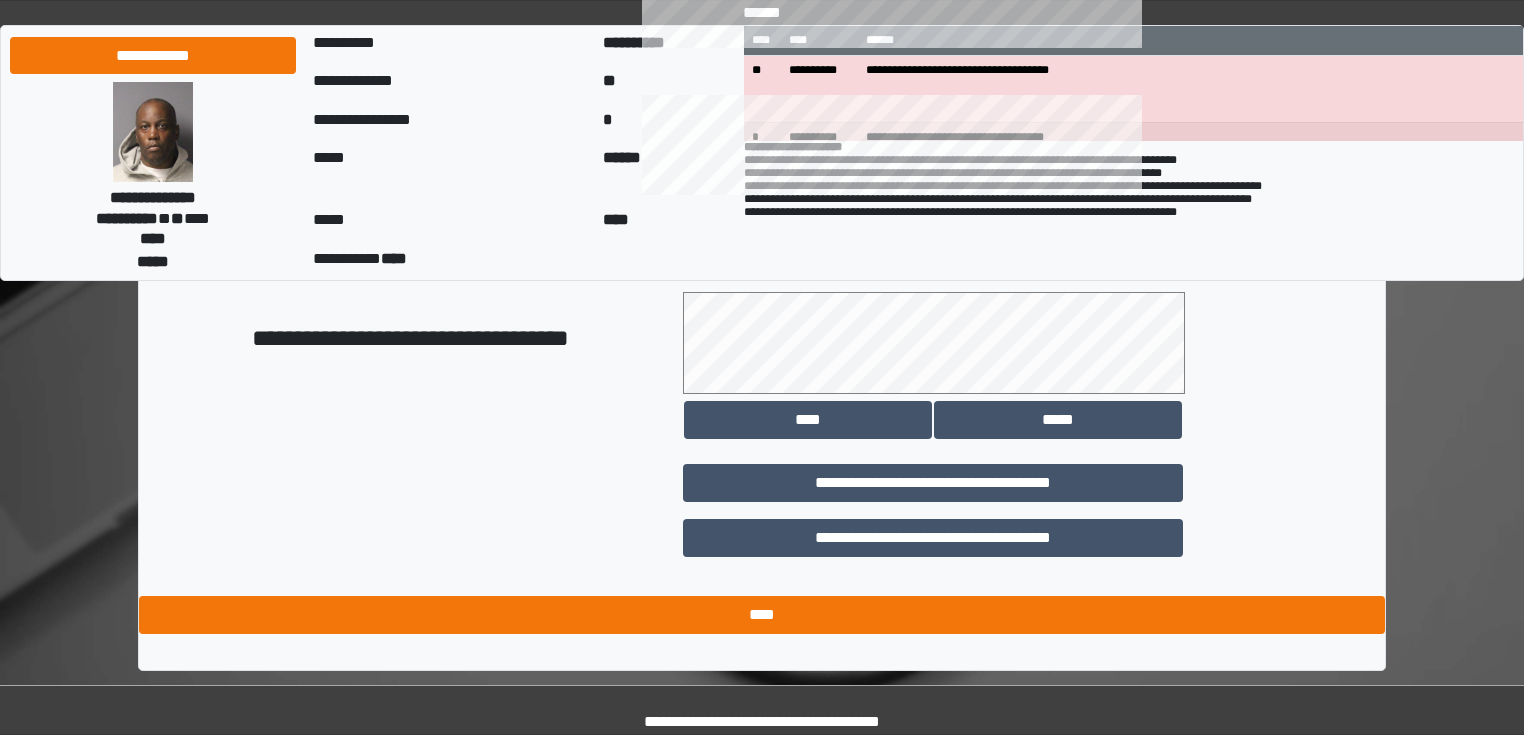 type on "**********" 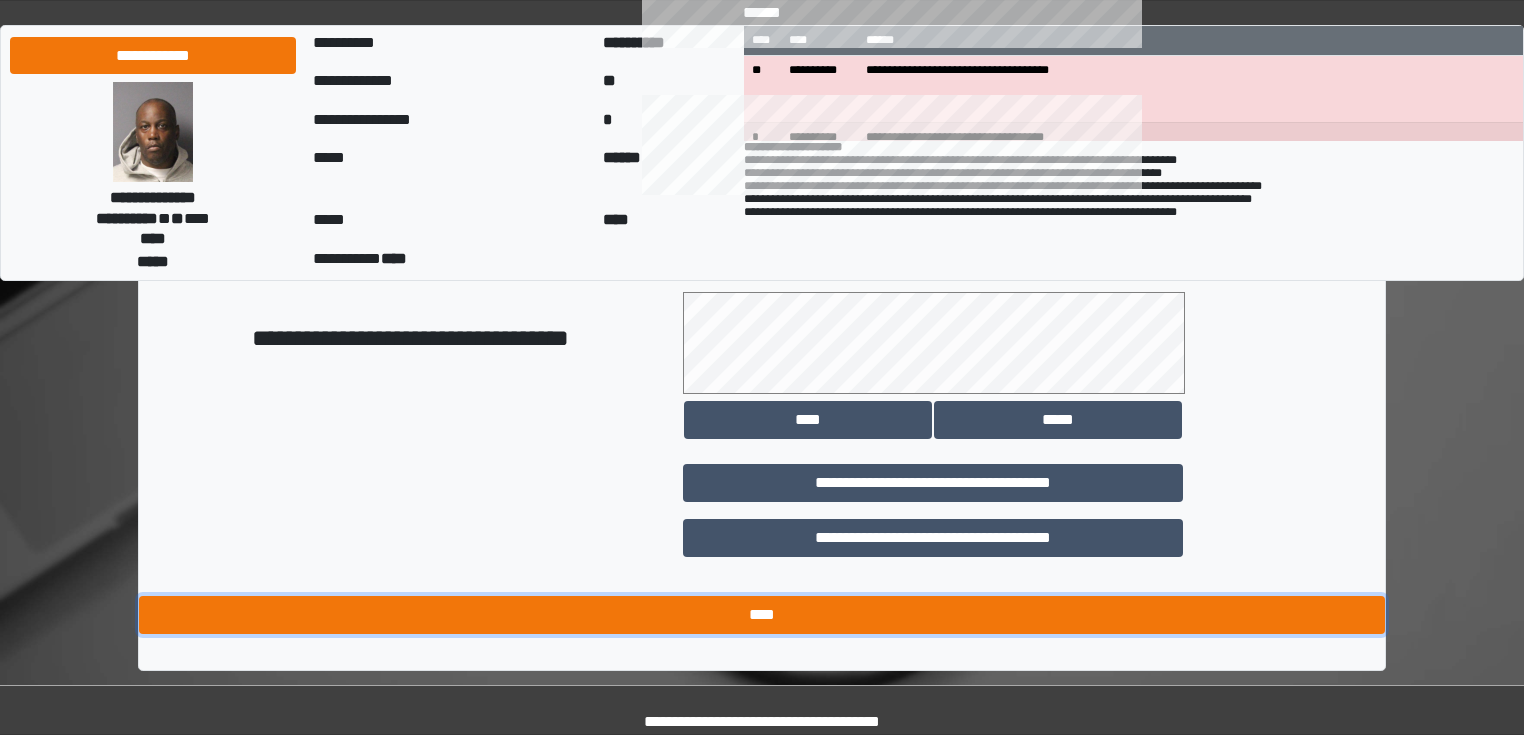 drag, startPoint x: 730, startPoint y: 607, endPoint x: 748, endPoint y: 596, distance: 21.095022 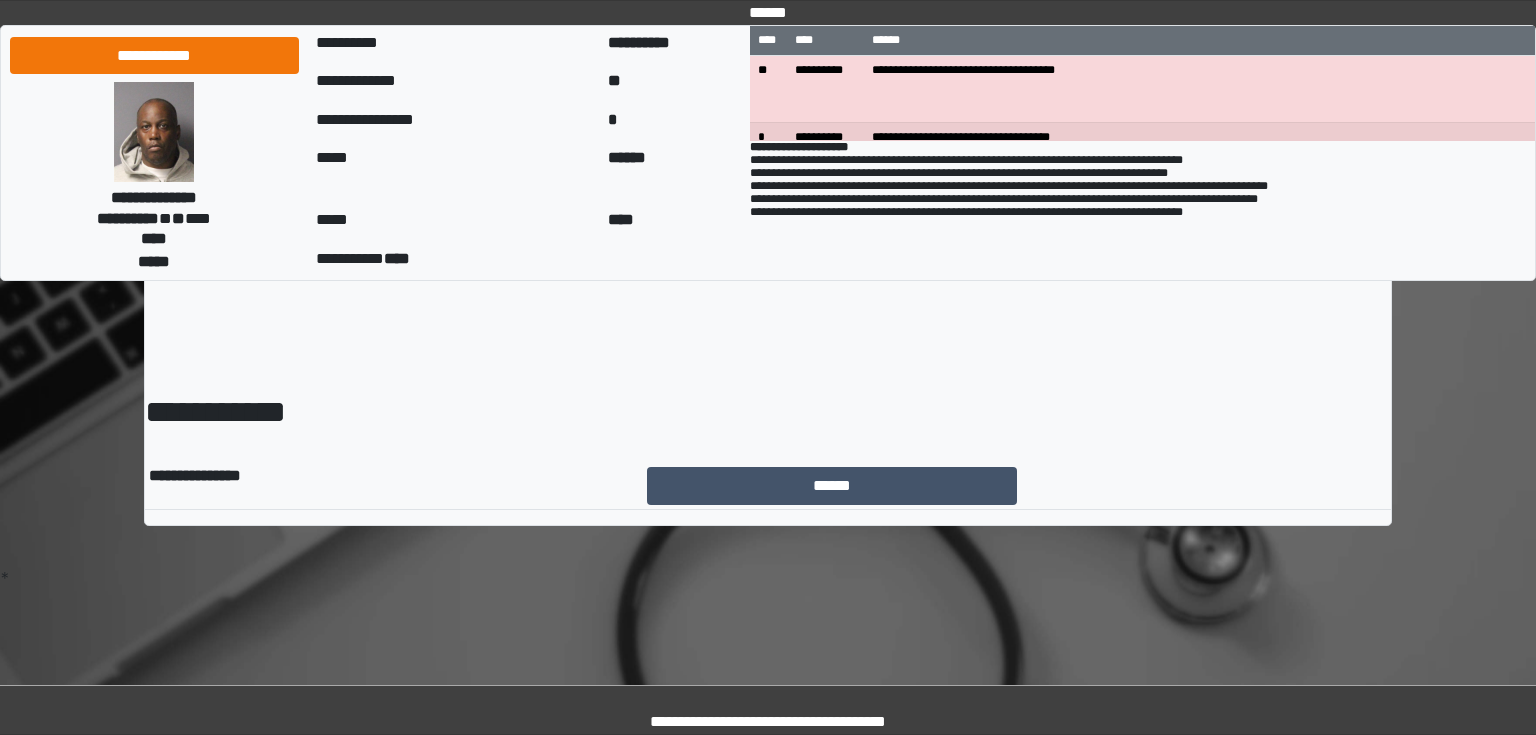scroll, scrollTop: 0, scrollLeft: 0, axis: both 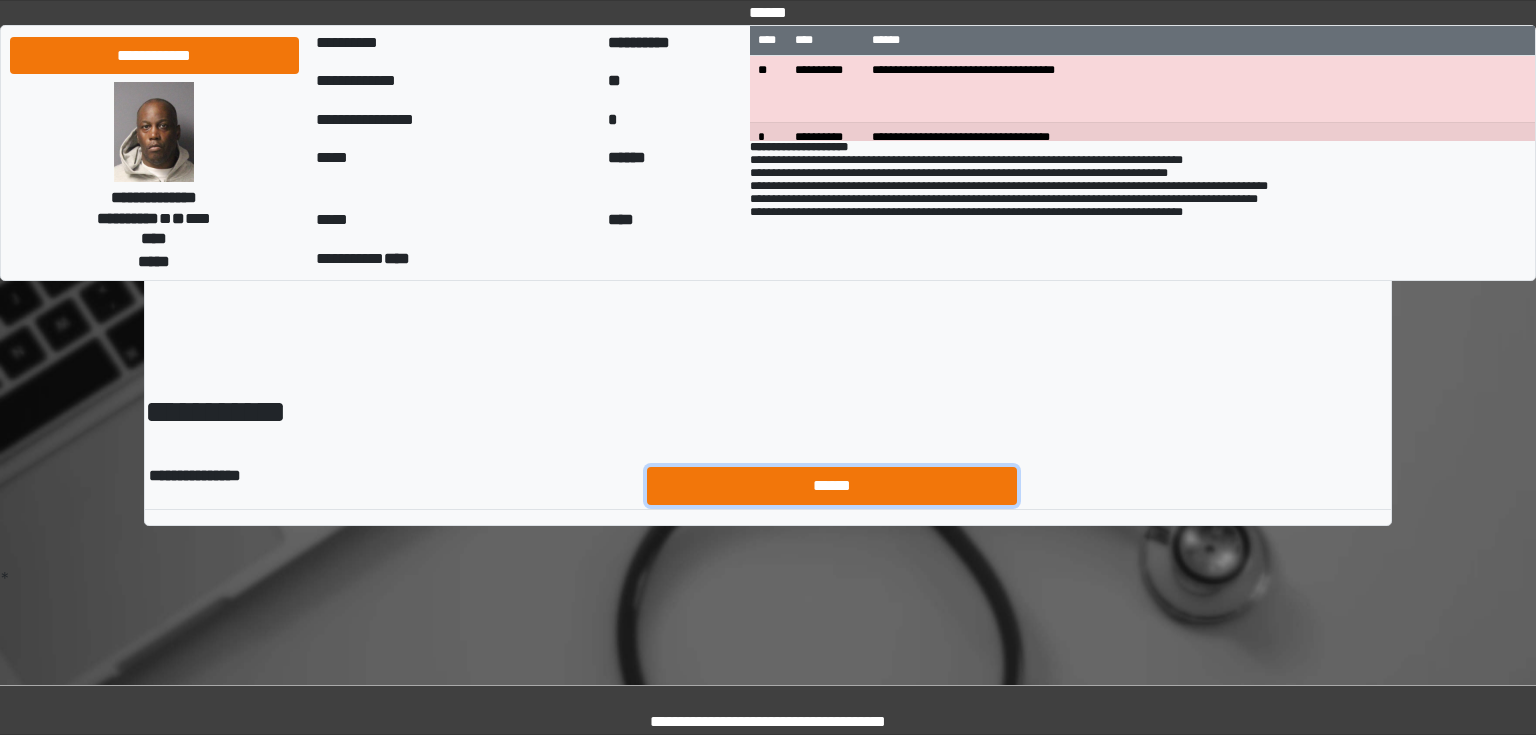 click on "******" at bounding box center (832, 486) 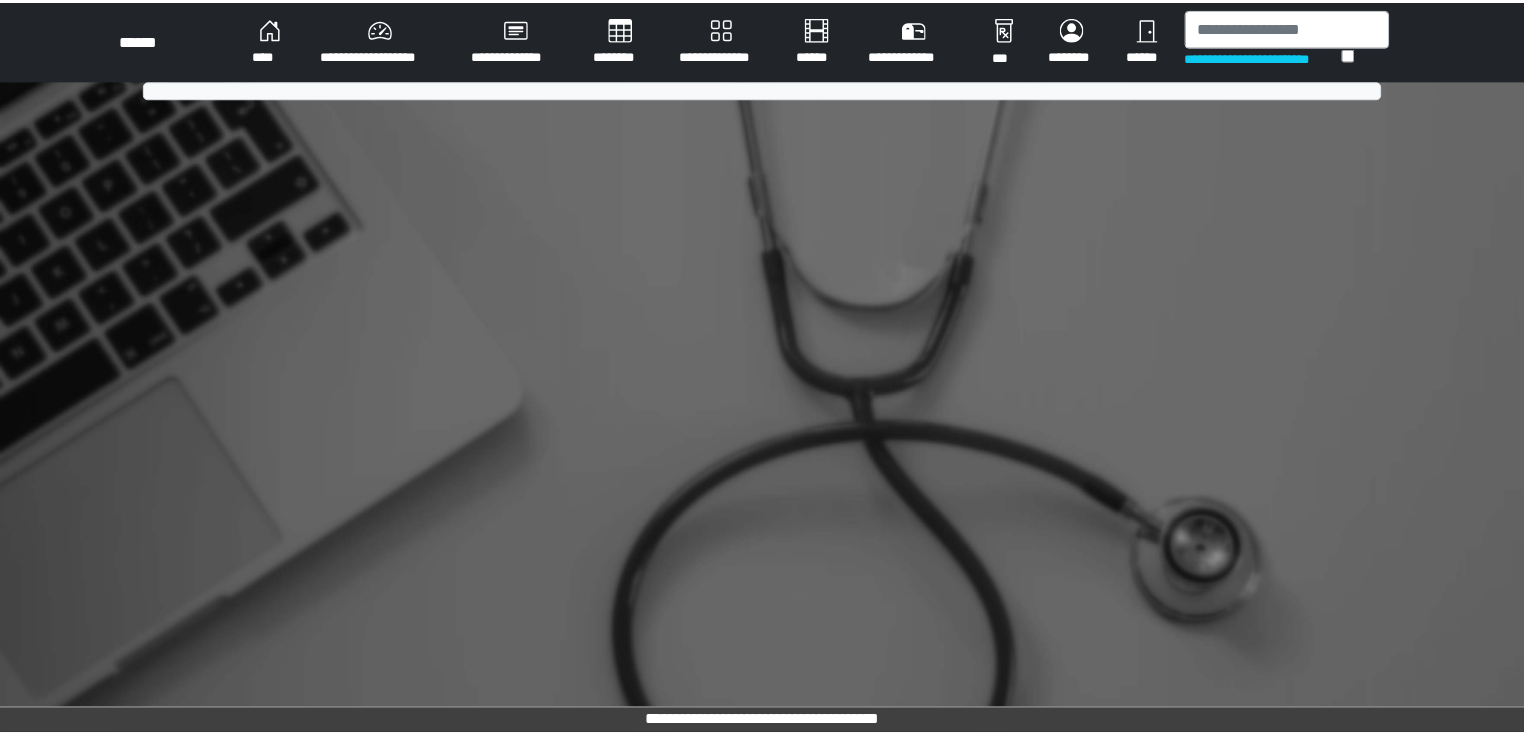 scroll, scrollTop: 0, scrollLeft: 0, axis: both 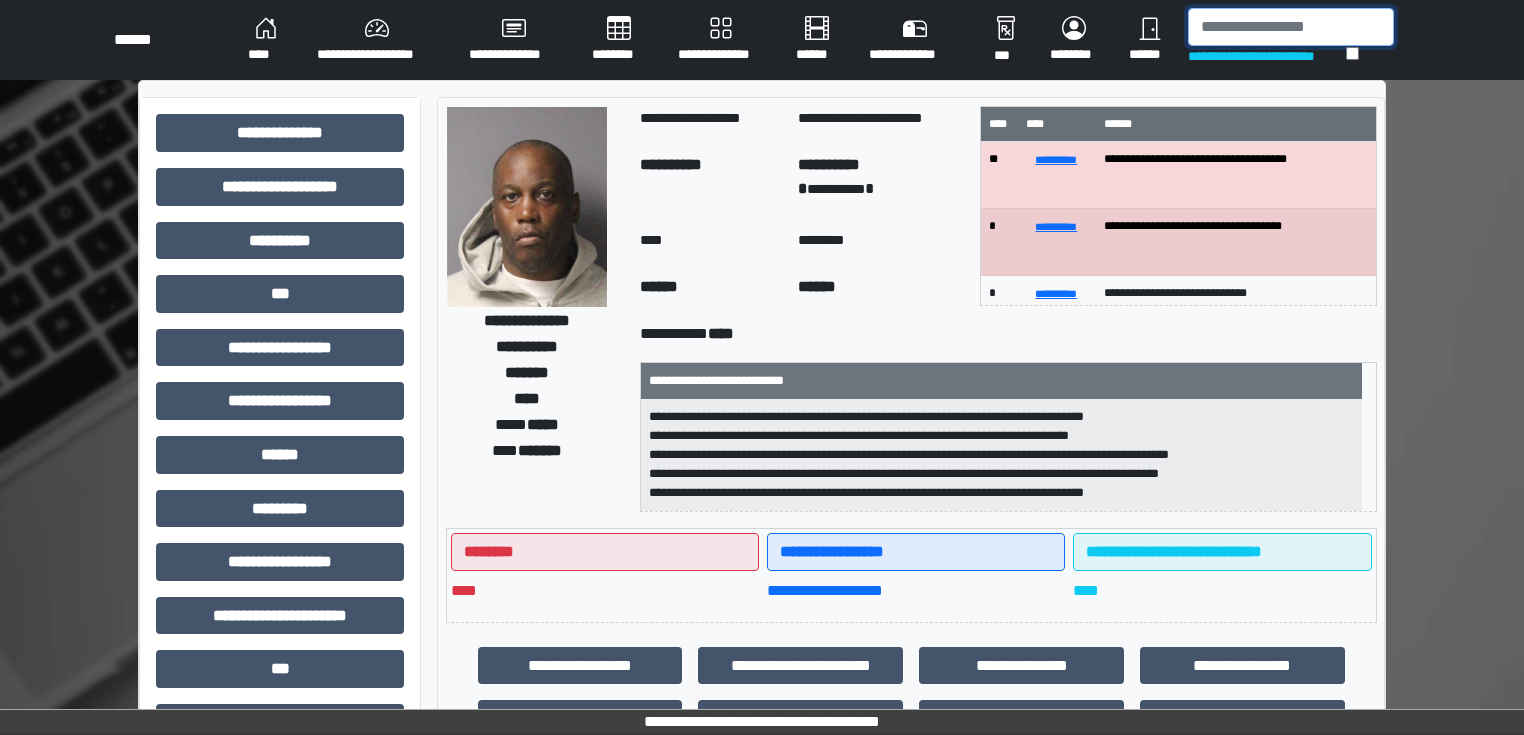 drag, startPoint x: 1222, startPoint y: 36, endPoint x: 1234, endPoint y: 26, distance: 15.6205 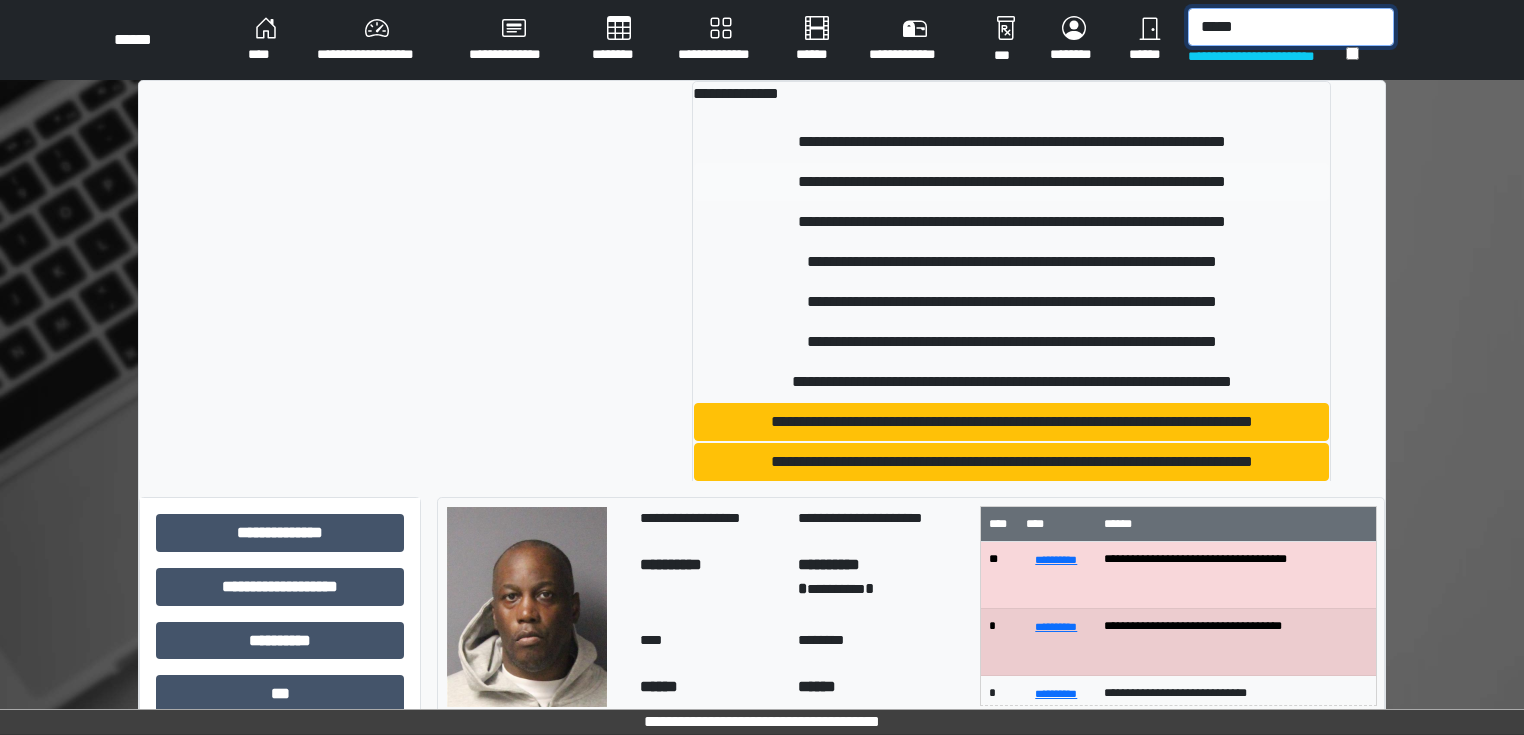 type on "*****" 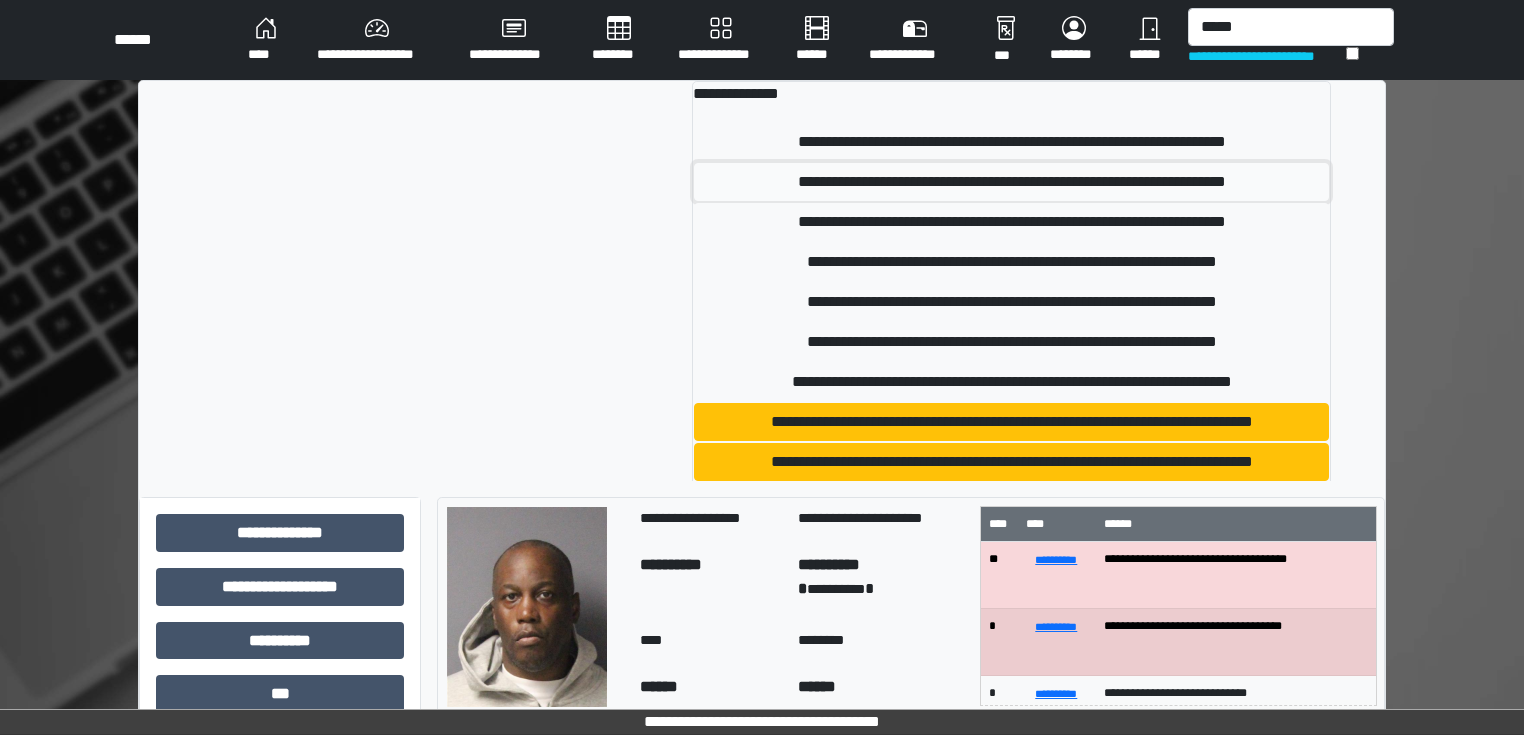 drag, startPoint x: 907, startPoint y: 180, endPoint x: 958, endPoint y: 232, distance: 72.835434 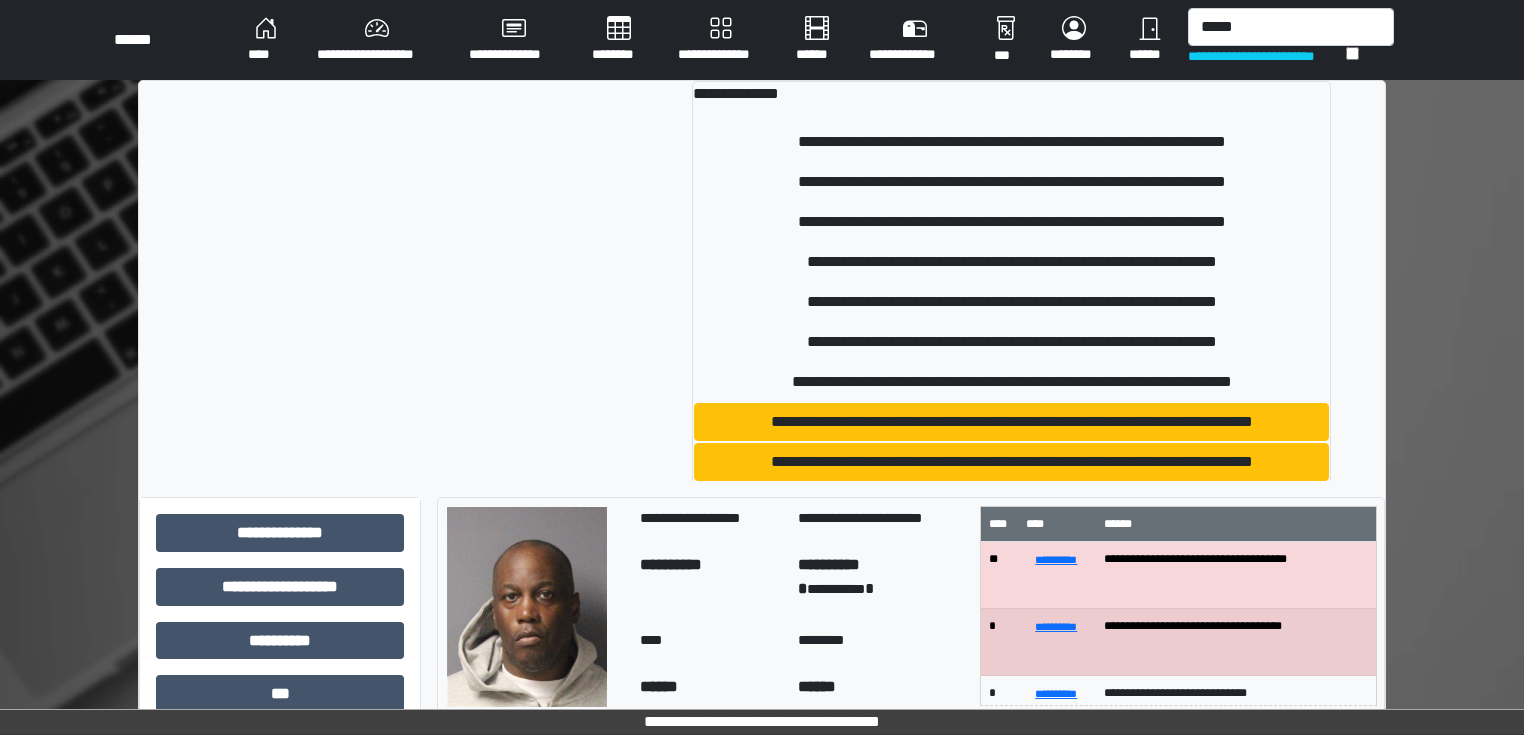type 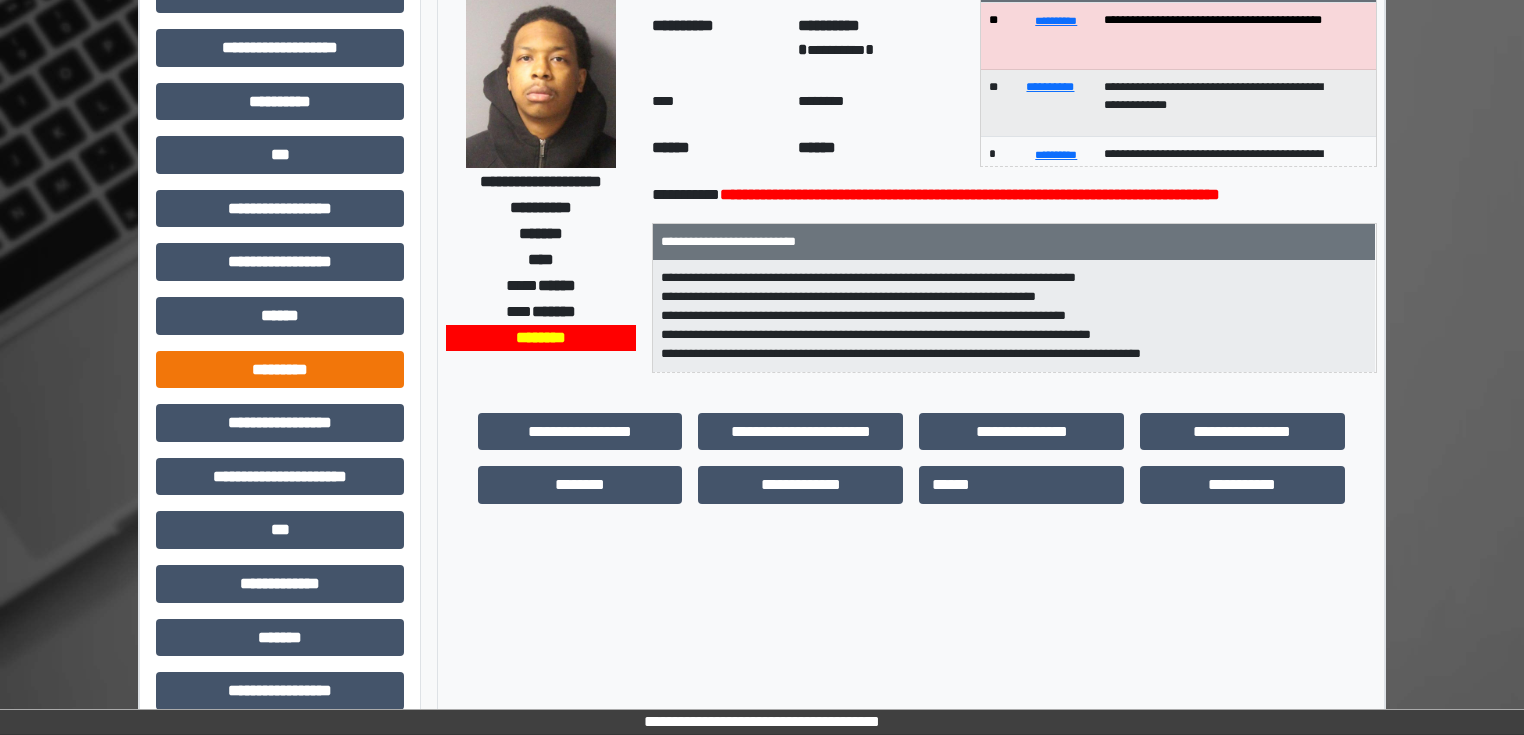 scroll, scrollTop: 111, scrollLeft: 0, axis: vertical 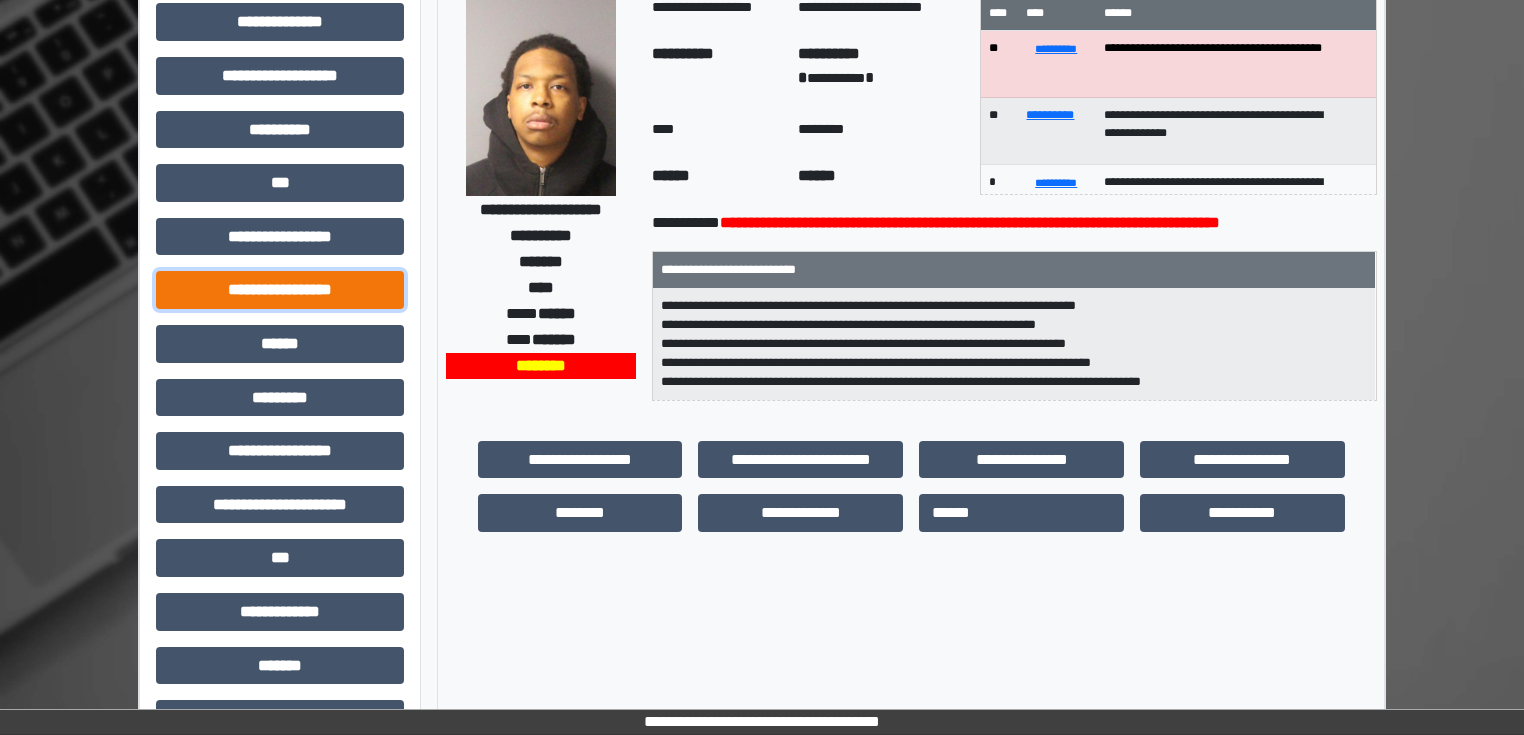 click on "**********" at bounding box center (280, 290) 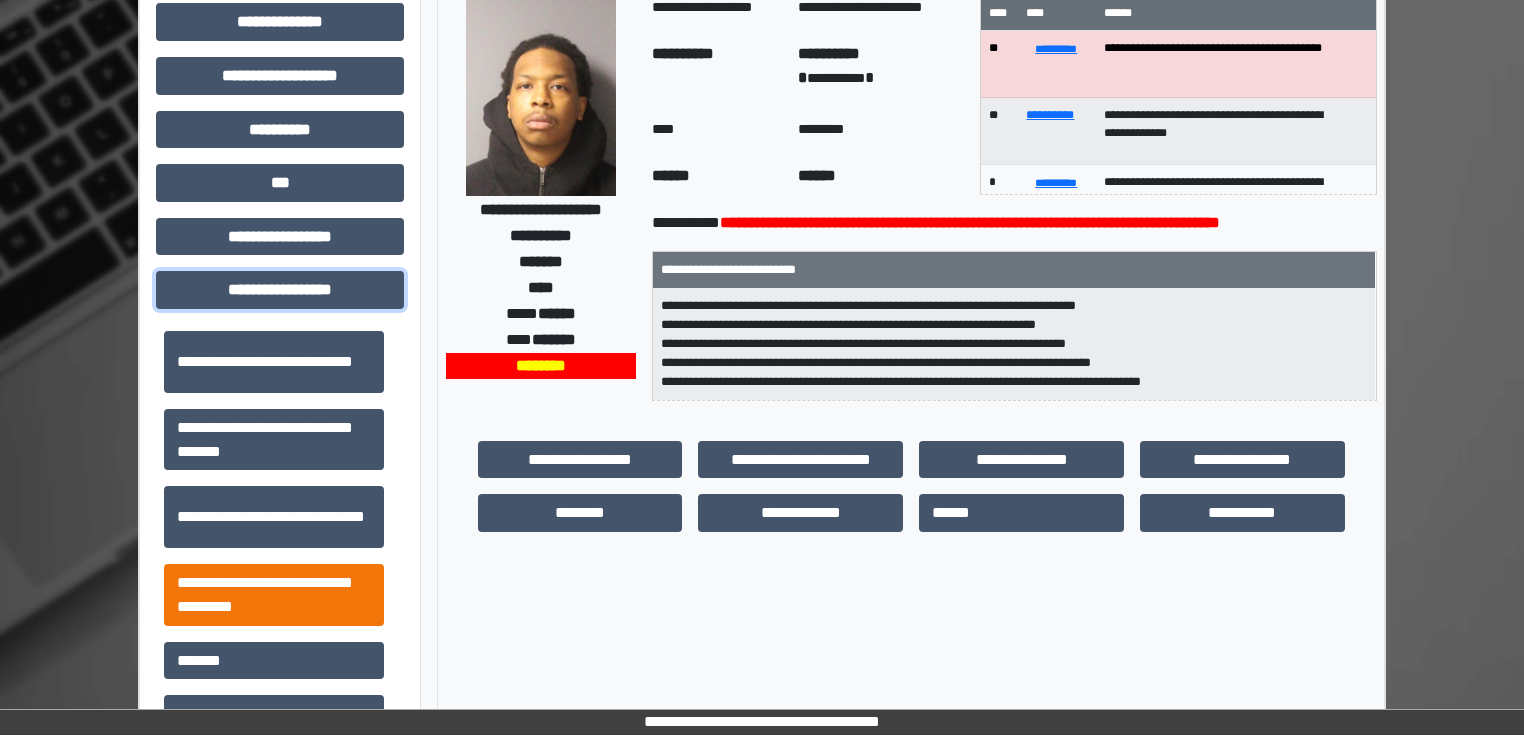 scroll, scrollTop: 1313, scrollLeft: 0, axis: vertical 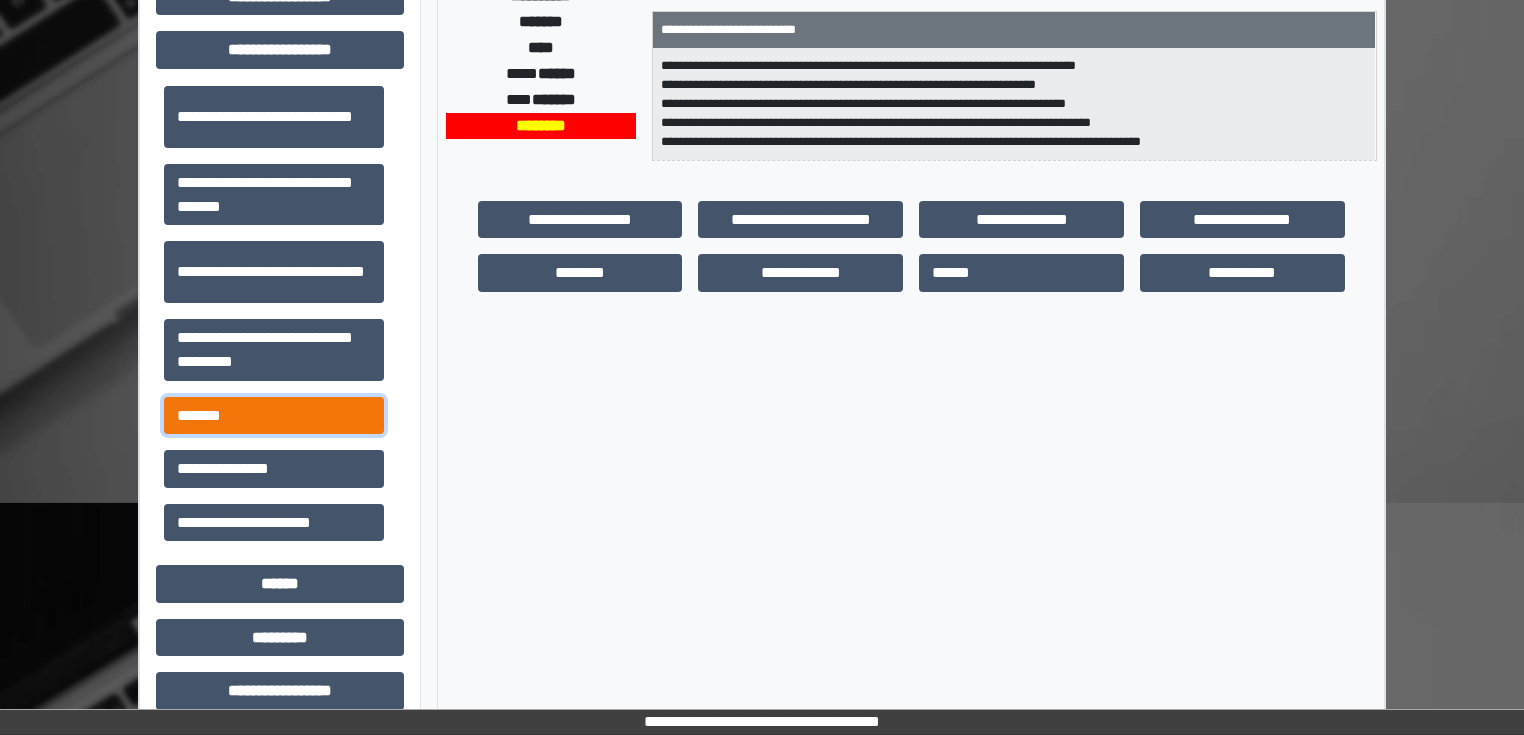 drag, startPoint x: 276, startPoint y: 424, endPoint x: 308, endPoint y: 408, distance: 35.77709 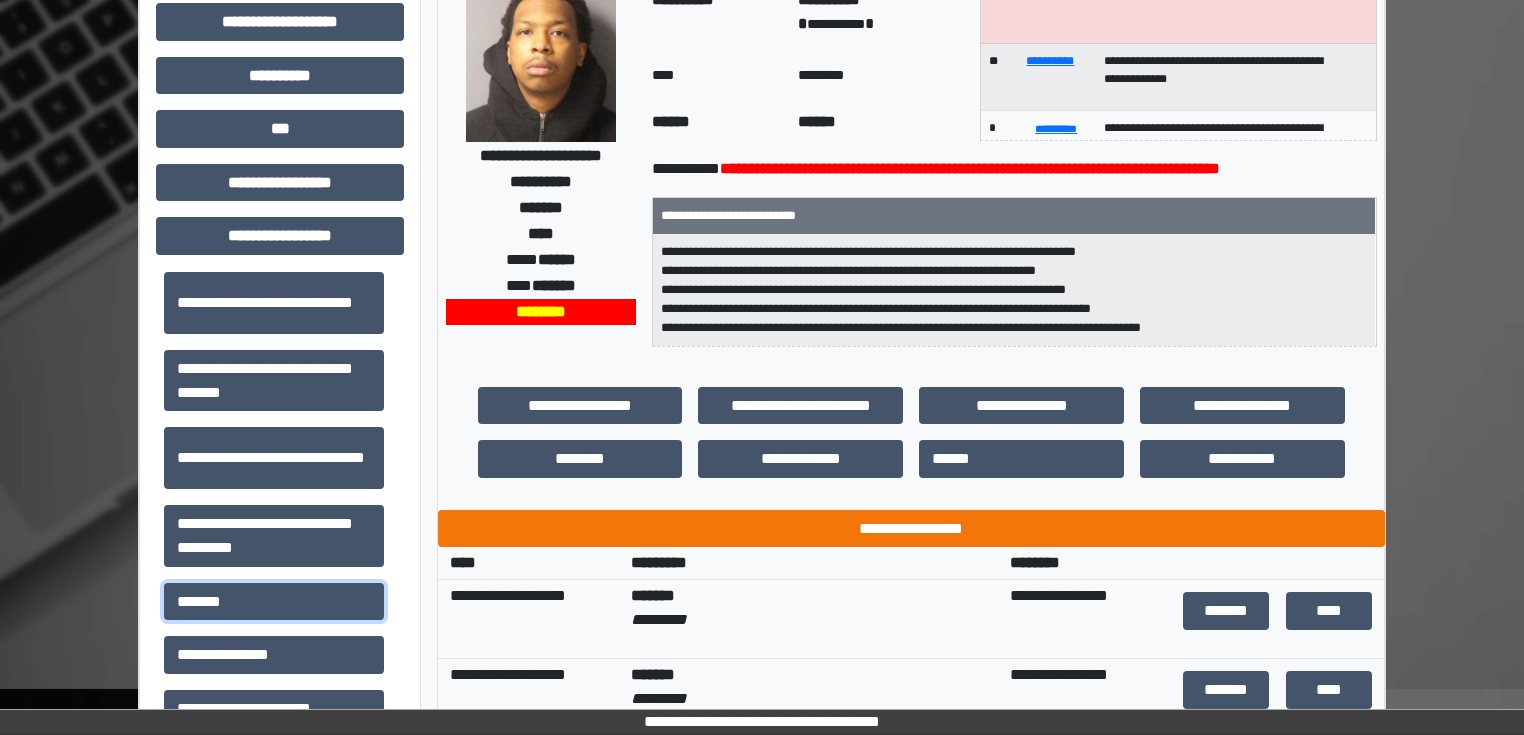 scroll, scrollTop: 240, scrollLeft: 0, axis: vertical 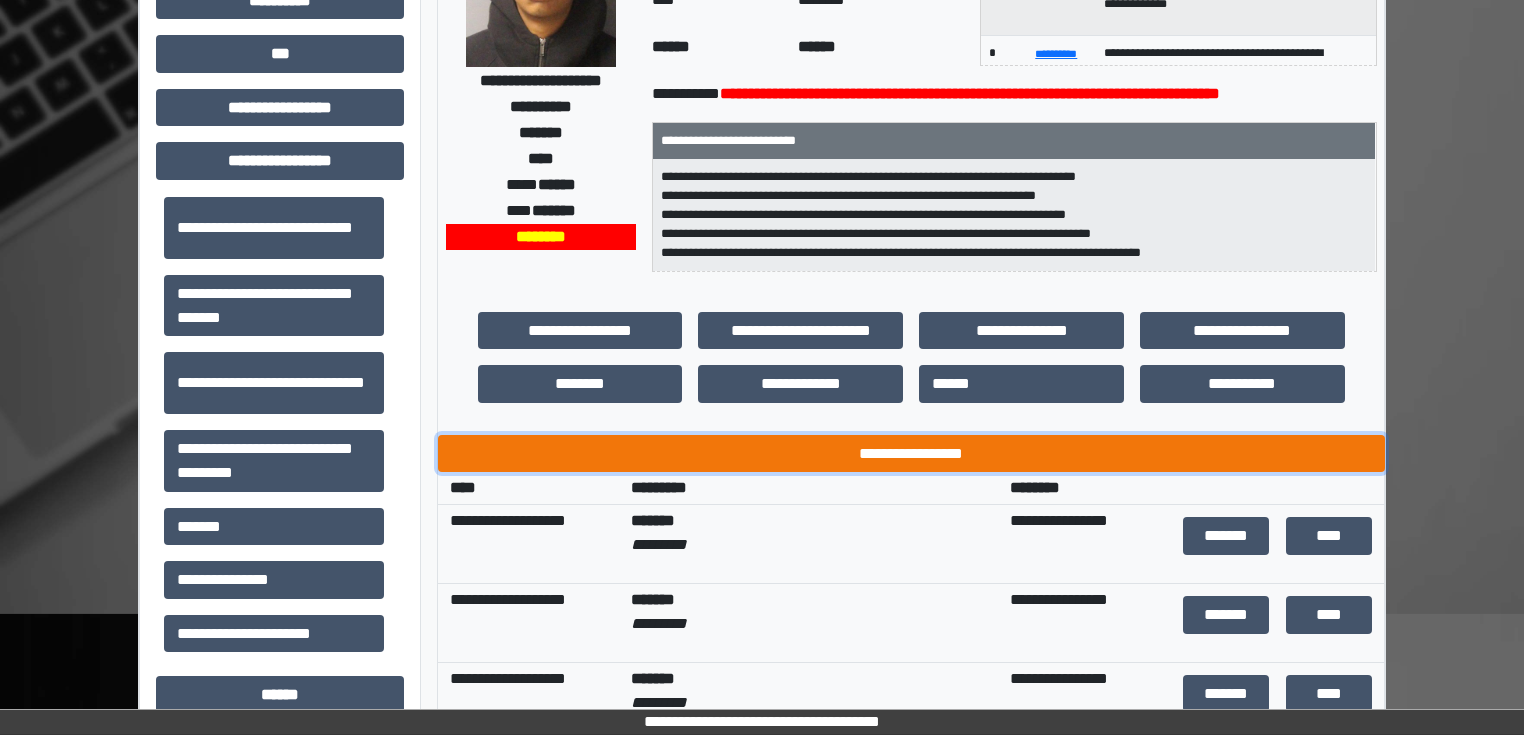 click on "**********" at bounding box center (911, 454) 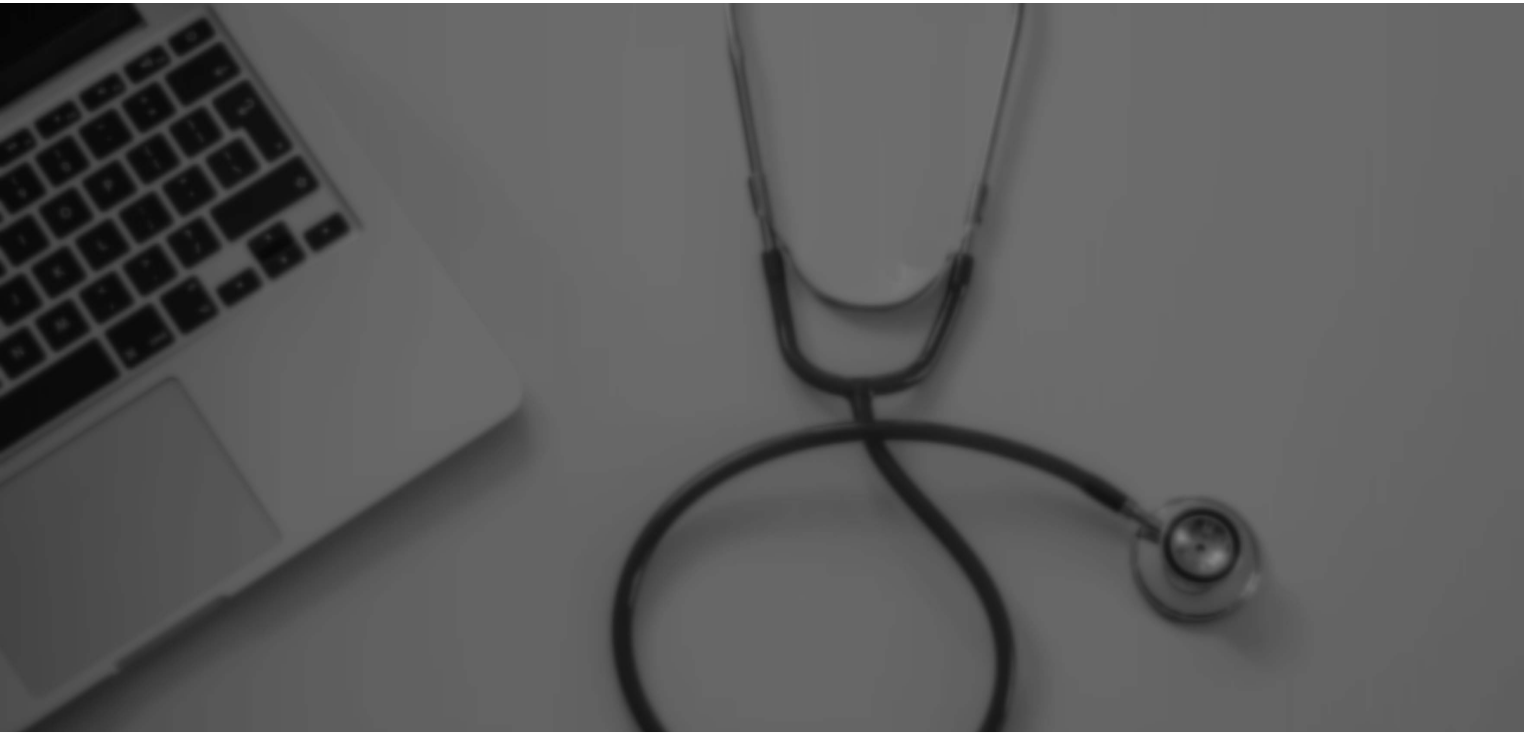 scroll, scrollTop: 0, scrollLeft: 0, axis: both 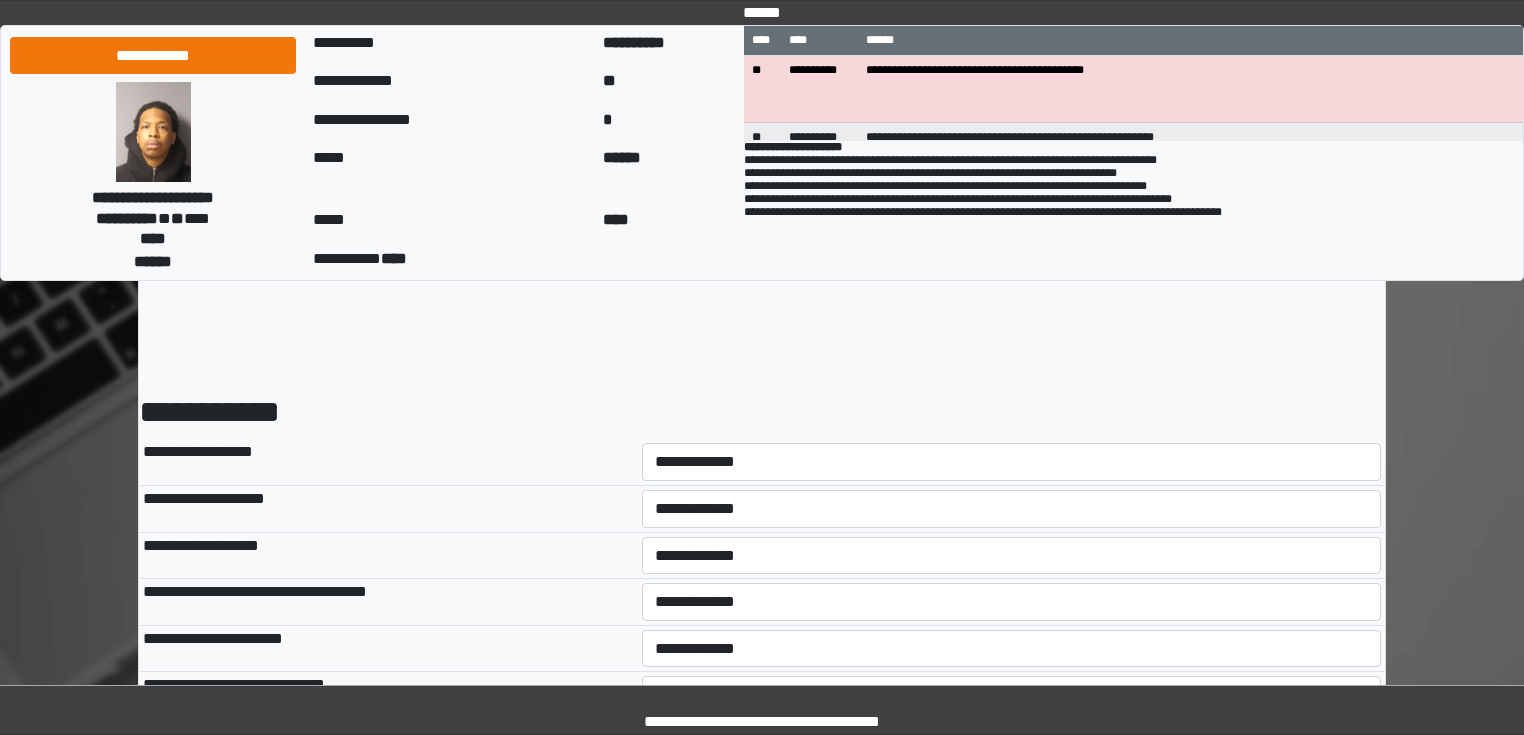 drag, startPoint x: 700, startPoint y: 460, endPoint x: 701, endPoint y: 475, distance: 15.033297 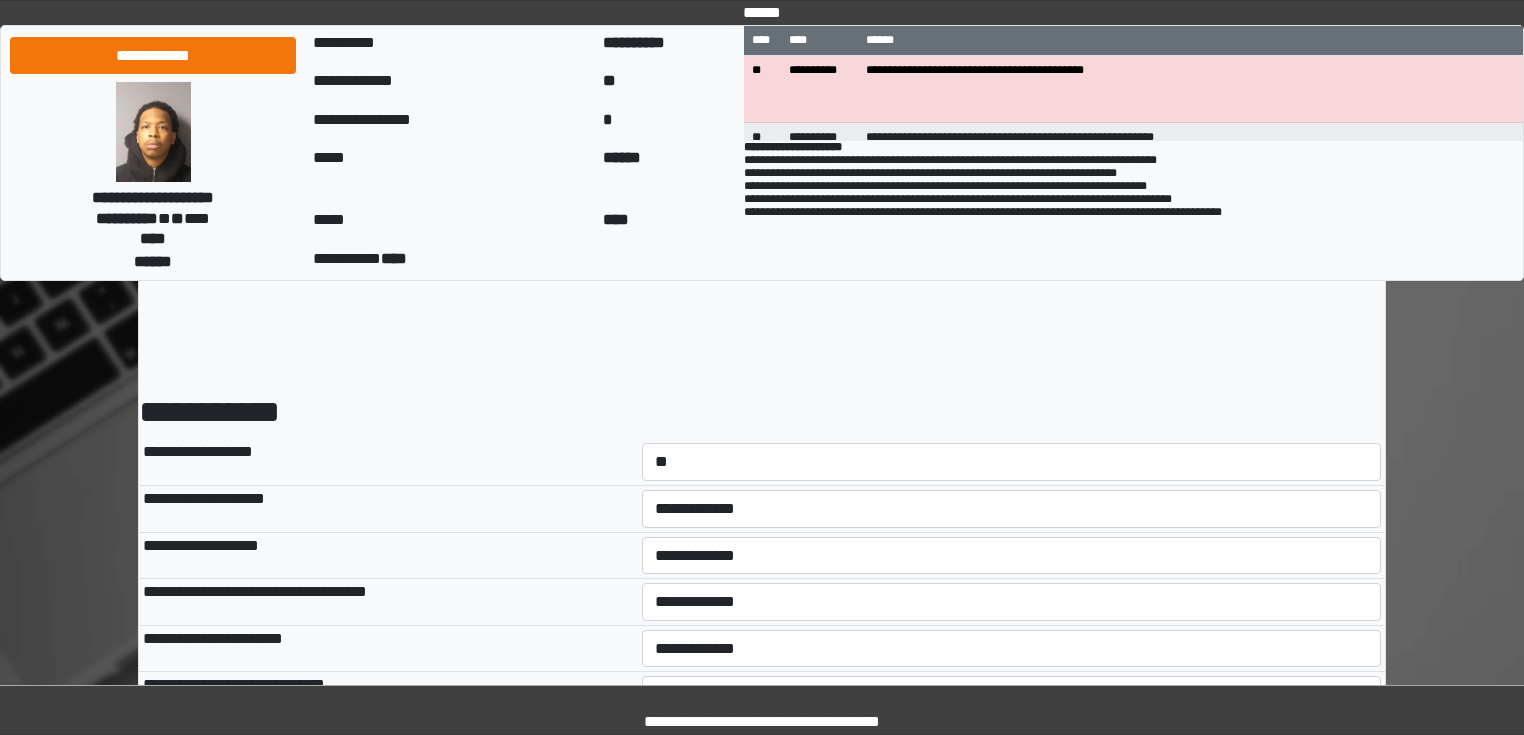 click on "**********" at bounding box center (1012, 462) 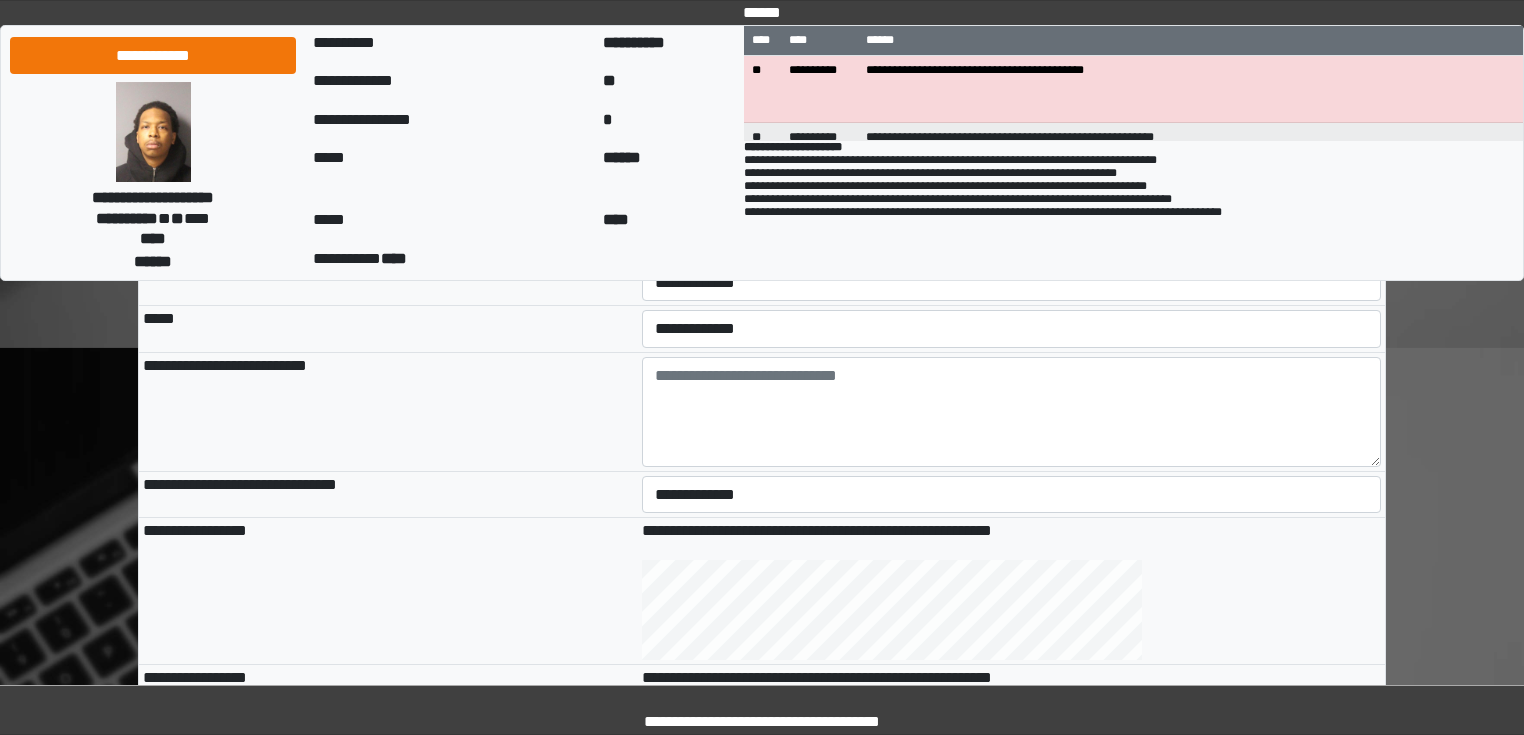 scroll, scrollTop: 480, scrollLeft: 0, axis: vertical 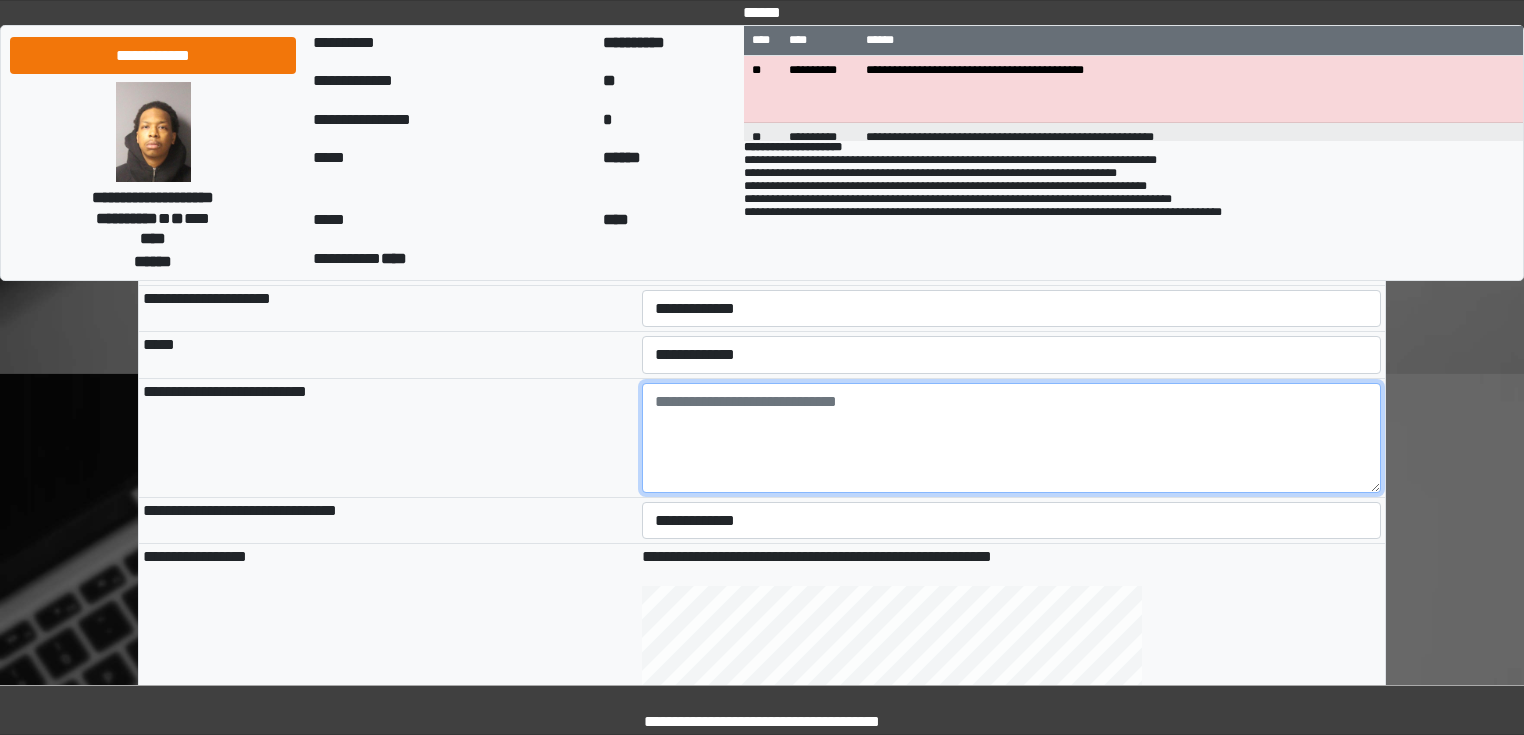 click at bounding box center (1012, 438) 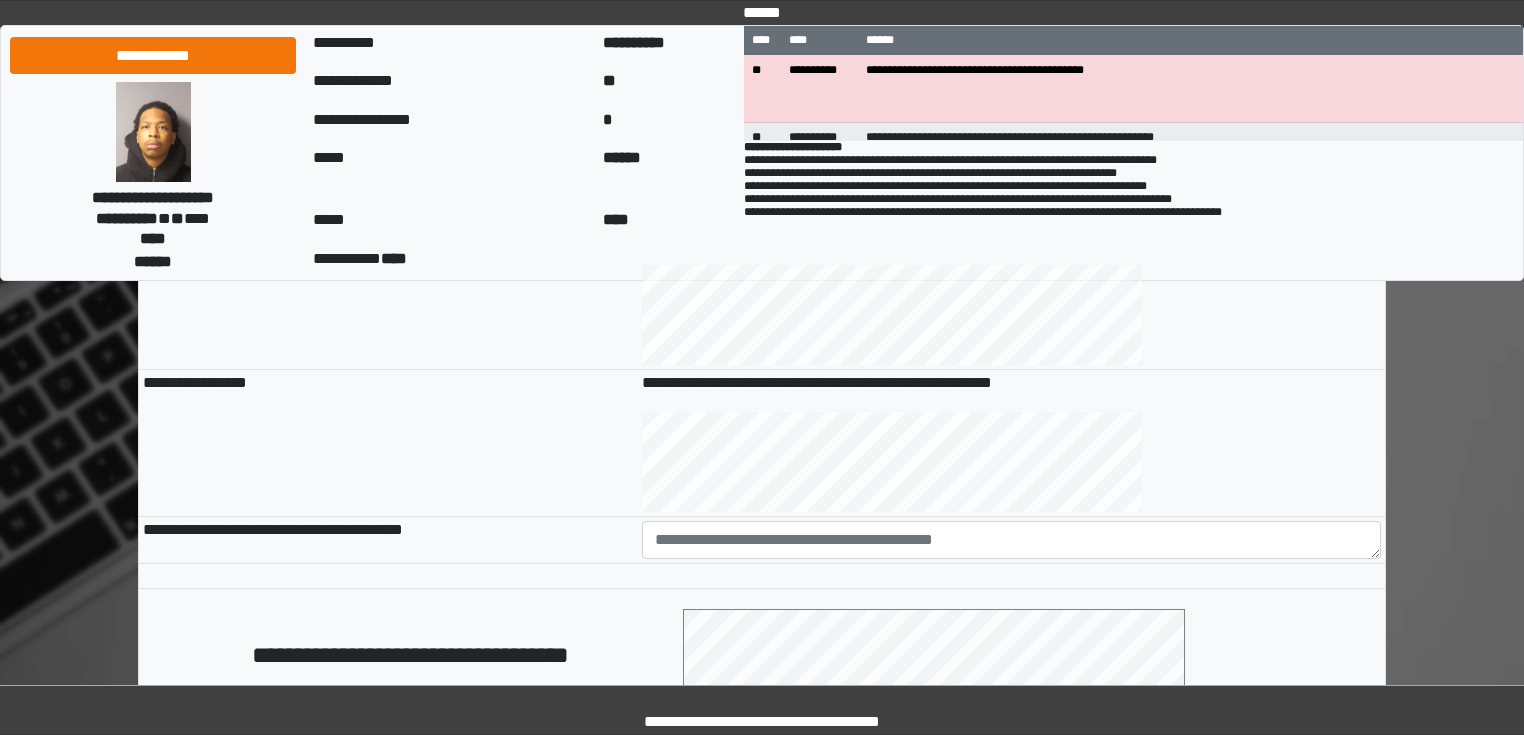 scroll, scrollTop: 880, scrollLeft: 0, axis: vertical 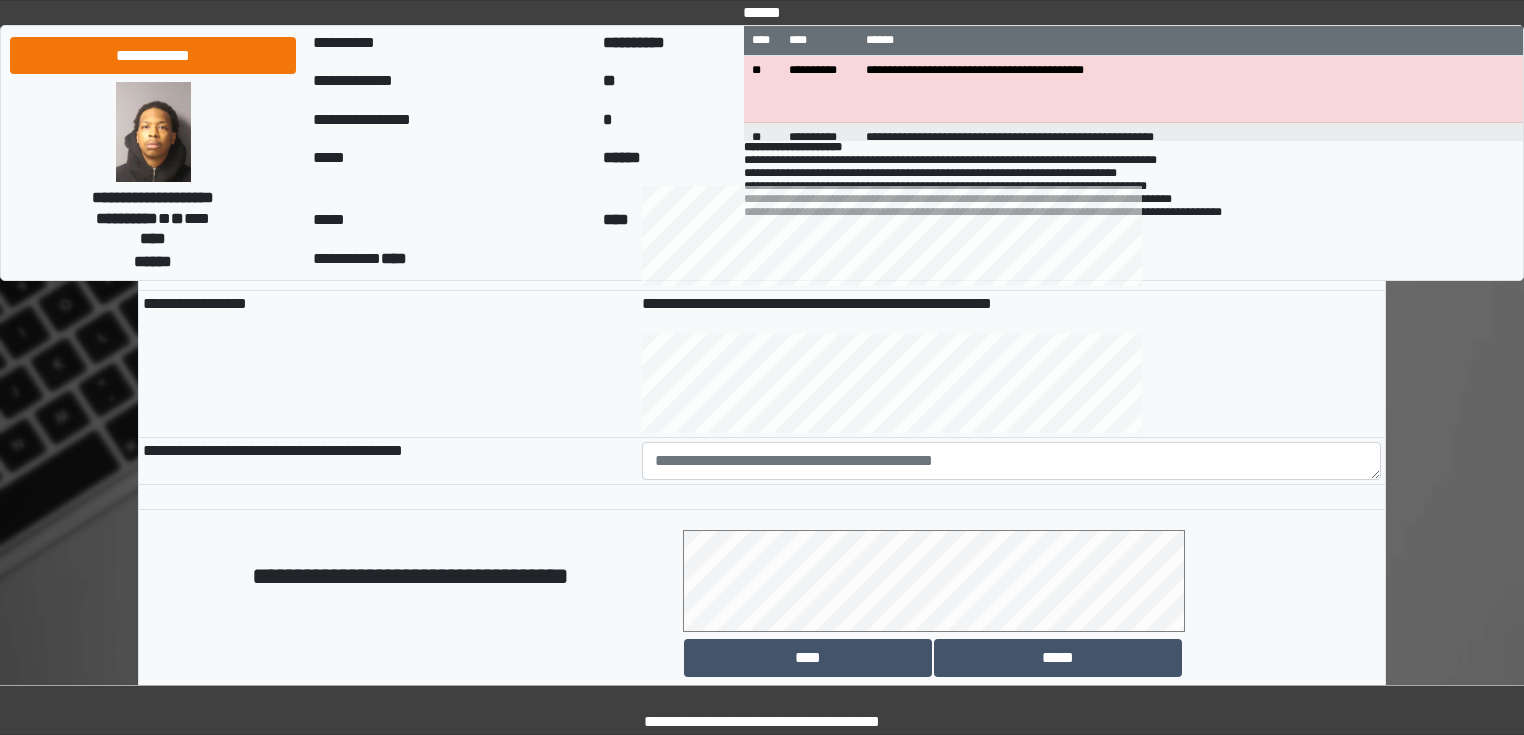 type on "**********" 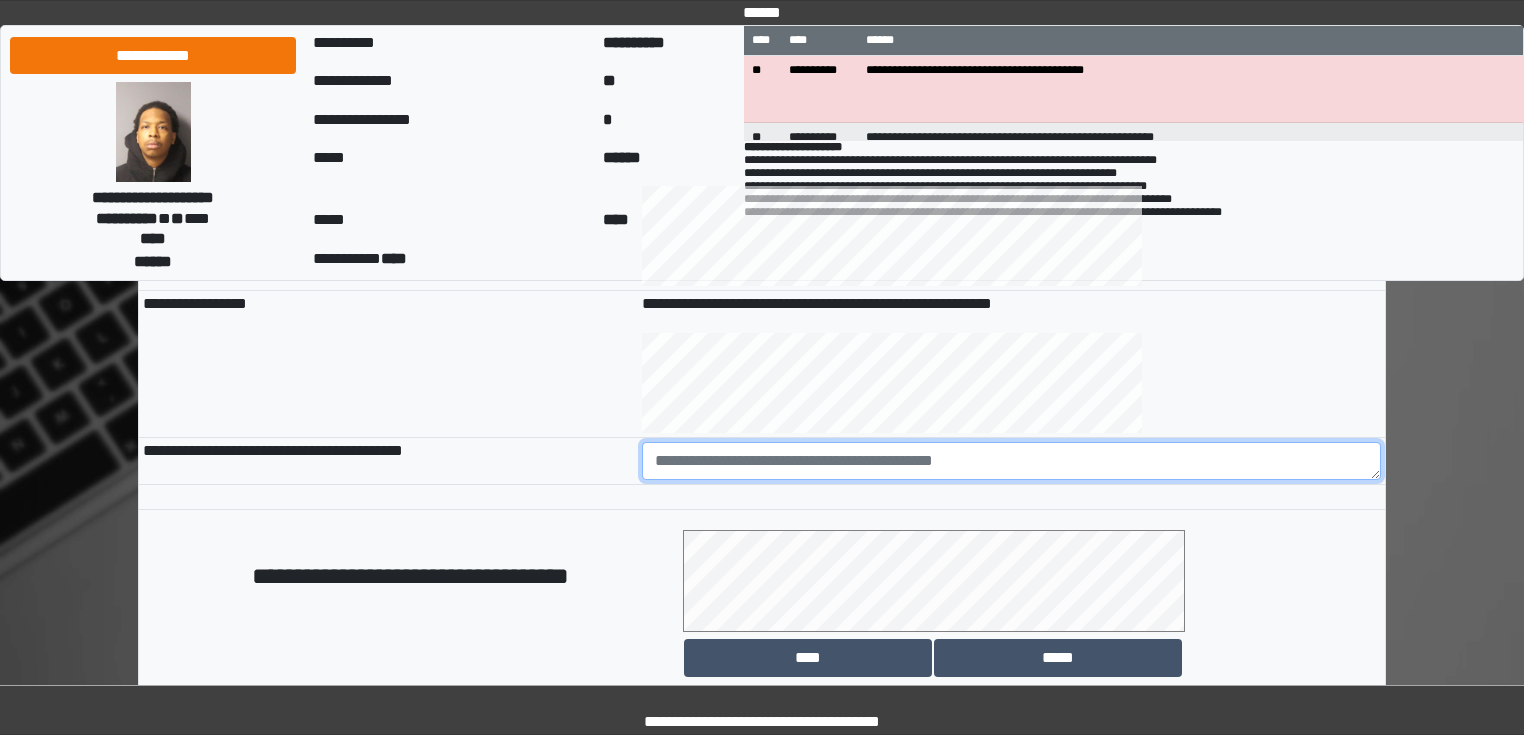 paste on "**********" 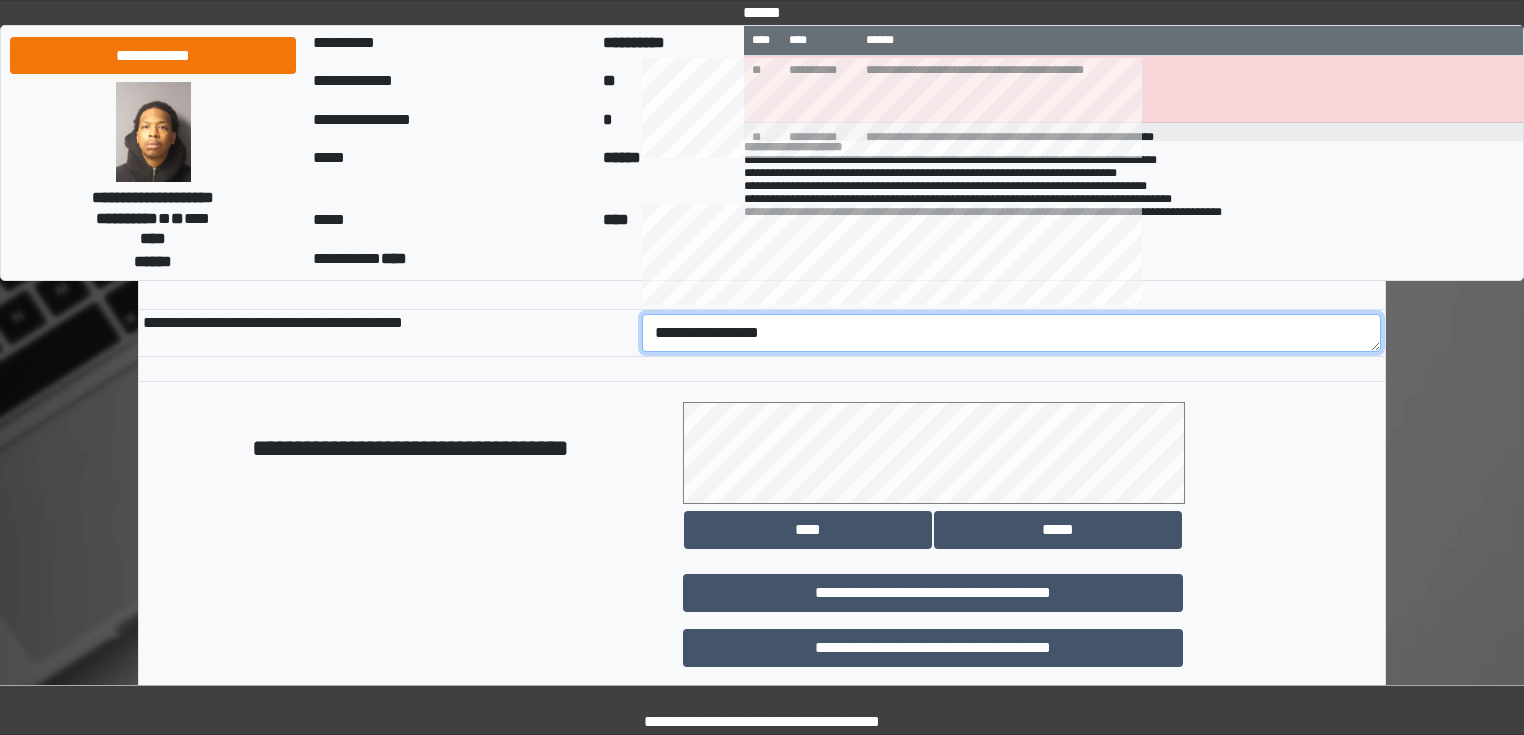 scroll, scrollTop: 1118, scrollLeft: 0, axis: vertical 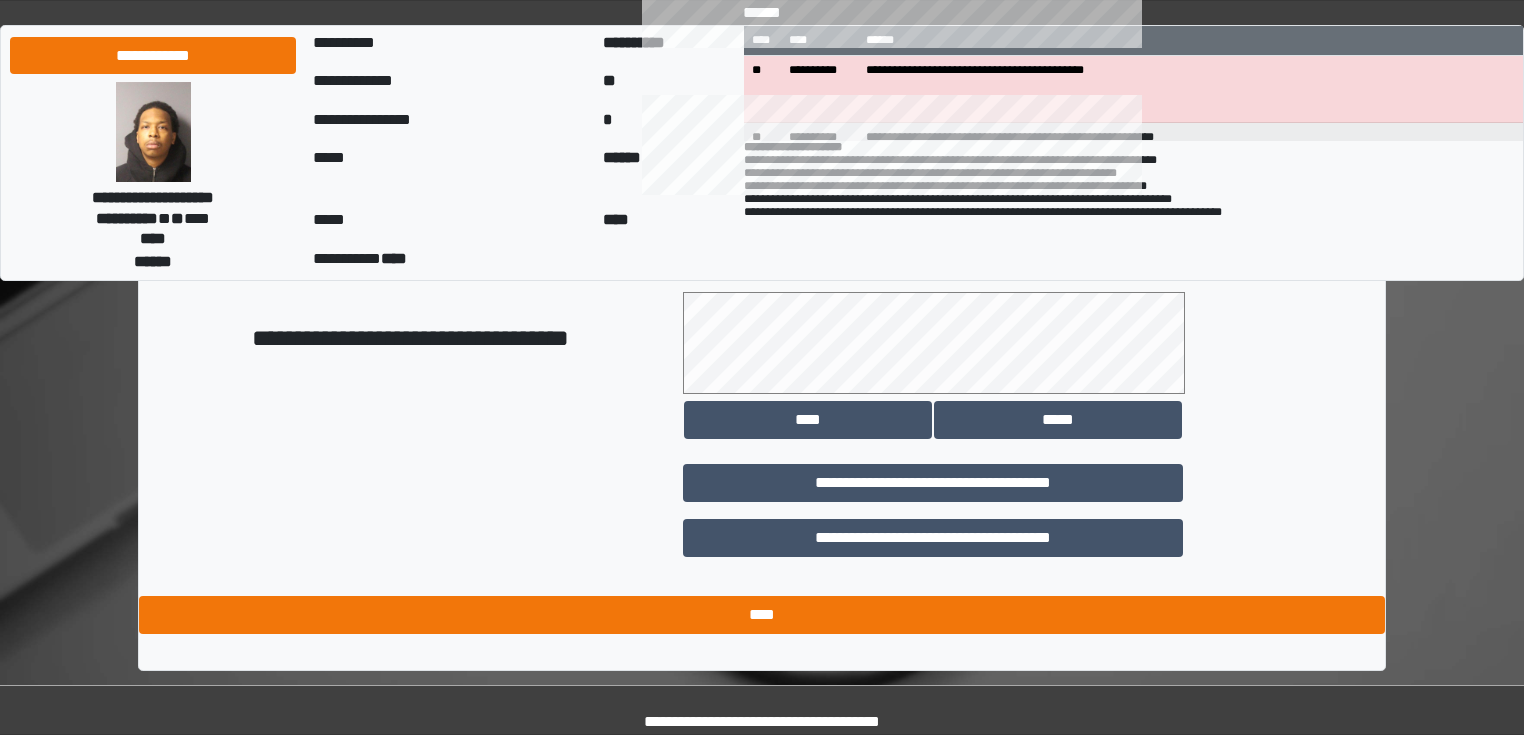 type on "**********" 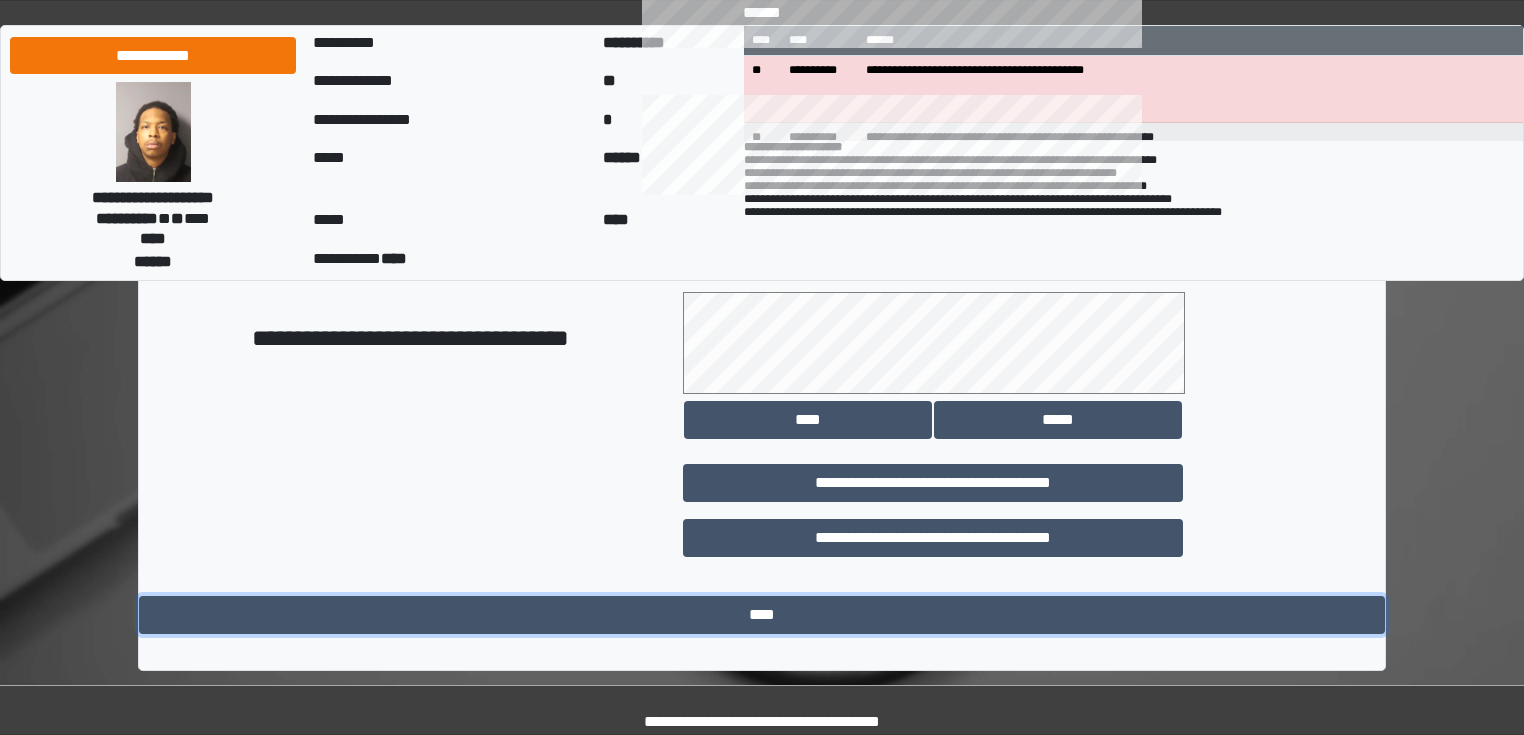 drag, startPoint x: 832, startPoint y: 610, endPoint x: 848, endPoint y: 586, distance: 28.84441 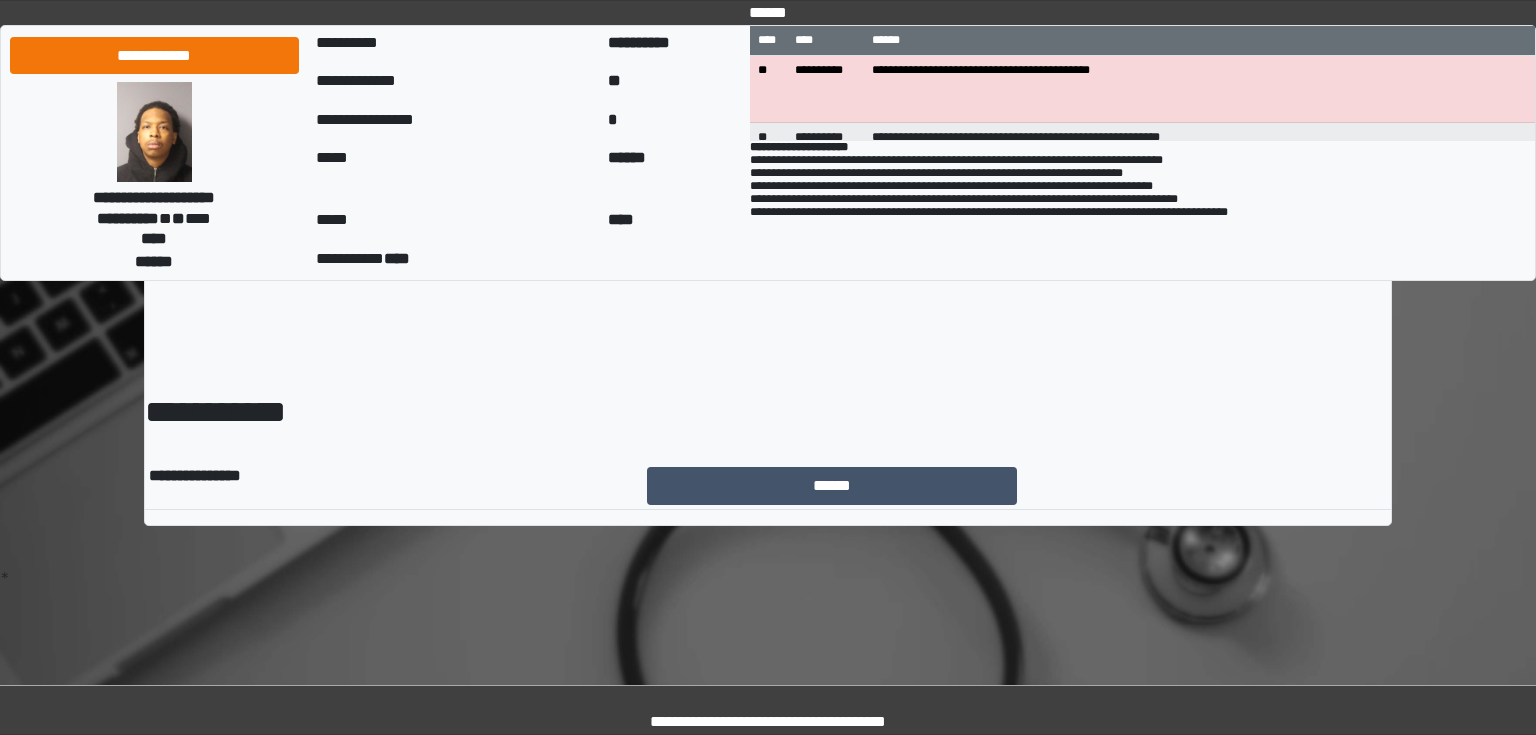 scroll, scrollTop: 0, scrollLeft: 0, axis: both 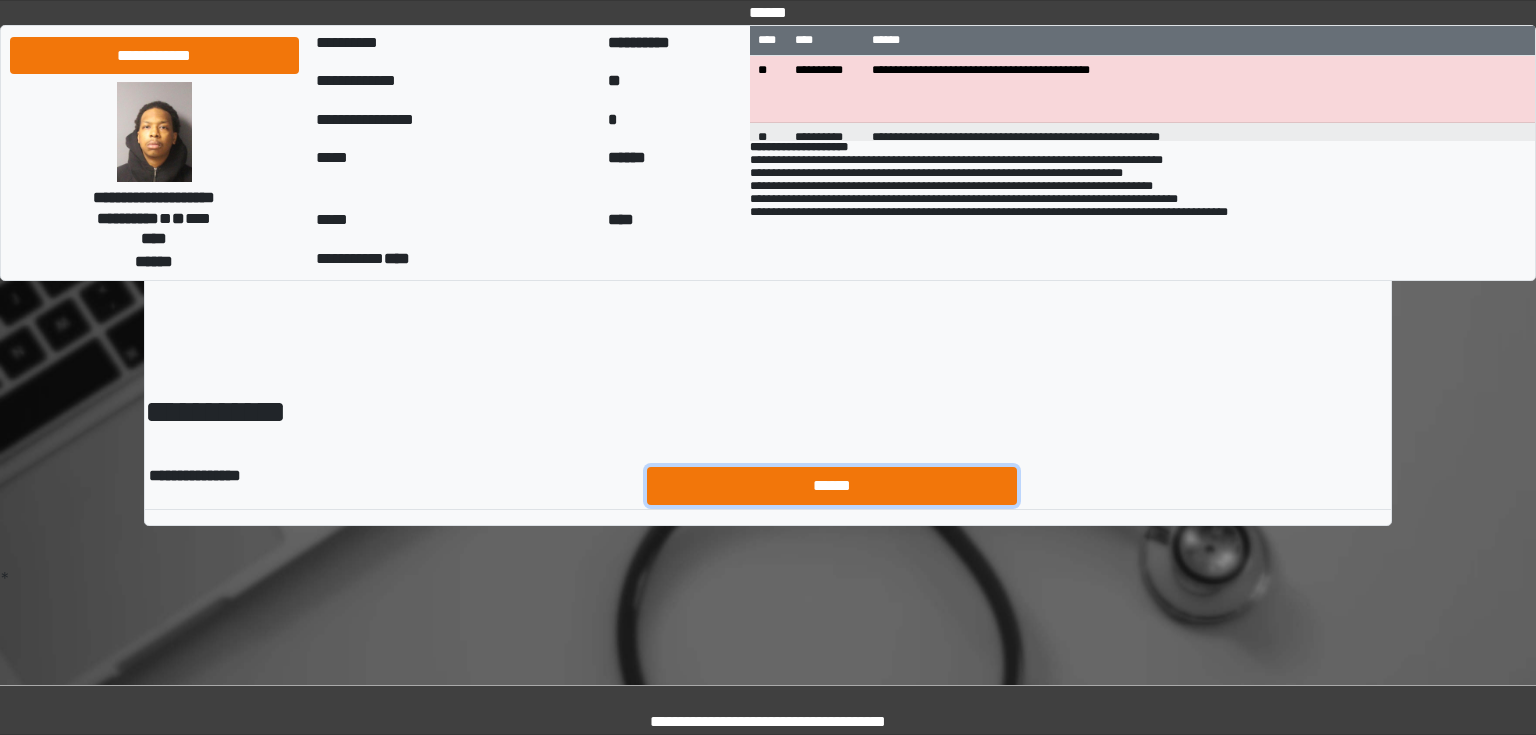 click on "******" at bounding box center (832, 486) 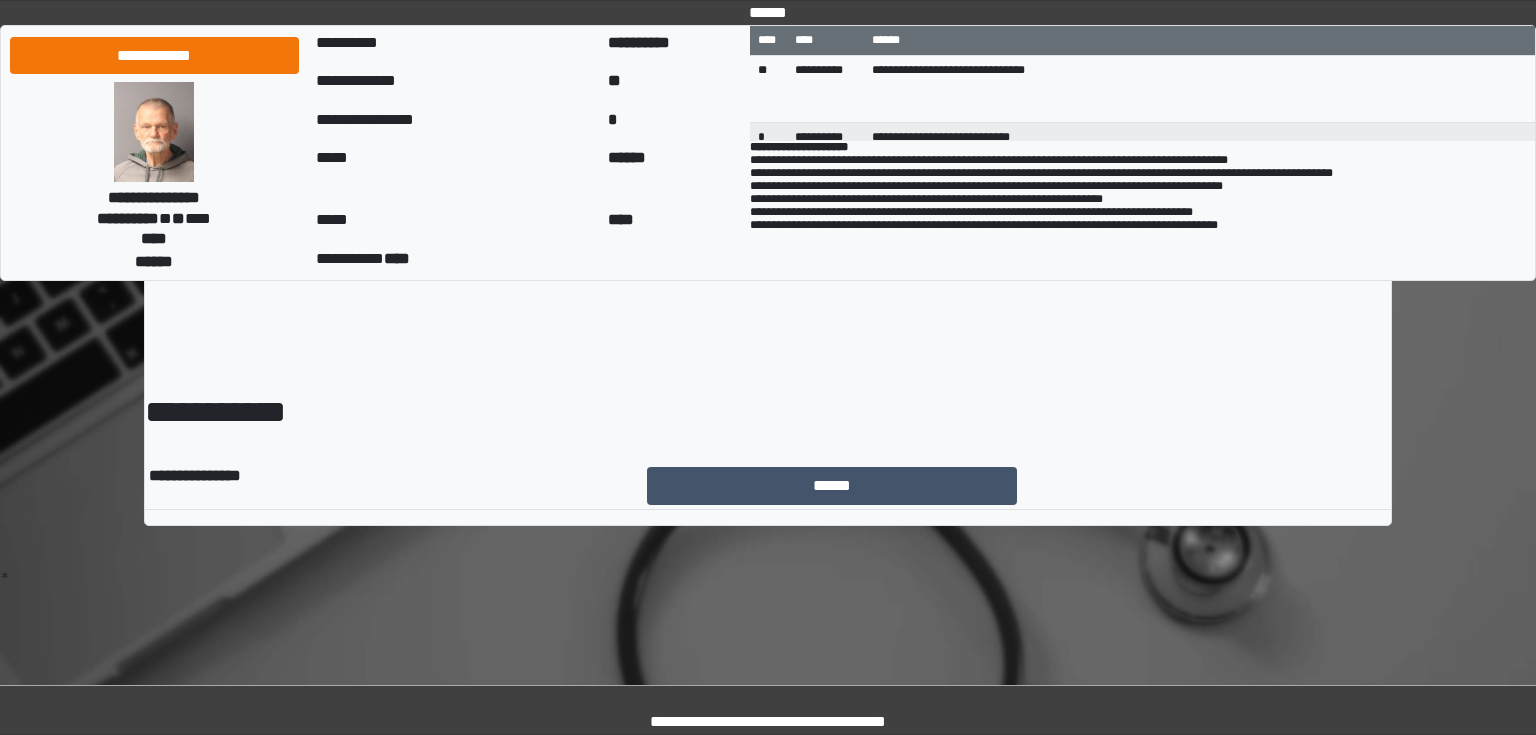 scroll, scrollTop: 0, scrollLeft: 0, axis: both 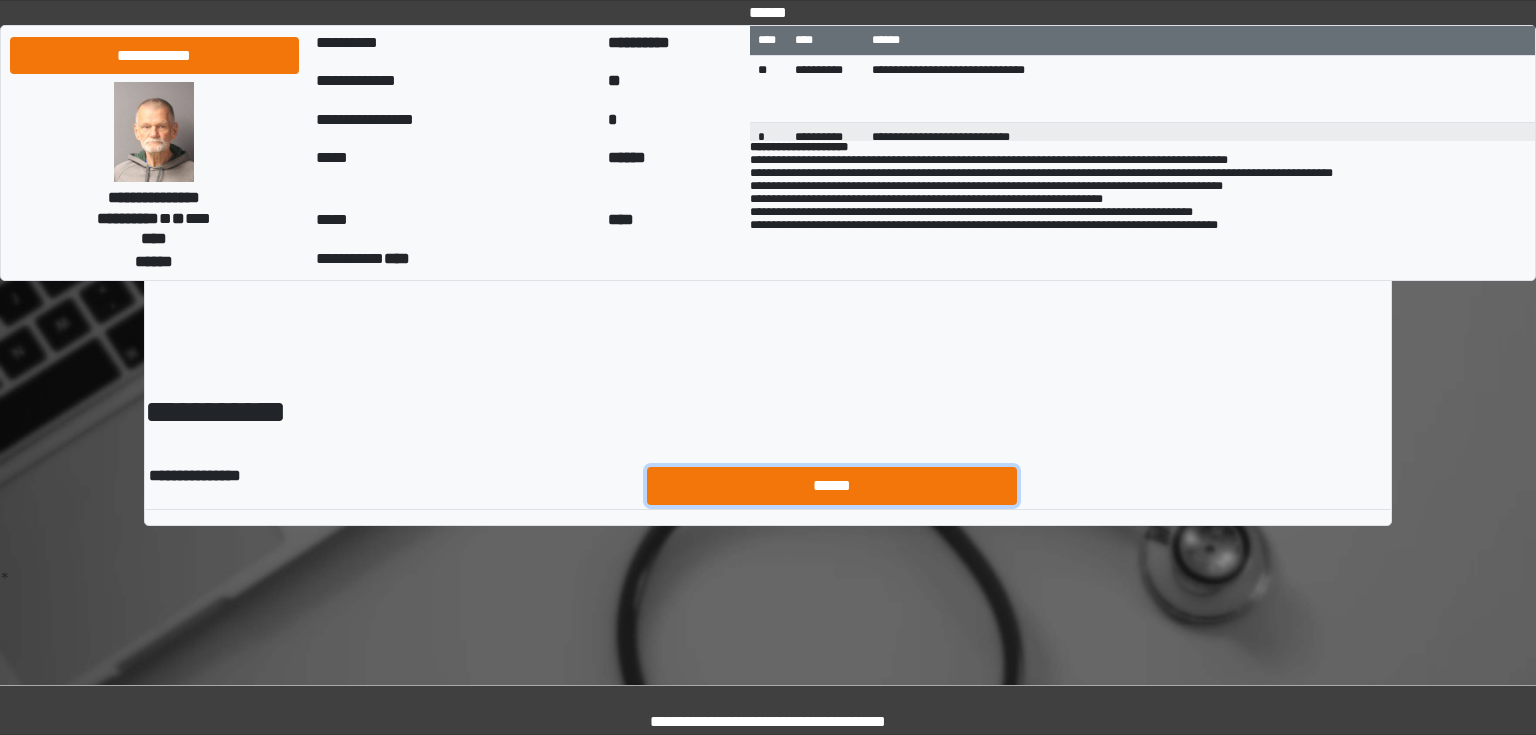 click on "******" at bounding box center (832, 486) 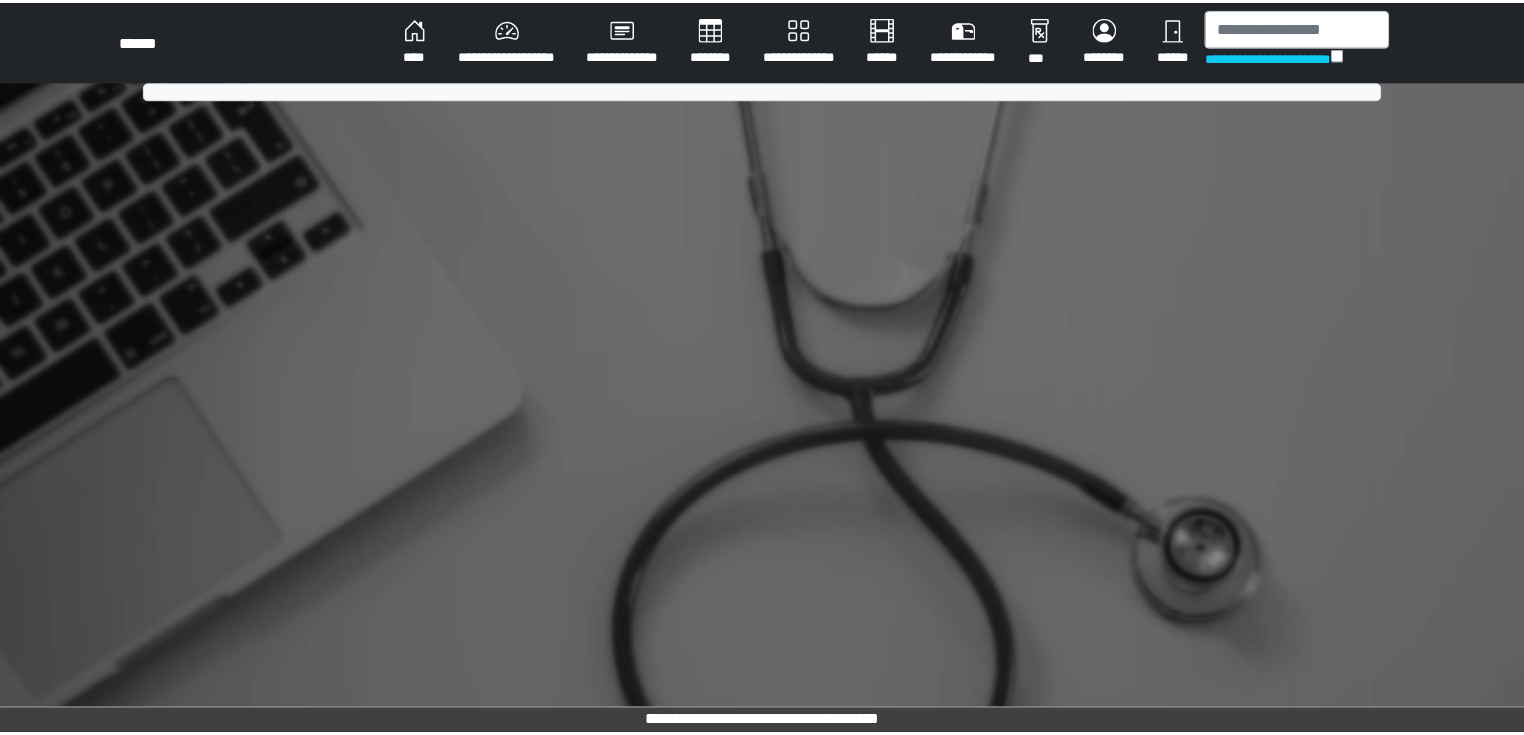 scroll, scrollTop: 0, scrollLeft: 0, axis: both 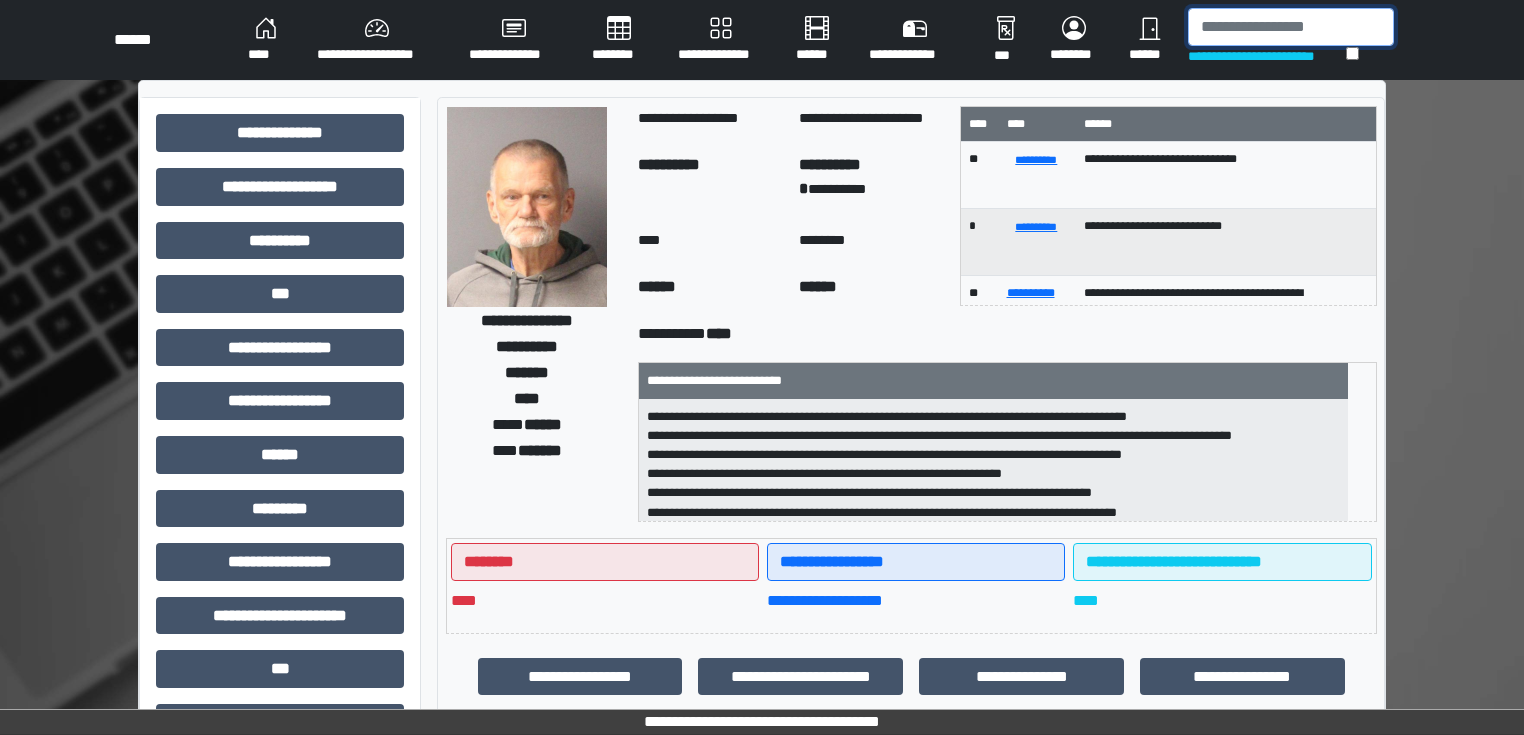 drag, startPoint x: 1200, startPoint y: 44, endPoint x: 1209, endPoint y: 12, distance: 33.24154 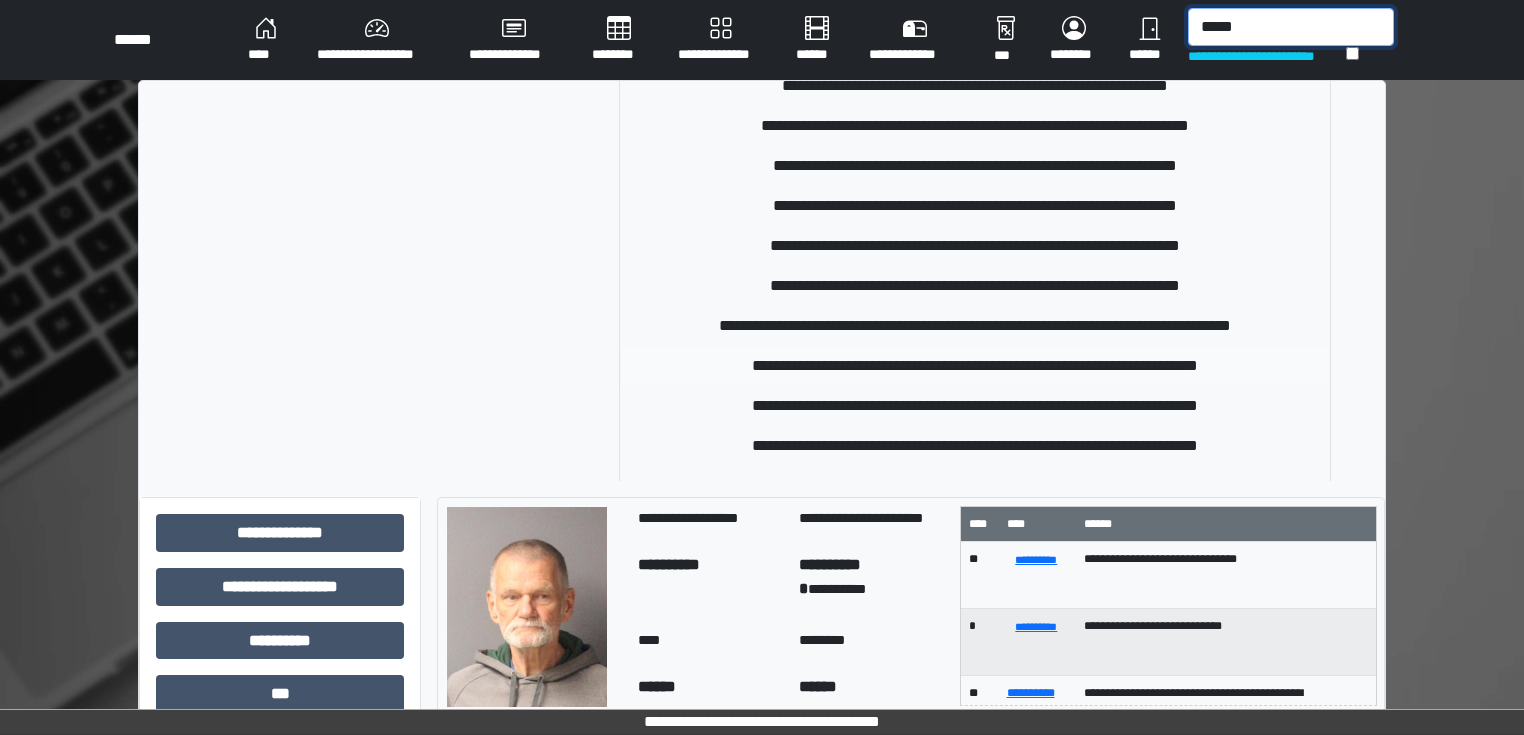 scroll, scrollTop: 240, scrollLeft: 0, axis: vertical 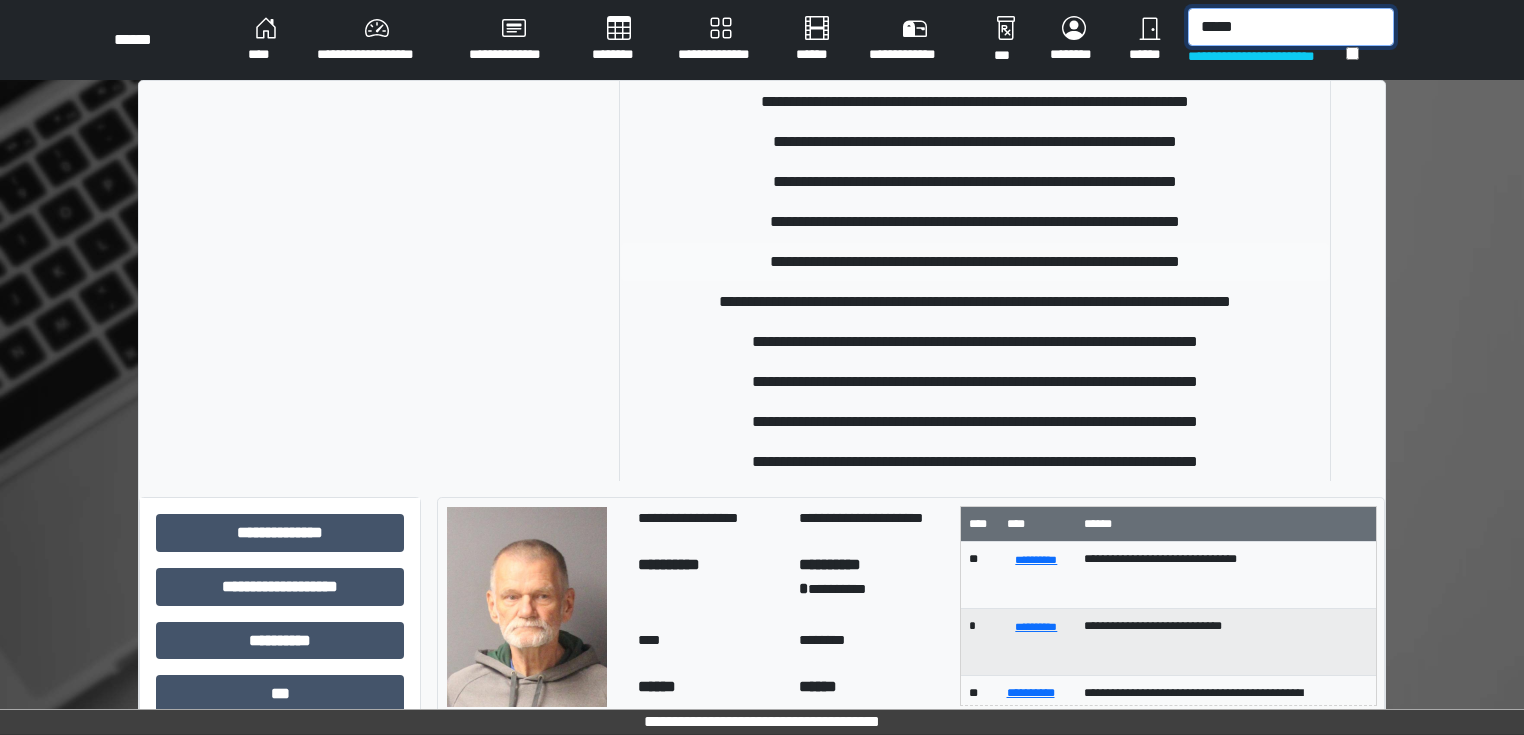 type on "*****" 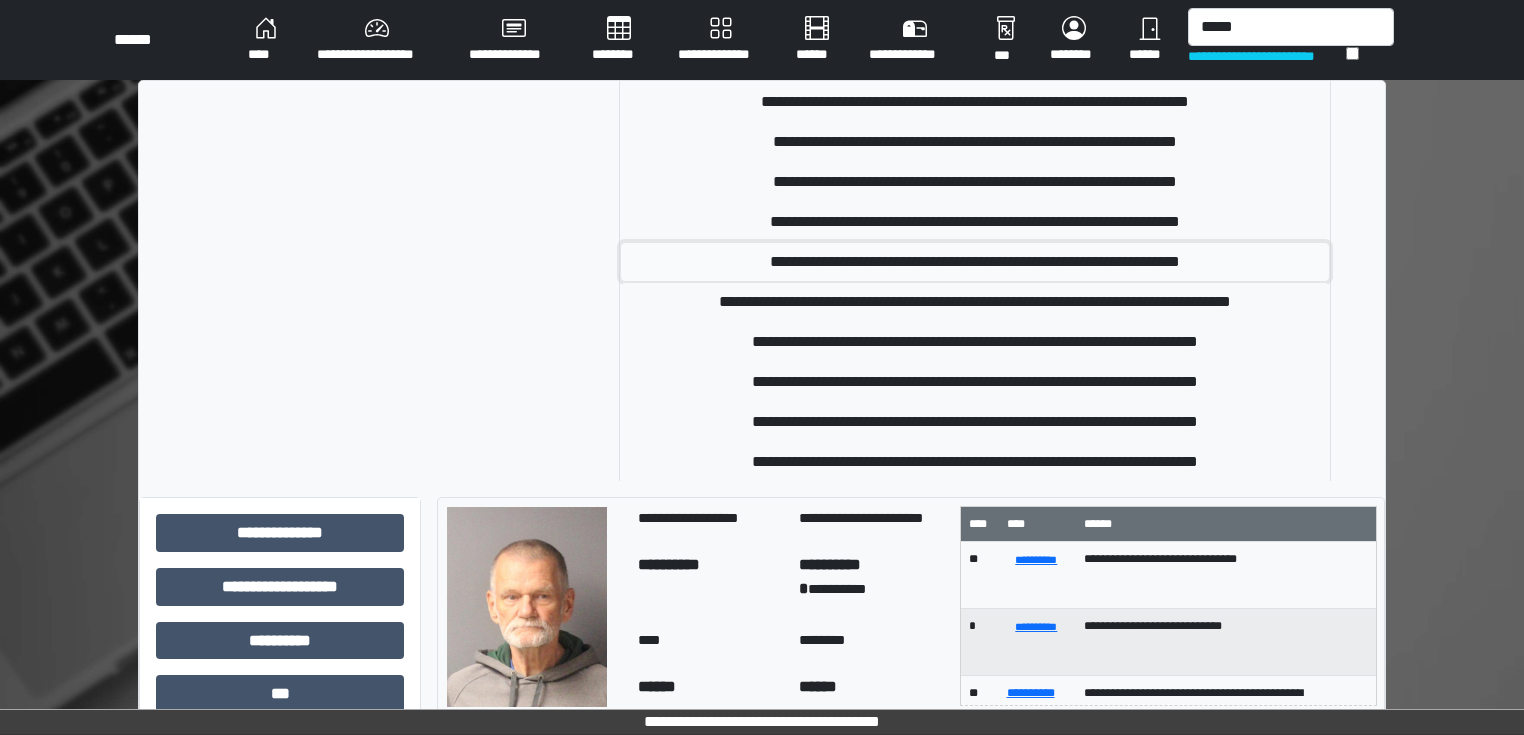 click on "**********" at bounding box center [975, 262] 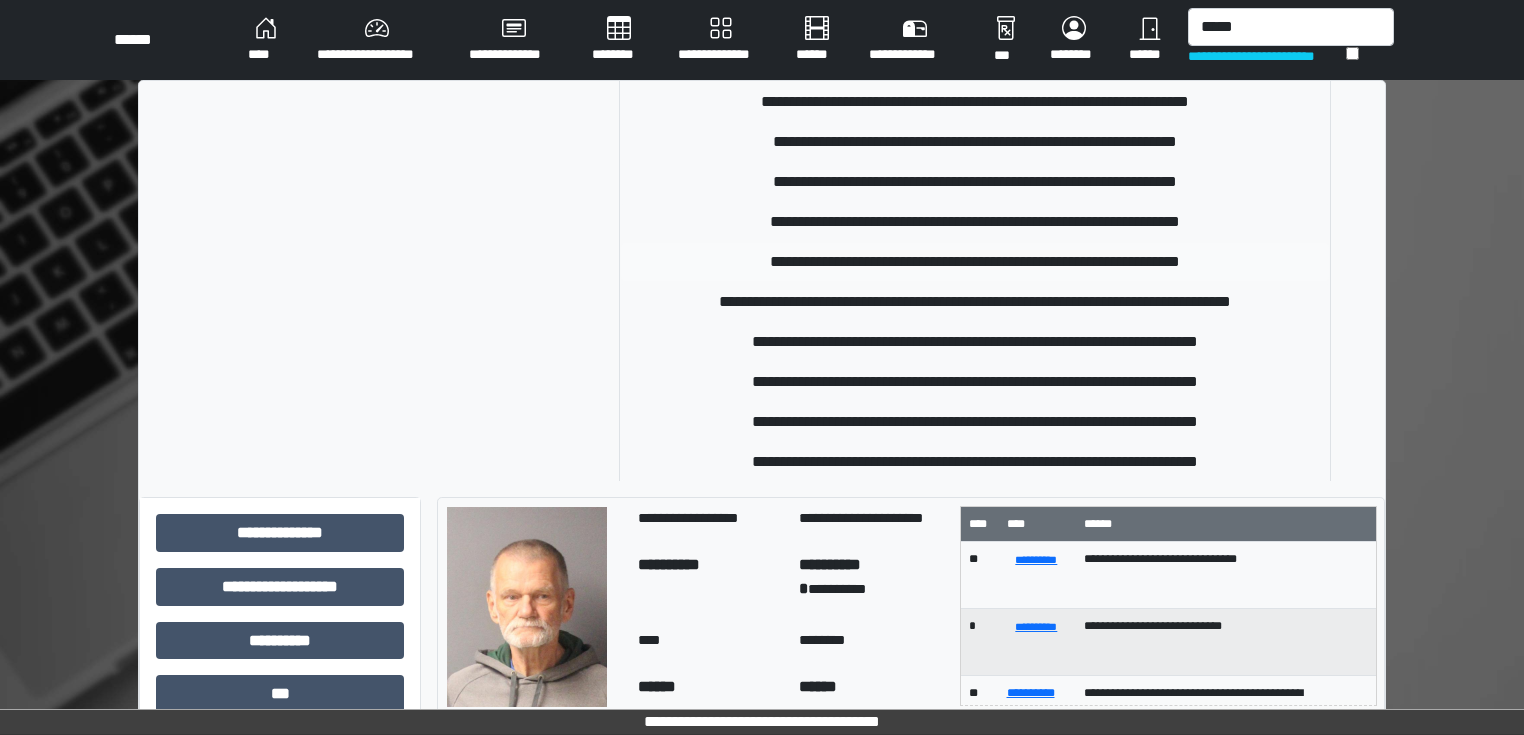 type 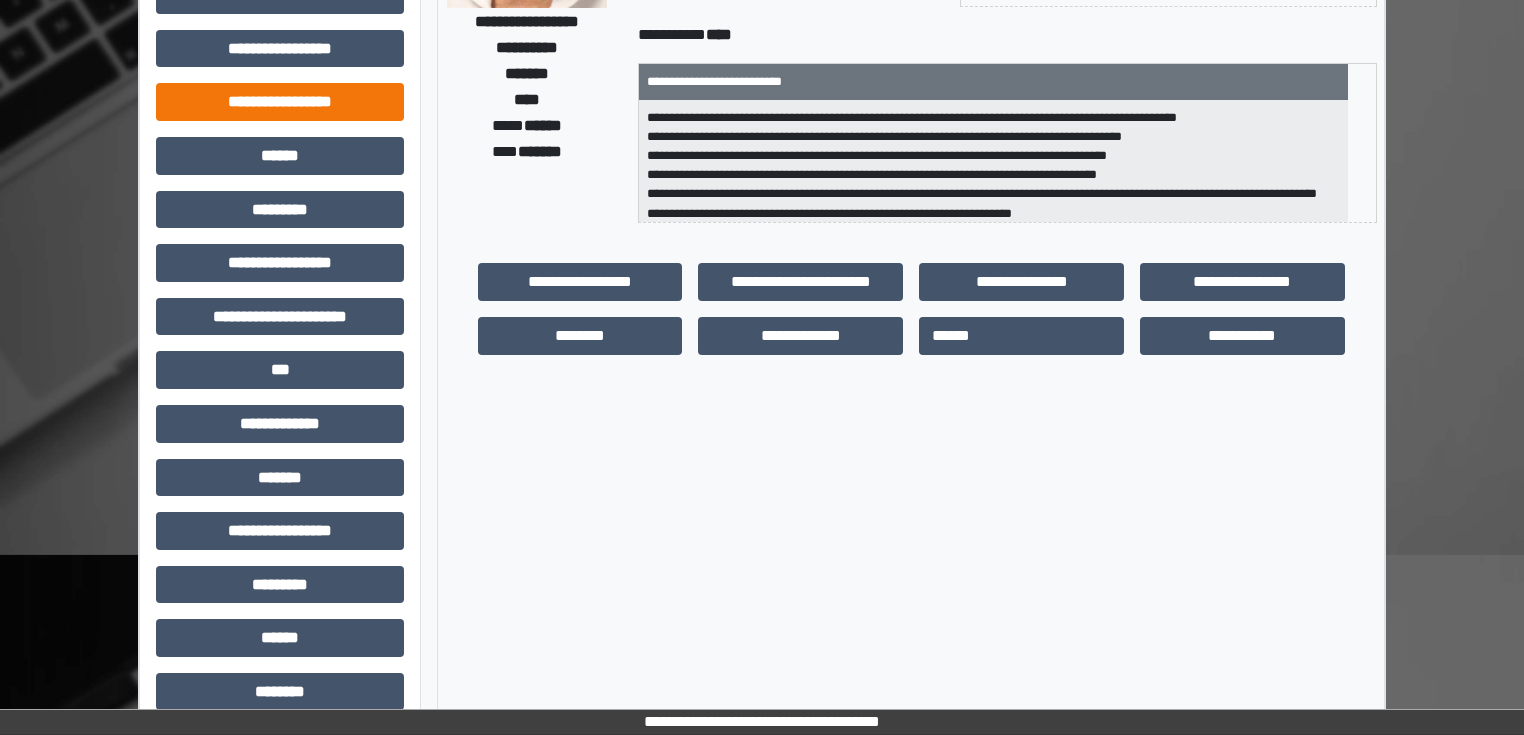 scroll, scrollTop: 271, scrollLeft: 0, axis: vertical 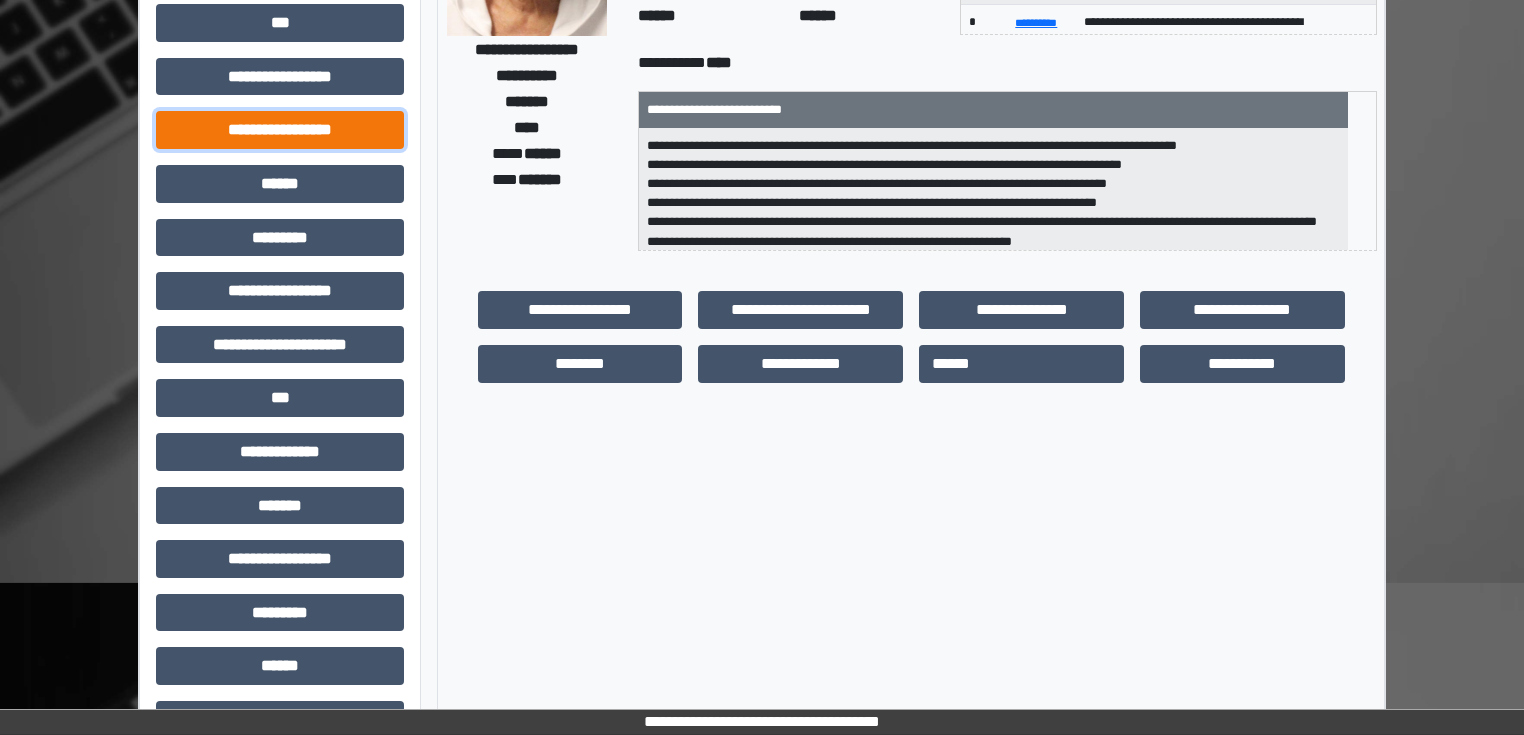 click on "**********" at bounding box center (280, 130) 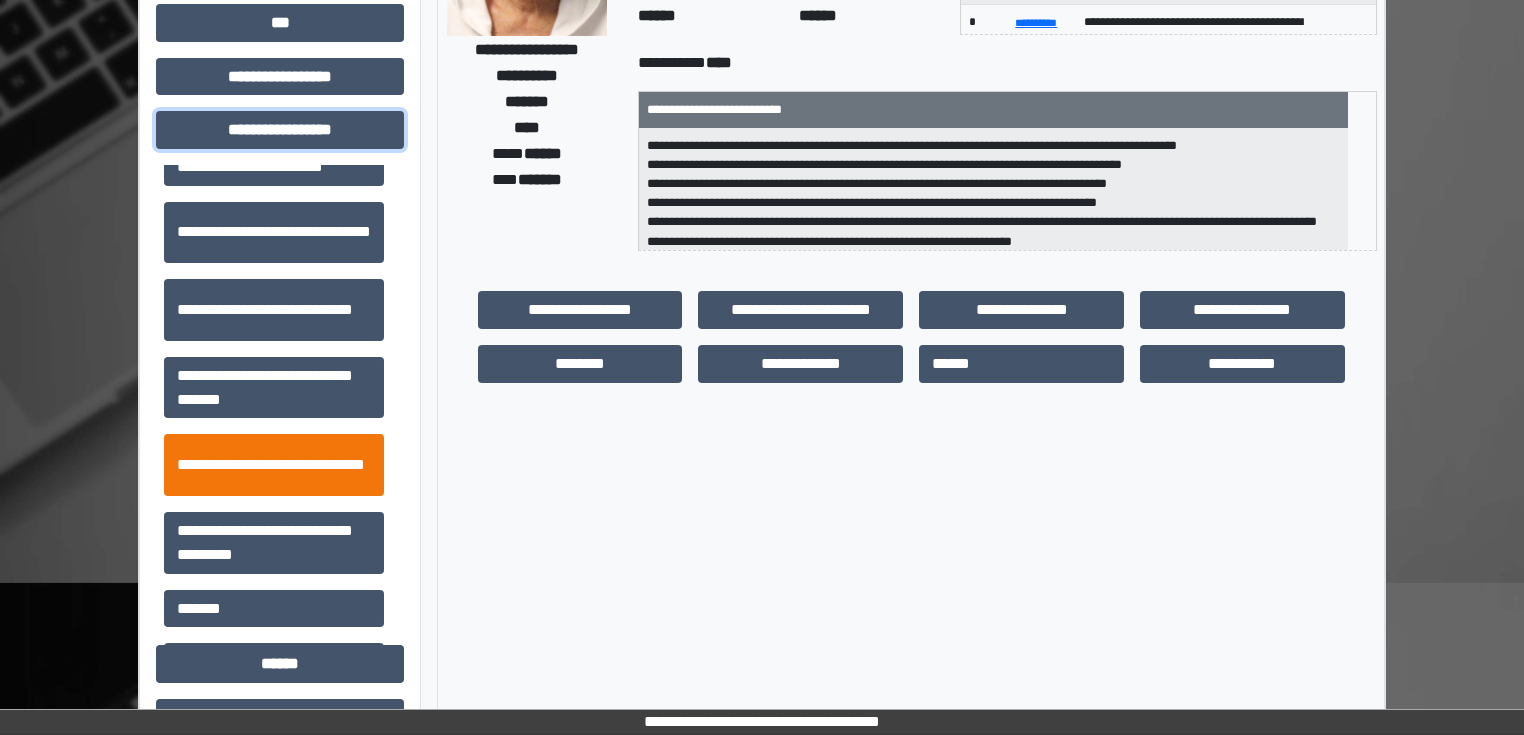 scroll, scrollTop: 1313, scrollLeft: 0, axis: vertical 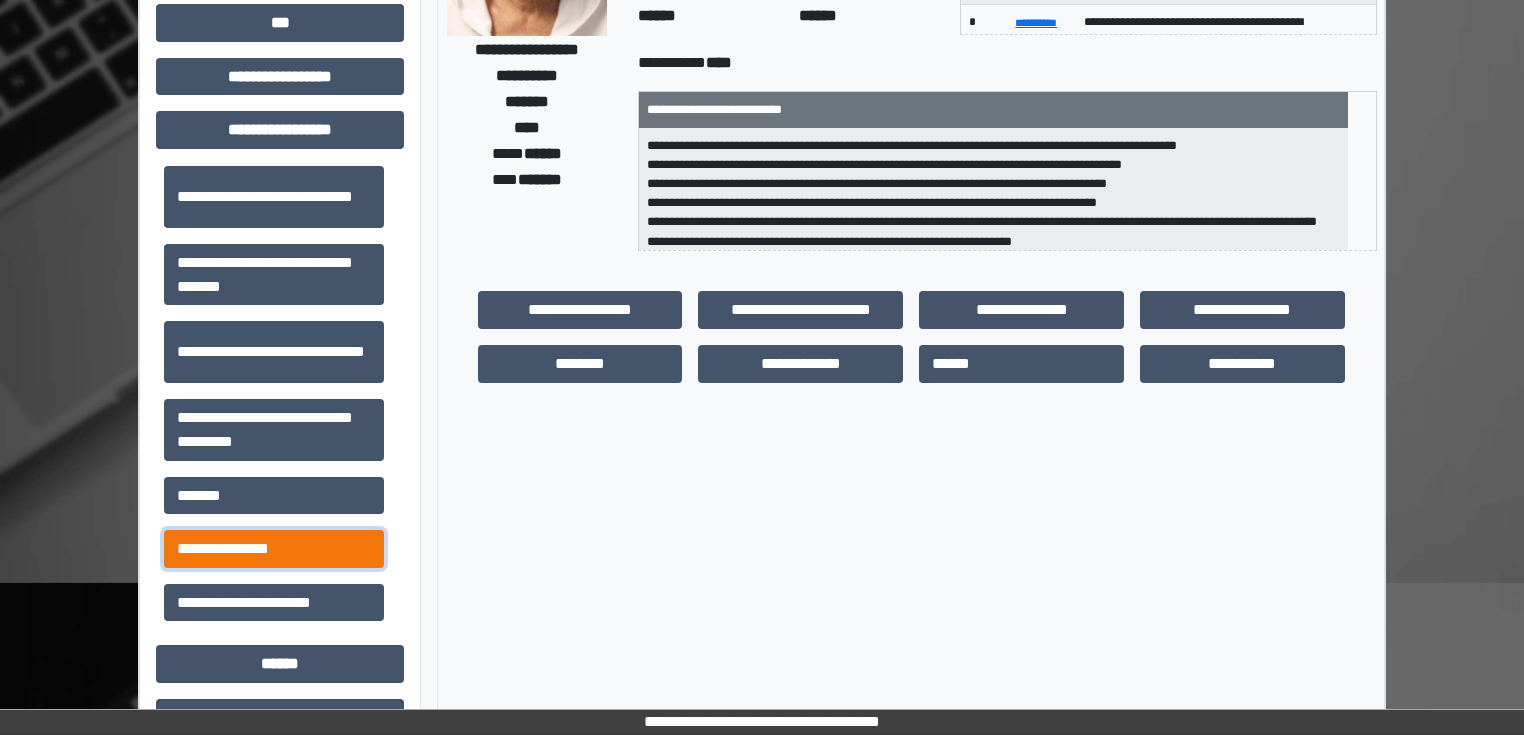 click on "**********" at bounding box center [274, 549] 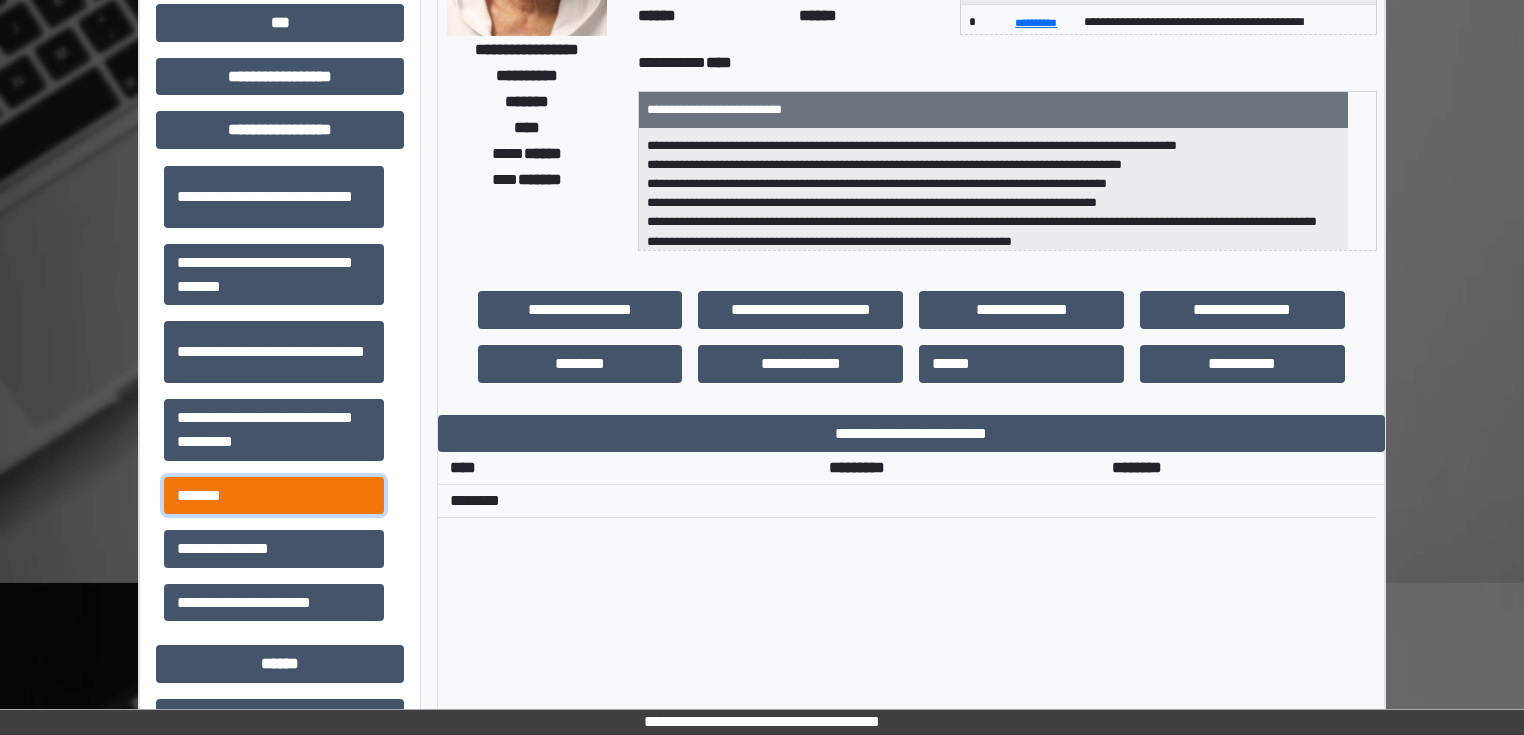 click on "*******" at bounding box center [274, 496] 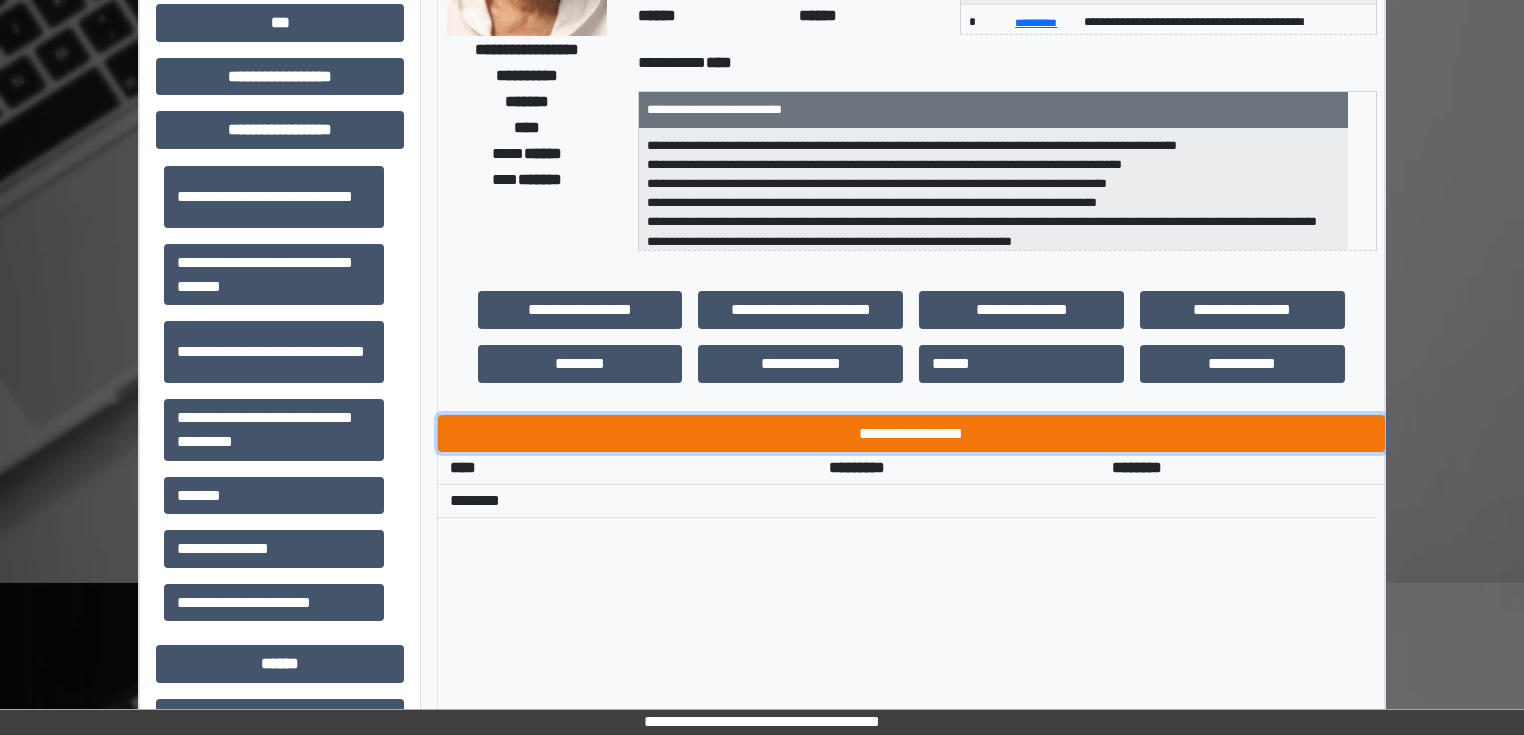 click on "**********" at bounding box center (911, 434) 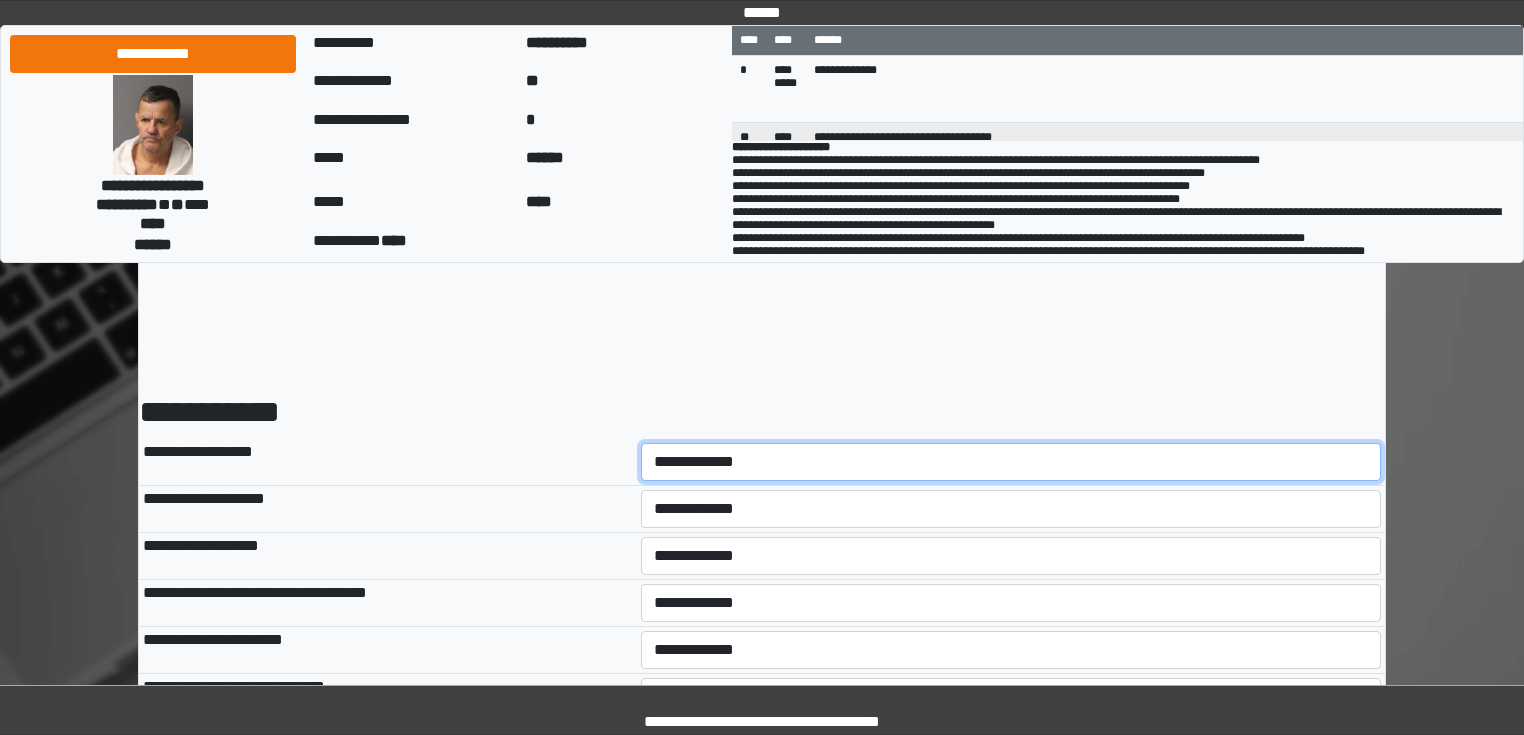 click on "**********" at bounding box center (1011, 462) 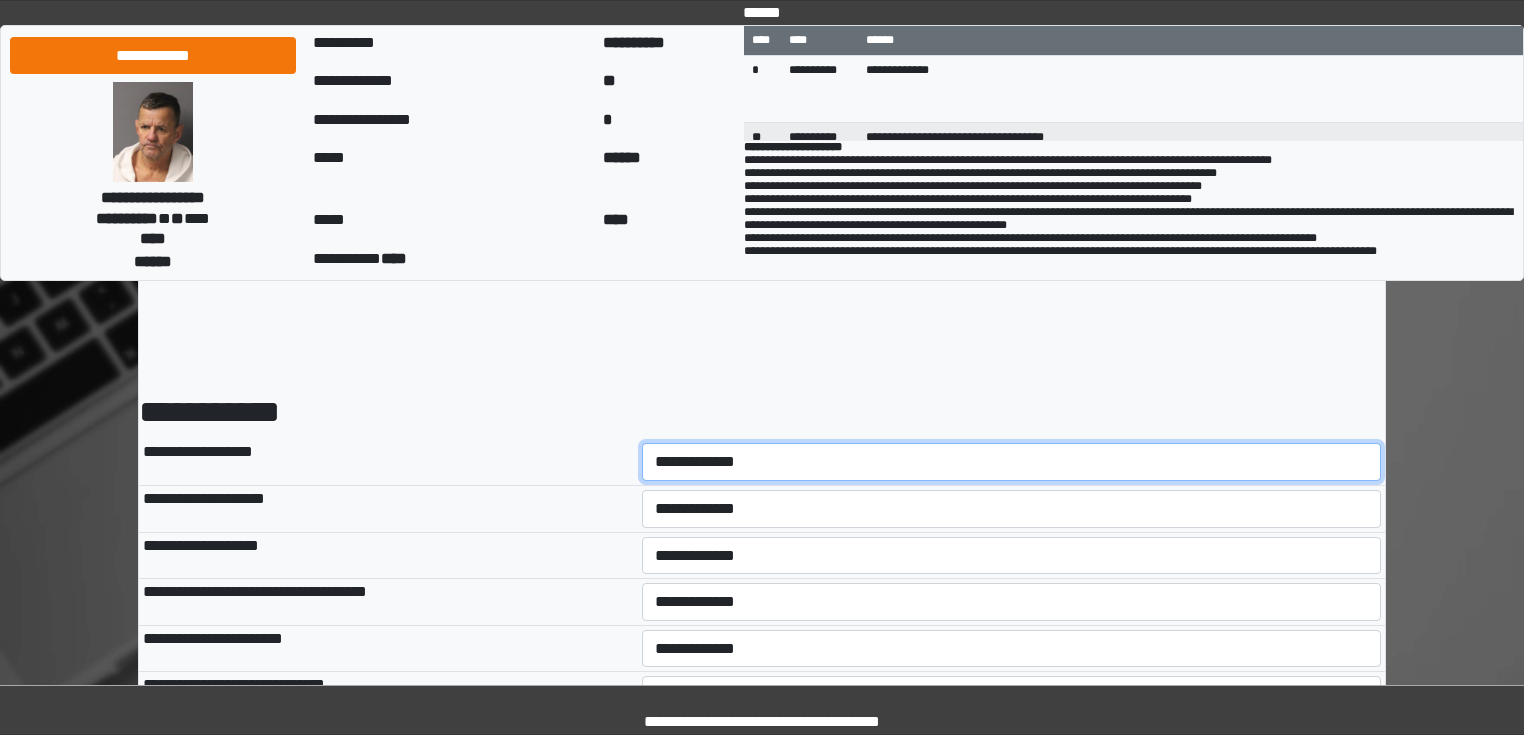 scroll, scrollTop: 0, scrollLeft: 0, axis: both 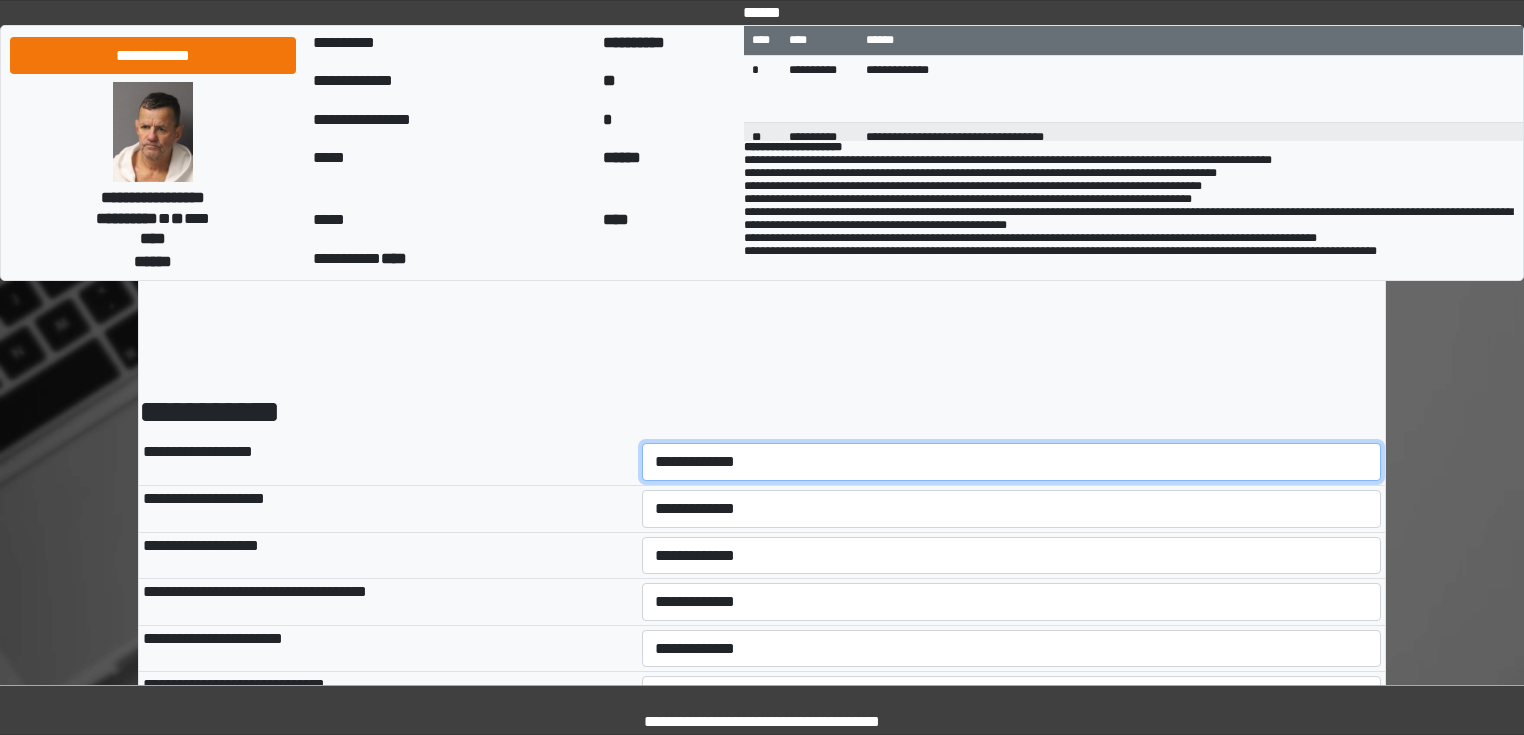 click on "**********" at bounding box center (1012, 462) 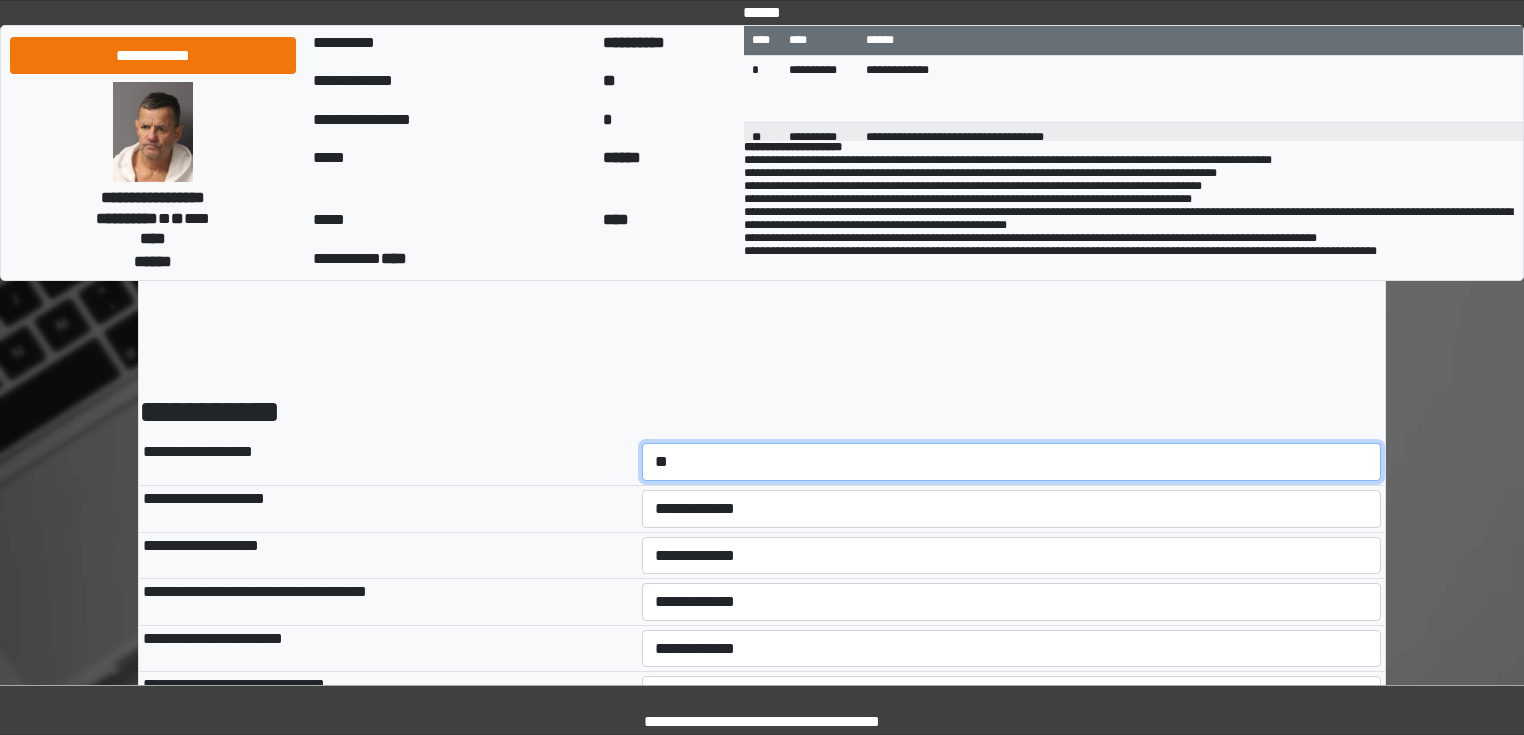click on "**********" at bounding box center (1012, 462) 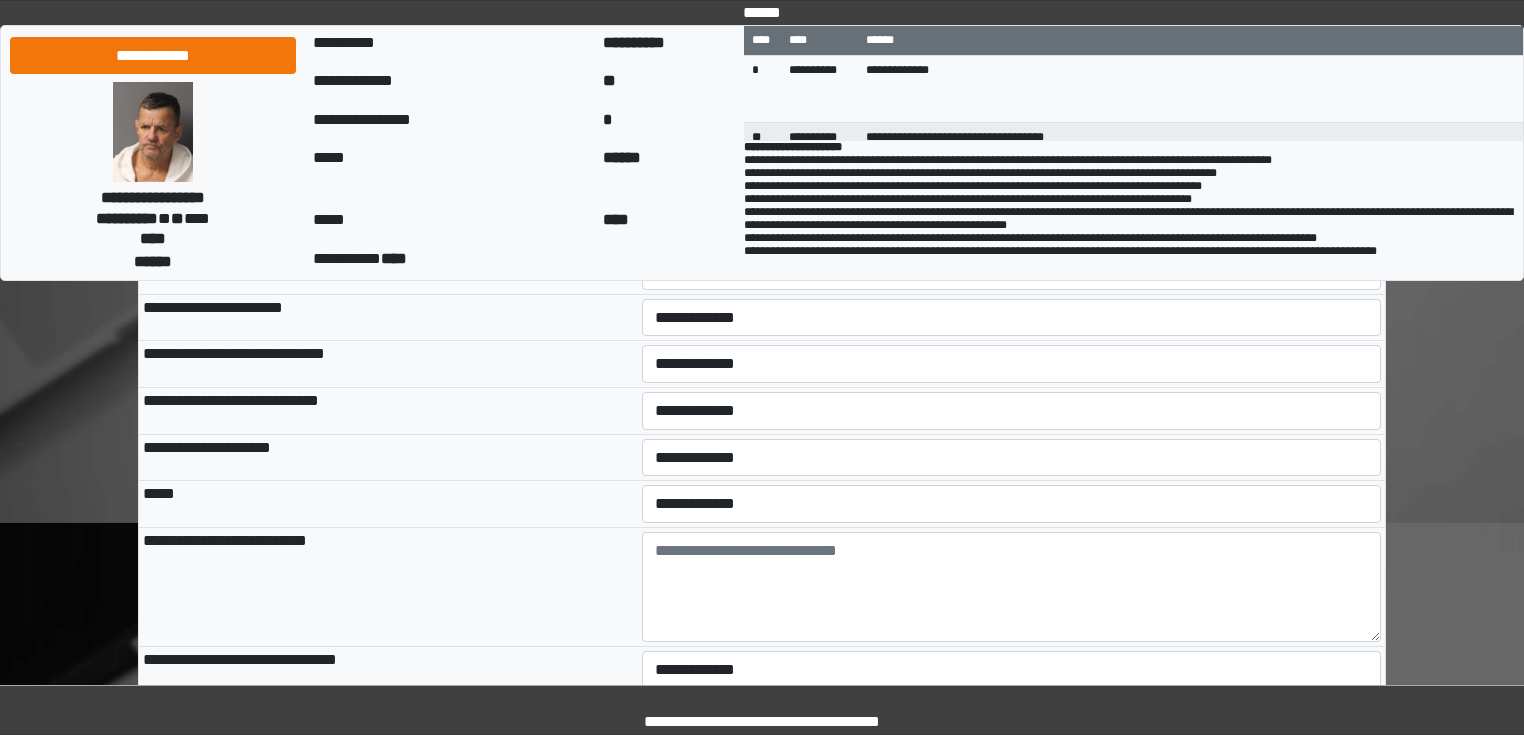 scroll, scrollTop: 560, scrollLeft: 0, axis: vertical 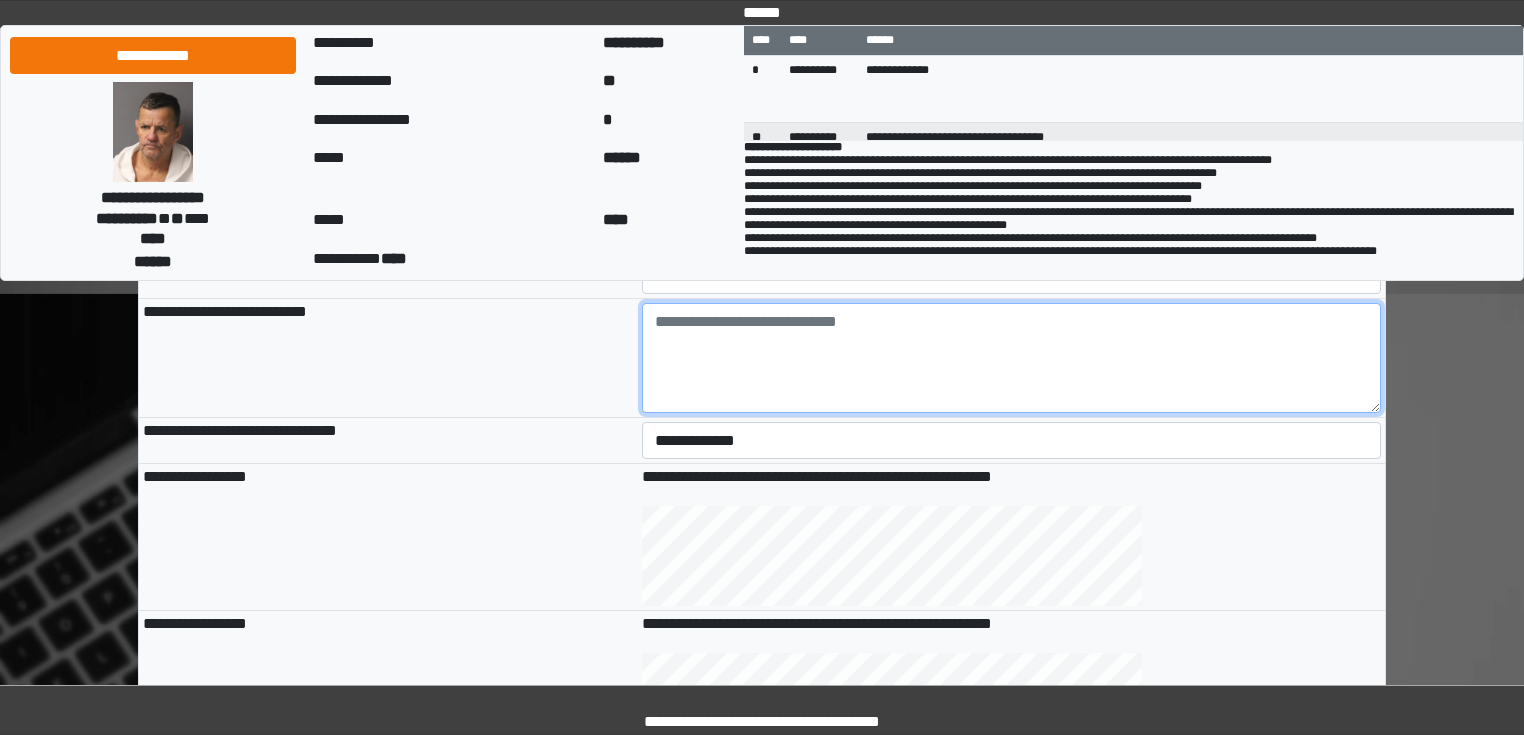 click at bounding box center [1012, 358] 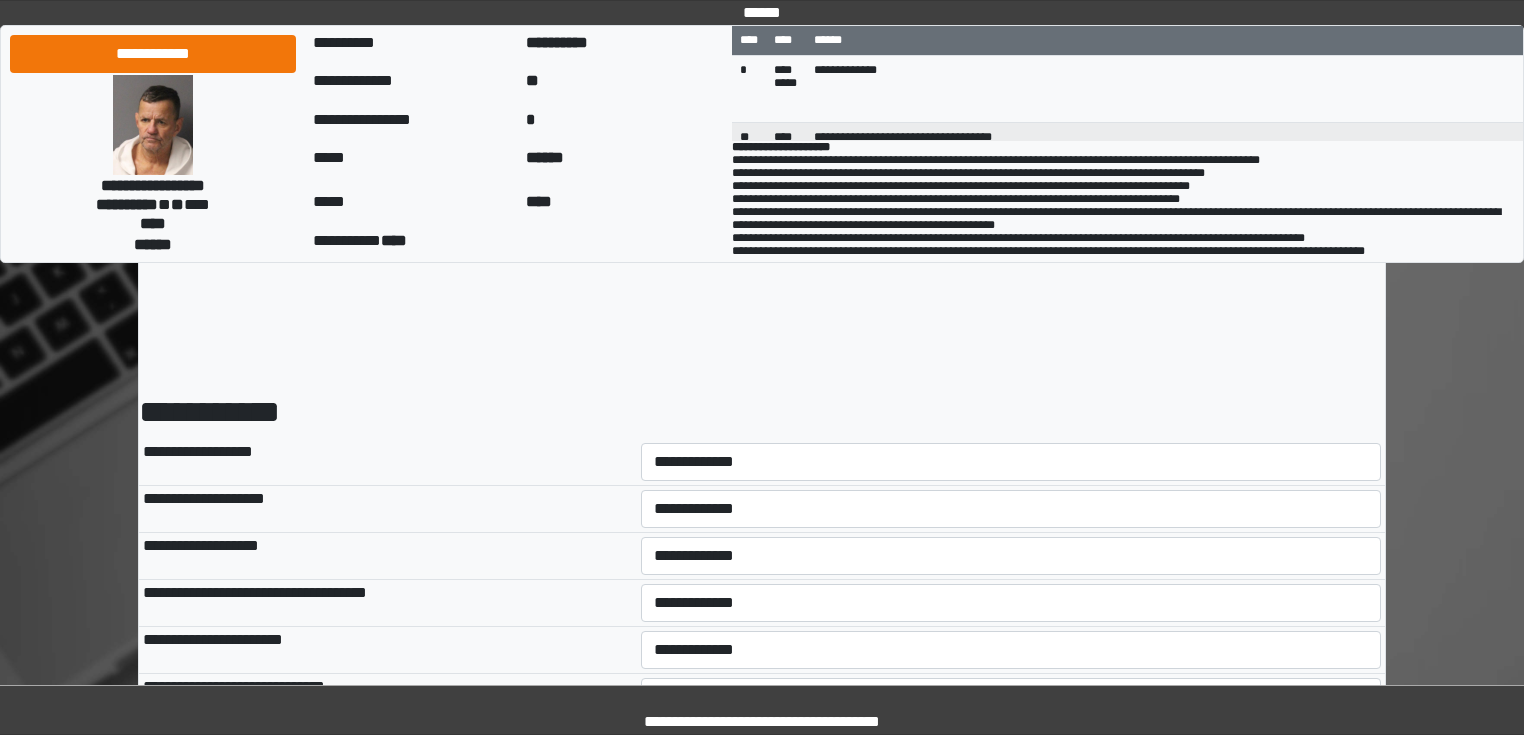 scroll, scrollTop: 560, scrollLeft: 0, axis: vertical 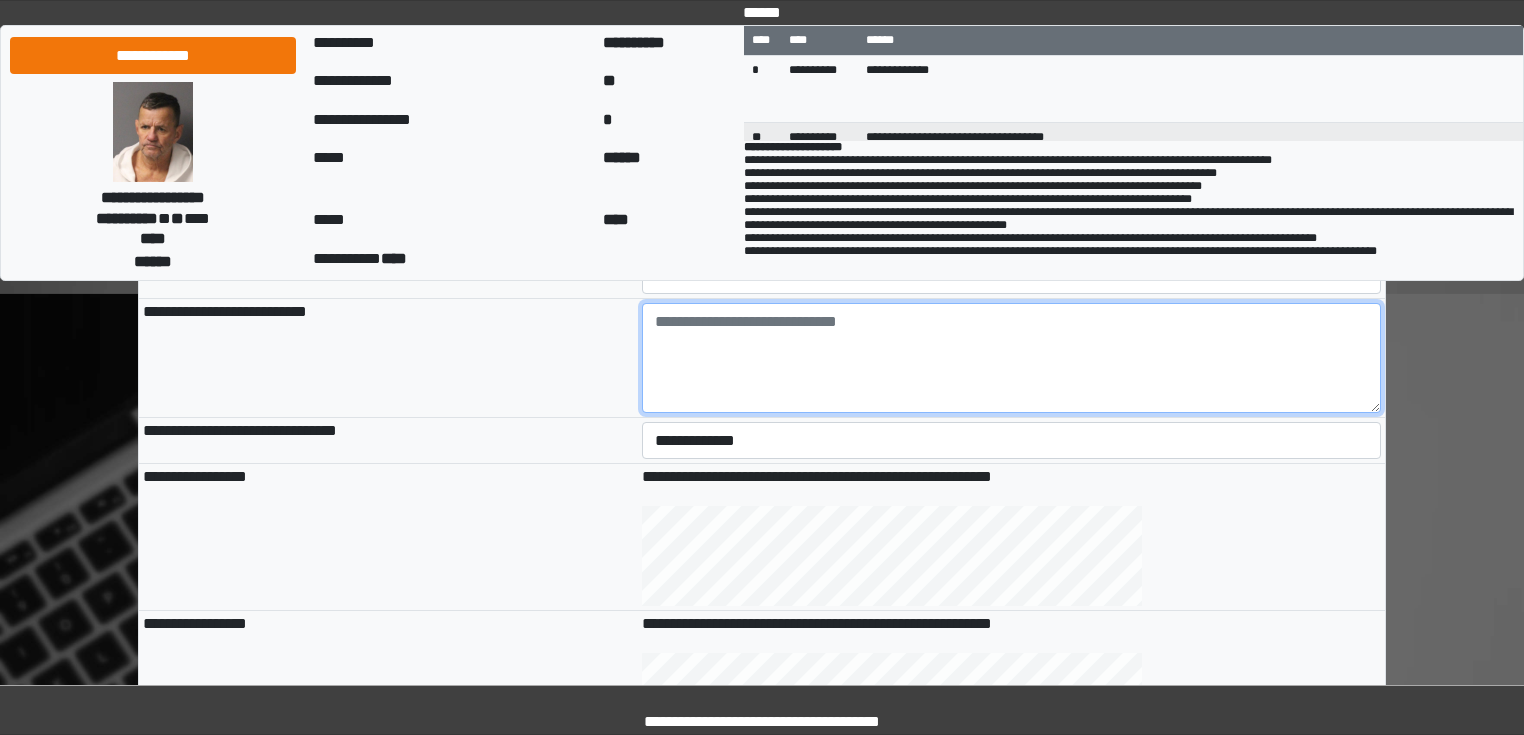 click at bounding box center [1012, 358] 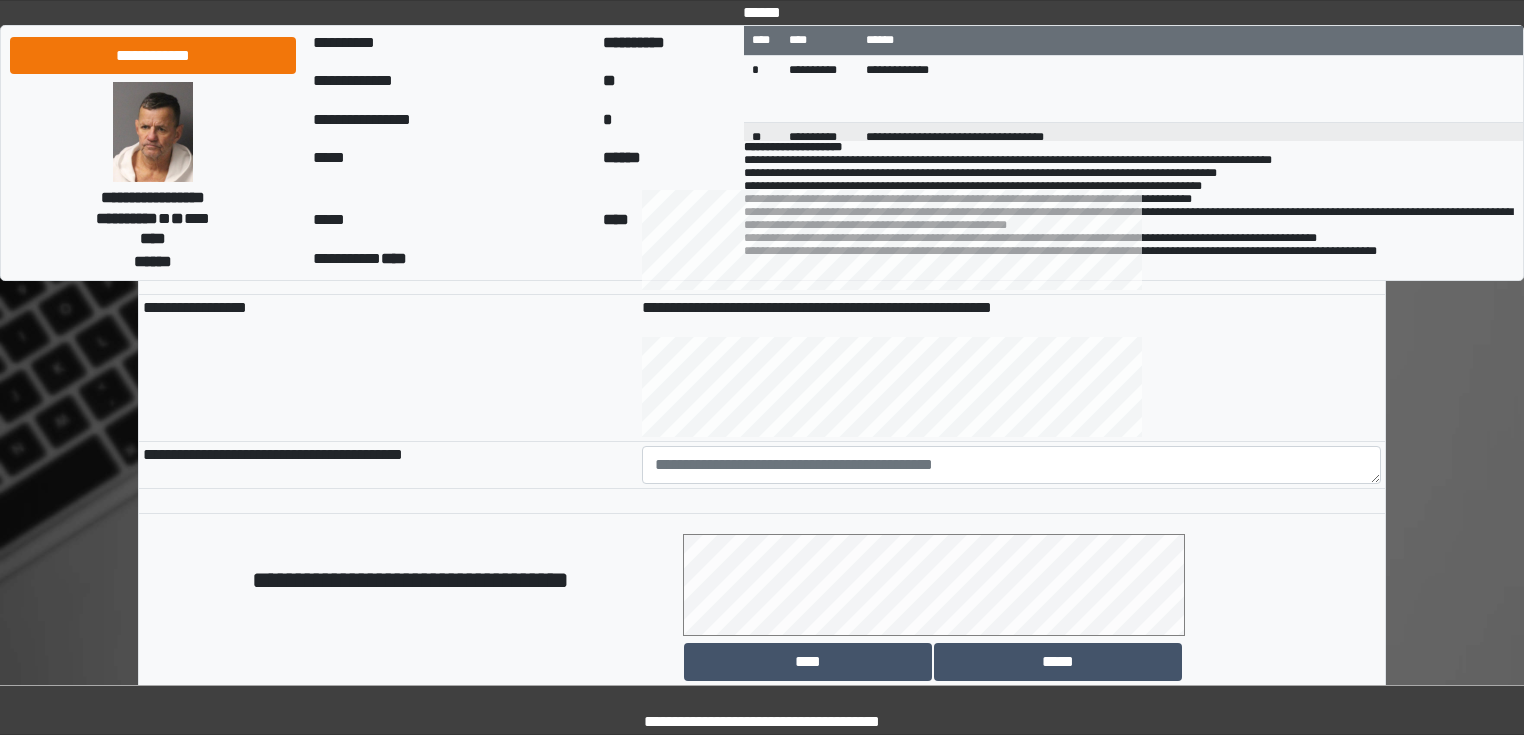 scroll, scrollTop: 880, scrollLeft: 0, axis: vertical 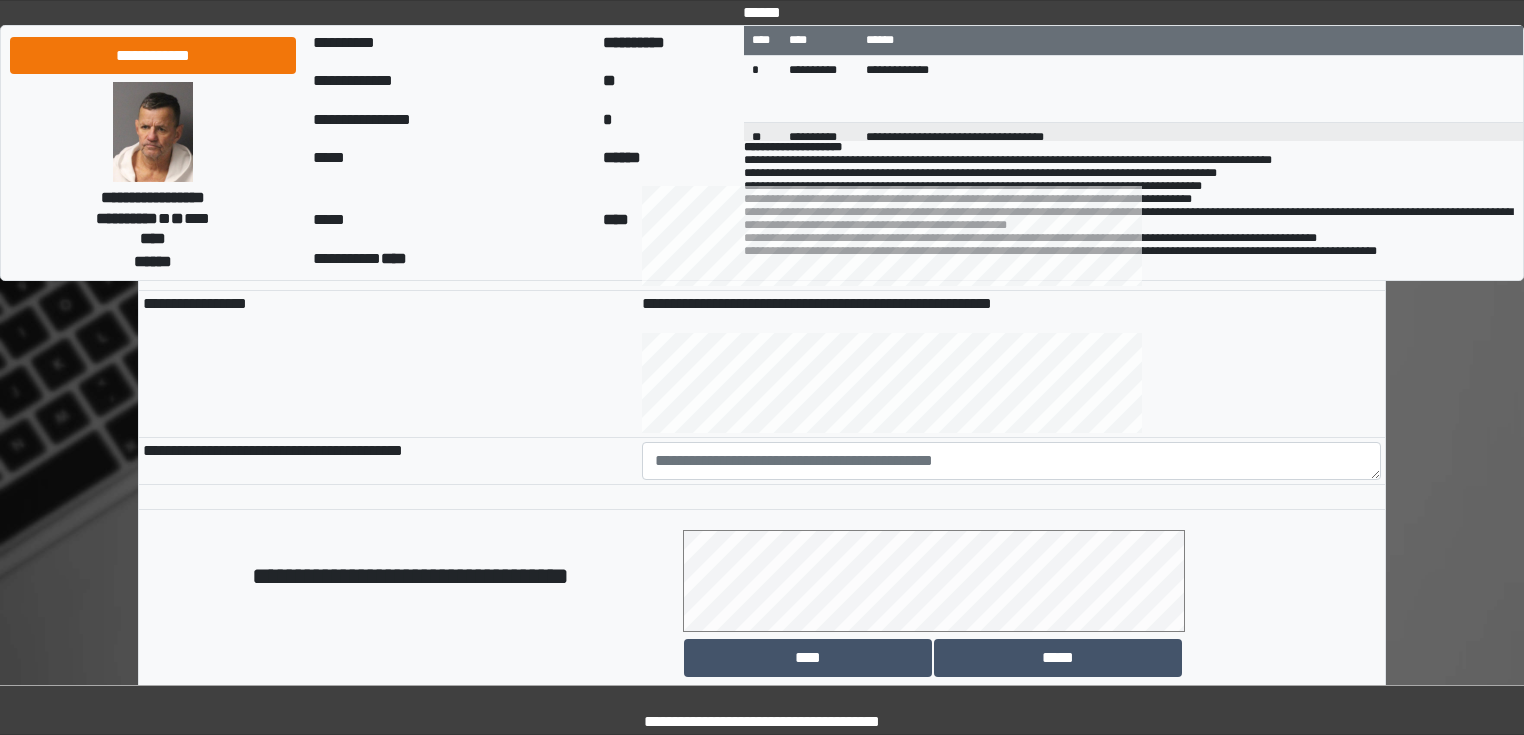 type on "**********" 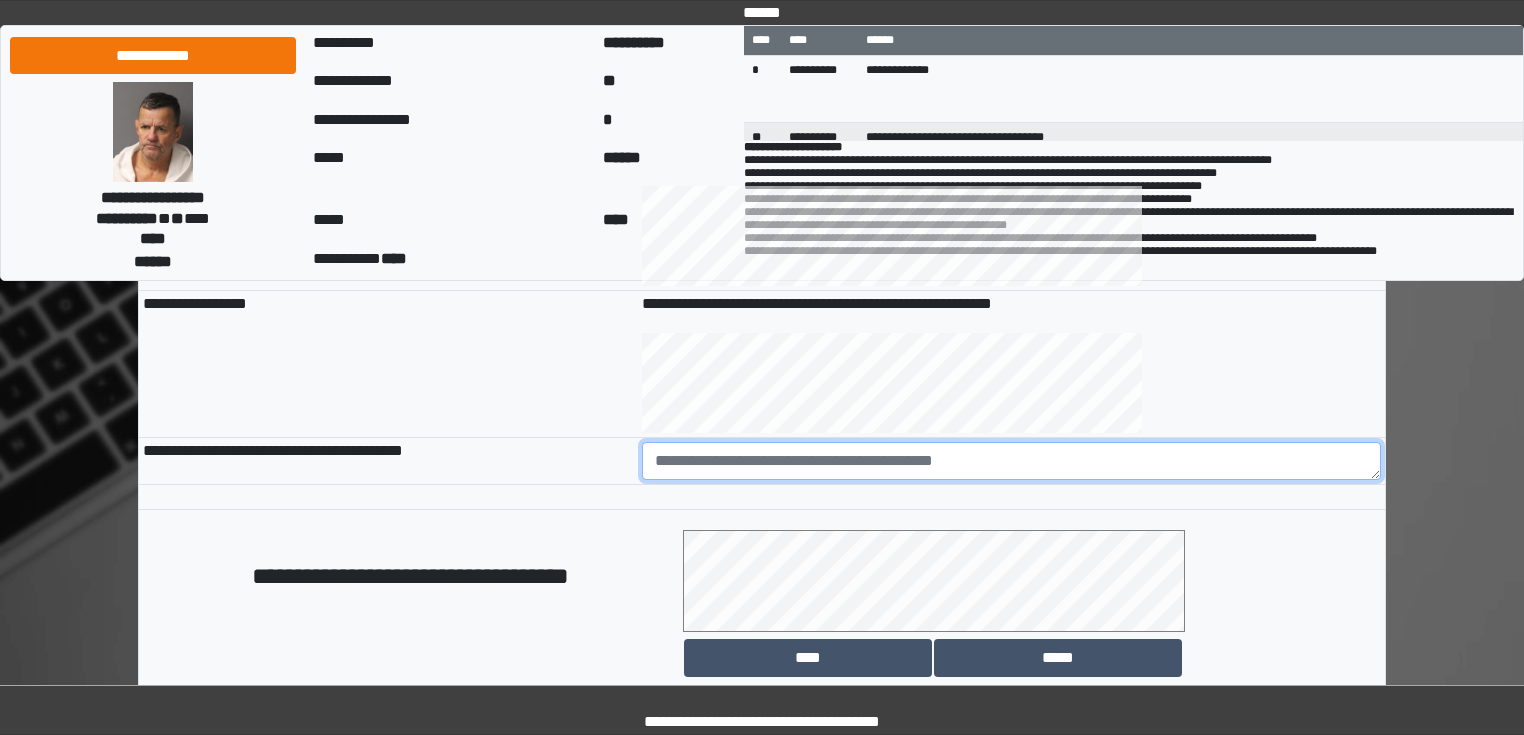 paste on "**********" 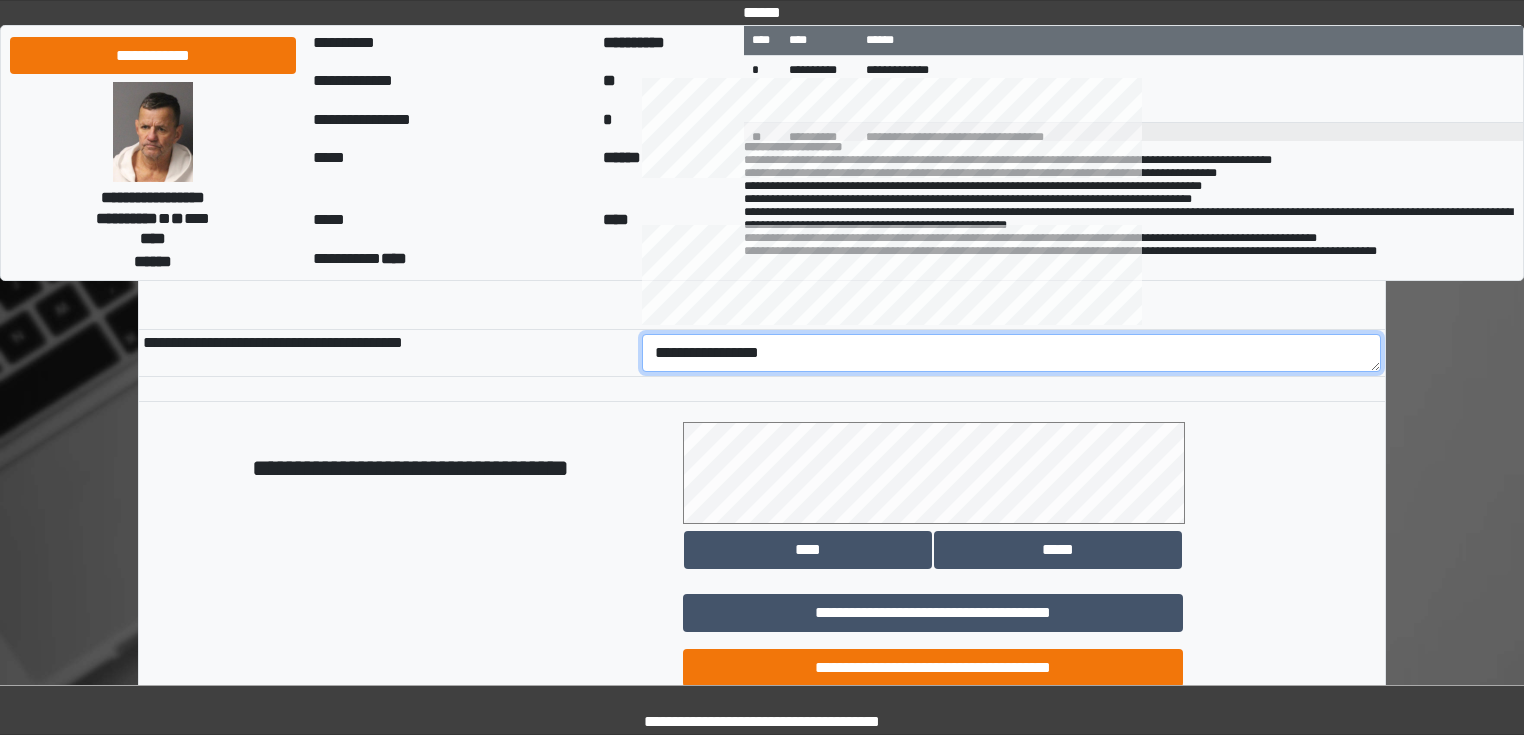 scroll, scrollTop: 1118, scrollLeft: 0, axis: vertical 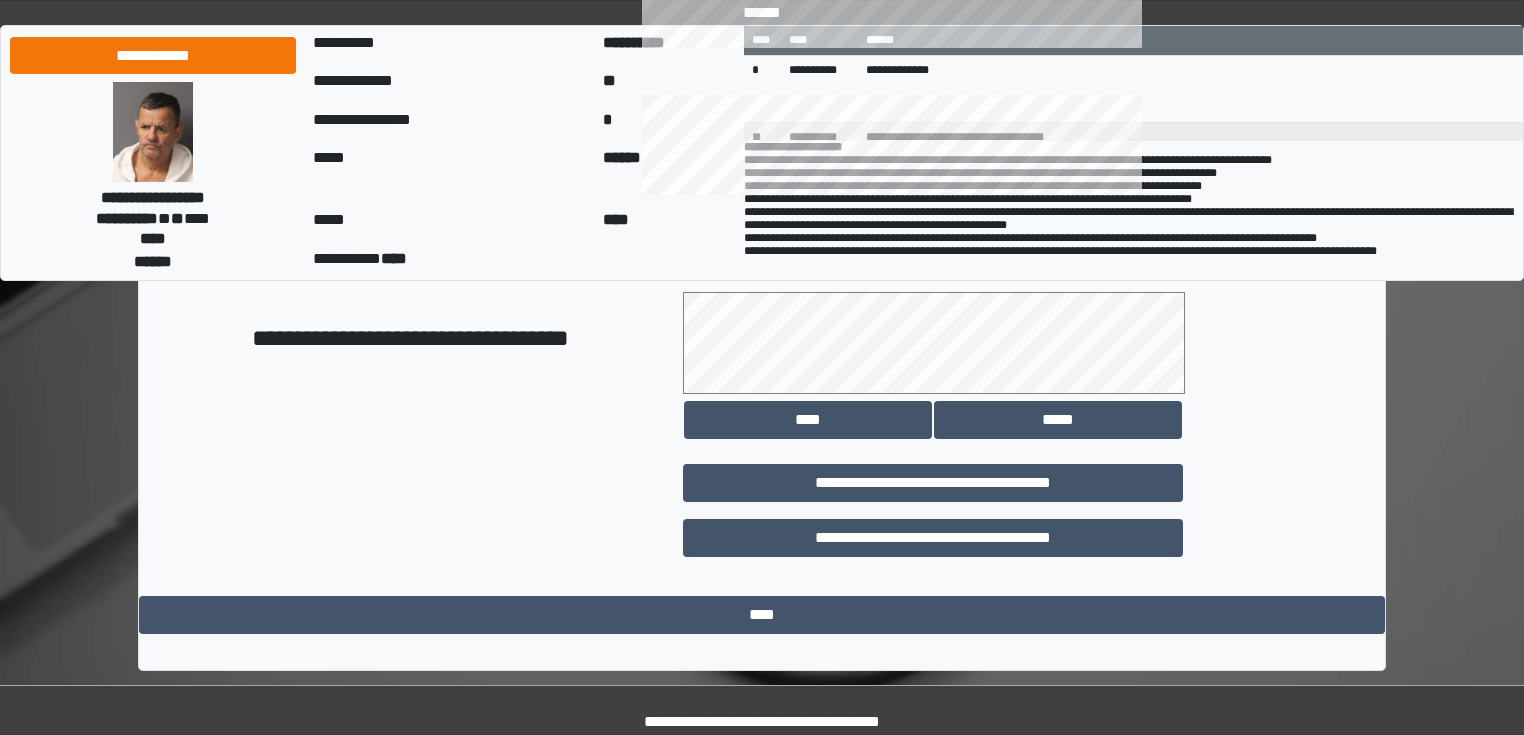 type on "**********" 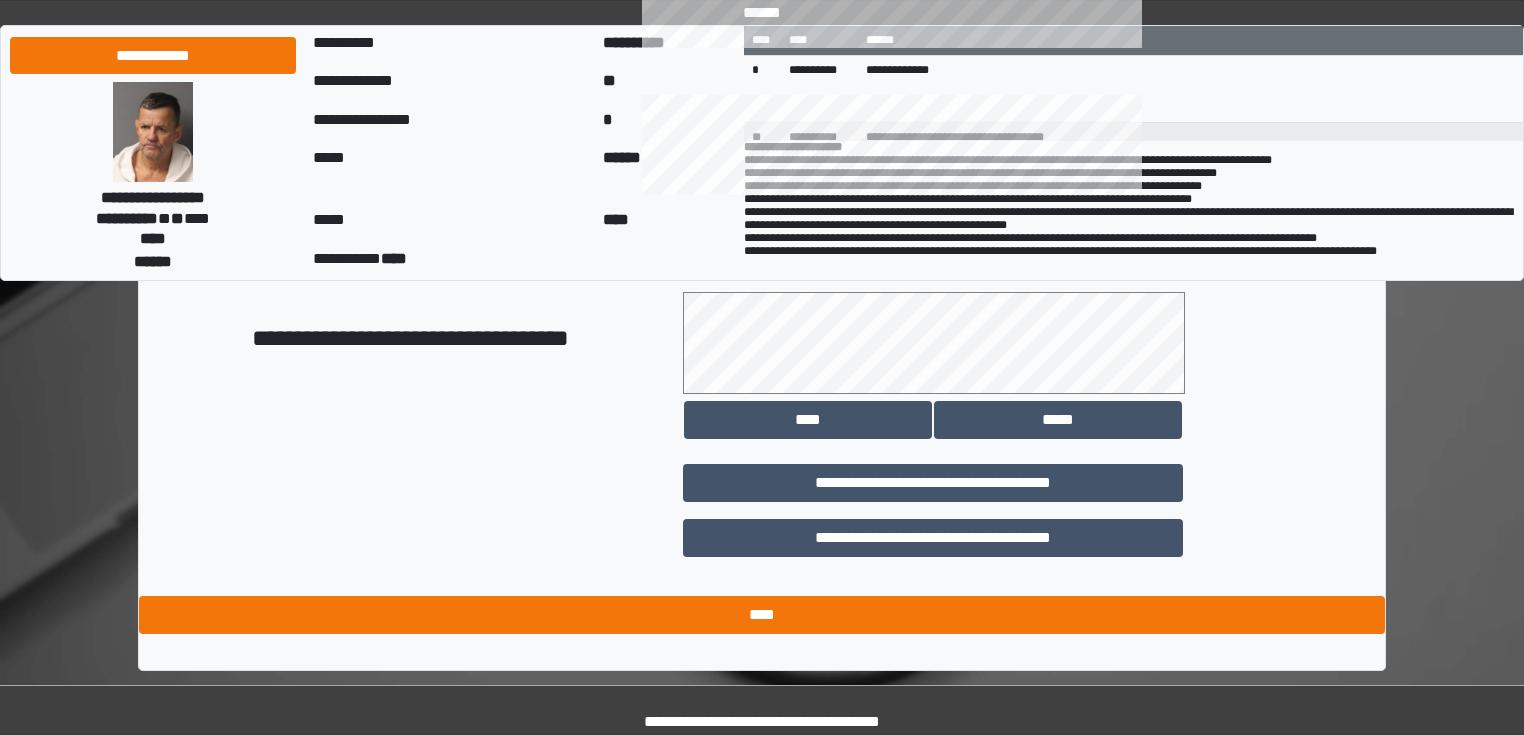 drag, startPoint x: 743, startPoint y: 632, endPoint x: 751, endPoint y: 616, distance: 17.888544 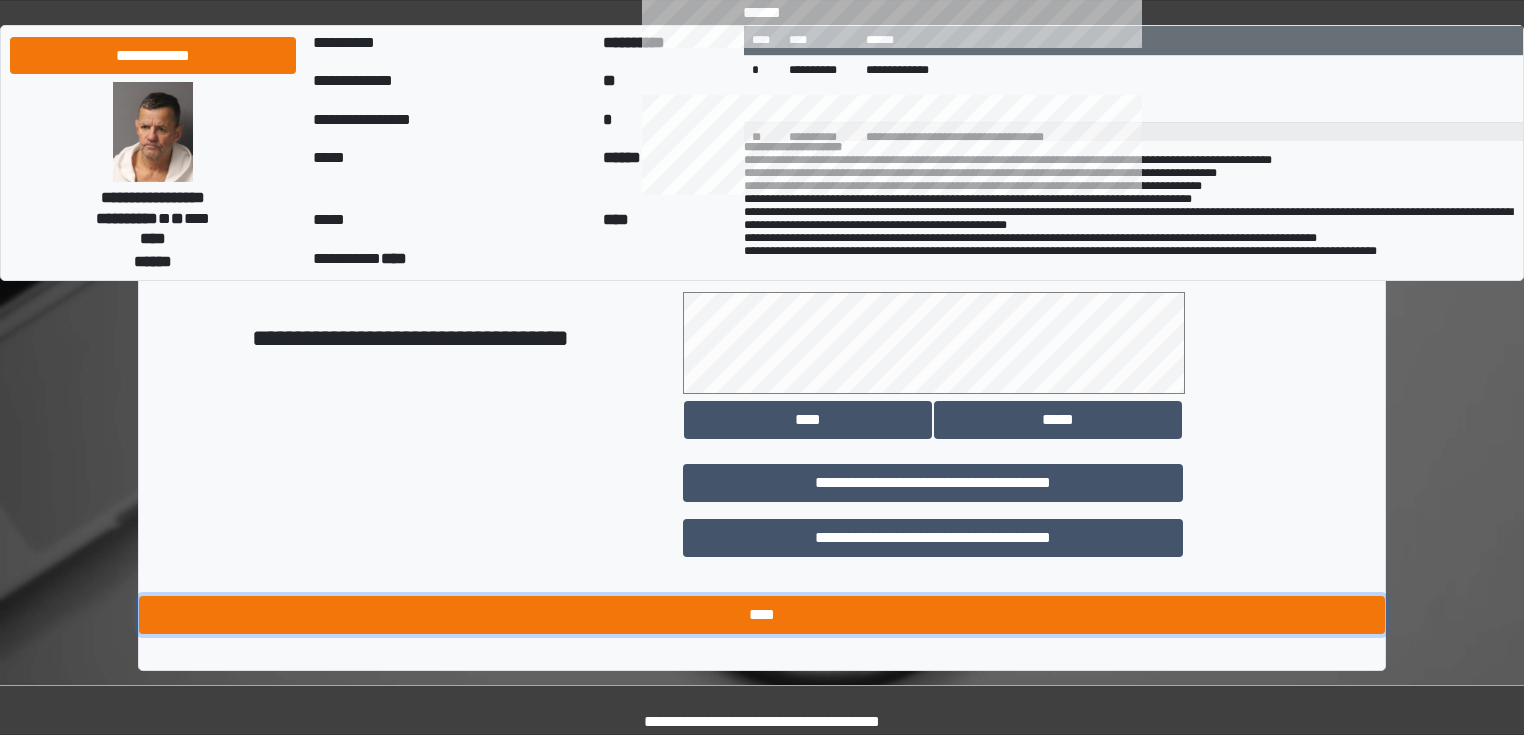 drag, startPoint x: 759, startPoint y: 598, endPoint x: 775, endPoint y: 555, distance: 45.88028 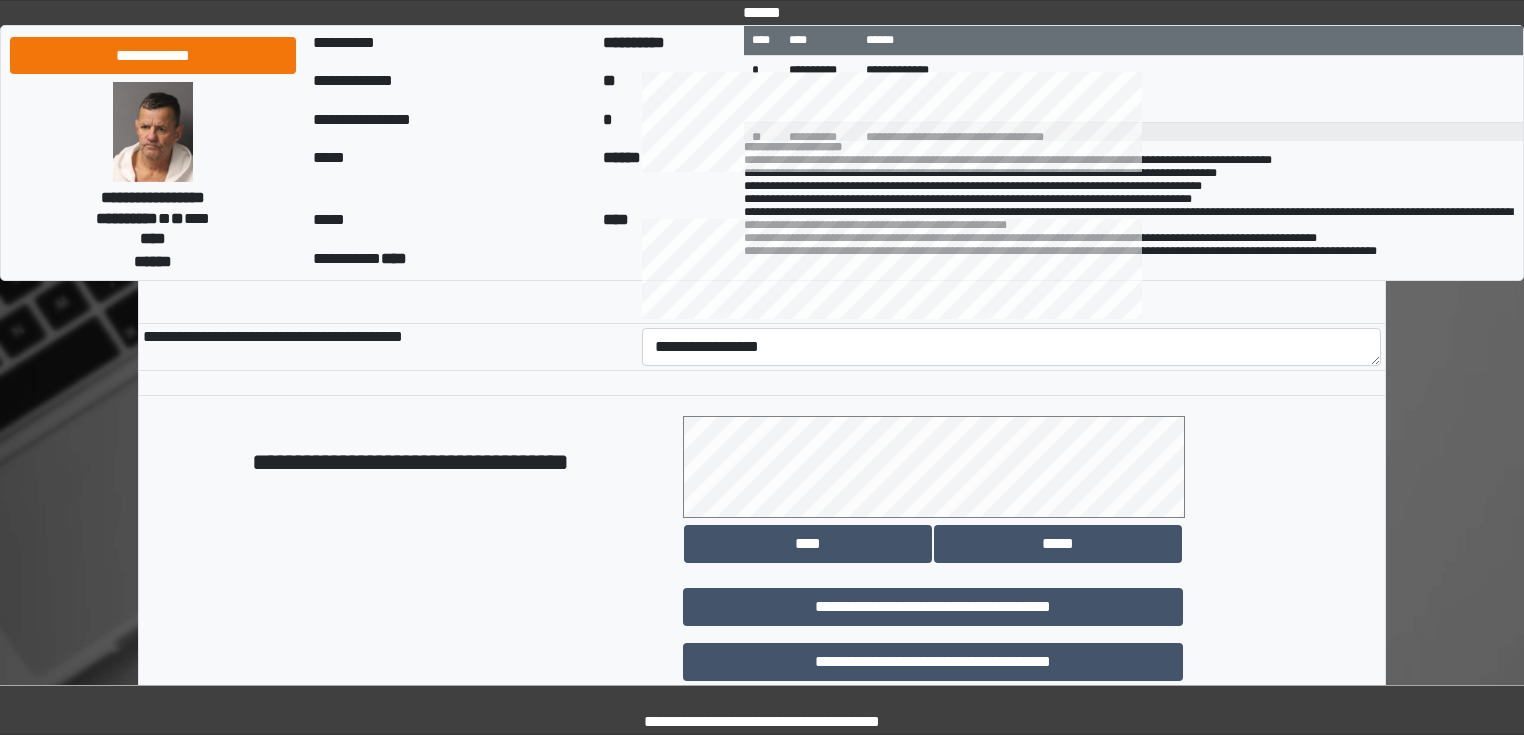 scroll, scrollTop: 1118, scrollLeft: 0, axis: vertical 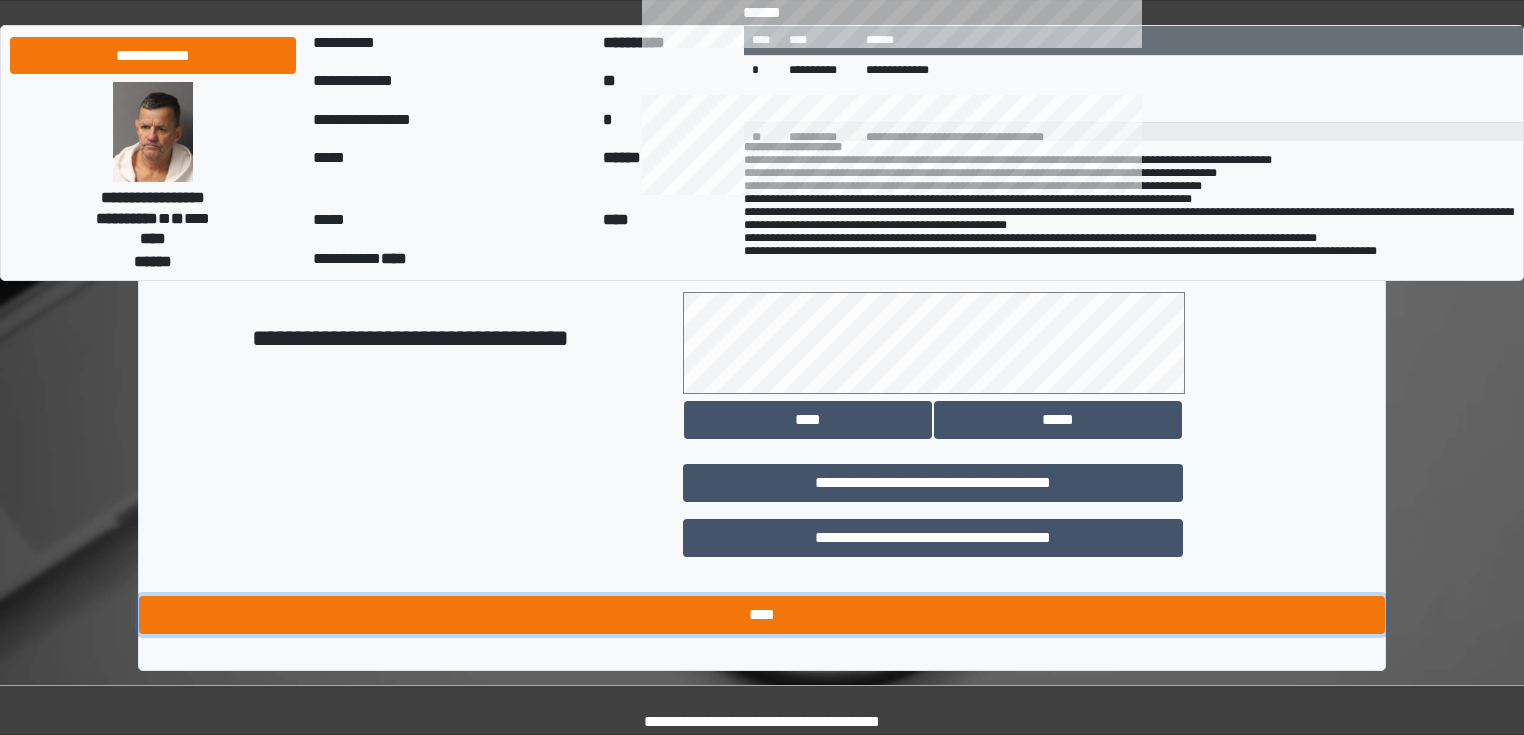 click on "****" at bounding box center [762, 615] 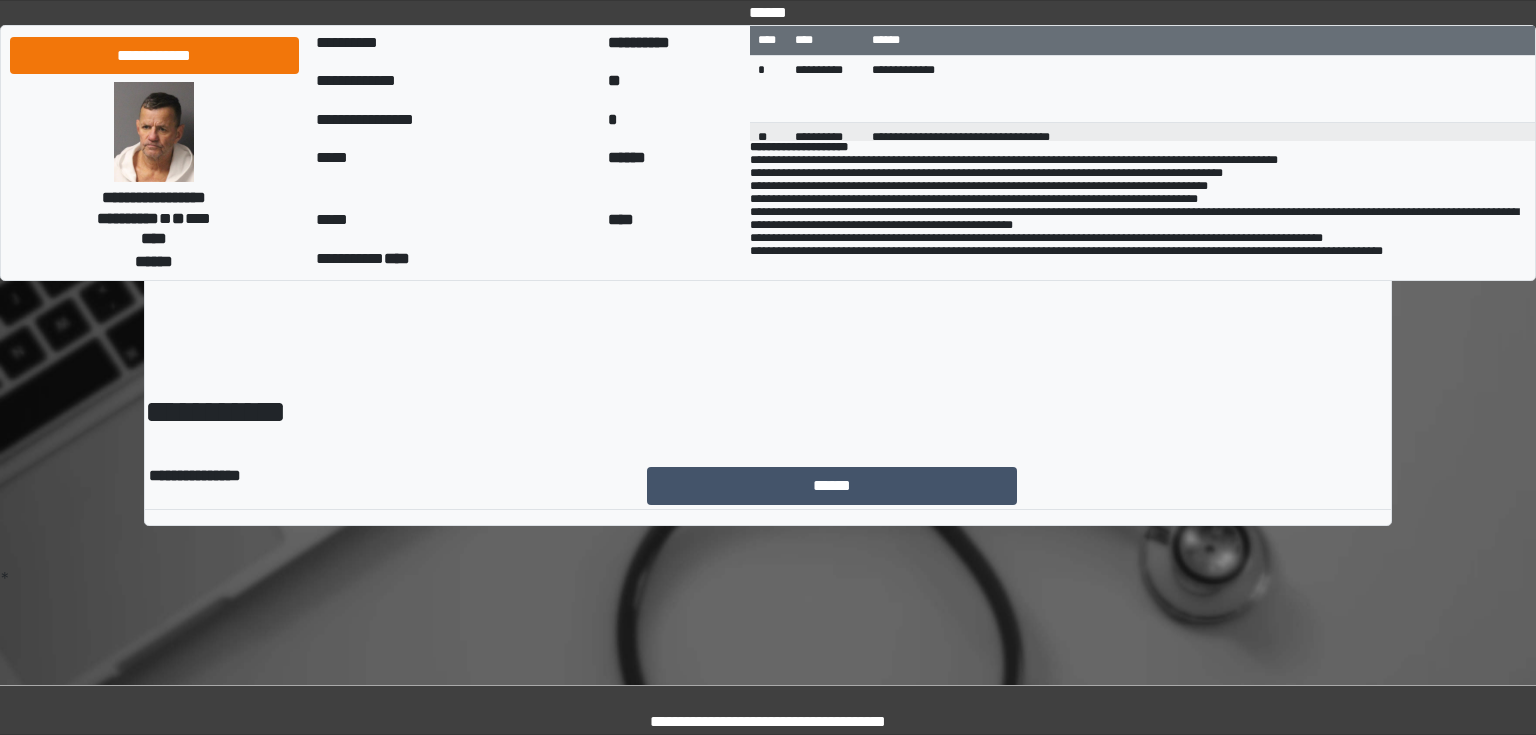 scroll, scrollTop: 0, scrollLeft: 0, axis: both 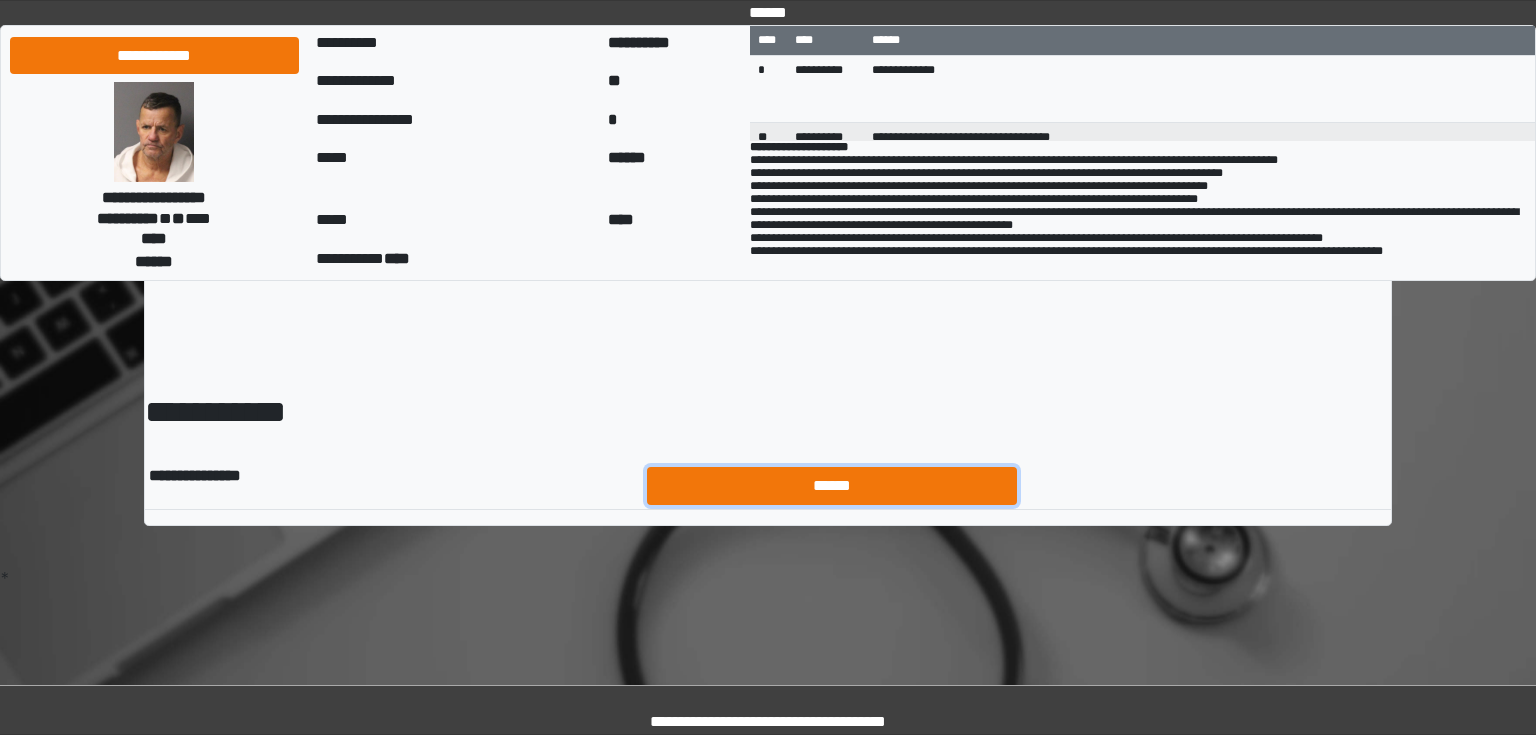 click on "******" at bounding box center (832, 486) 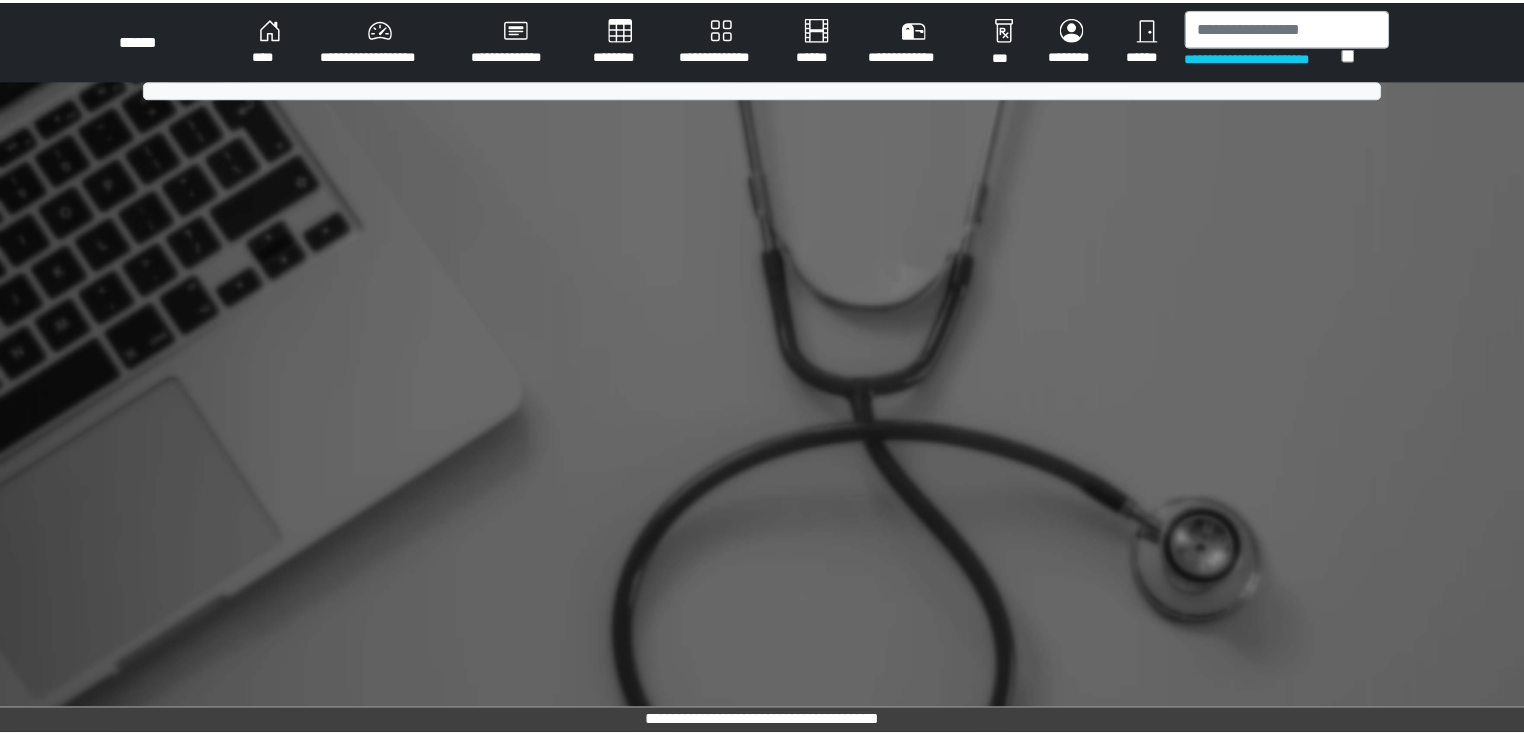 scroll, scrollTop: 0, scrollLeft: 0, axis: both 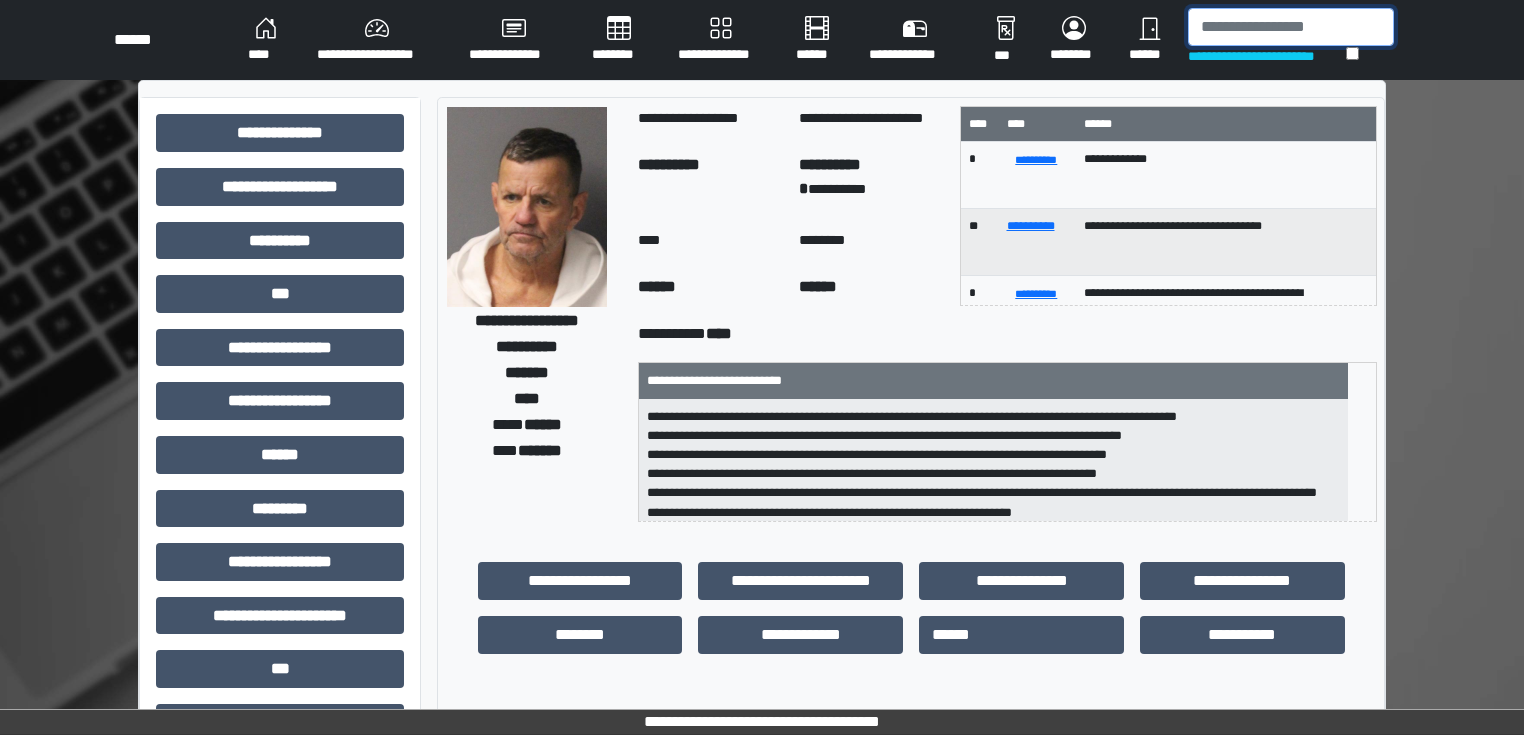 drag, startPoint x: 1268, startPoint y: 36, endPoint x: 1268, endPoint y: 25, distance: 11 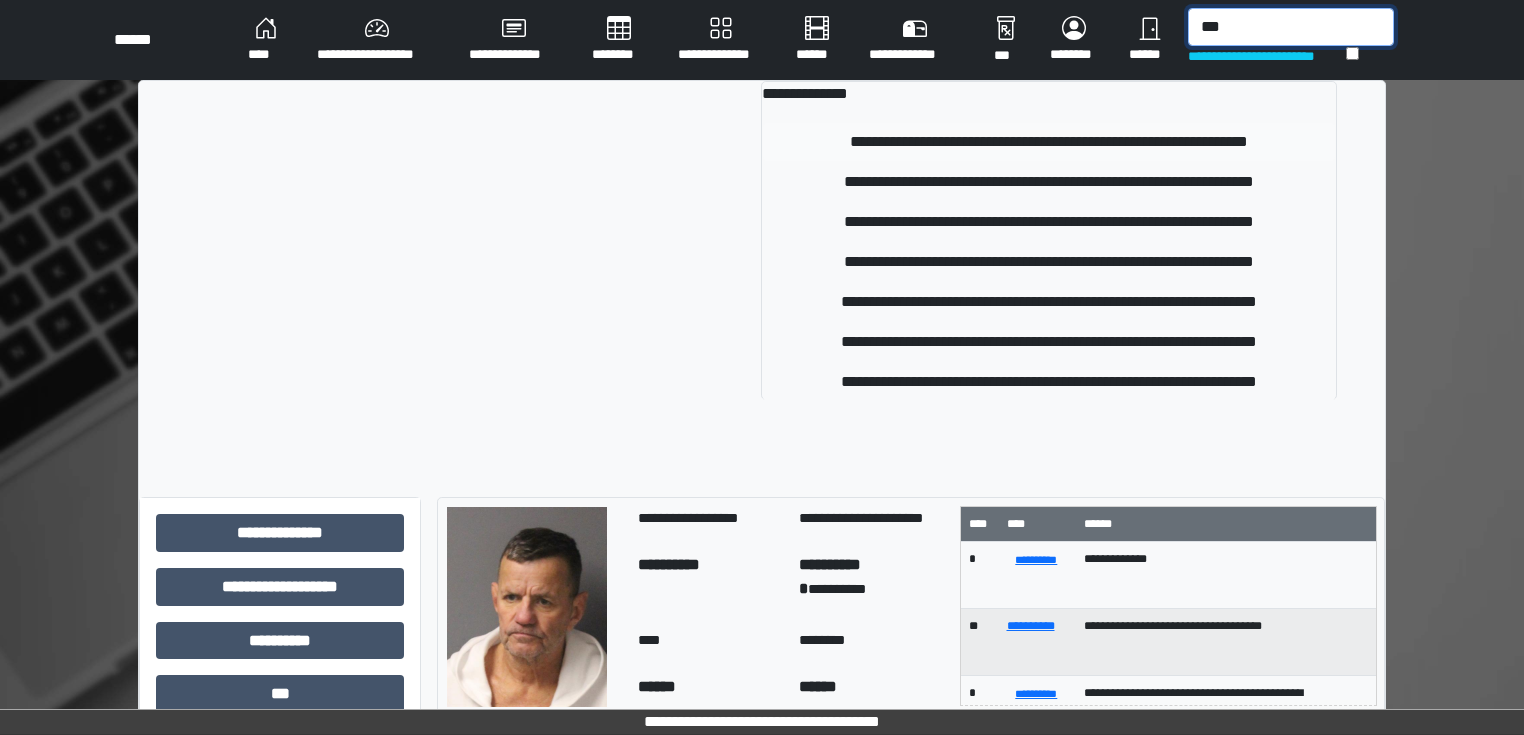 type on "***" 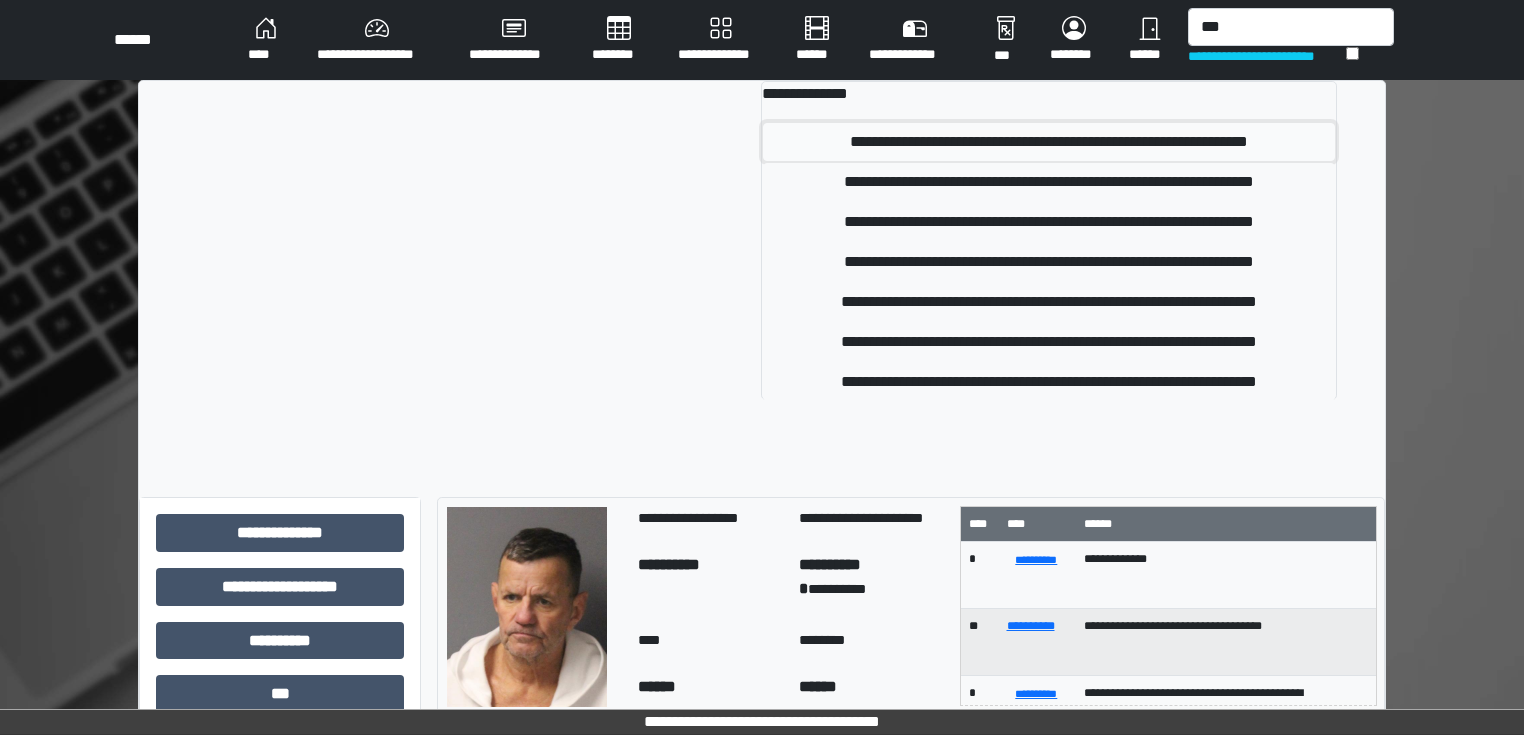 click on "**********" at bounding box center [1049, 142] 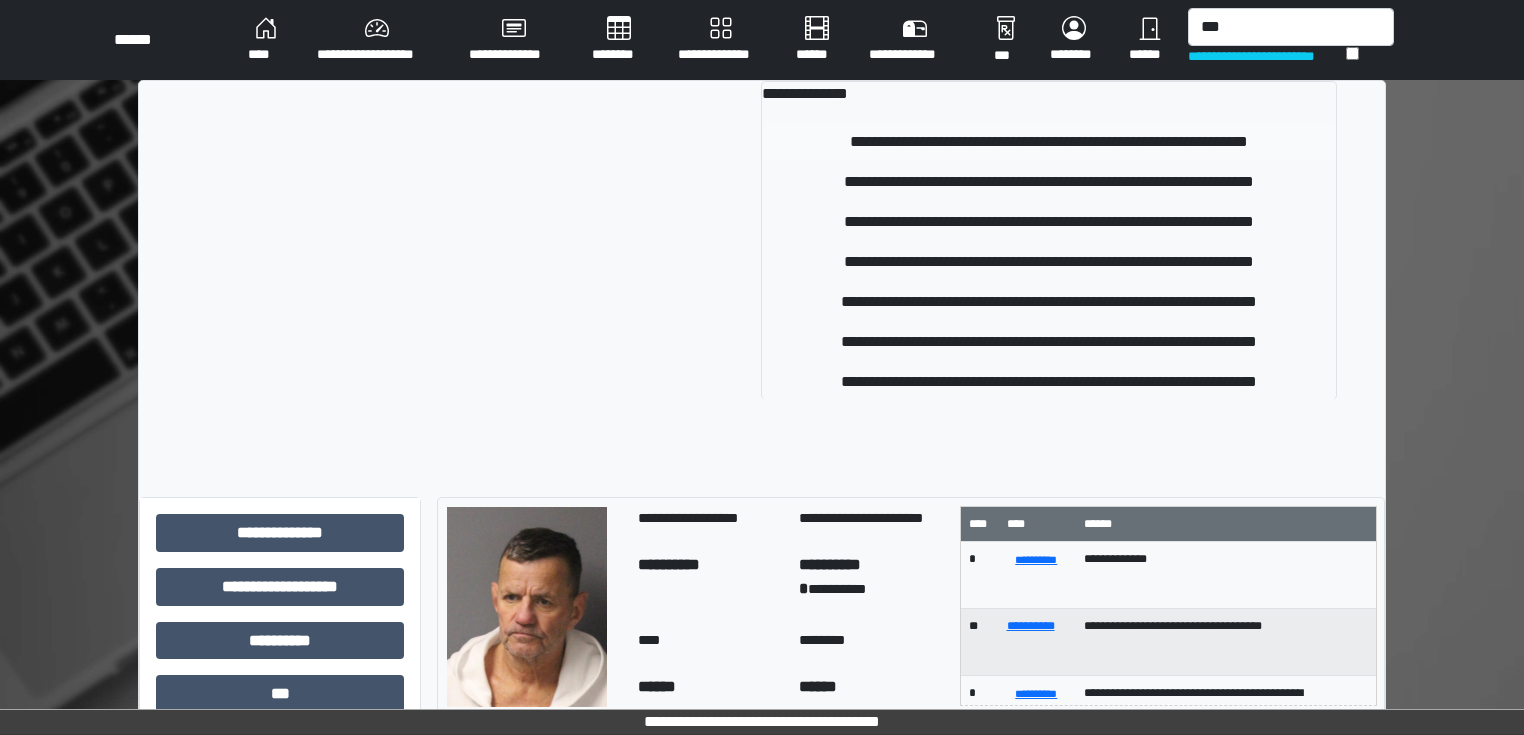 type 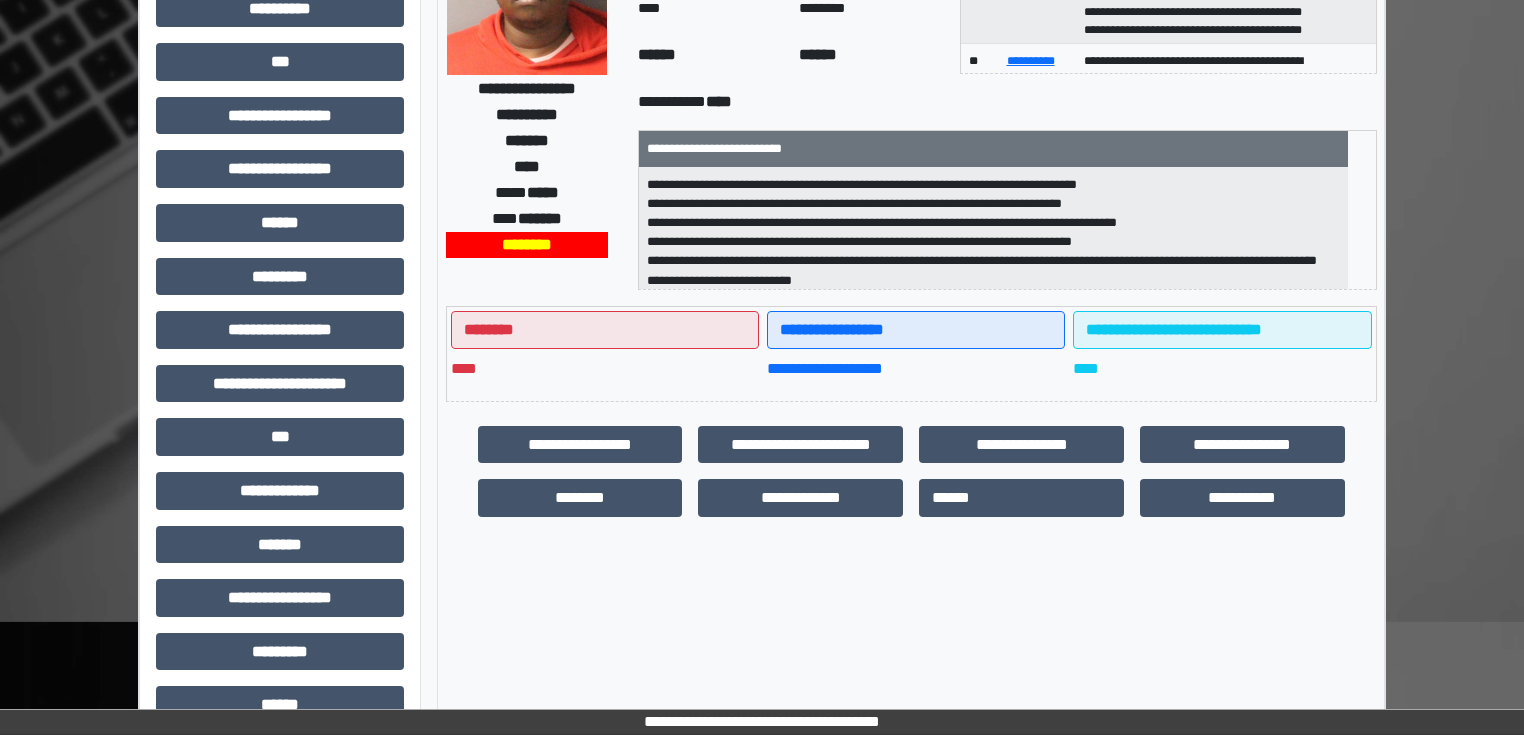 scroll, scrollTop: 240, scrollLeft: 0, axis: vertical 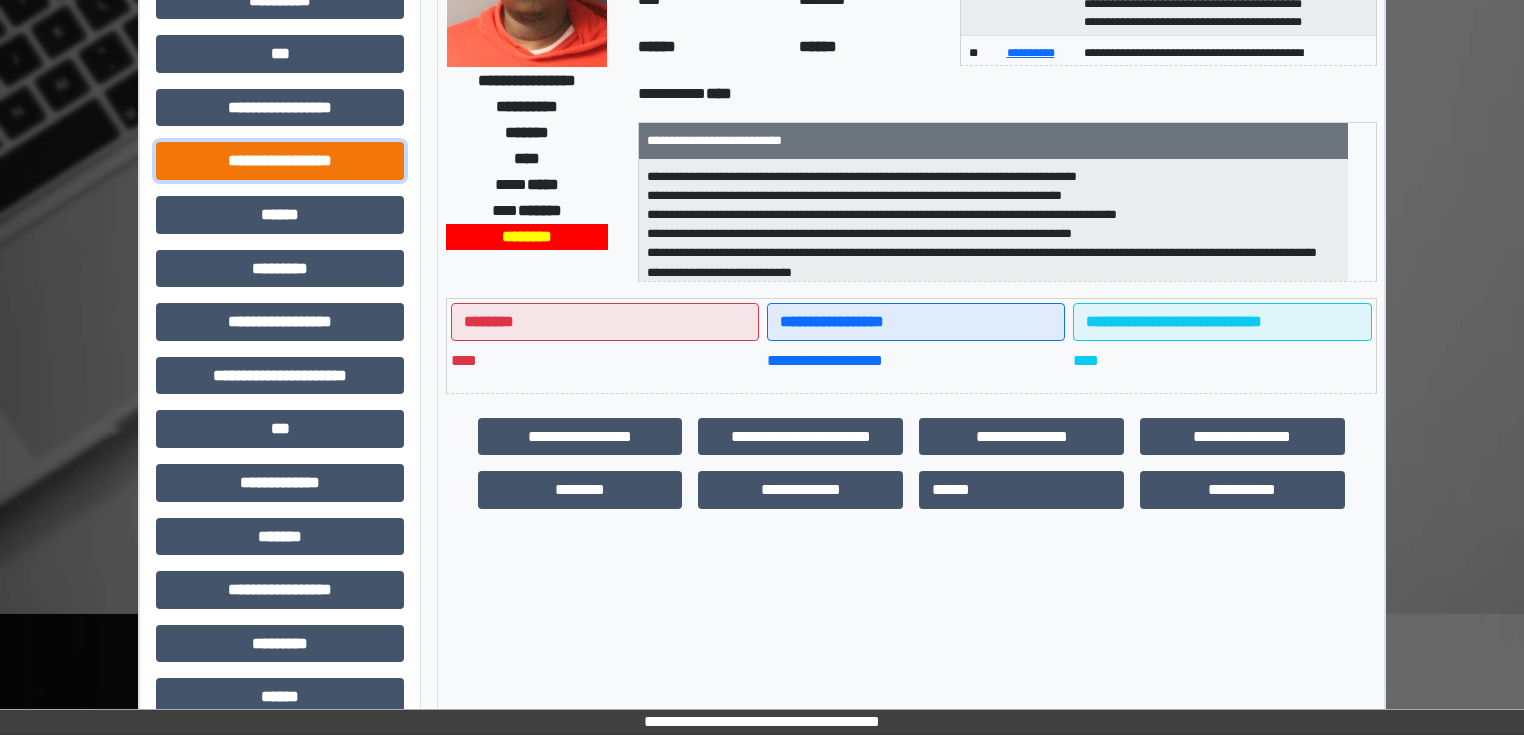 click on "**********" at bounding box center (280, 161) 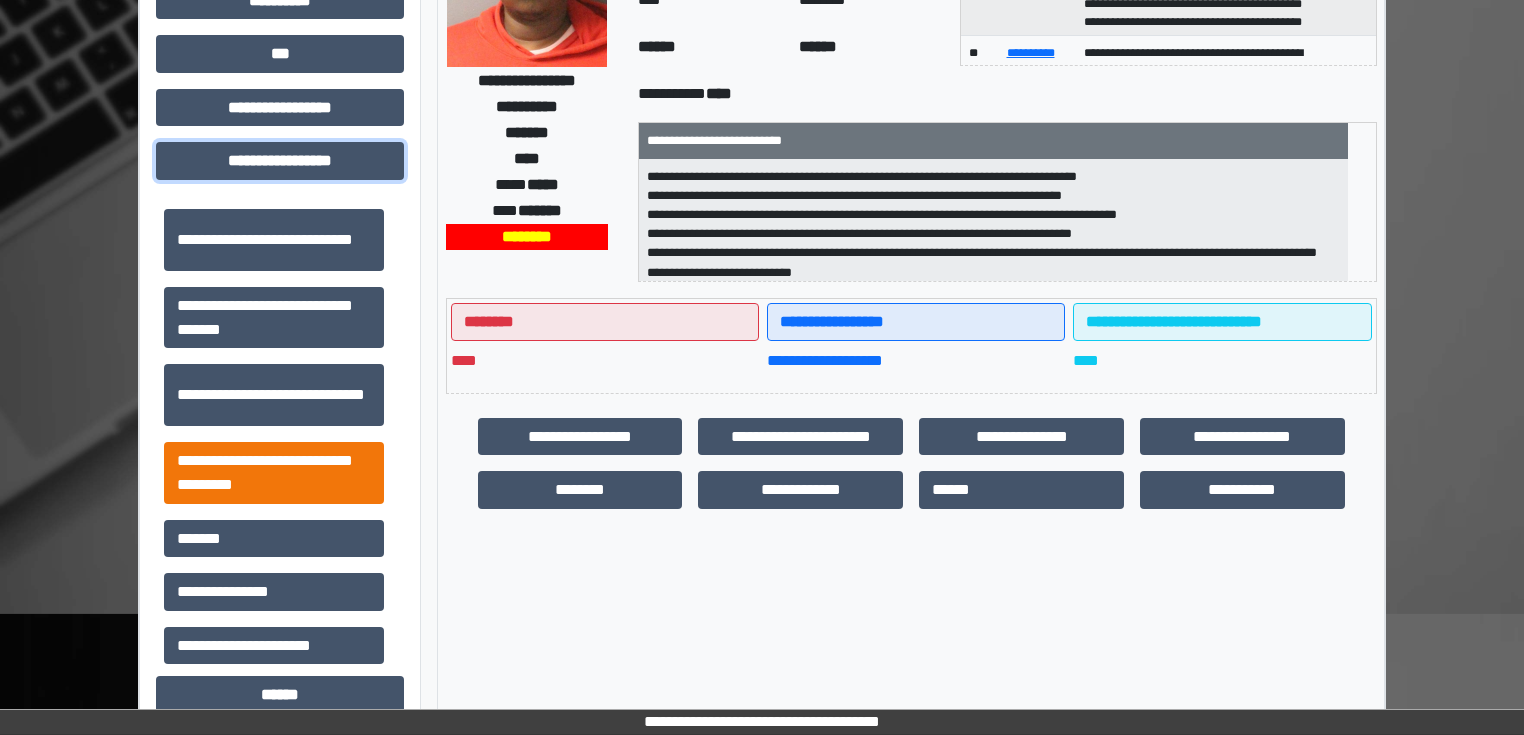 scroll, scrollTop: 1313, scrollLeft: 0, axis: vertical 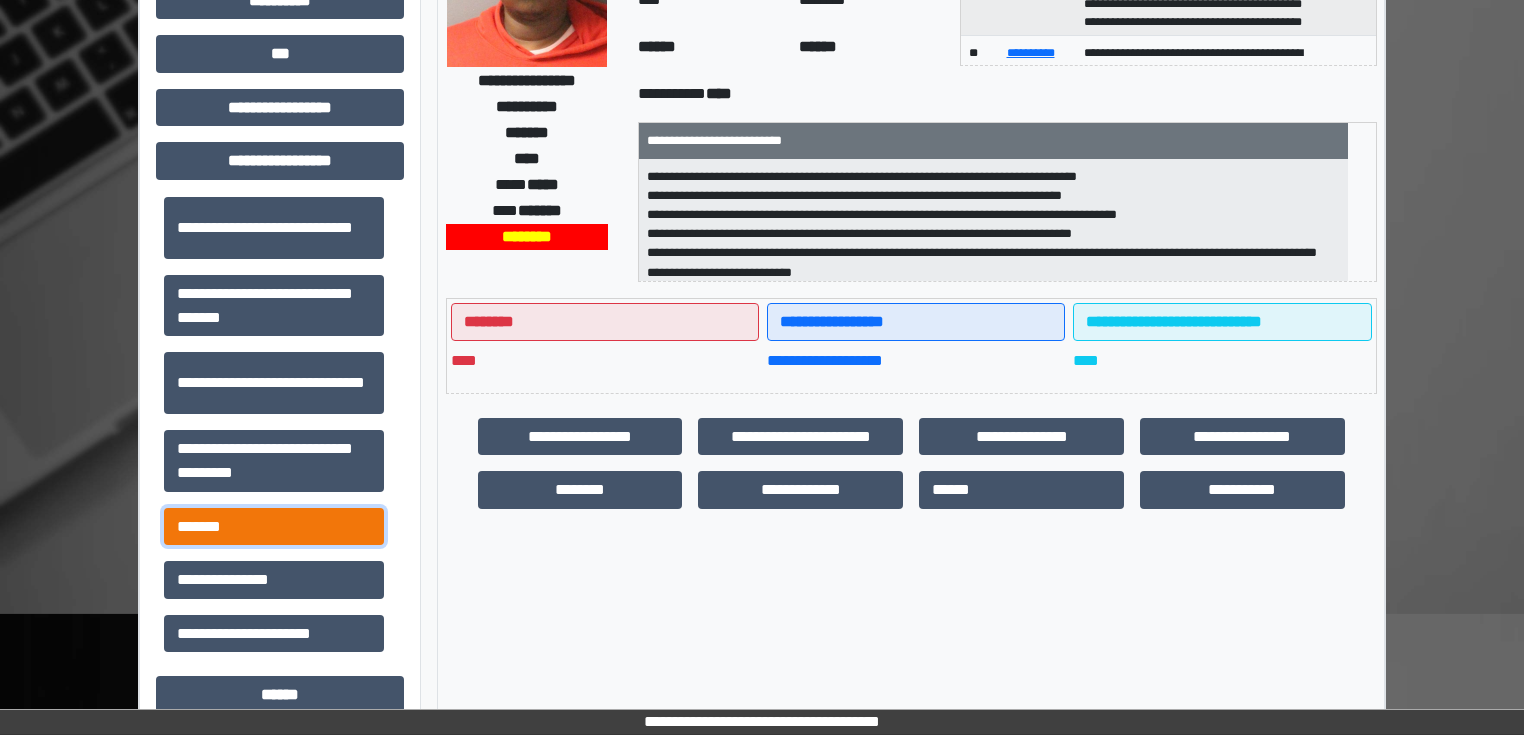 click on "*******" at bounding box center (274, 527) 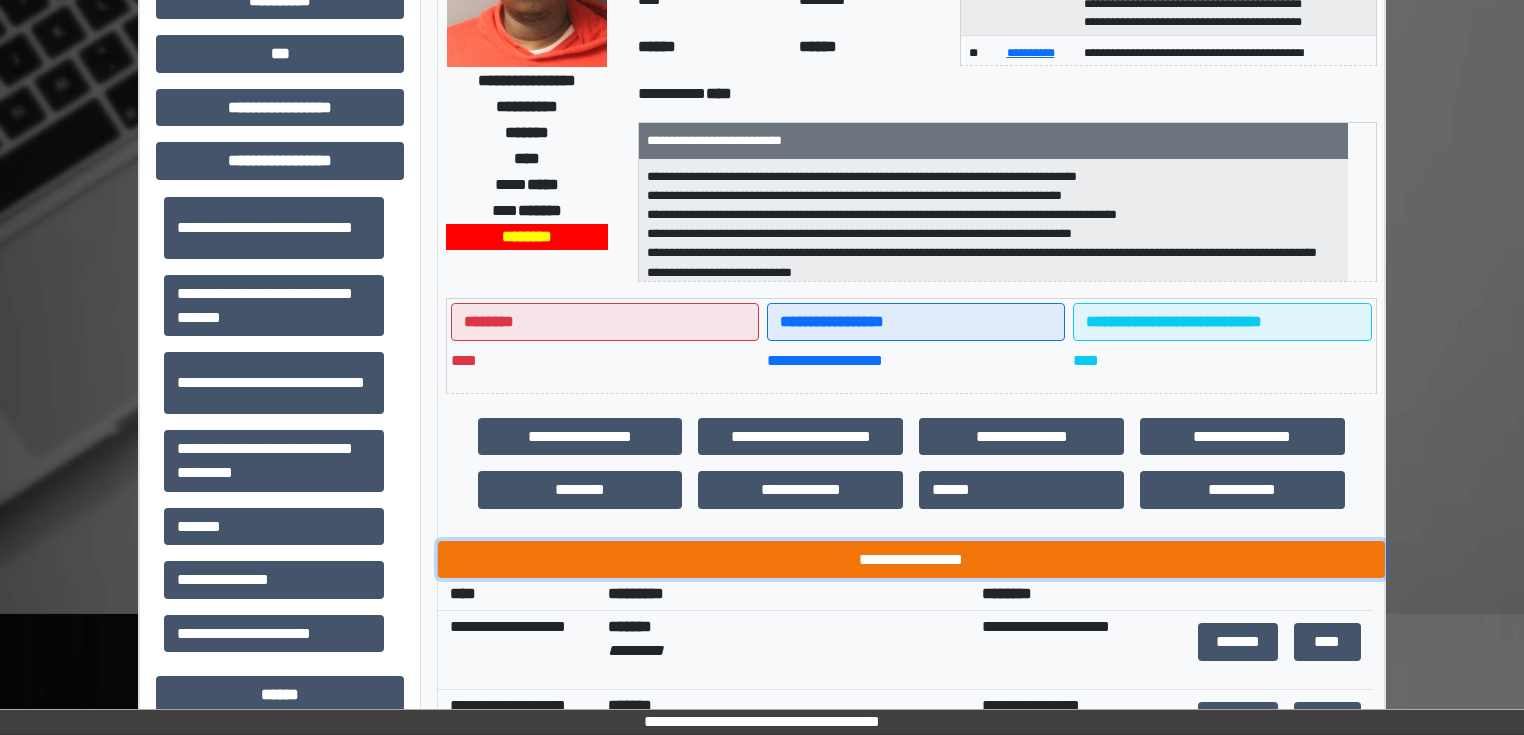 click on "**********" at bounding box center (911, 560) 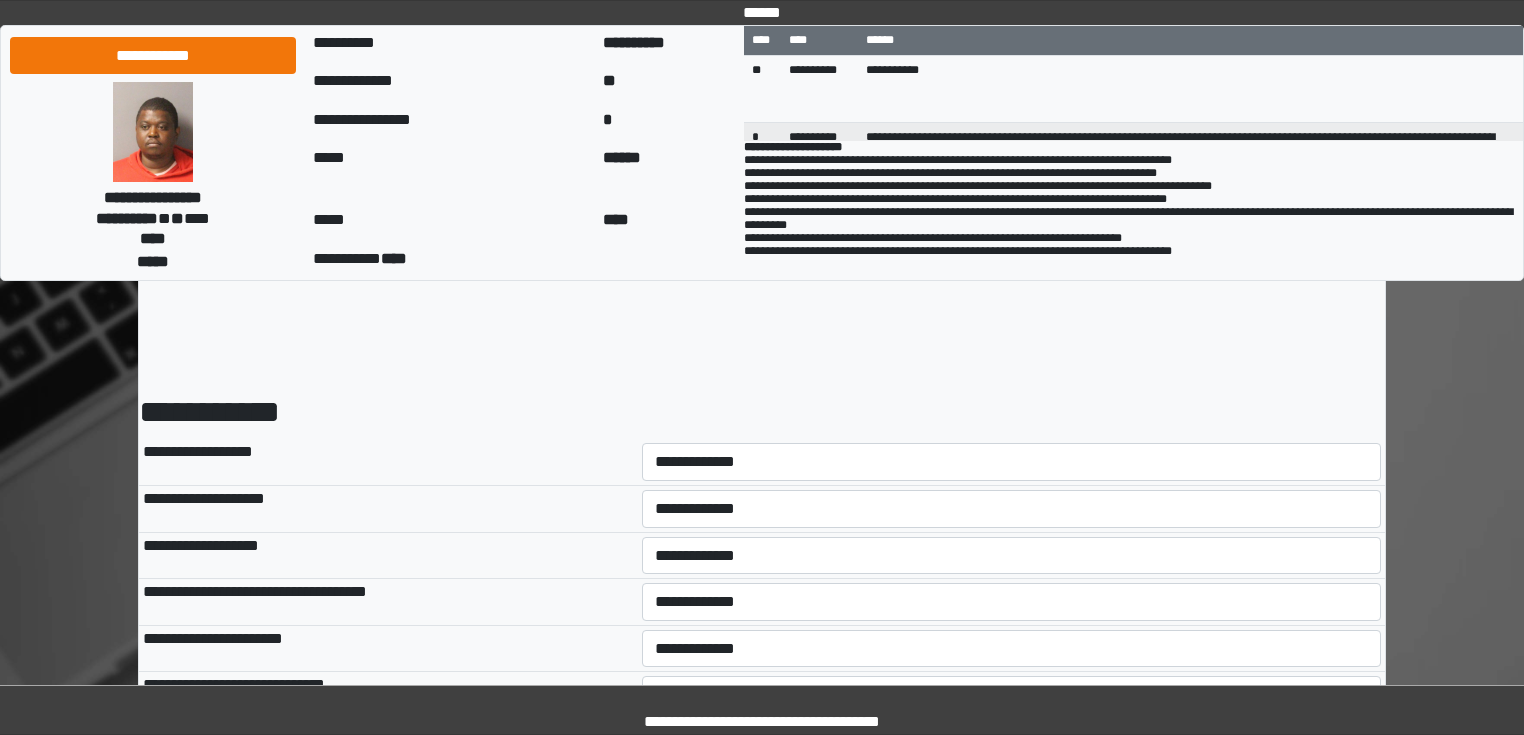 scroll, scrollTop: 0, scrollLeft: 0, axis: both 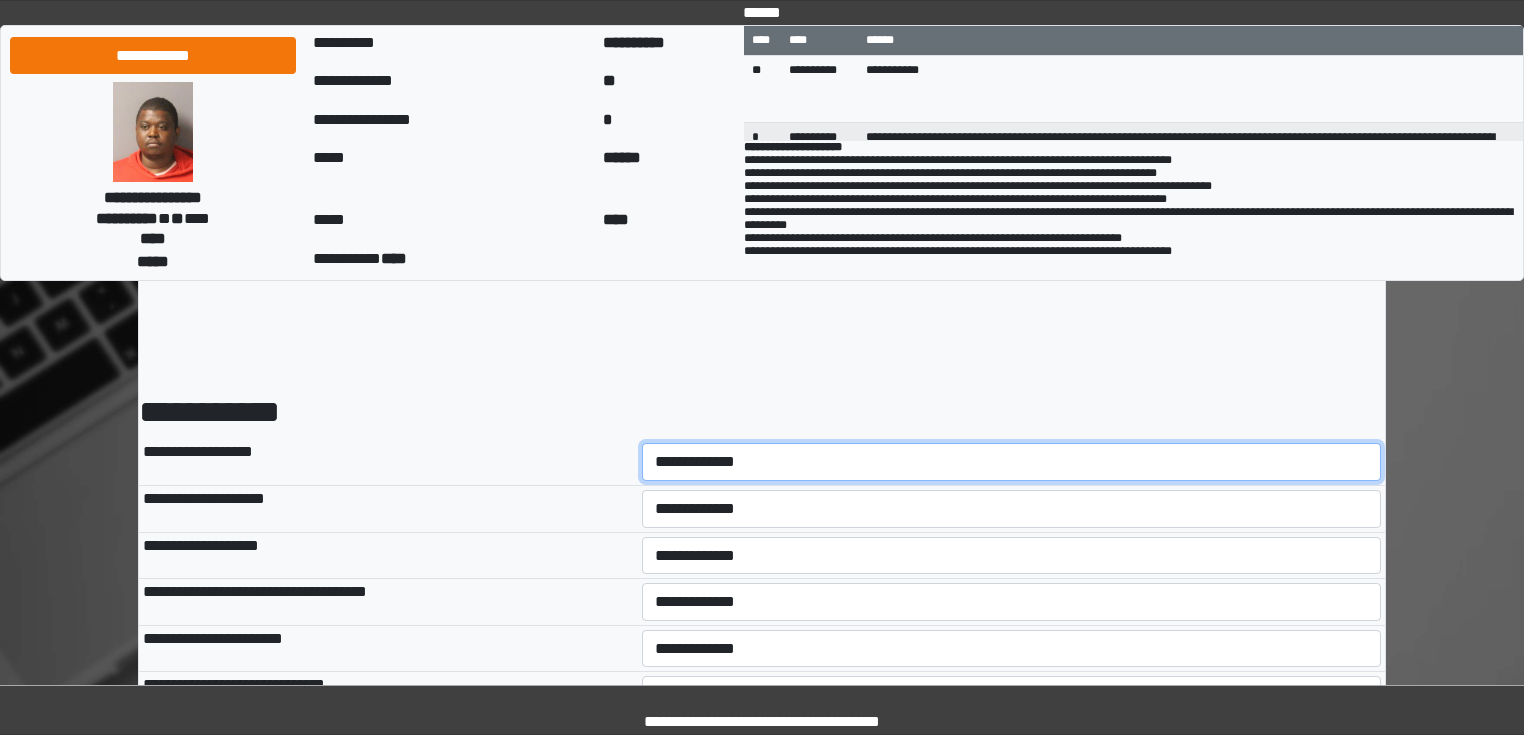 click on "**********" at bounding box center (1012, 462) 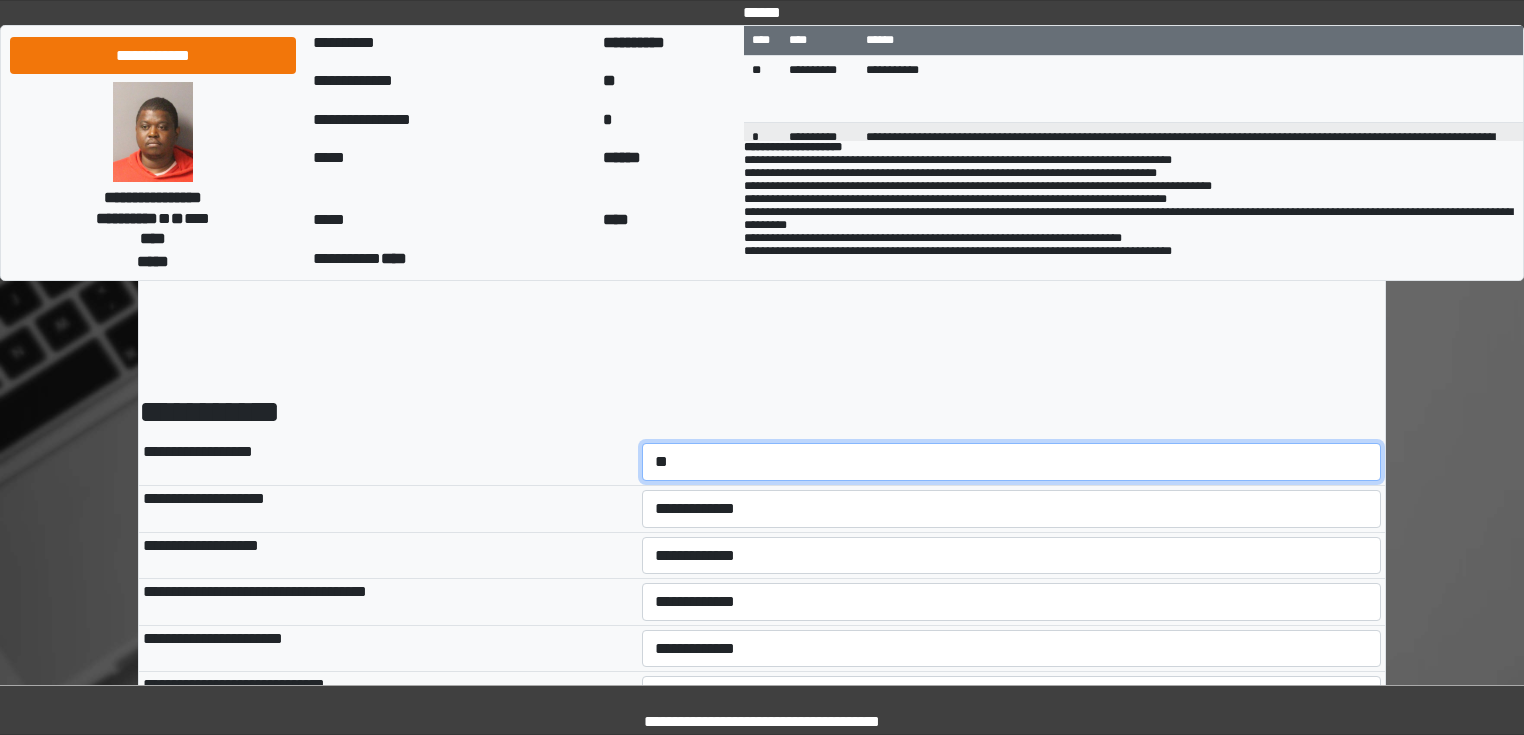 click on "**********" at bounding box center [1012, 462] 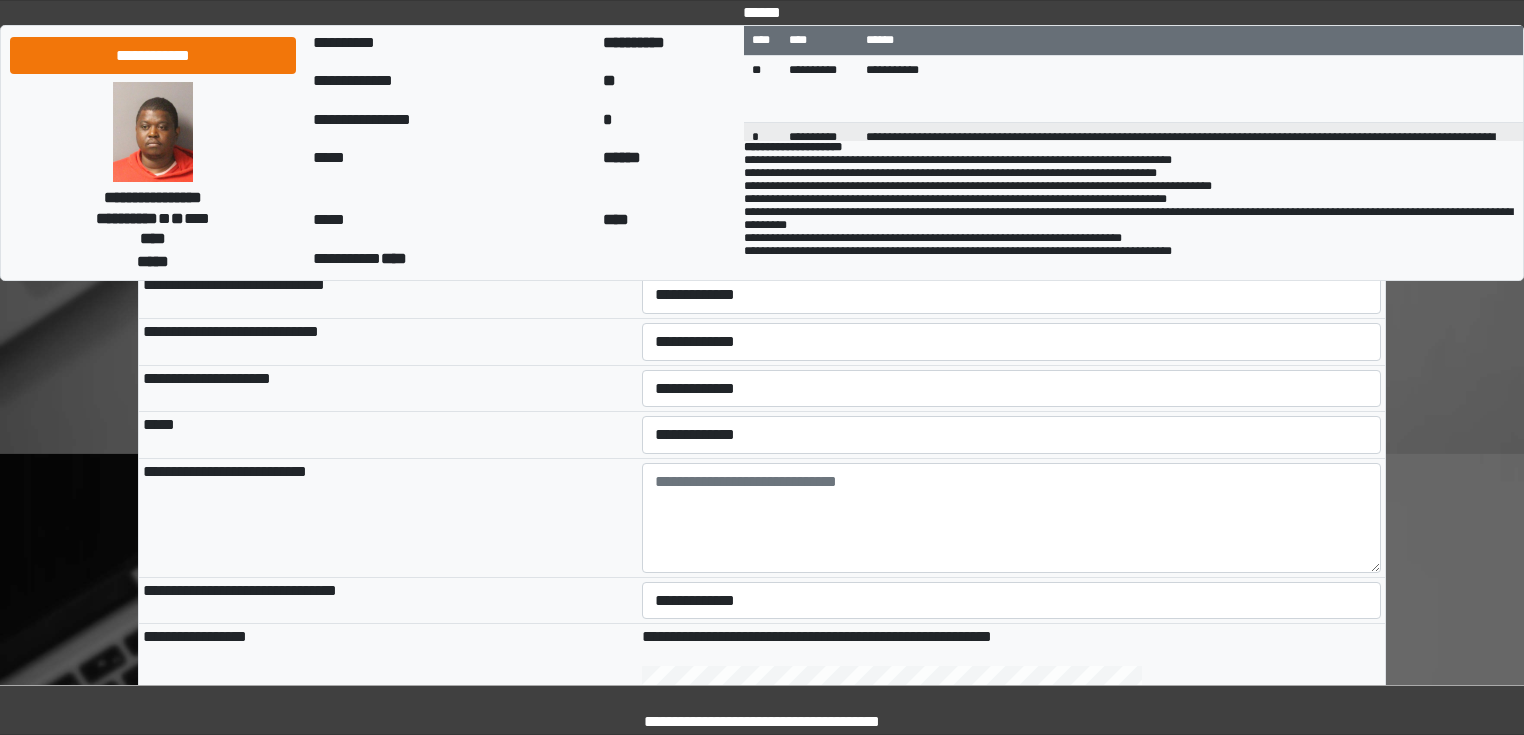 scroll, scrollTop: 560, scrollLeft: 0, axis: vertical 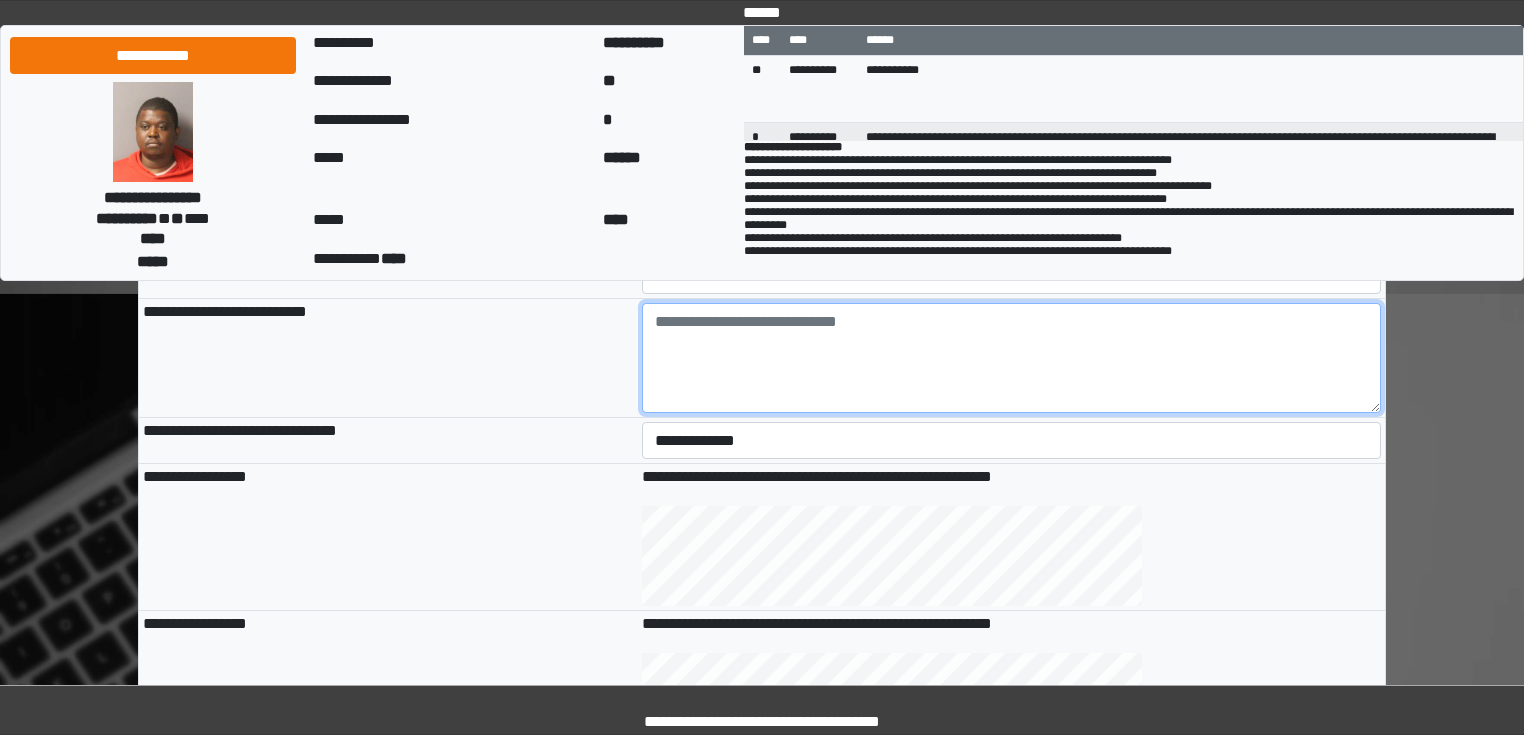click at bounding box center (1012, 358) 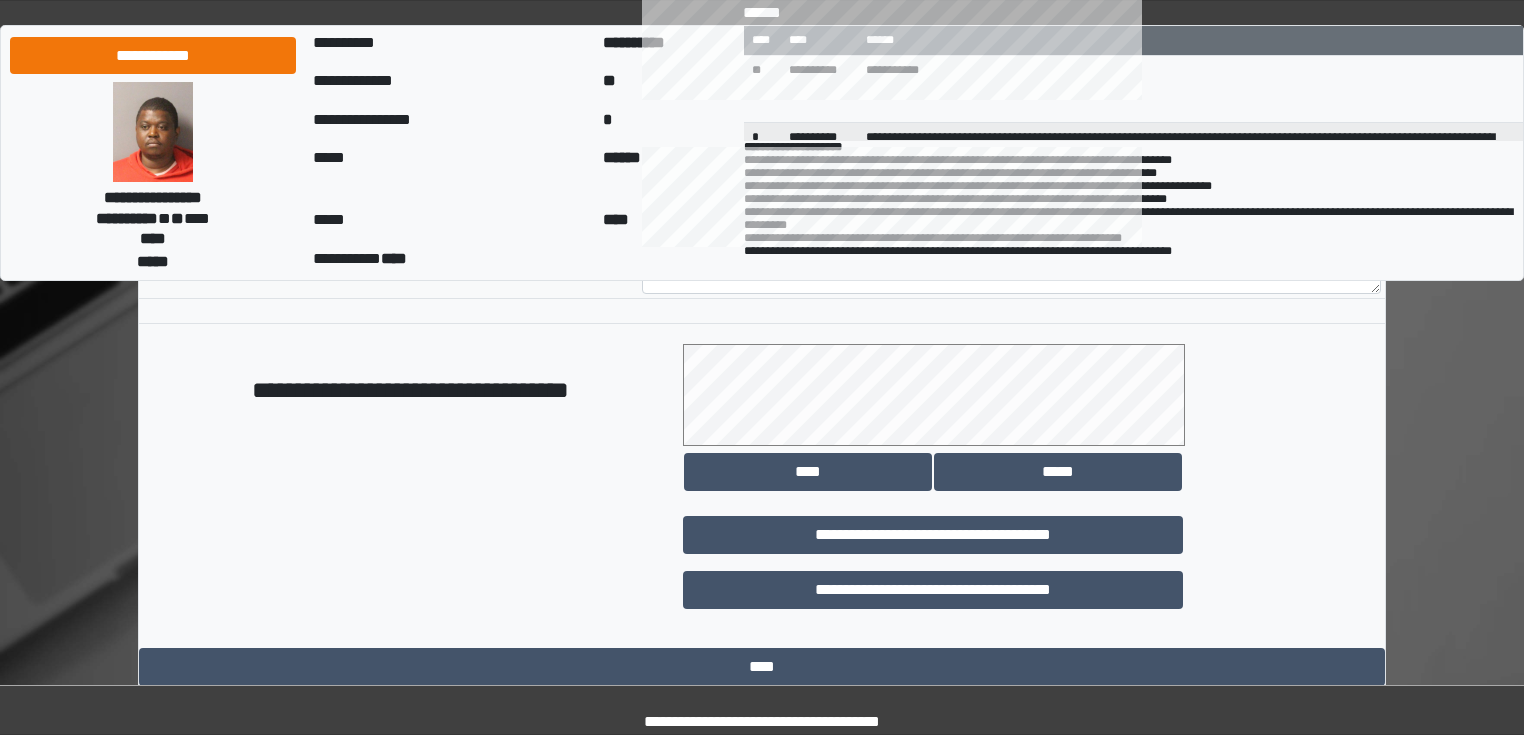 scroll, scrollTop: 1118, scrollLeft: 0, axis: vertical 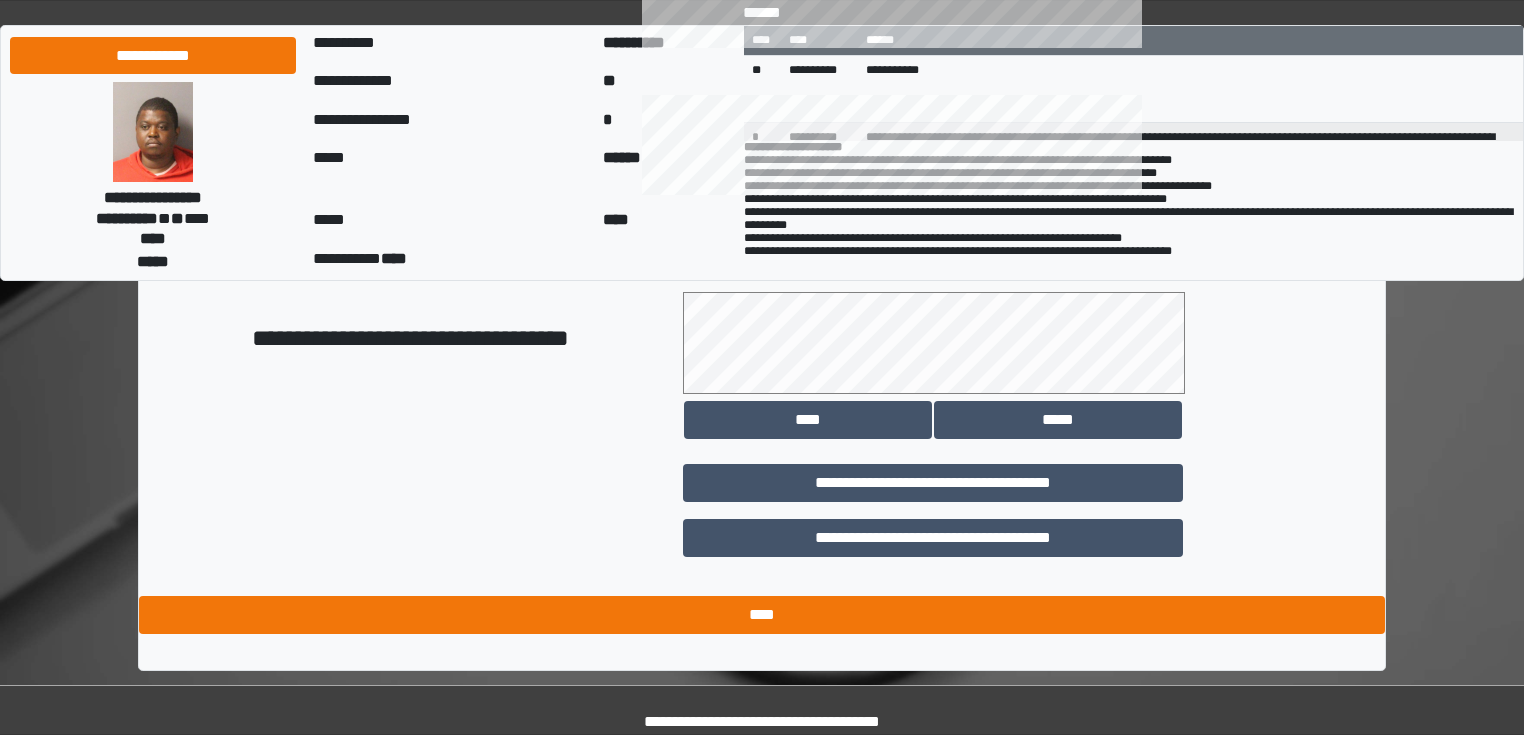 type on "**********" 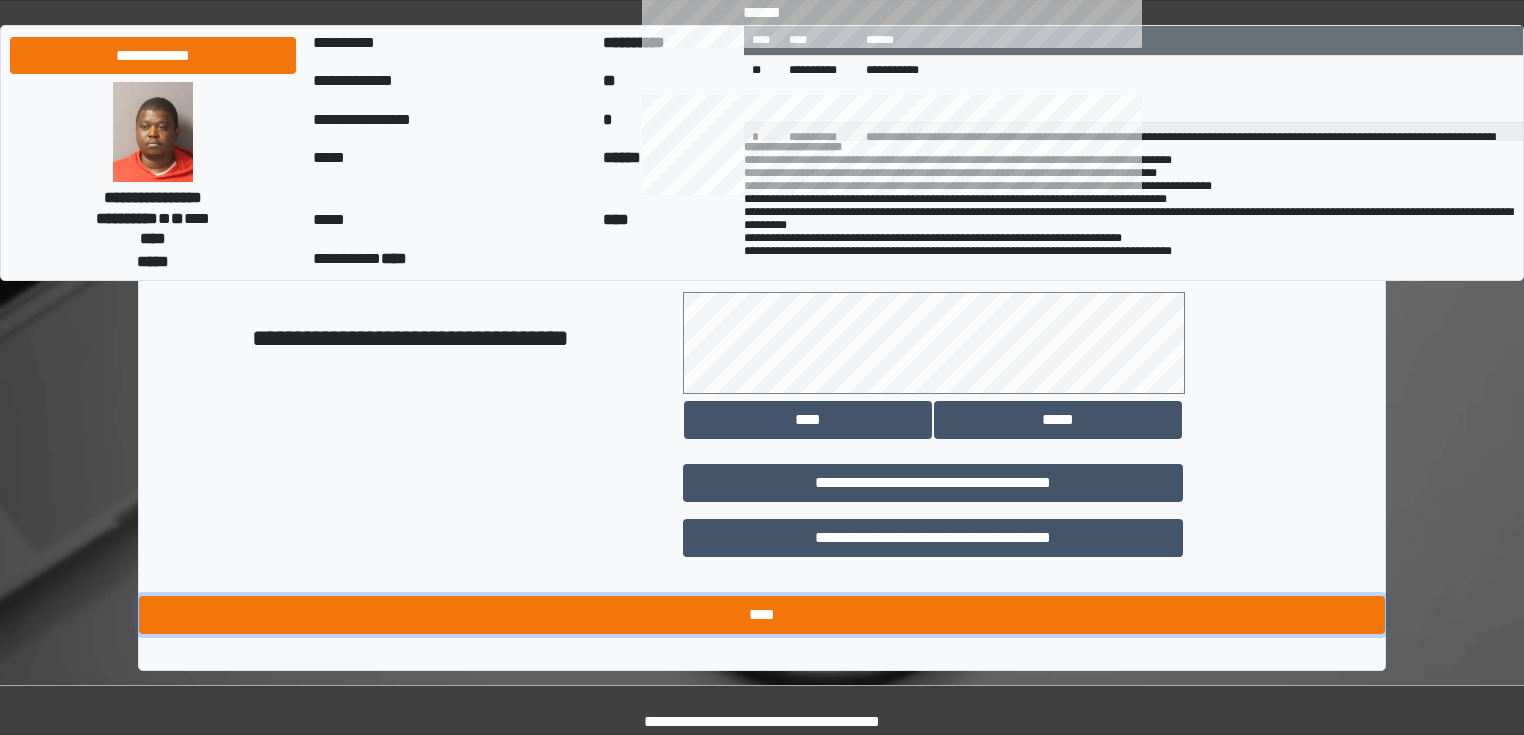 click on "****" at bounding box center (762, 615) 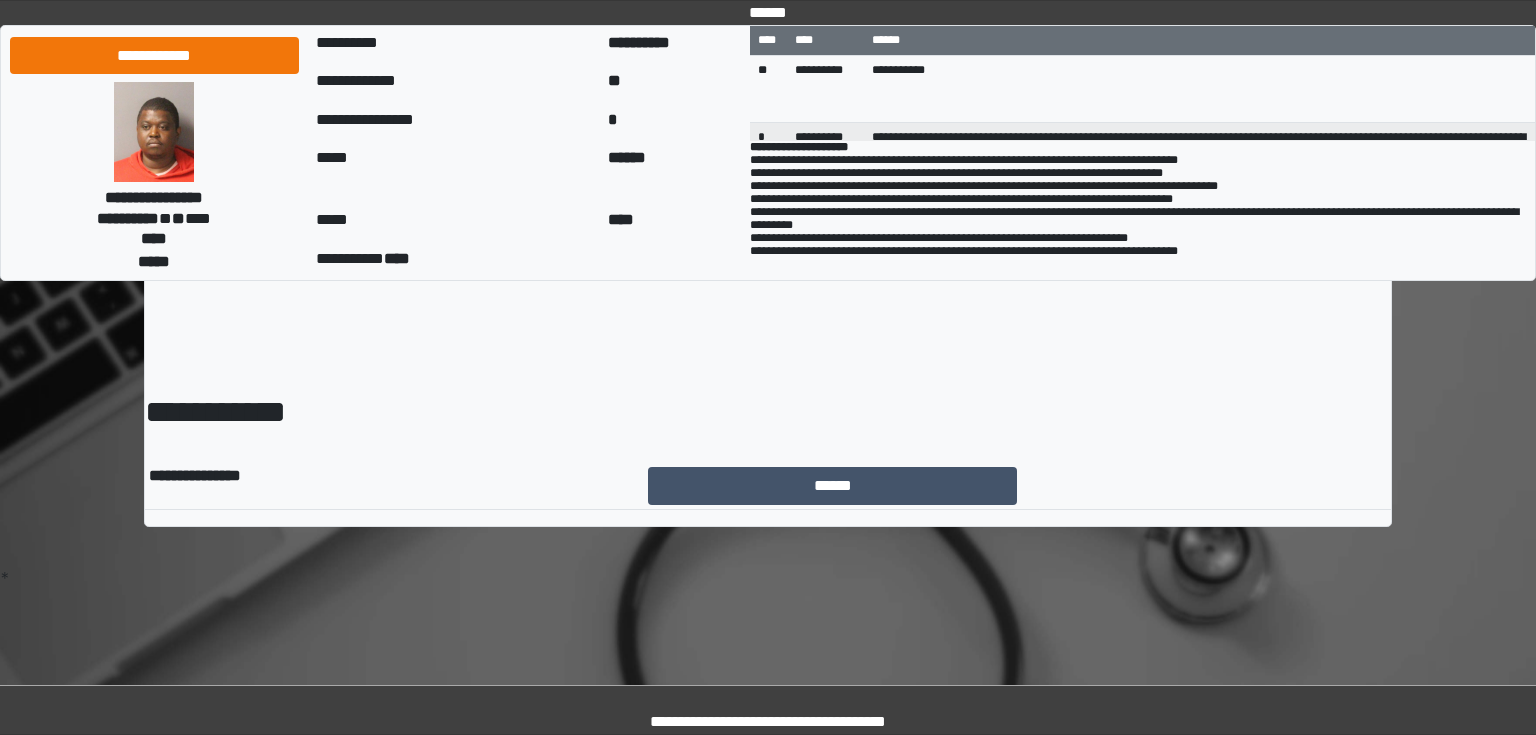 scroll, scrollTop: 0, scrollLeft: 0, axis: both 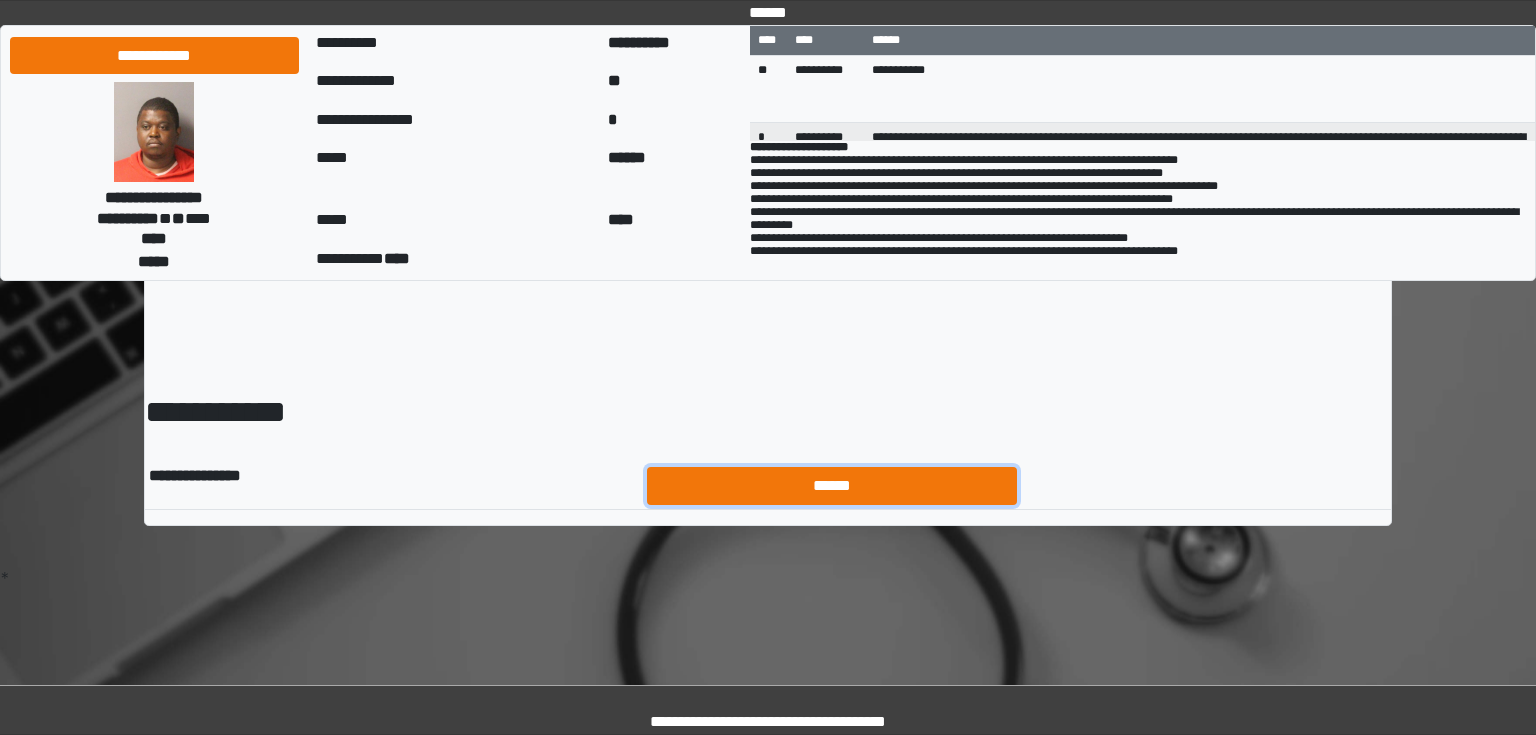 click on "******" at bounding box center [832, 486] 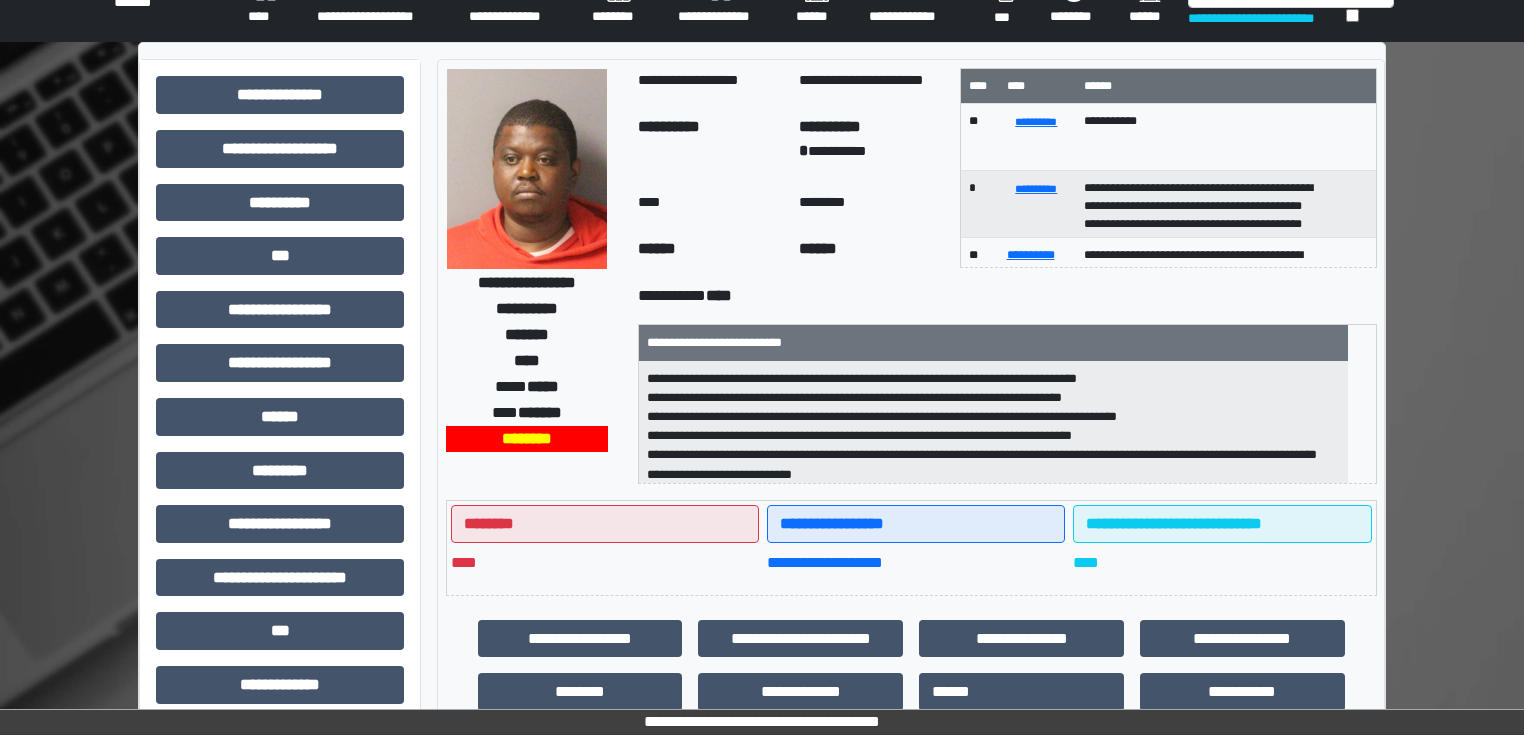 scroll, scrollTop: 0, scrollLeft: 0, axis: both 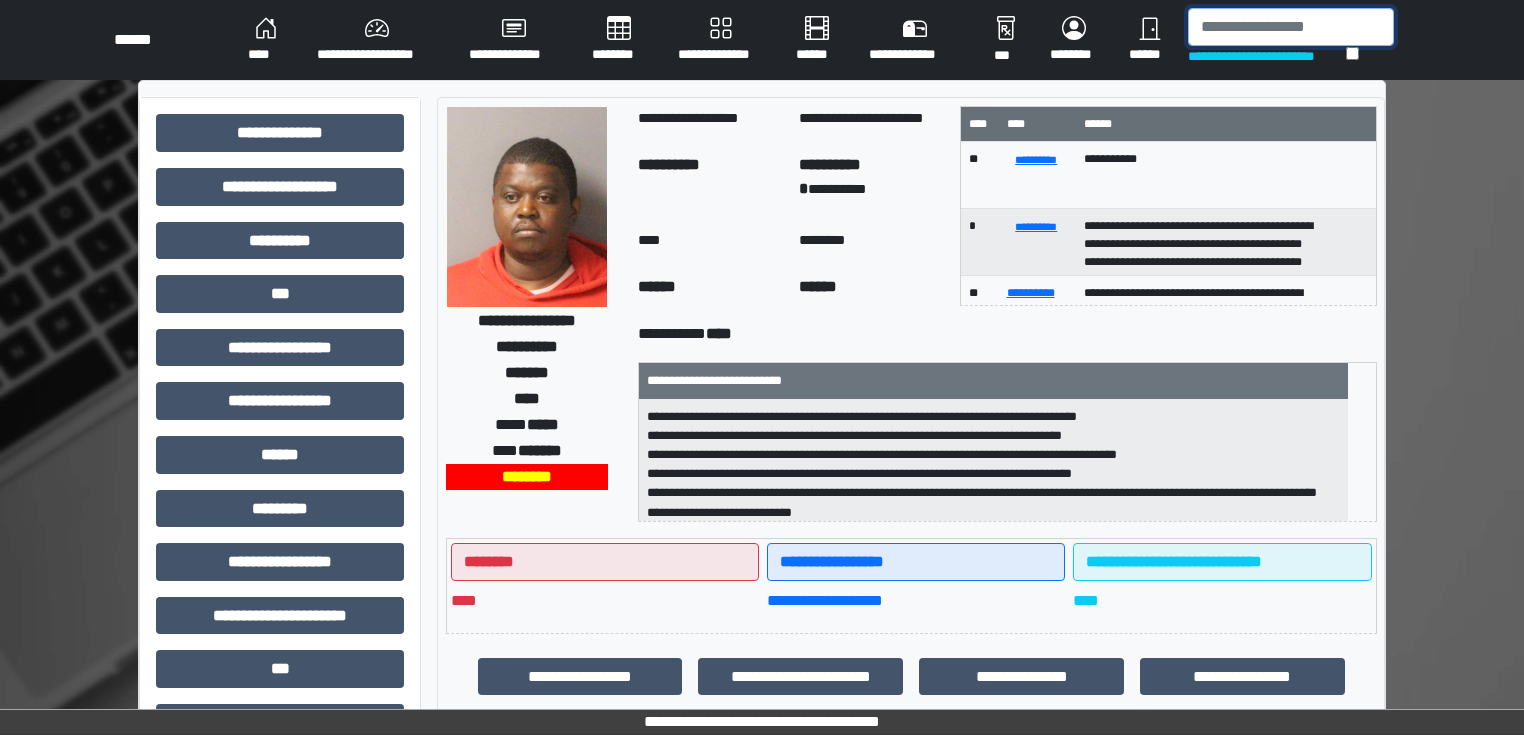 drag, startPoint x: 1192, startPoint y: 31, endPoint x: 1210, endPoint y: 27, distance: 18.439089 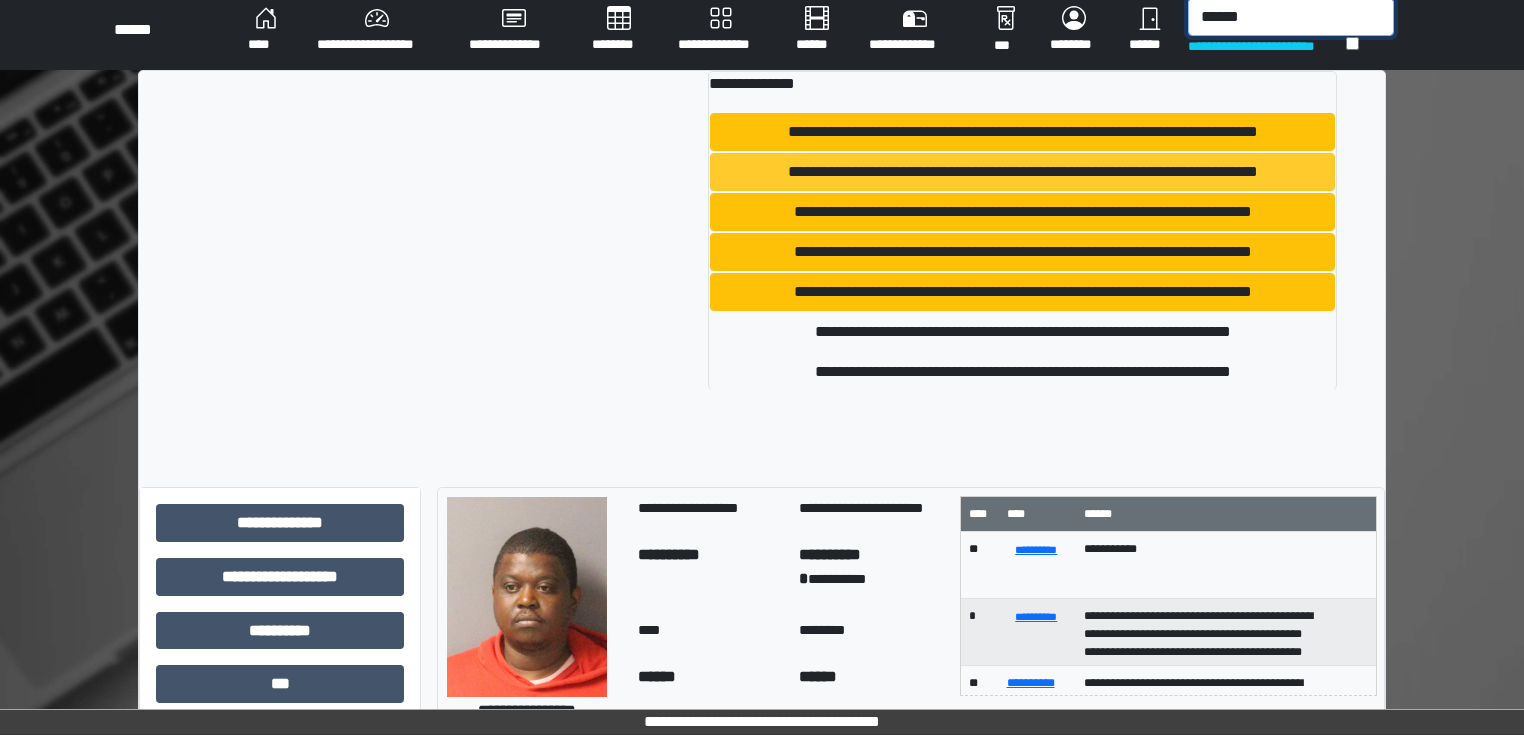 scroll, scrollTop: 0, scrollLeft: 0, axis: both 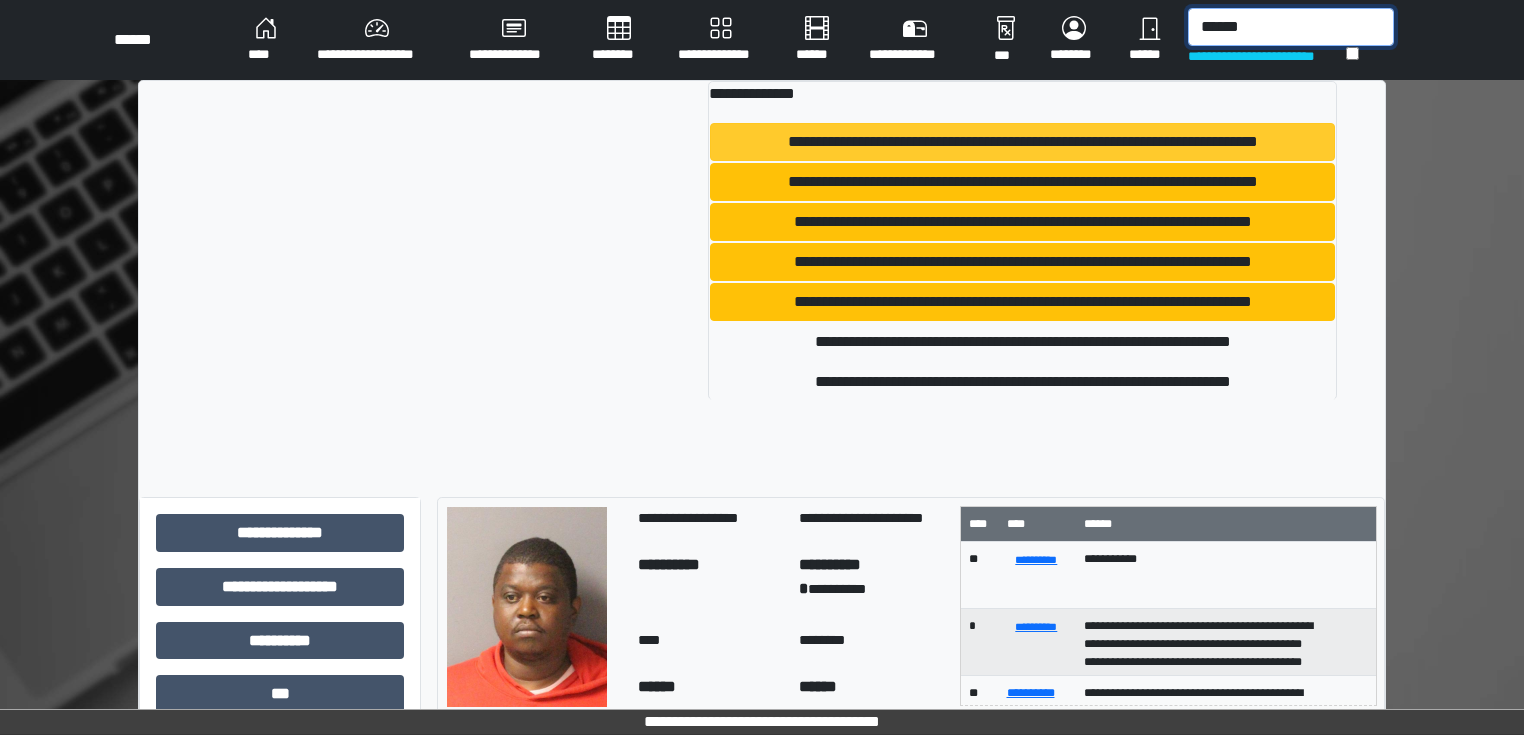 type on "******" 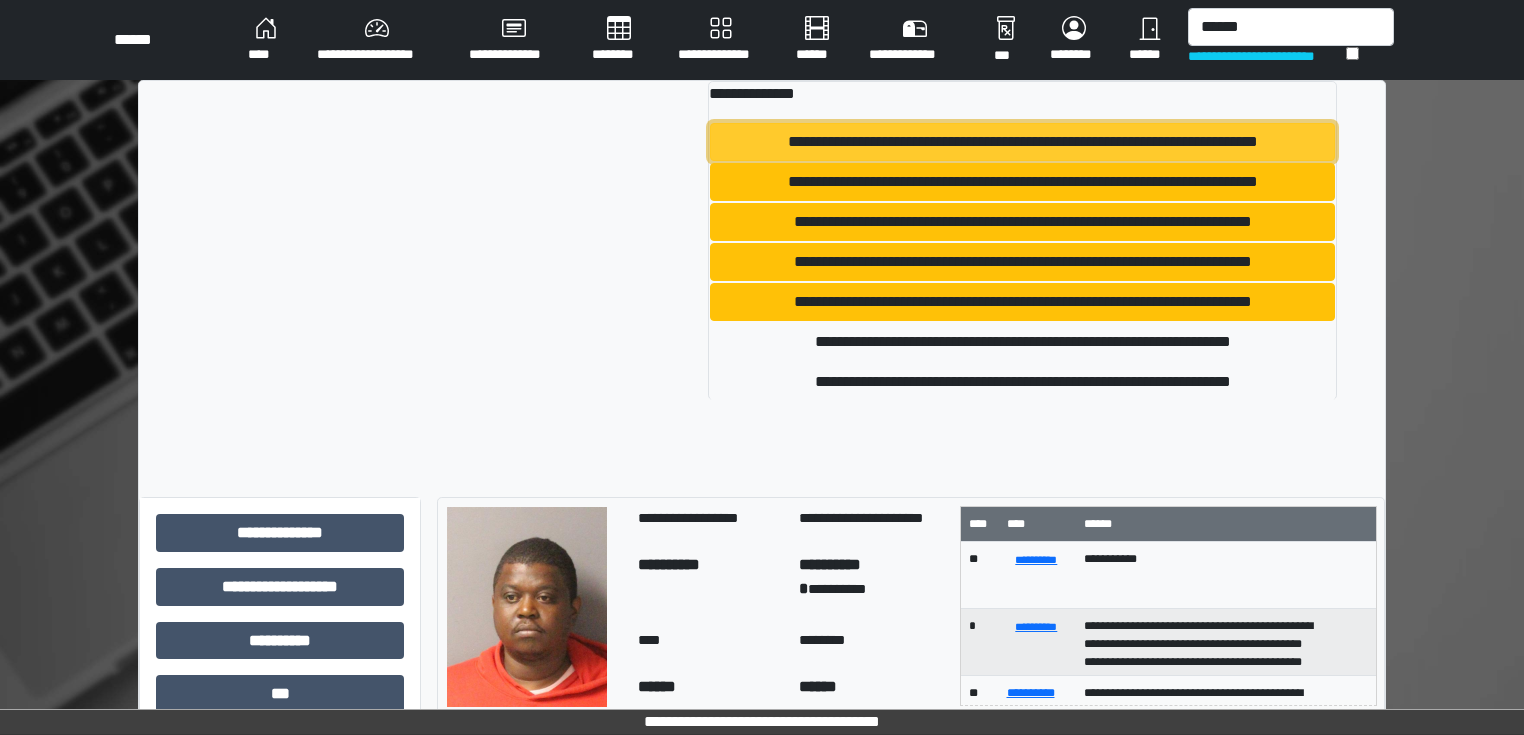 click on "**********" at bounding box center (1023, 142) 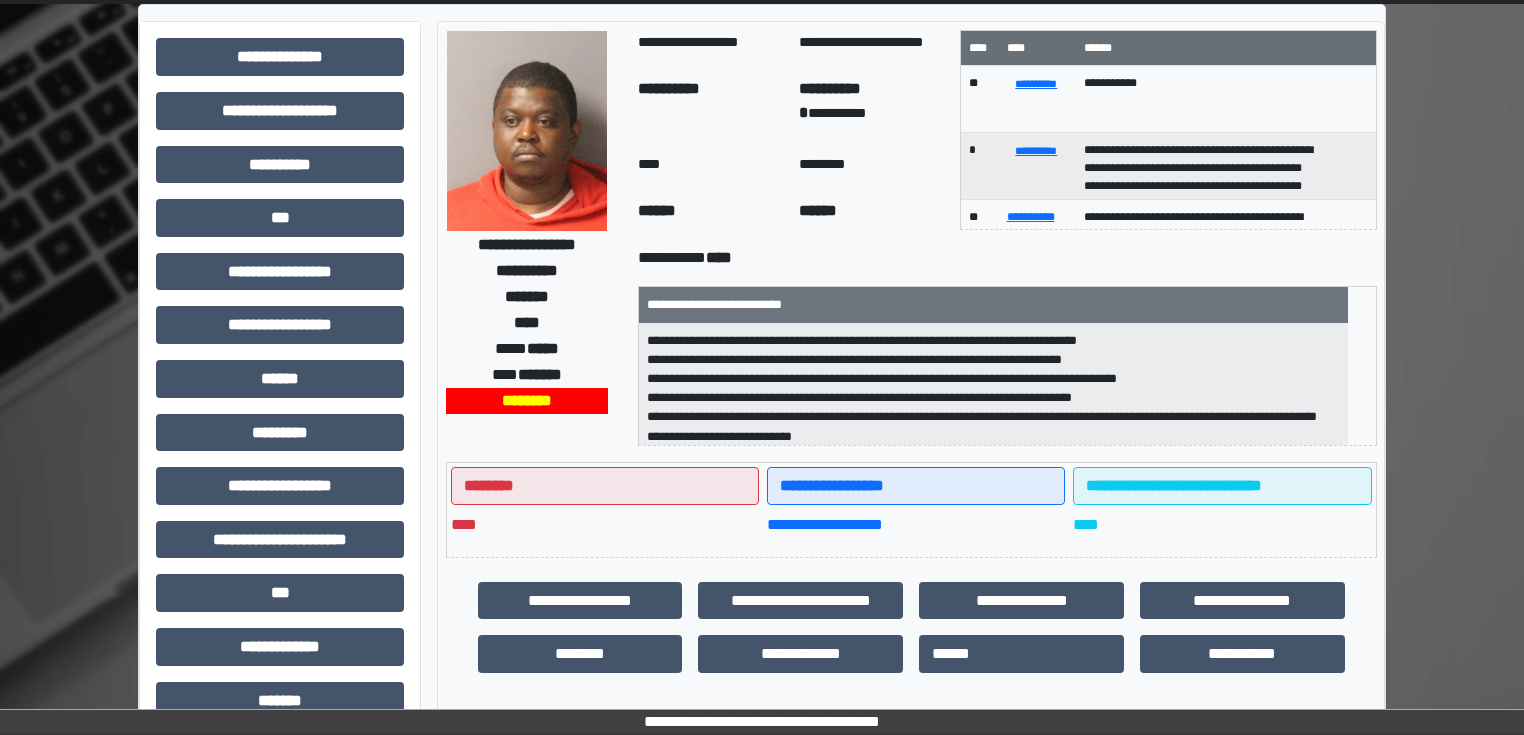 scroll, scrollTop: 0, scrollLeft: 0, axis: both 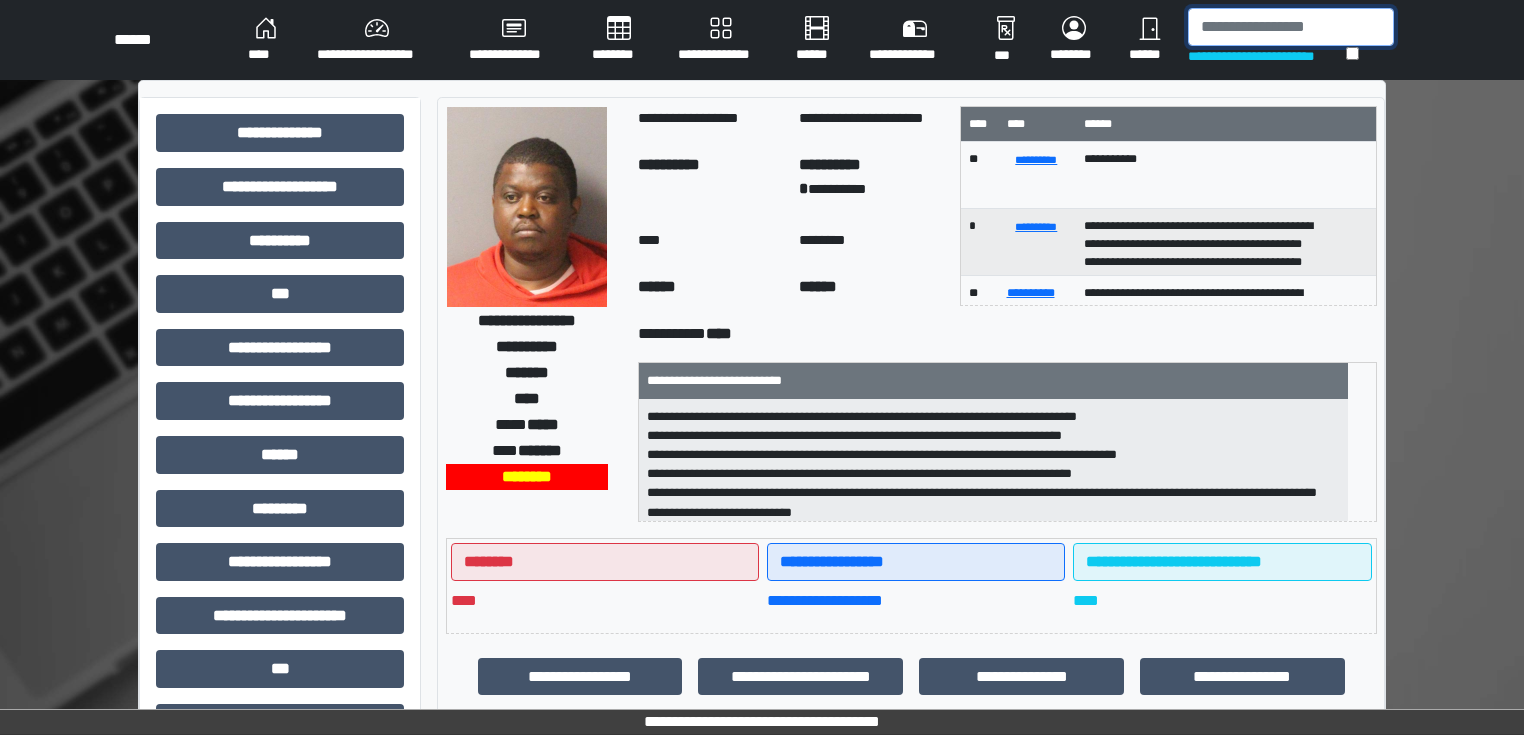 click at bounding box center (1291, 27) 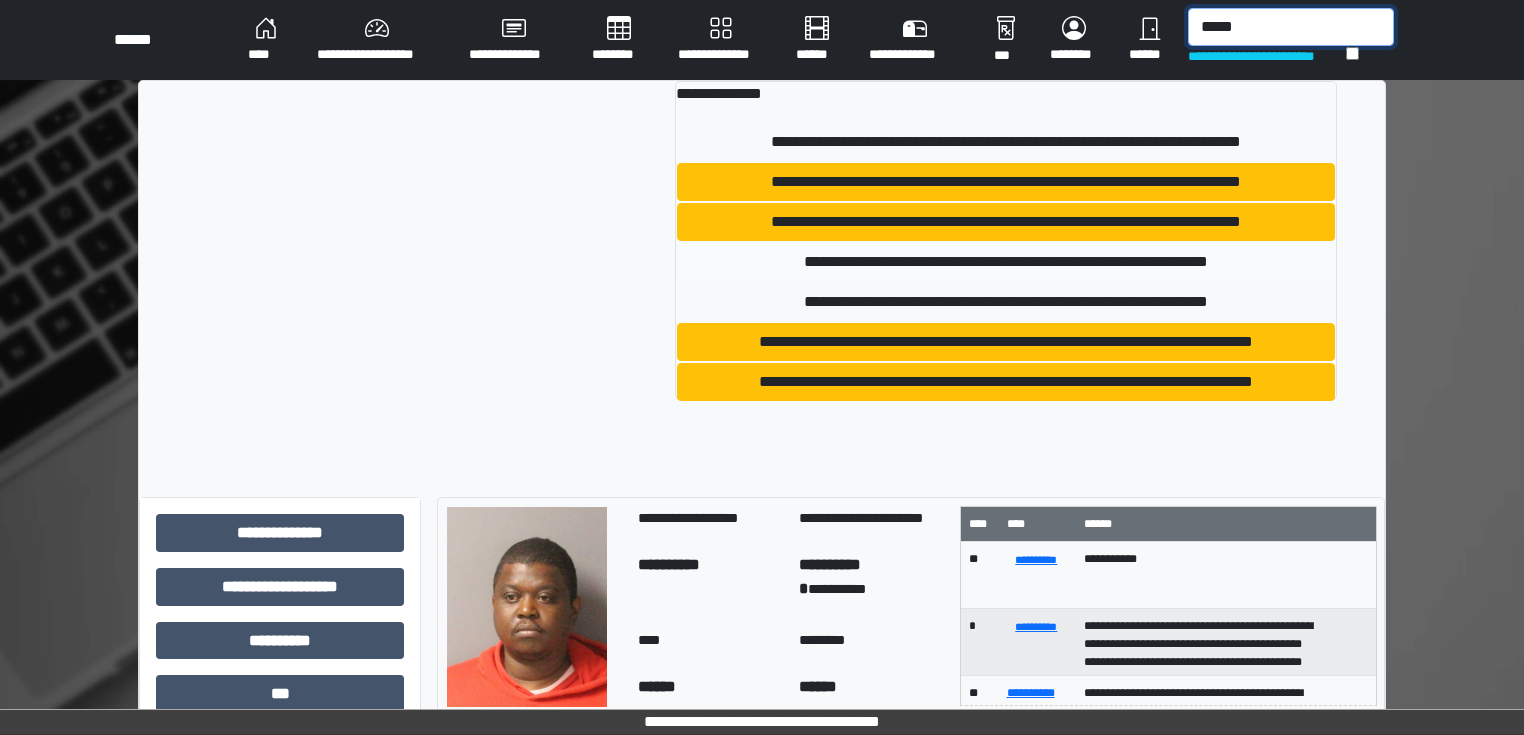 type on "*****" 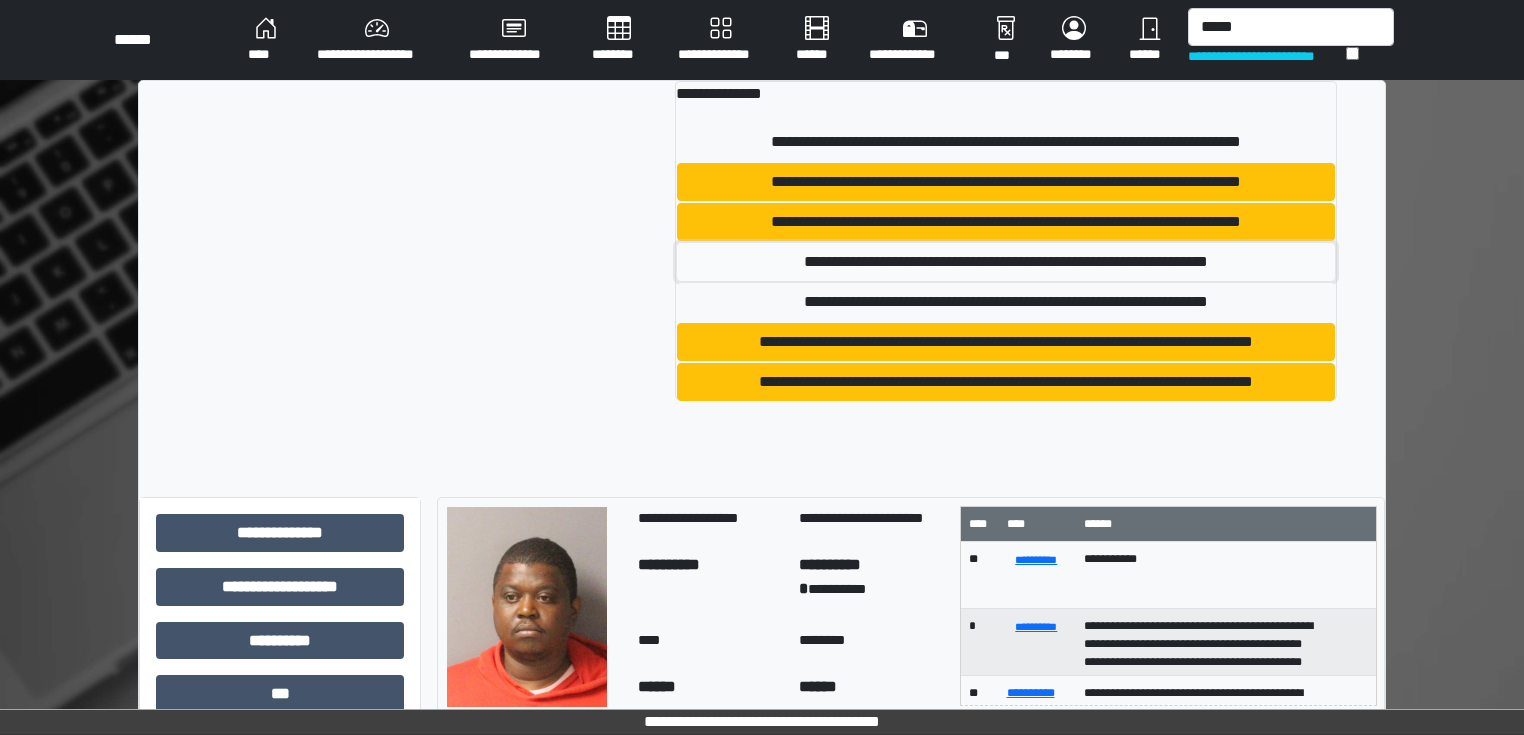 click on "**********" at bounding box center [1006, 262] 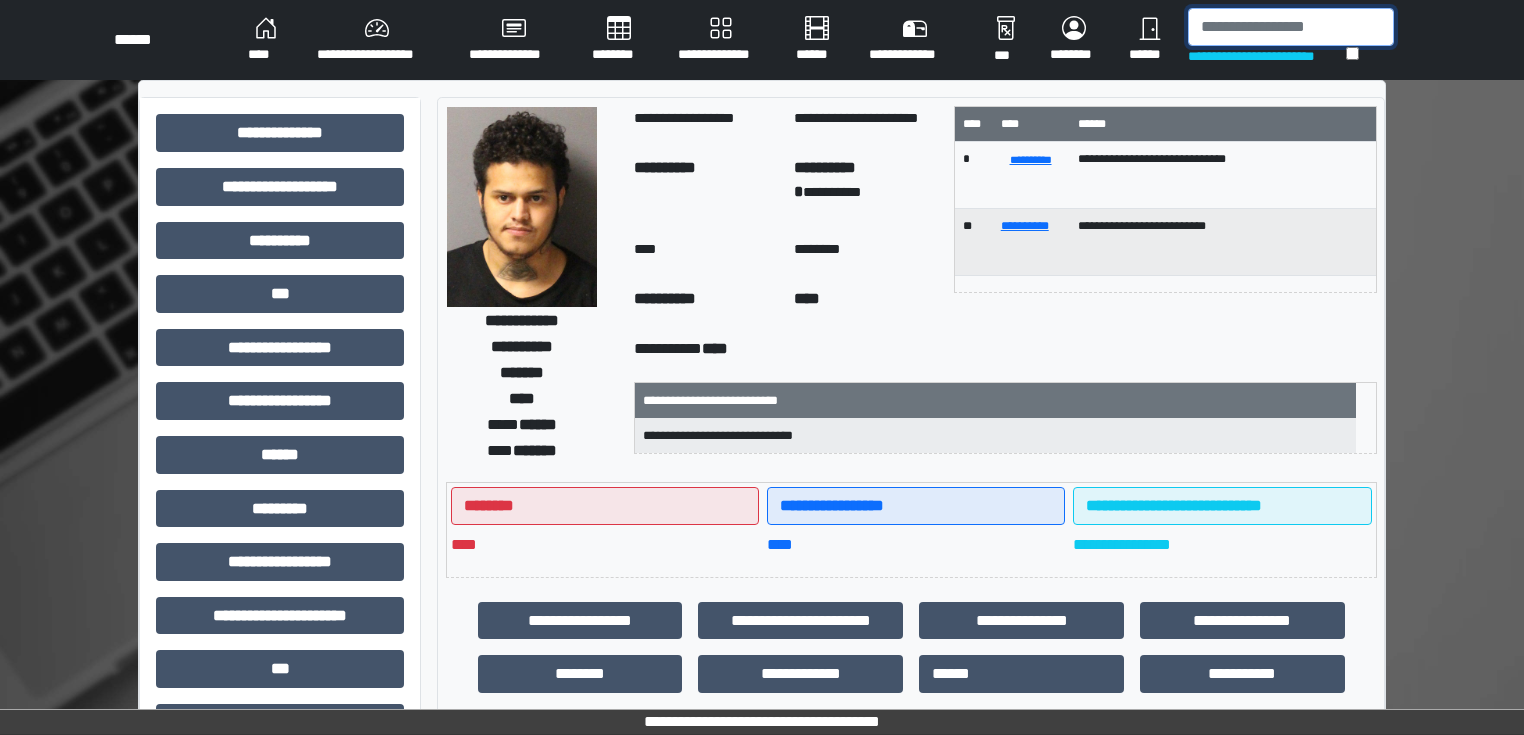 click at bounding box center (1291, 27) 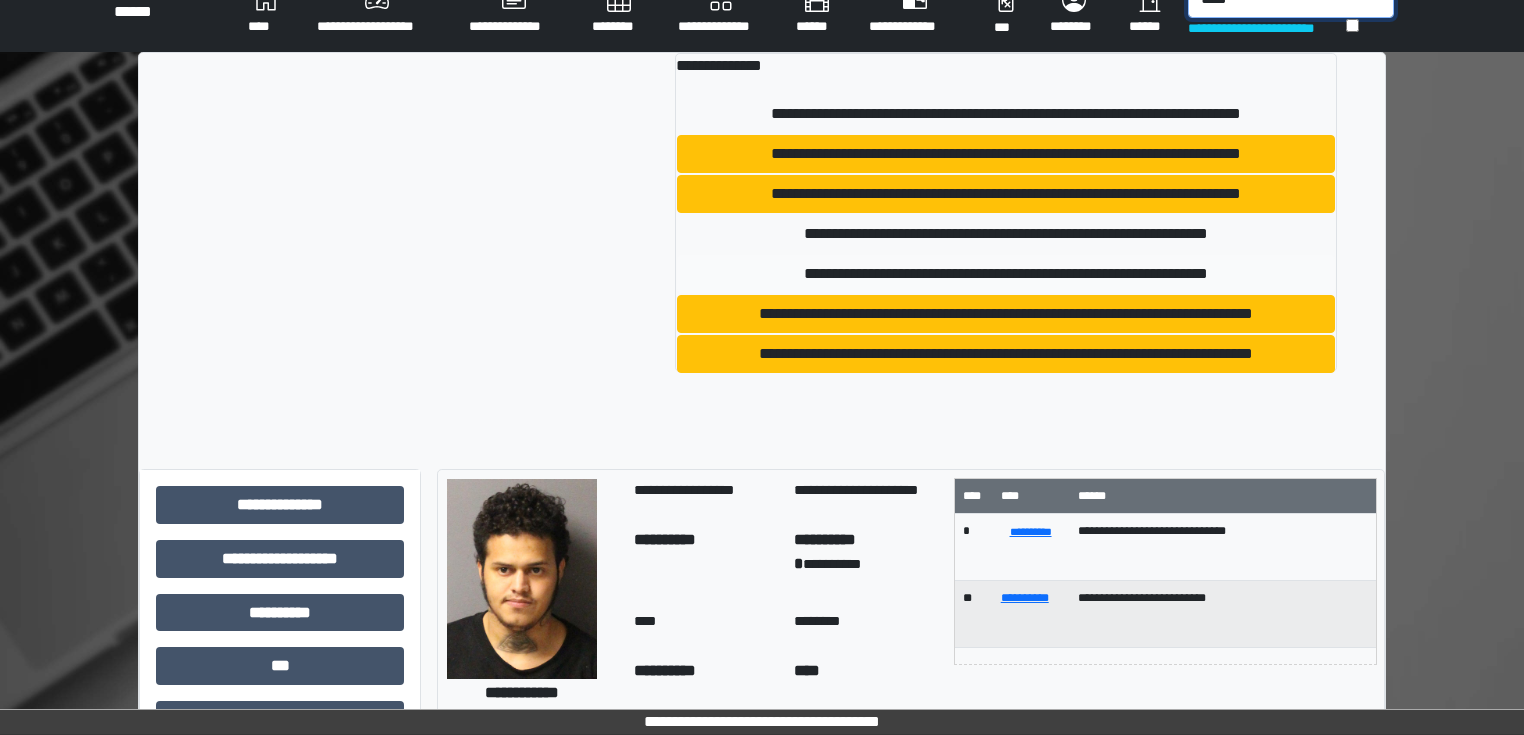 scroll, scrollTop: 0, scrollLeft: 0, axis: both 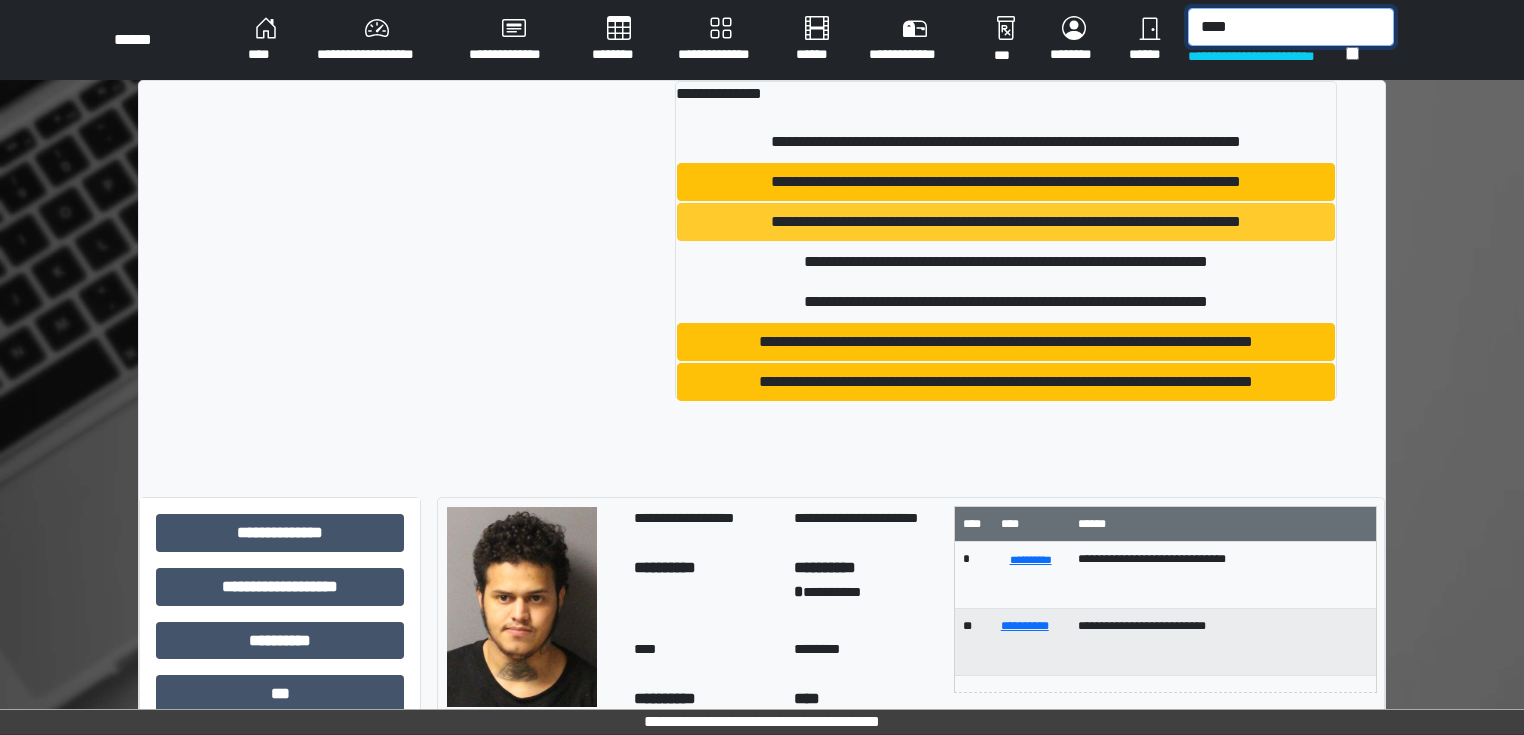 type on "****" 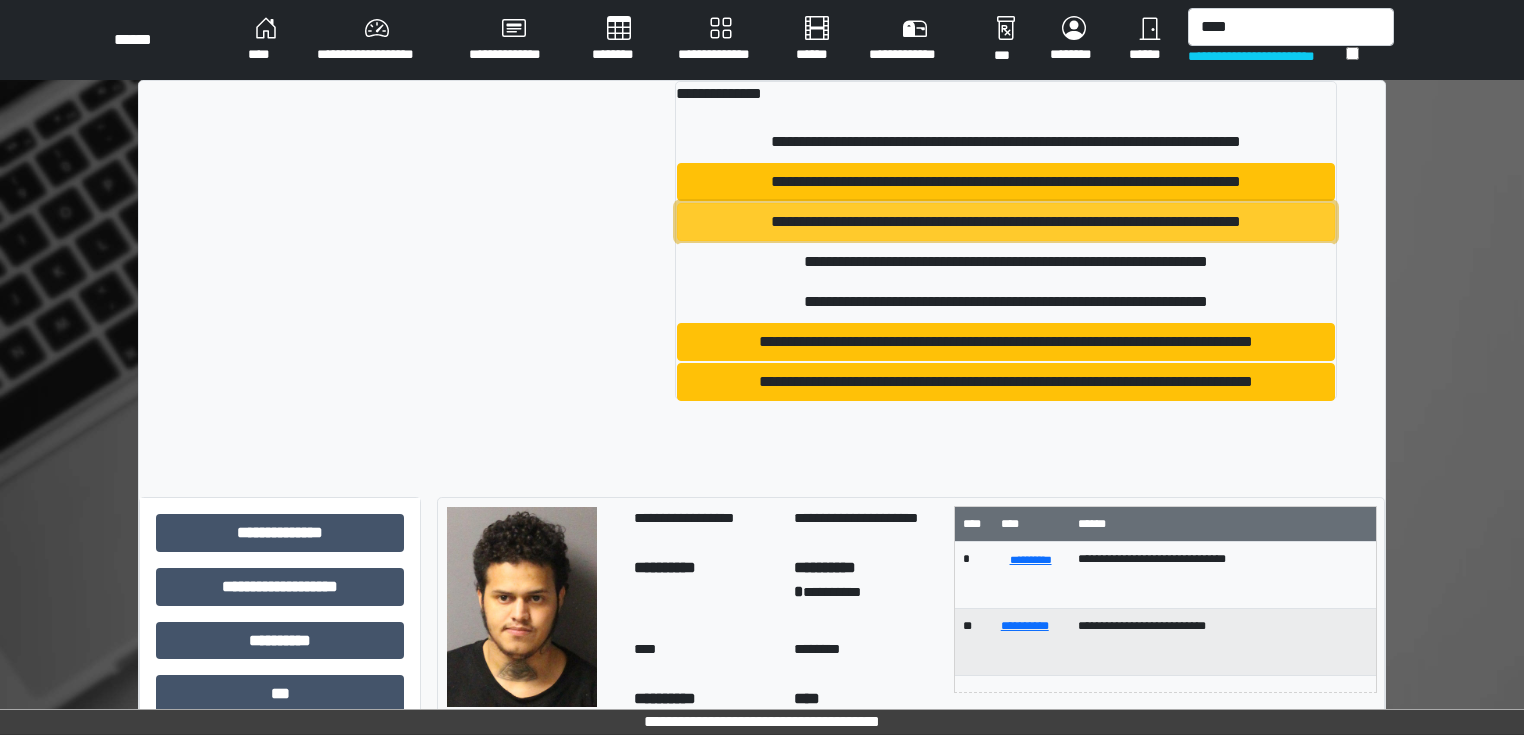 click on "**********" at bounding box center (1006, 222) 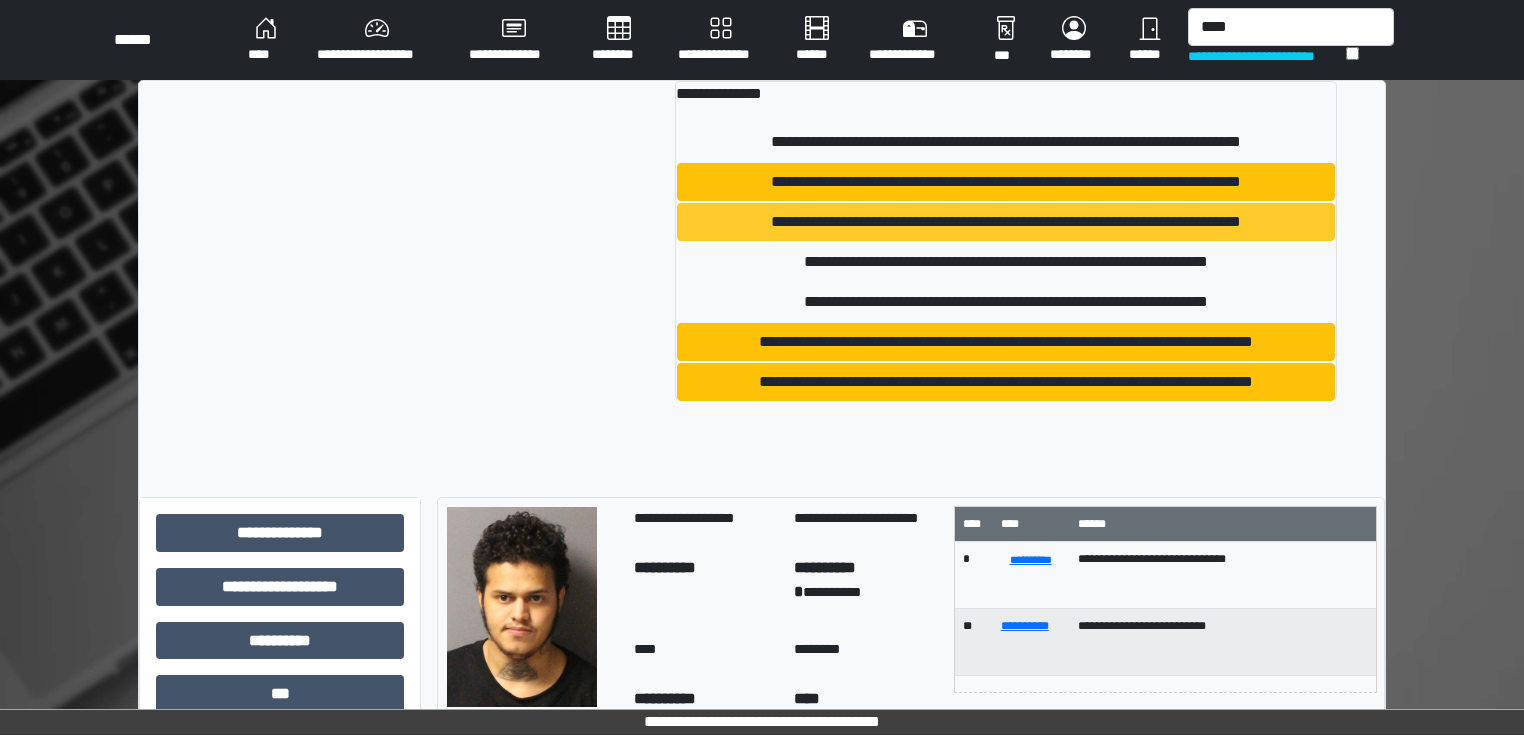 type 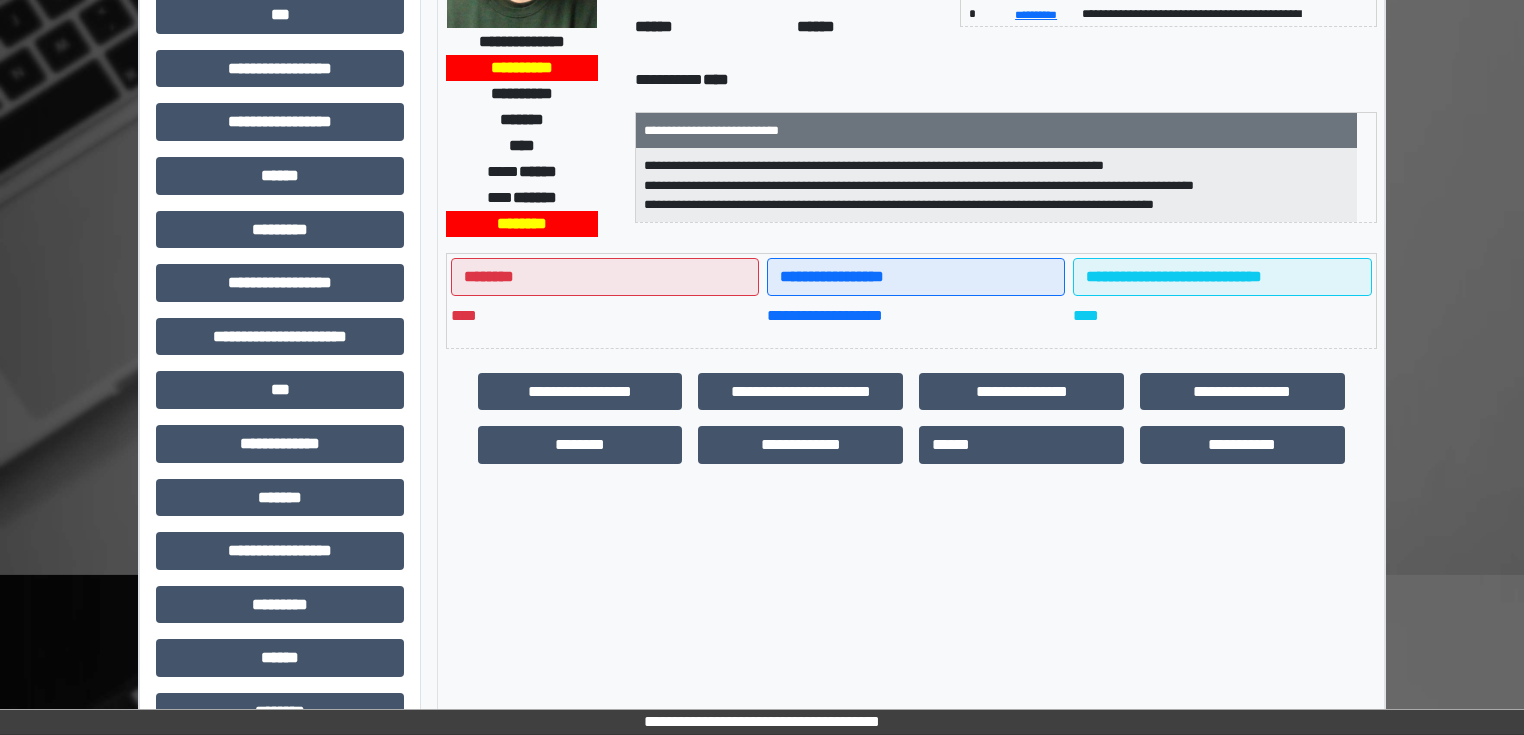 scroll, scrollTop: 240, scrollLeft: 0, axis: vertical 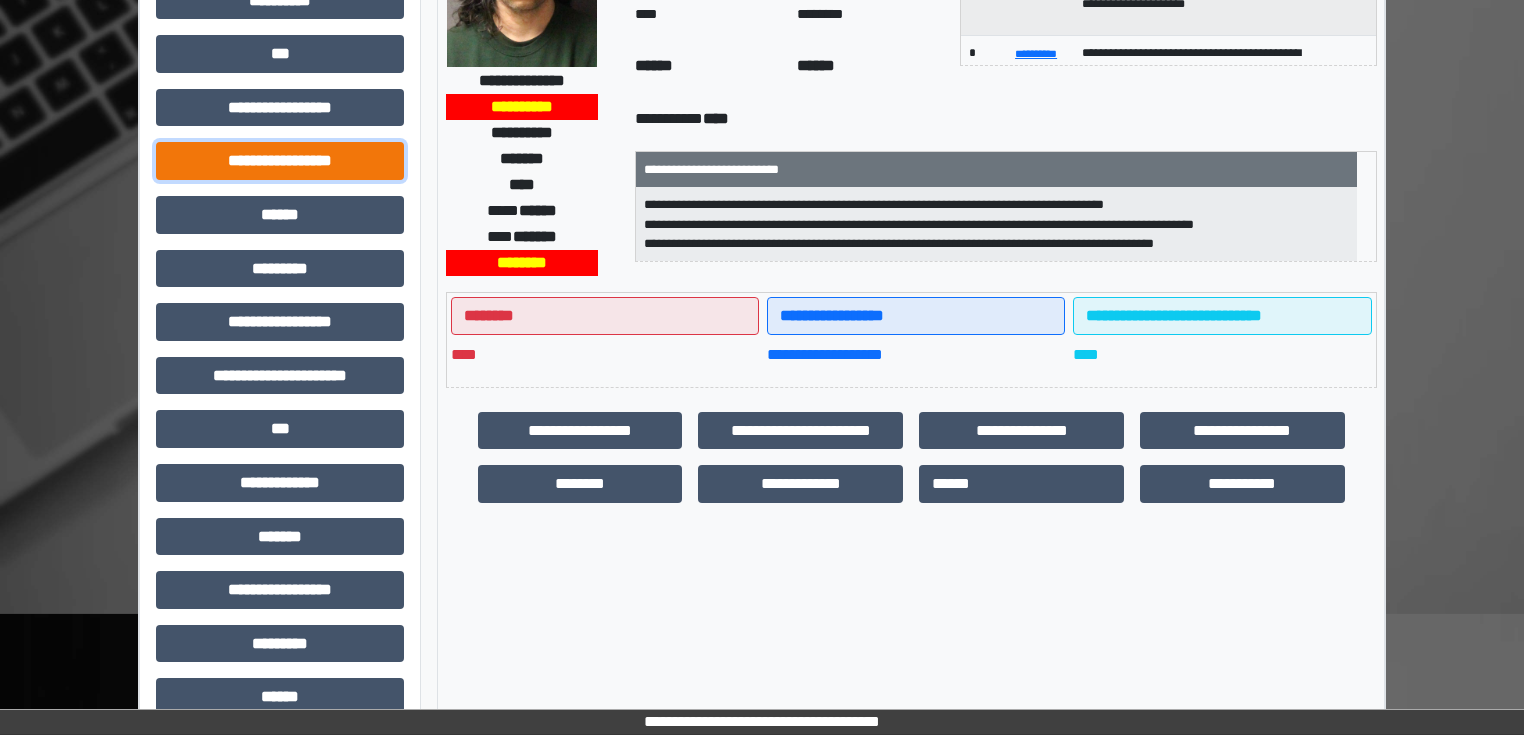 click on "**********" at bounding box center (280, 161) 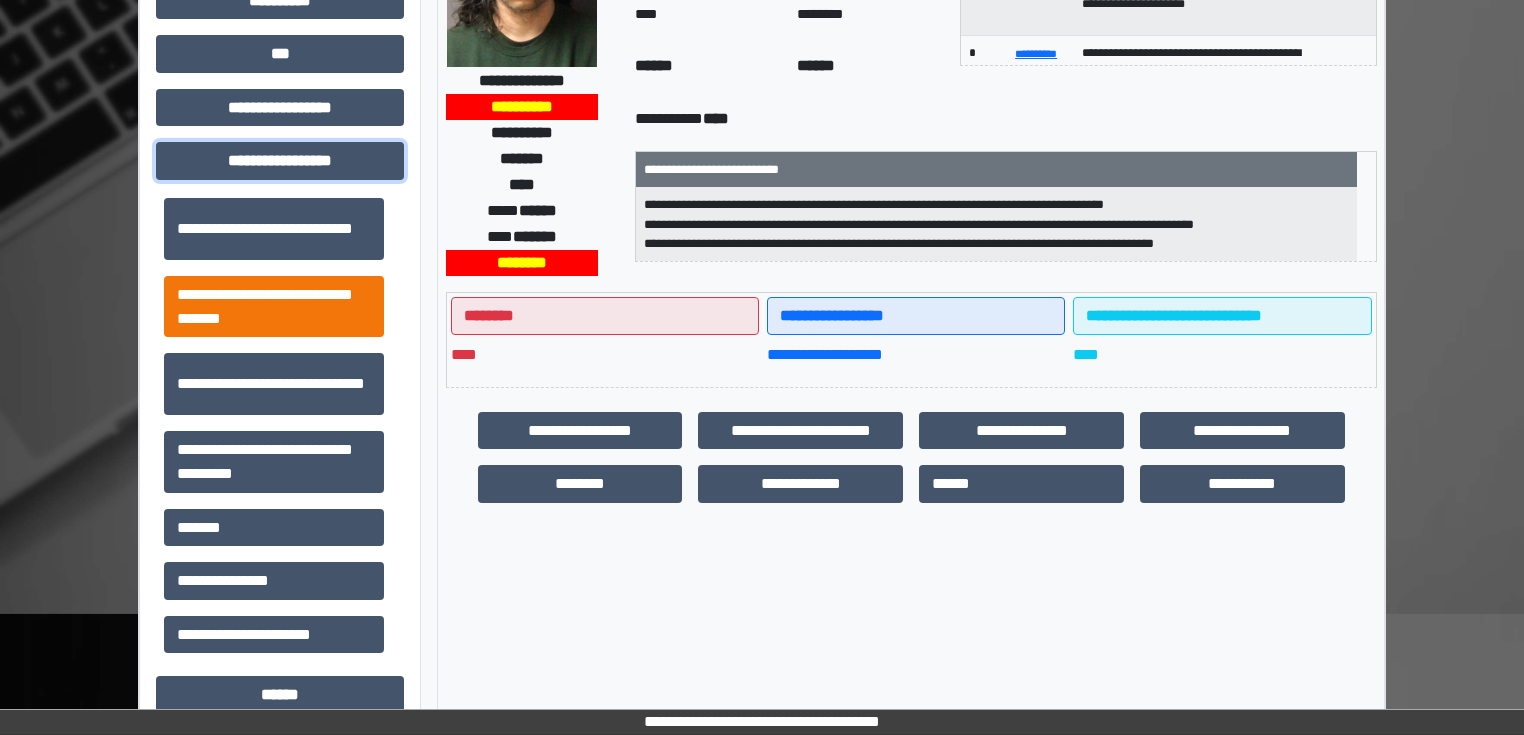 scroll, scrollTop: 1313, scrollLeft: 0, axis: vertical 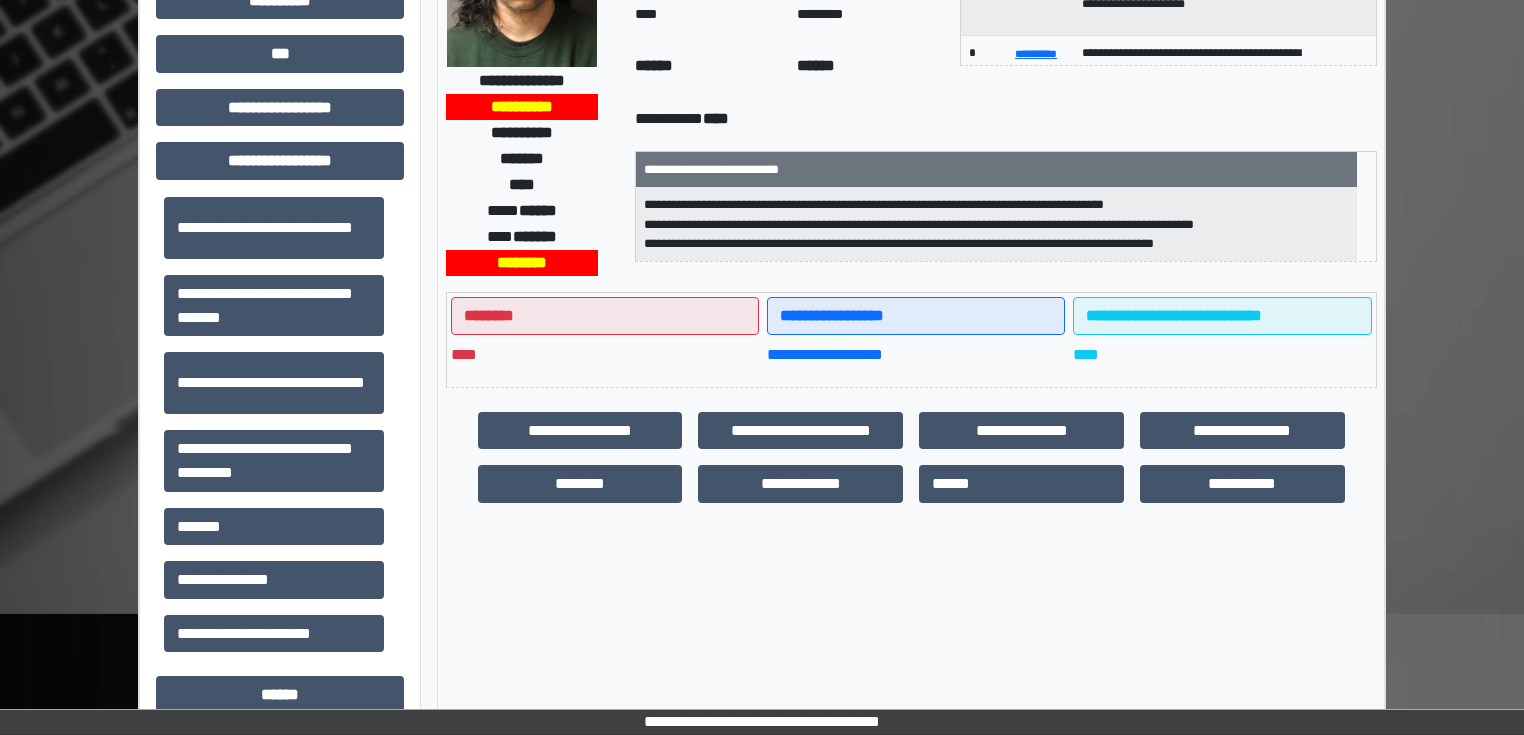 click on "*******" at bounding box center (274, 527) 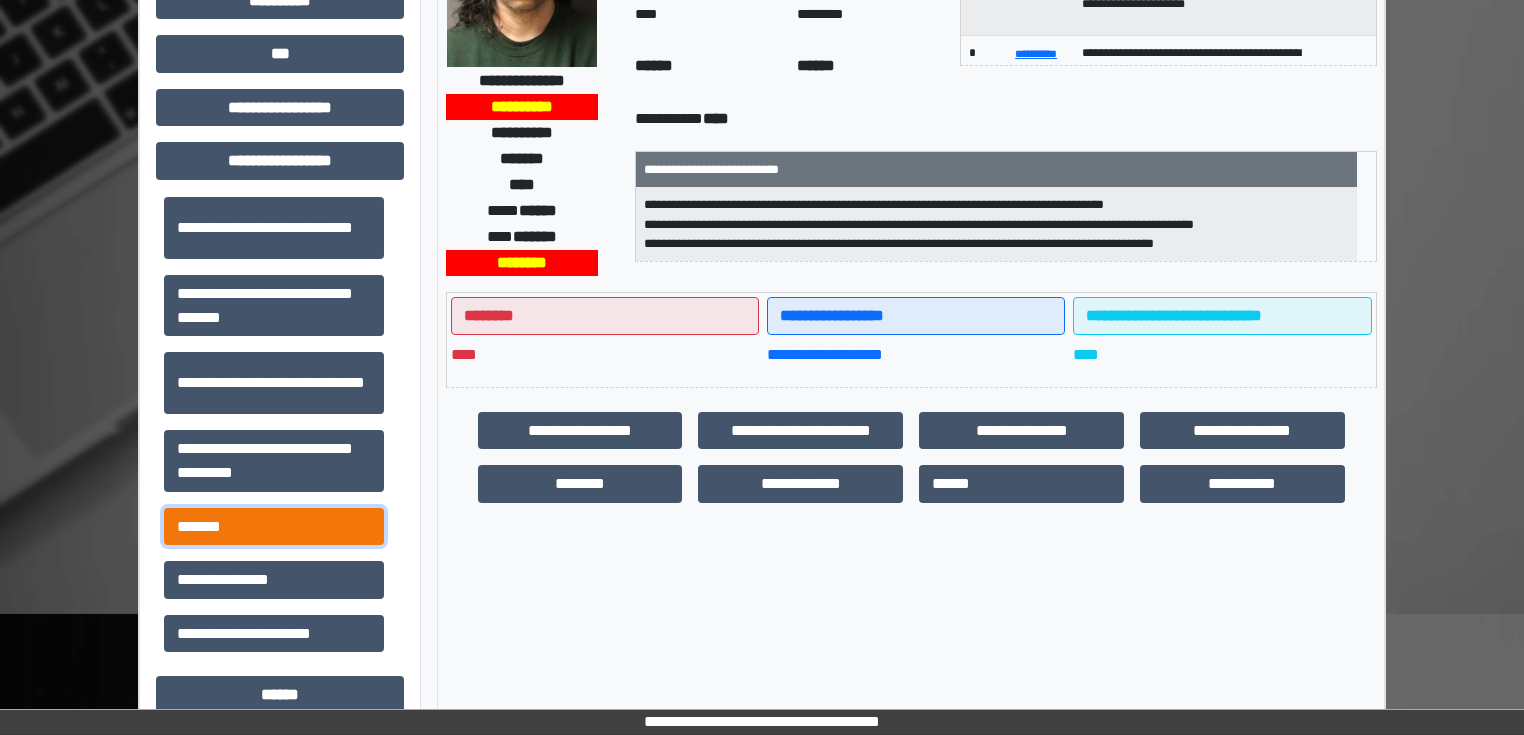 click on "*******" at bounding box center (274, 527) 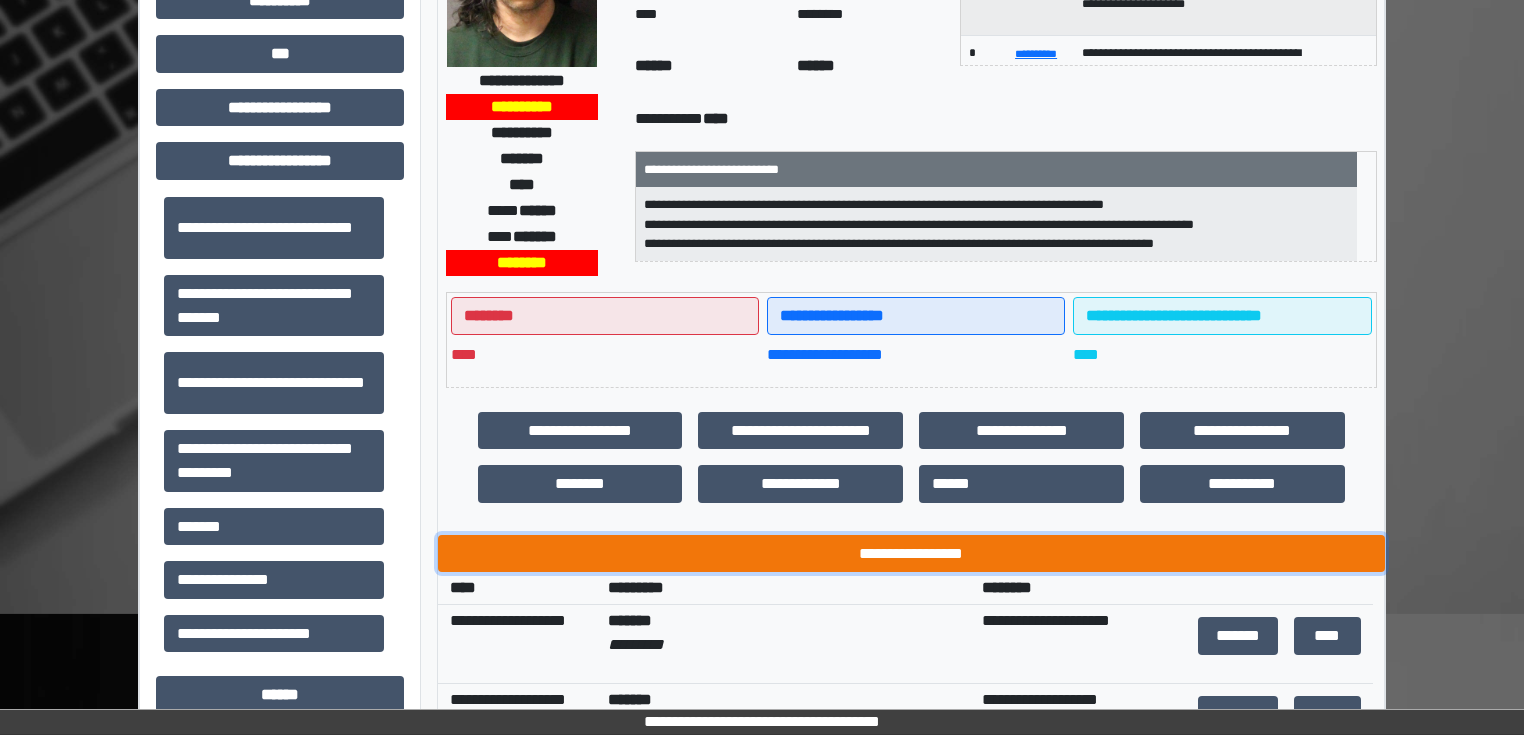 click on "**********" at bounding box center (911, 554) 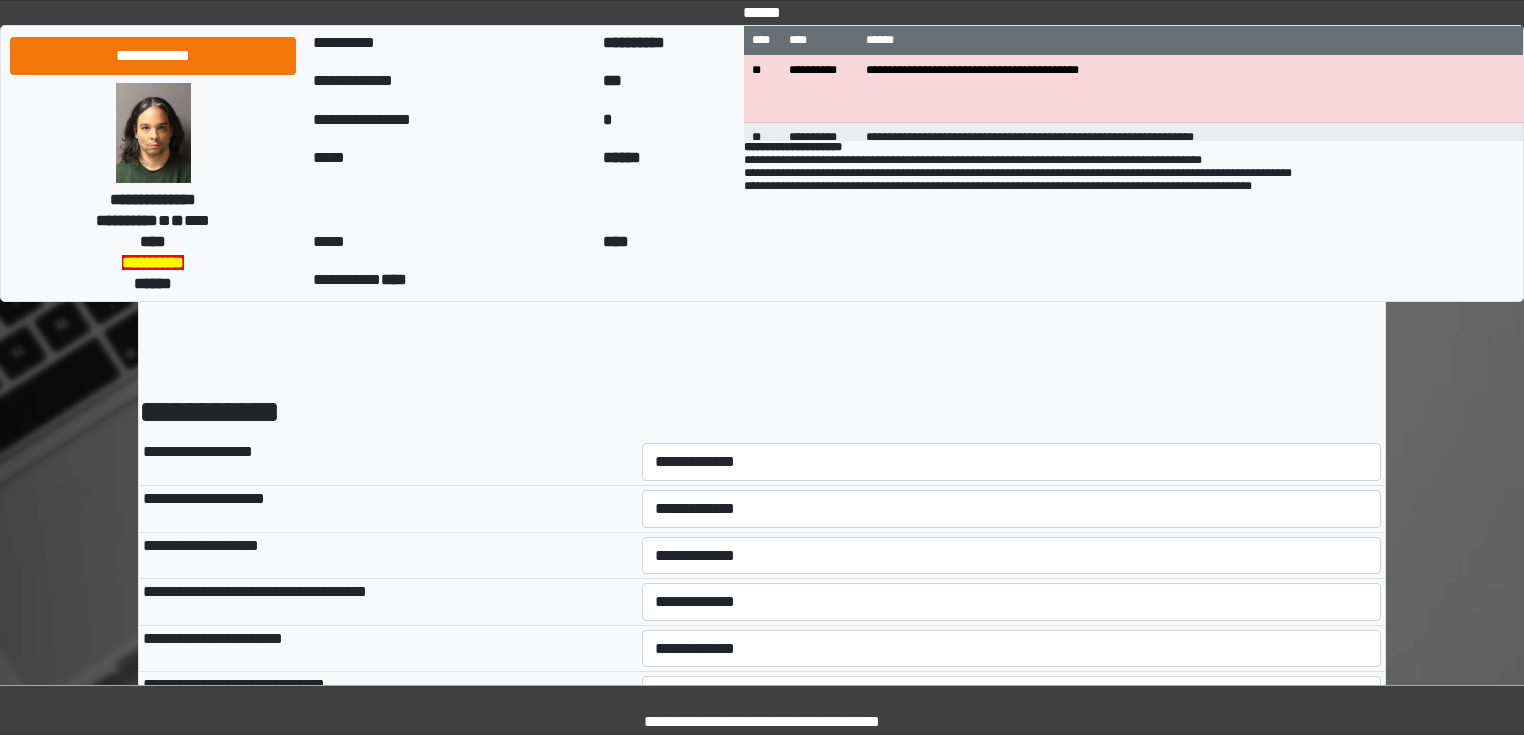 scroll, scrollTop: 0, scrollLeft: 0, axis: both 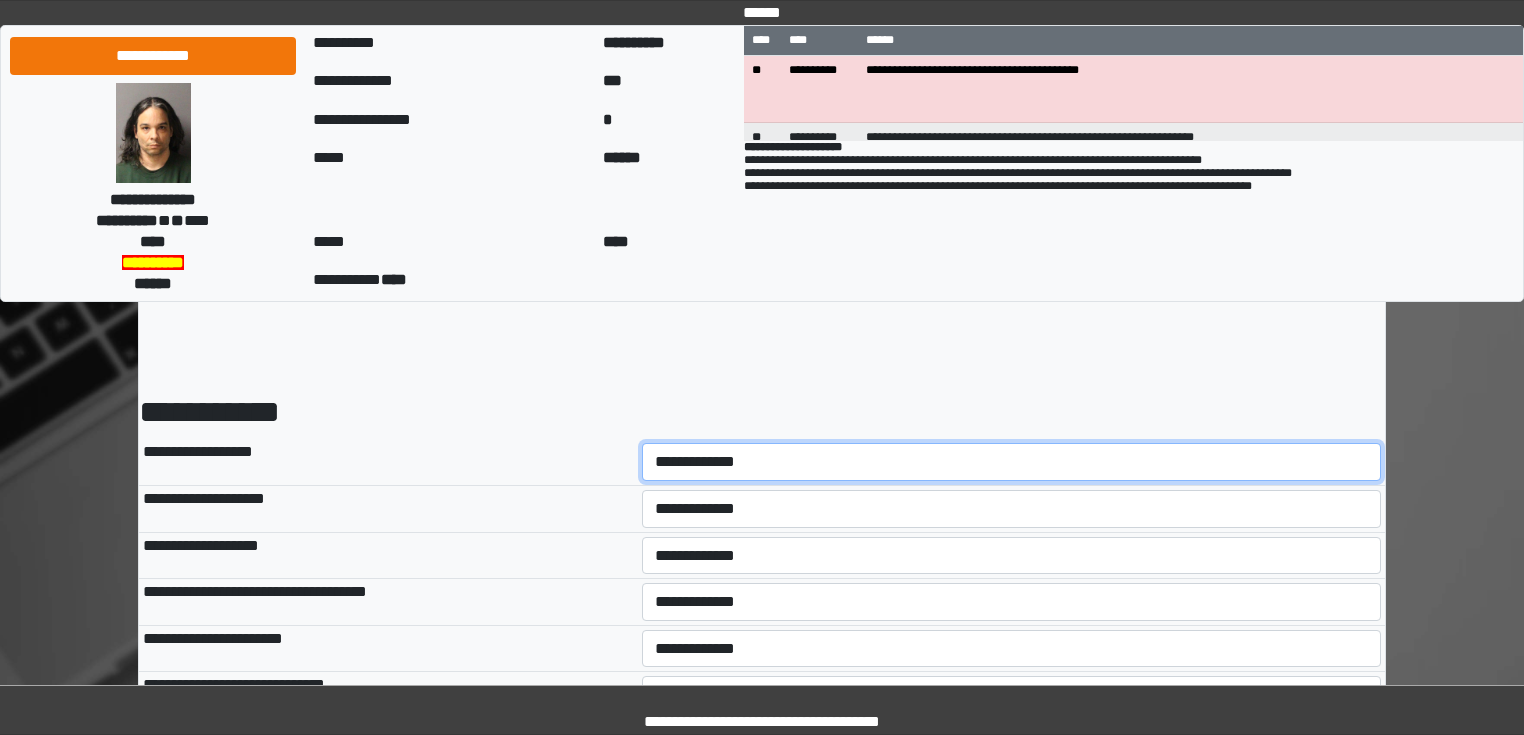 click on "**********" at bounding box center [1012, 462] 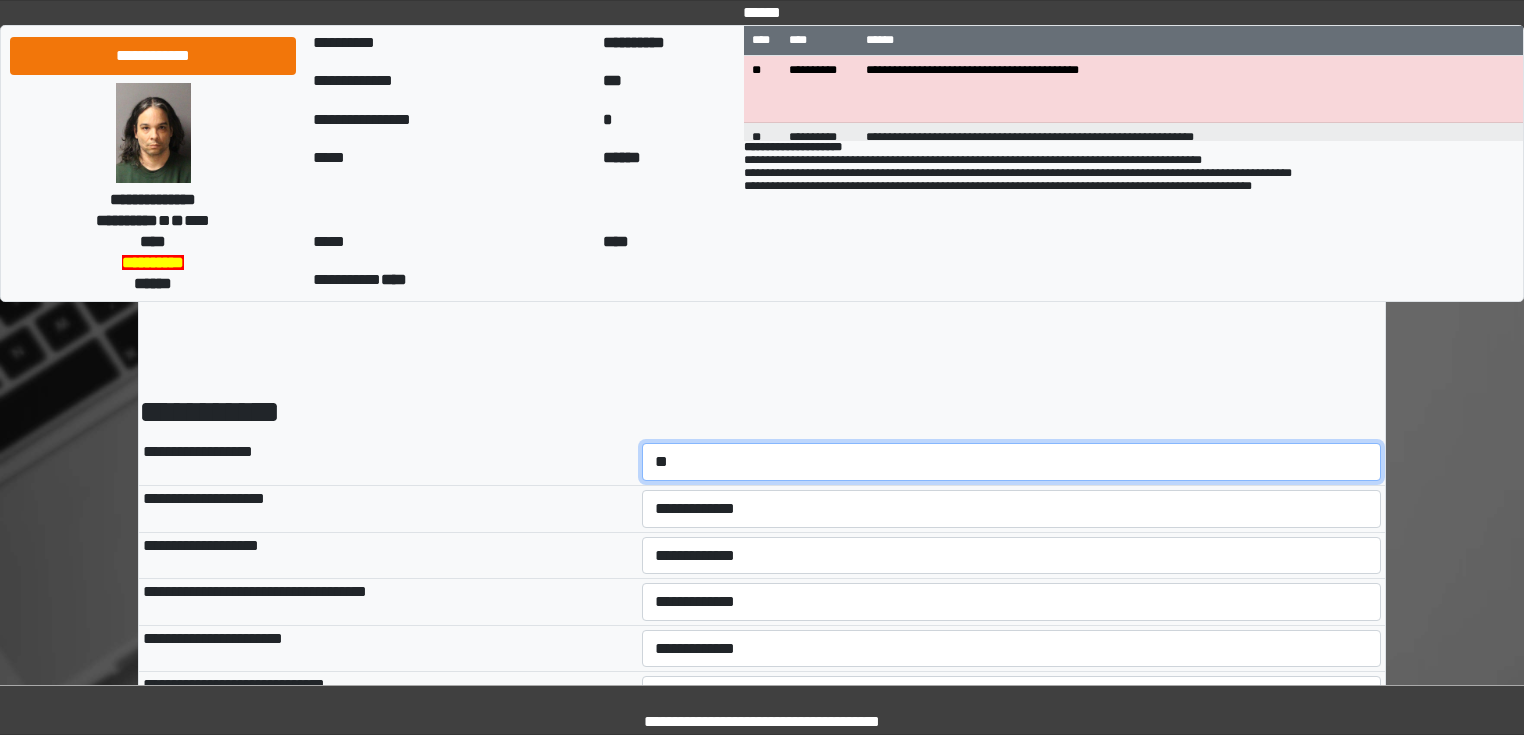 click on "**********" at bounding box center (1012, 462) 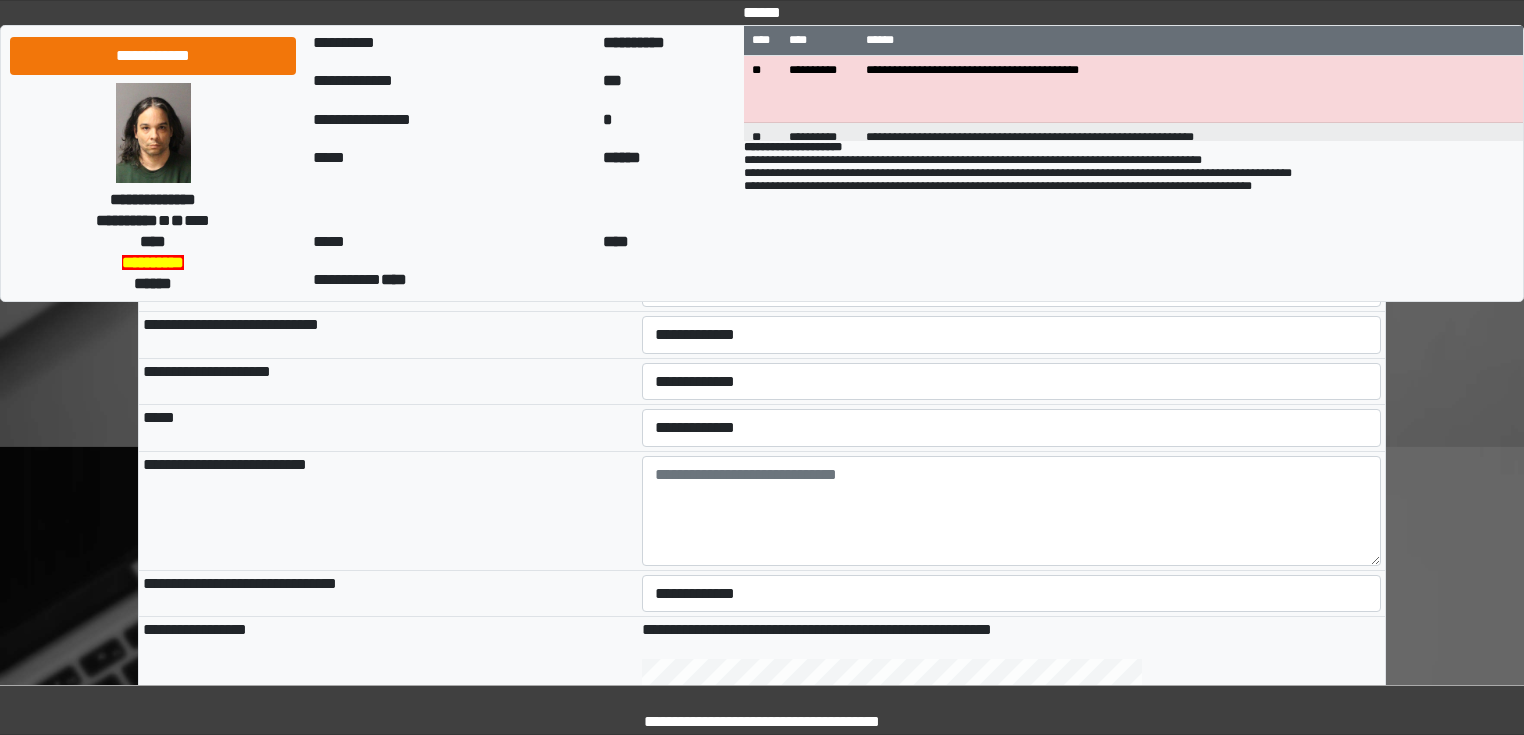 scroll, scrollTop: 400, scrollLeft: 0, axis: vertical 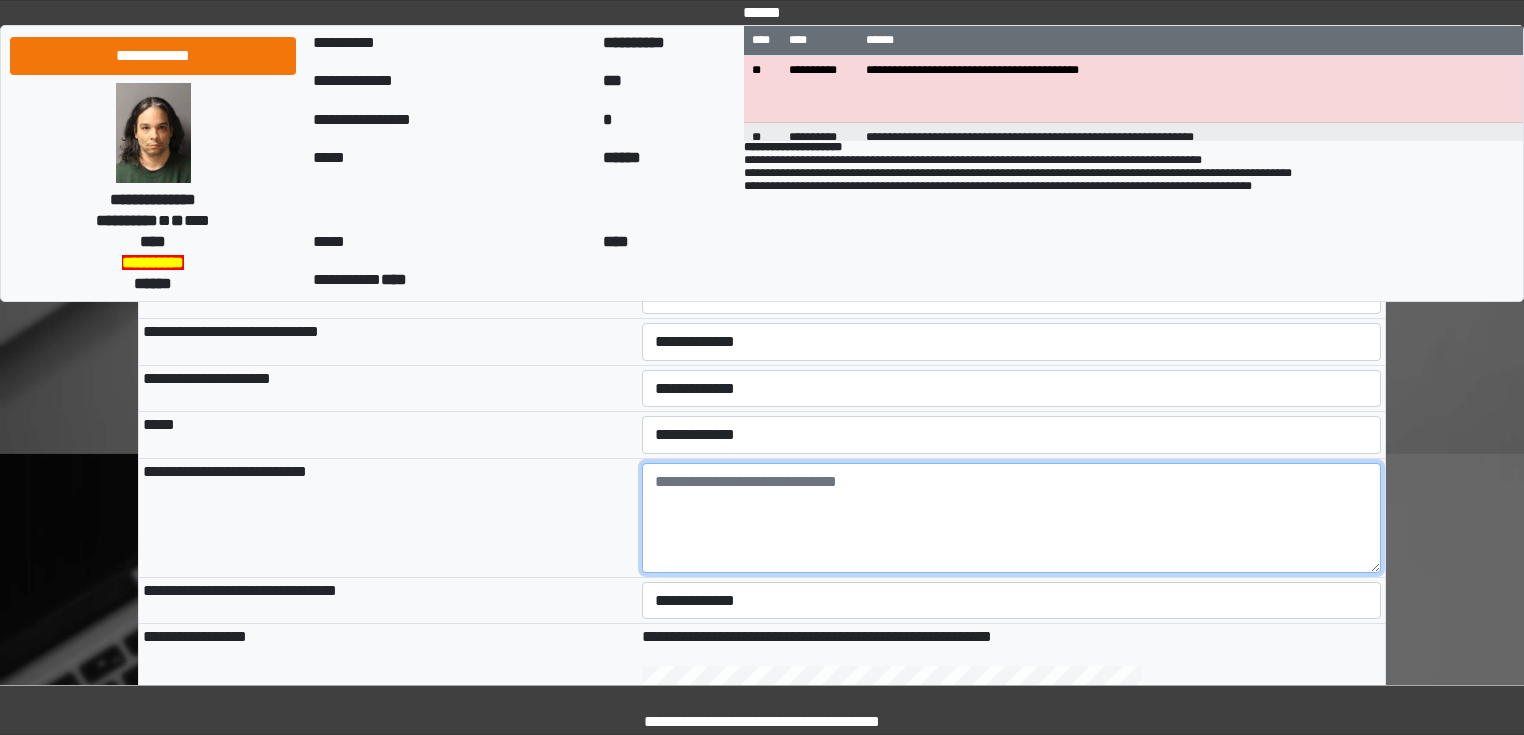 click at bounding box center (1012, 518) 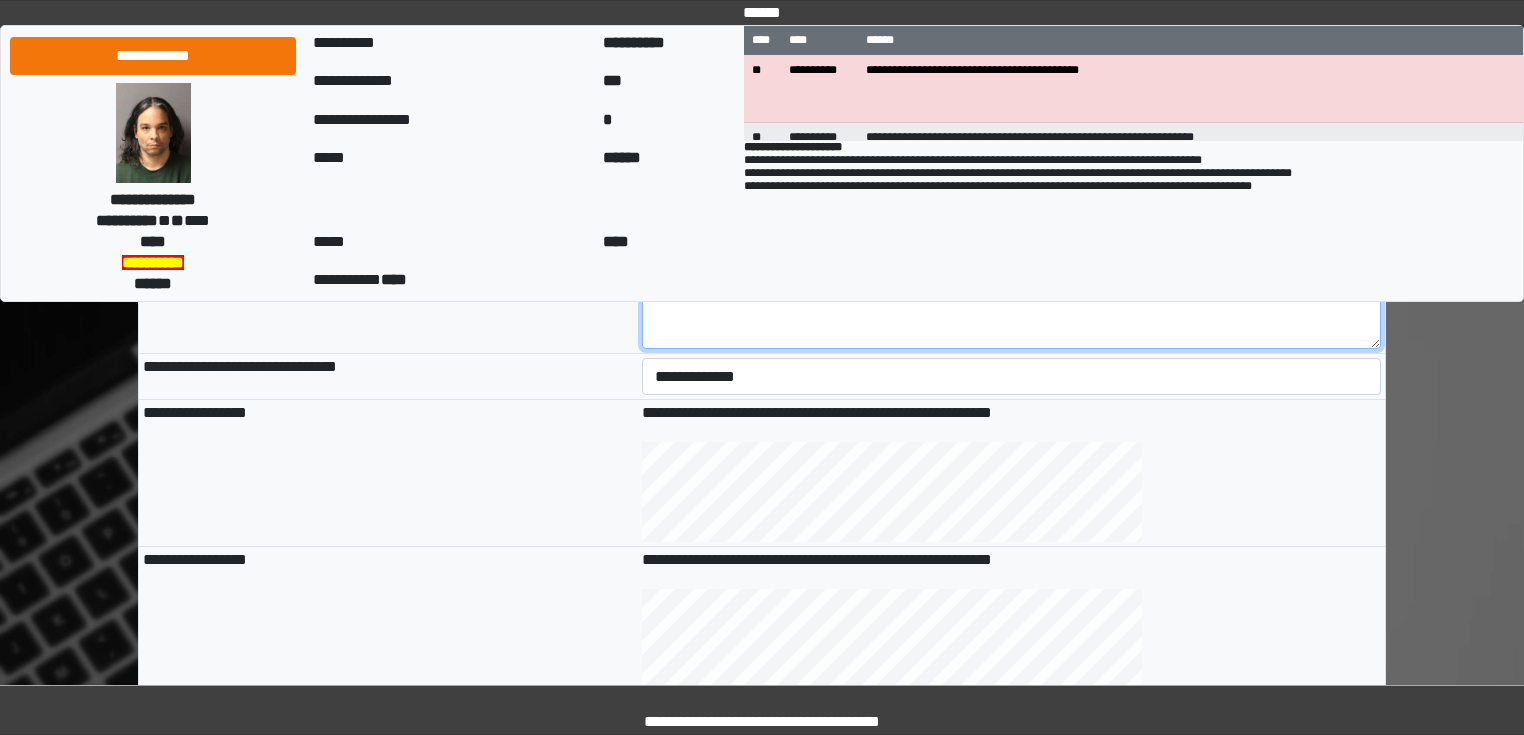 scroll, scrollTop: 480, scrollLeft: 0, axis: vertical 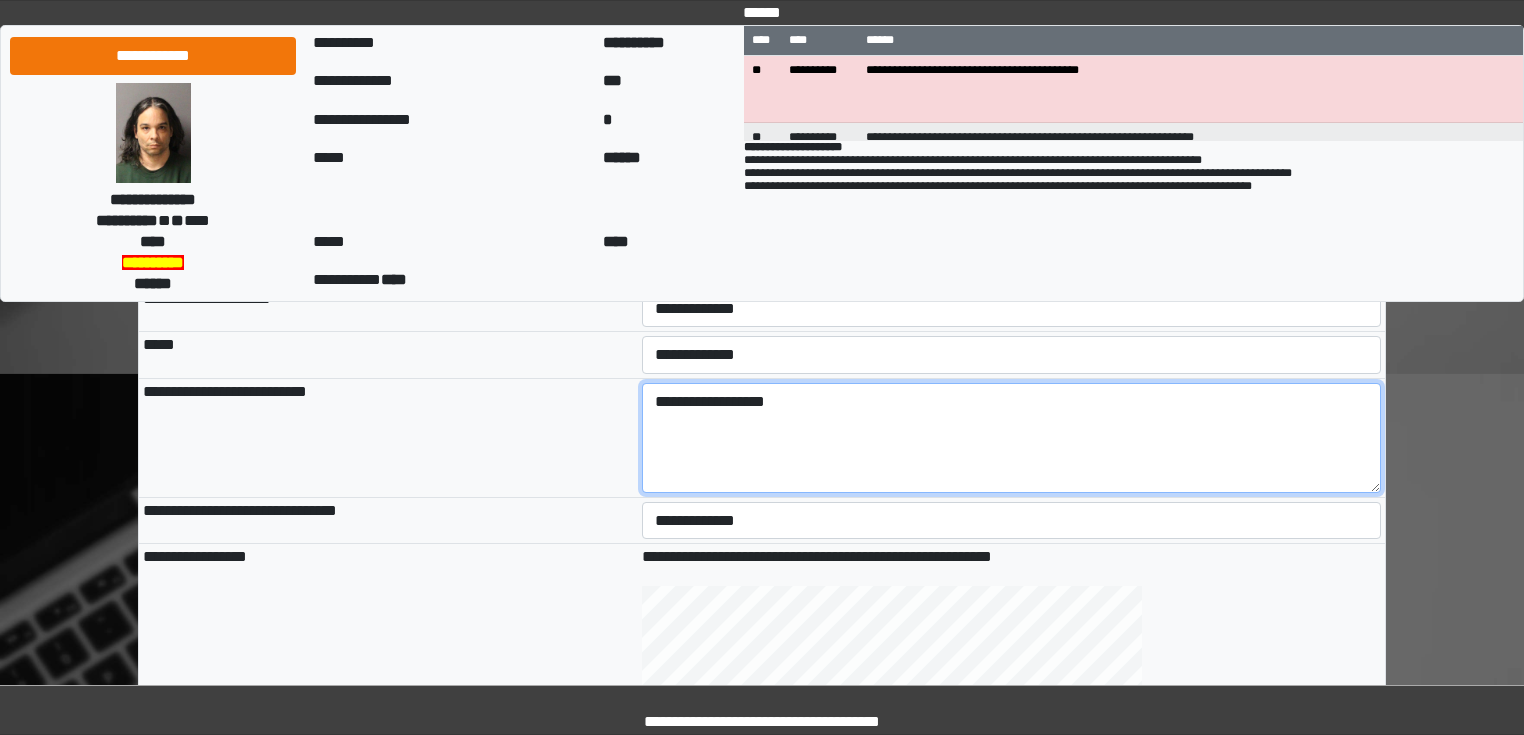 type on "**********" 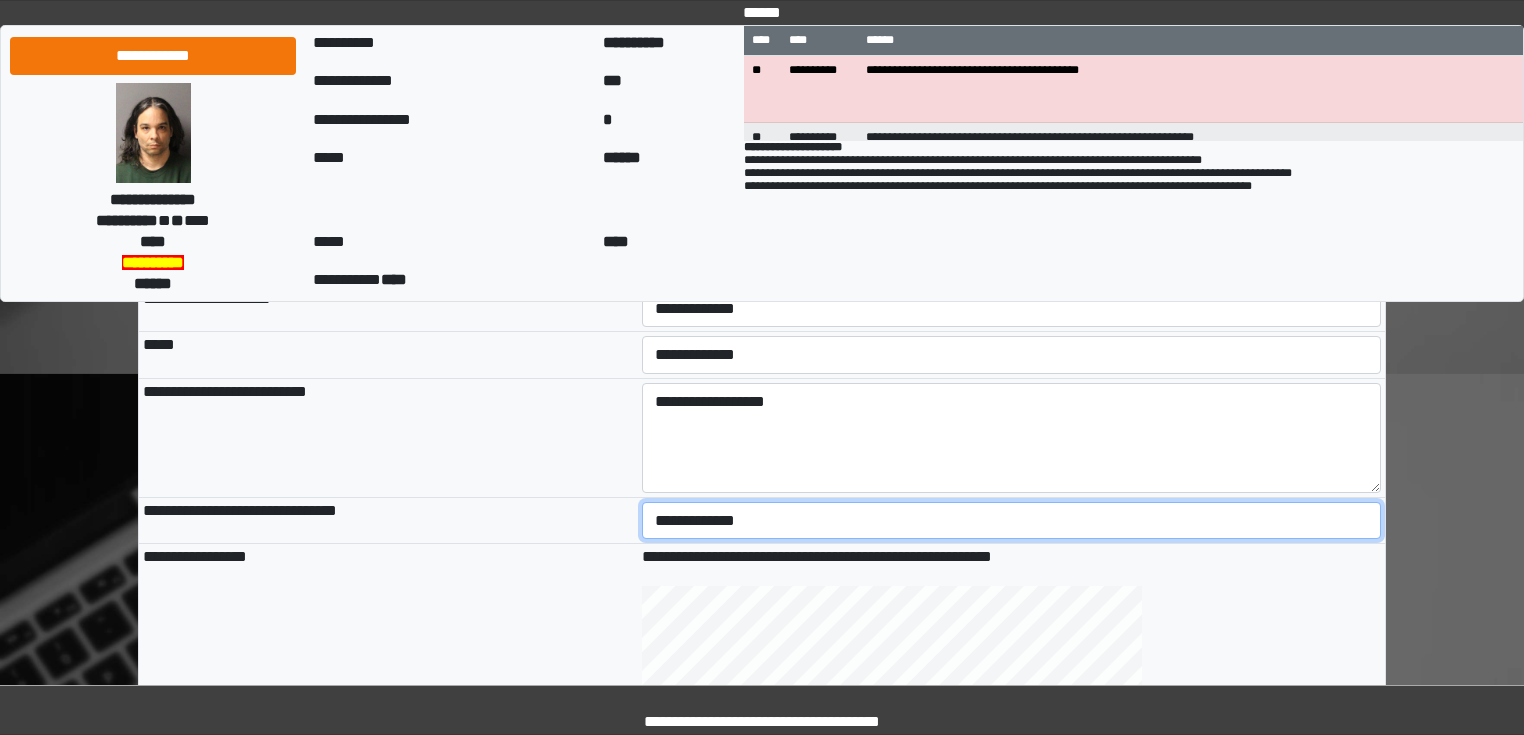 click on "**********" at bounding box center (1012, 521) 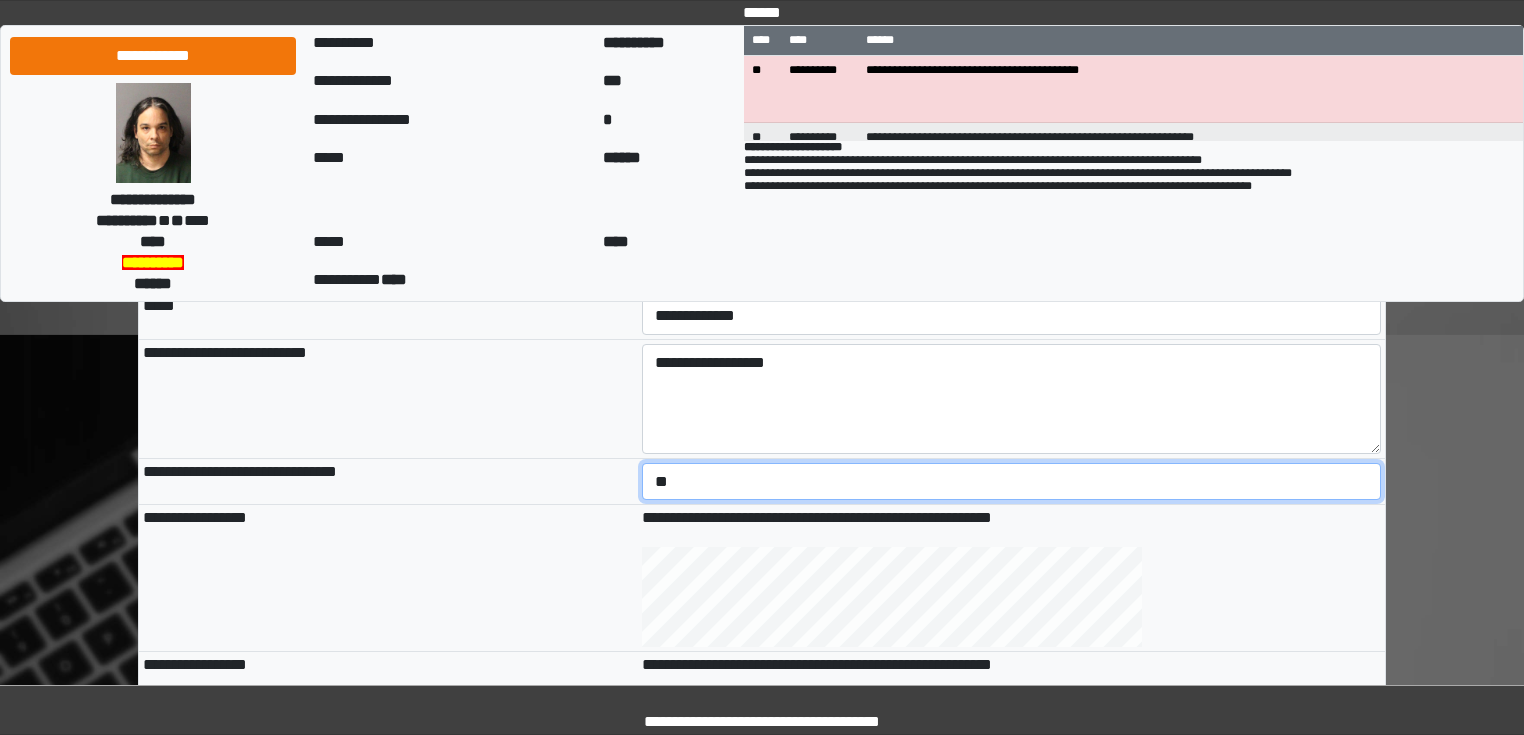 scroll, scrollTop: 480, scrollLeft: 0, axis: vertical 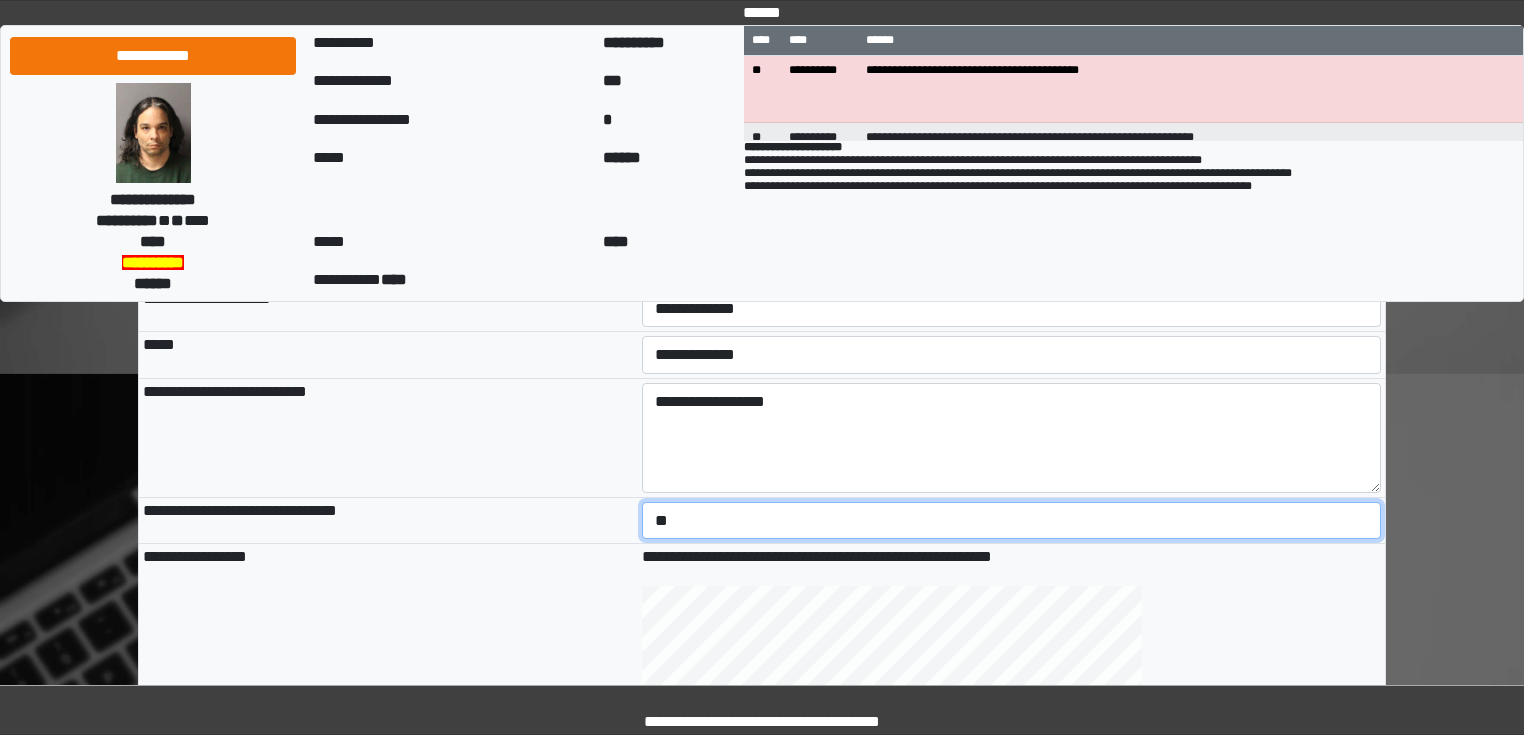 click on "**********" at bounding box center [1012, 521] 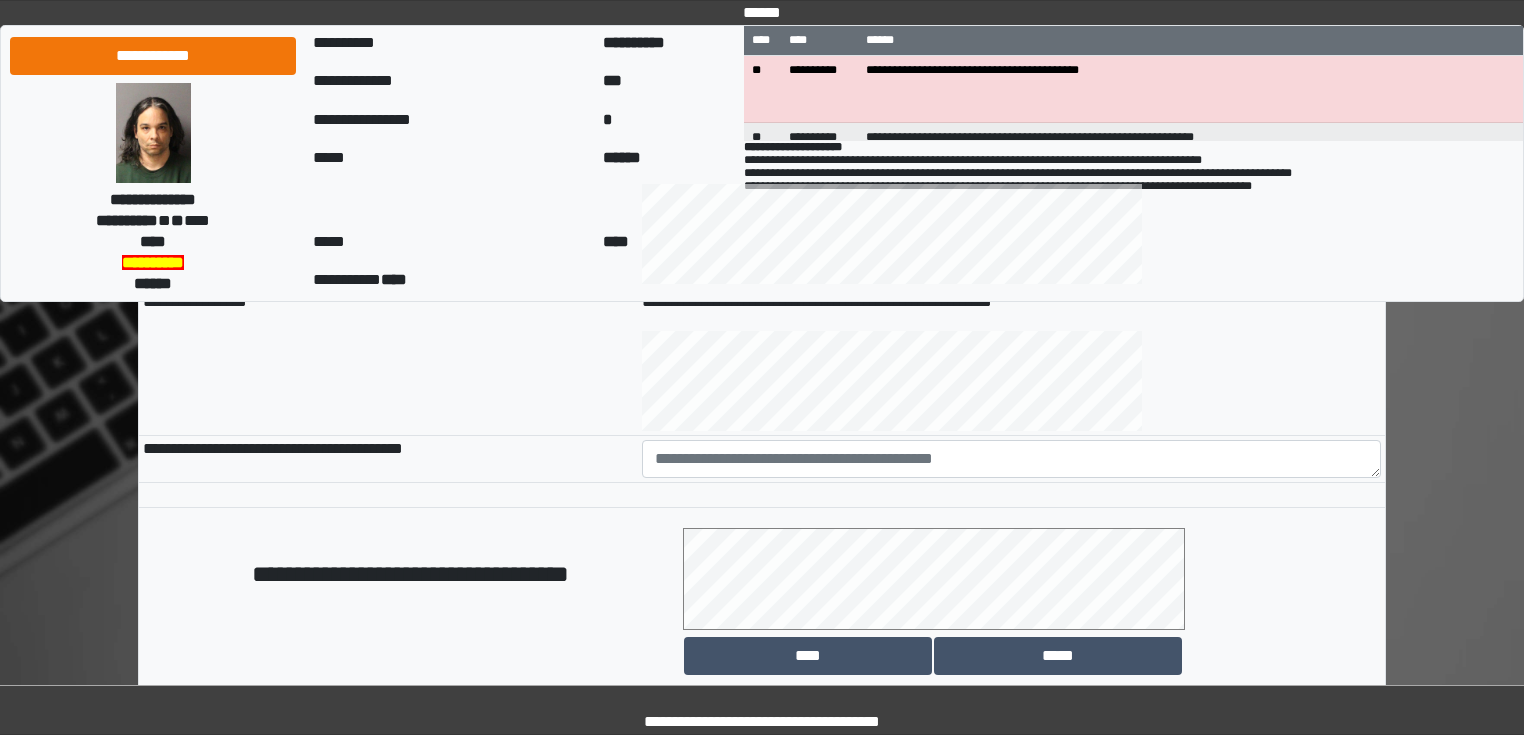 scroll, scrollTop: 960, scrollLeft: 0, axis: vertical 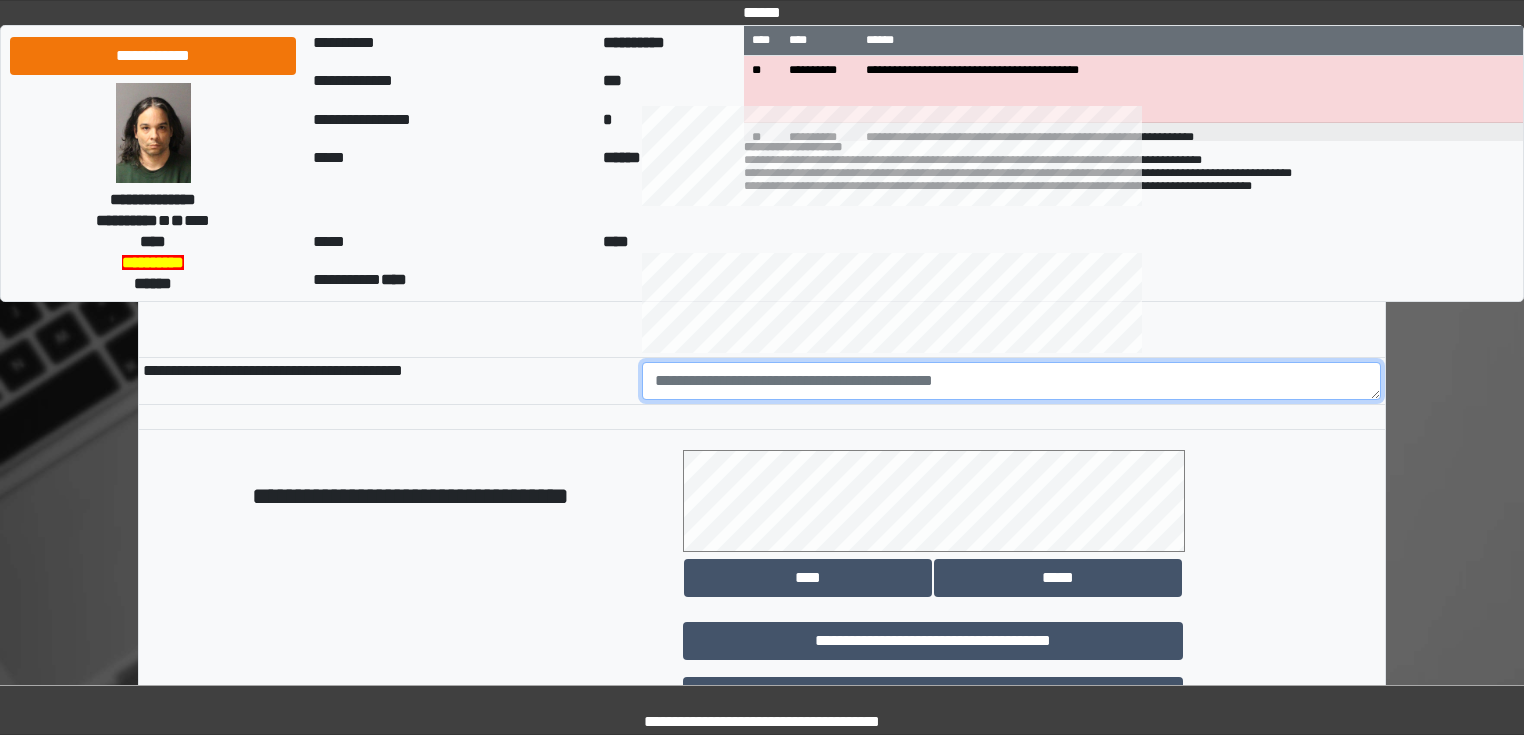 paste on "**********" 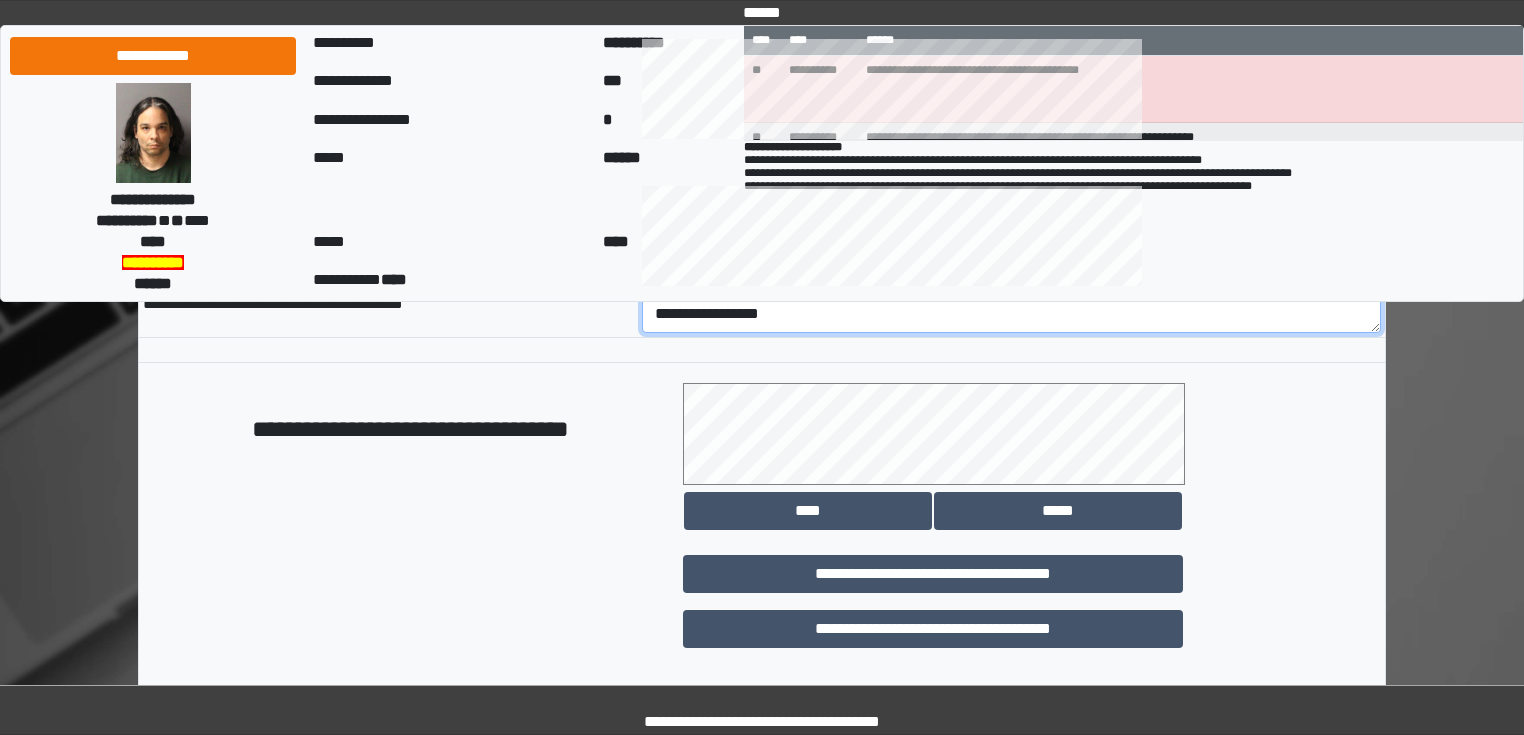 scroll, scrollTop: 1118, scrollLeft: 0, axis: vertical 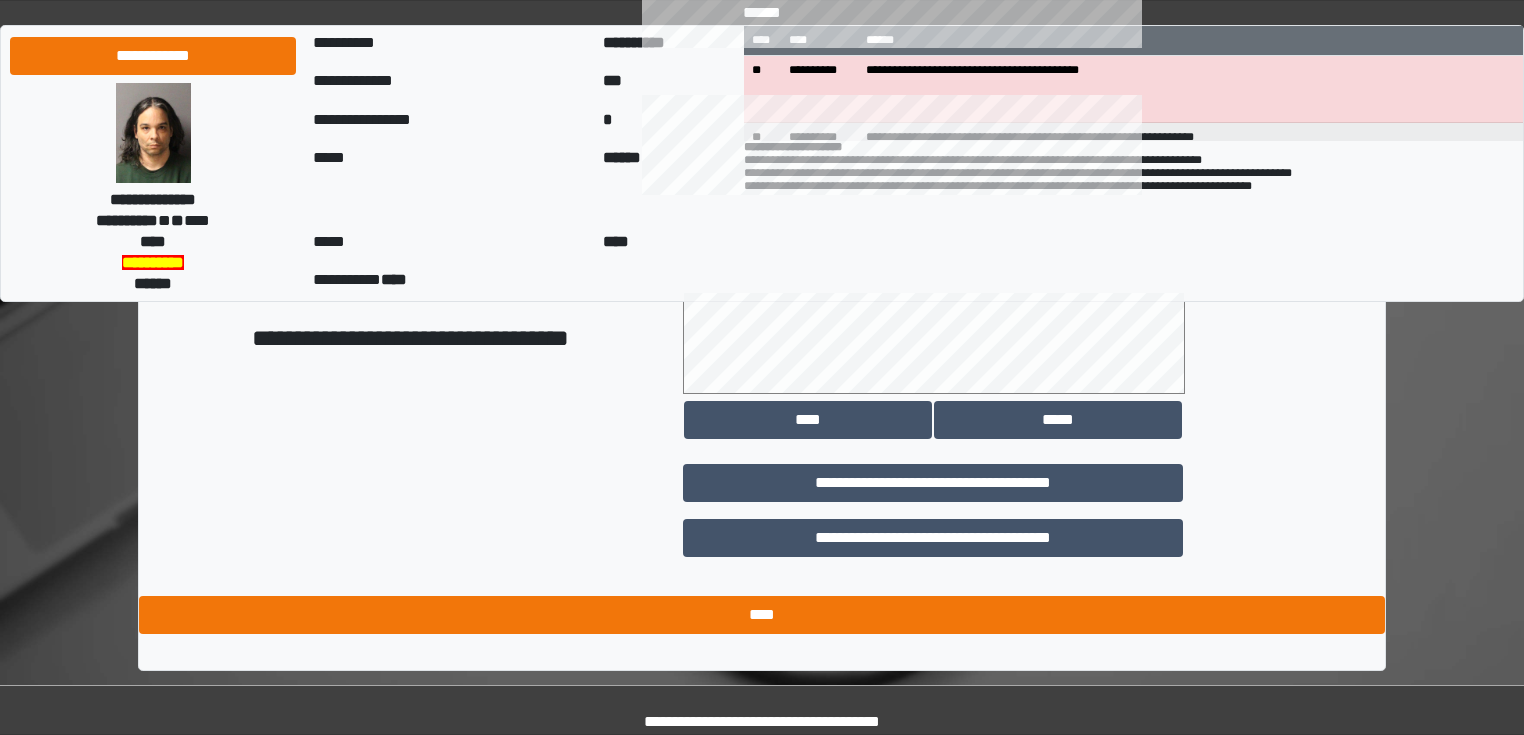type on "**********" 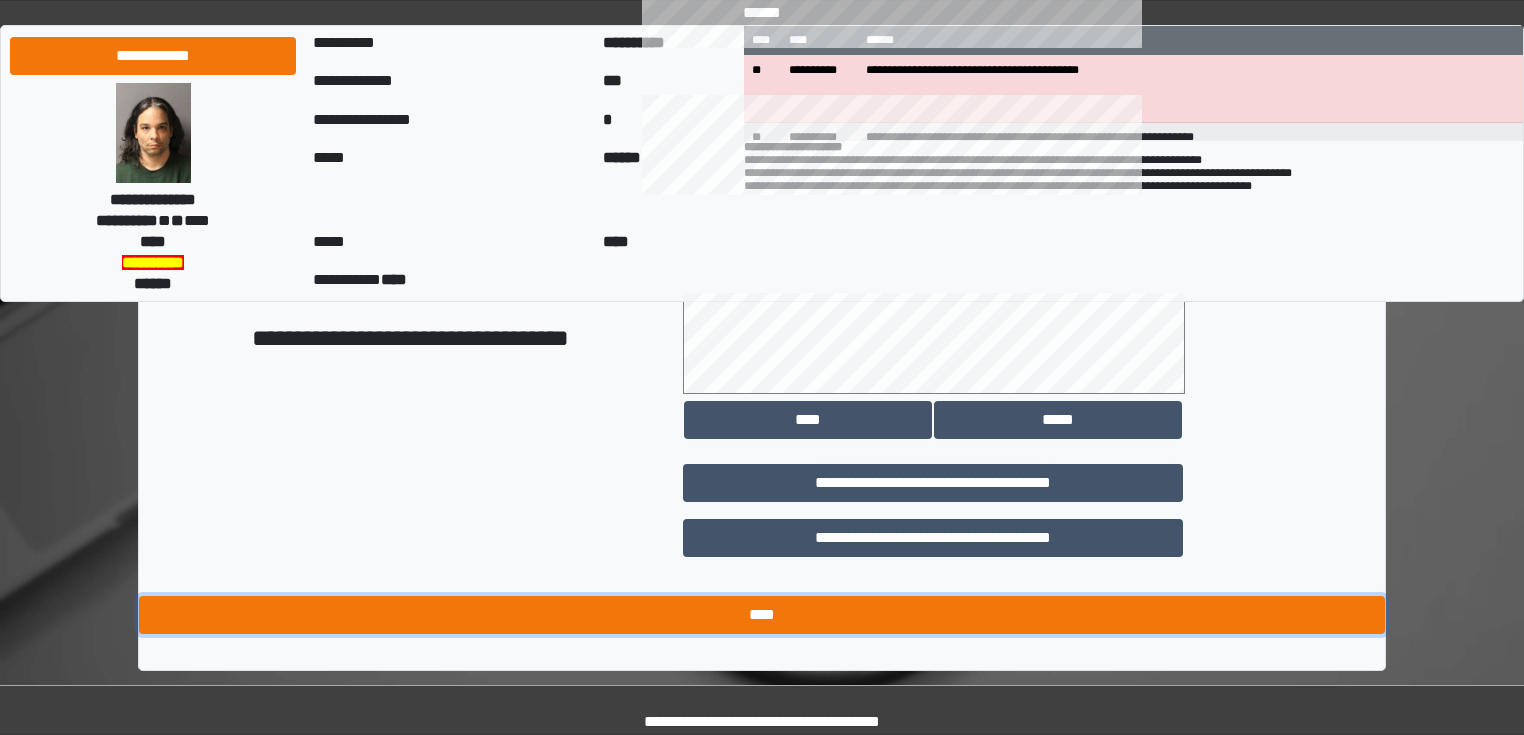 click on "****" at bounding box center (762, 615) 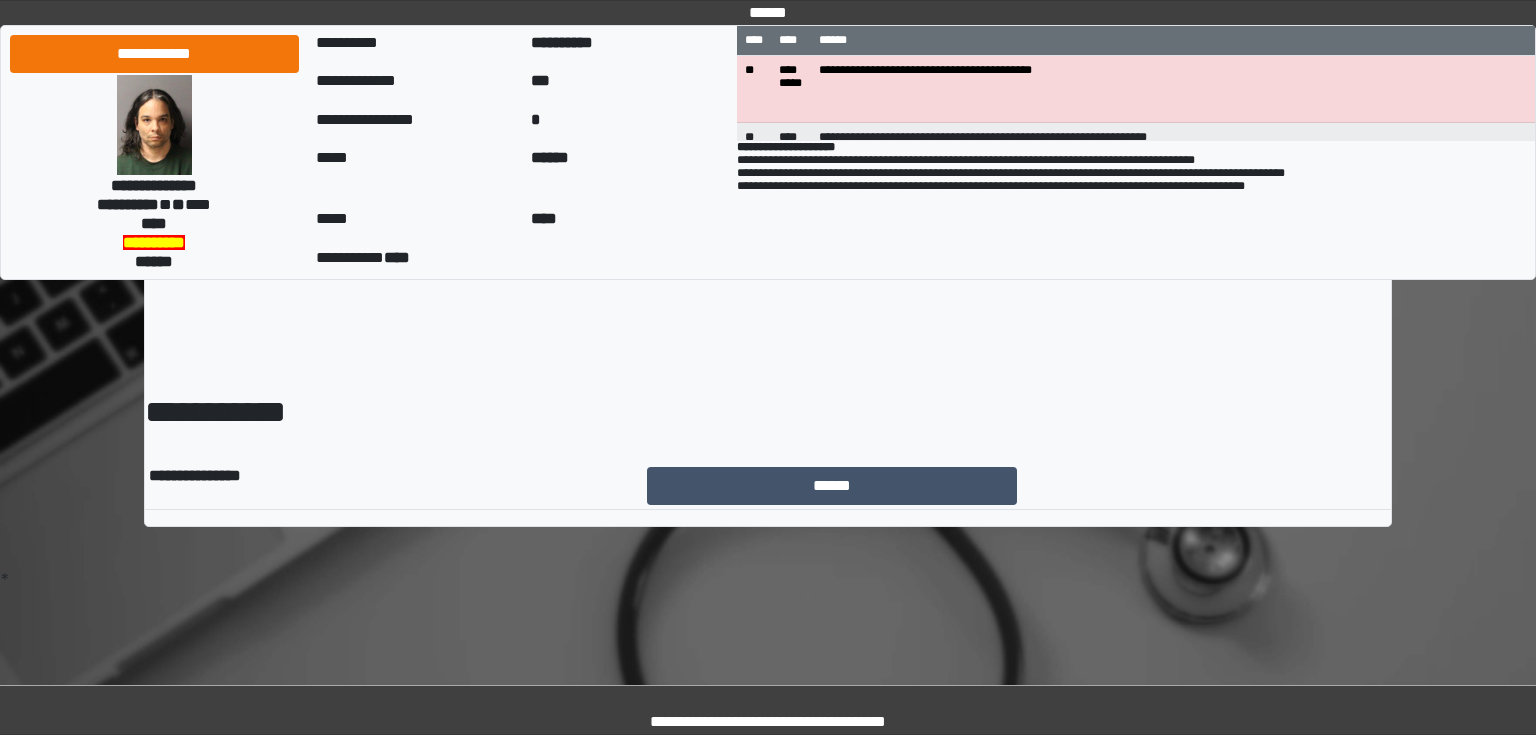 scroll, scrollTop: 0, scrollLeft: 0, axis: both 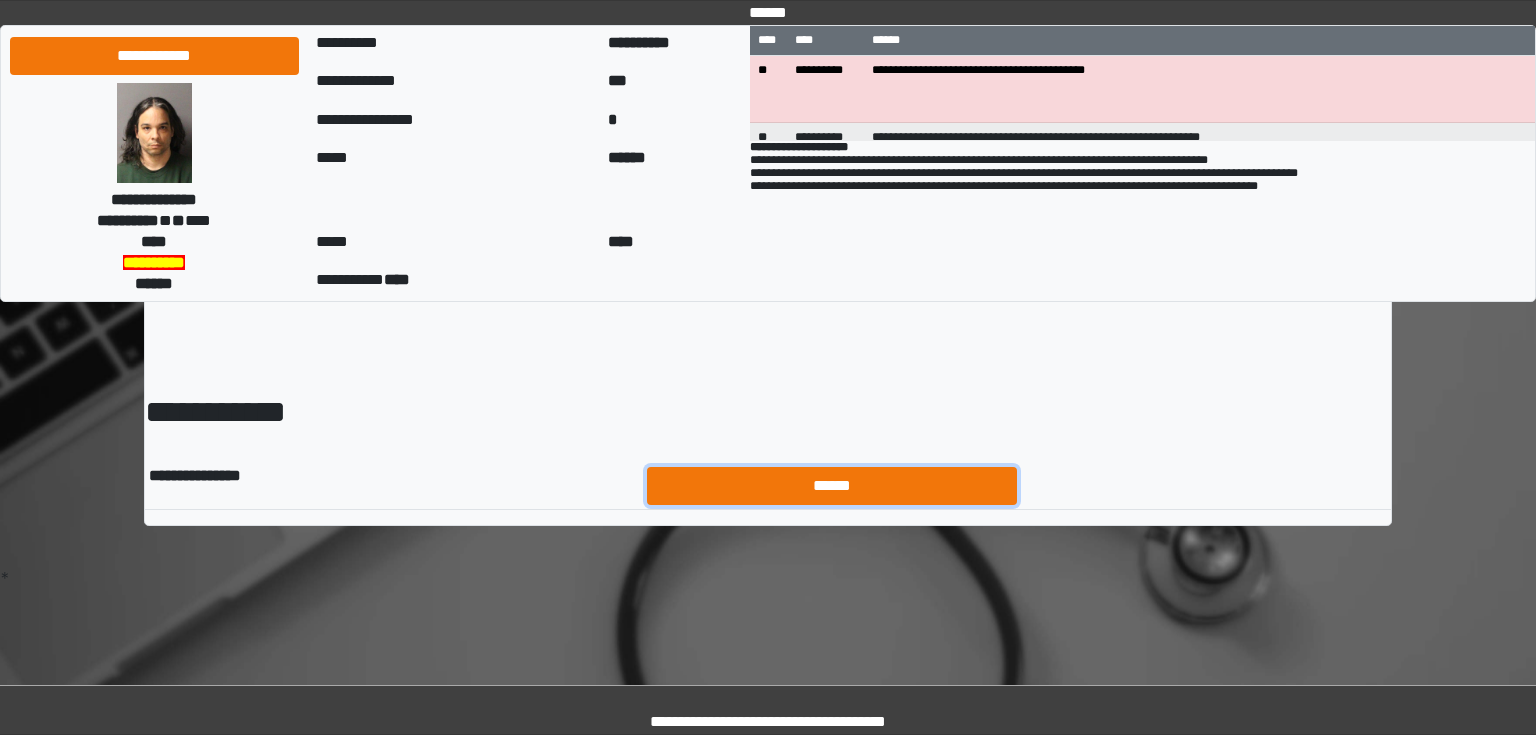 click on "******" at bounding box center (832, 486) 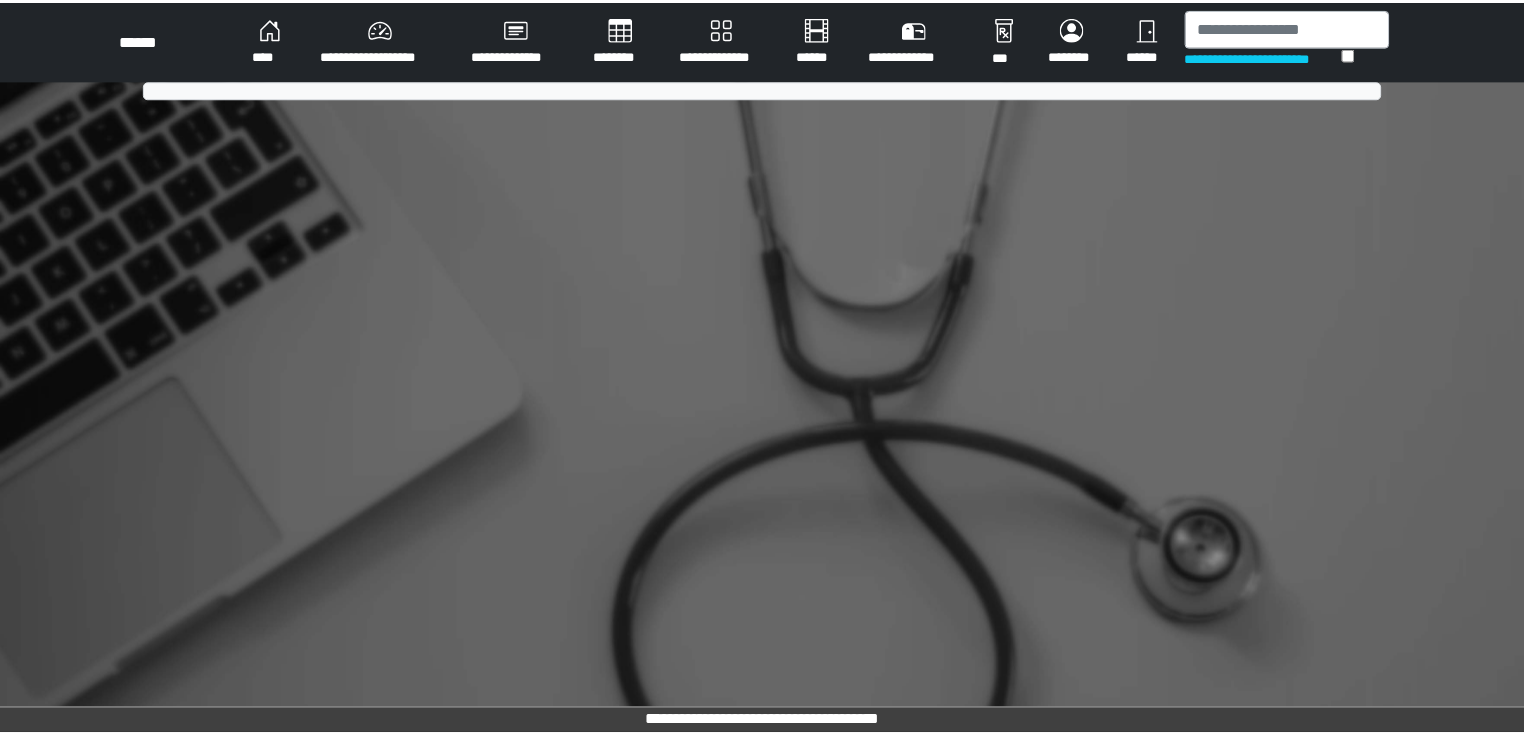 scroll, scrollTop: 0, scrollLeft: 0, axis: both 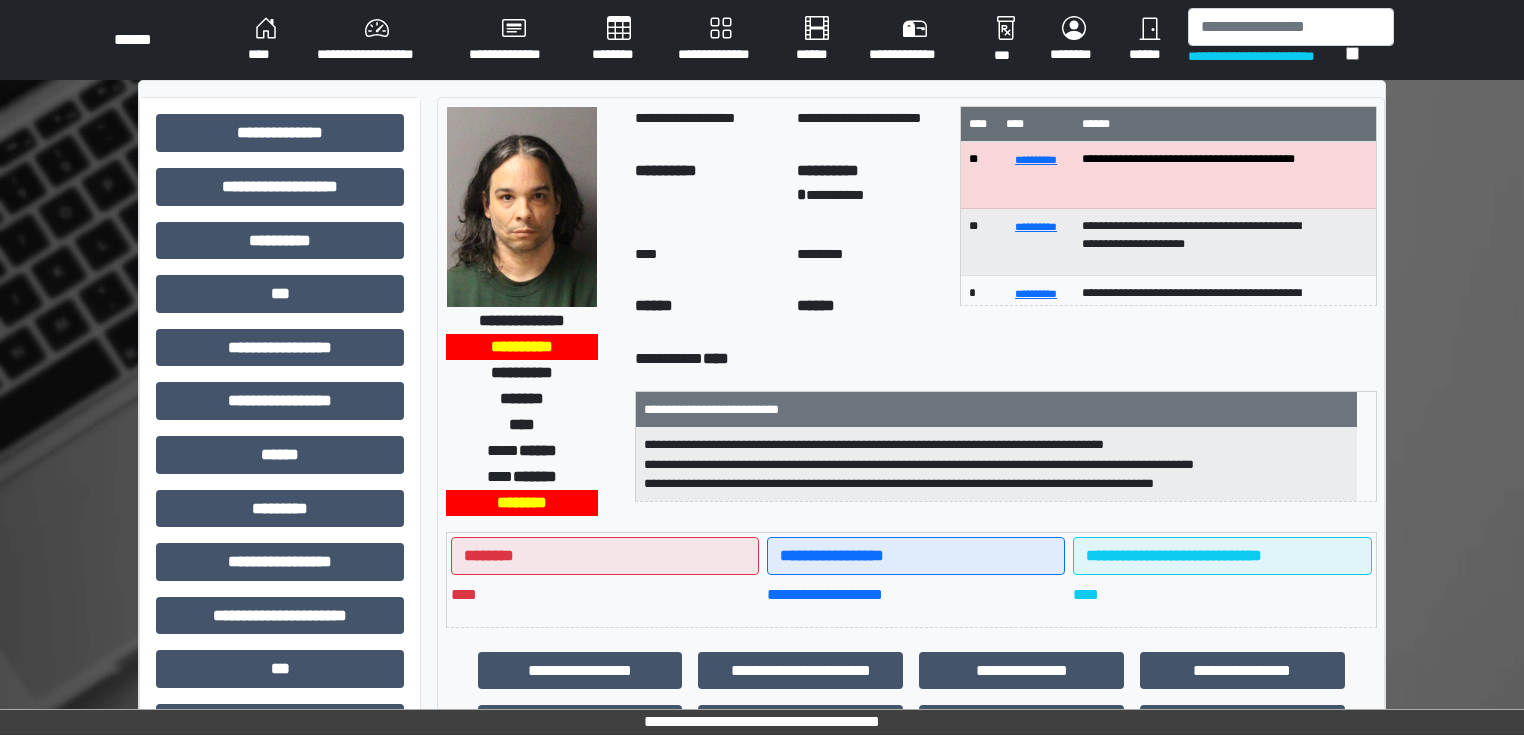 click on "****" at bounding box center (266, 40) 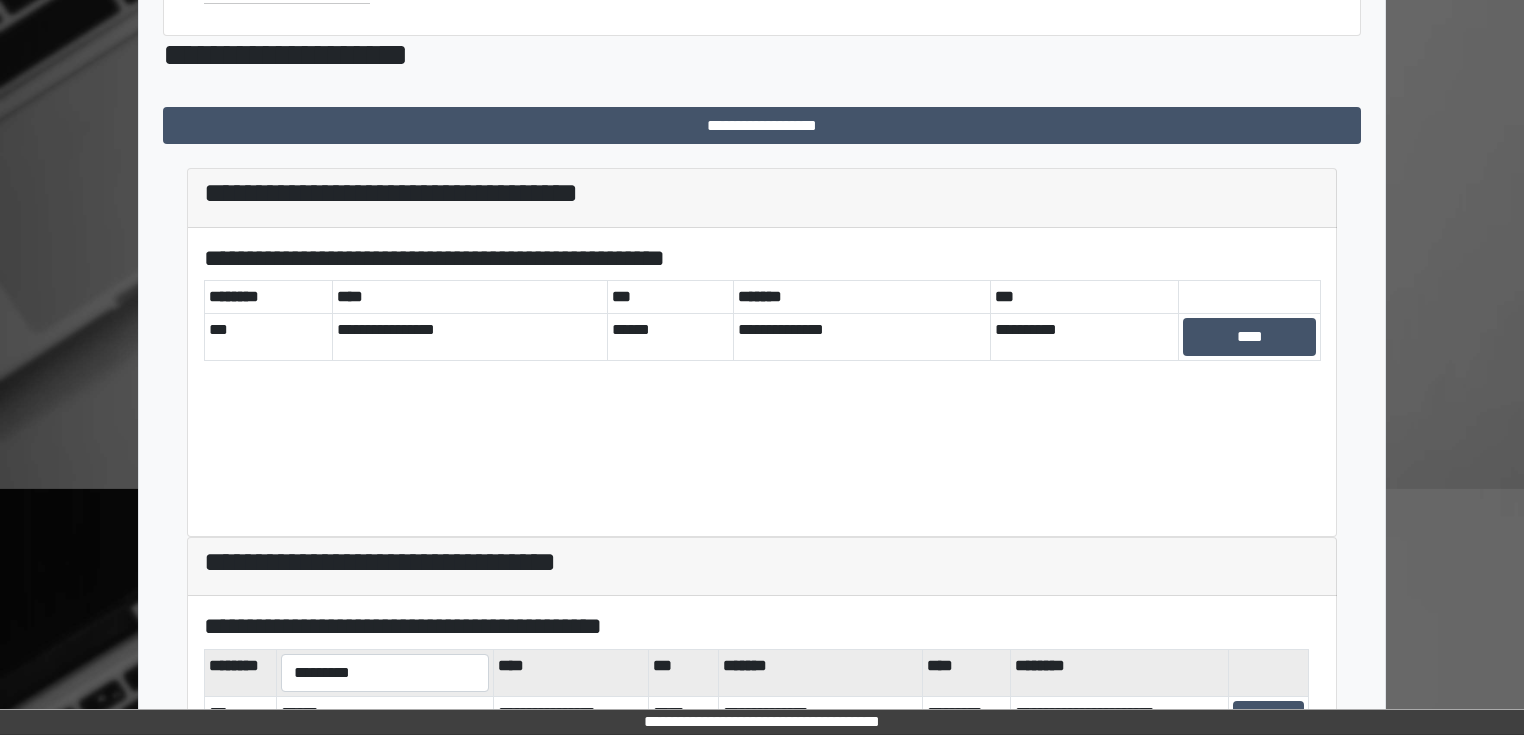 scroll, scrollTop: 480, scrollLeft: 0, axis: vertical 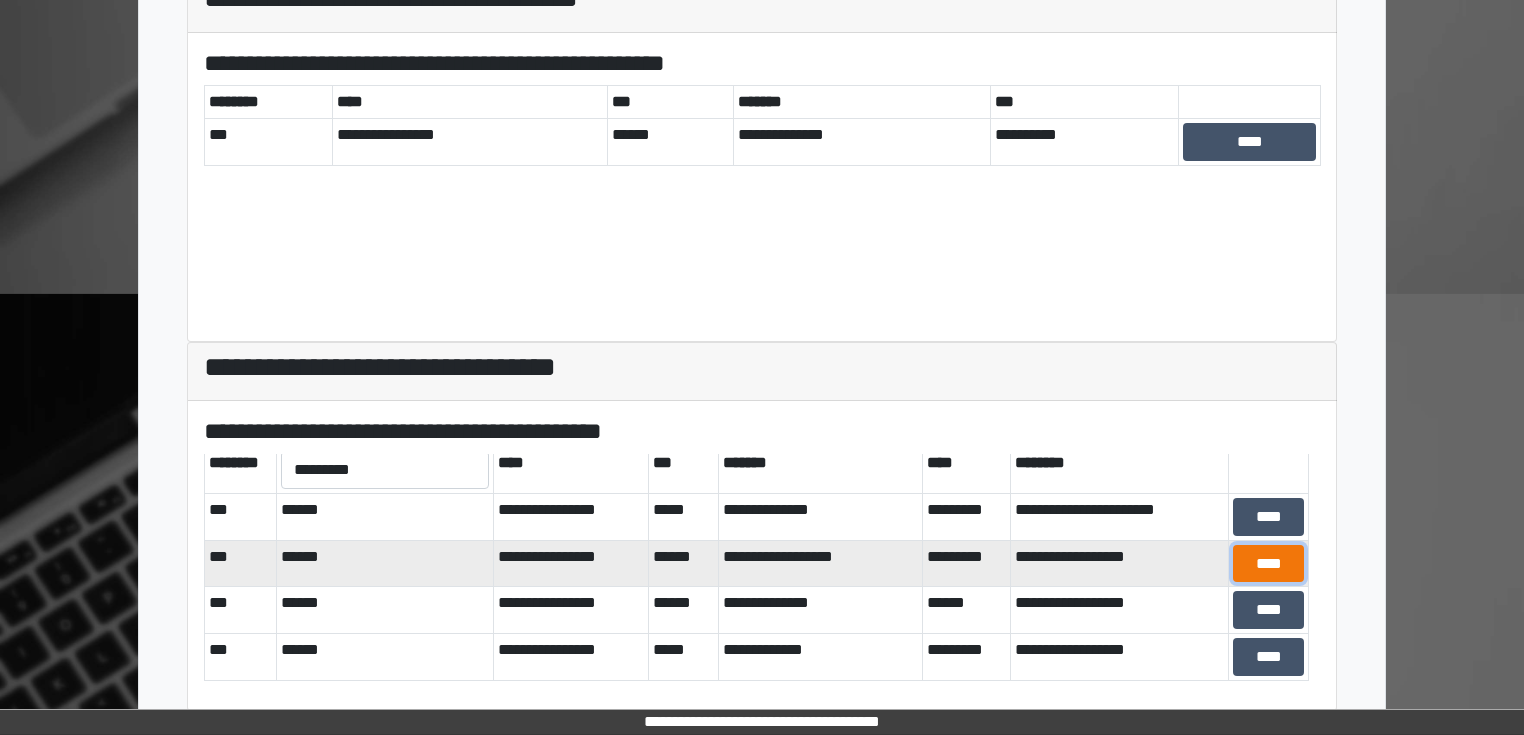 click on "****" at bounding box center [1268, 564] 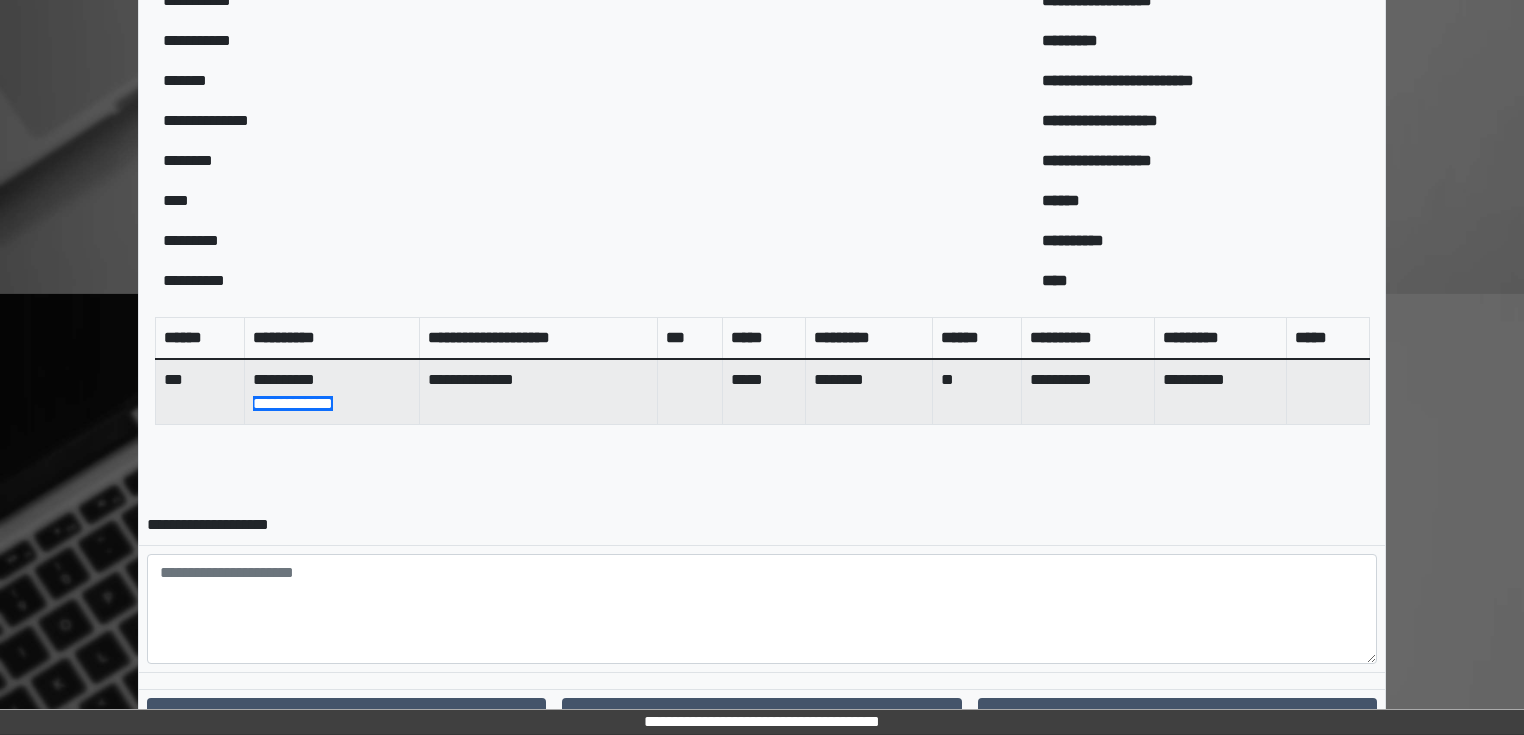 click at bounding box center [762, 609] 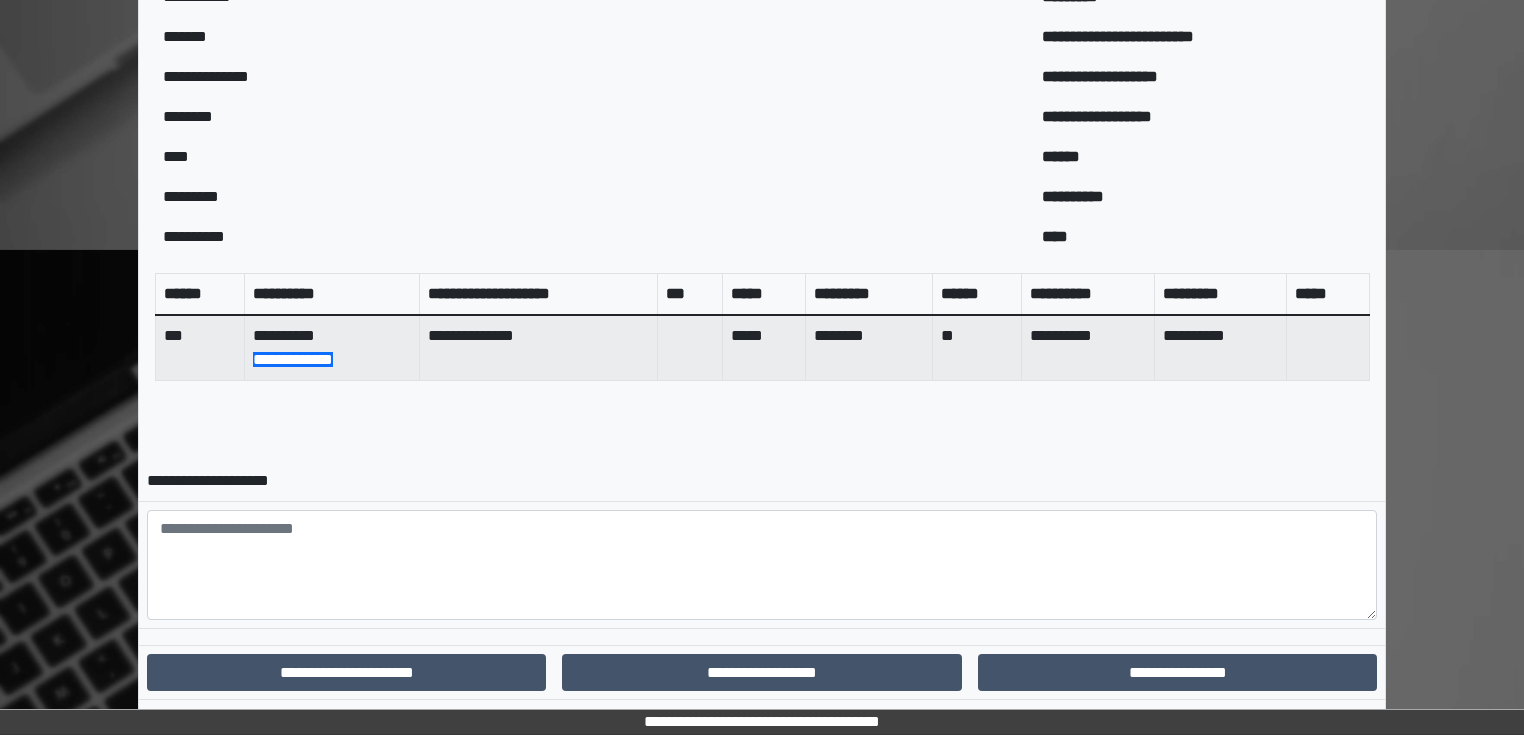 scroll, scrollTop: 648, scrollLeft: 0, axis: vertical 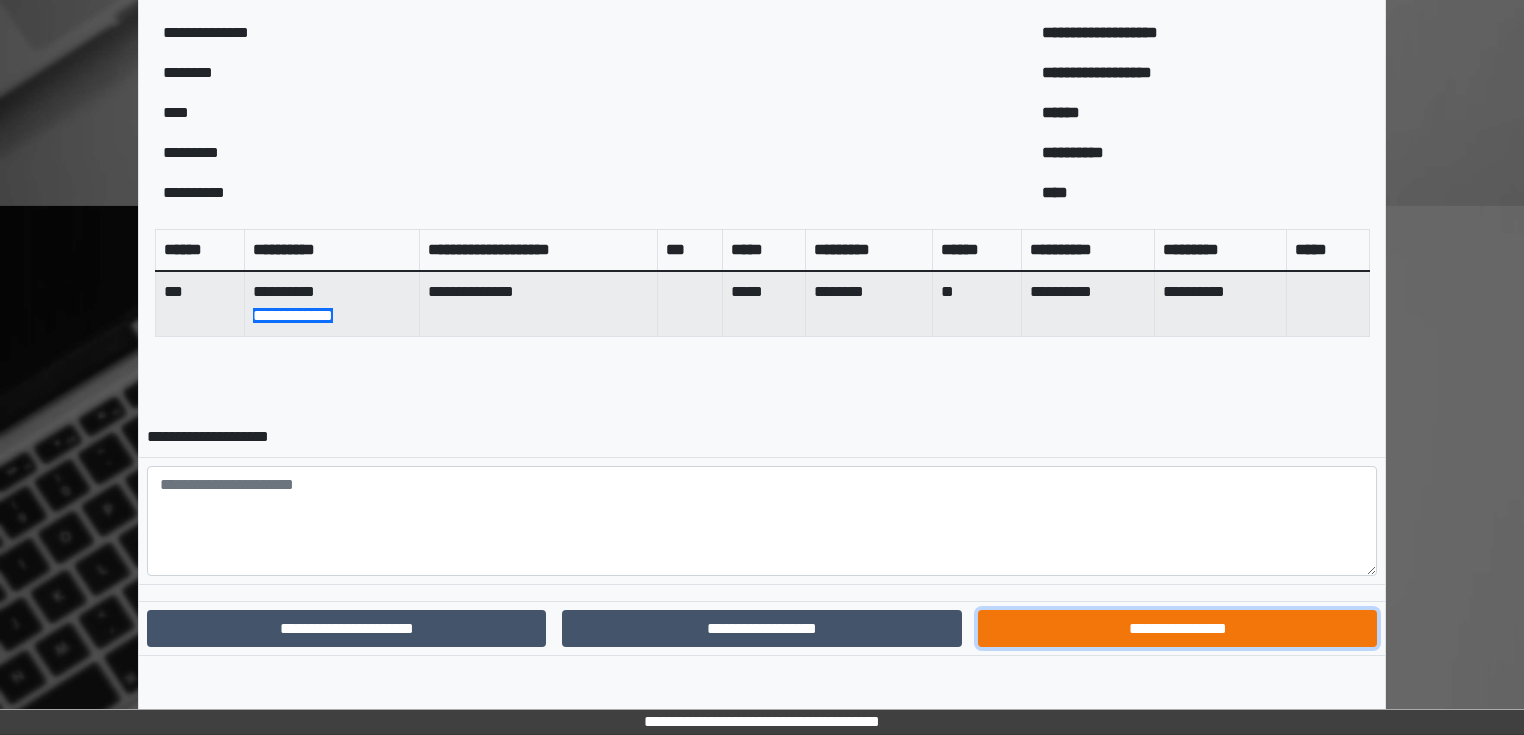 click on "**********" at bounding box center [1177, 629] 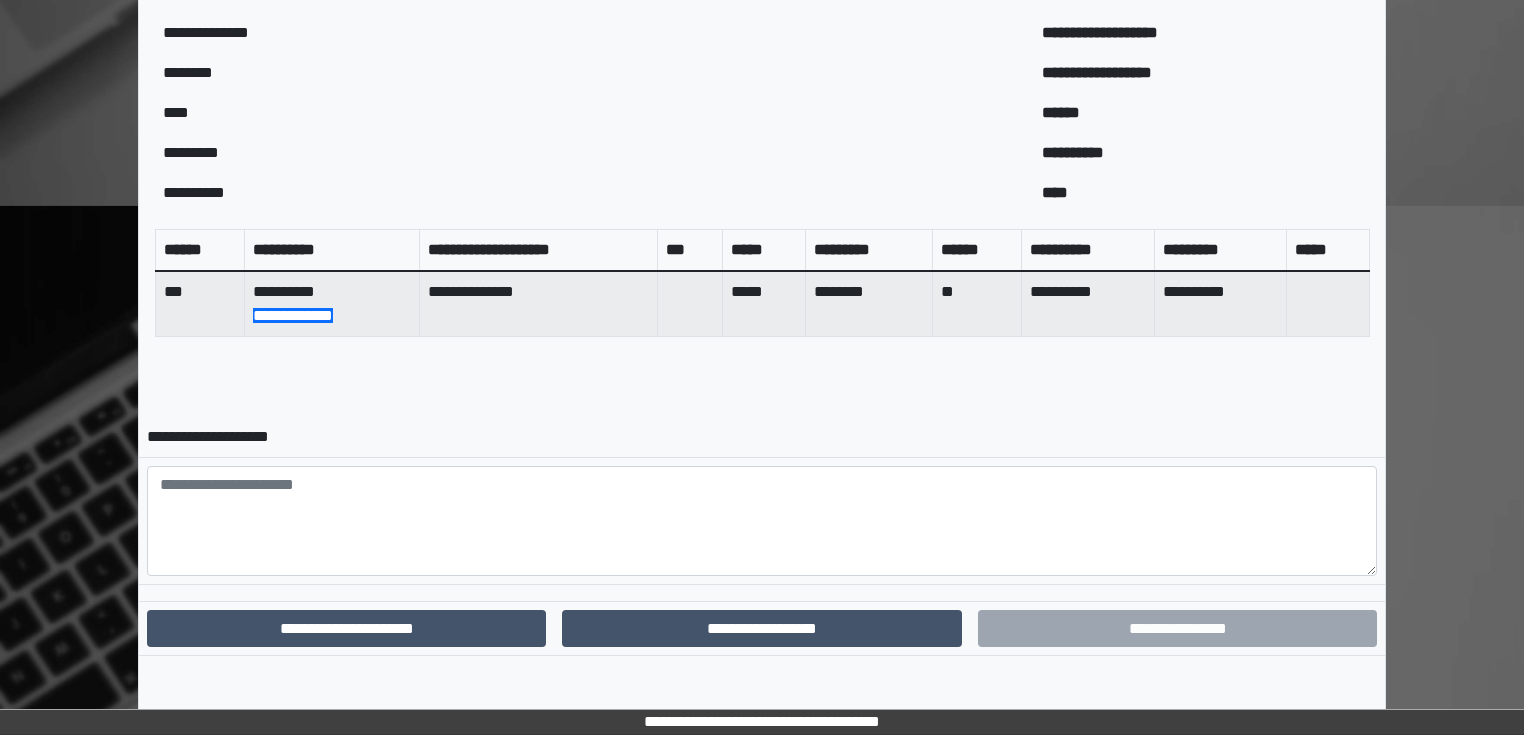 scroll, scrollTop: 546, scrollLeft: 0, axis: vertical 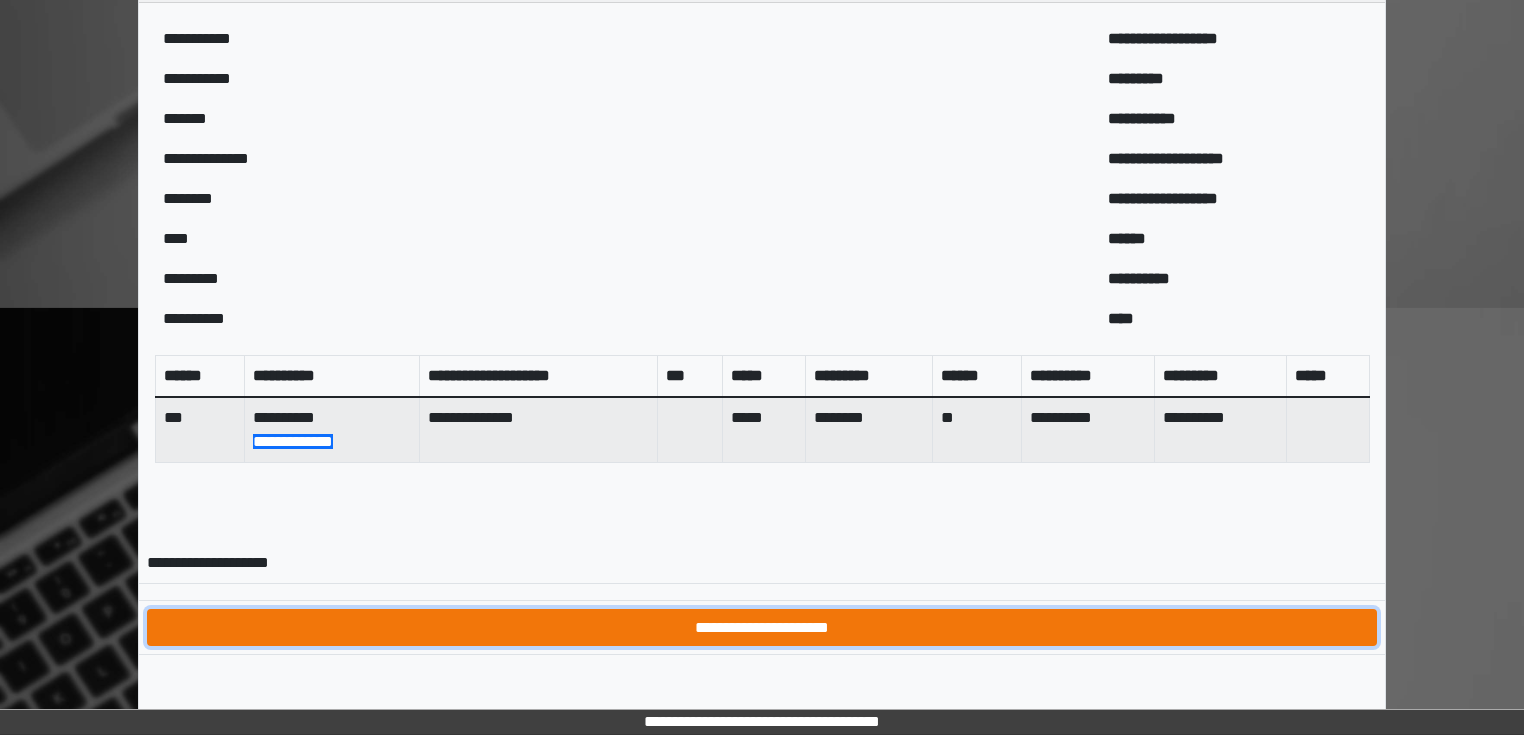 click on "**********" at bounding box center [762, 628] 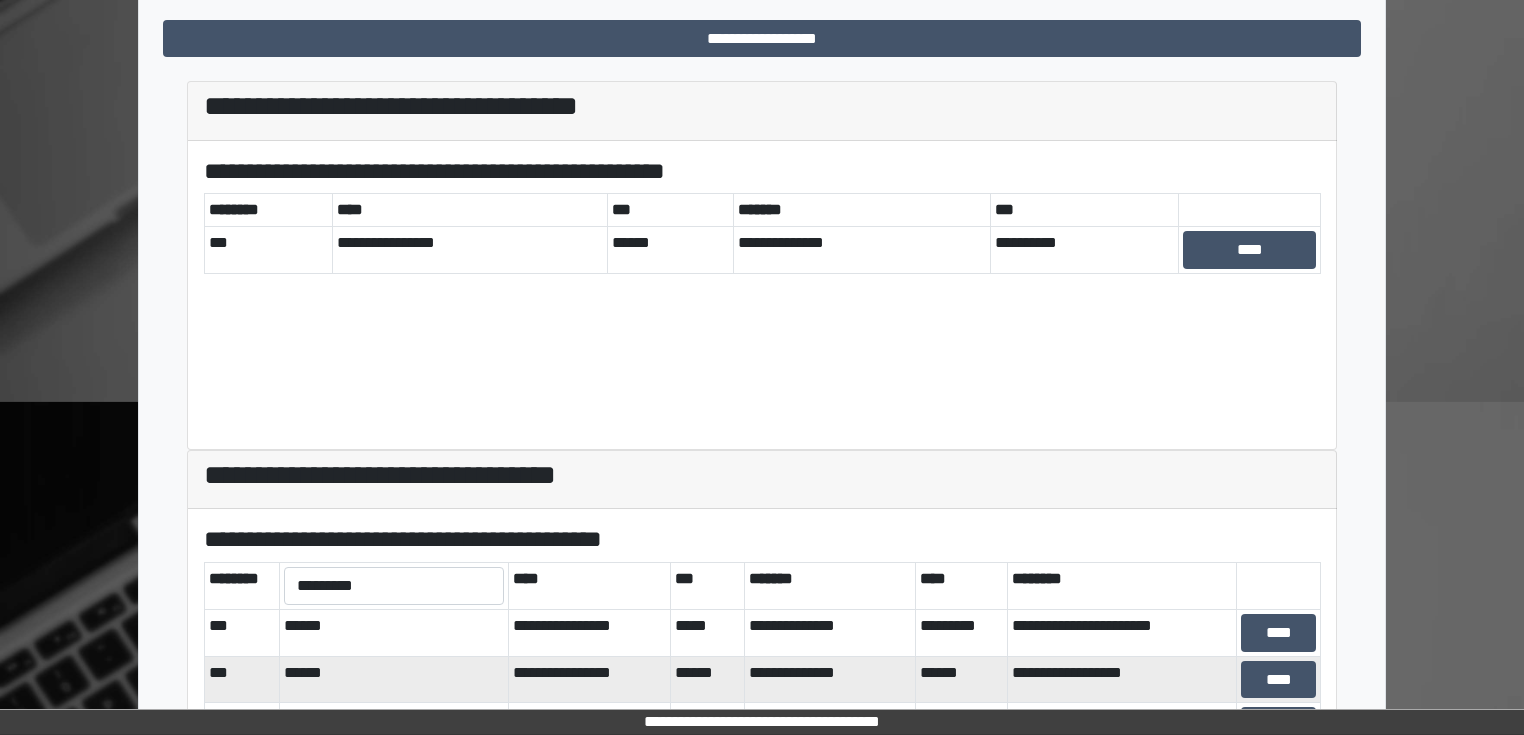 scroll, scrollTop: 576, scrollLeft: 0, axis: vertical 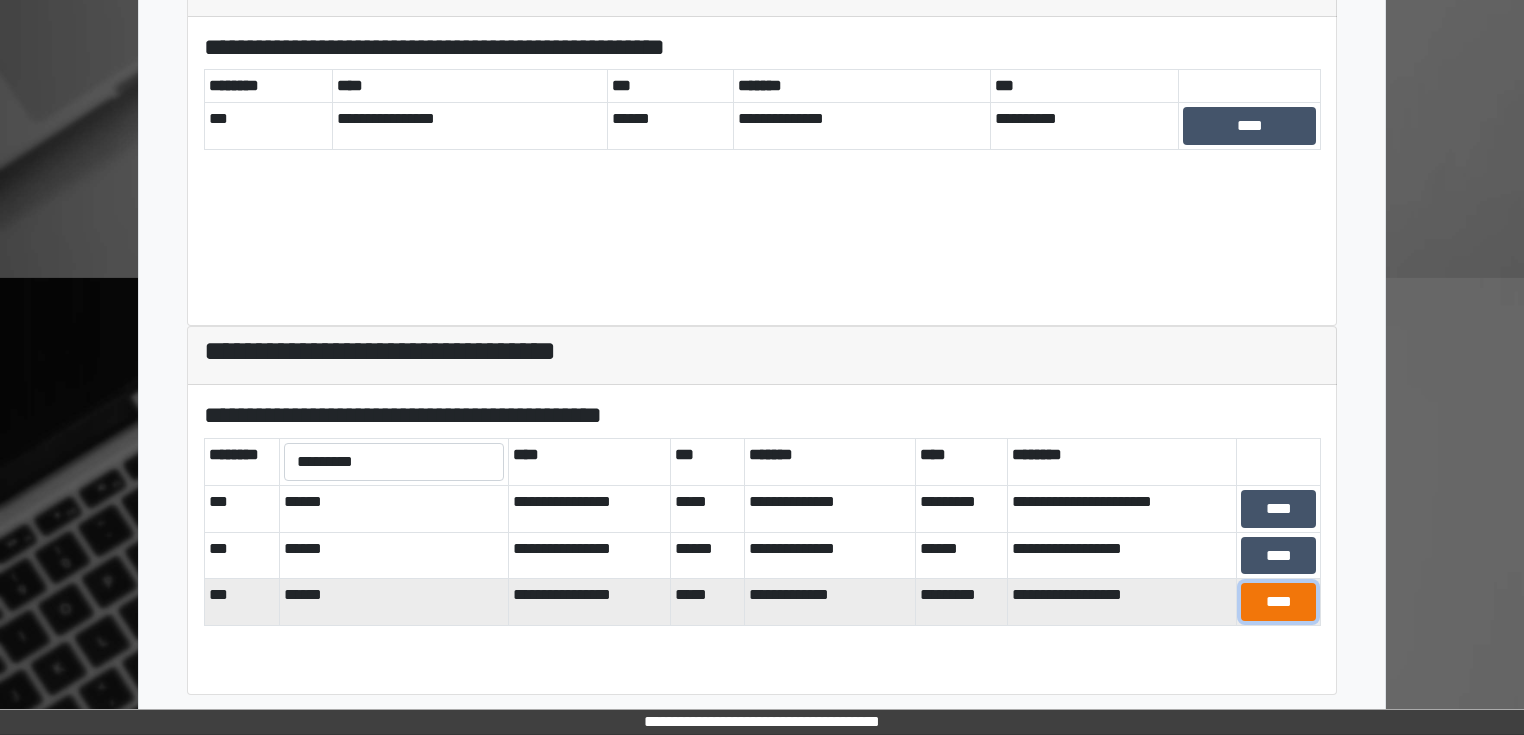 click on "****" at bounding box center (1278, 602) 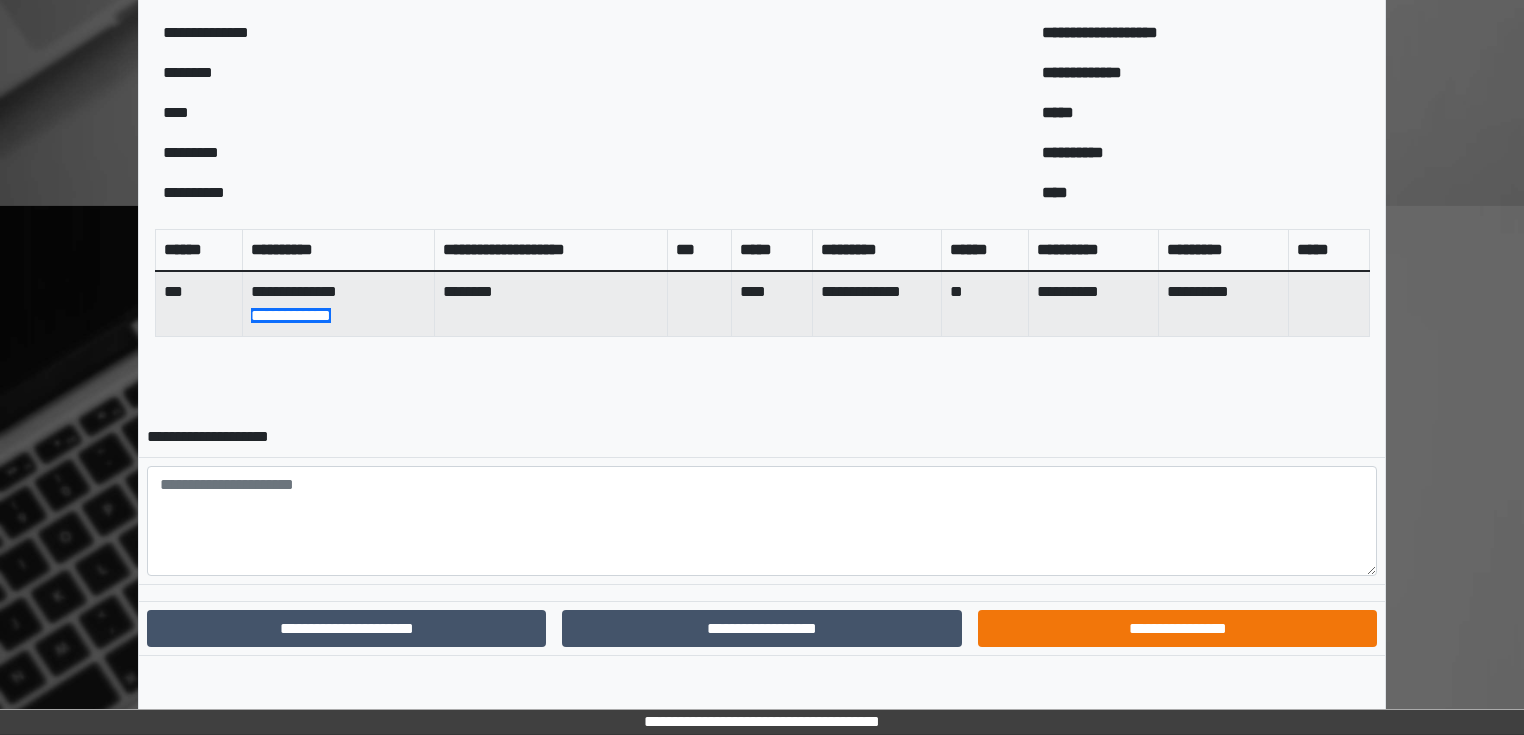 scroll, scrollTop: 648, scrollLeft: 0, axis: vertical 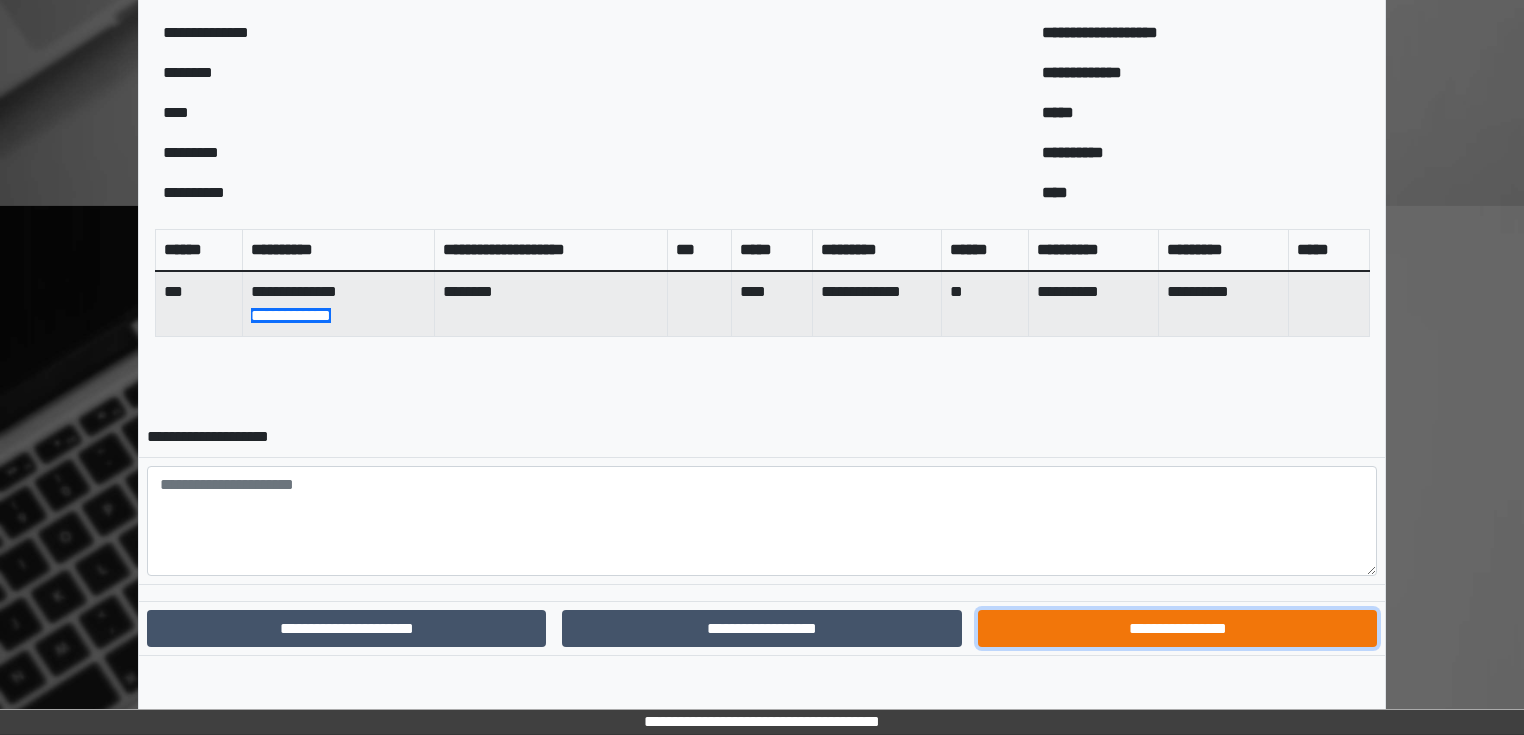 click on "**********" at bounding box center (1177, 629) 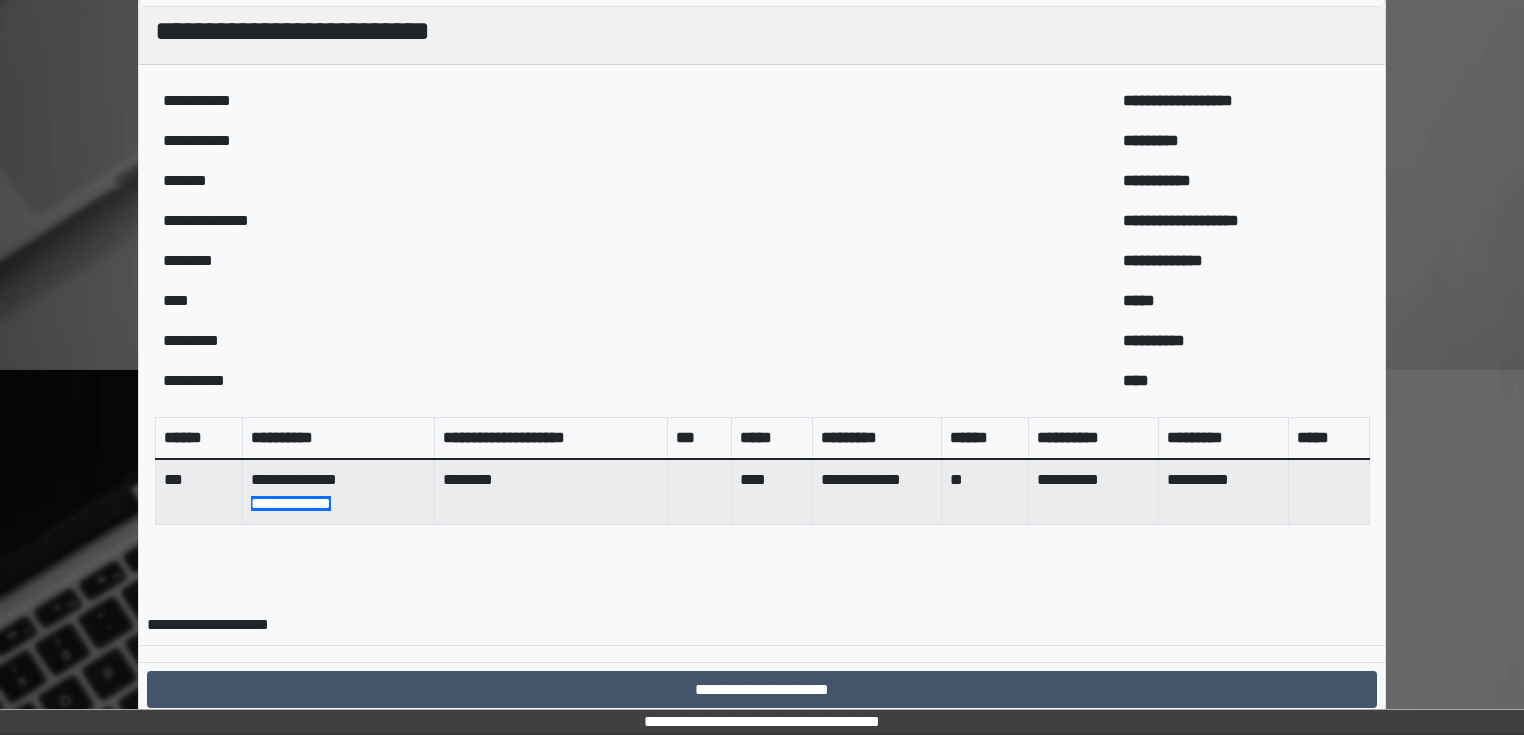 scroll, scrollTop: 546, scrollLeft: 0, axis: vertical 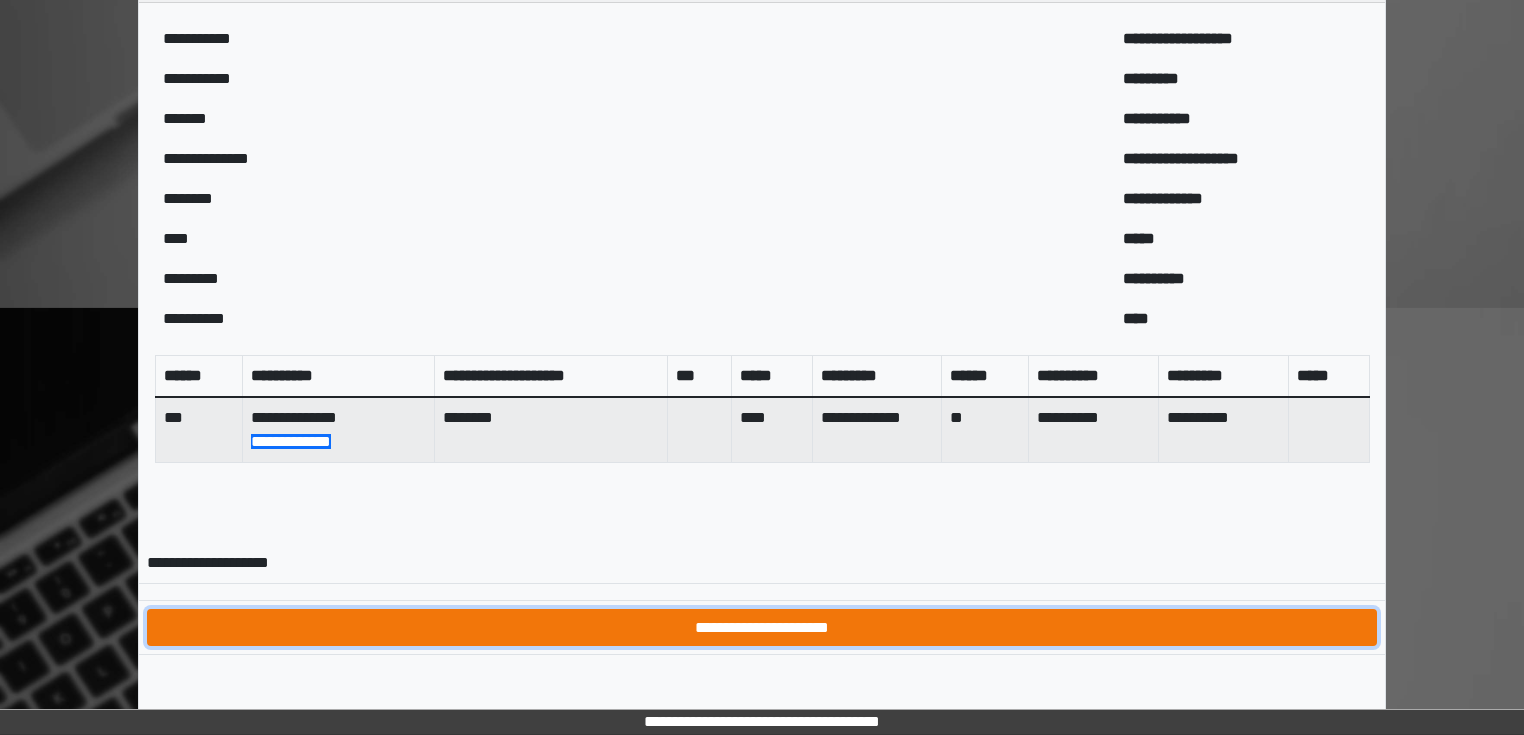 click on "**********" at bounding box center (762, 628) 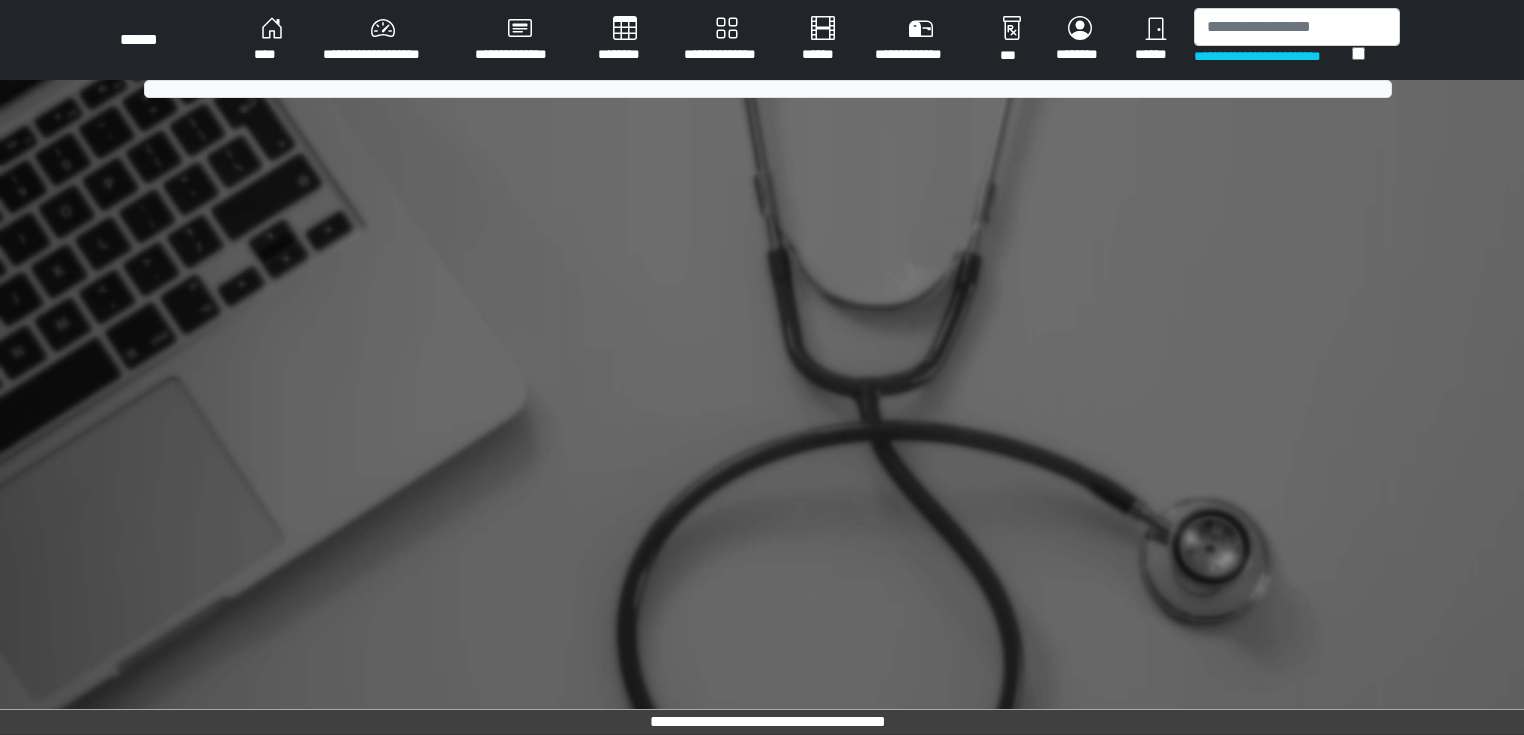 scroll, scrollTop: 0, scrollLeft: 0, axis: both 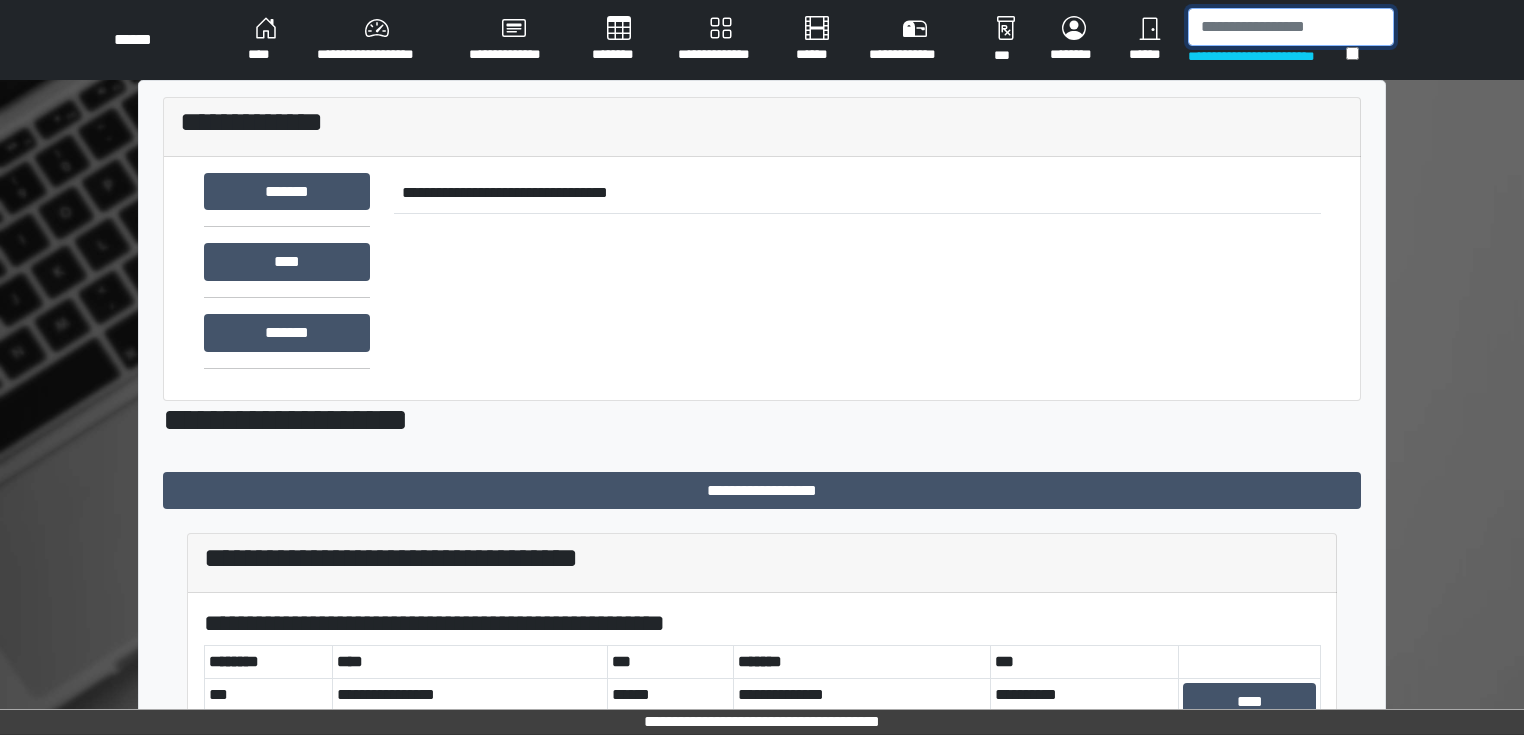 click at bounding box center [1291, 27] 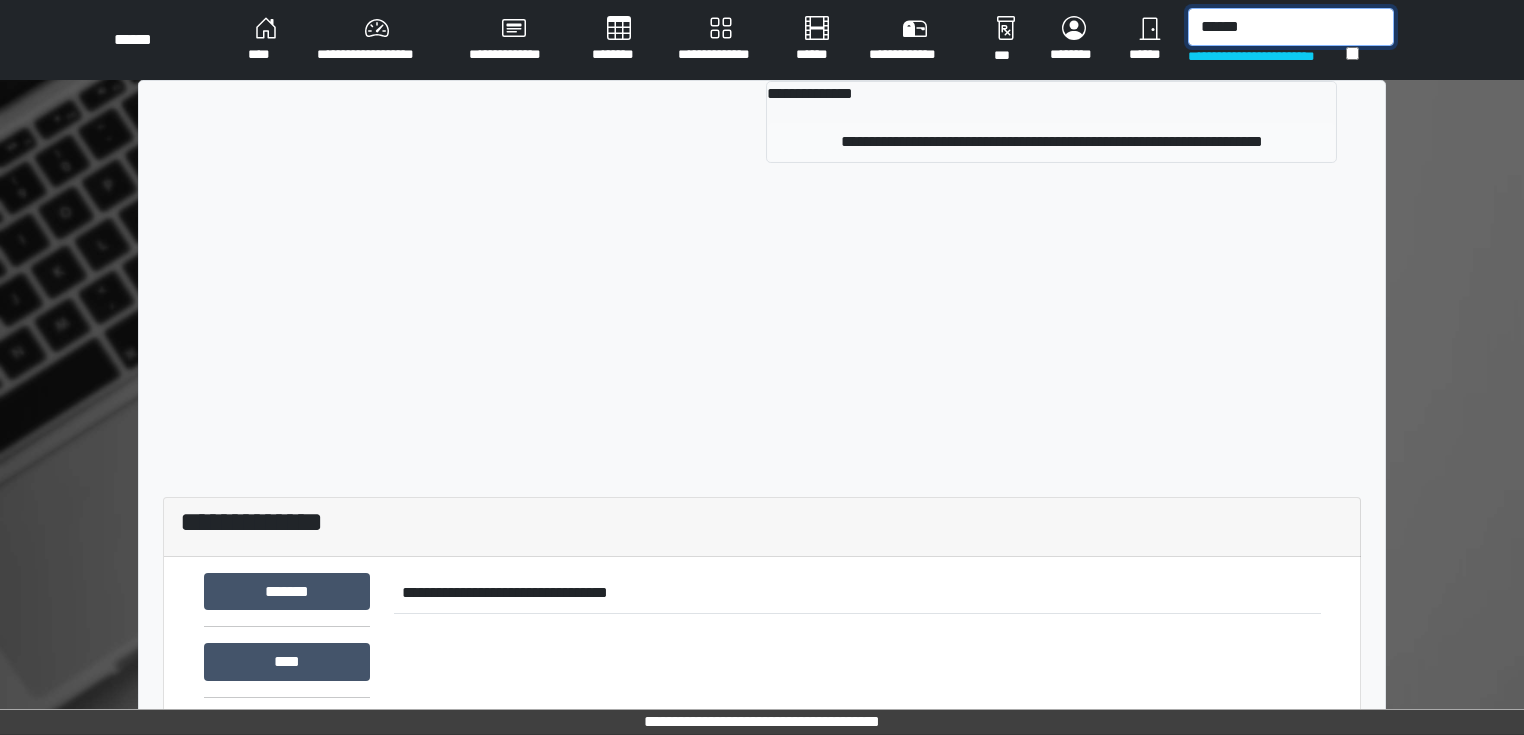 type on "******" 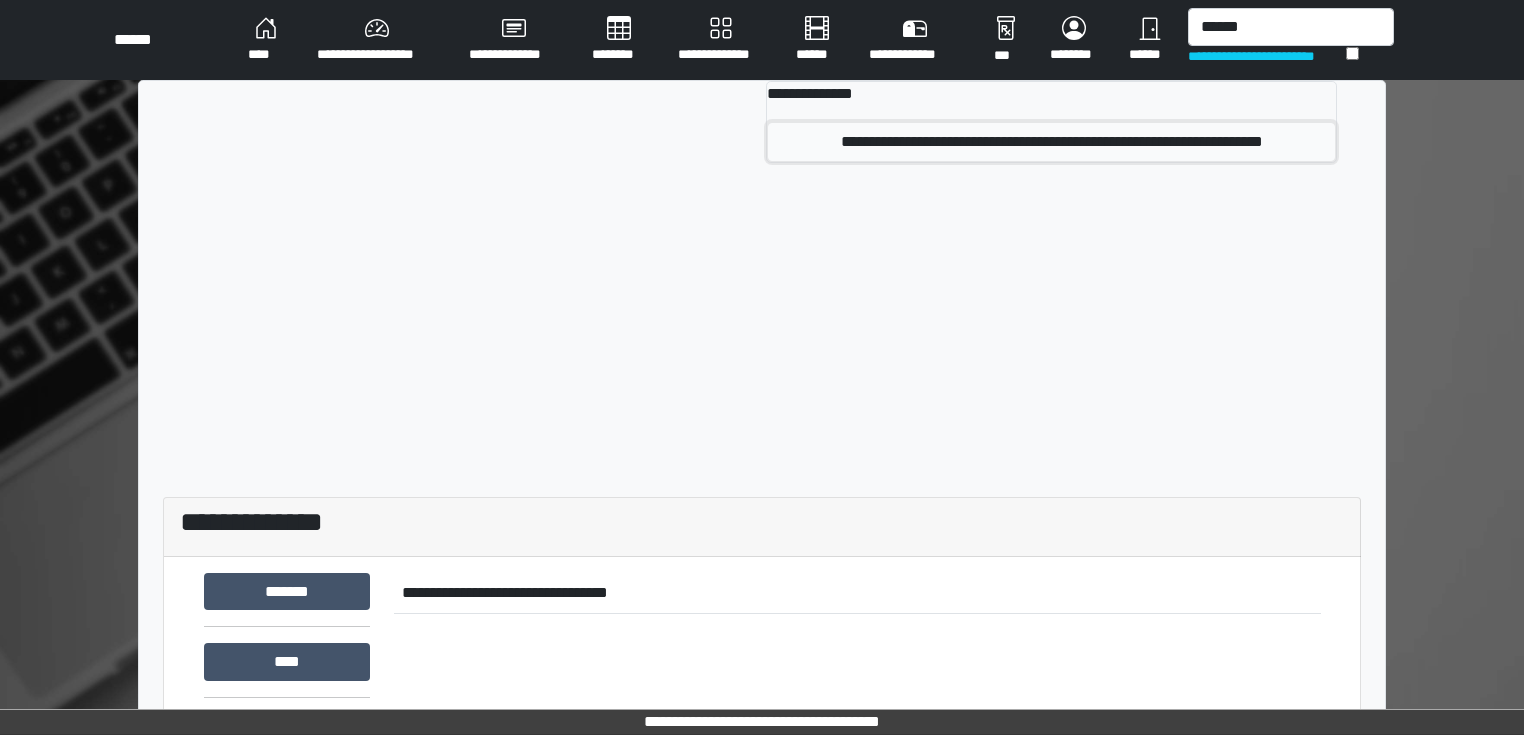 click on "**********" at bounding box center [1051, 142] 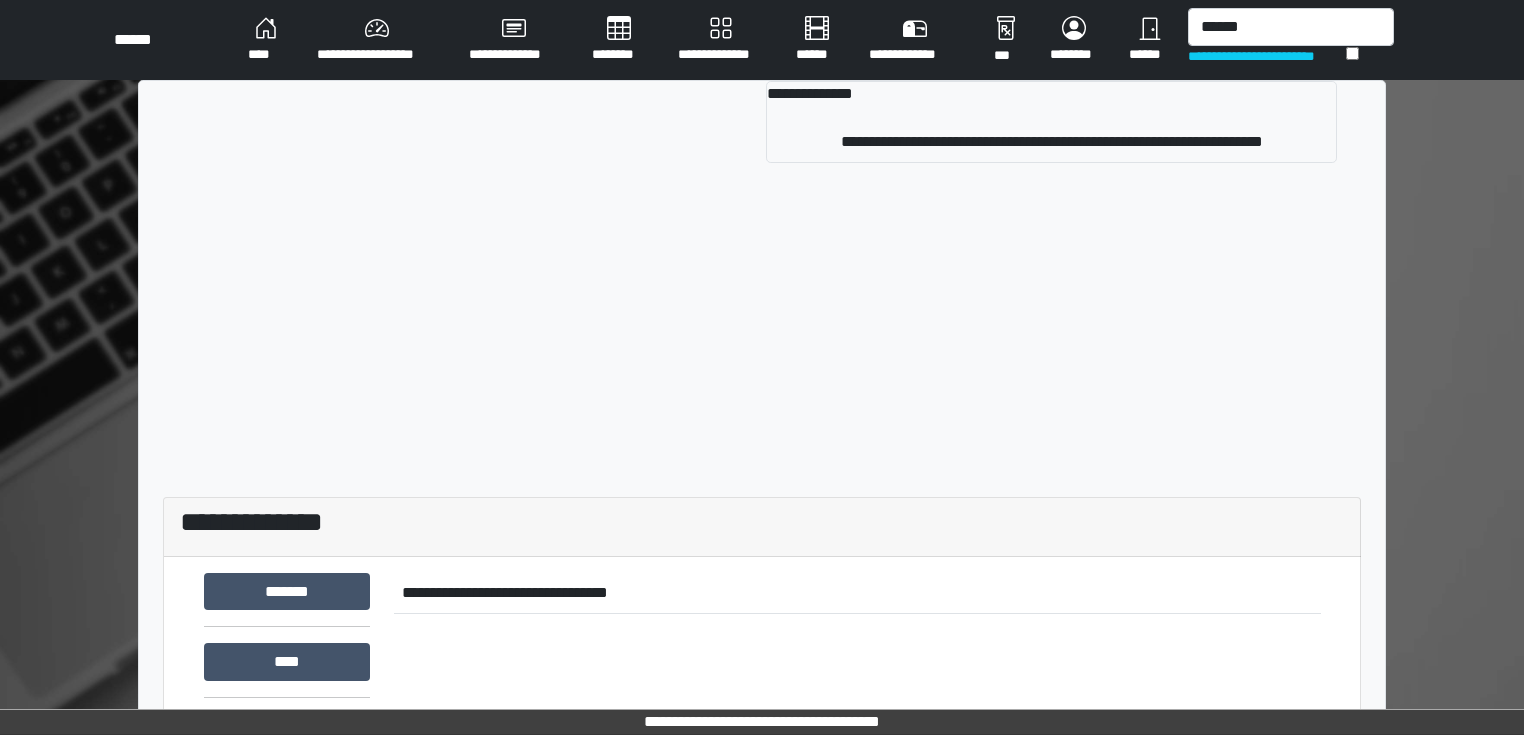 type 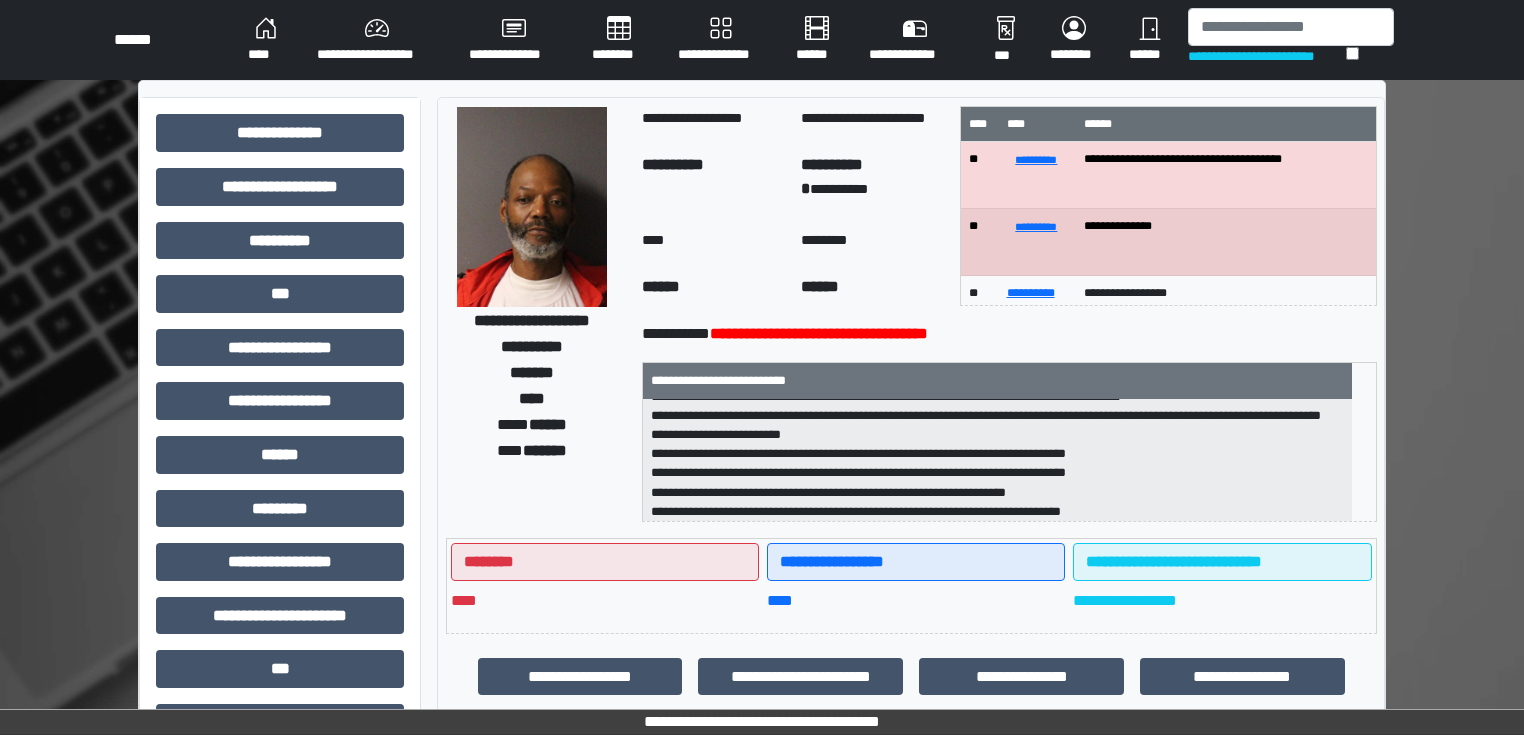 scroll, scrollTop: 25, scrollLeft: 0, axis: vertical 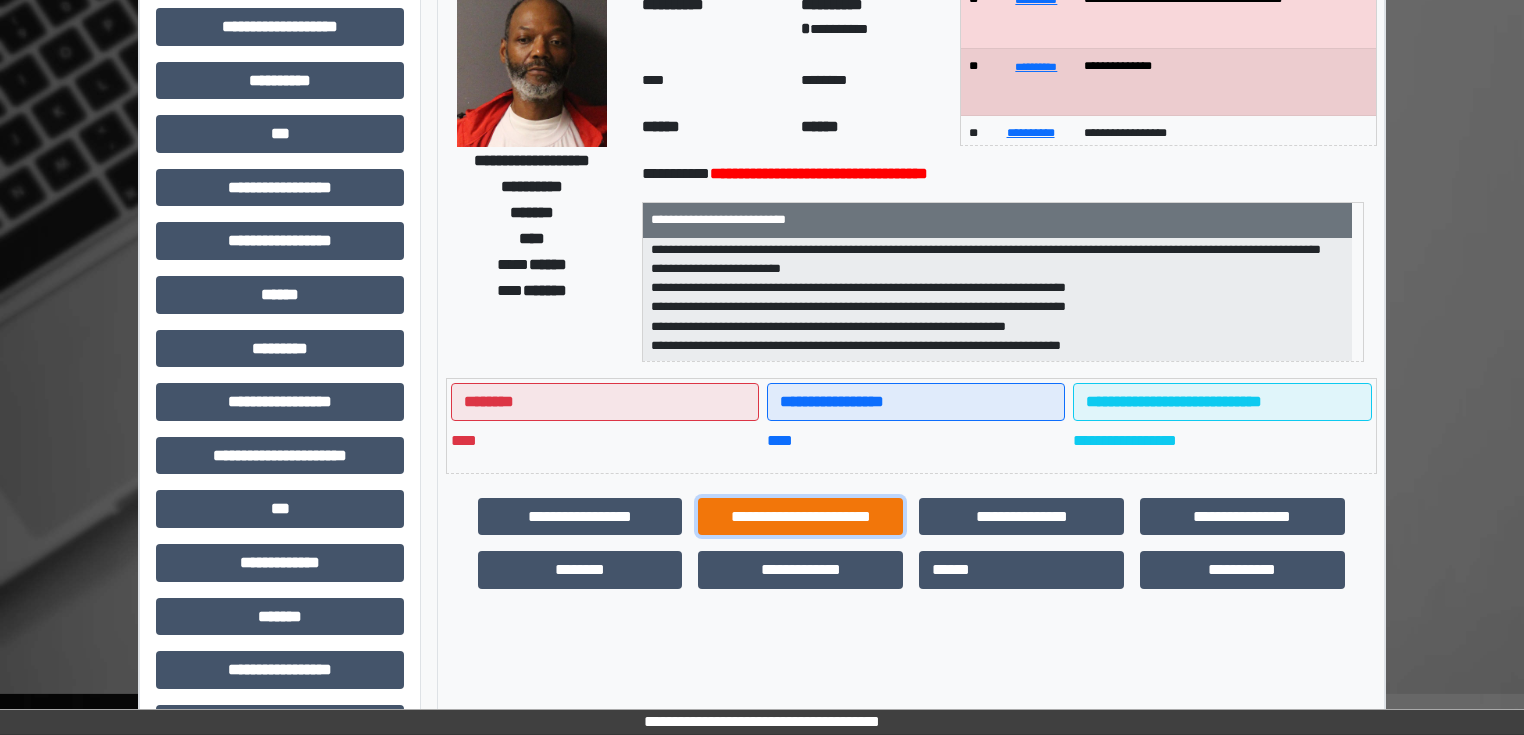 click on "**********" at bounding box center [800, 517] 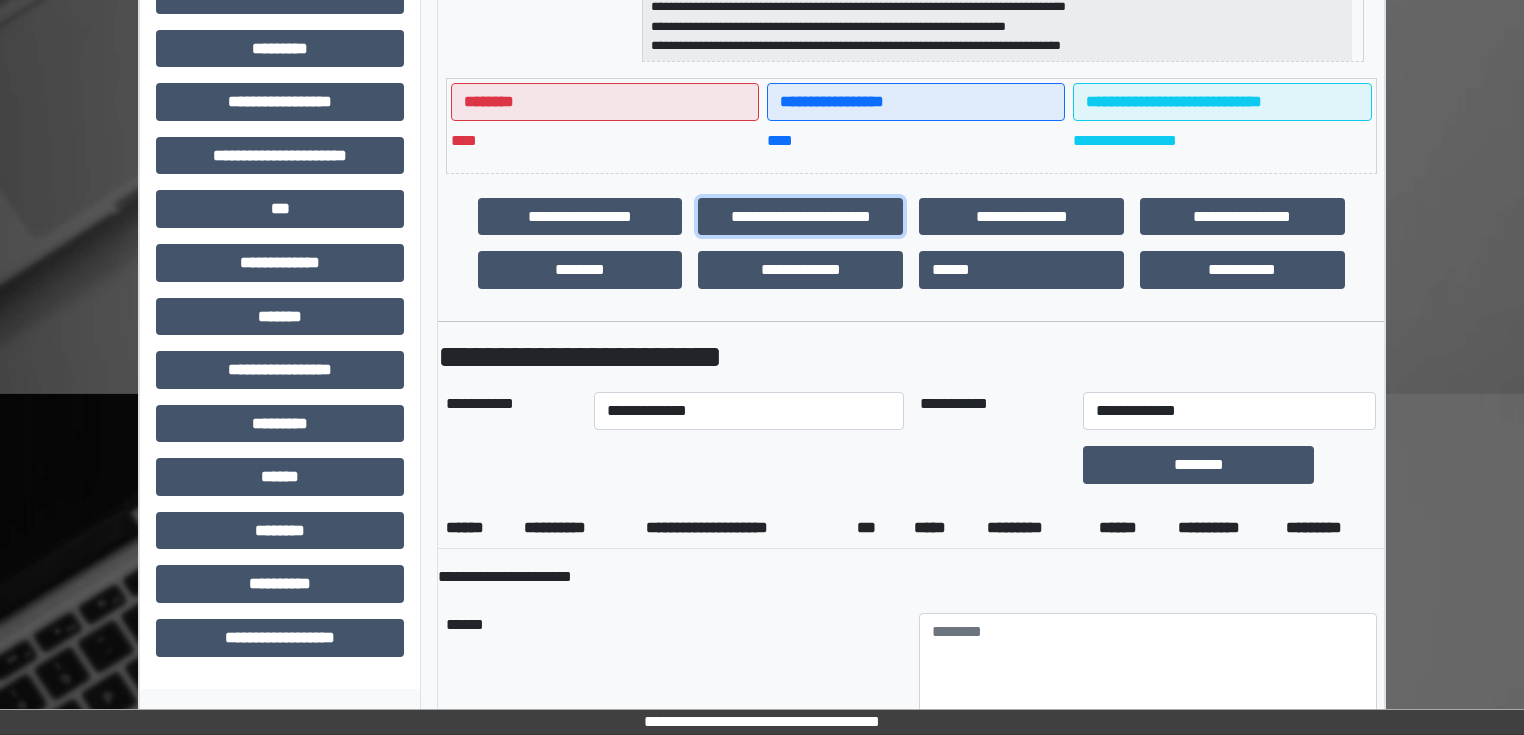 scroll, scrollTop: 560, scrollLeft: 0, axis: vertical 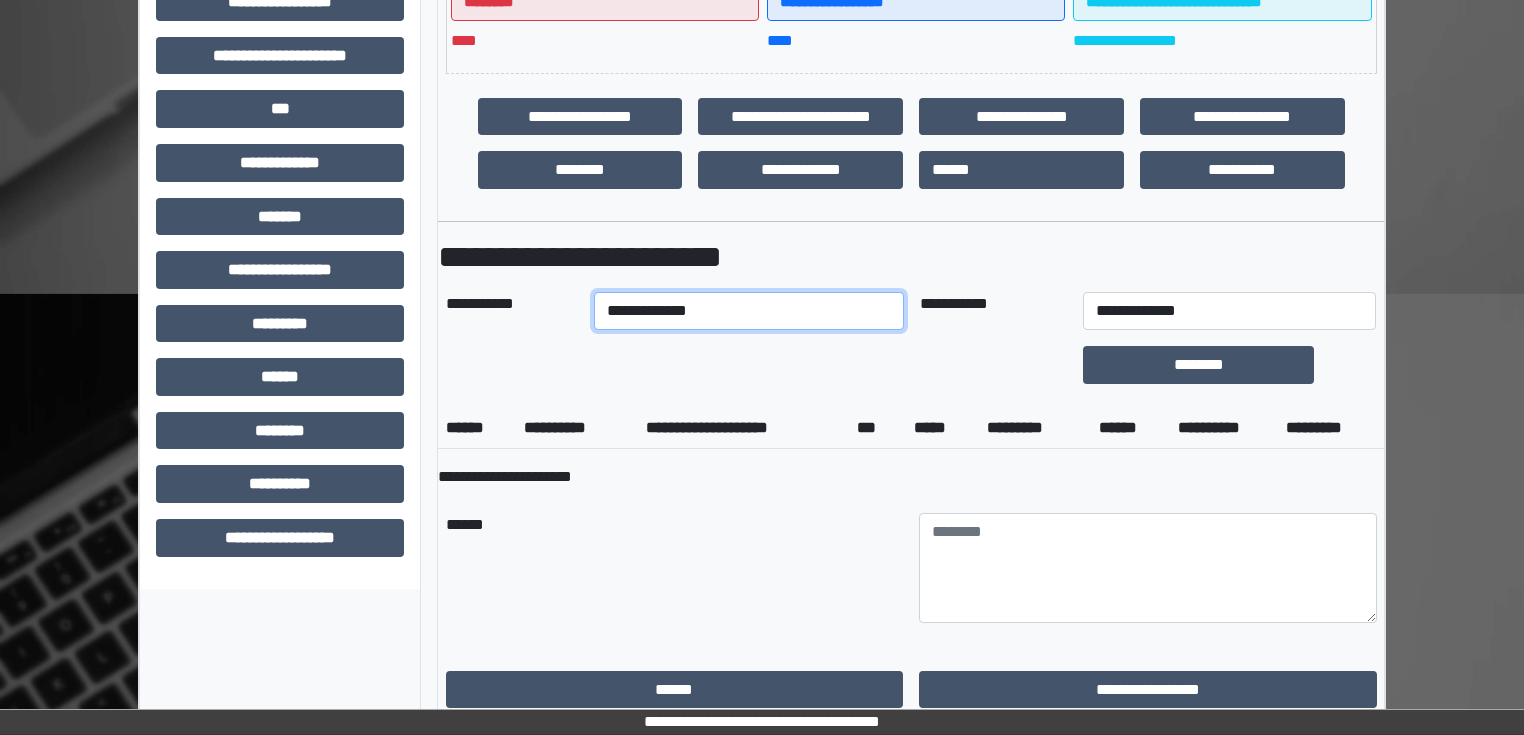 click on "**********" at bounding box center [748, 311] 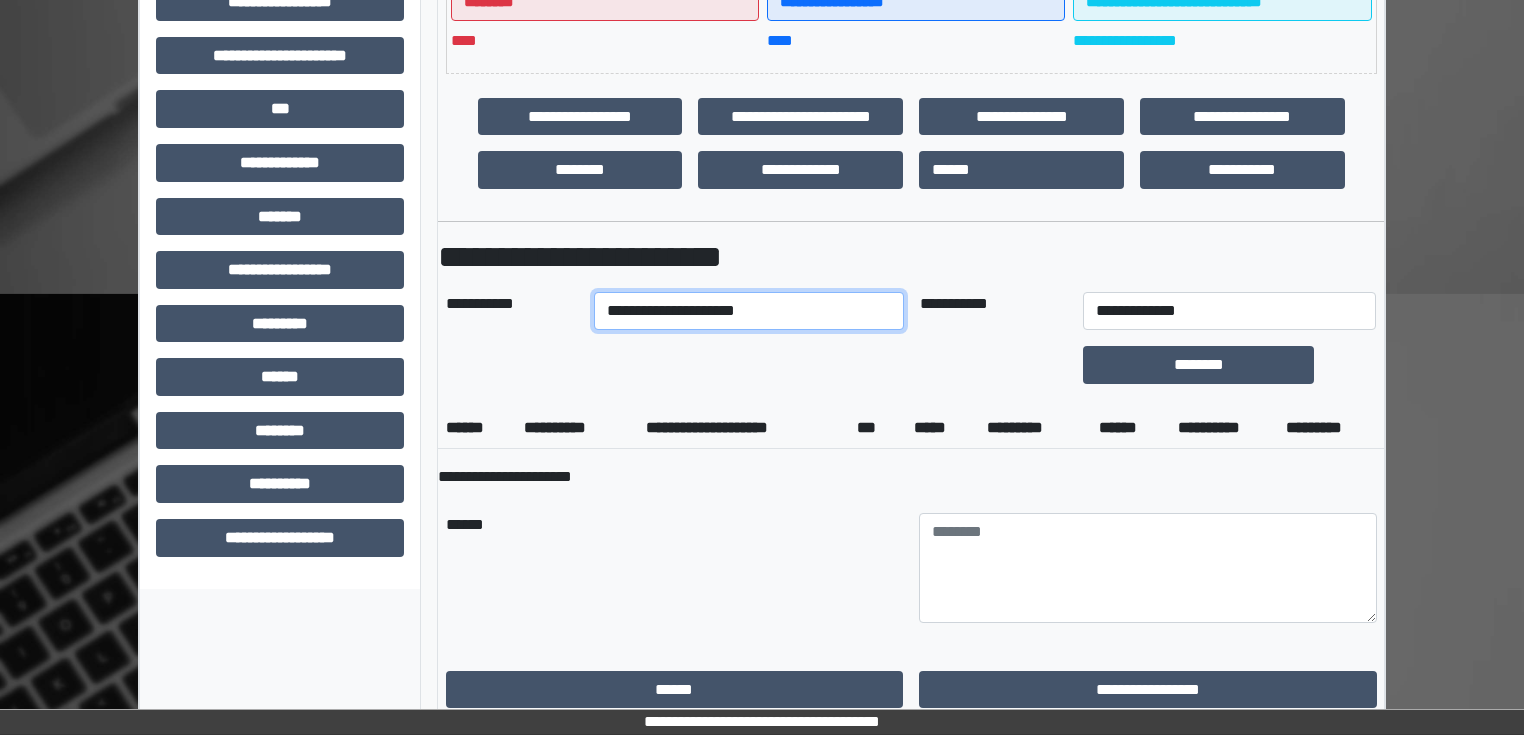 click on "**********" at bounding box center [748, 311] 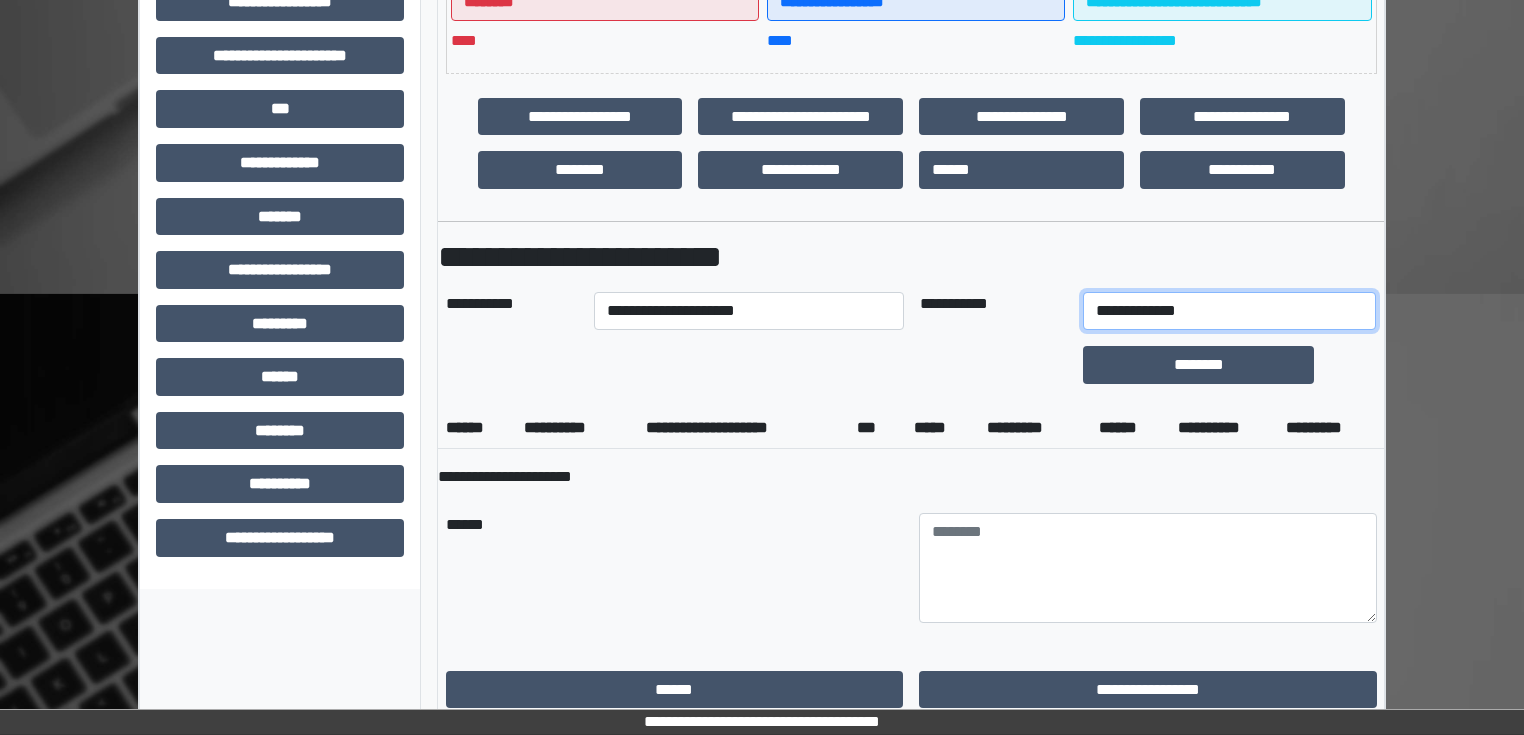 click on "**********" at bounding box center (1229, 311) 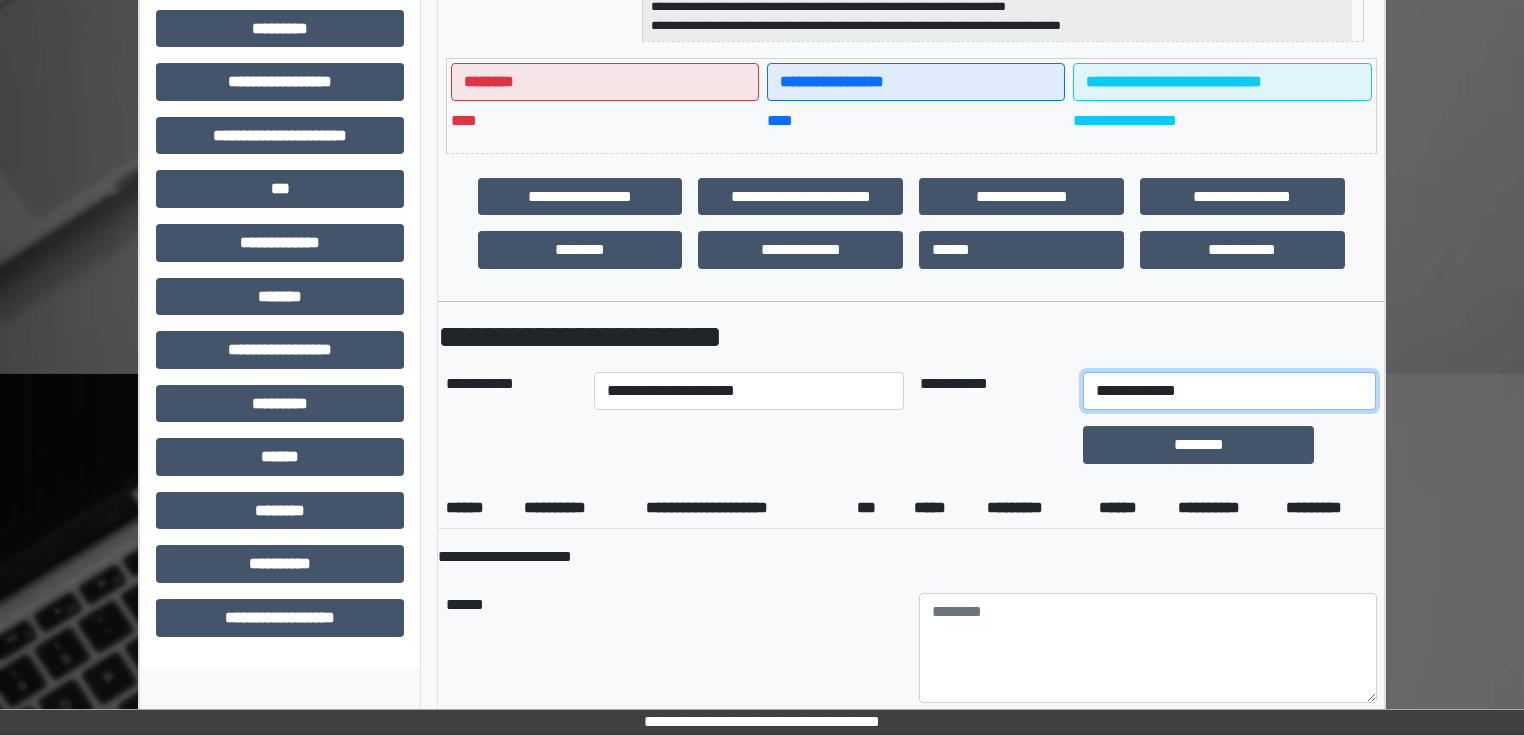 scroll, scrollTop: 160, scrollLeft: 0, axis: vertical 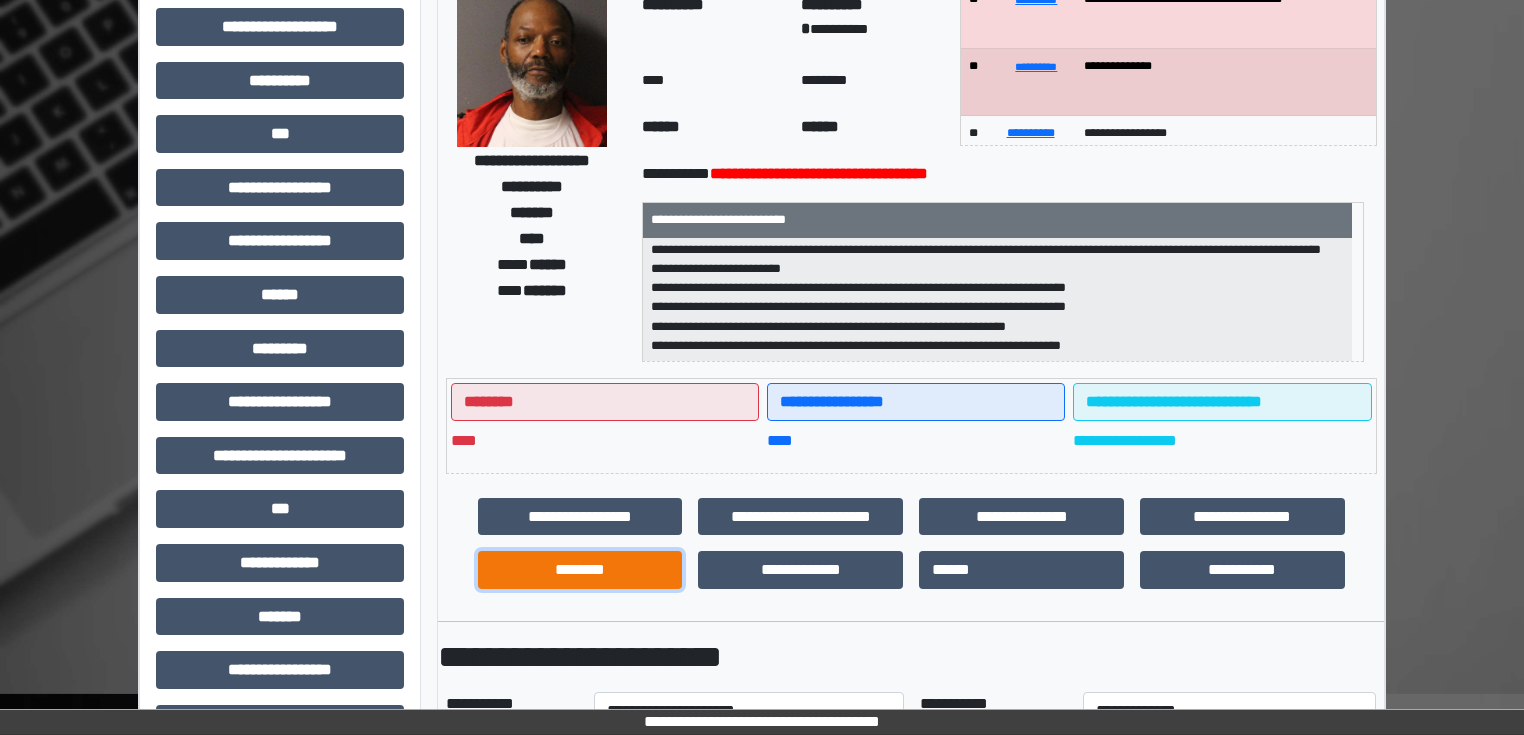 click on "********" at bounding box center [580, 570] 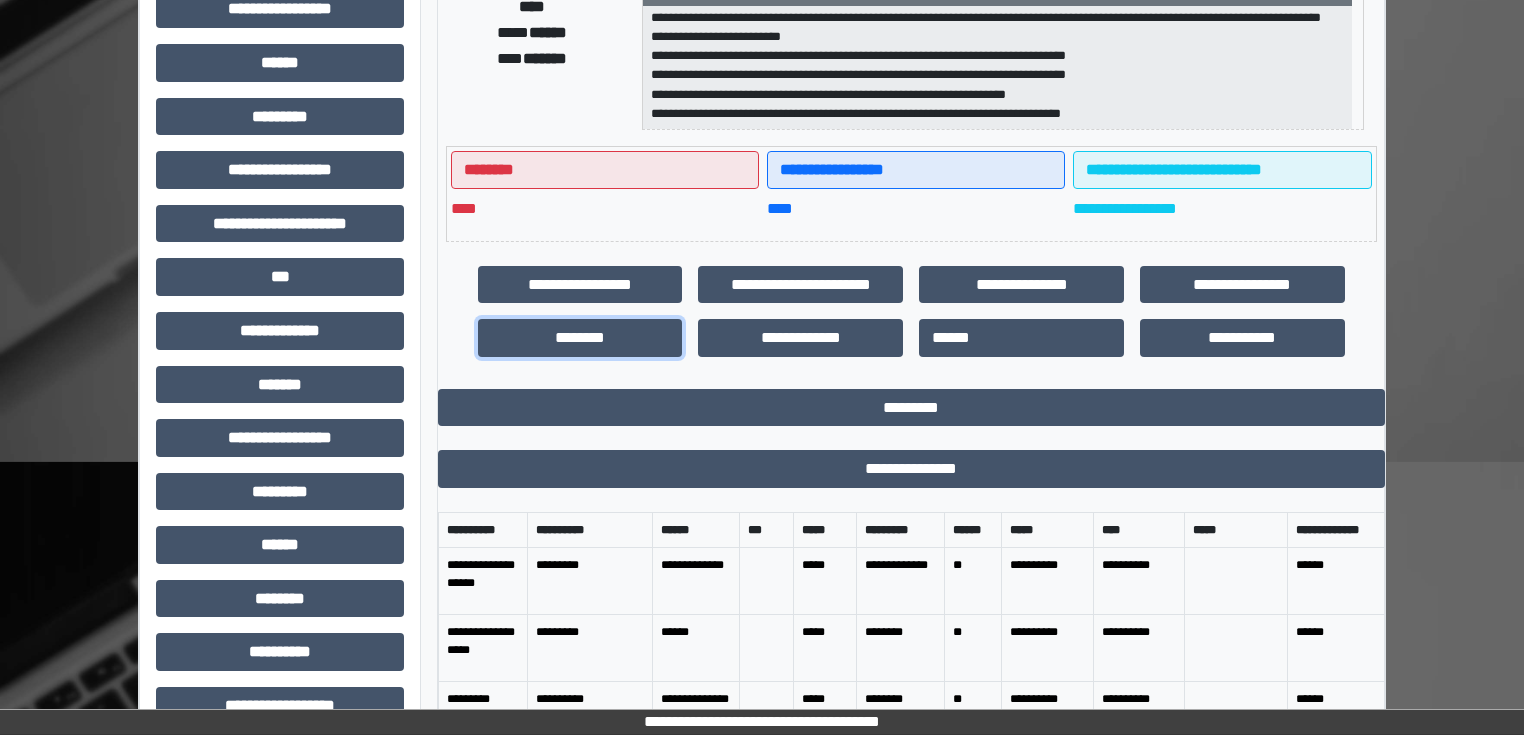 scroll, scrollTop: 480, scrollLeft: 0, axis: vertical 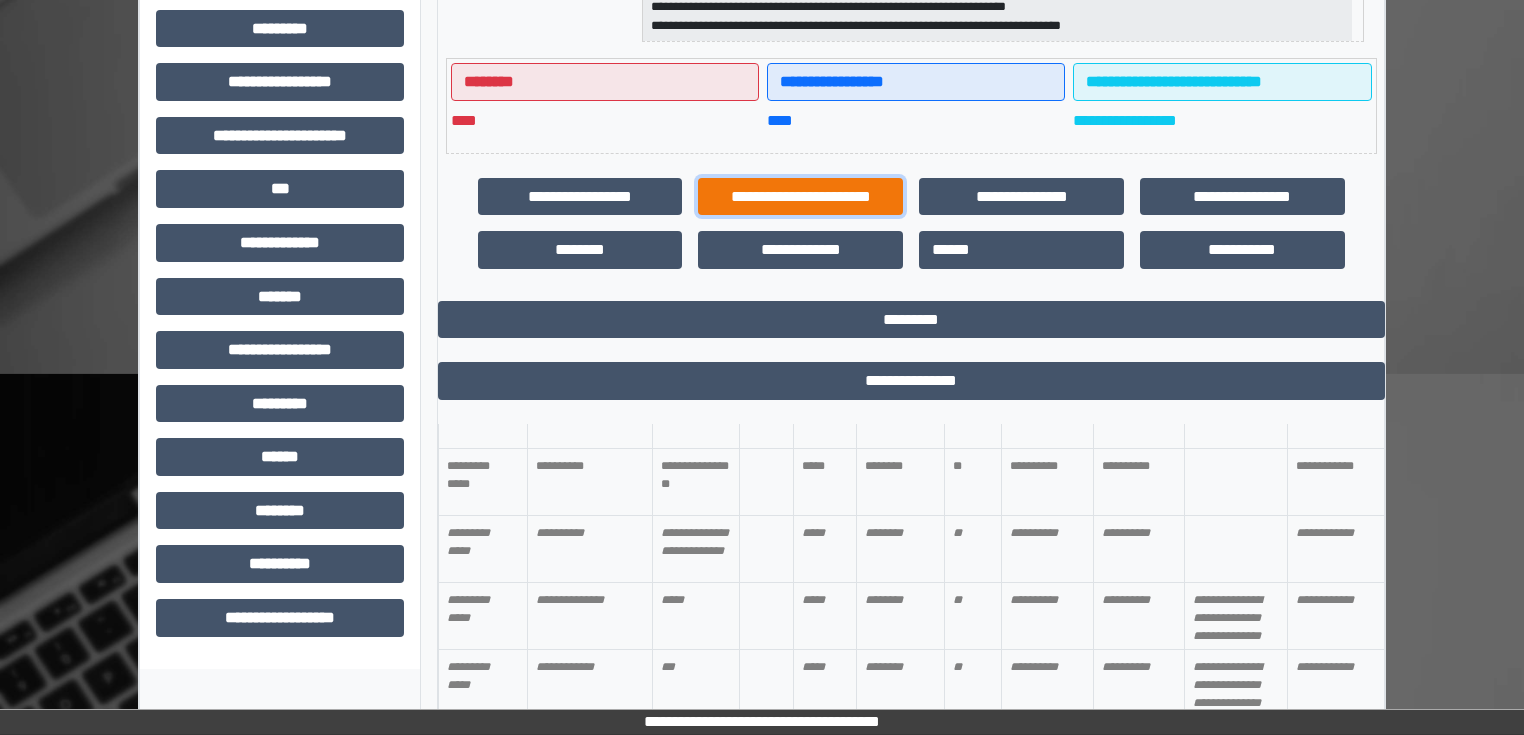 click on "**********" at bounding box center [800, 197] 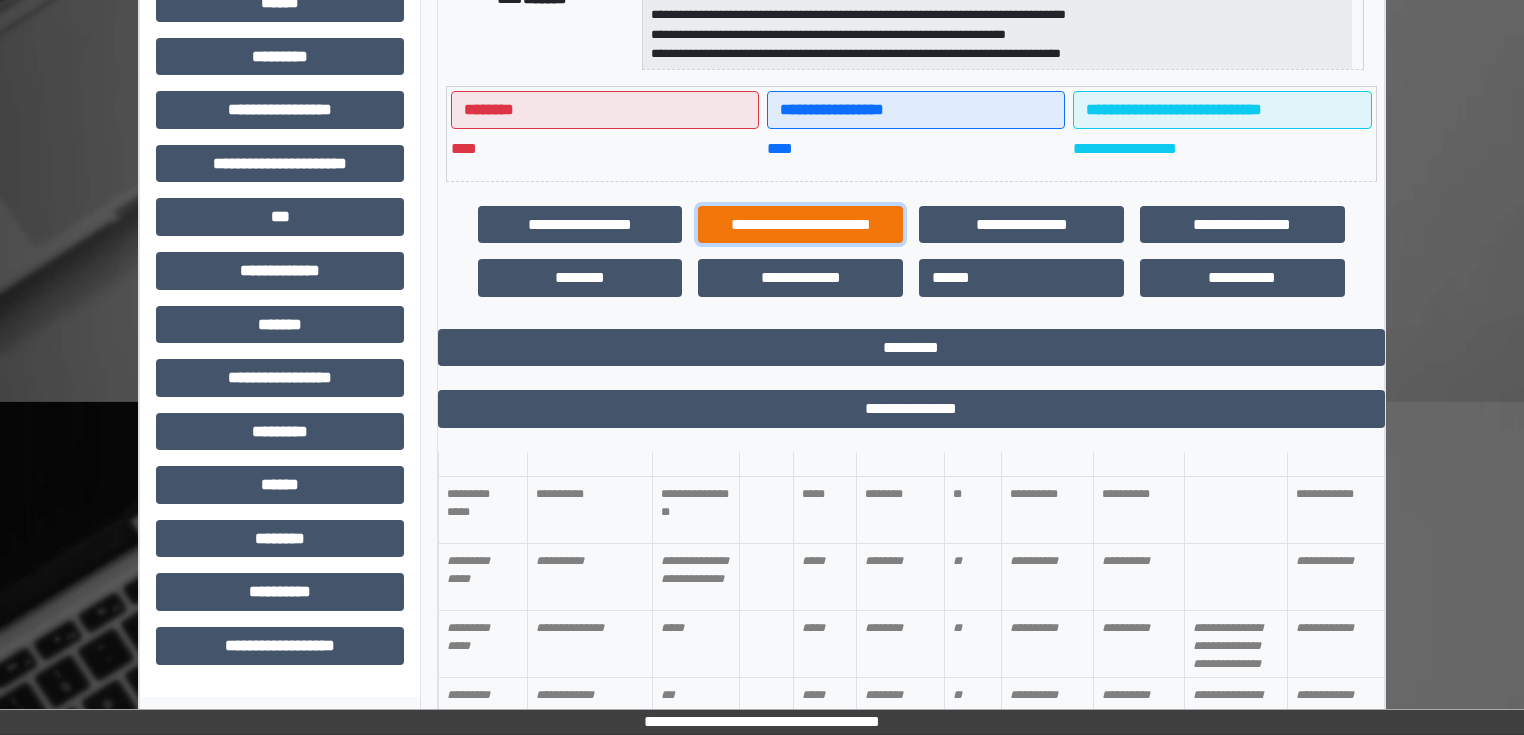 scroll, scrollTop: 480, scrollLeft: 0, axis: vertical 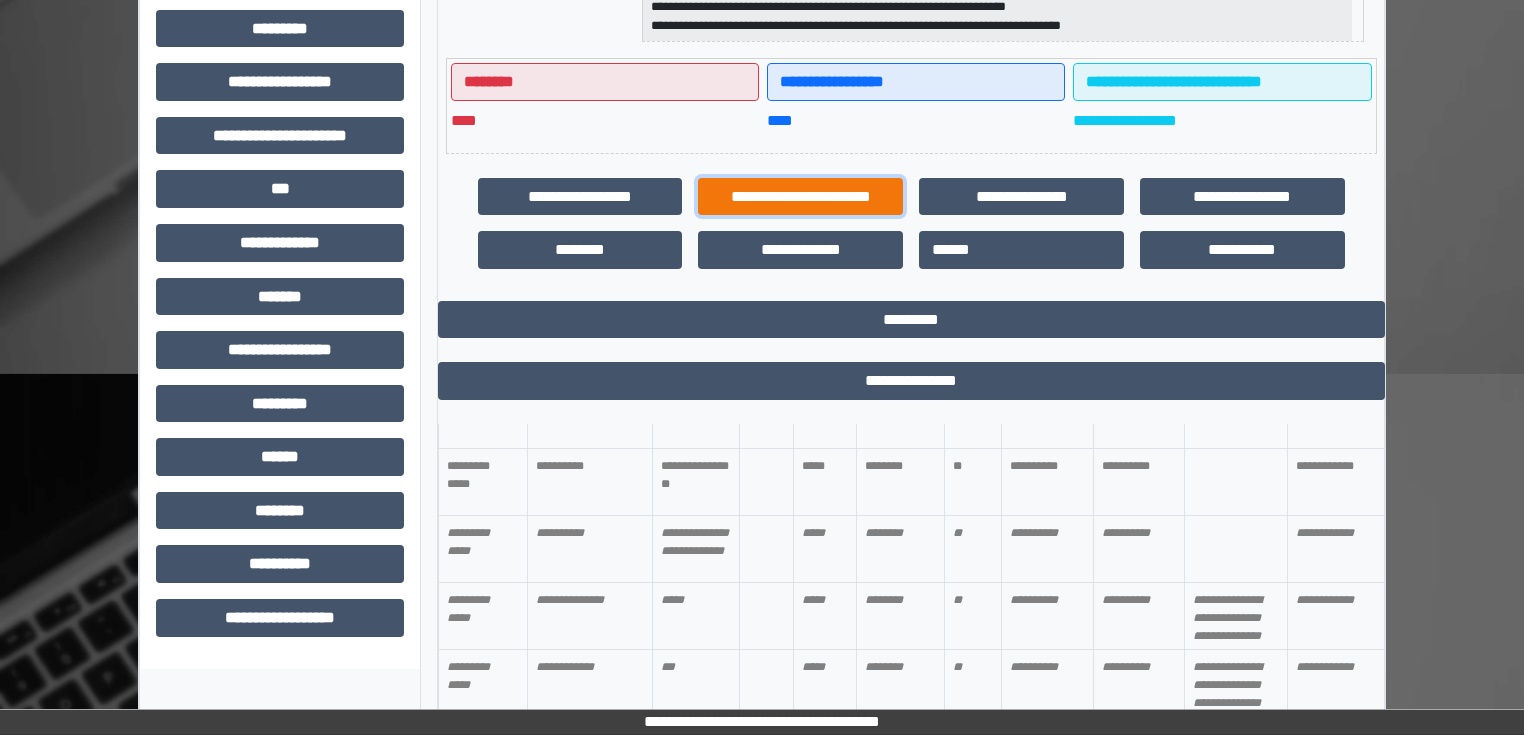click on "**********" at bounding box center (800, 197) 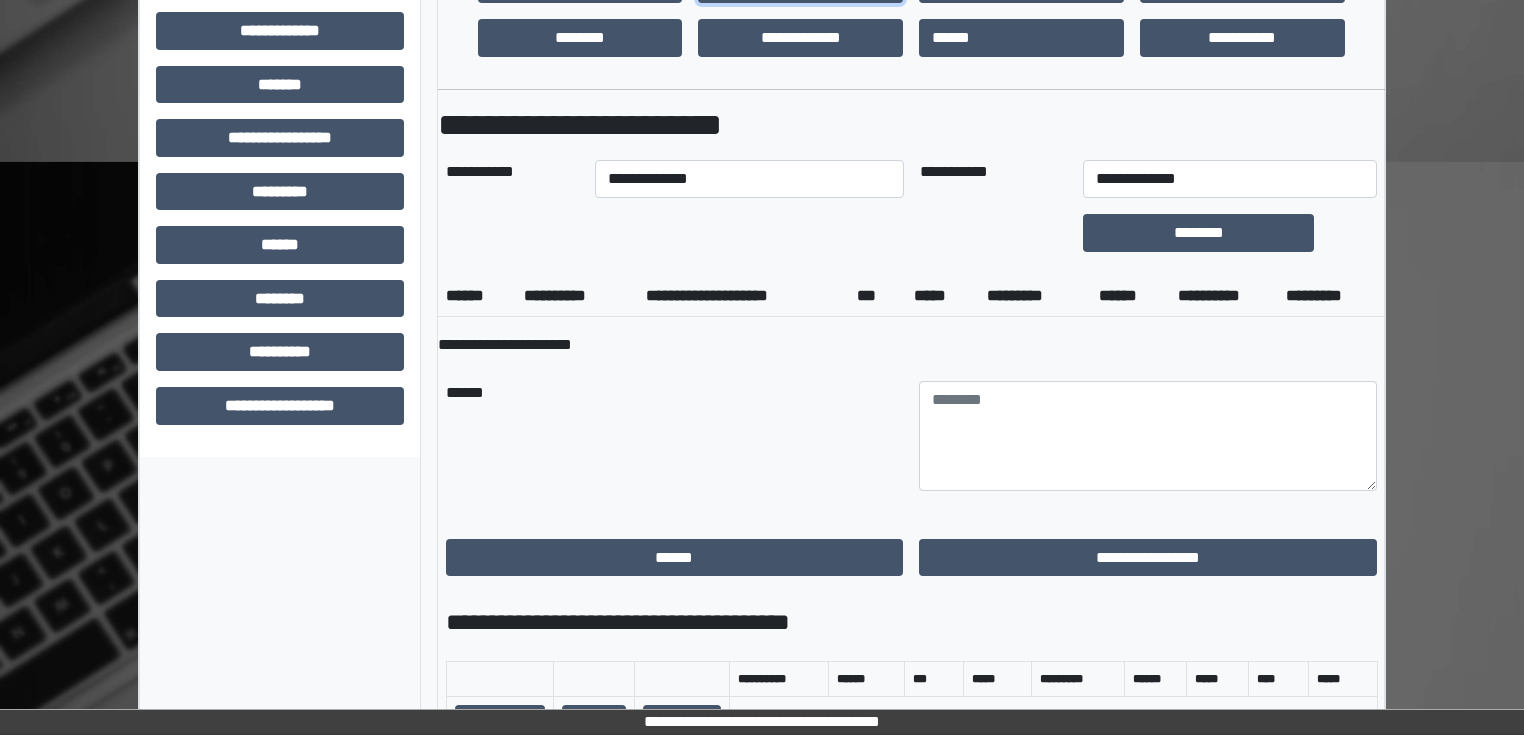 scroll, scrollTop: 560, scrollLeft: 0, axis: vertical 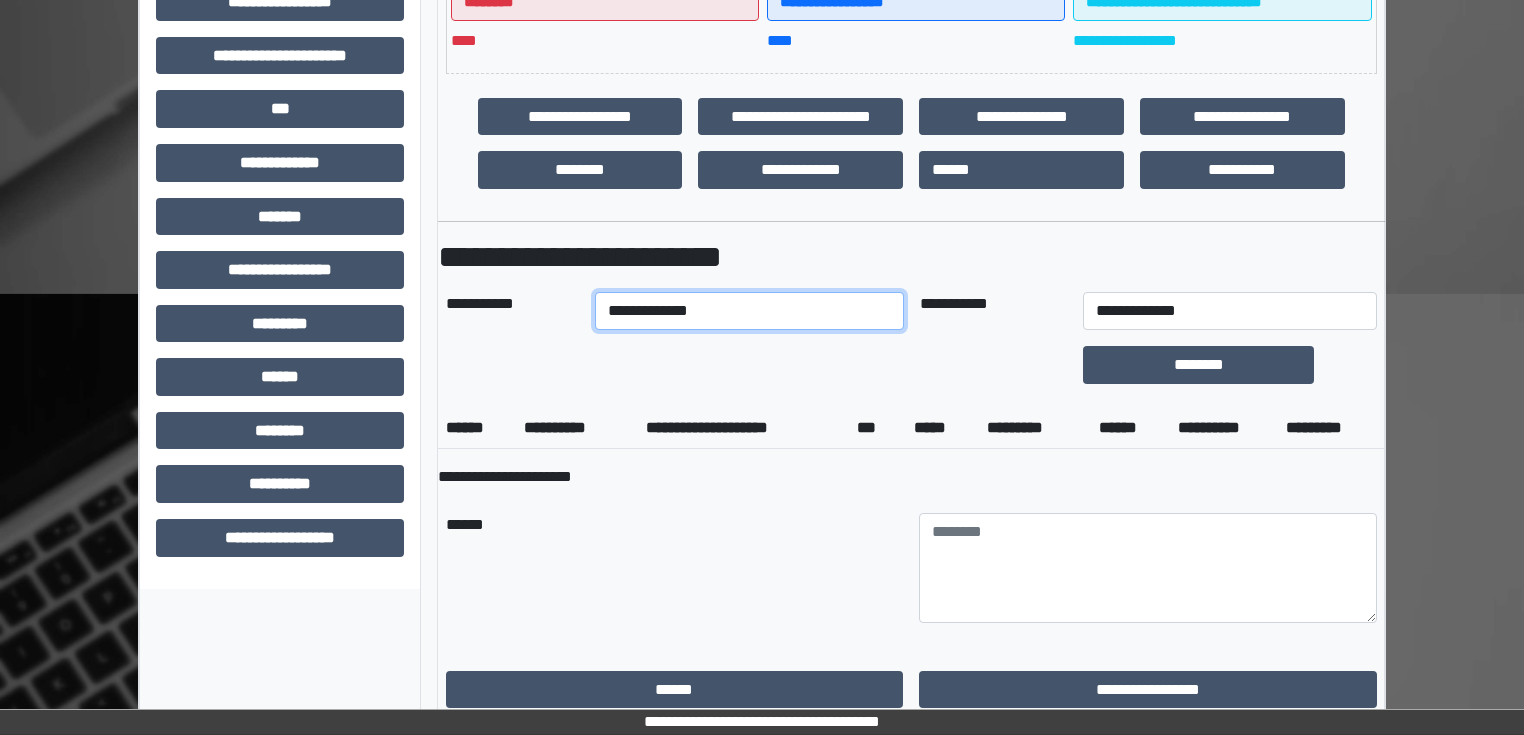 click on "**********" at bounding box center (750, 311) 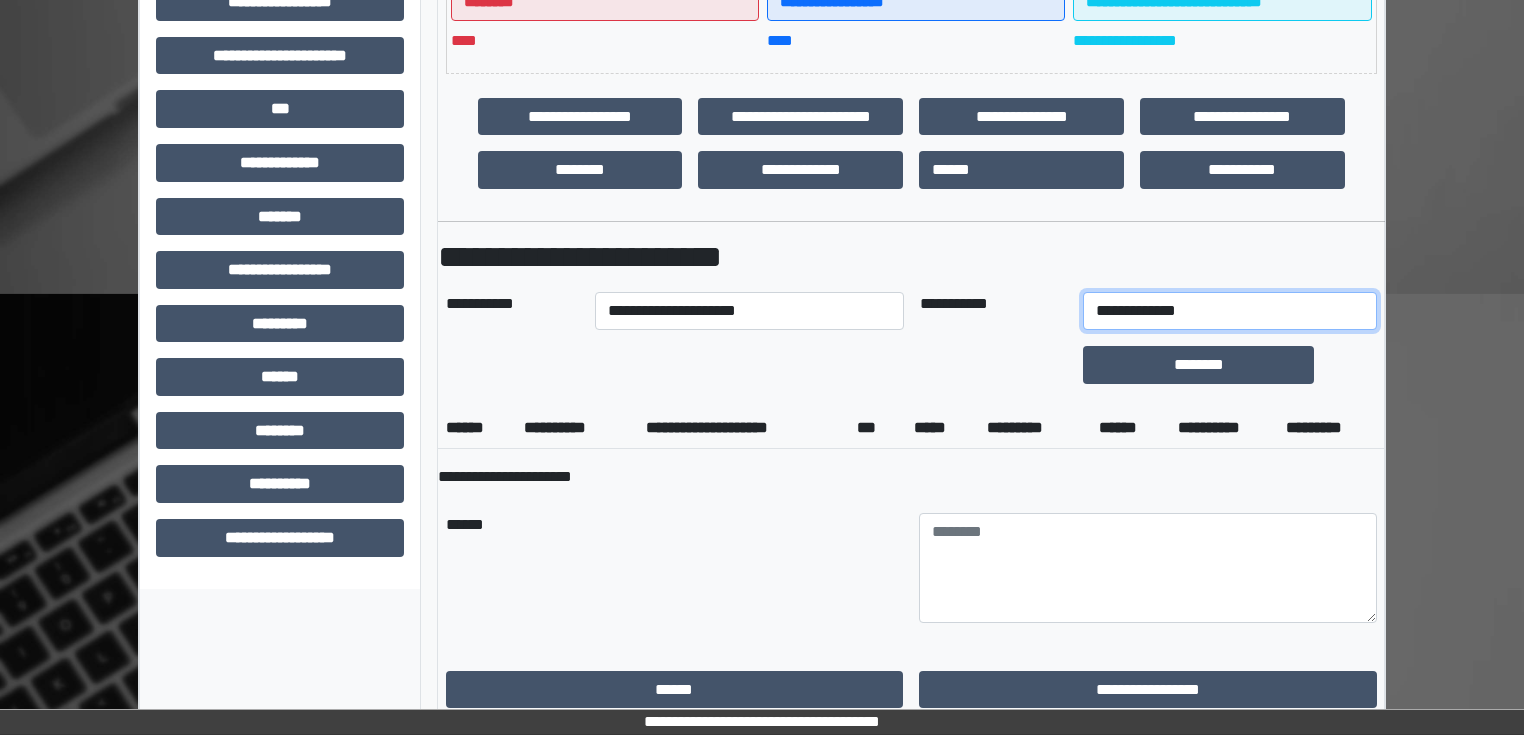 click on "**********" at bounding box center [1230, 311] 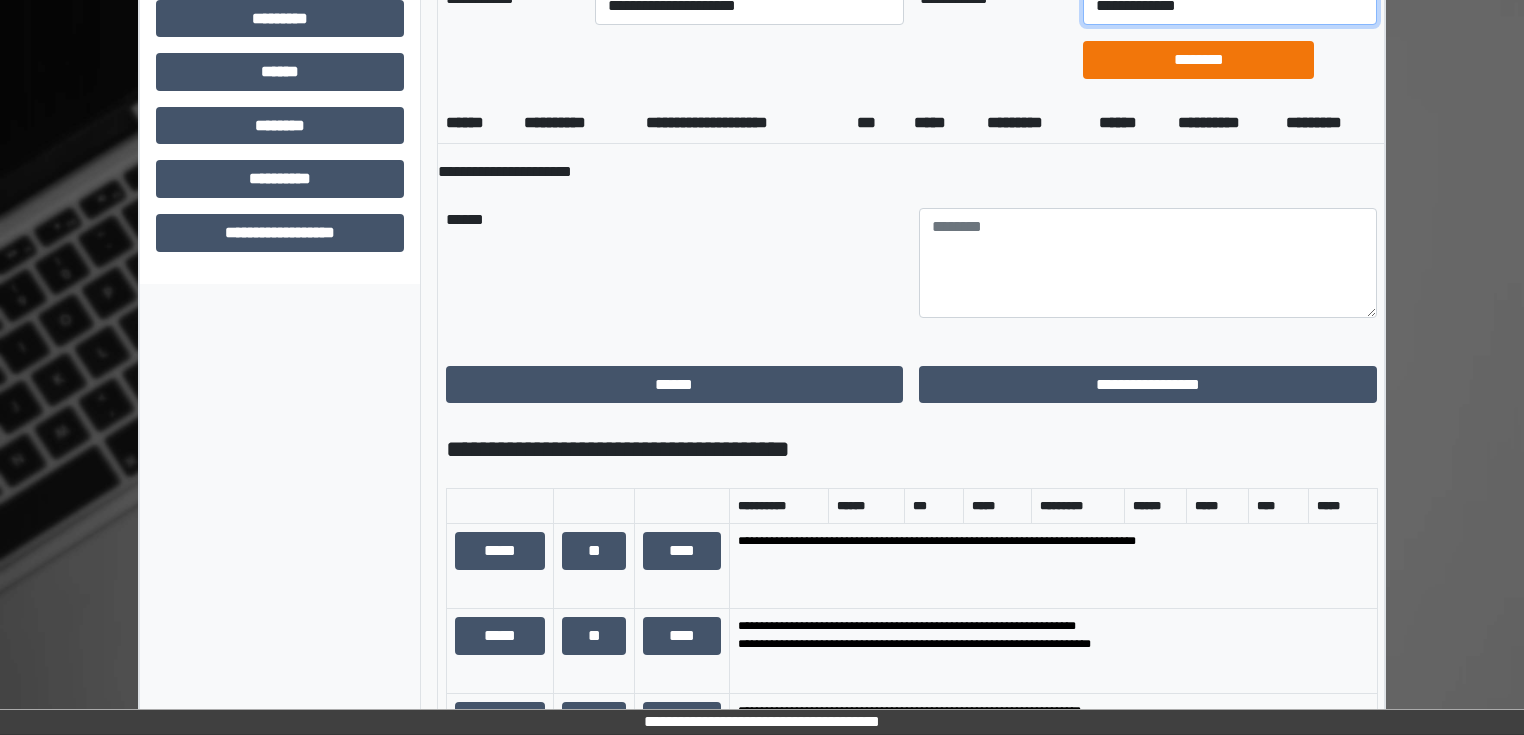 scroll, scrollTop: 720, scrollLeft: 0, axis: vertical 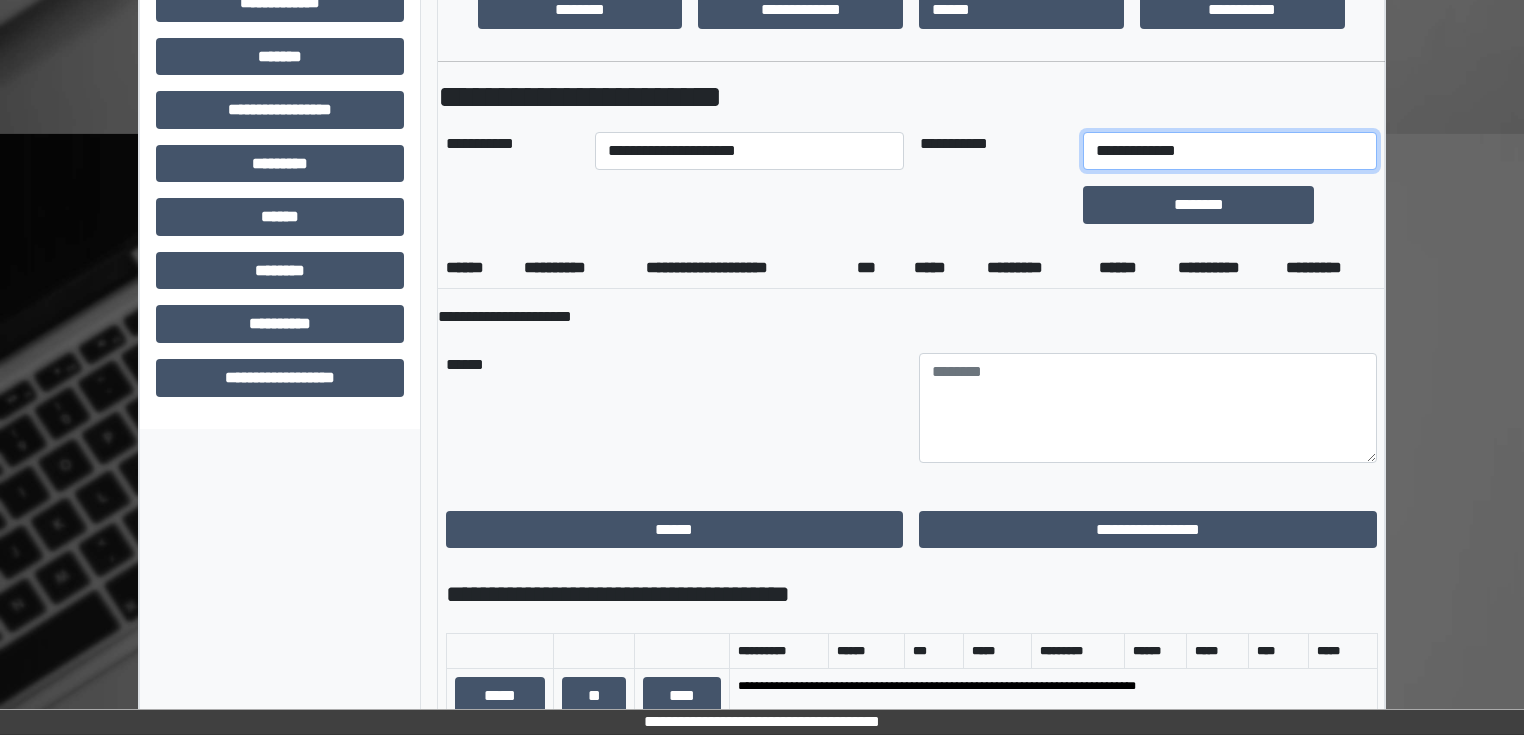 drag, startPoint x: 1201, startPoint y: 148, endPoint x: 1188, endPoint y: 162, distance: 19.104973 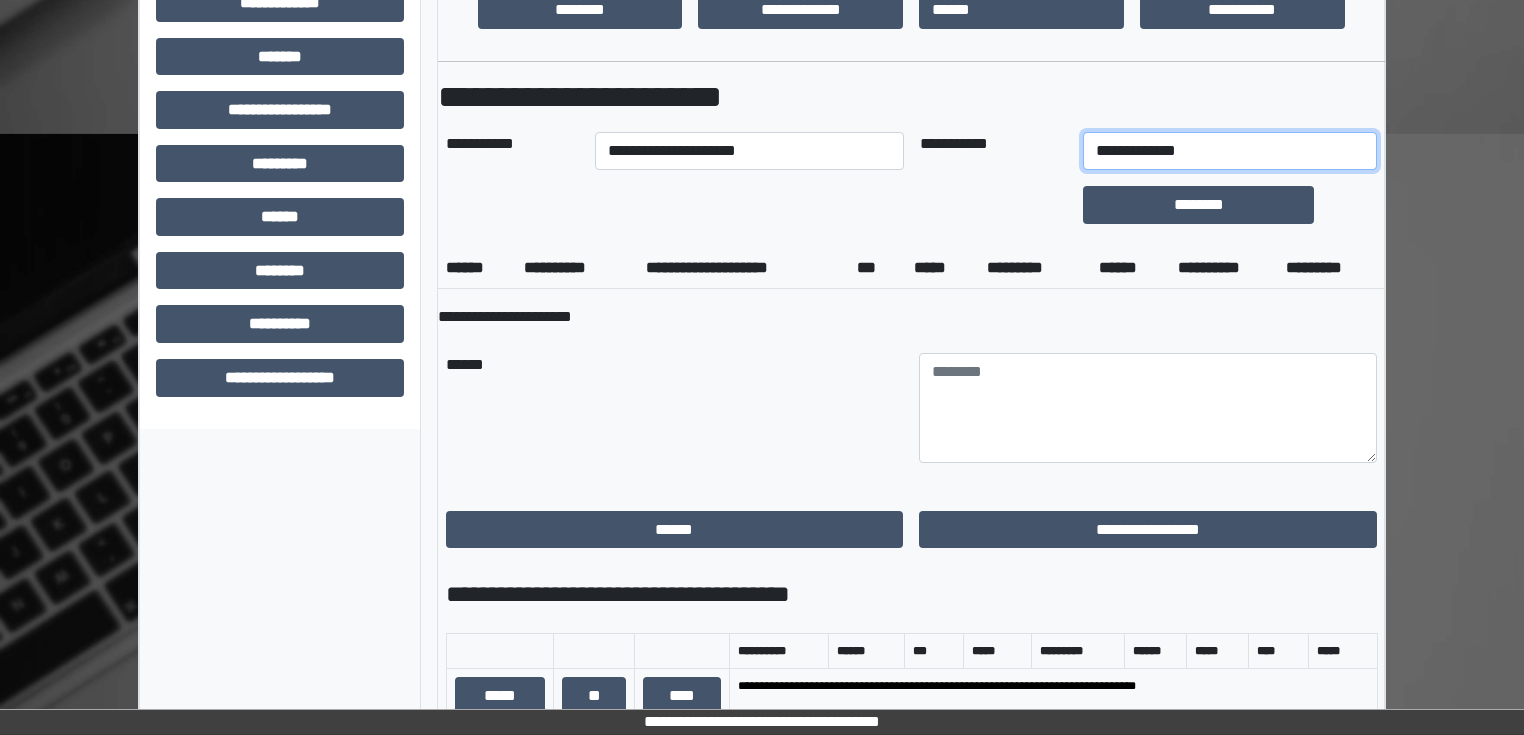 select on "*" 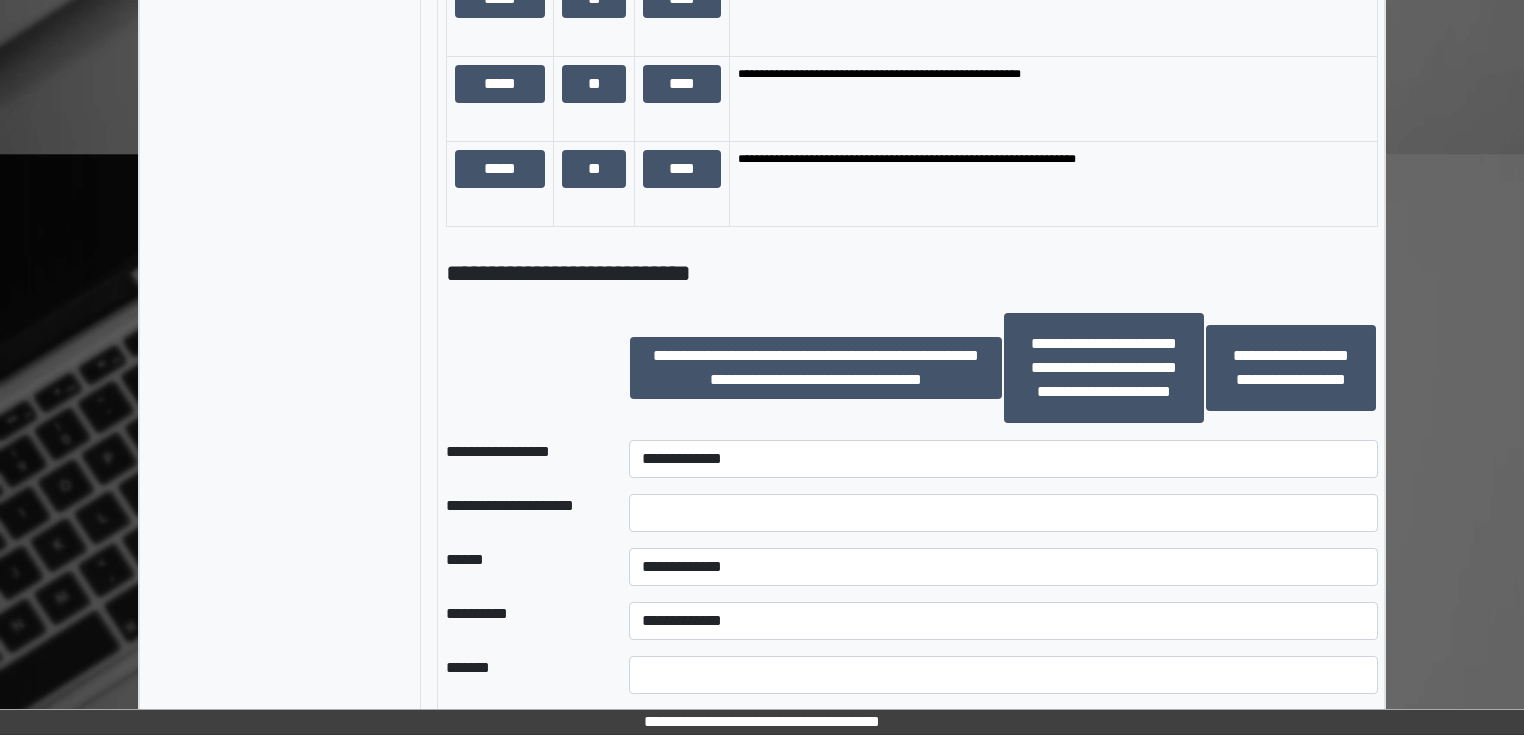 scroll, scrollTop: 1680, scrollLeft: 0, axis: vertical 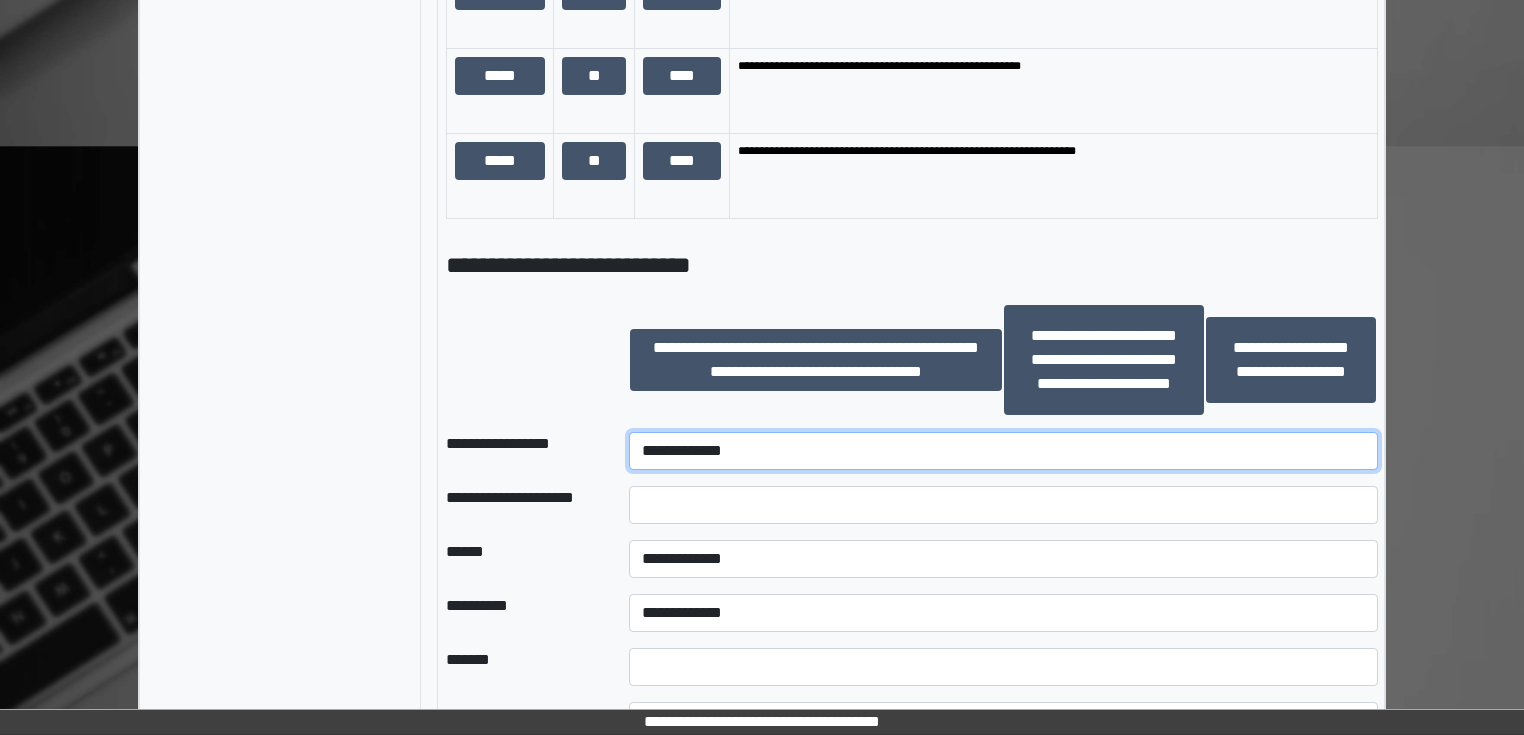 click on "**********" at bounding box center [1003, 451] 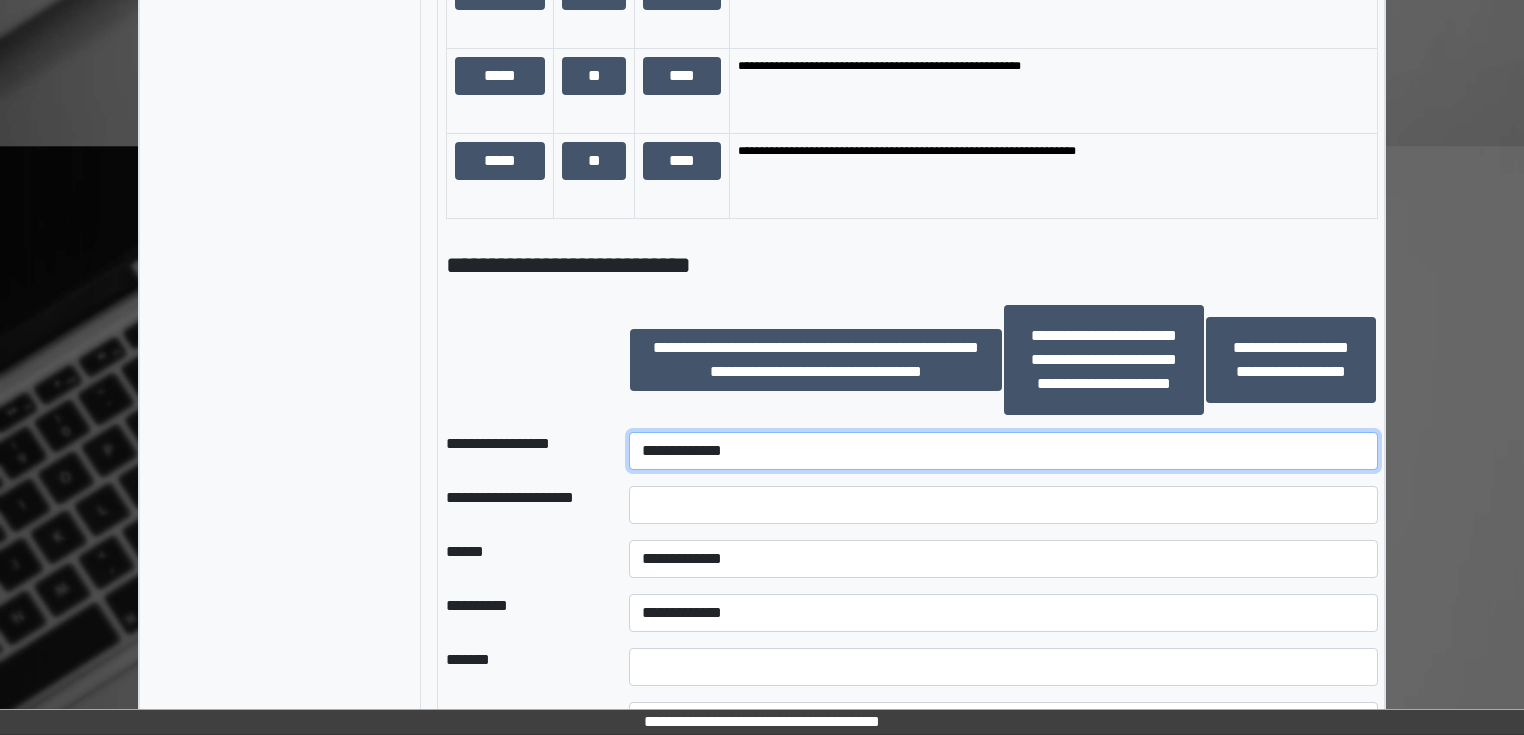select on "********" 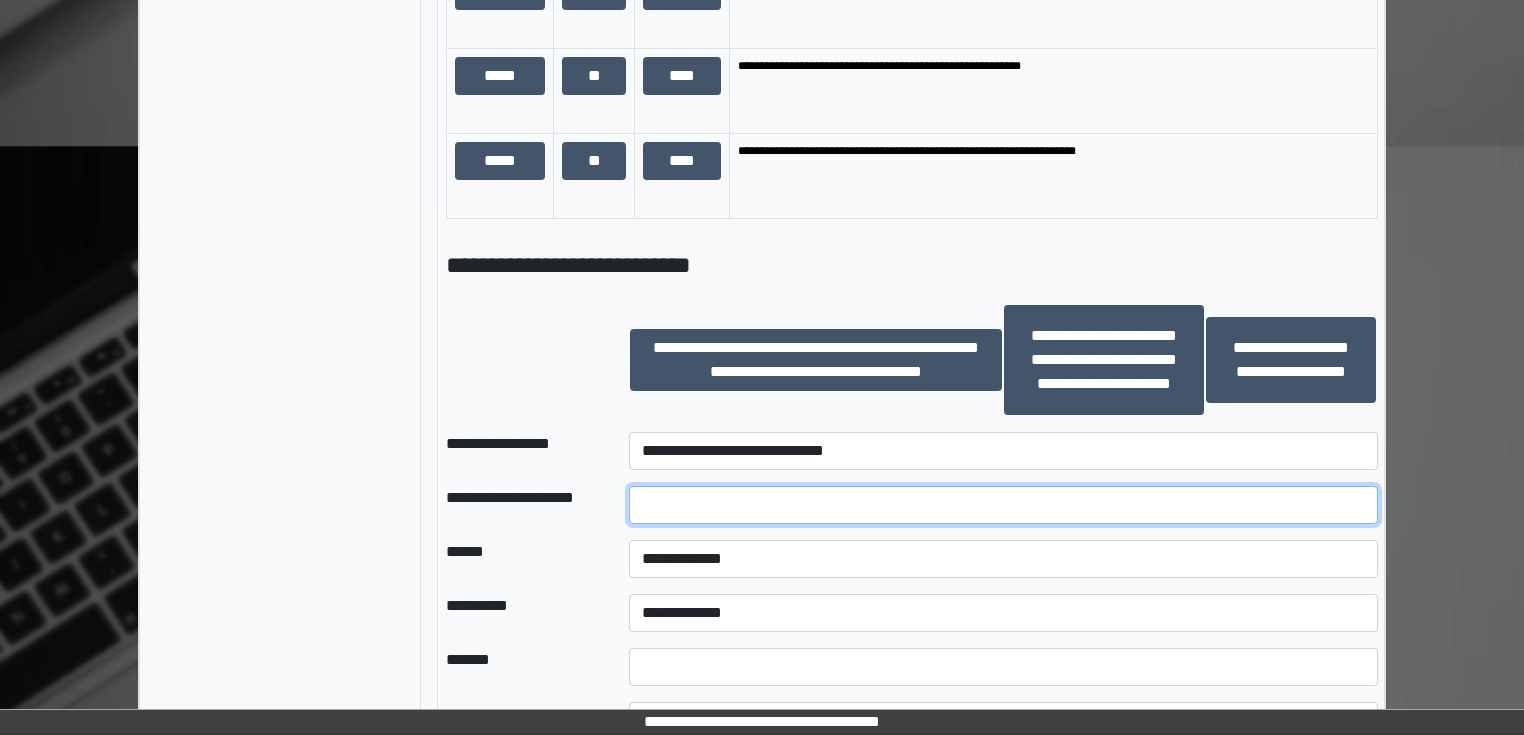 click at bounding box center [1003, 505] 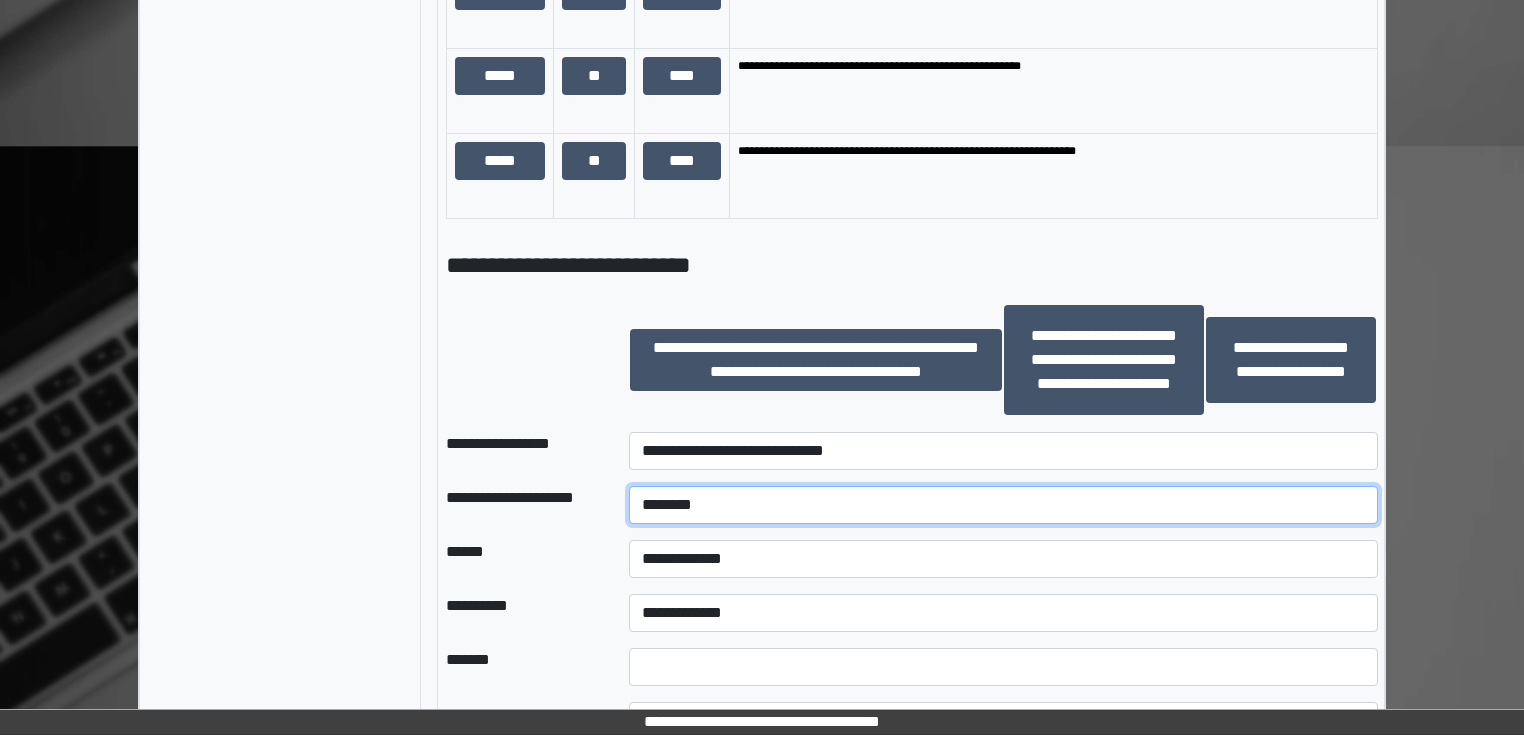 type on "********" 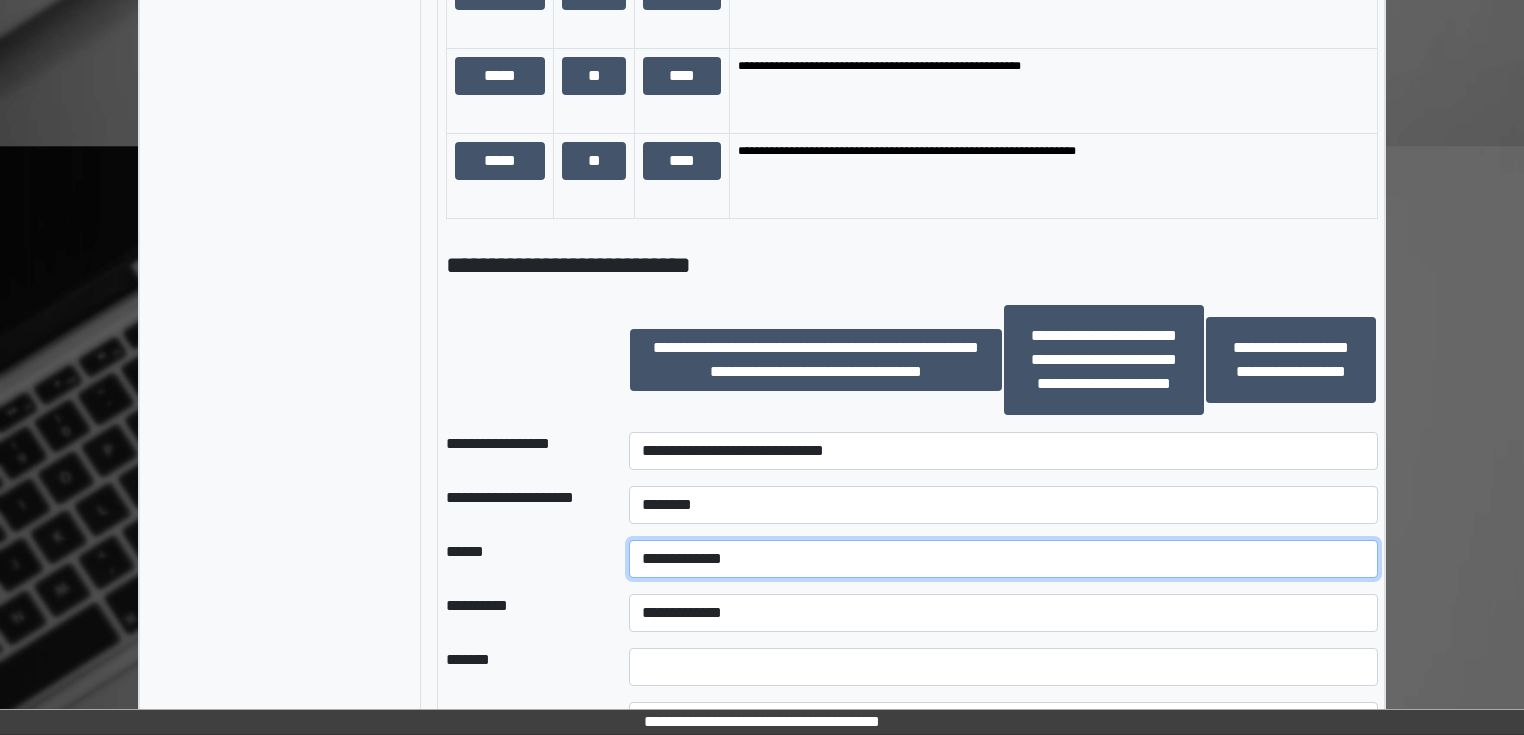 select on "*" 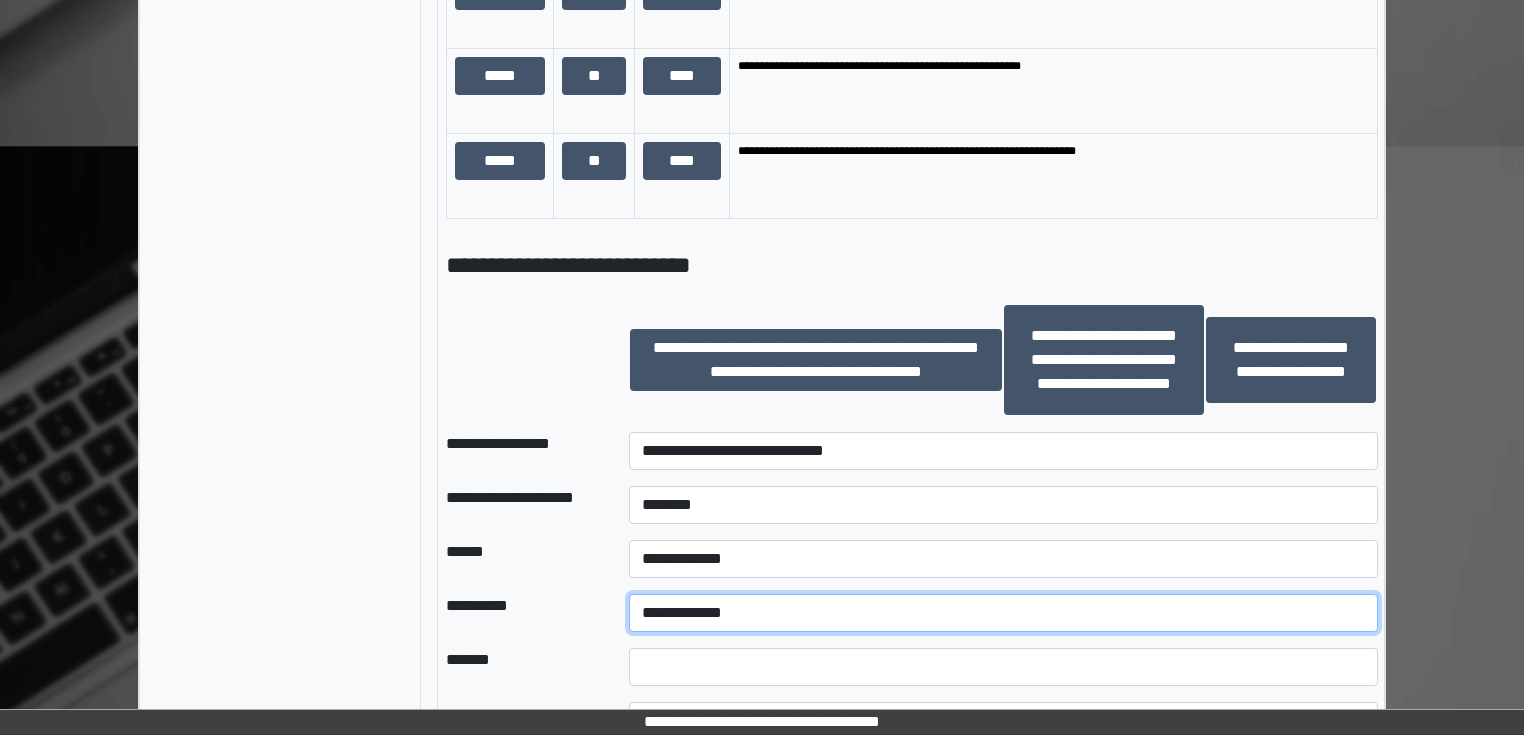 drag, startPoint x: 705, startPoint y: 607, endPoint x: 720, endPoint y: 596, distance: 18.601076 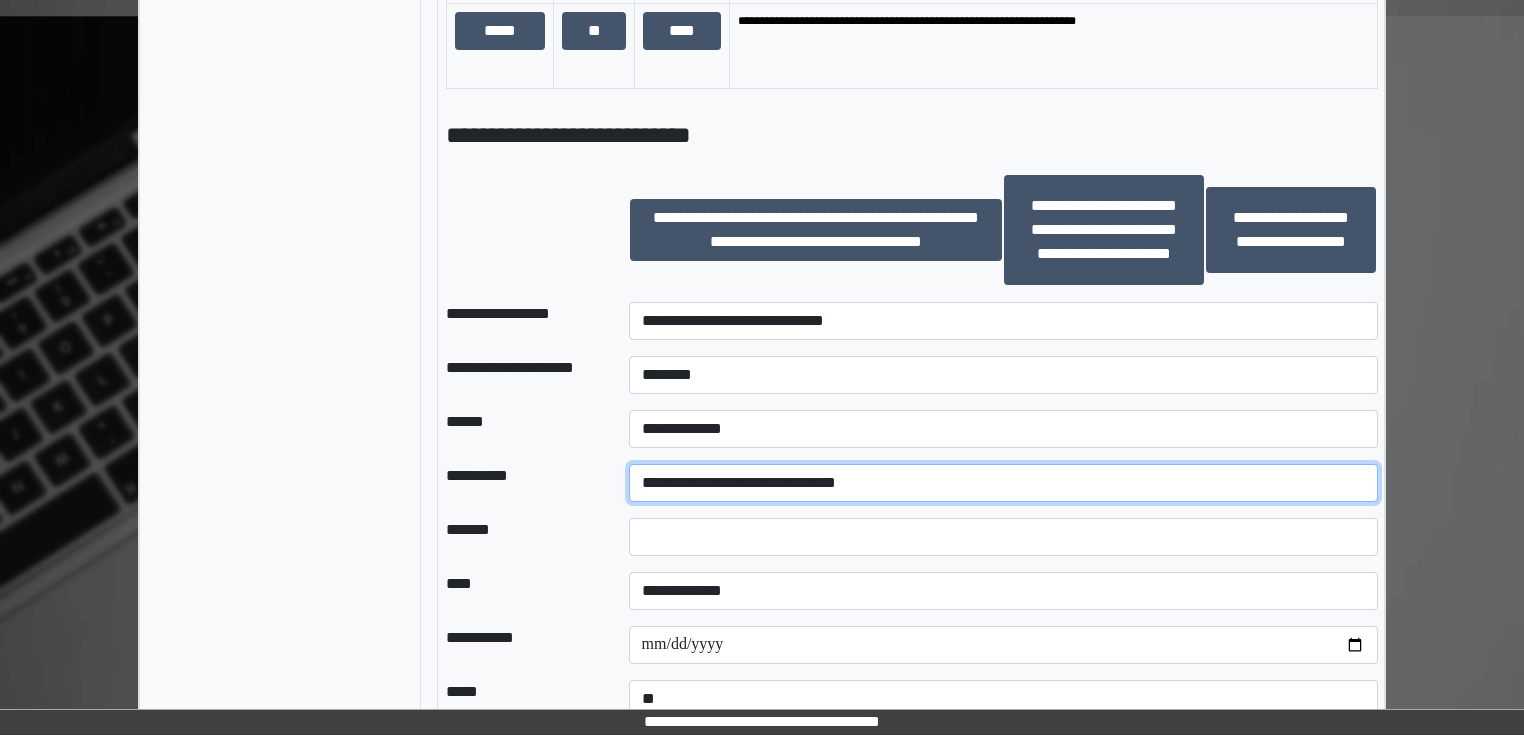 scroll, scrollTop: 1988, scrollLeft: 0, axis: vertical 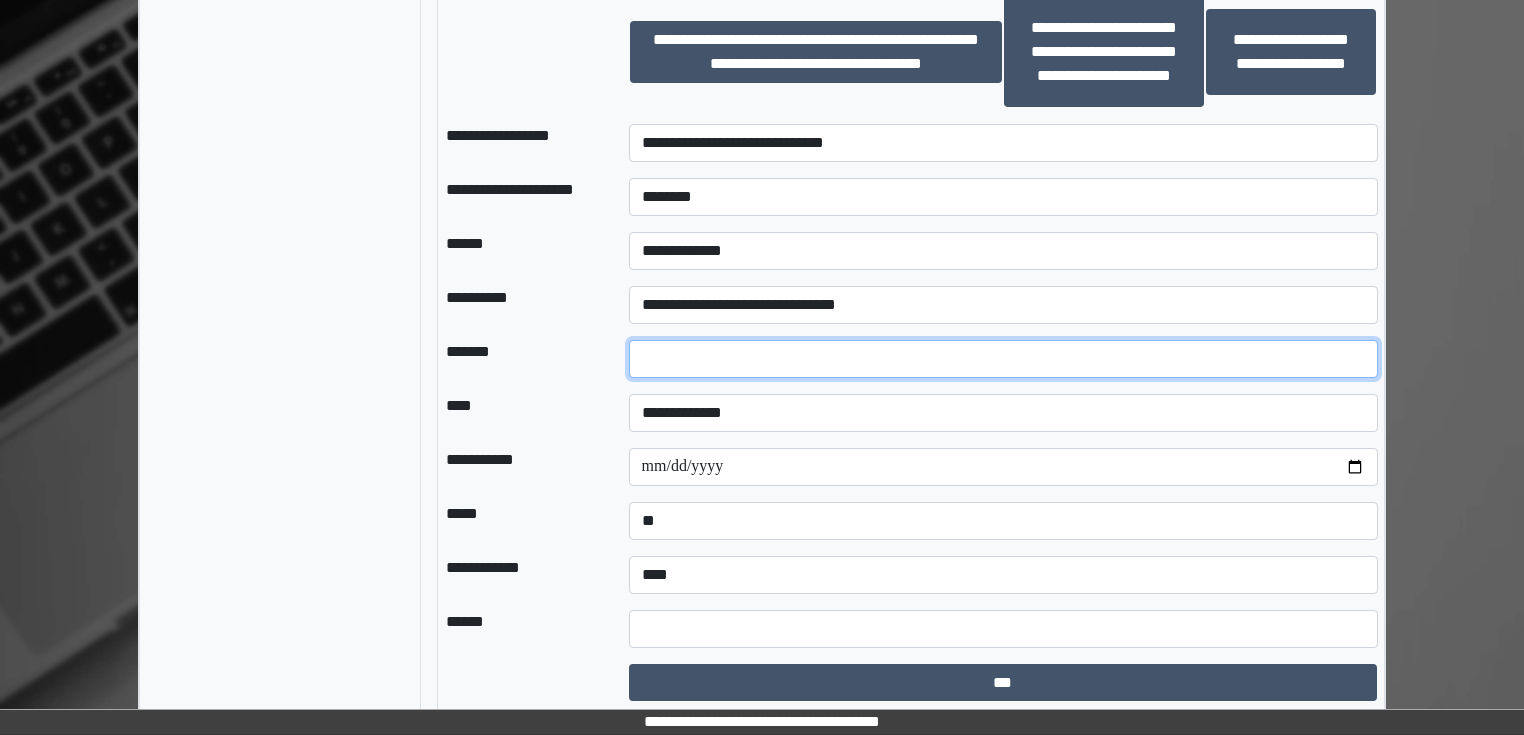 click at bounding box center (1003, 359) 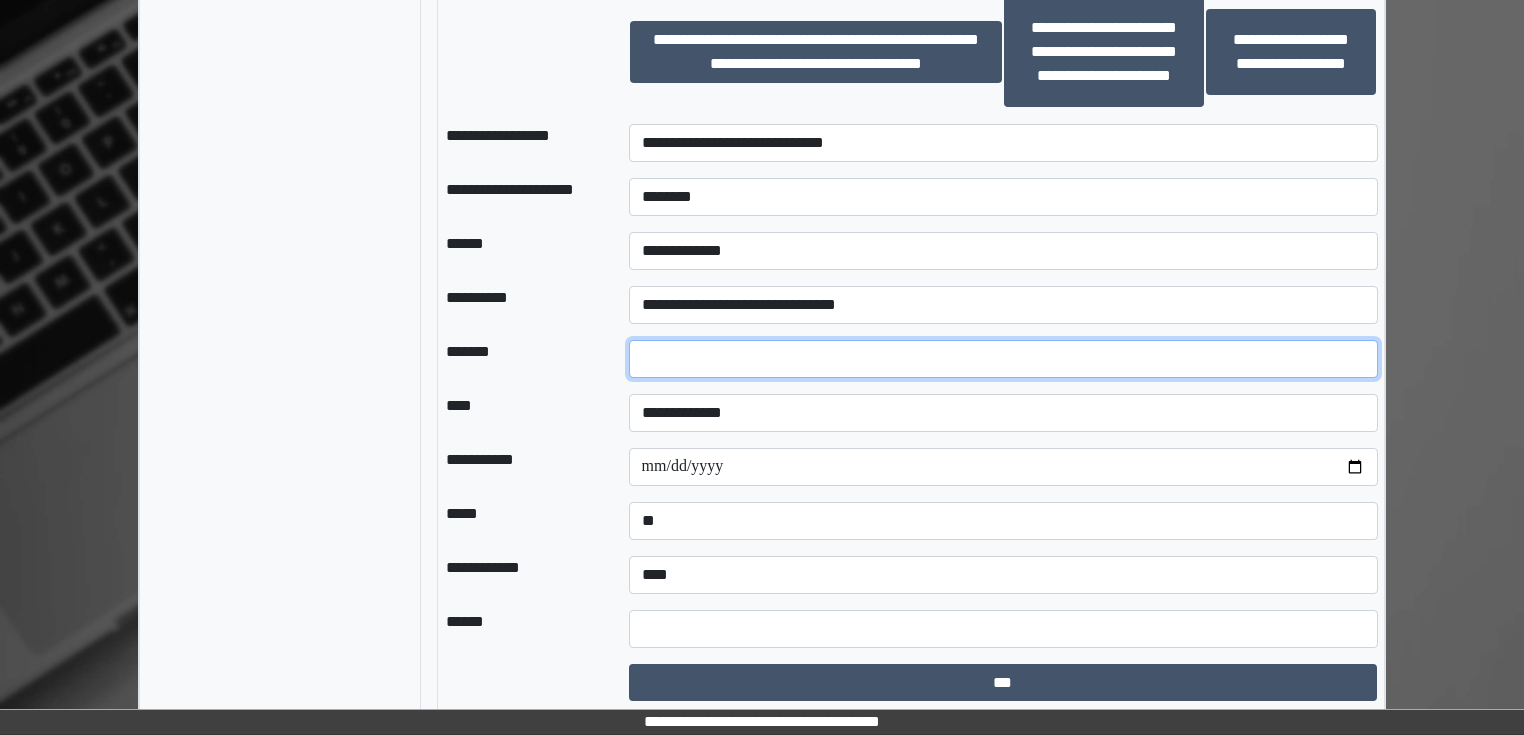 type on "*" 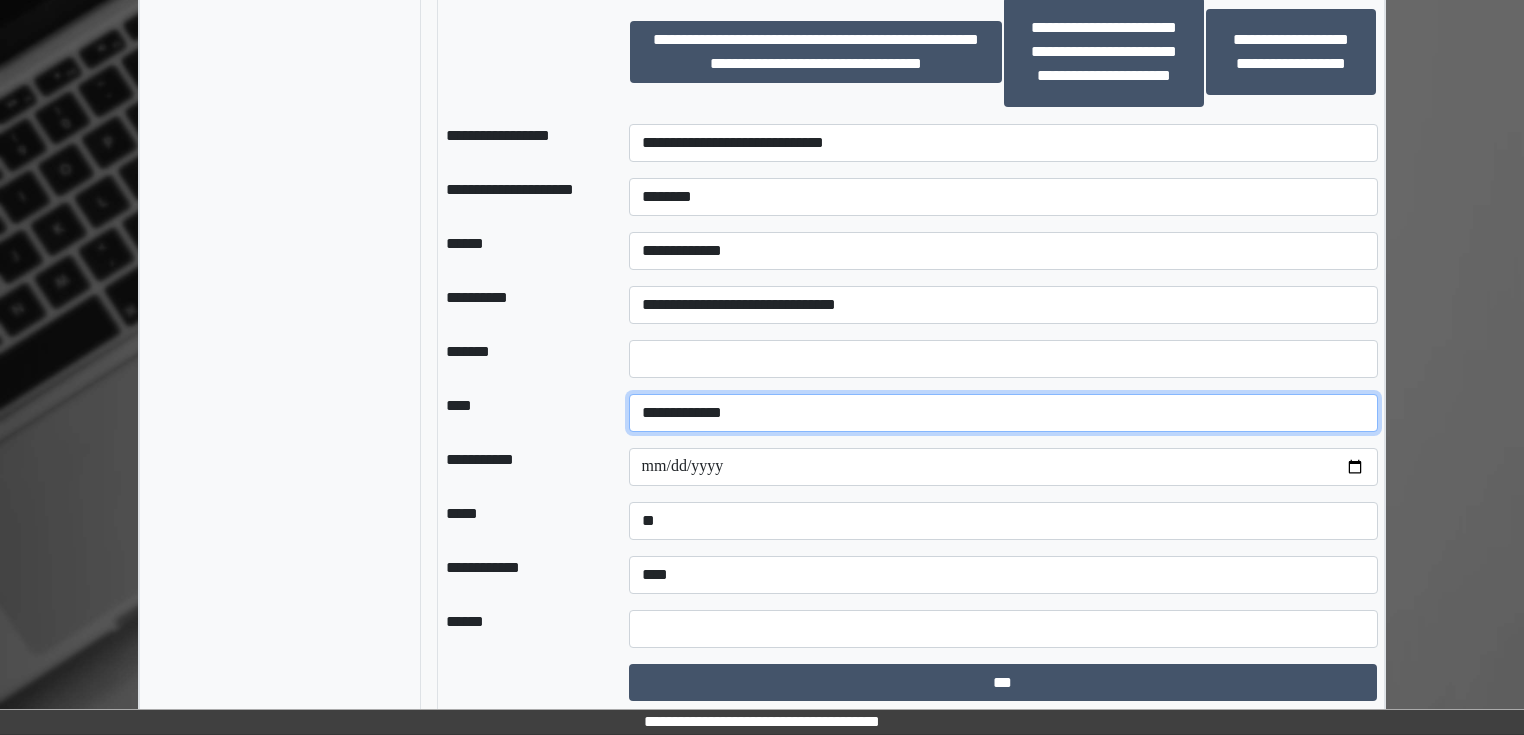 select on "*" 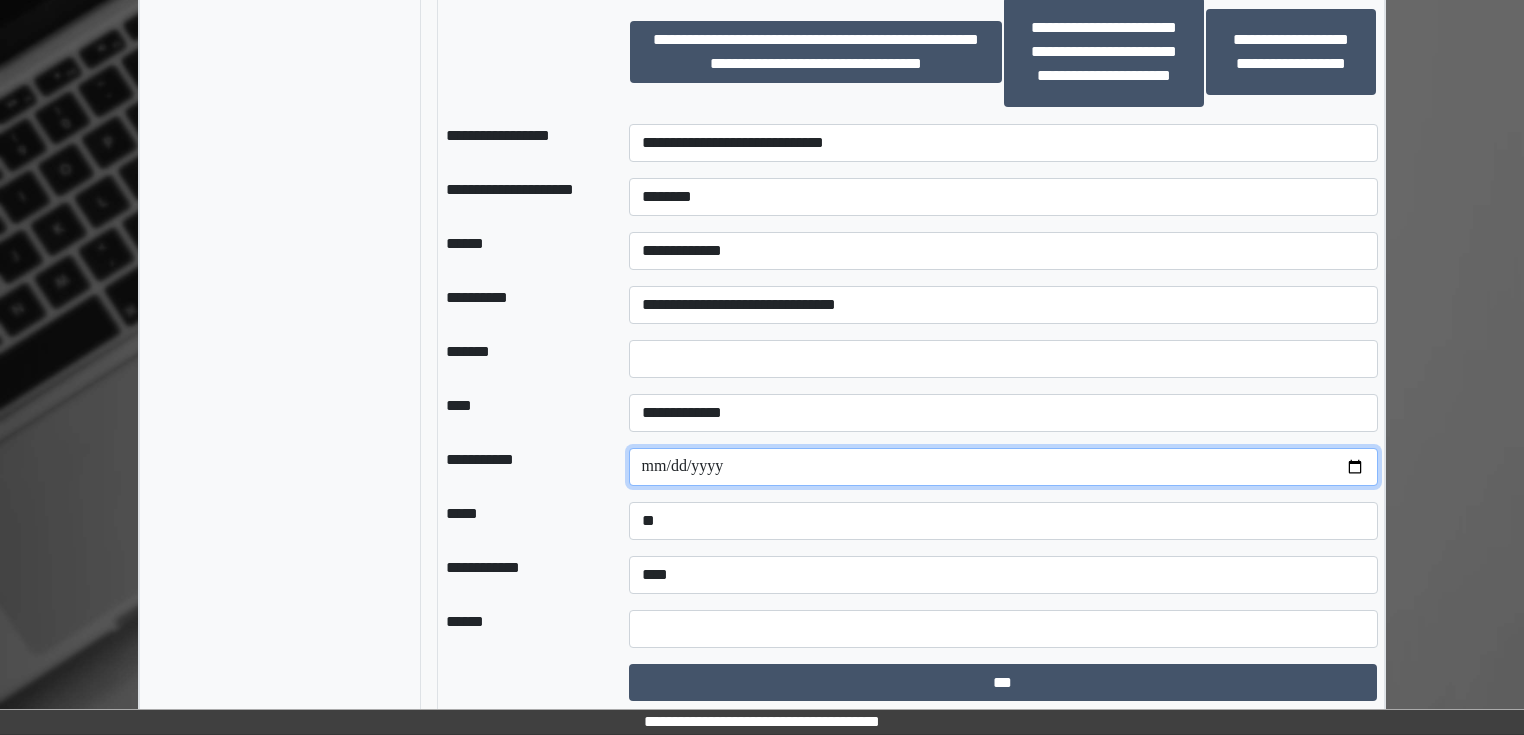 type on "**********" 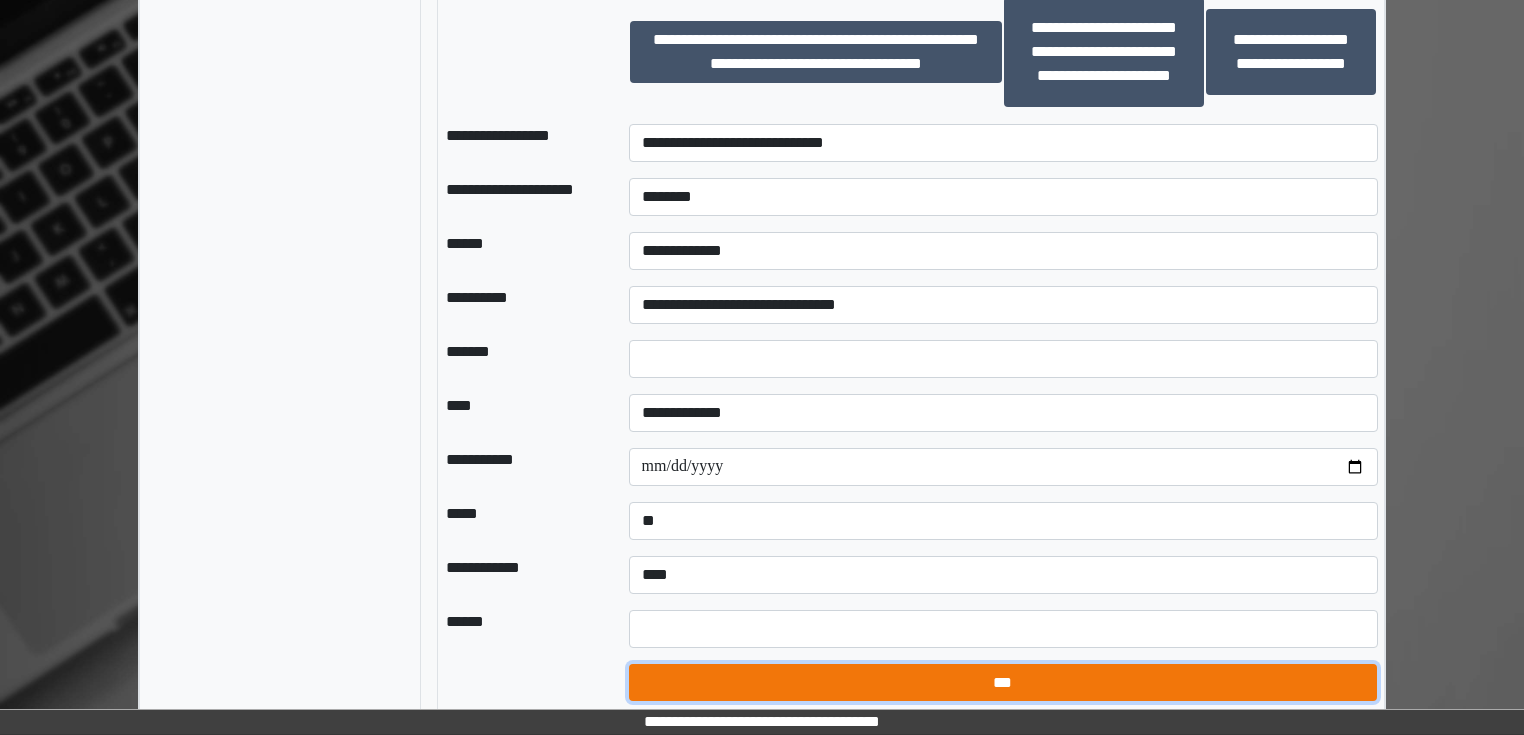 click on "***" at bounding box center (1003, 683) 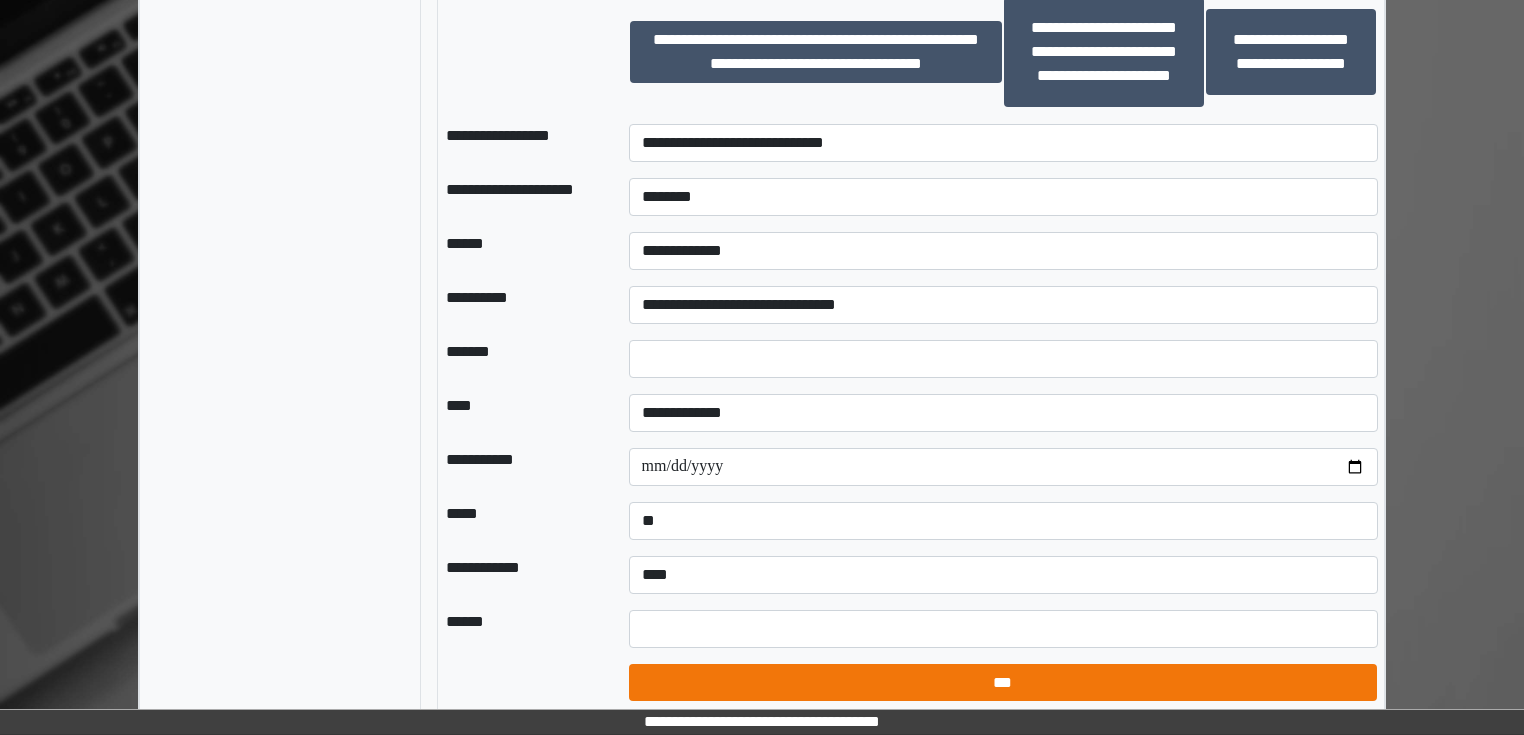 select on "*" 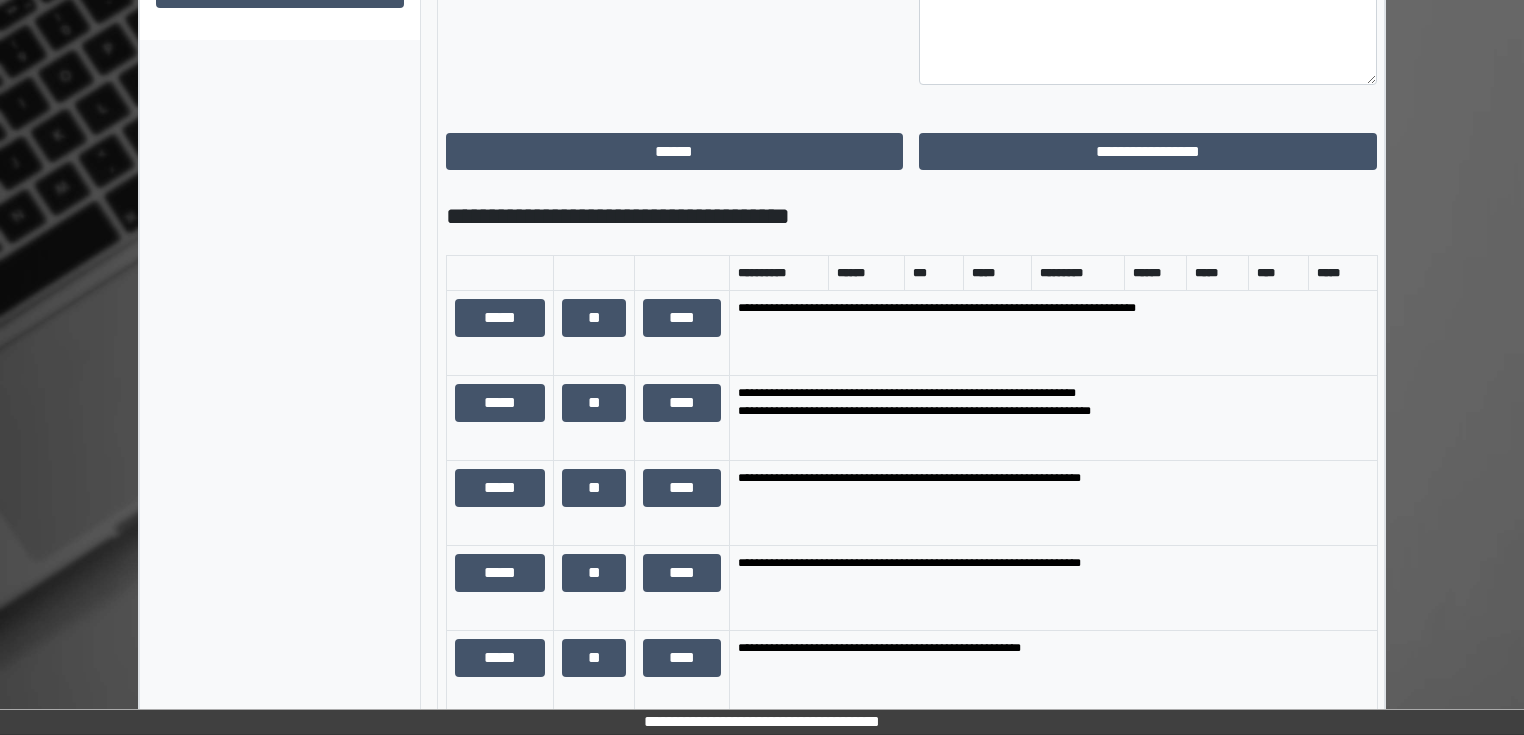 scroll, scrollTop: 948, scrollLeft: 0, axis: vertical 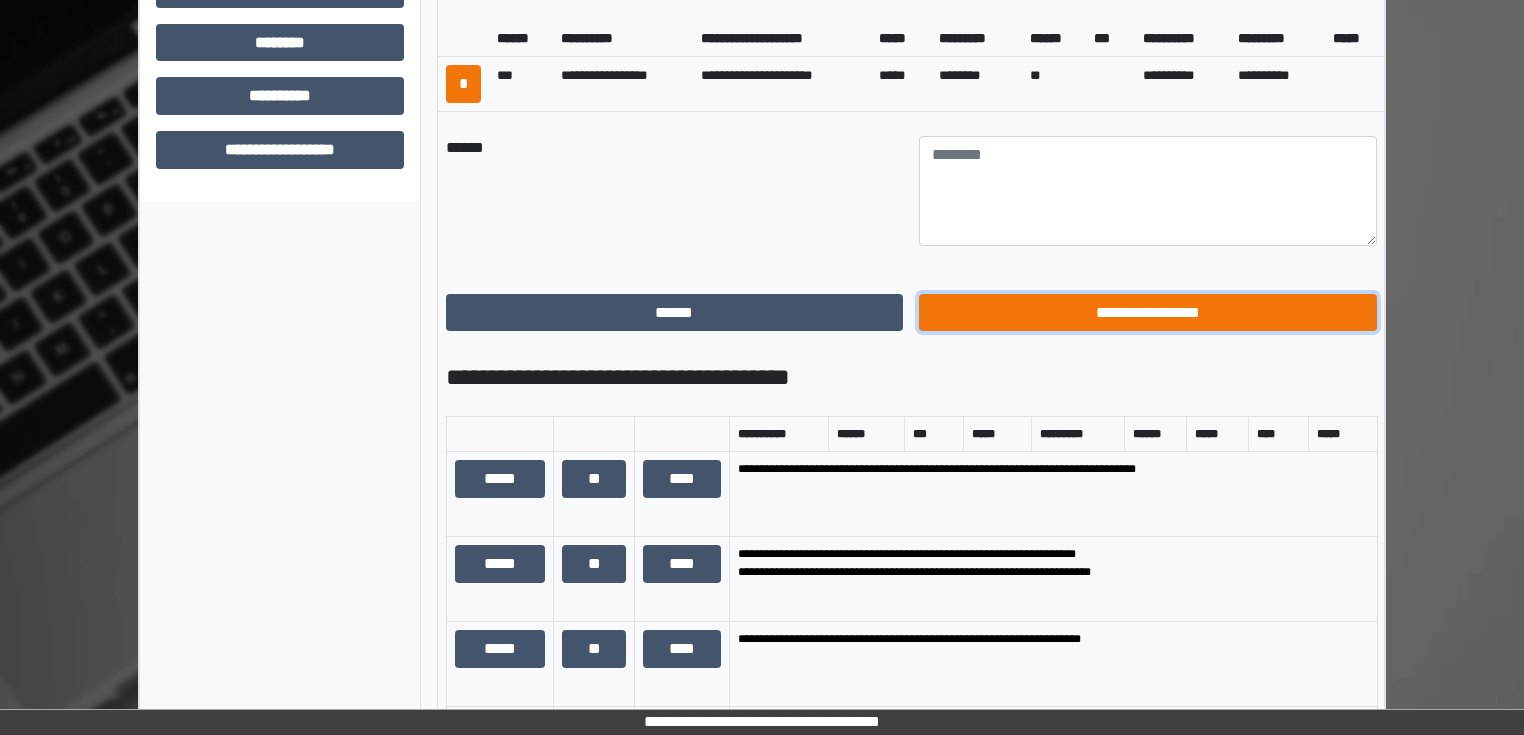 click on "**********" at bounding box center [1148, 313] 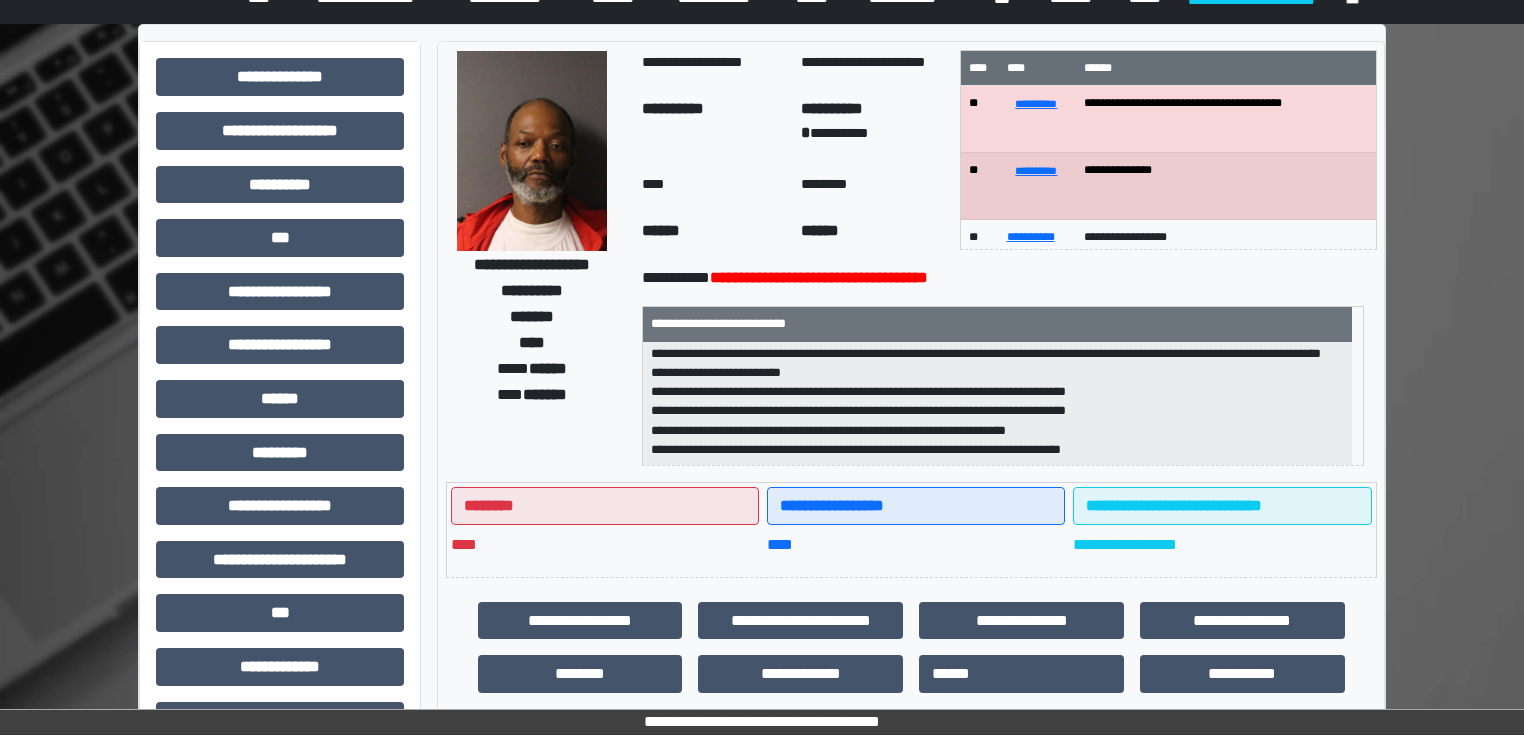 scroll, scrollTop: 0, scrollLeft: 0, axis: both 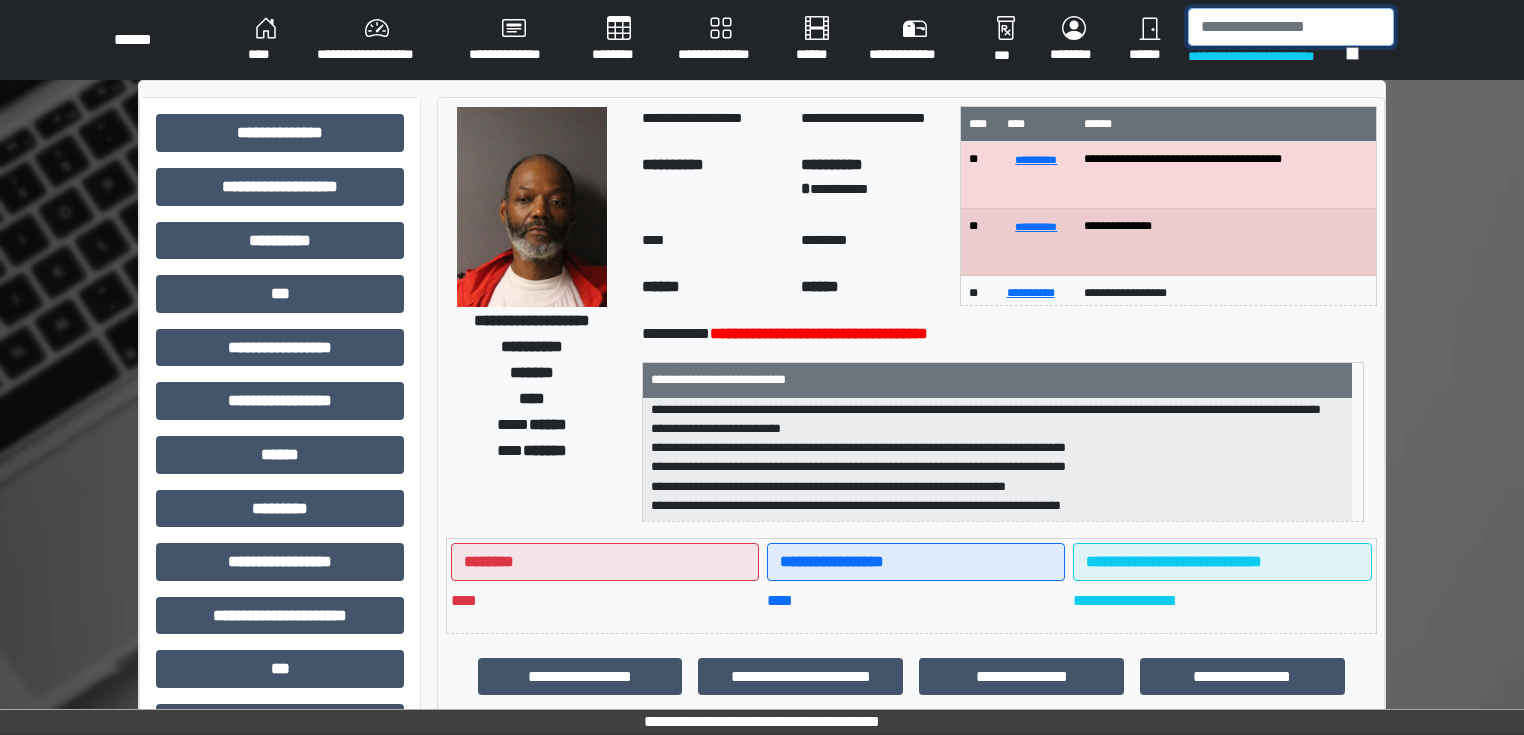 click at bounding box center (1291, 27) 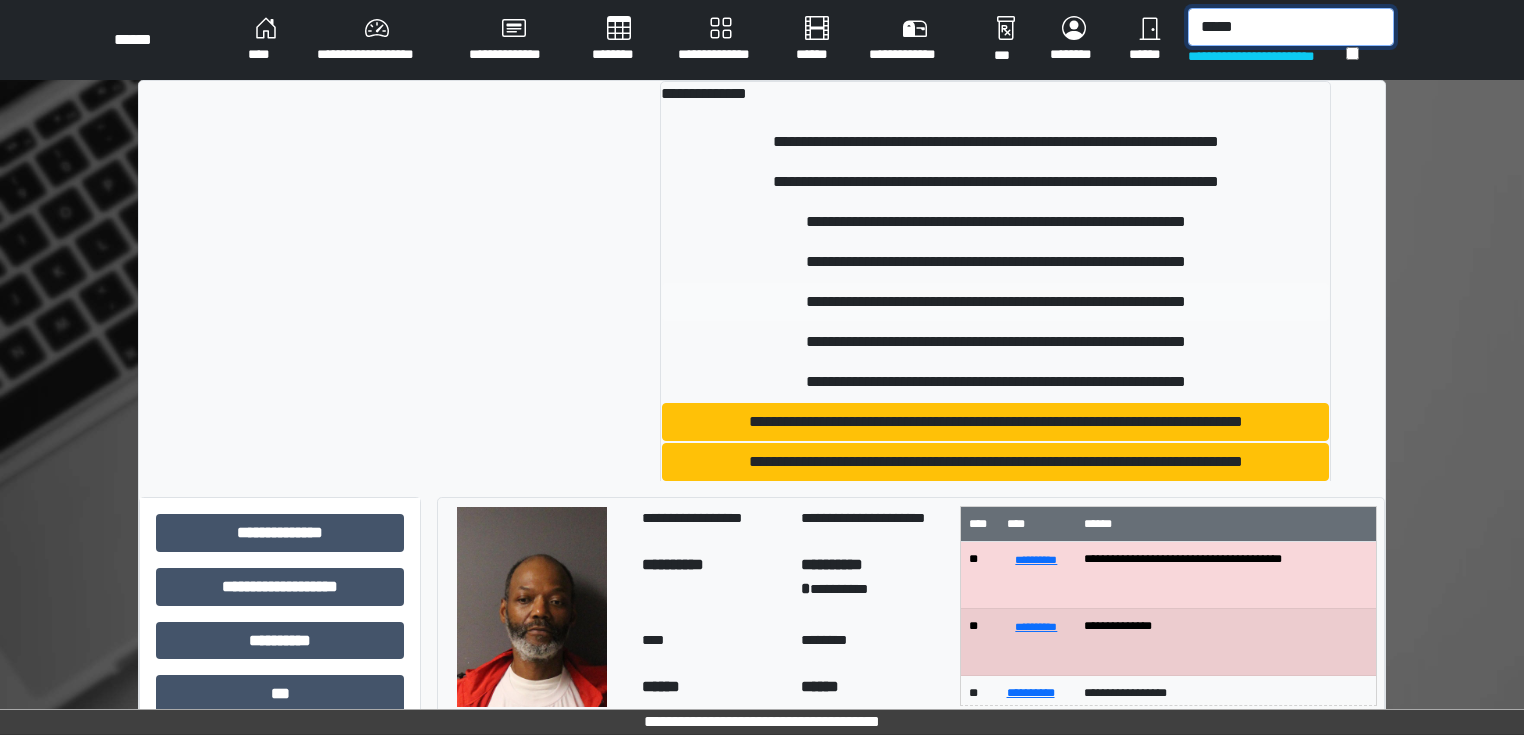 type on "*****" 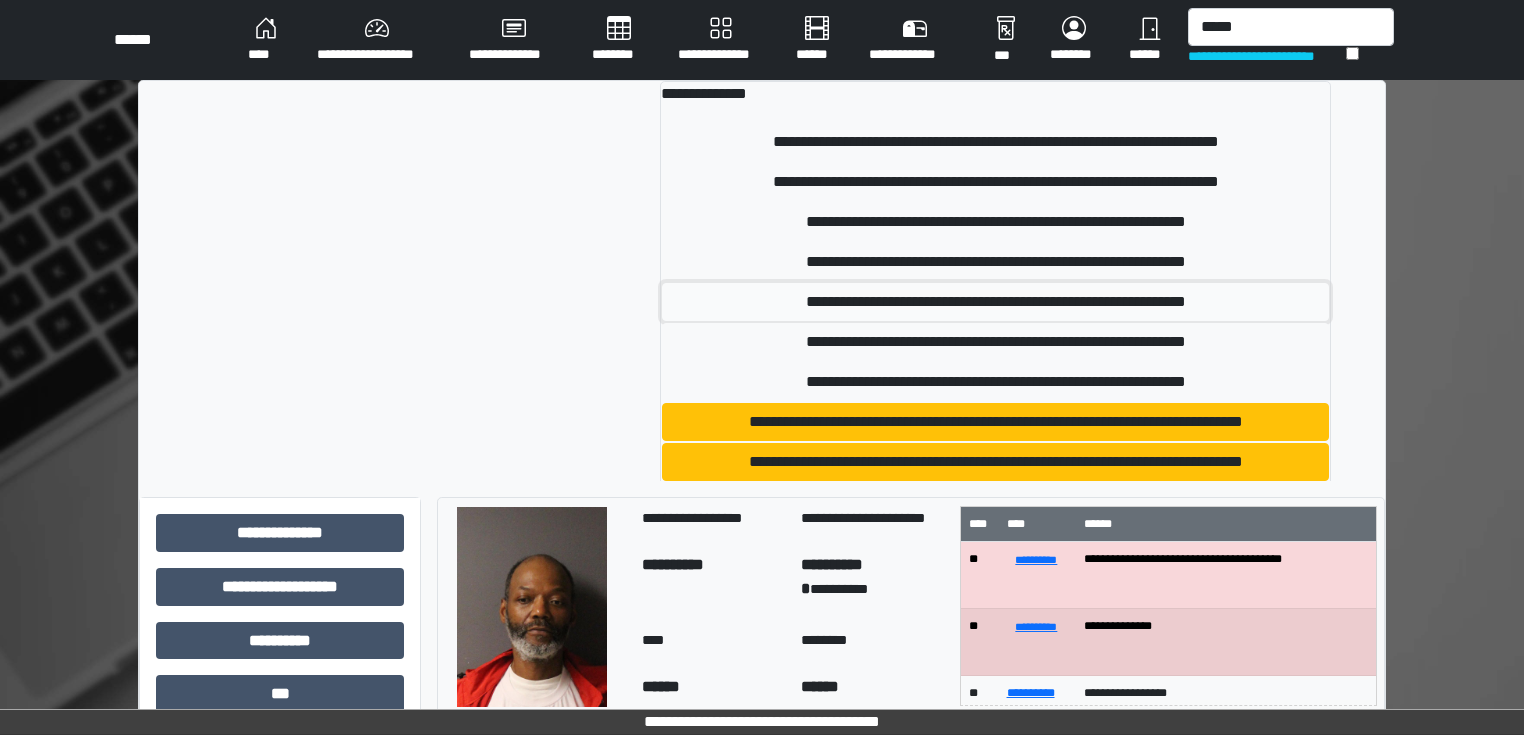 click on "**********" at bounding box center [996, 302] 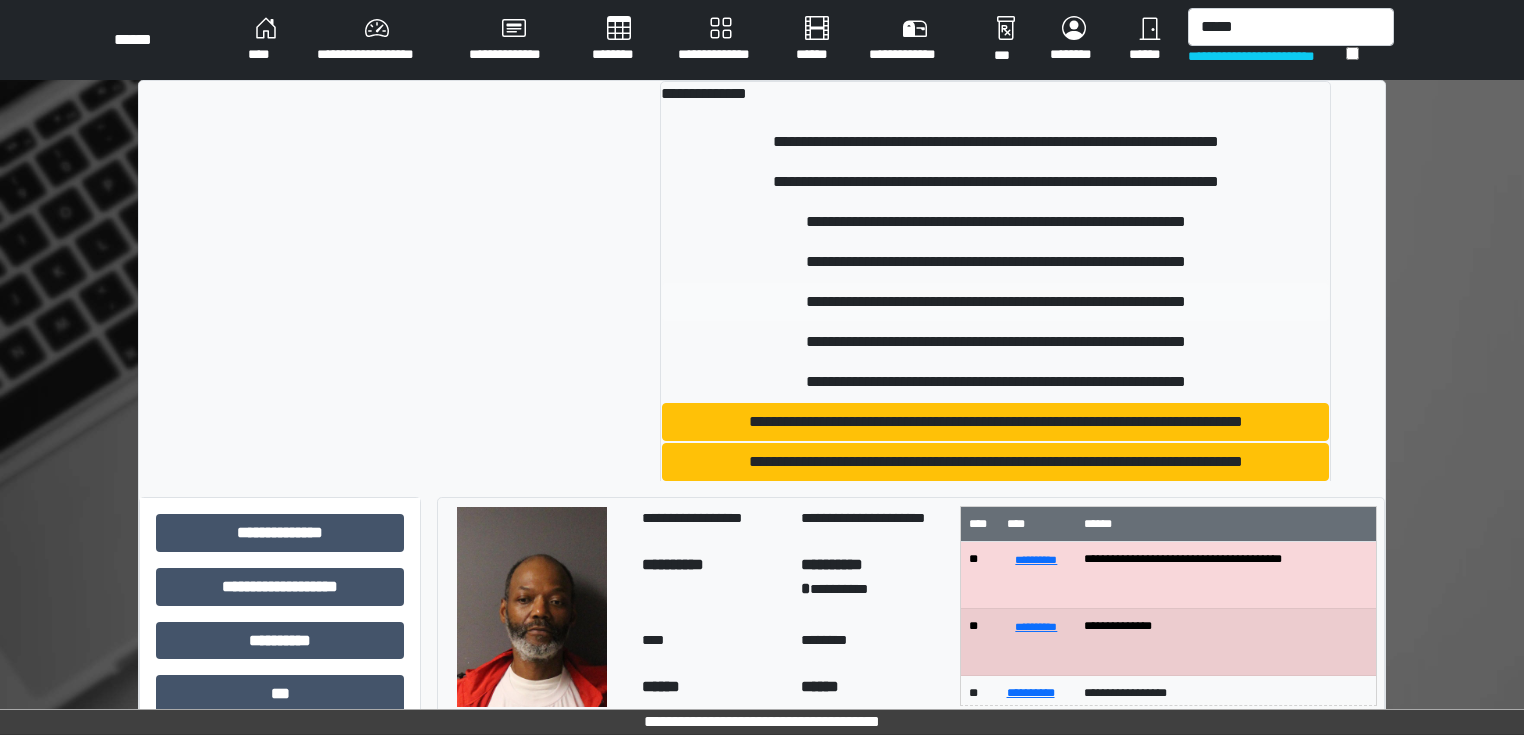 type 